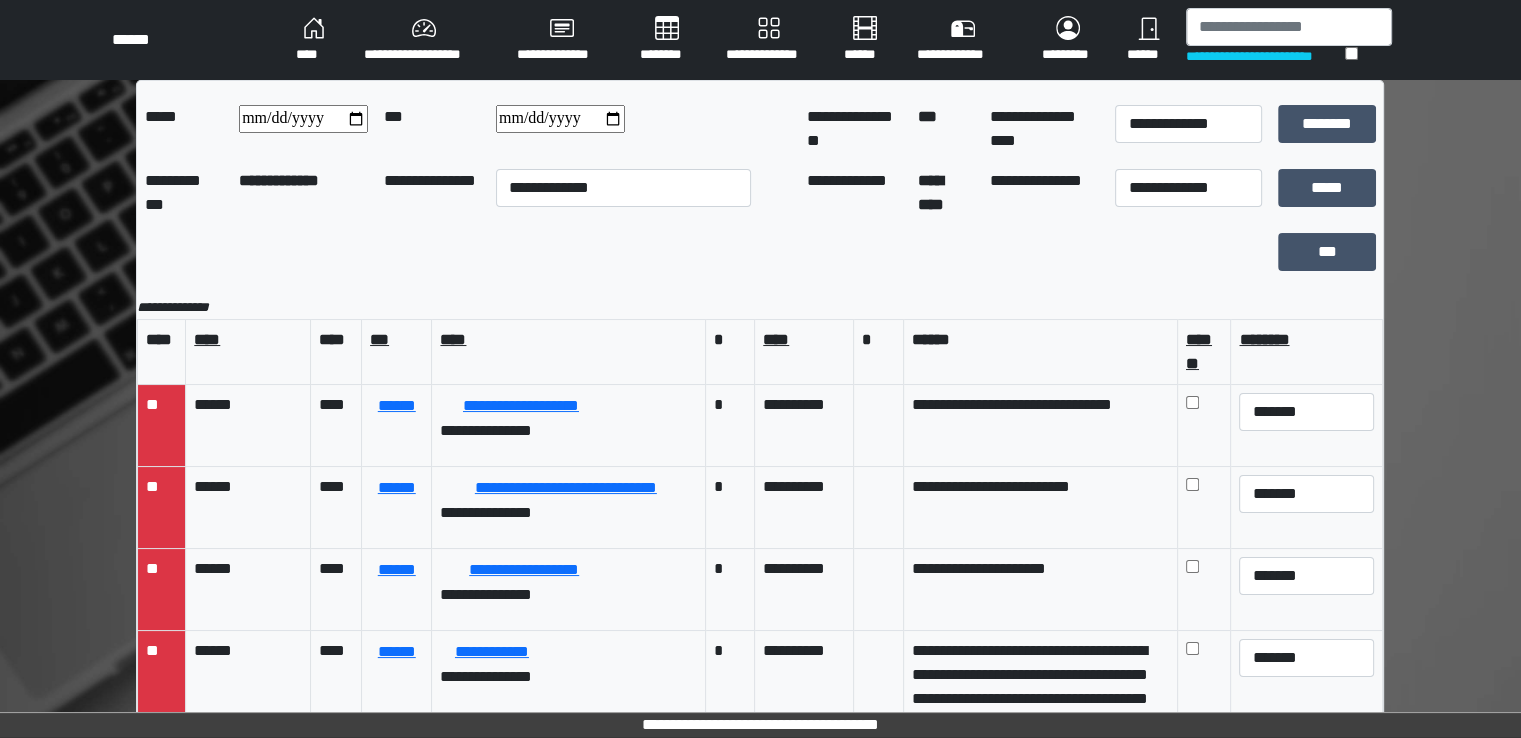 click on "****" at bounding box center (314, 40) 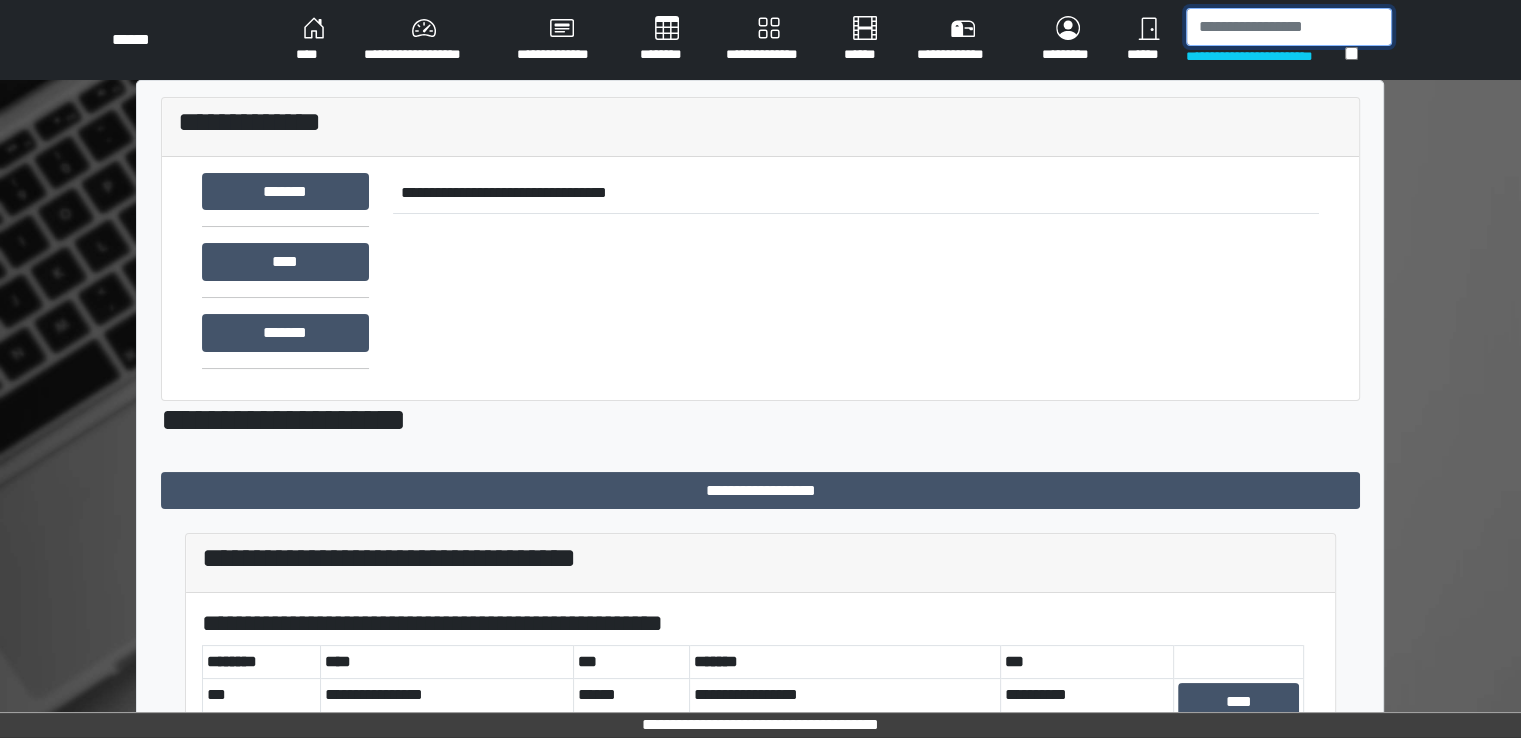 click at bounding box center (1289, 27) 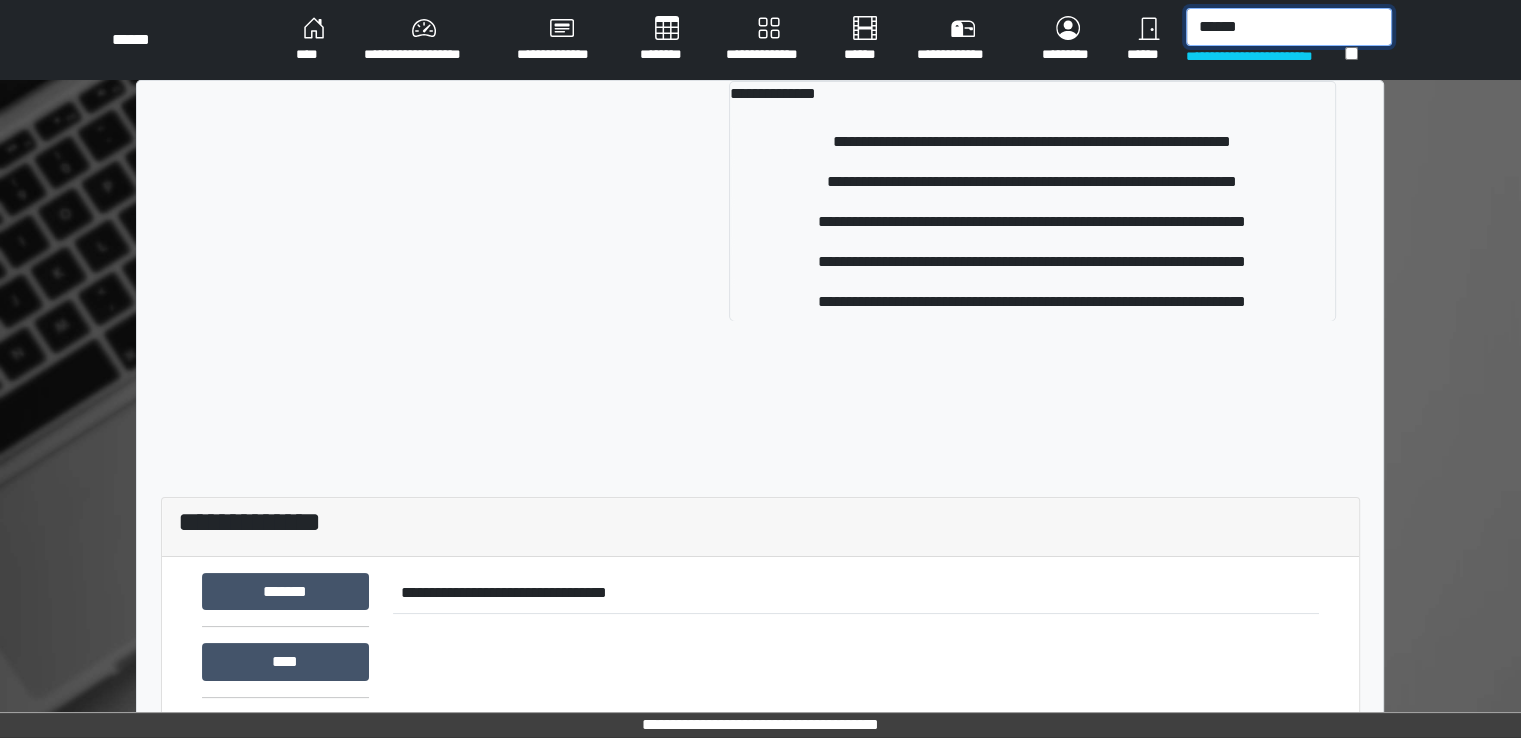 type on "******" 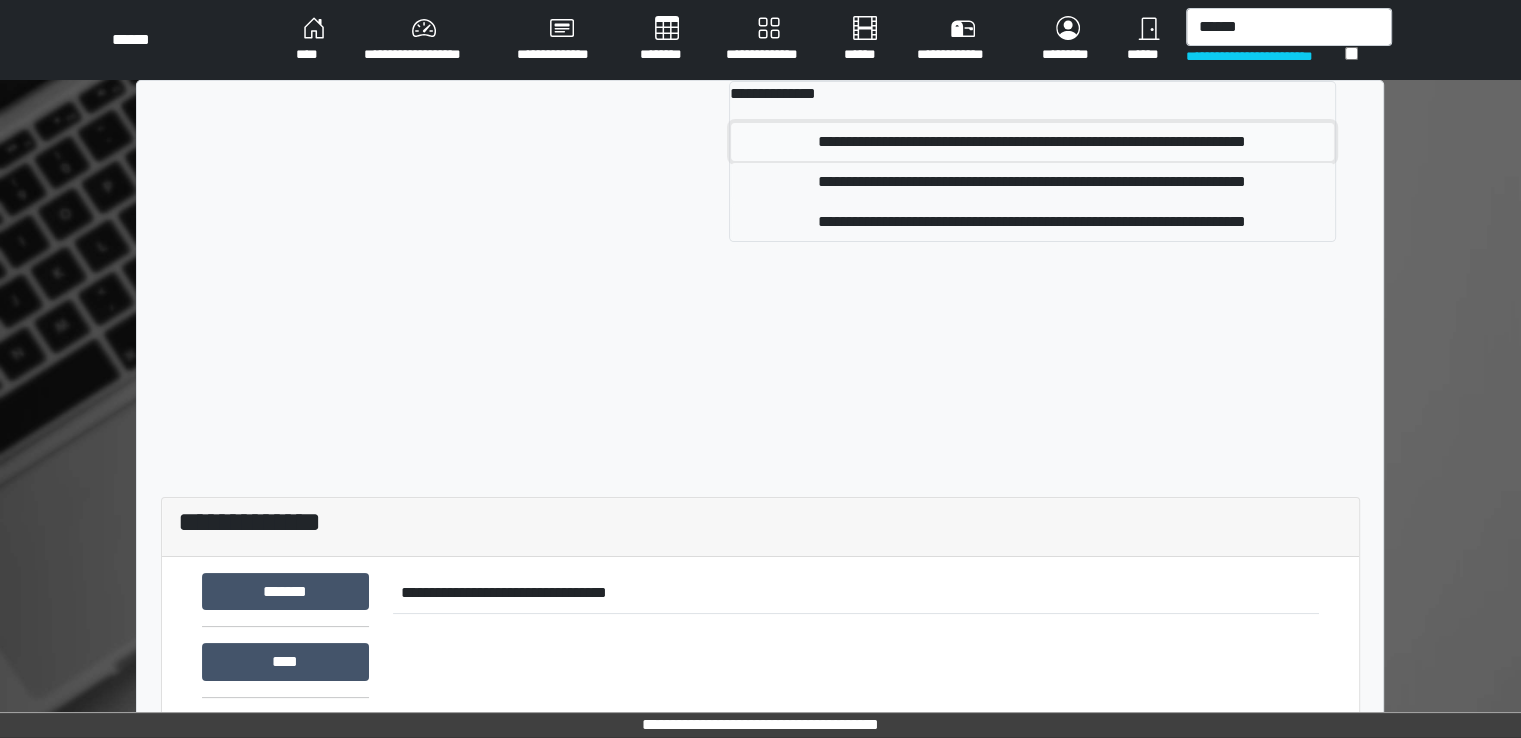 click on "**********" at bounding box center [1032, 142] 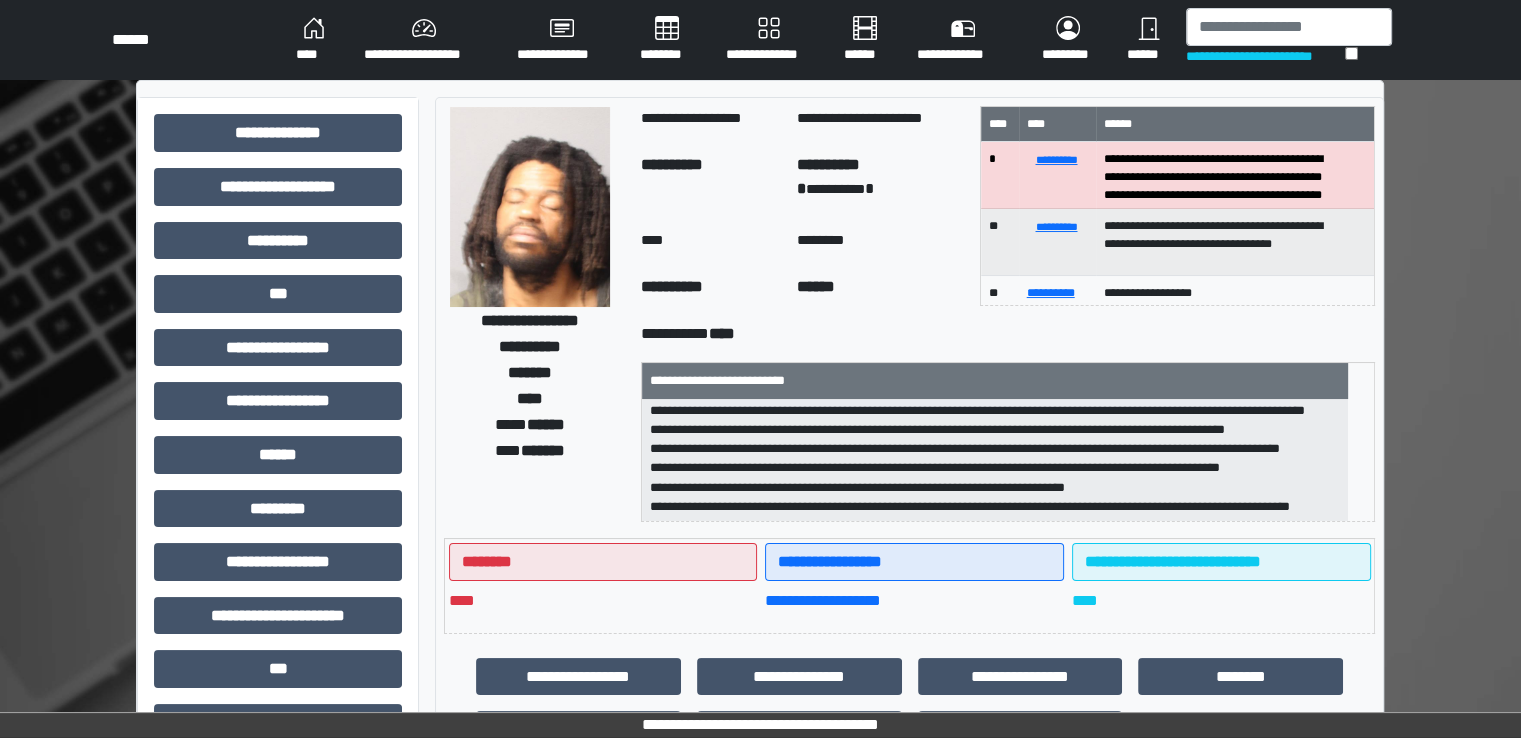 scroll, scrollTop: 256, scrollLeft: 0, axis: vertical 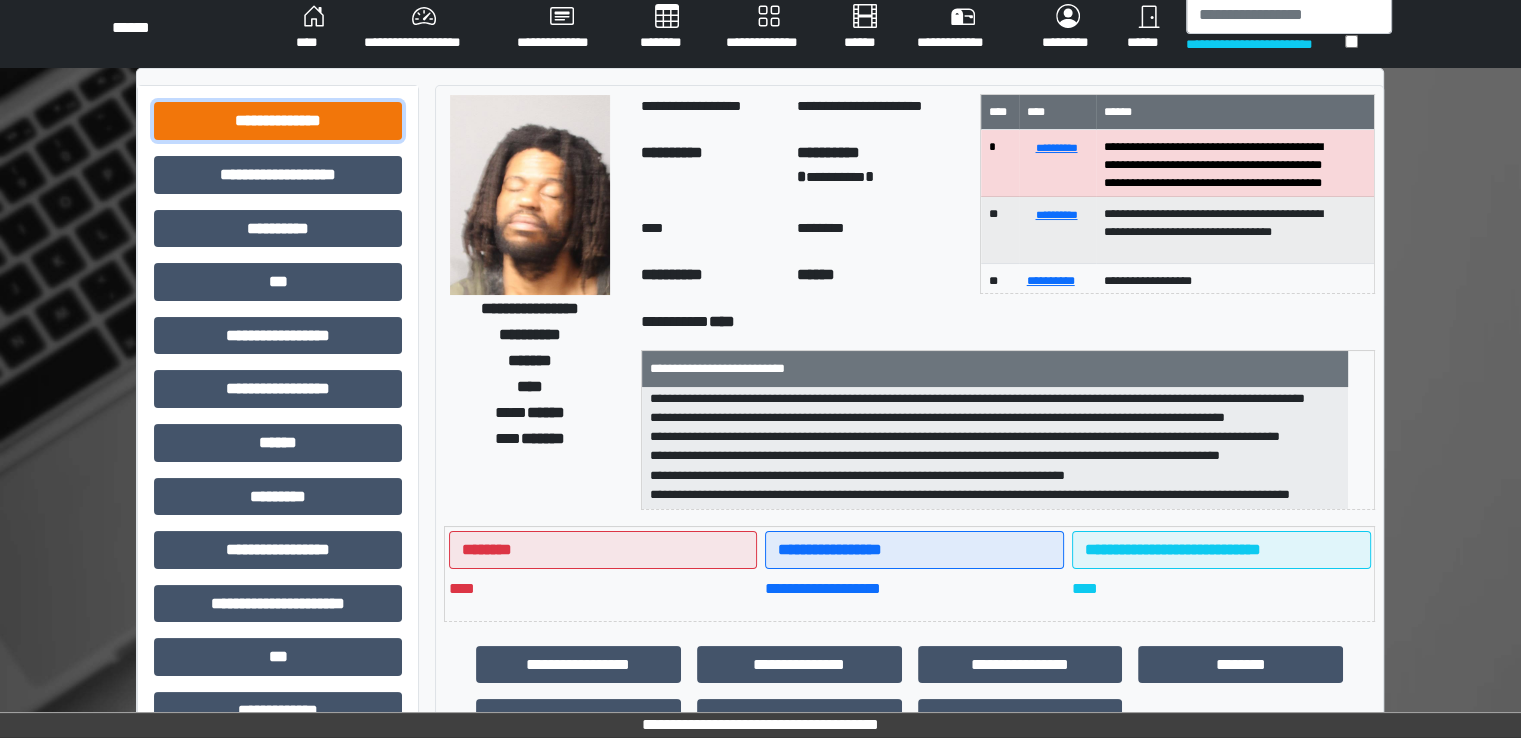 click on "**********" at bounding box center (278, 121) 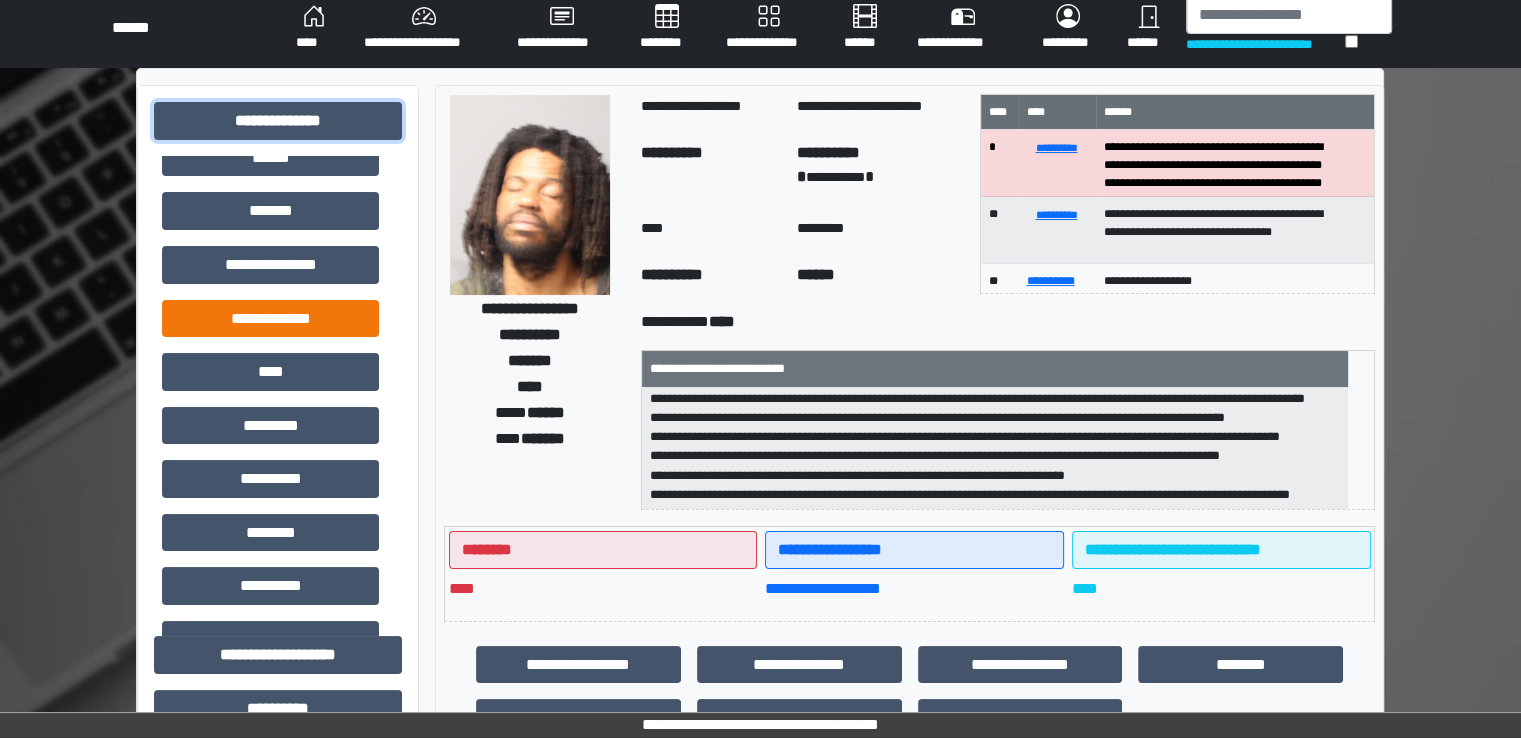 scroll, scrollTop: 572, scrollLeft: 0, axis: vertical 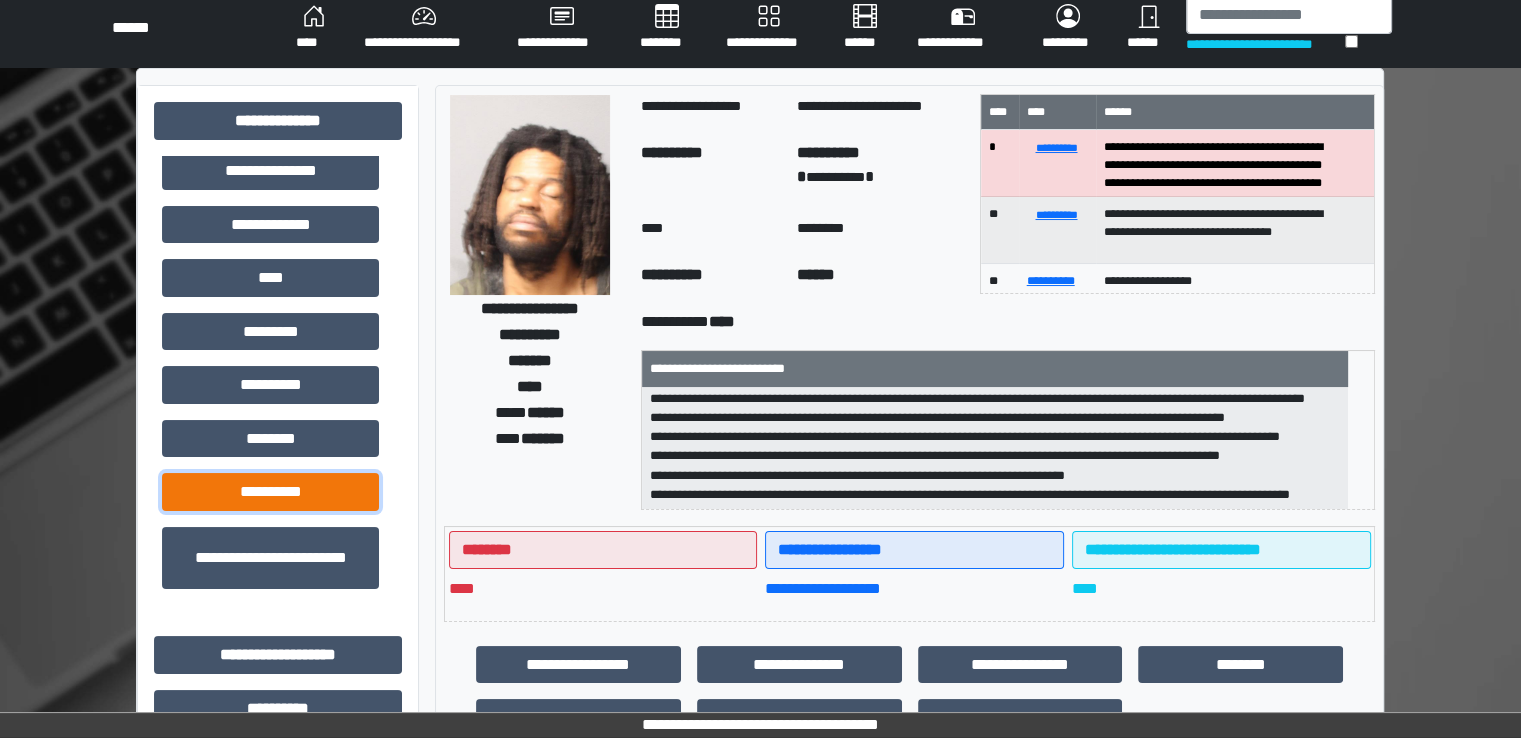 click on "**********" at bounding box center (270, 492) 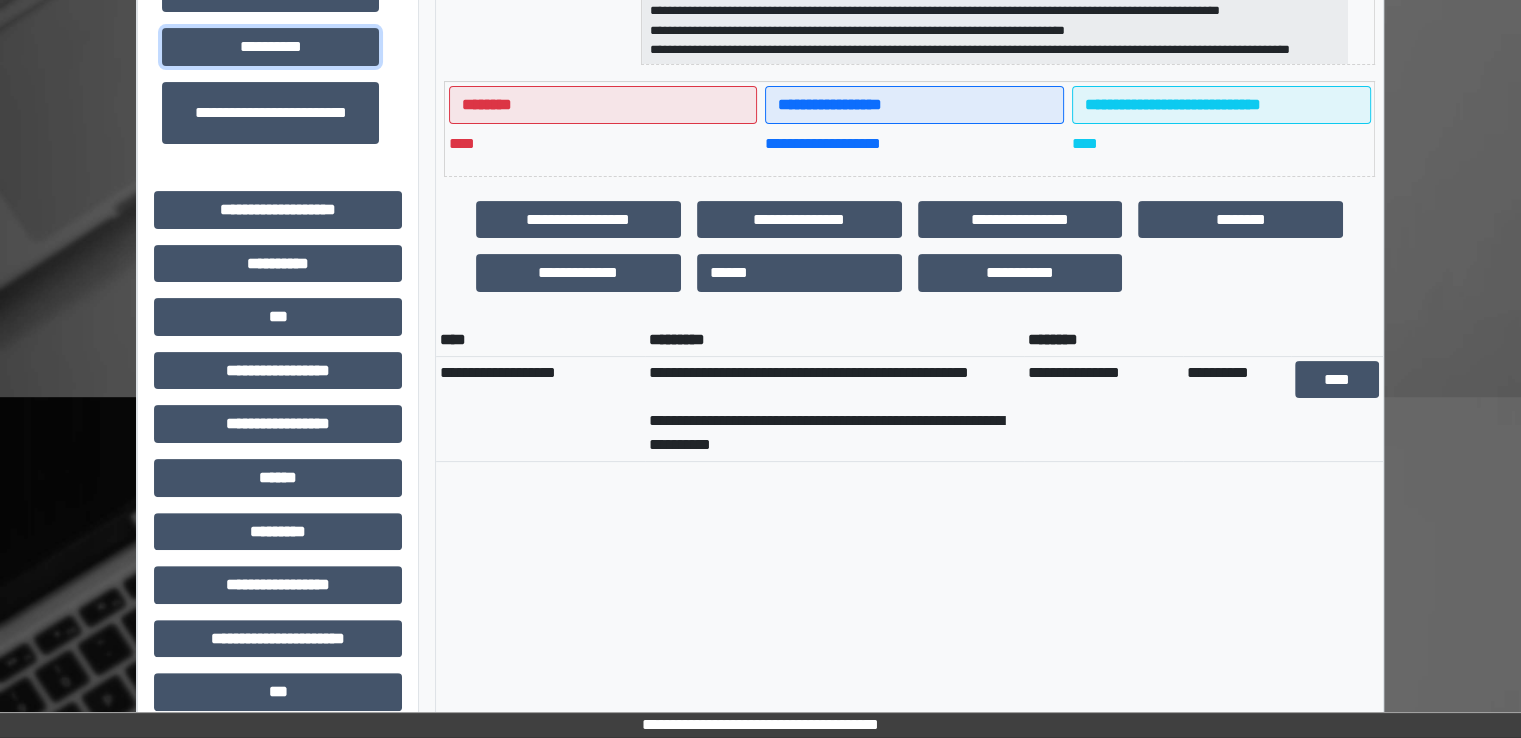 scroll, scrollTop: 465, scrollLeft: 0, axis: vertical 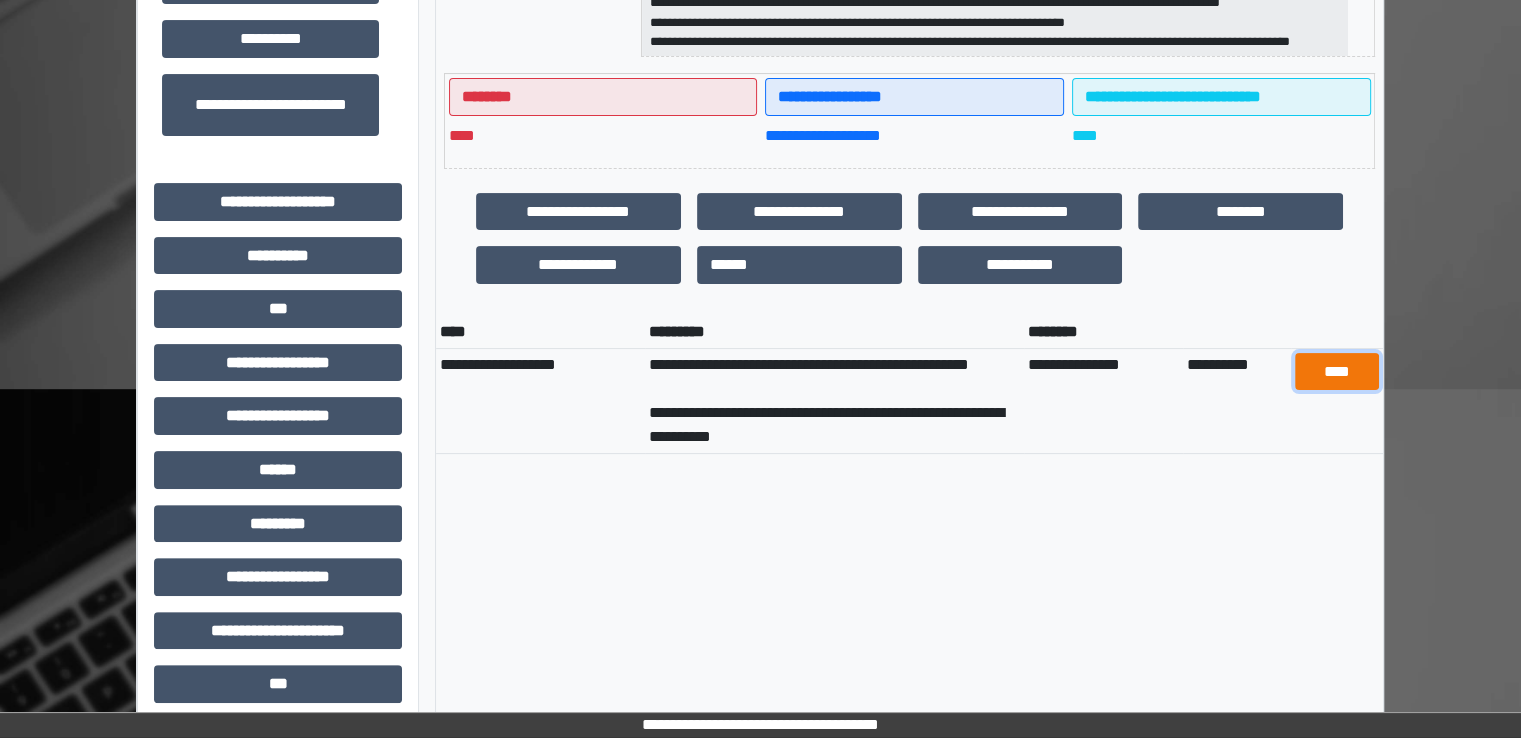 click on "****" at bounding box center (1337, 372) 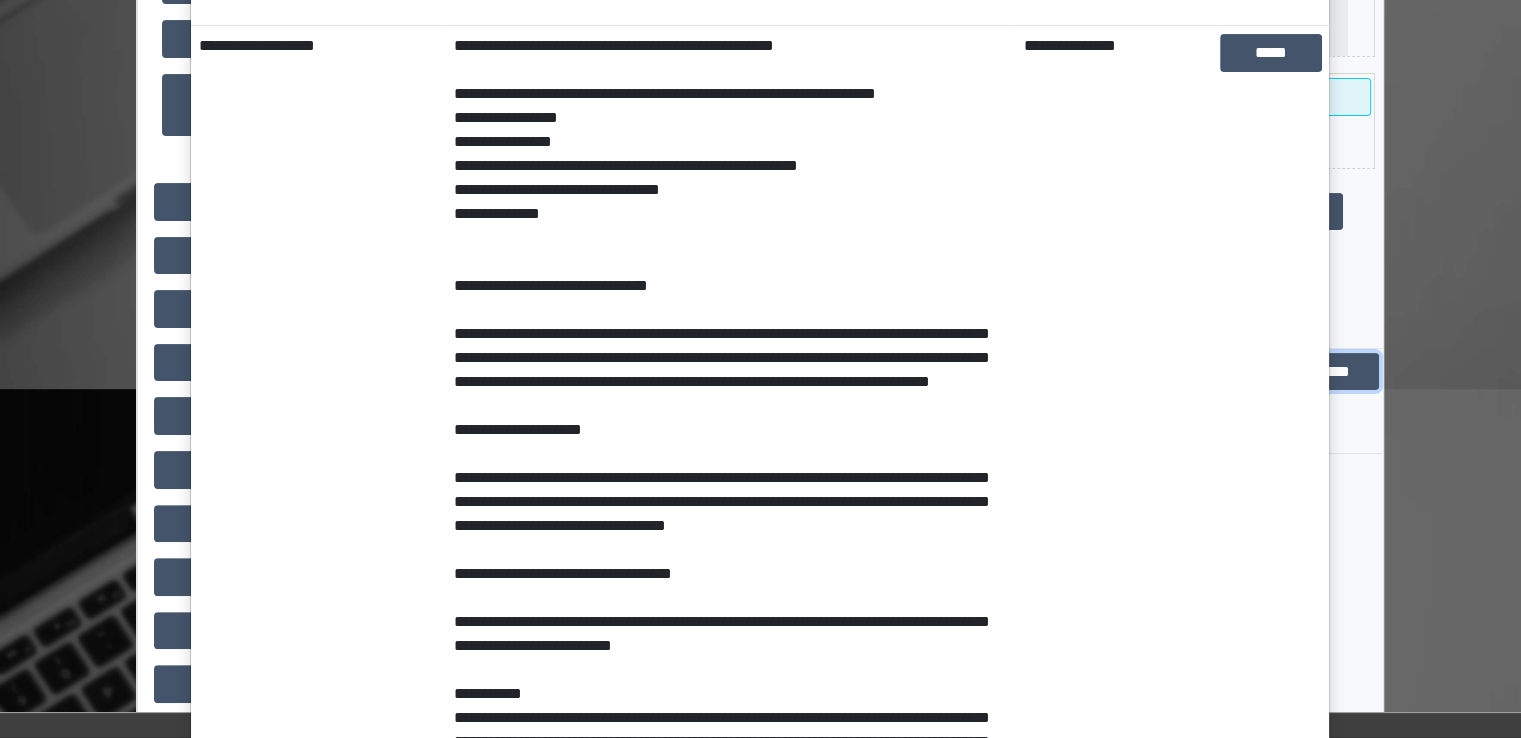 scroll, scrollTop: 0, scrollLeft: 0, axis: both 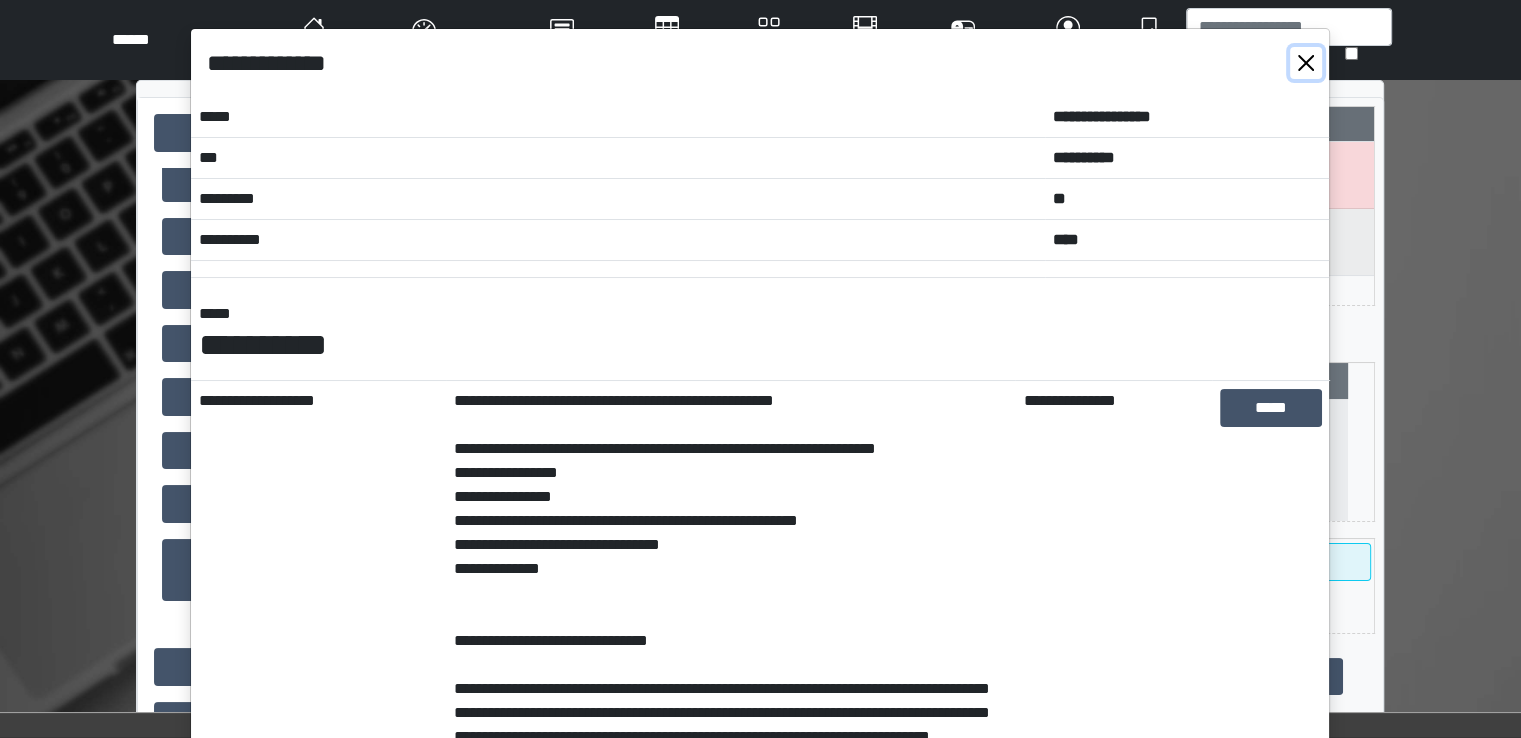 click at bounding box center (1306, 63) 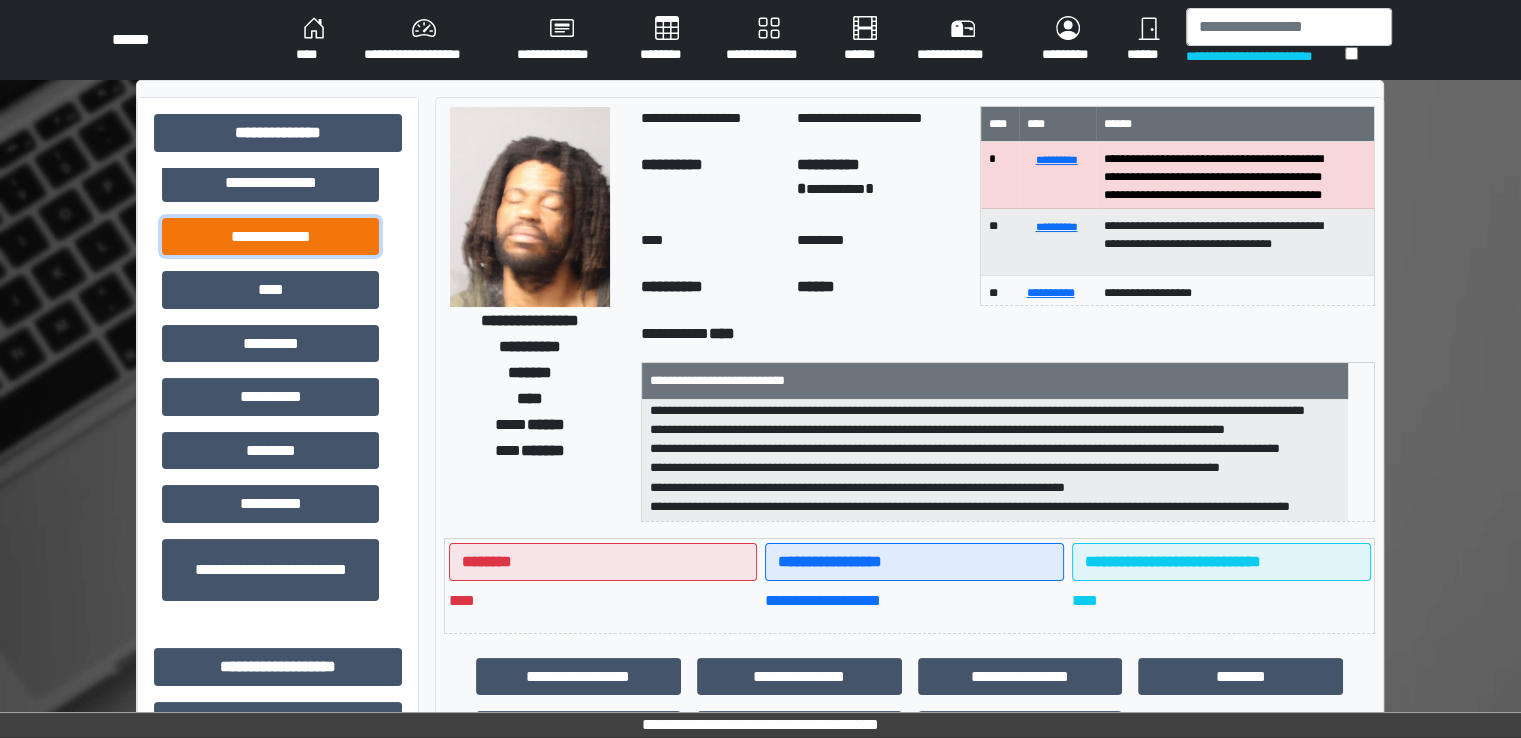 click on "**********" at bounding box center (270, 237) 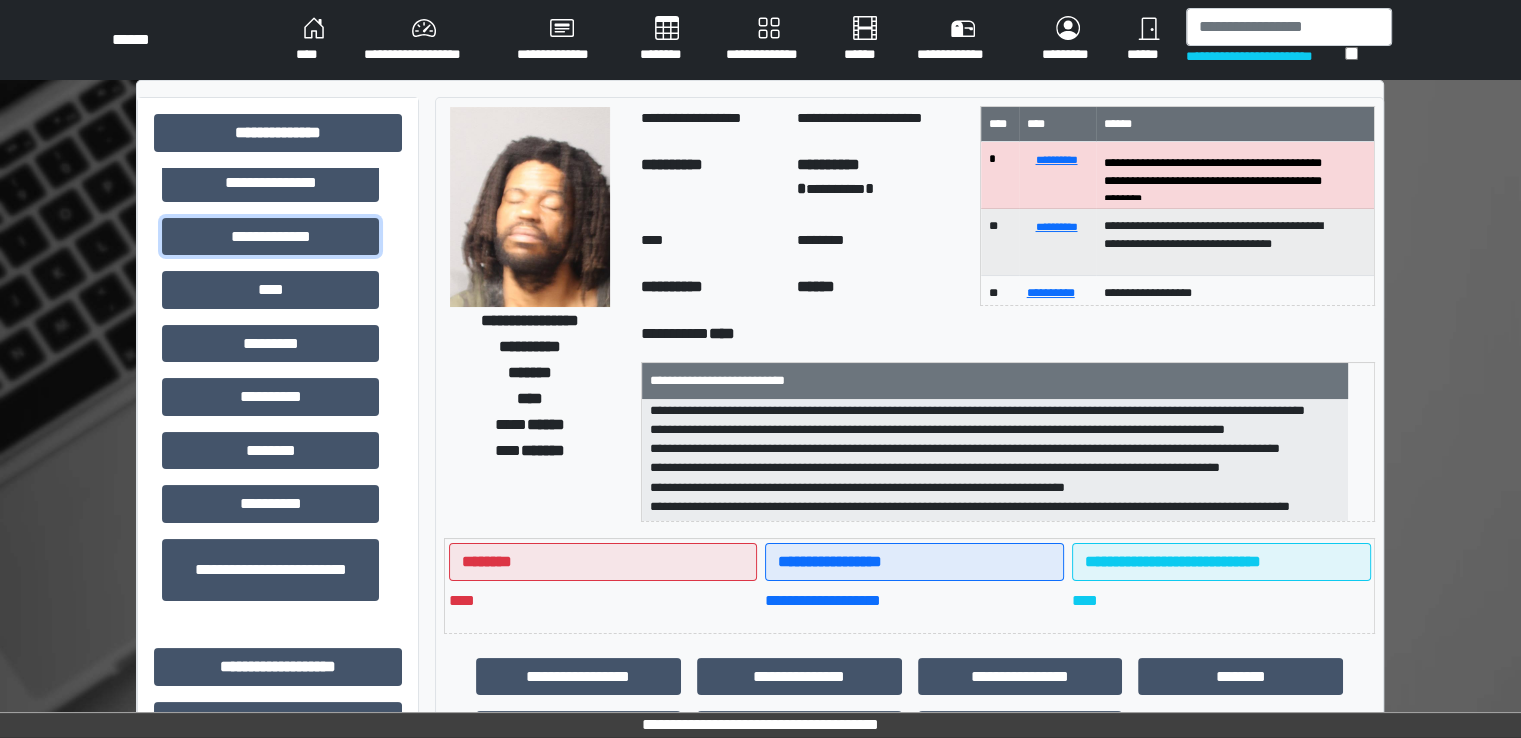scroll, scrollTop: 57, scrollLeft: 0, axis: vertical 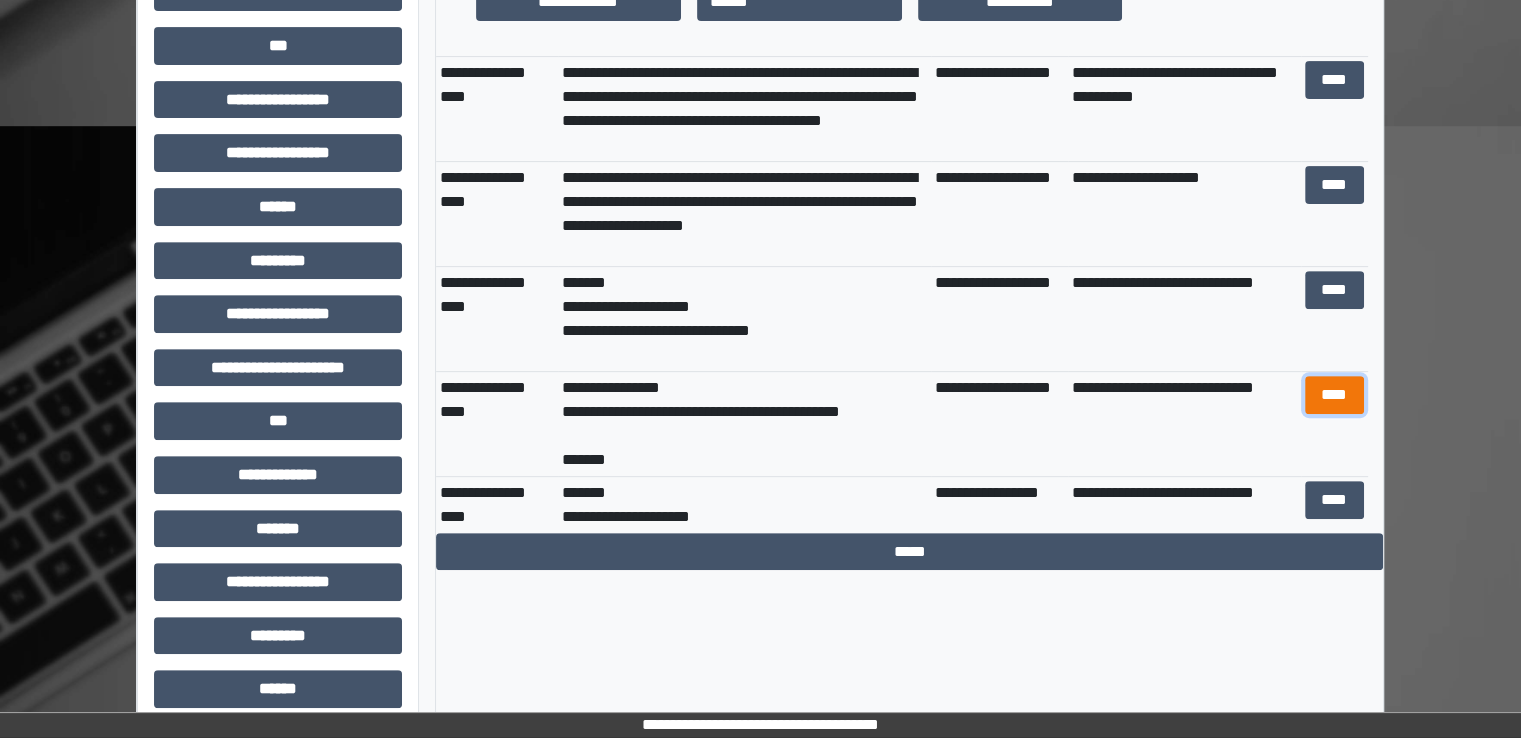 click on "****" at bounding box center (1334, 395) 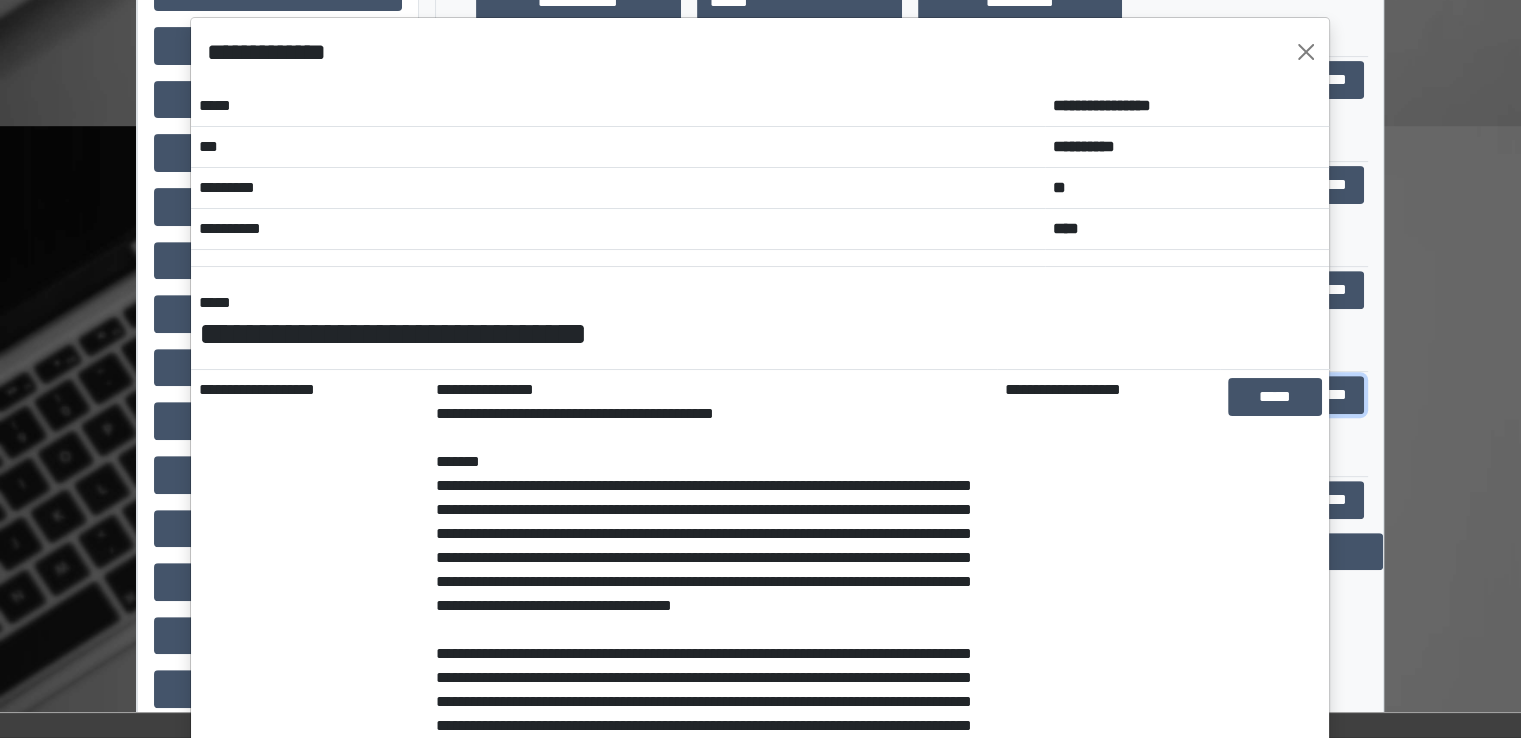 scroll, scrollTop: 0, scrollLeft: 0, axis: both 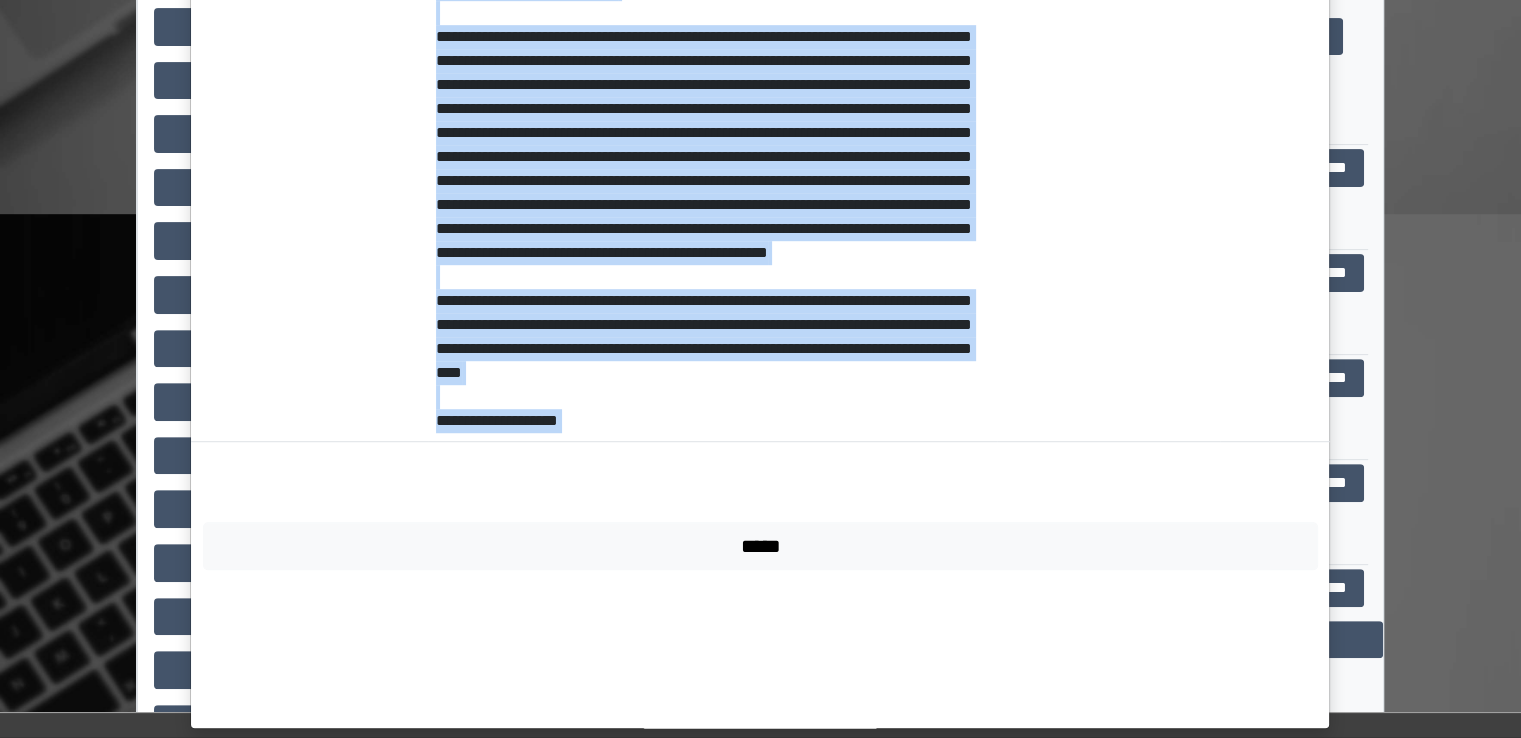 drag, startPoint x: 425, startPoint y: 472, endPoint x: 996, endPoint y: 570, distance: 579.34875 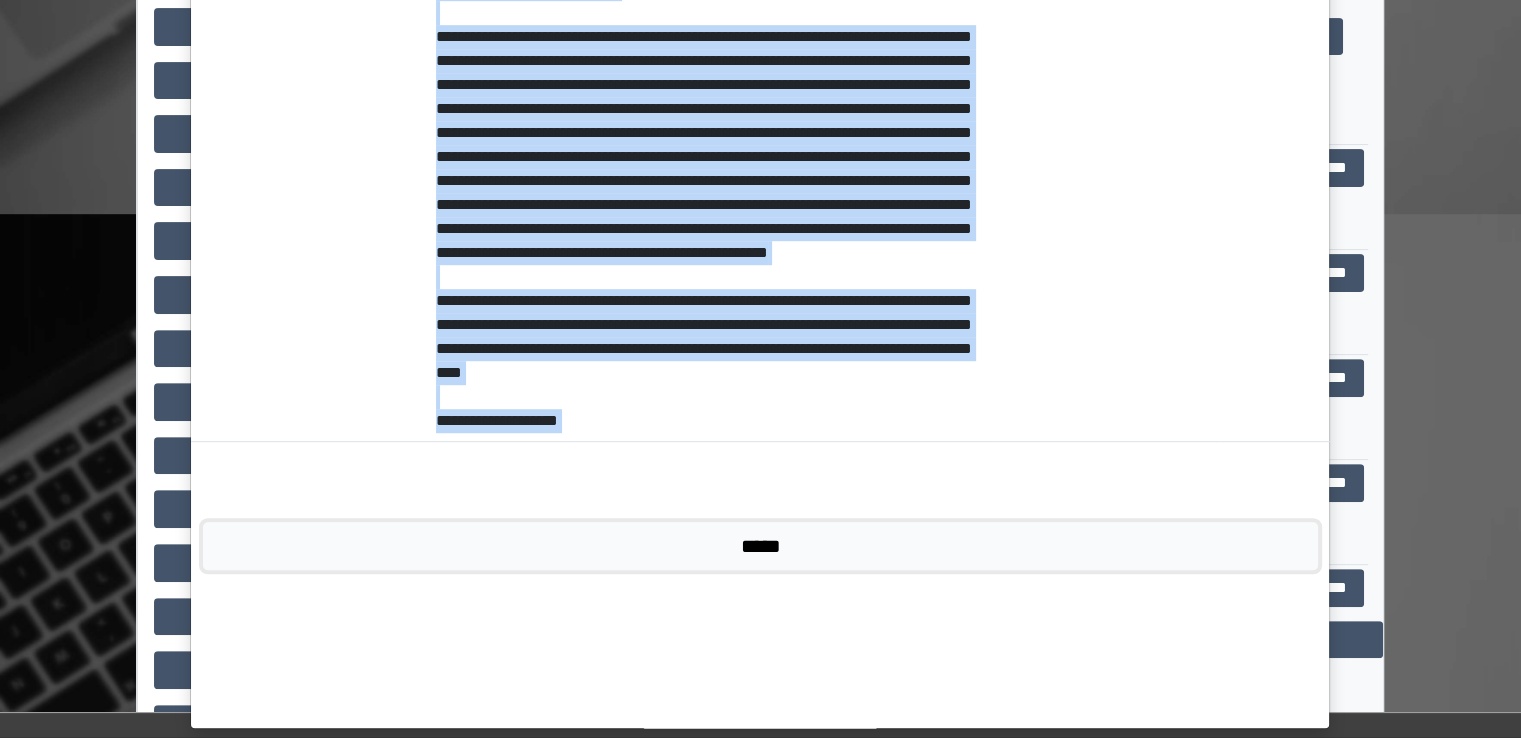 click on "*****" at bounding box center [760, 546] 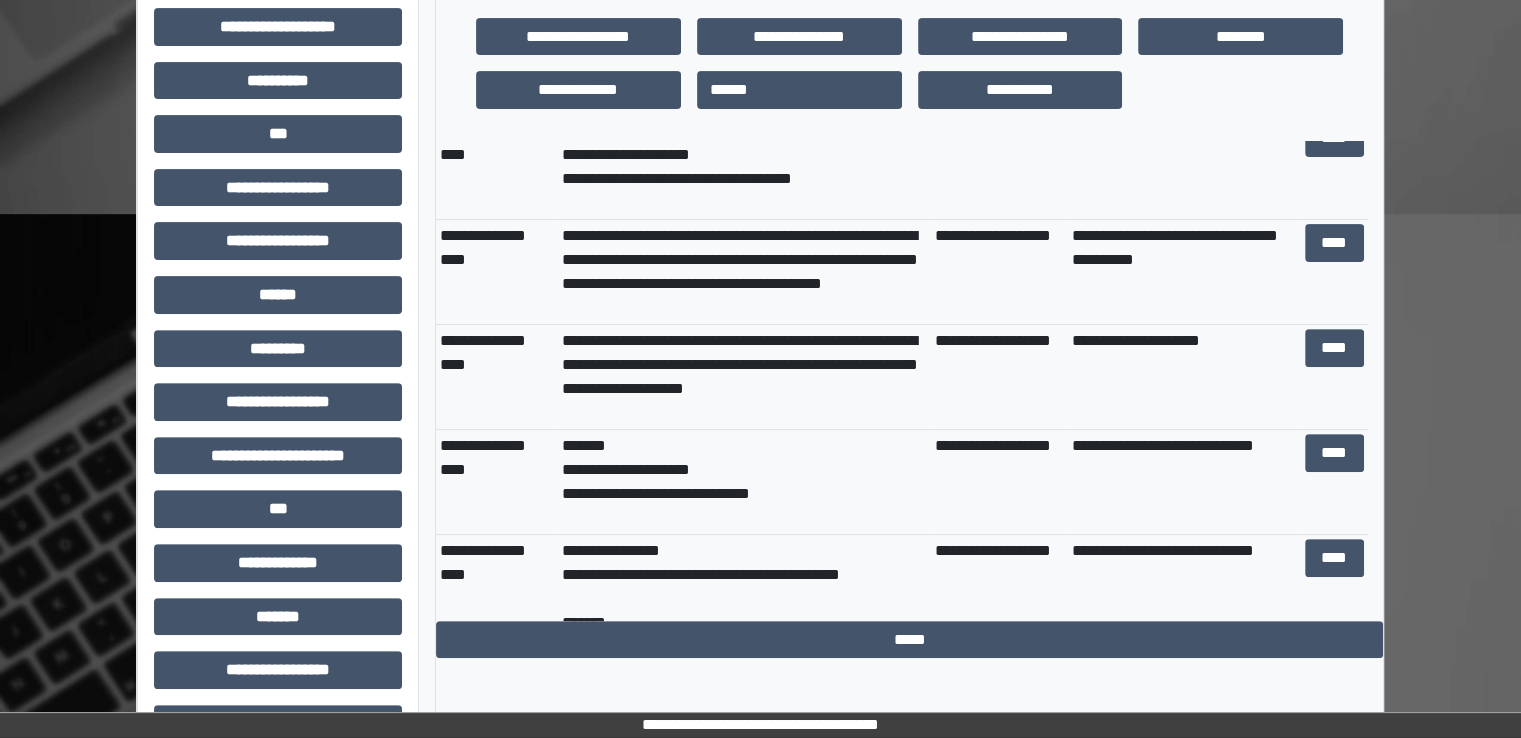 scroll, scrollTop: 0, scrollLeft: 0, axis: both 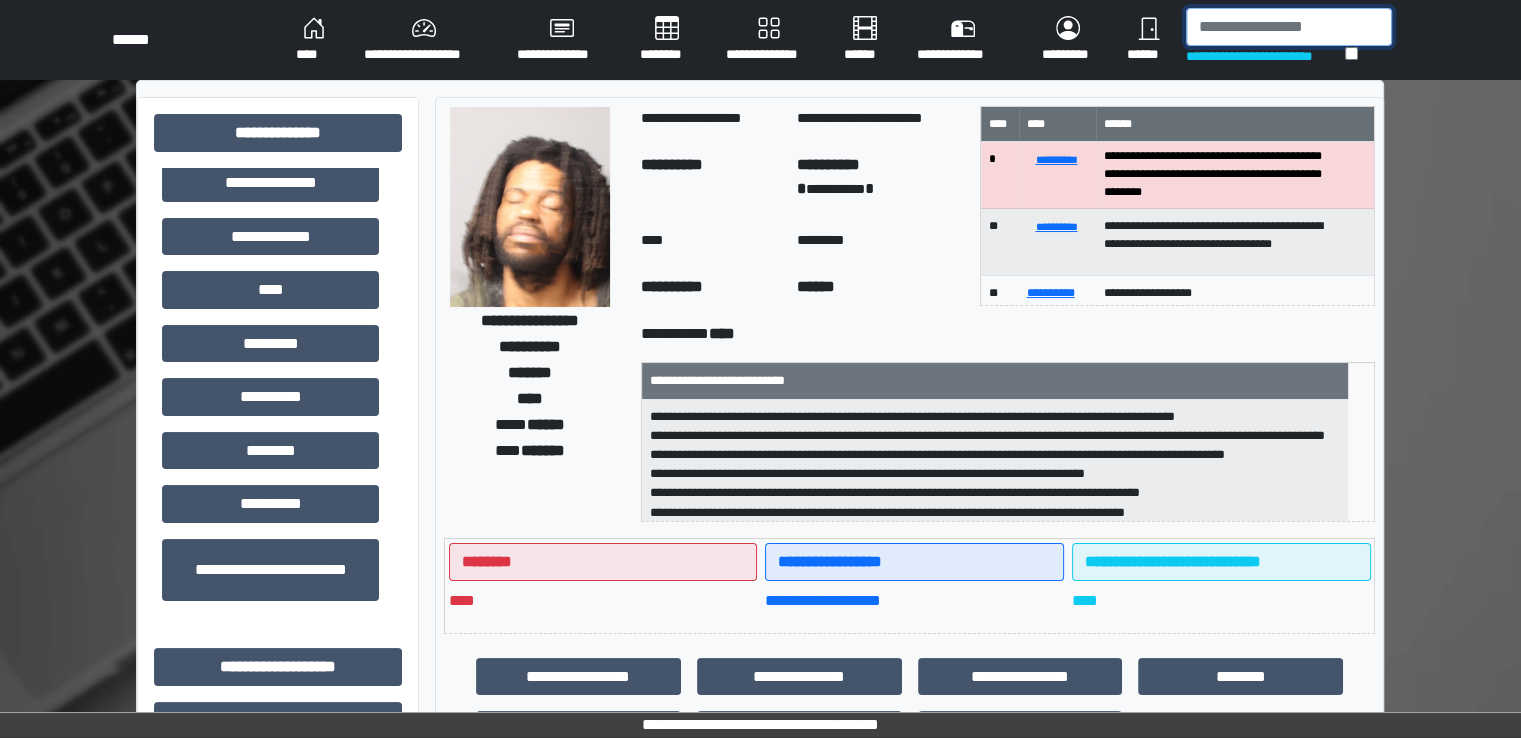 click at bounding box center (1289, 27) 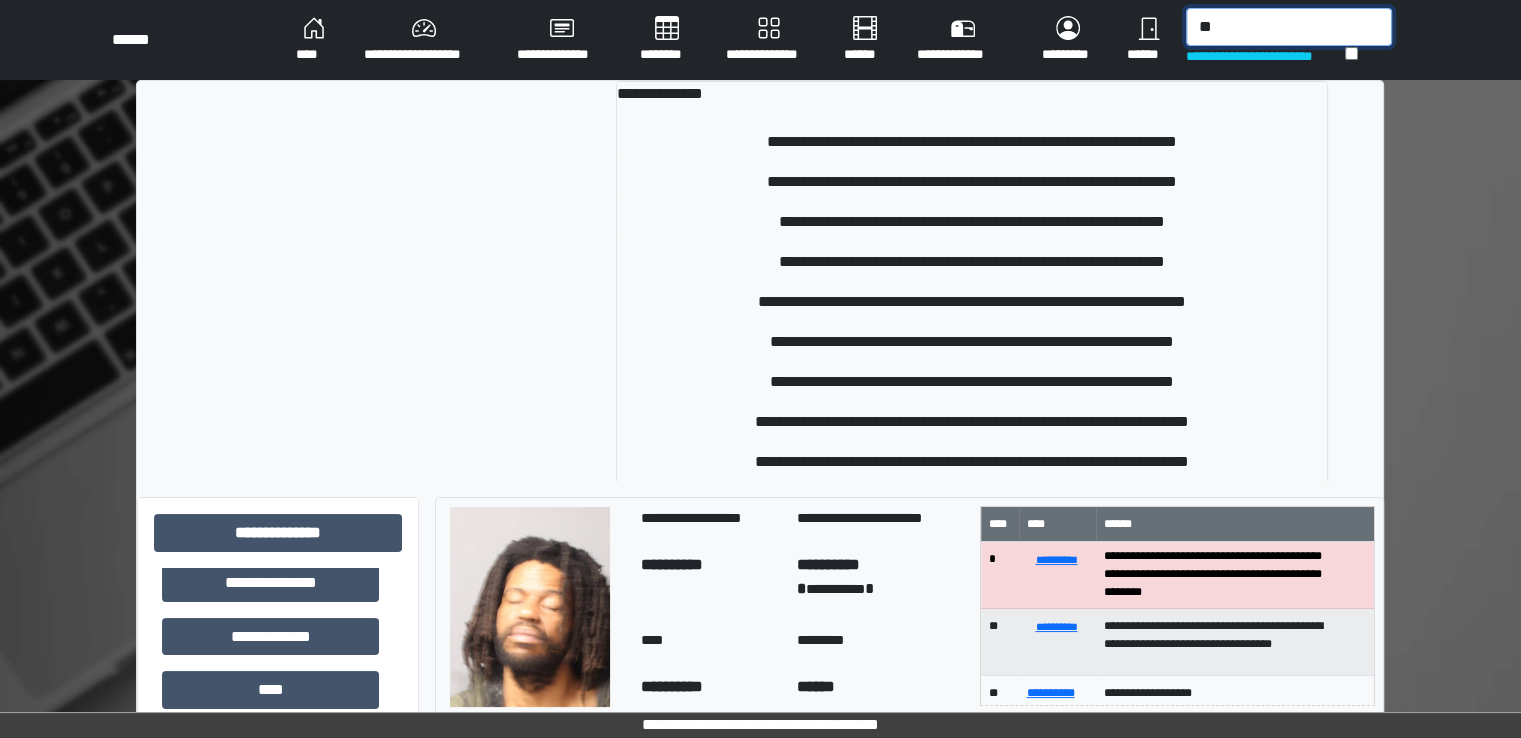 type on "*" 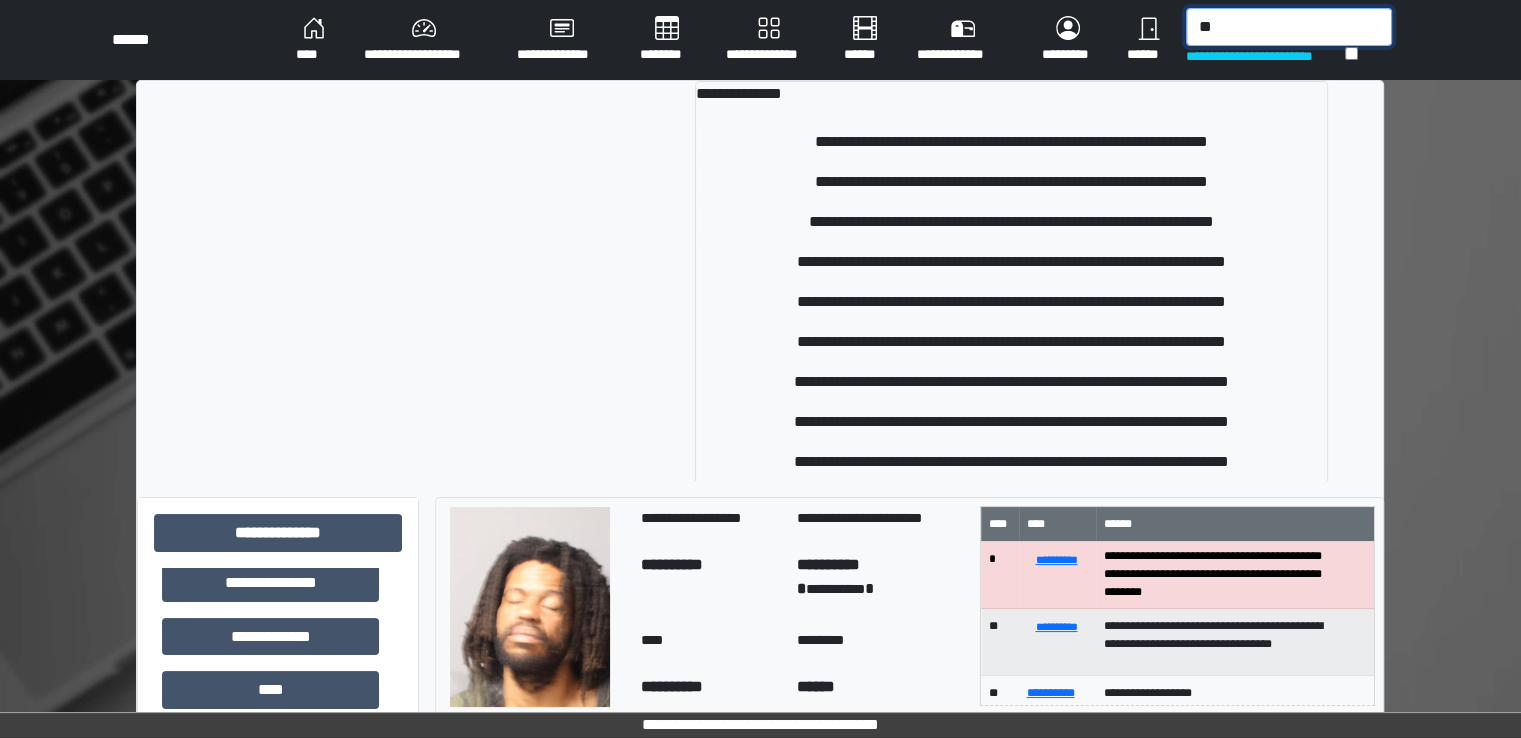 type on "*" 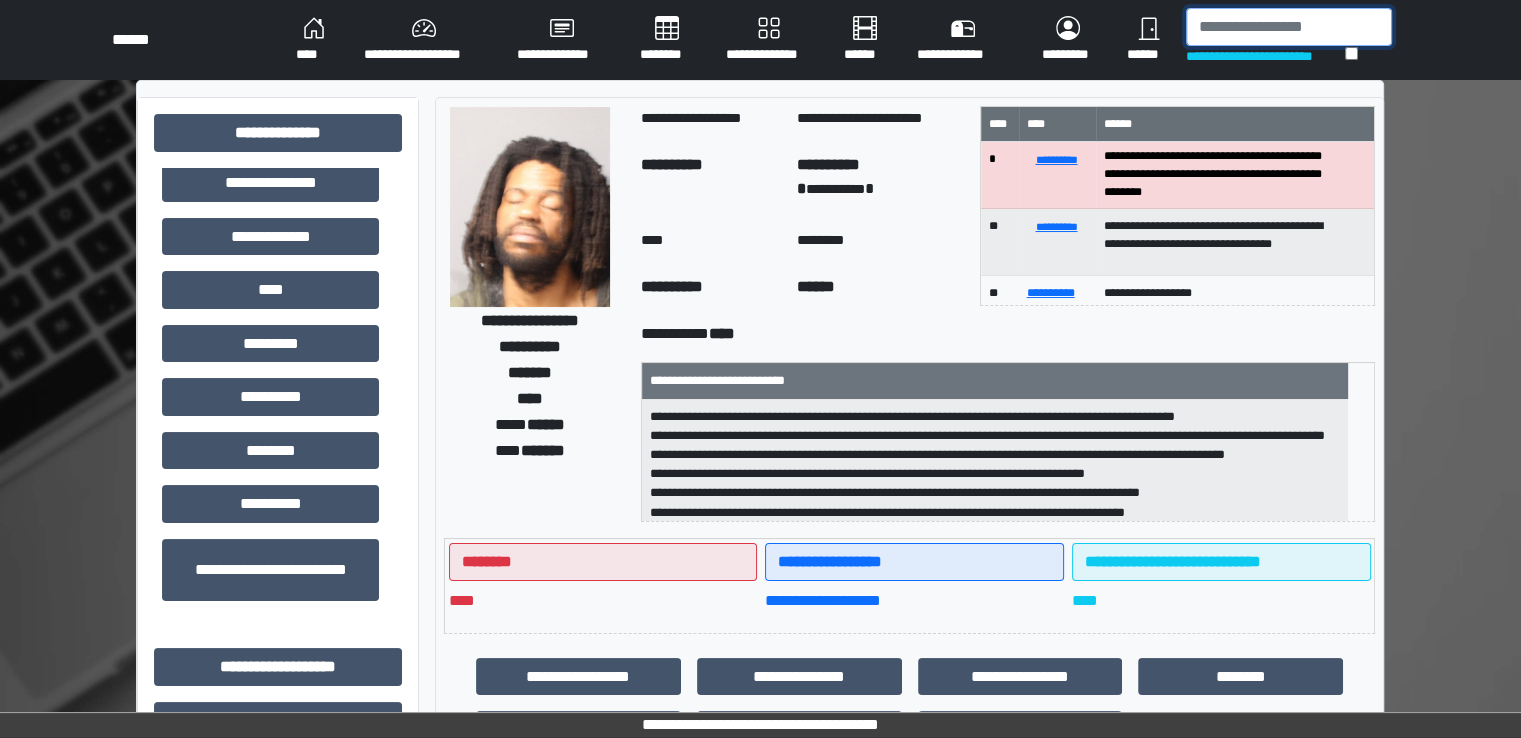 type 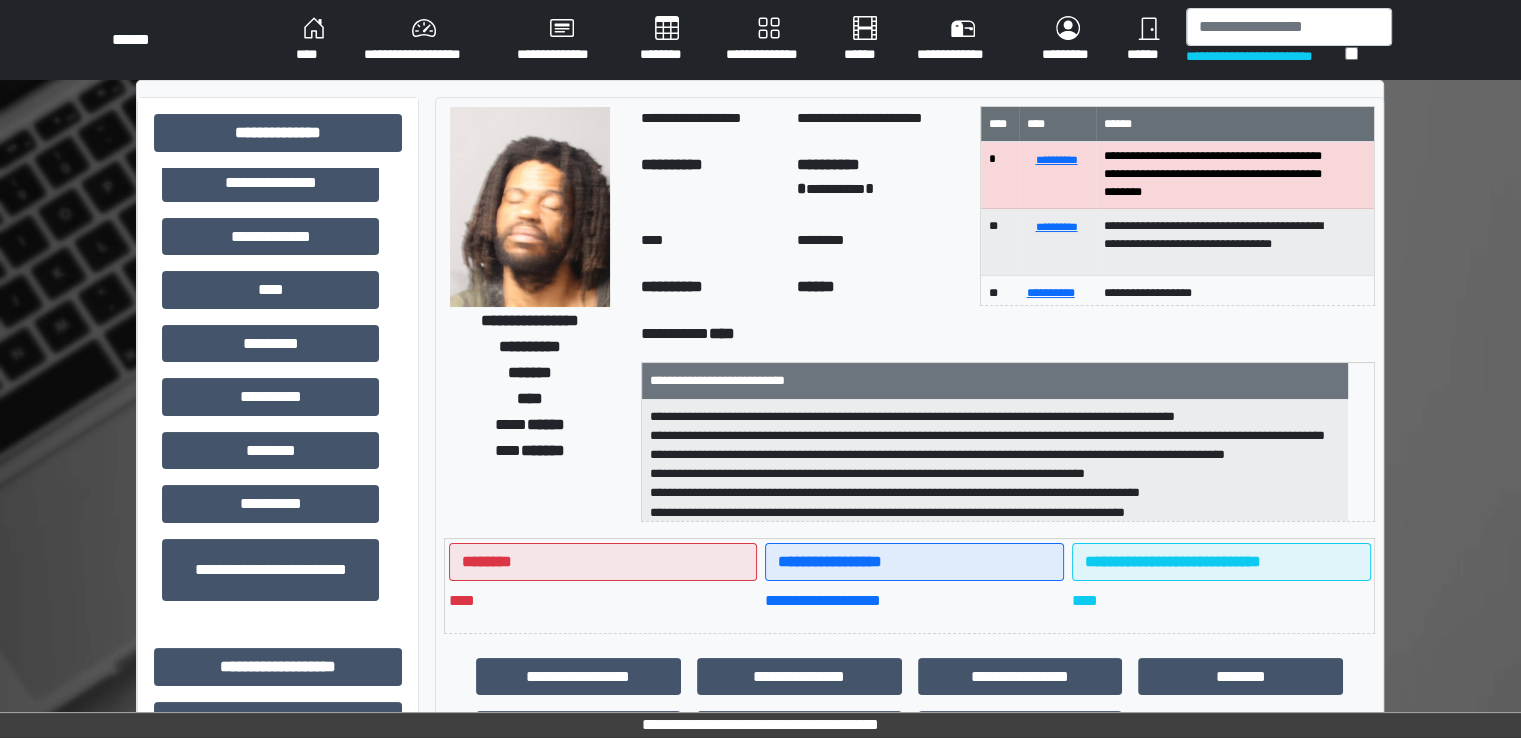 click on "**********" at bounding box center (760, 863) 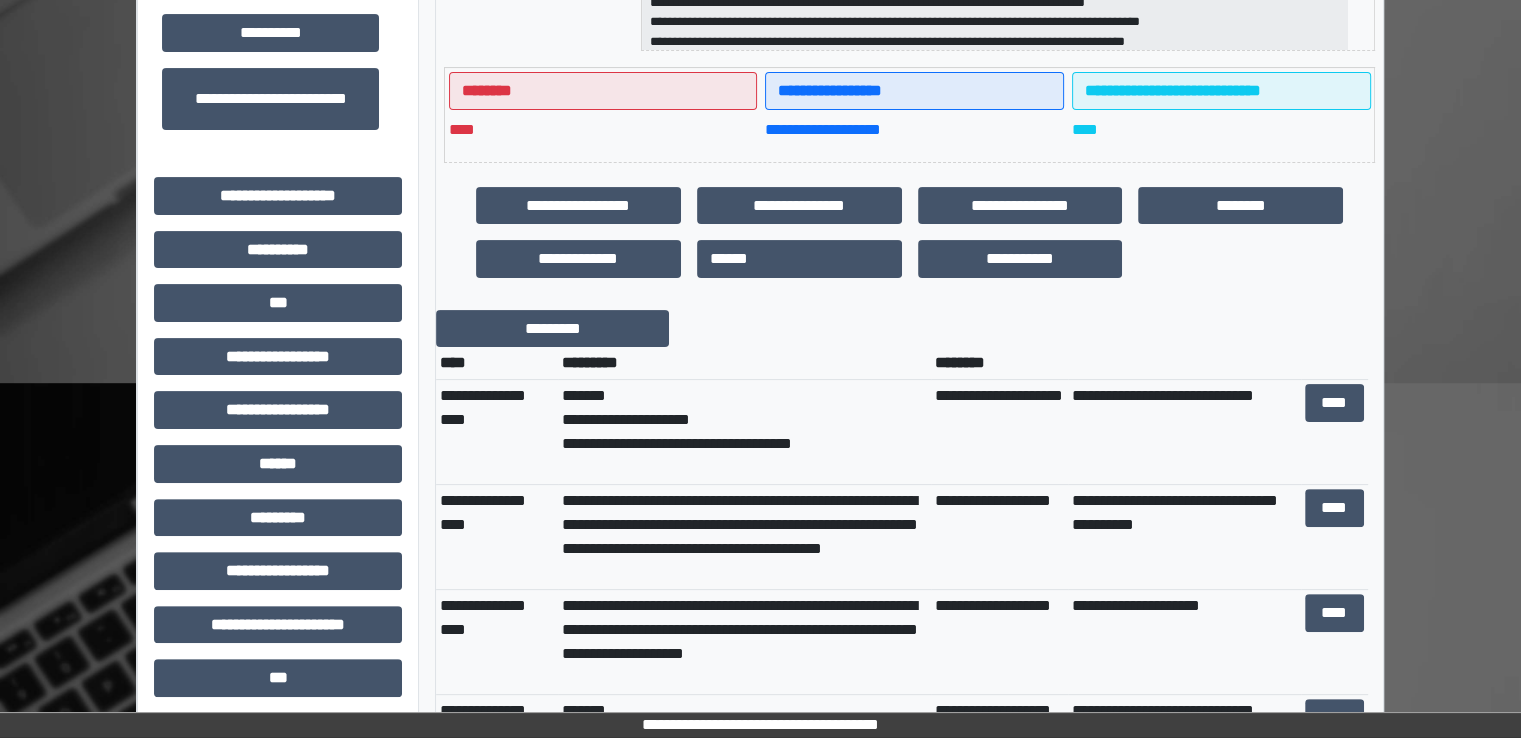 scroll, scrollTop: 496, scrollLeft: 0, axis: vertical 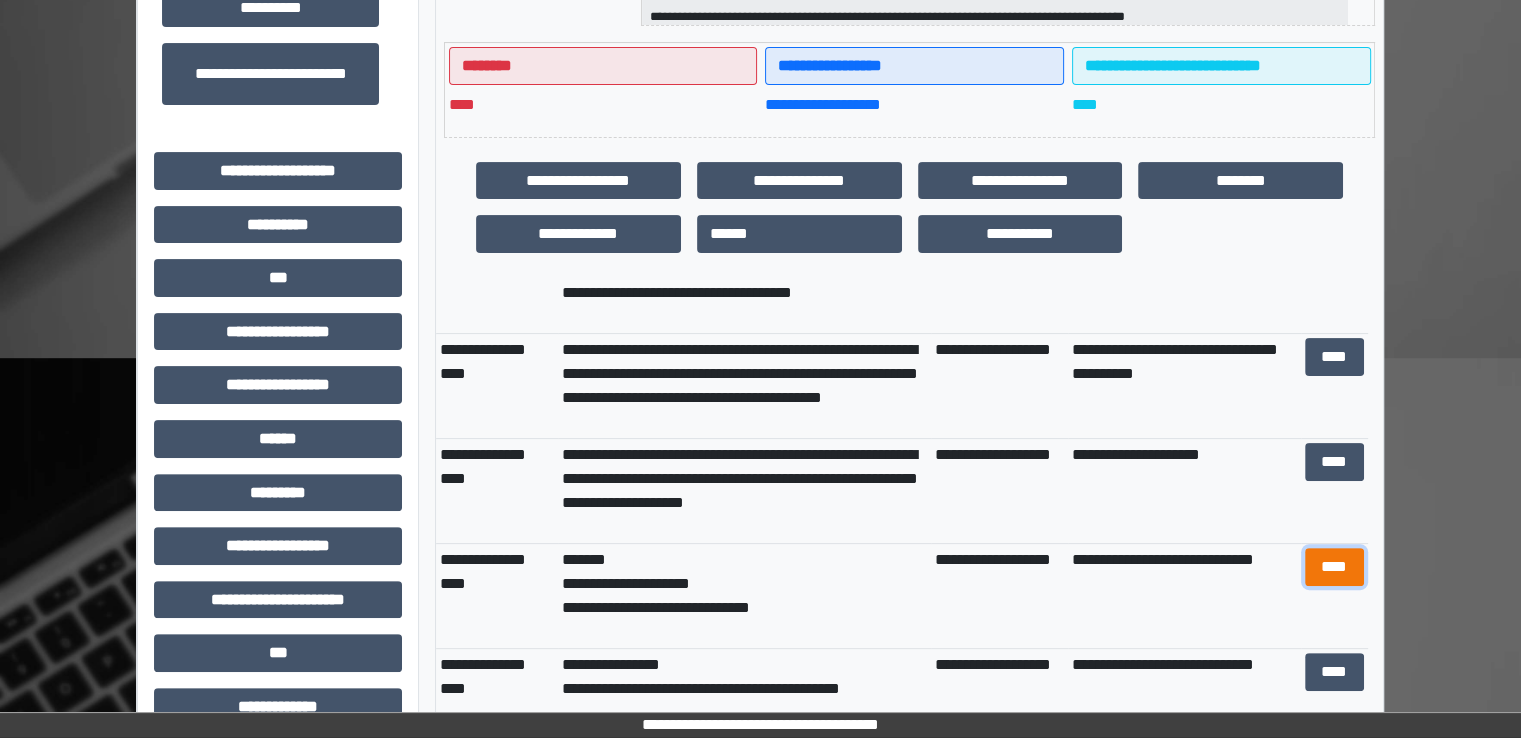 click on "****" at bounding box center [1334, 567] 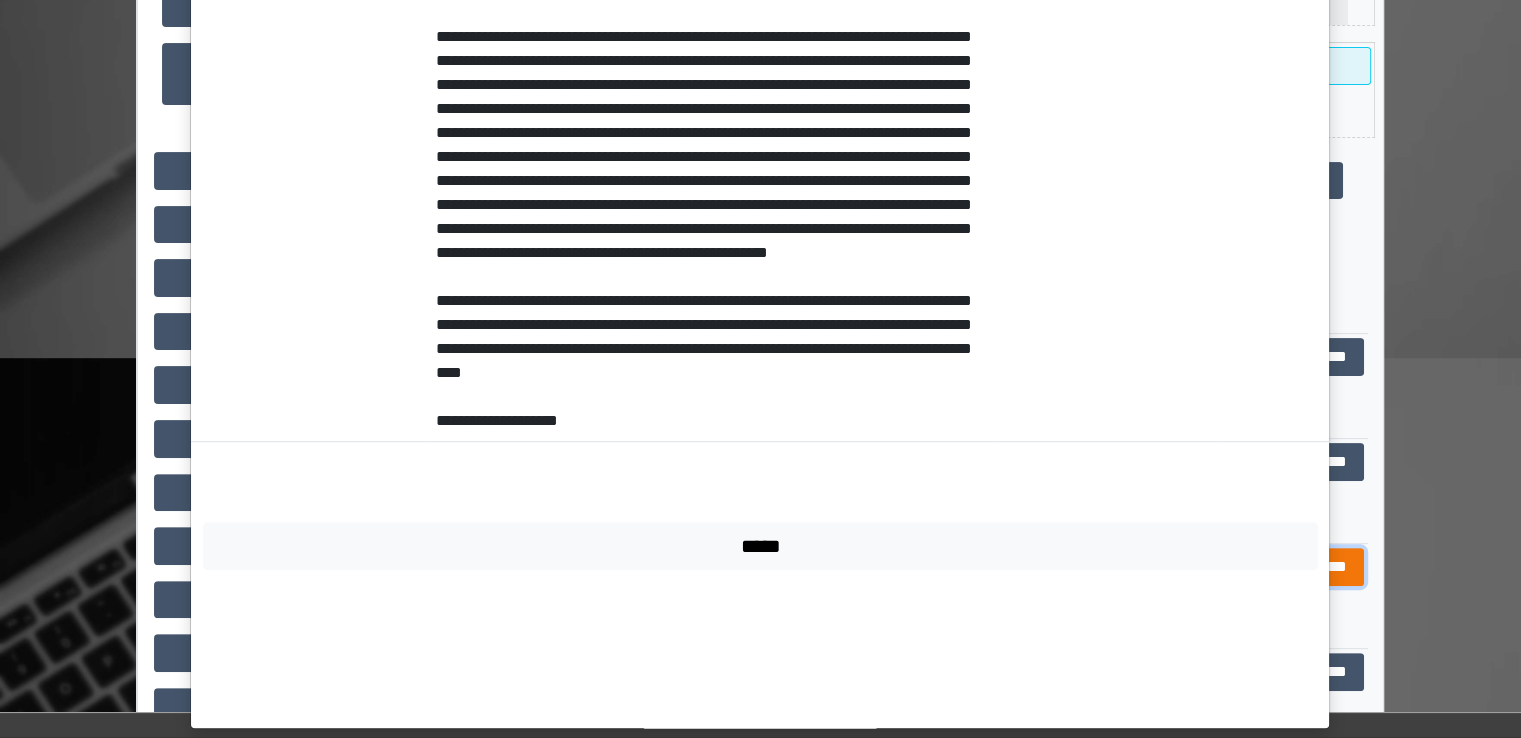 scroll, scrollTop: 72, scrollLeft: 0, axis: vertical 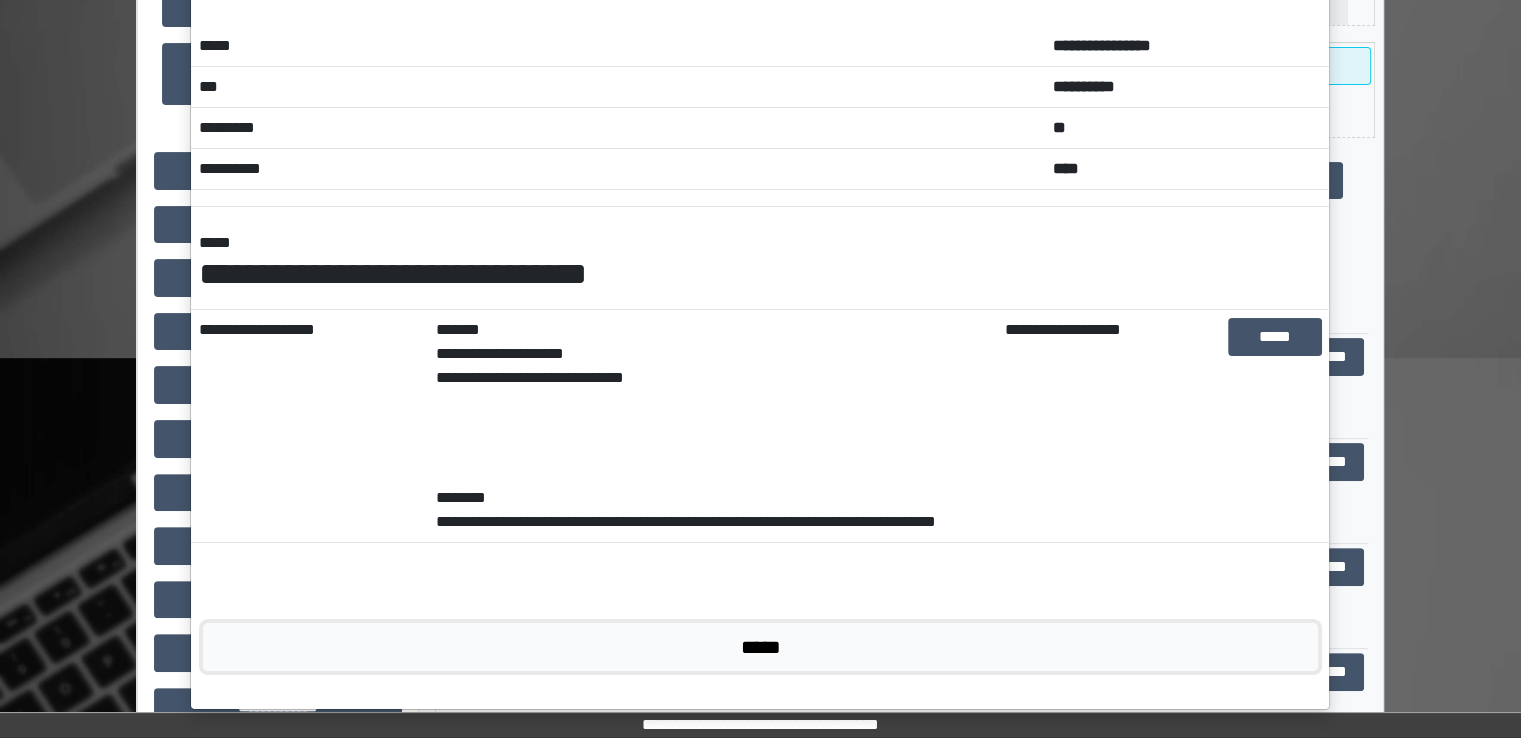 click on "*****" at bounding box center (760, 647) 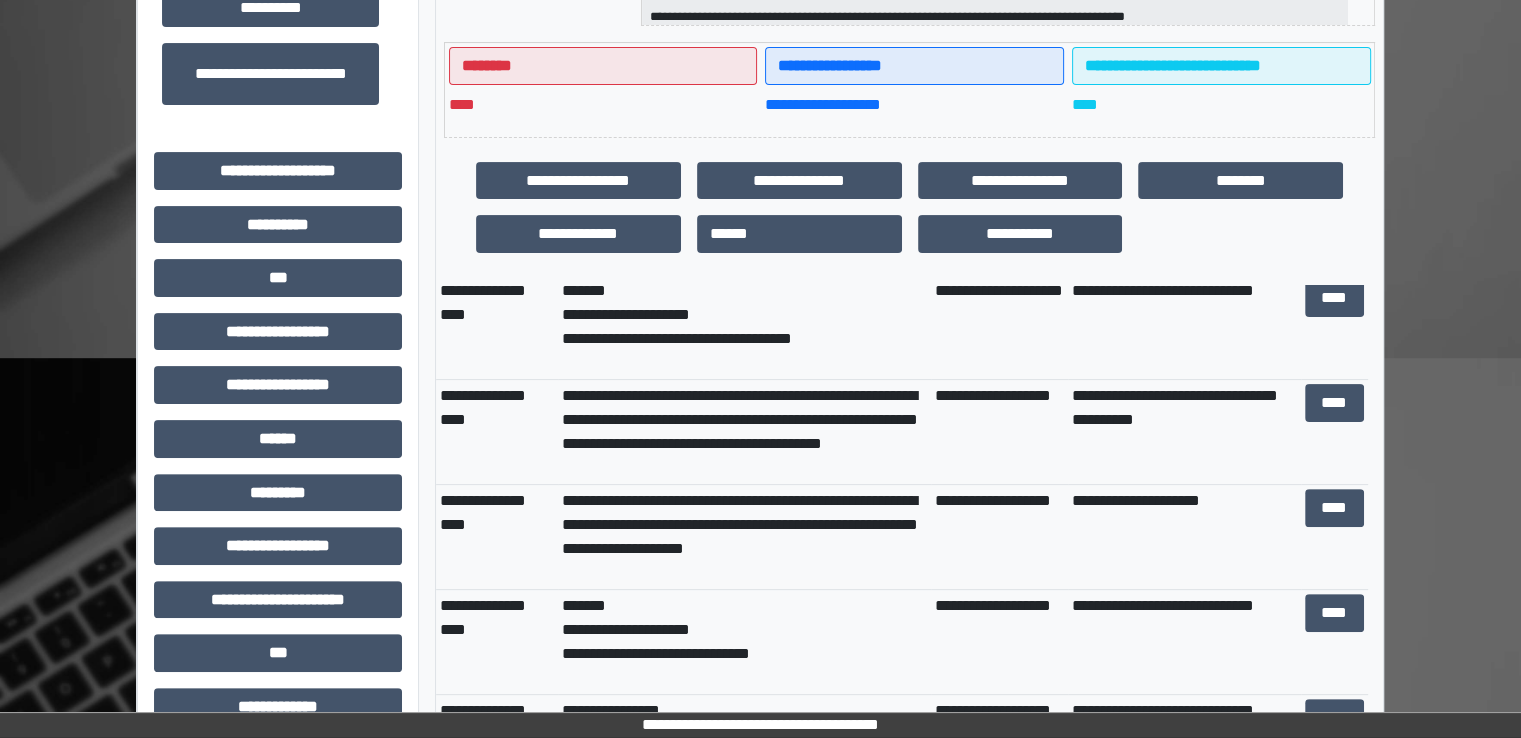 scroll, scrollTop: 0, scrollLeft: 0, axis: both 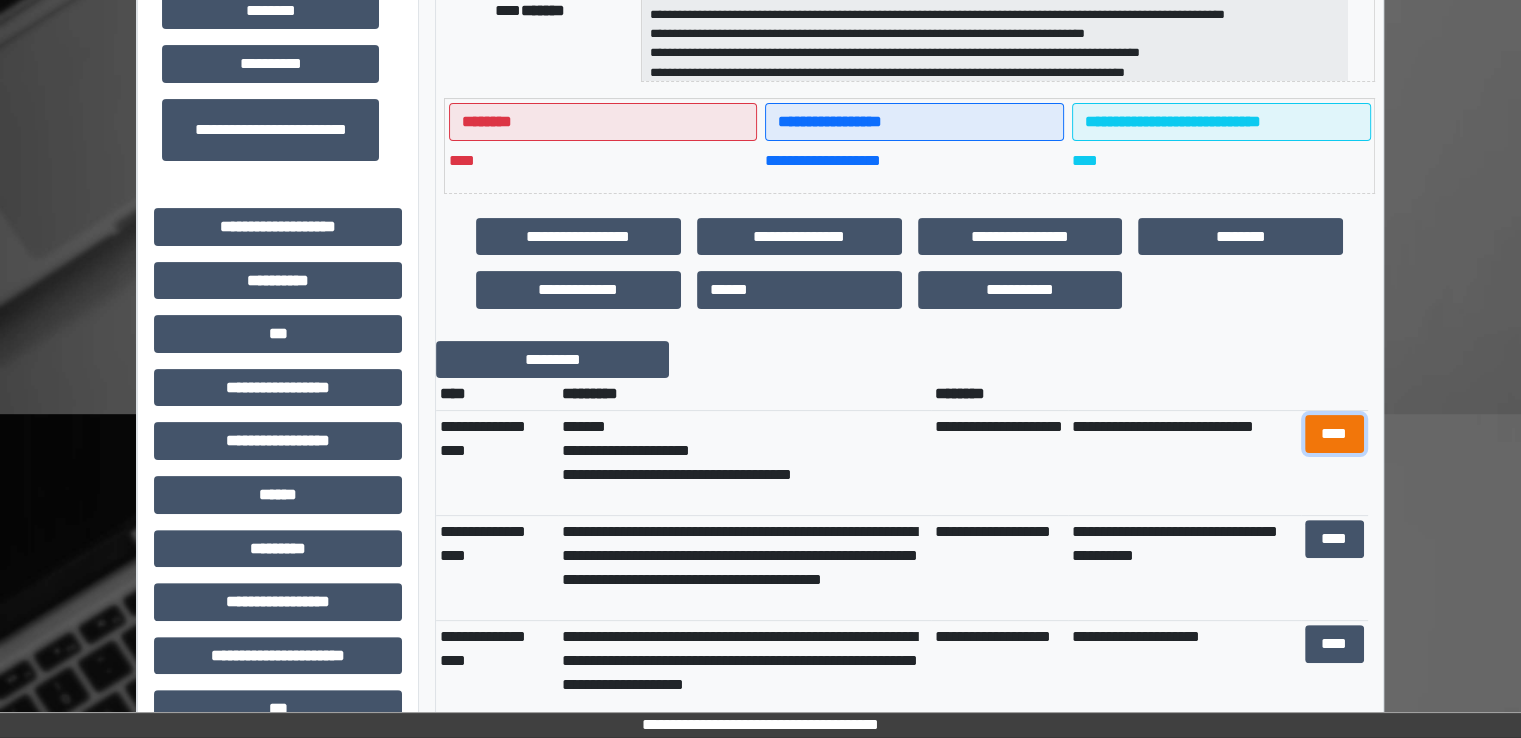click on "****" at bounding box center (1334, 434) 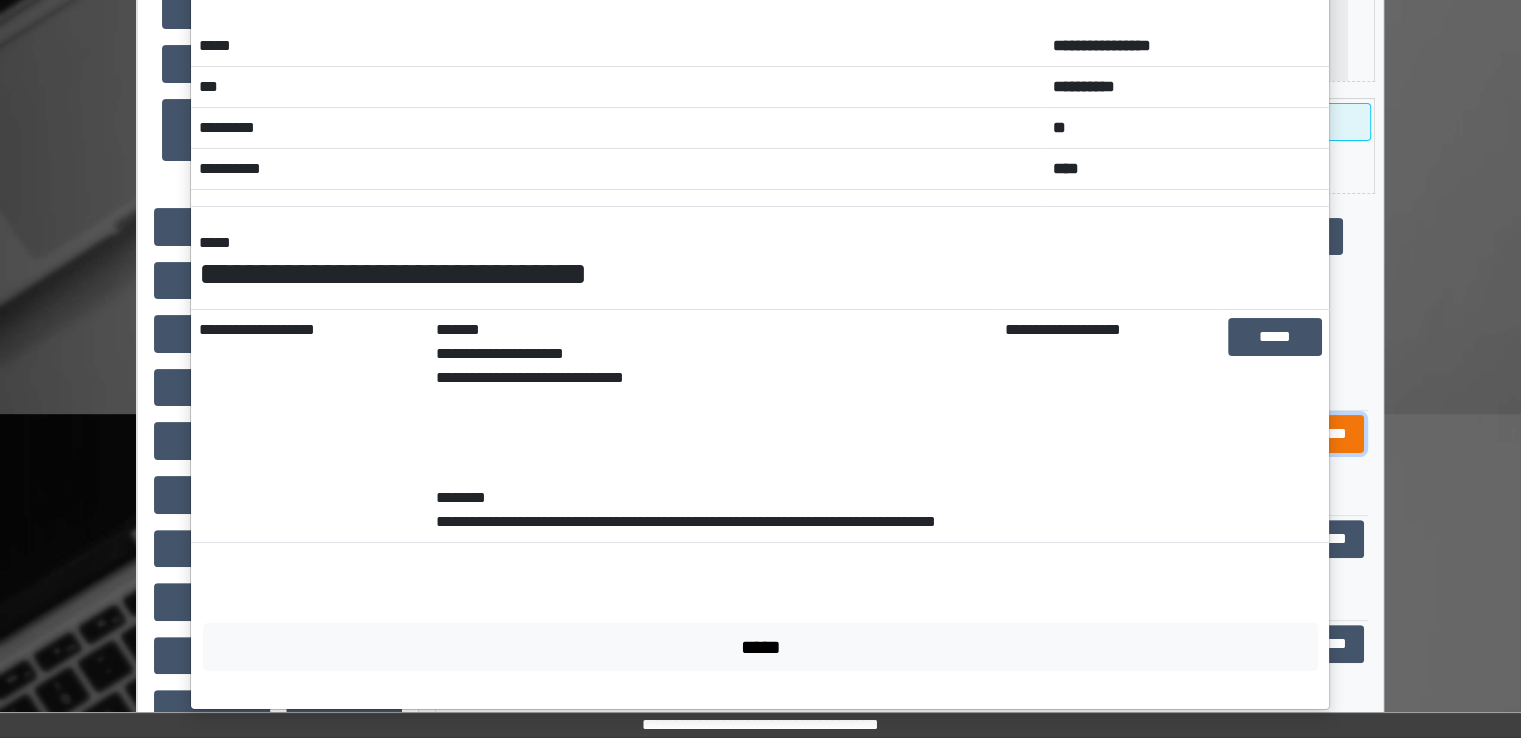 scroll, scrollTop: 48, scrollLeft: 0, axis: vertical 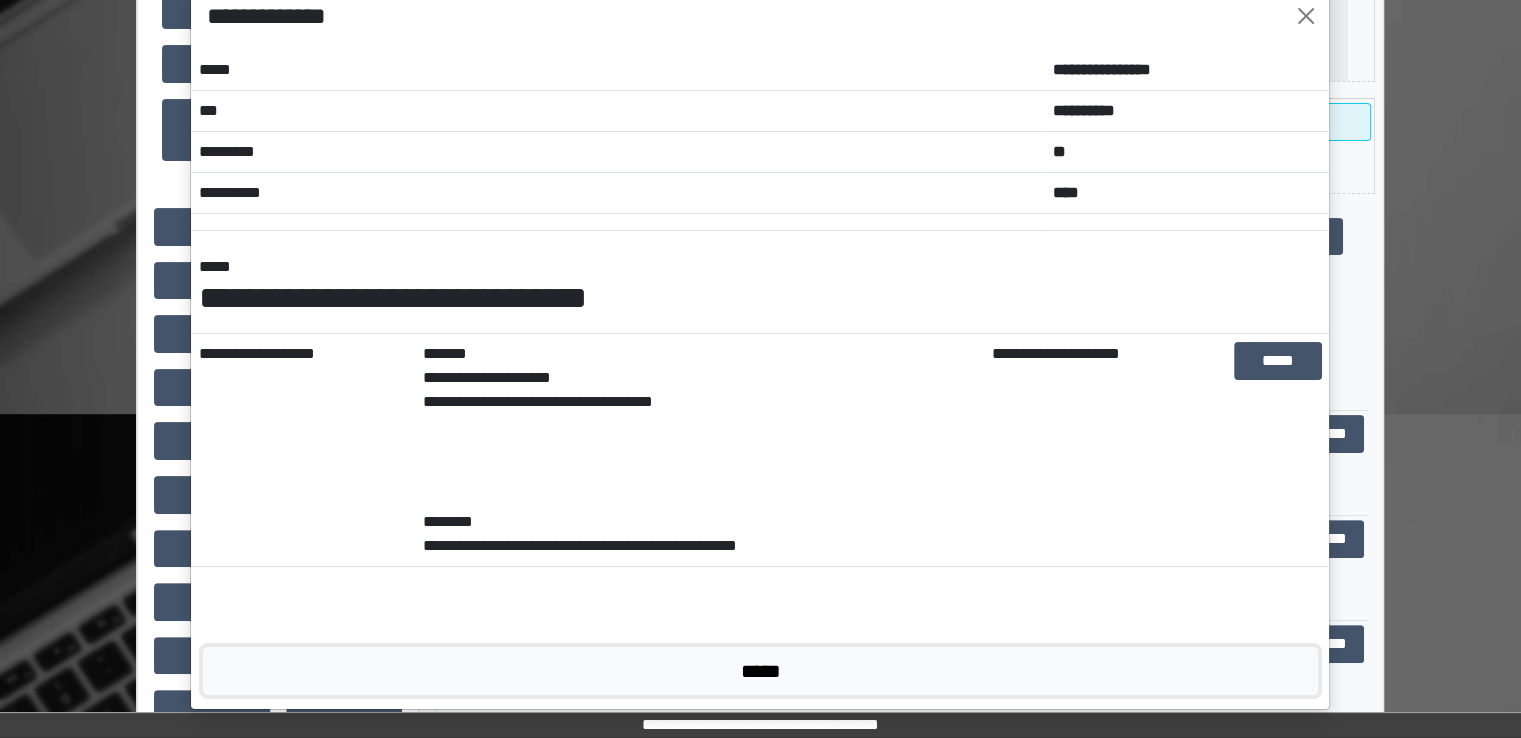 drag, startPoint x: 760, startPoint y: 664, endPoint x: 748, endPoint y: 674, distance: 15.6205 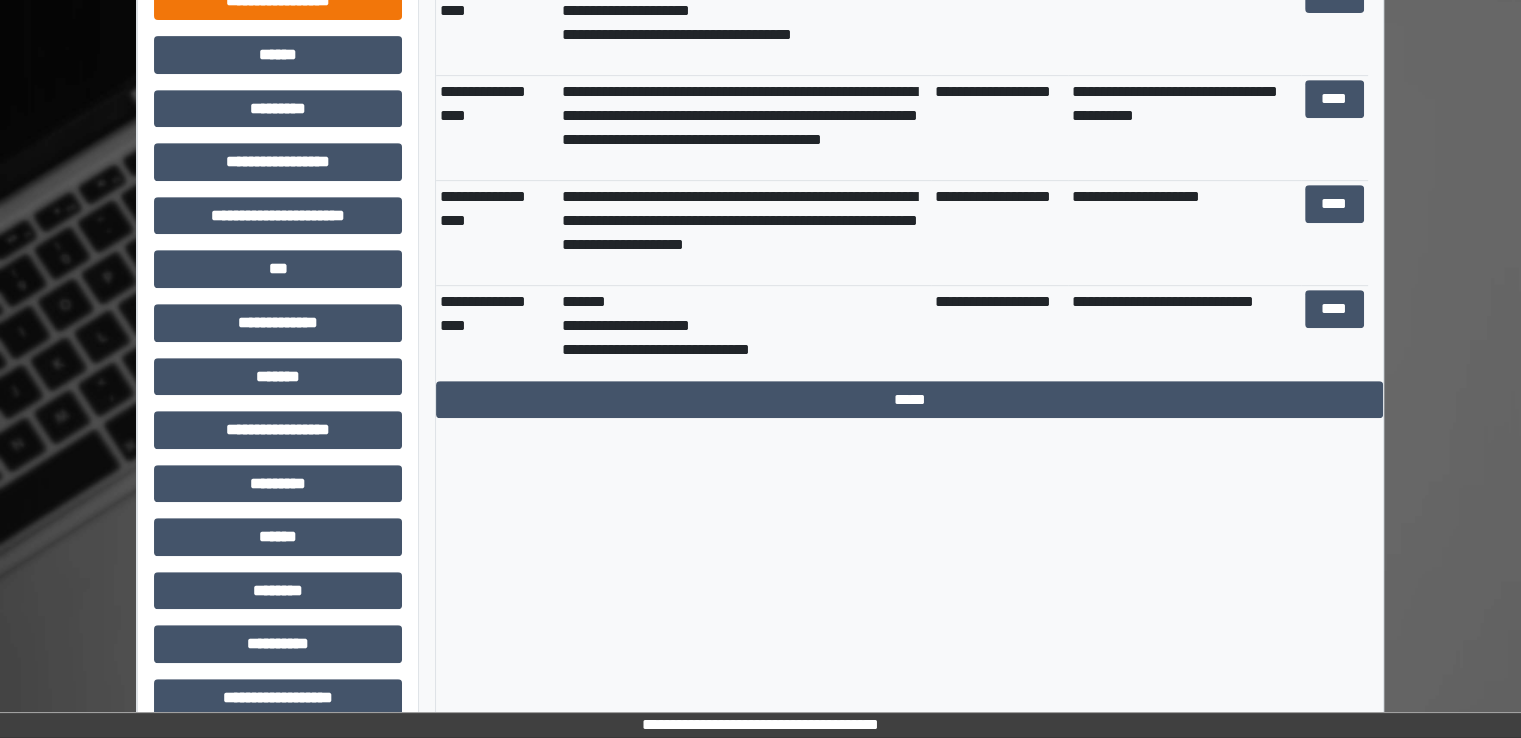 scroll, scrollTop: 908, scrollLeft: 0, axis: vertical 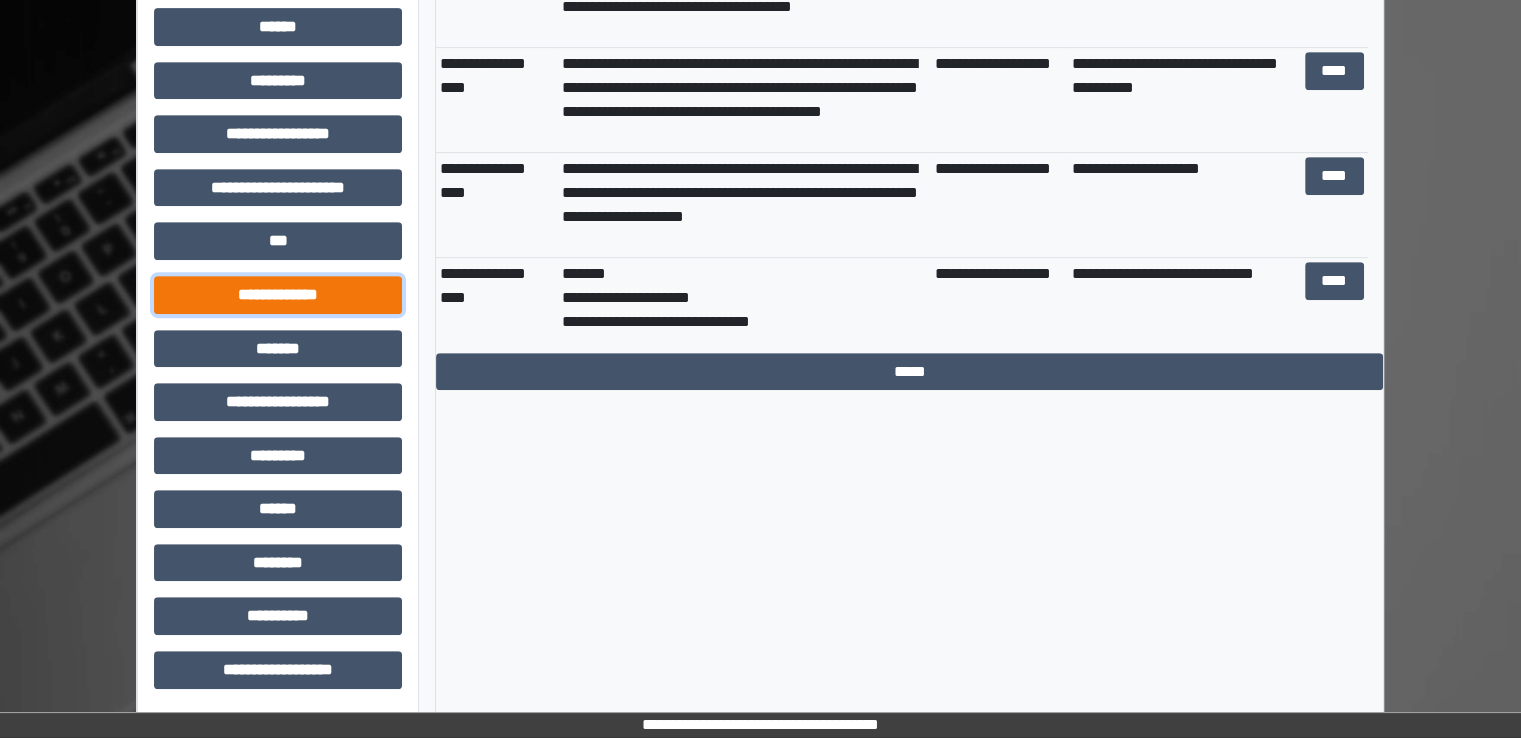 click on "**********" at bounding box center [278, 295] 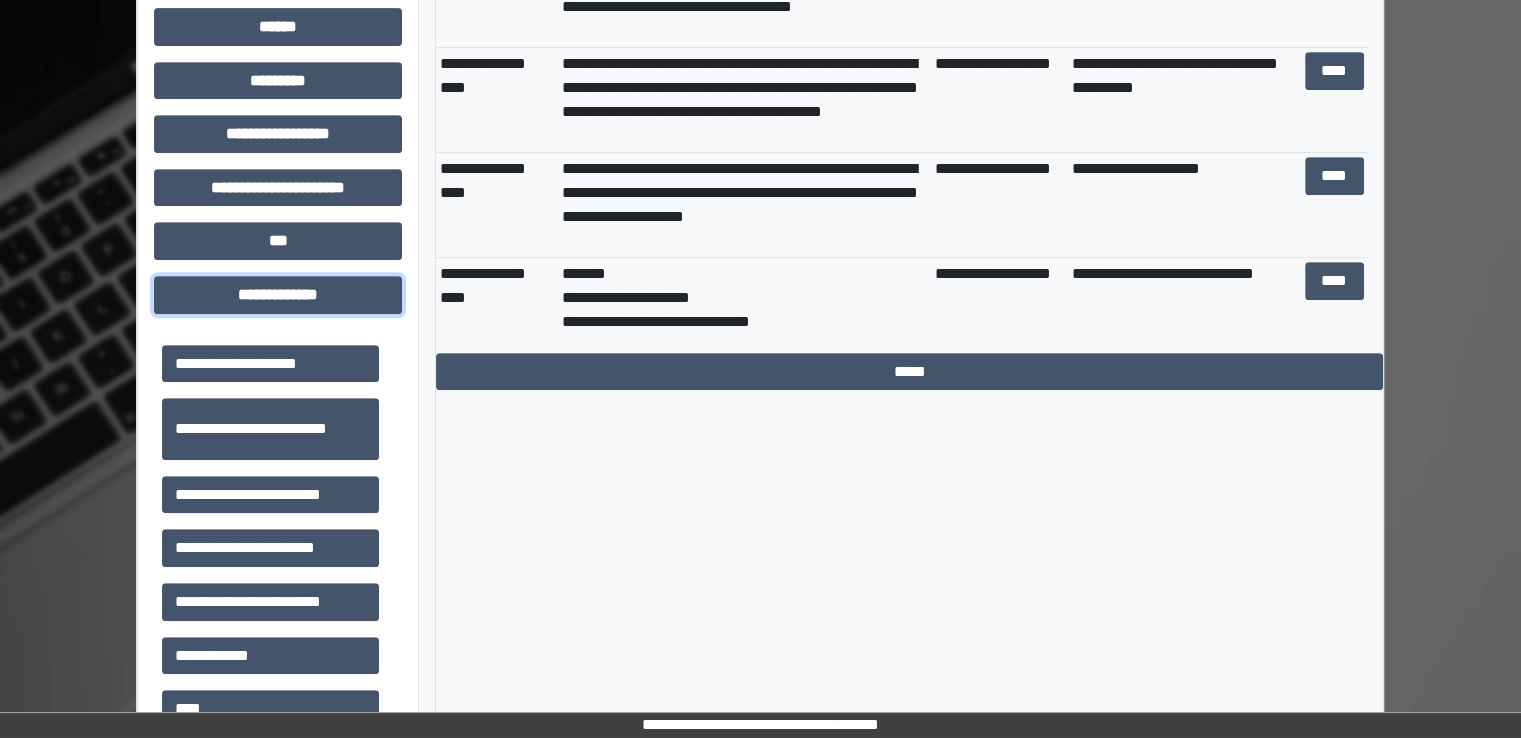 scroll, scrollTop: 455, scrollLeft: 0, axis: vertical 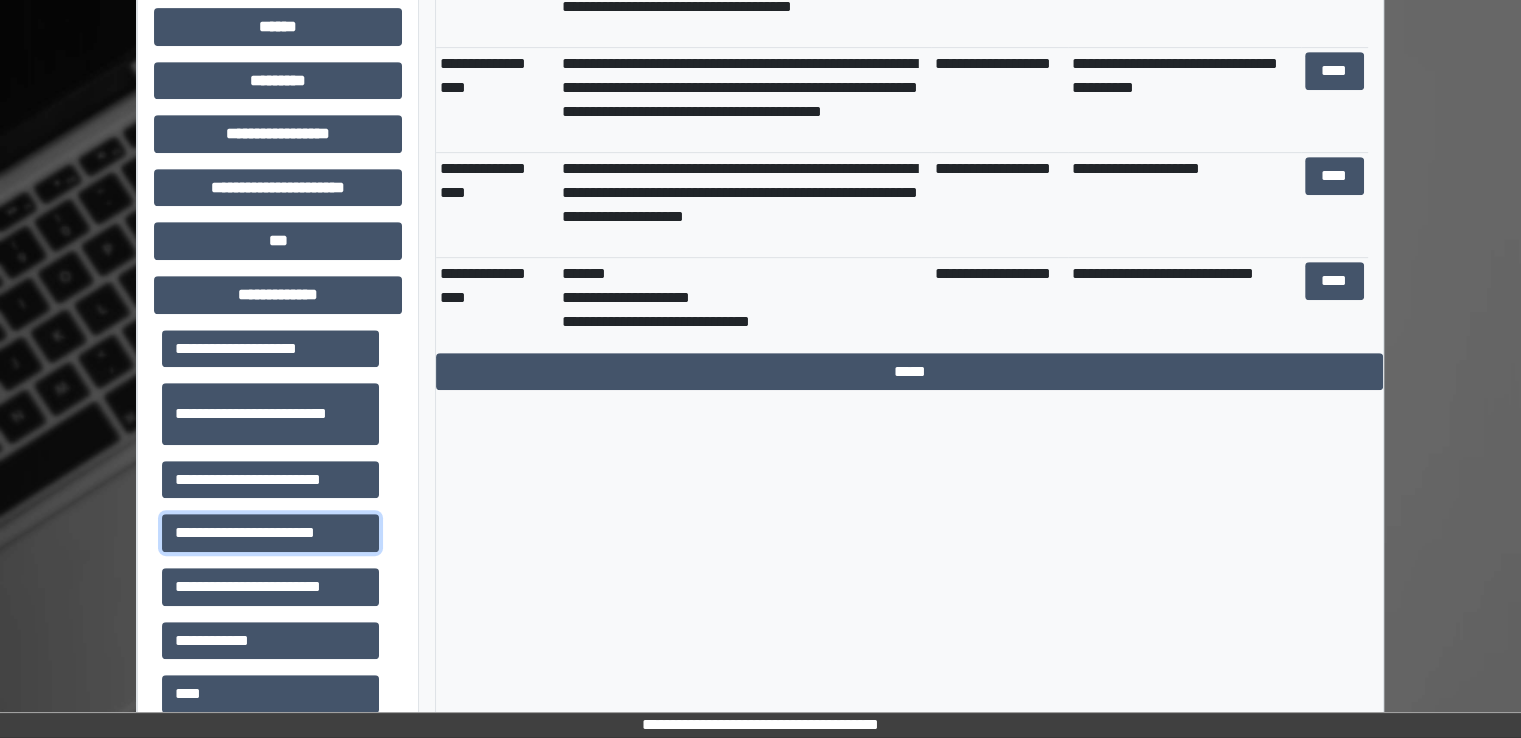 click on "**********" at bounding box center (270, 533) 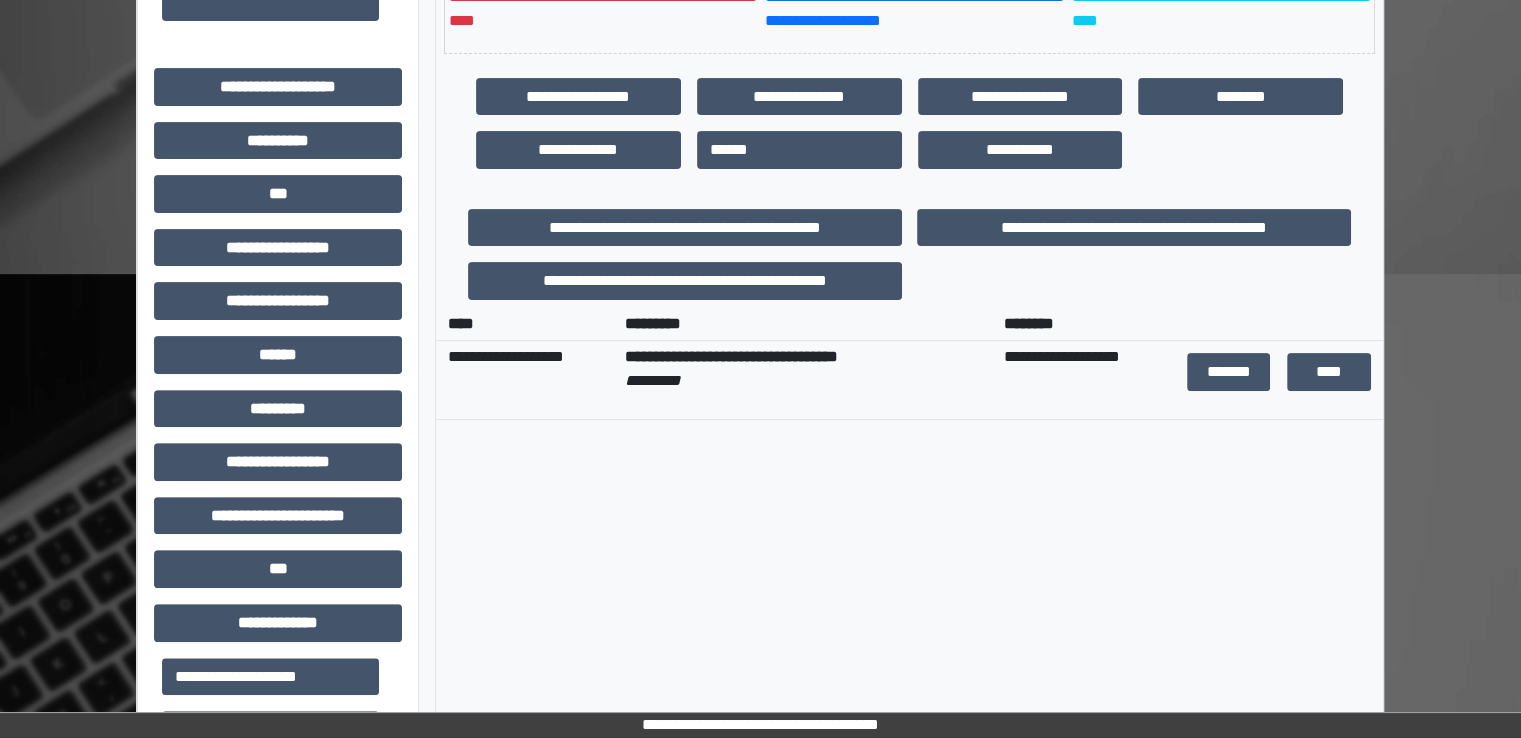 scroll, scrollTop: 579, scrollLeft: 0, axis: vertical 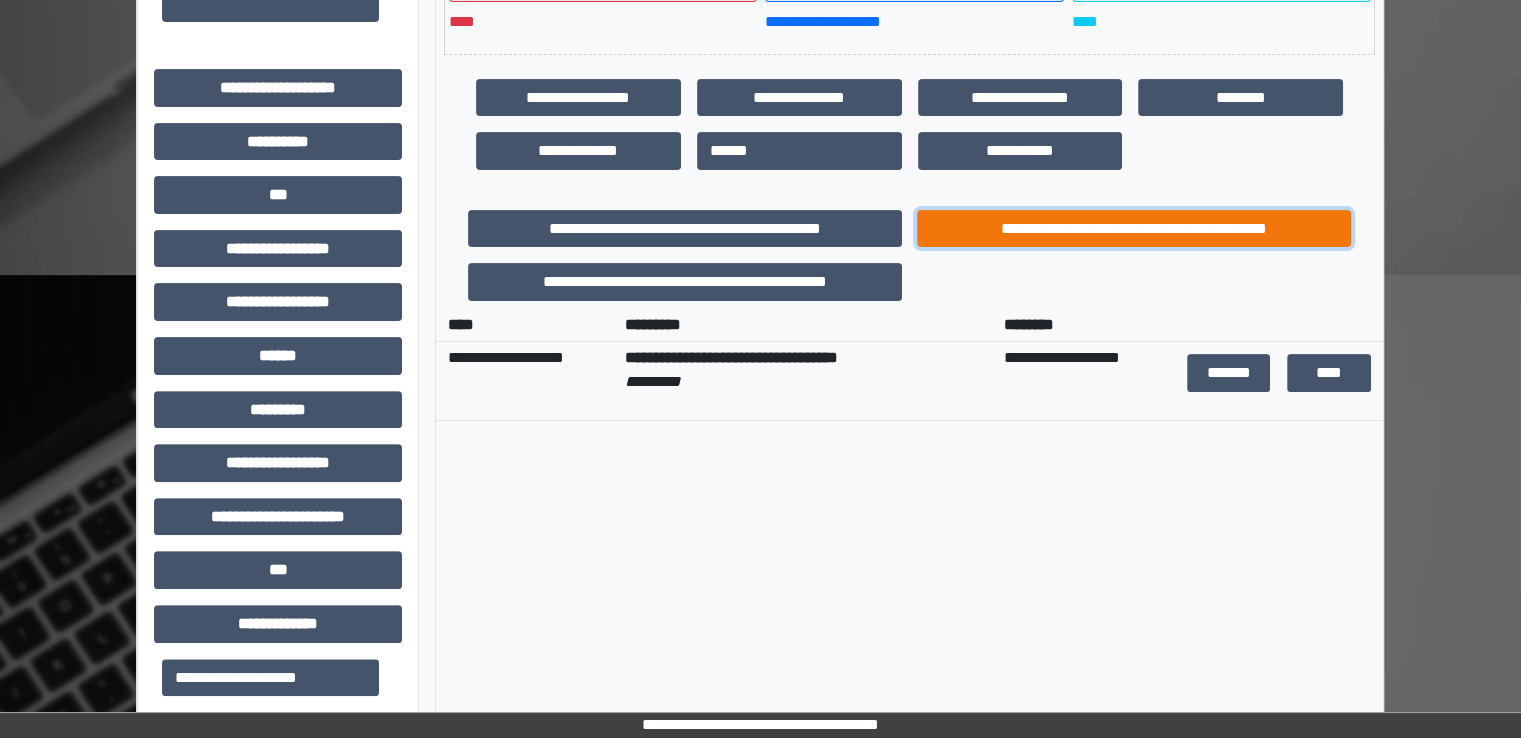 click on "**********" at bounding box center (1134, 229) 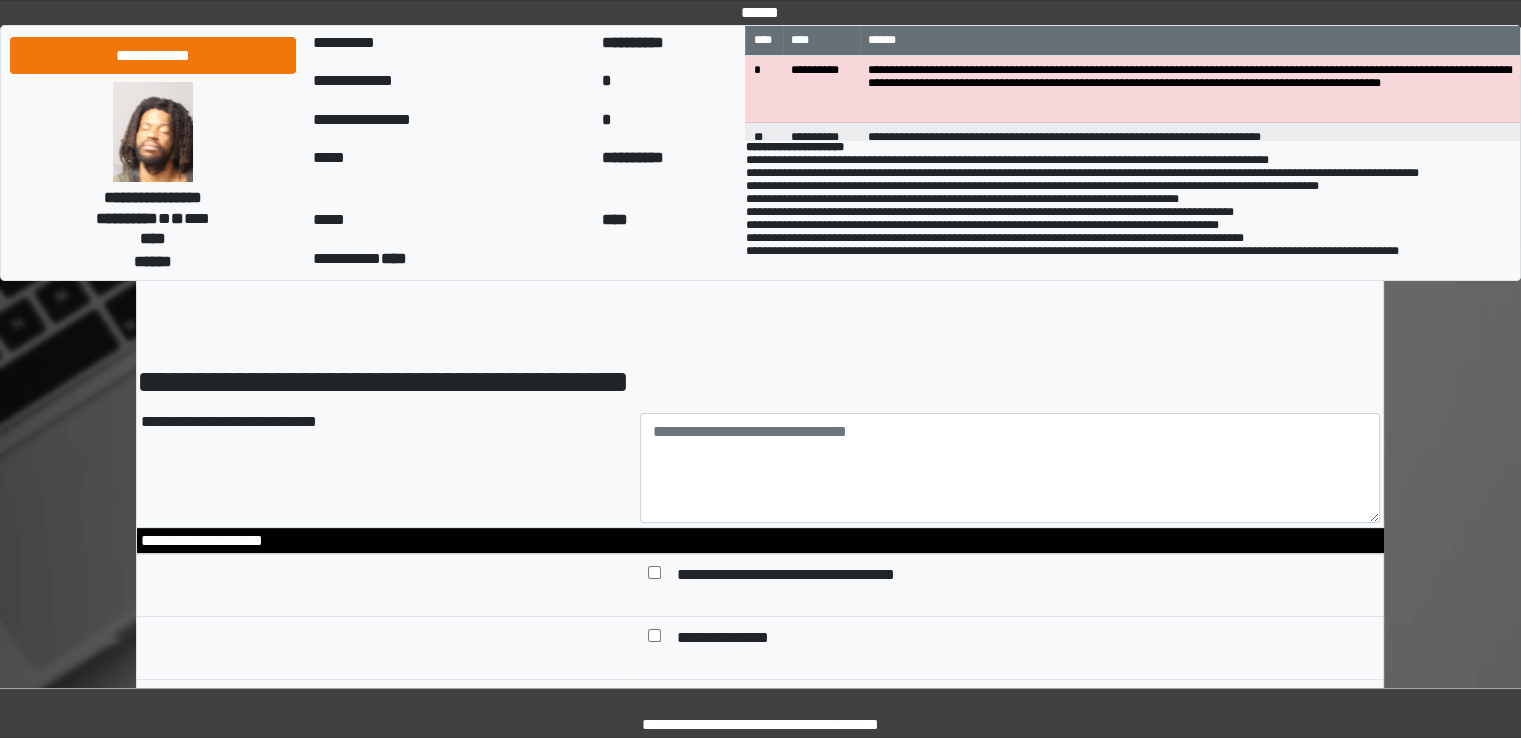 scroll, scrollTop: 28, scrollLeft: 0, axis: vertical 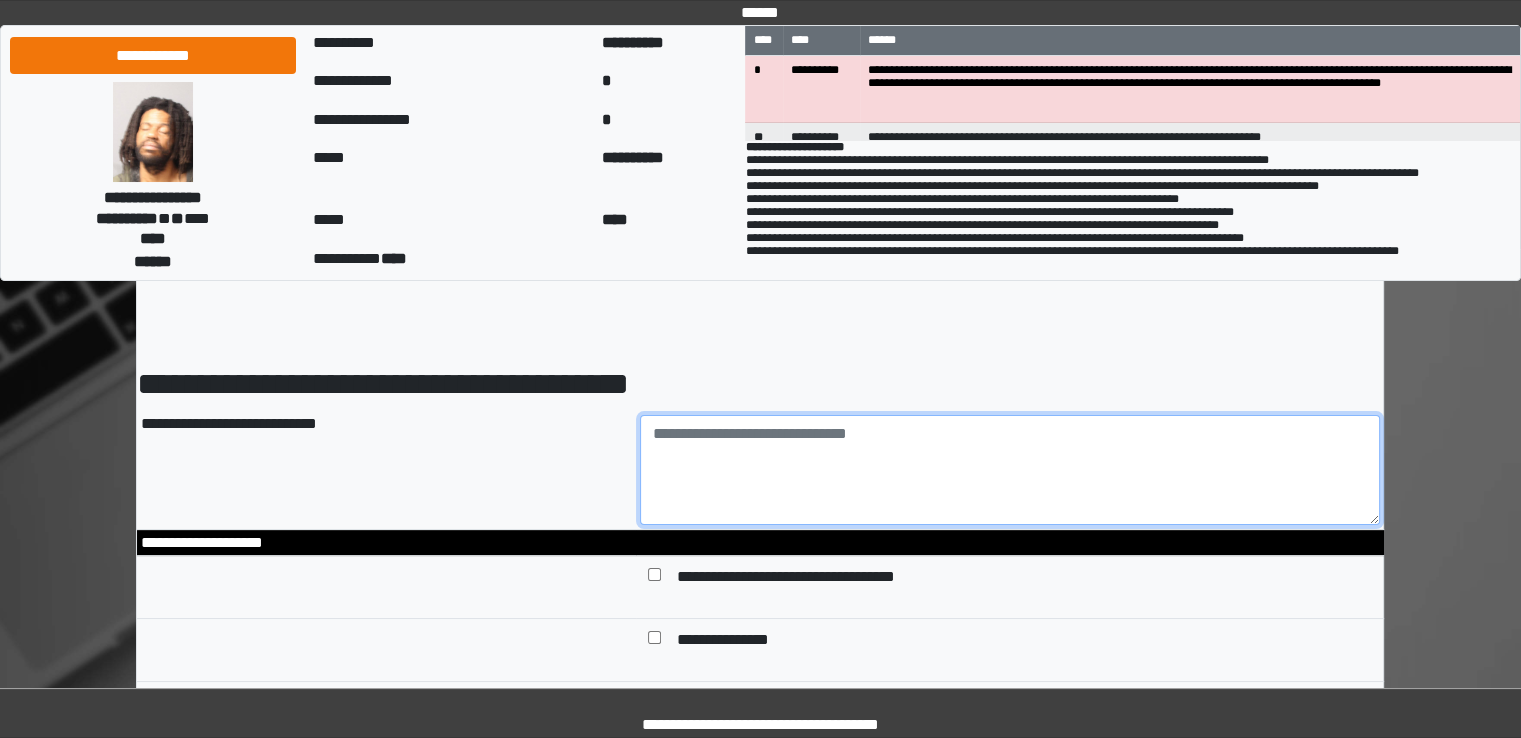 click at bounding box center [1010, 470] 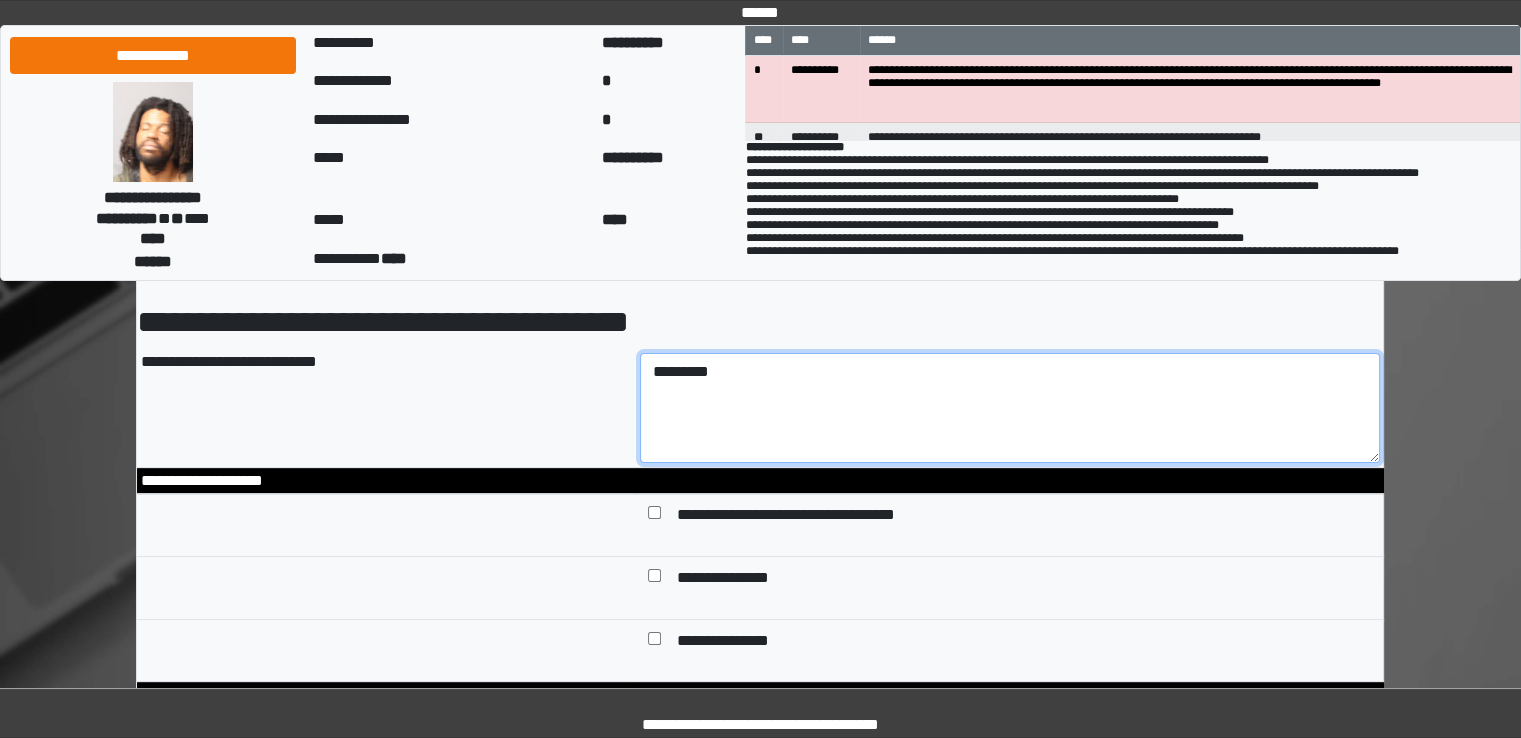 scroll, scrollTop: 84, scrollLeft: 0, axis: vertical 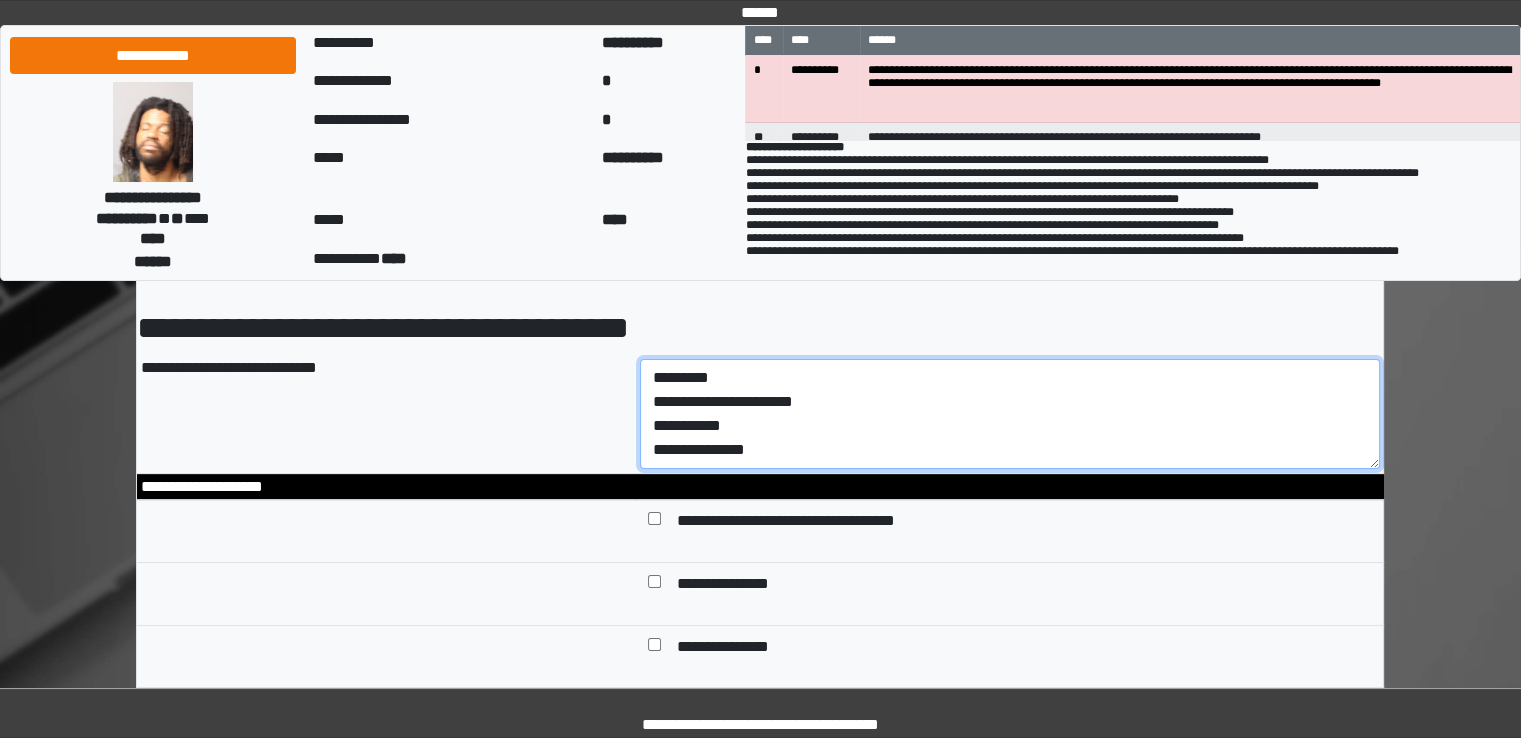 type on "**********" 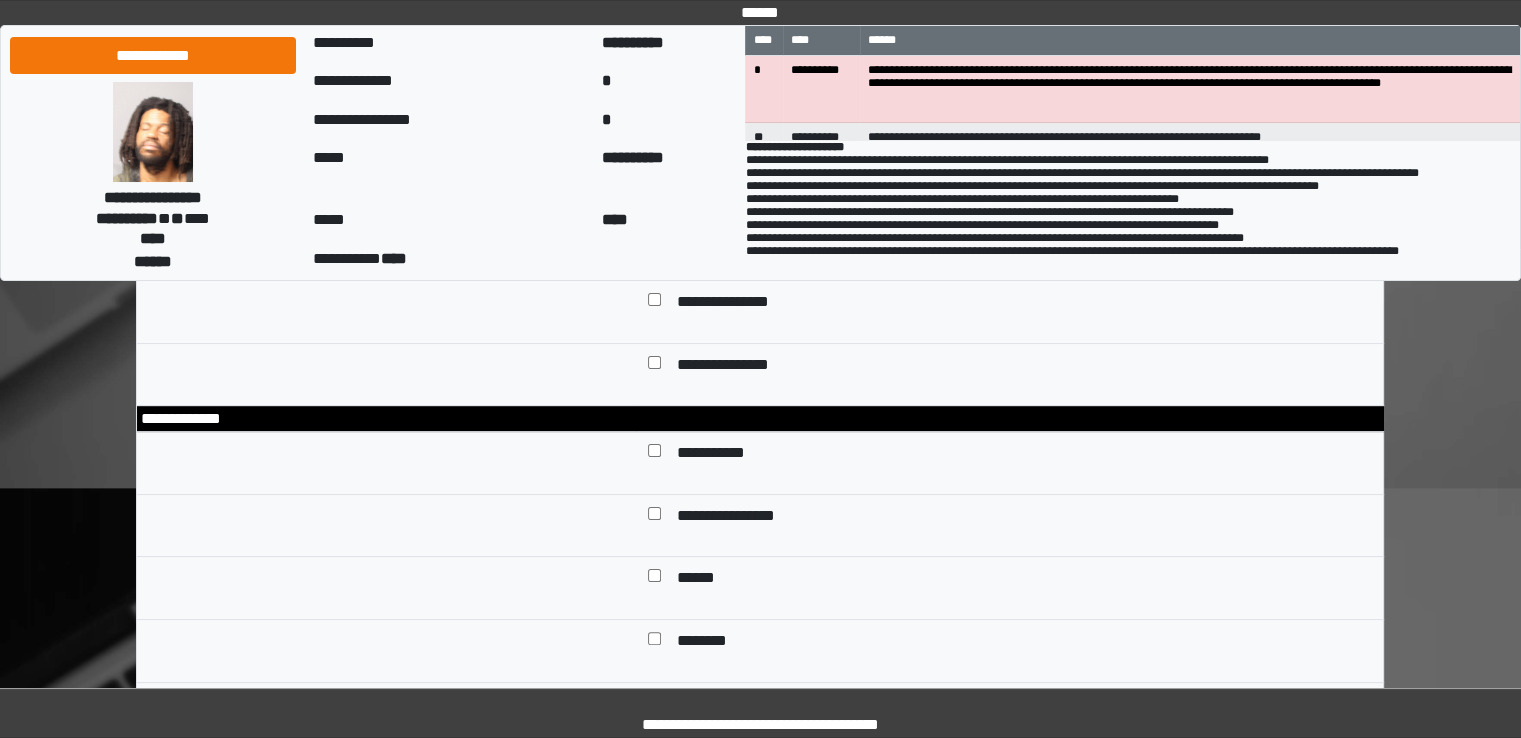 scroll, scrollTop: 372, scrollLeft: 0, axis: vertical 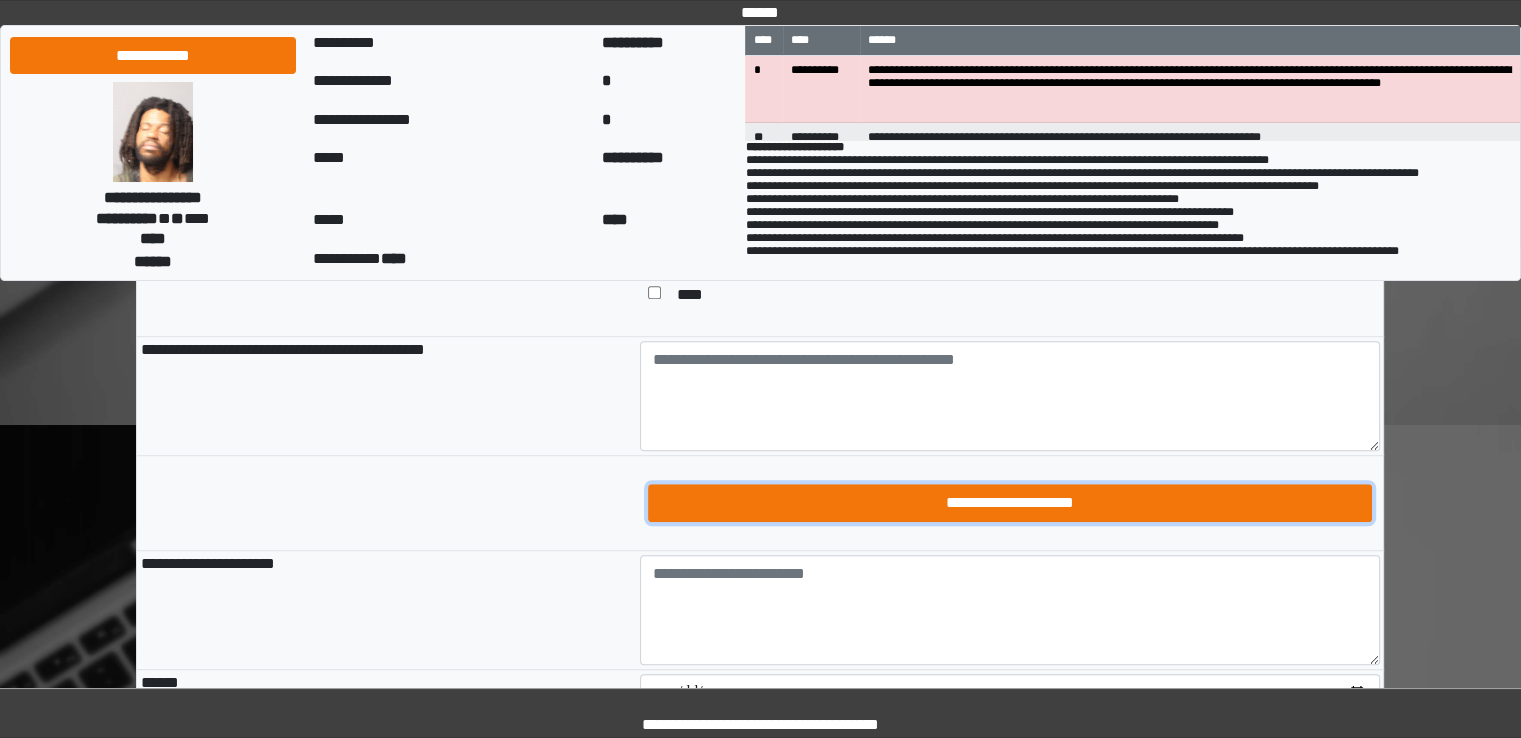 click on "**********" at bounding box center (1010, 503) 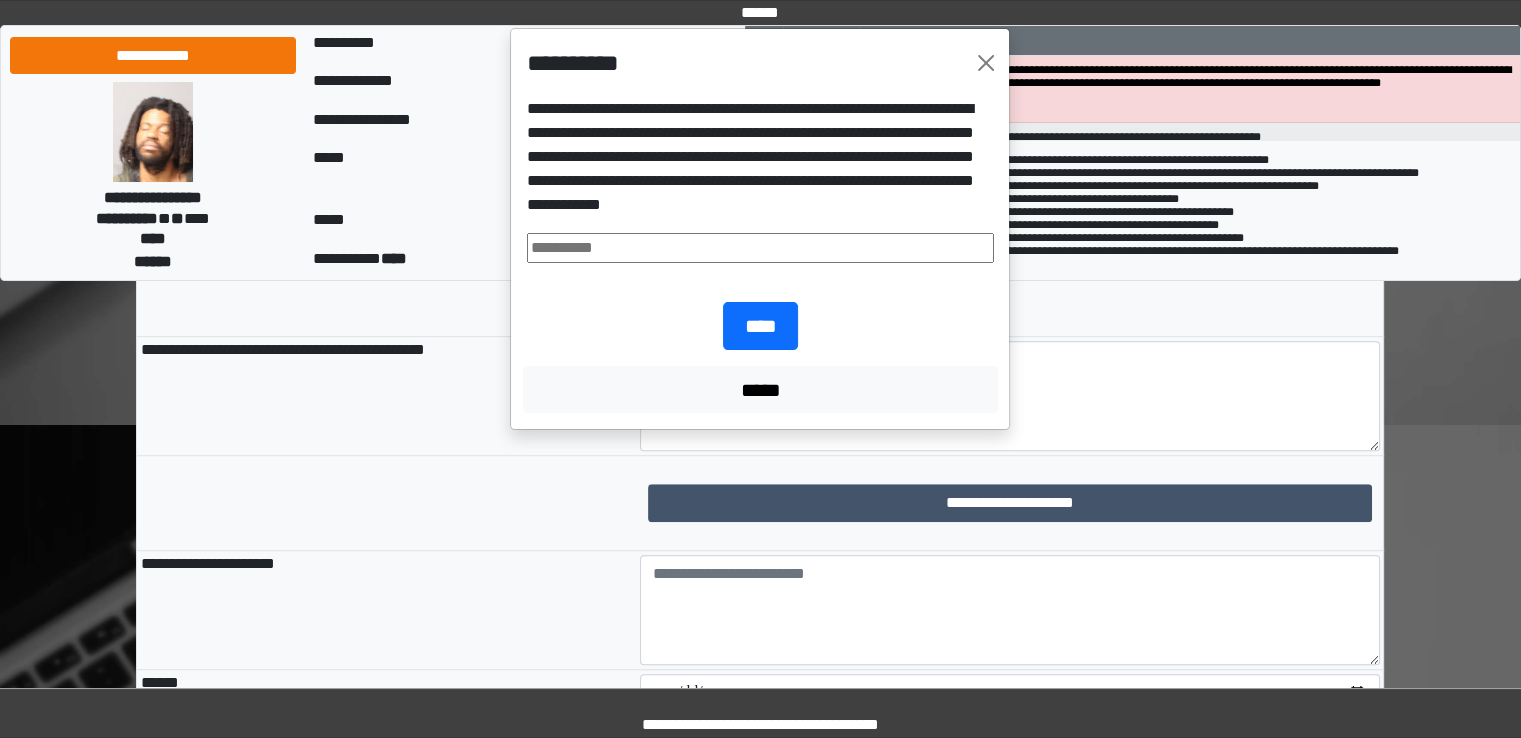 click at bounding box center [760, 248] 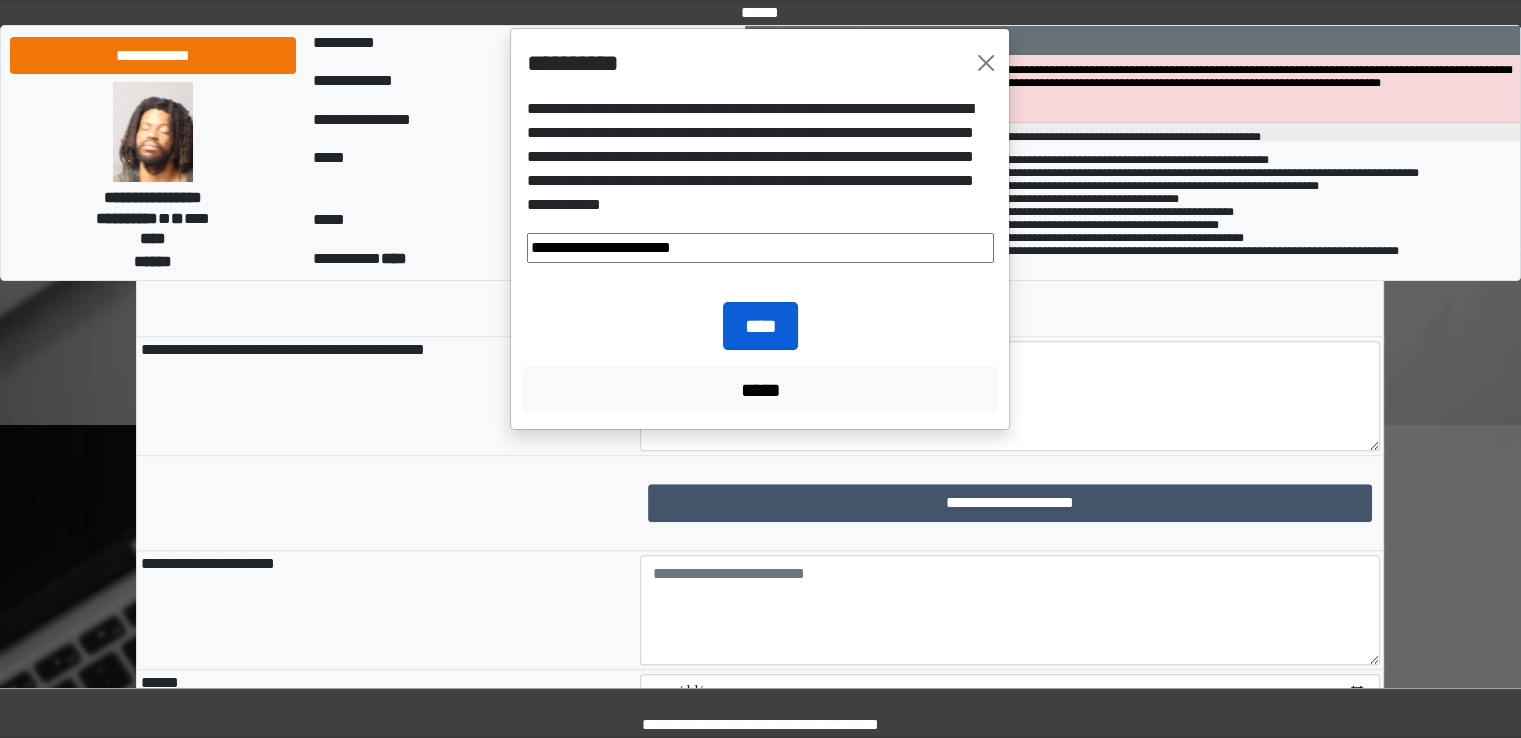 type on "**********" 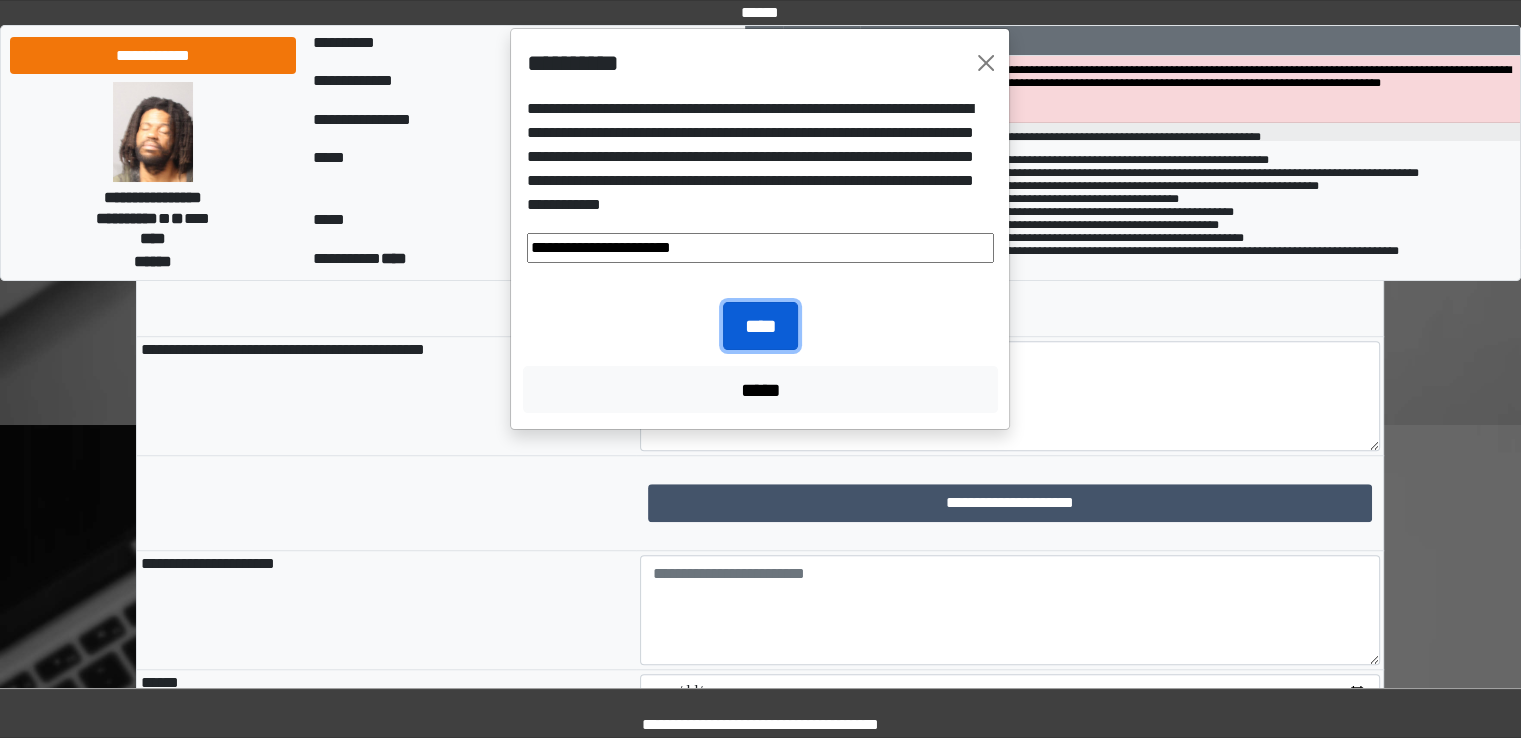 click on "****" at bounding box center (760, 326) 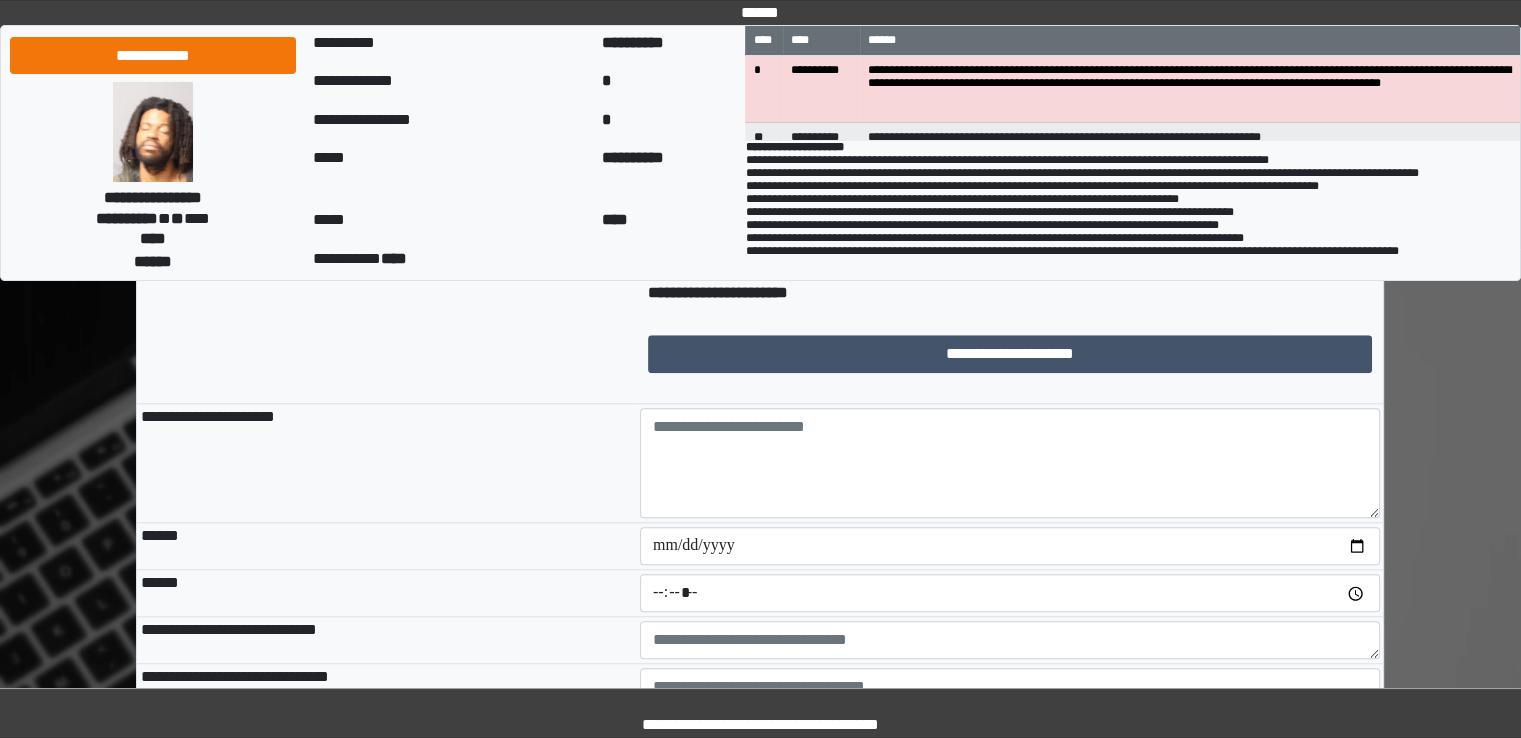 scroll, scrollTop: 1630, scrollLeft: 0, axis: vertical 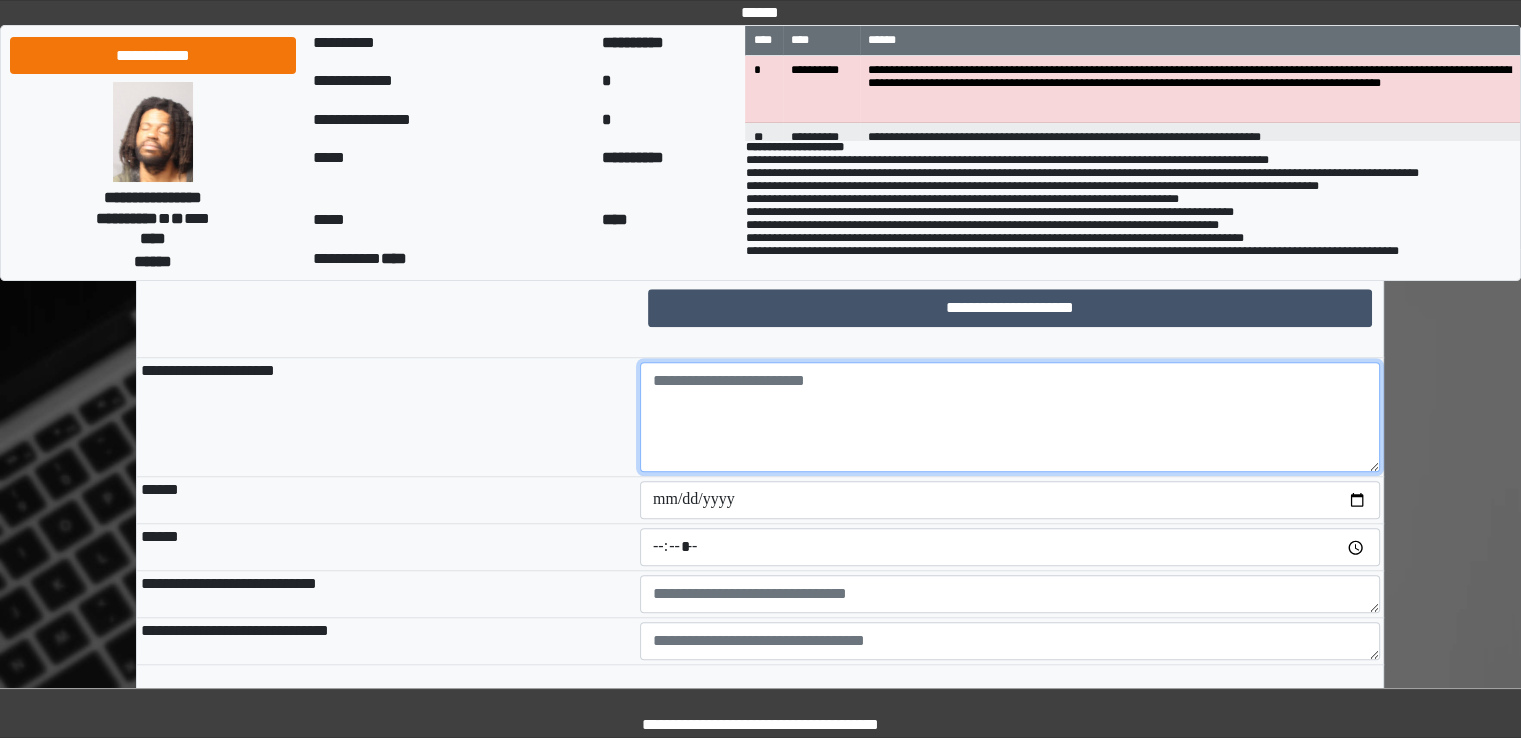 click at bounding box center [1010, 417] 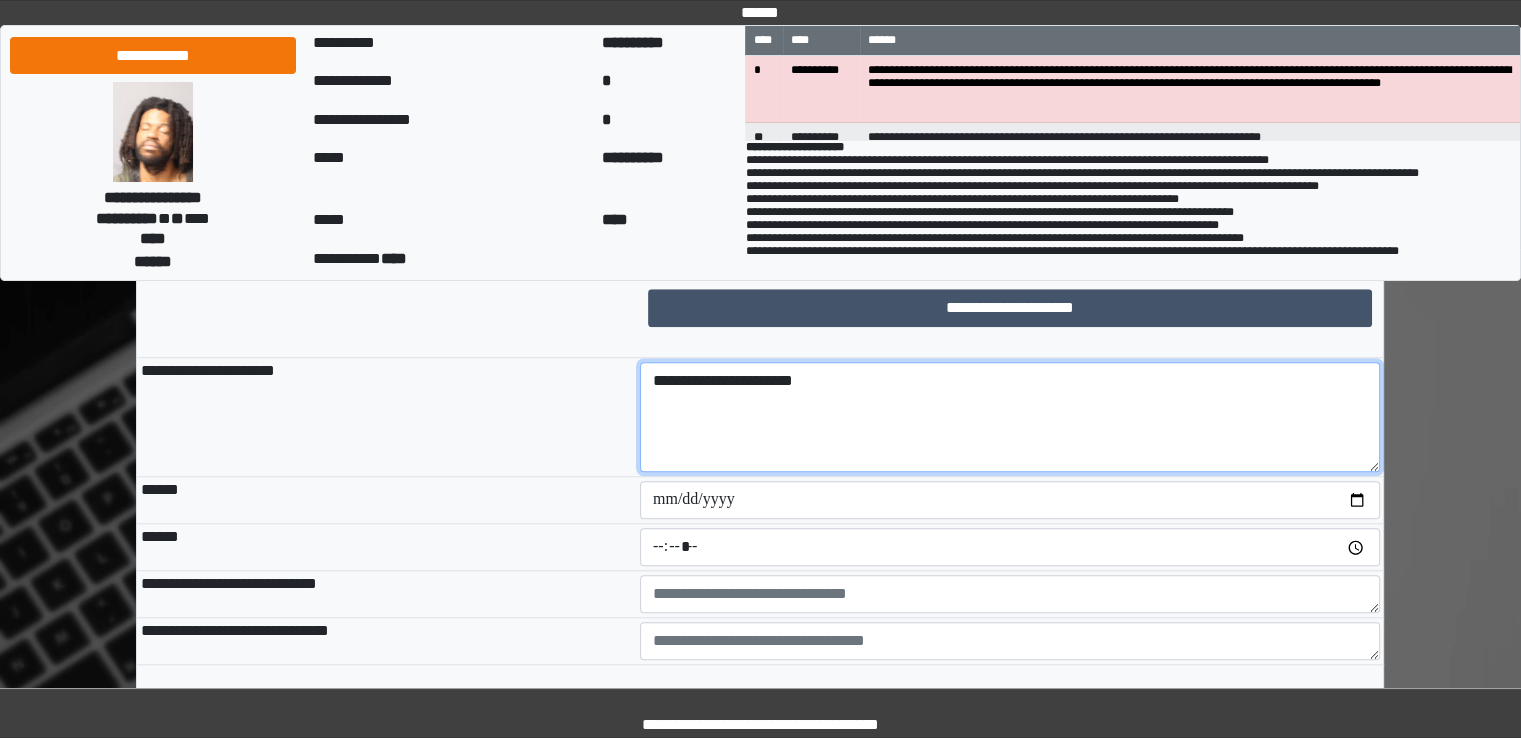 type on "**********" 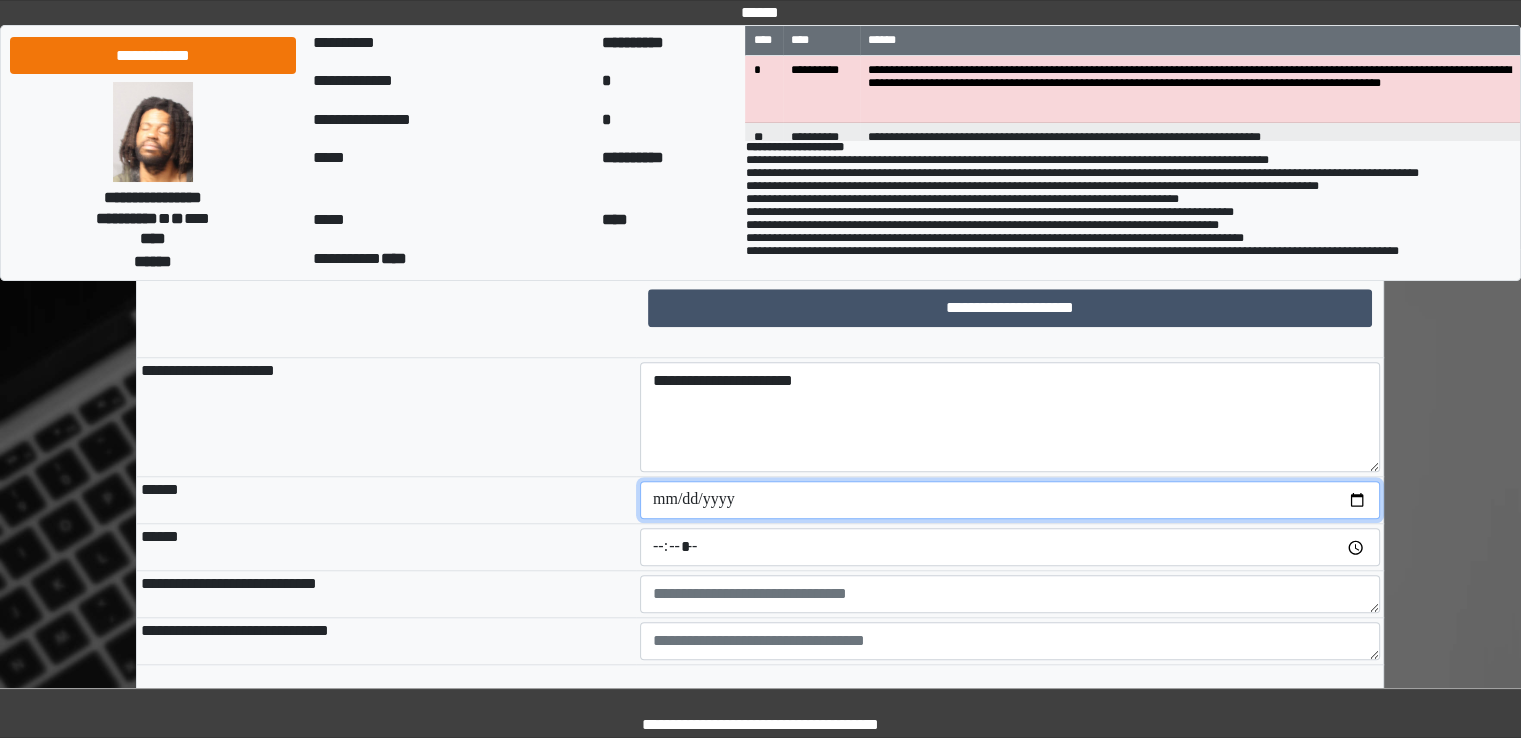 click at bounding box center (1010, 500) 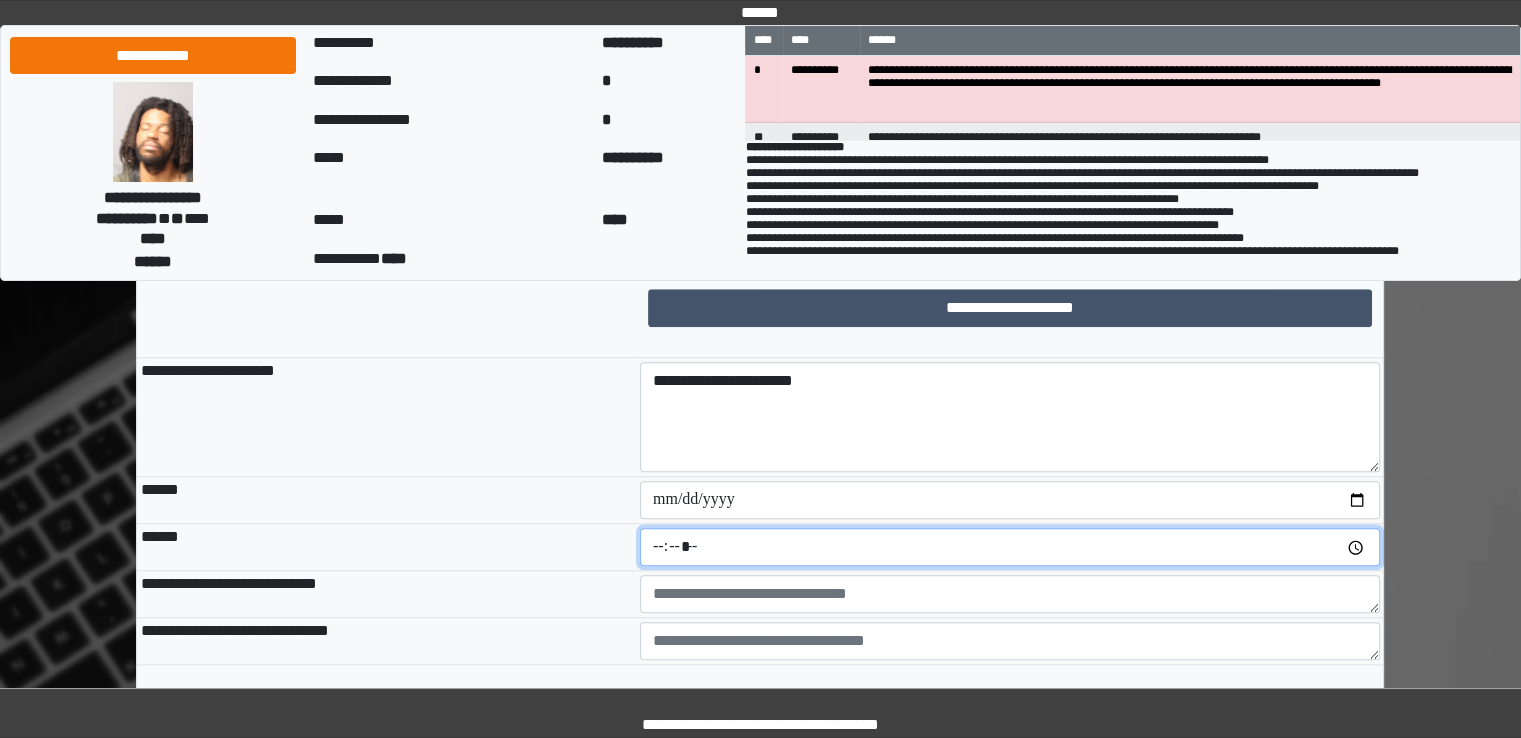 click at bounding box center [1010, 547] 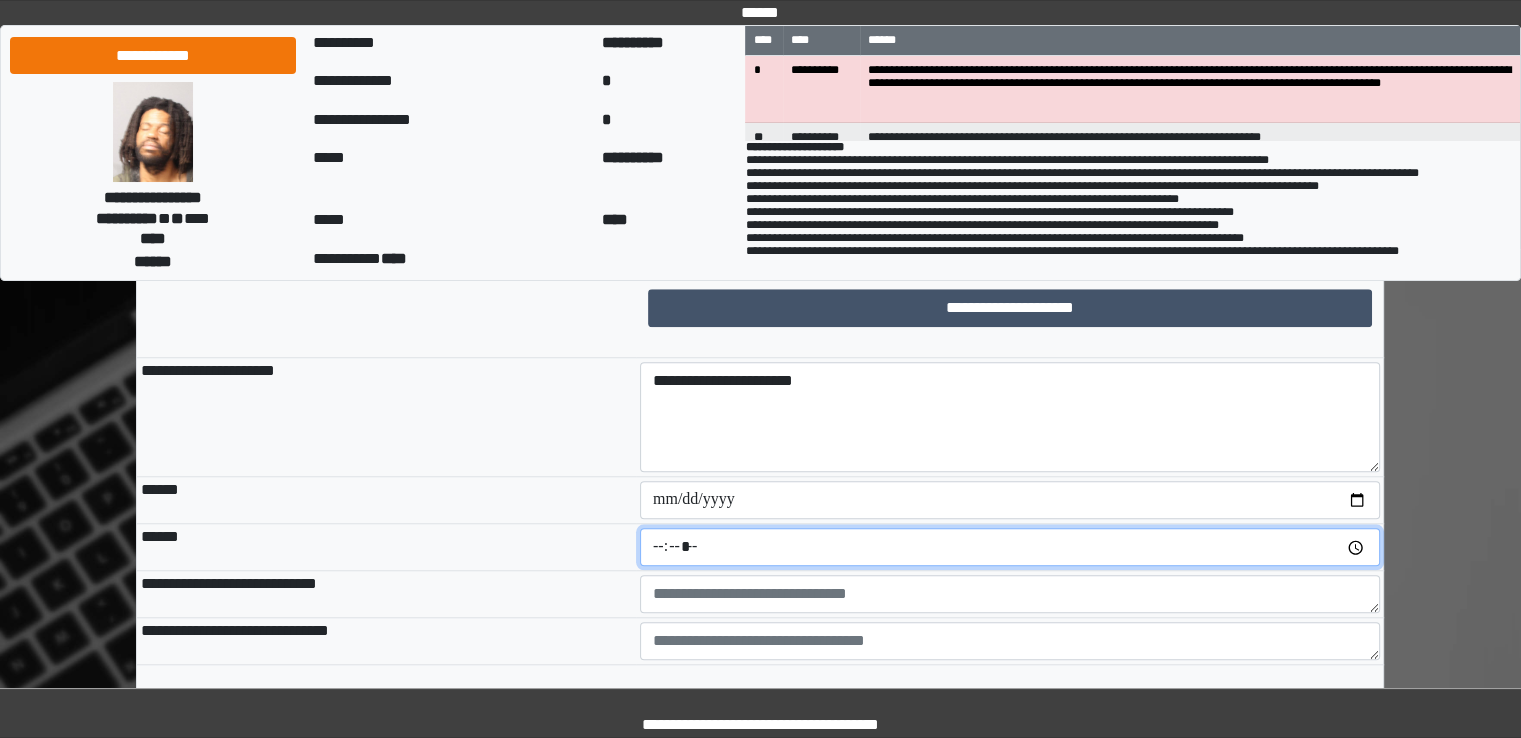 type on "*****" 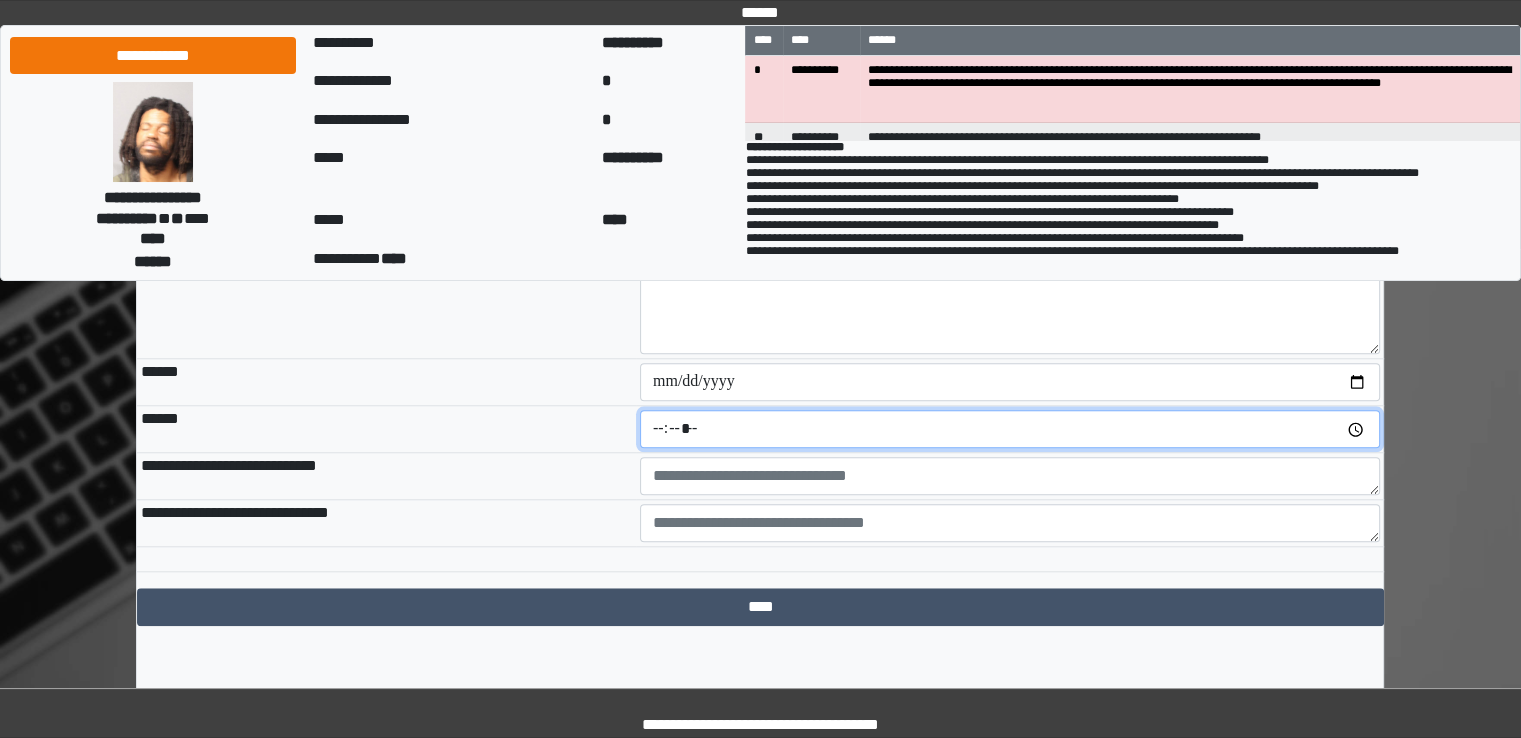scroll, scrollTop: 1766, scrollLeft: 0, axis: vertical 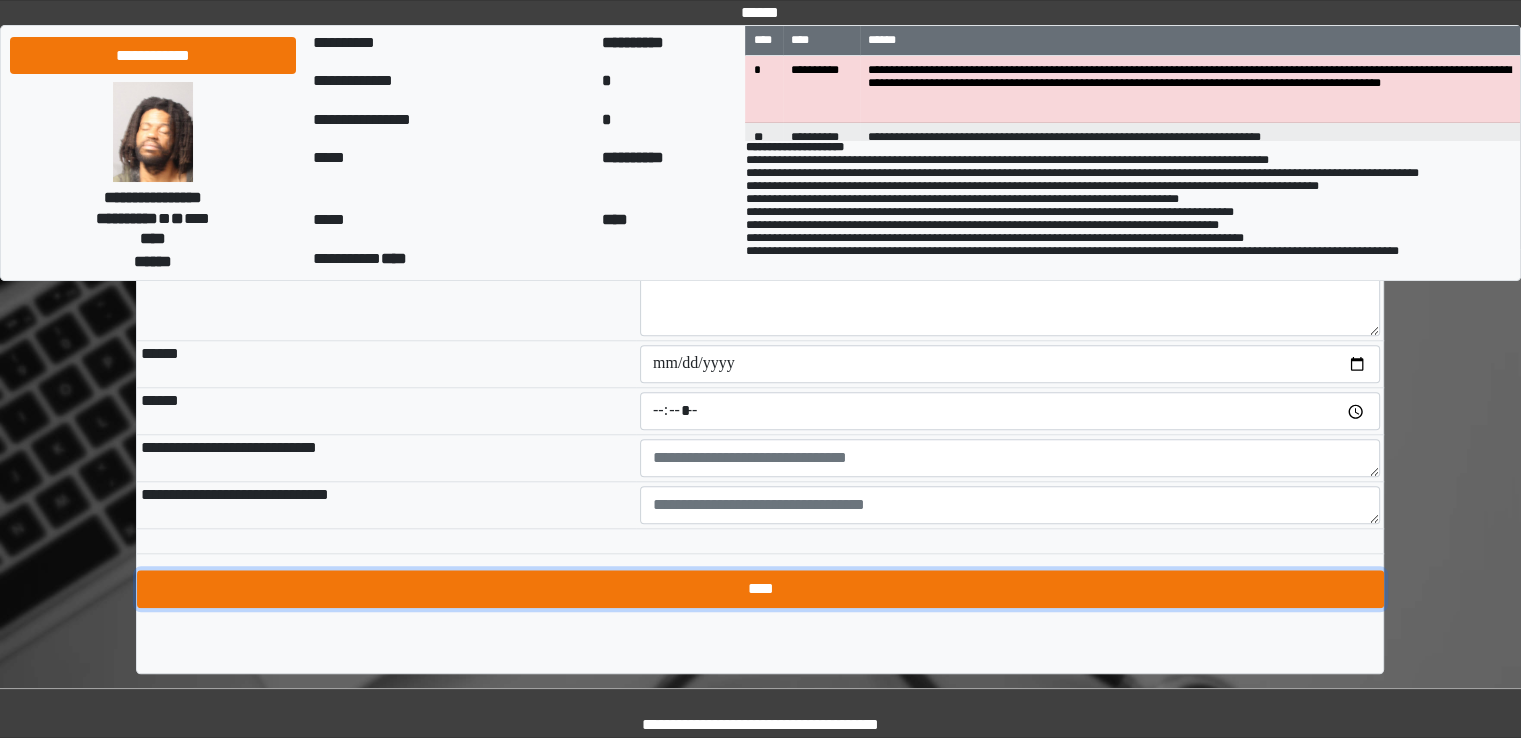 click on "****" at bounding box center [760, 589] 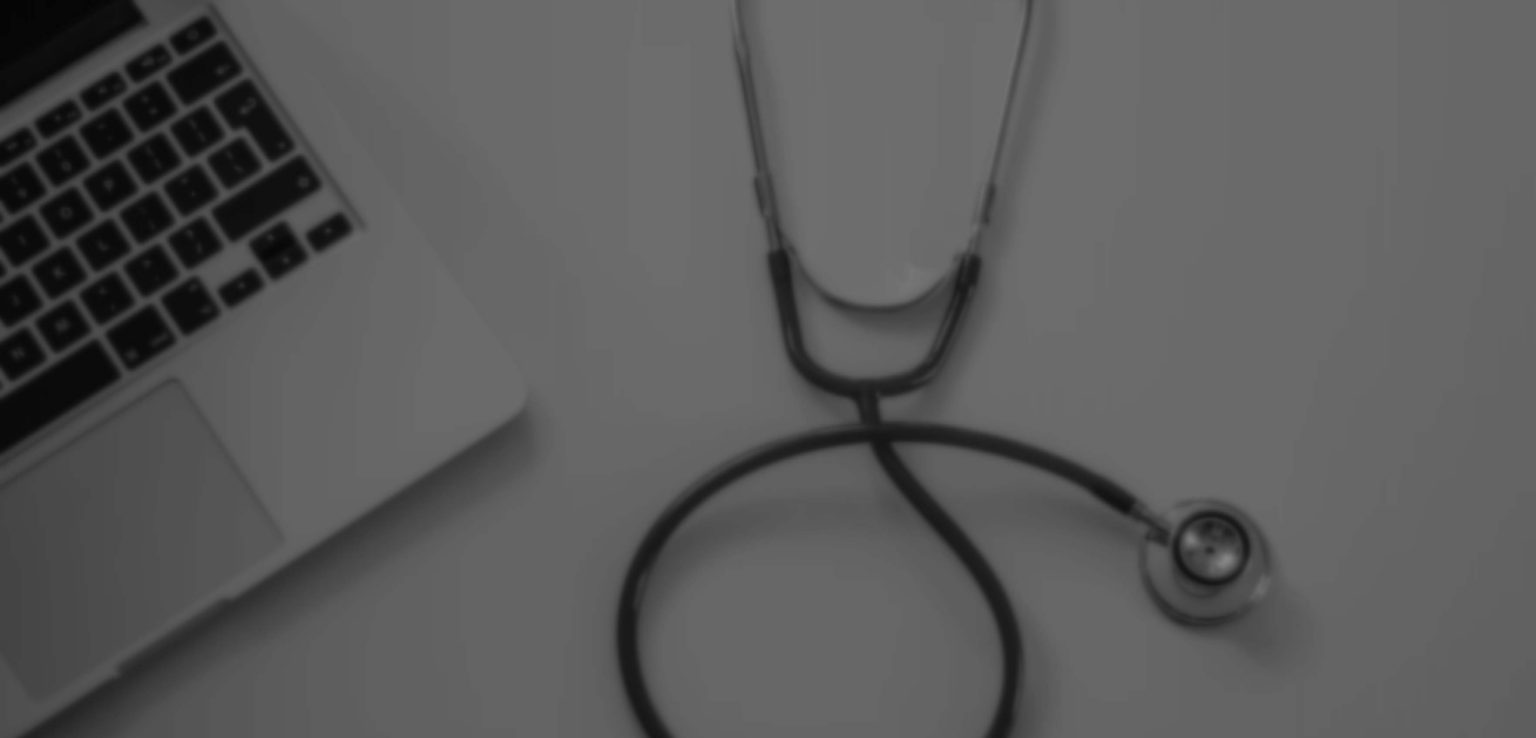 scroll, scrollTop: 0, scrollLeft: 0, axis: both 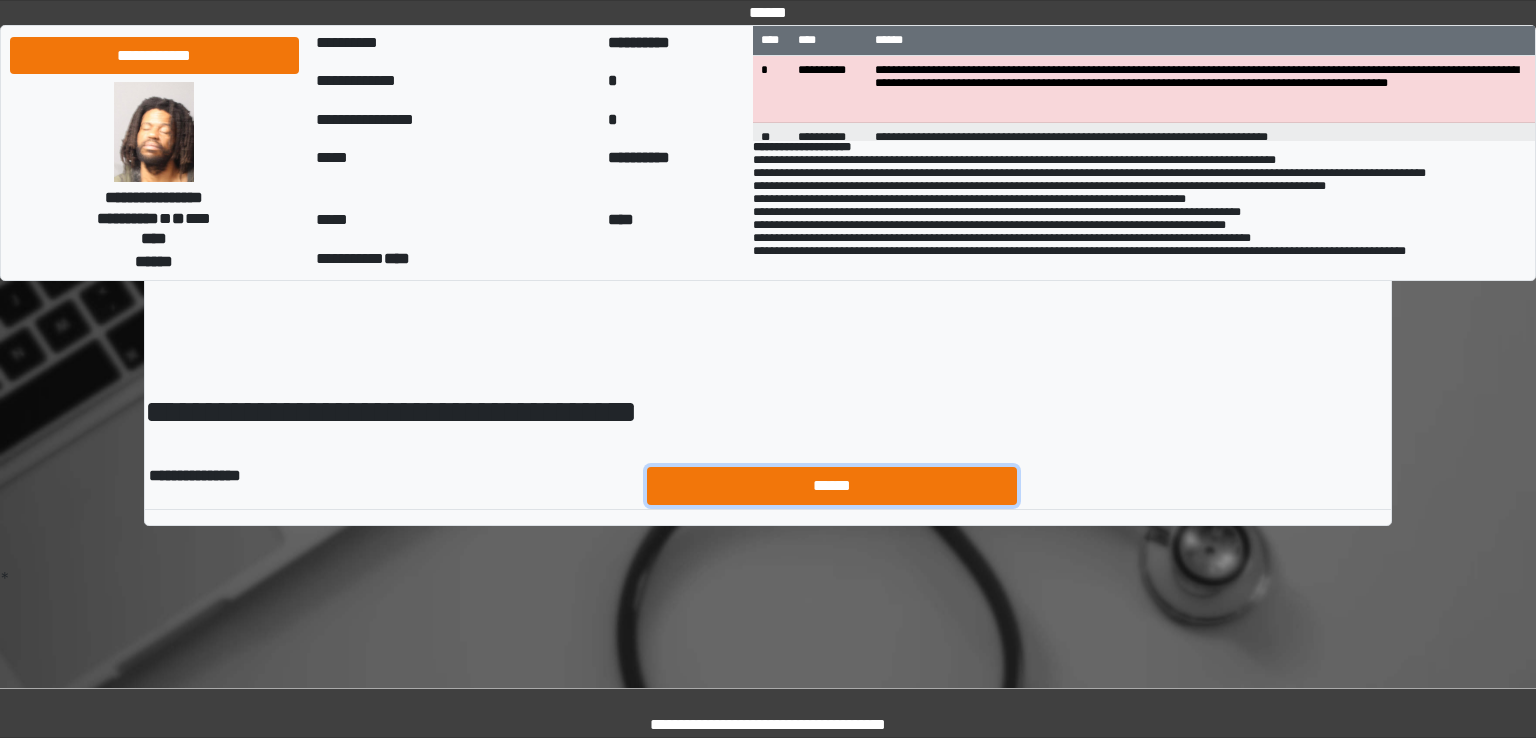 click on "******" at bounding box center (832, 486) 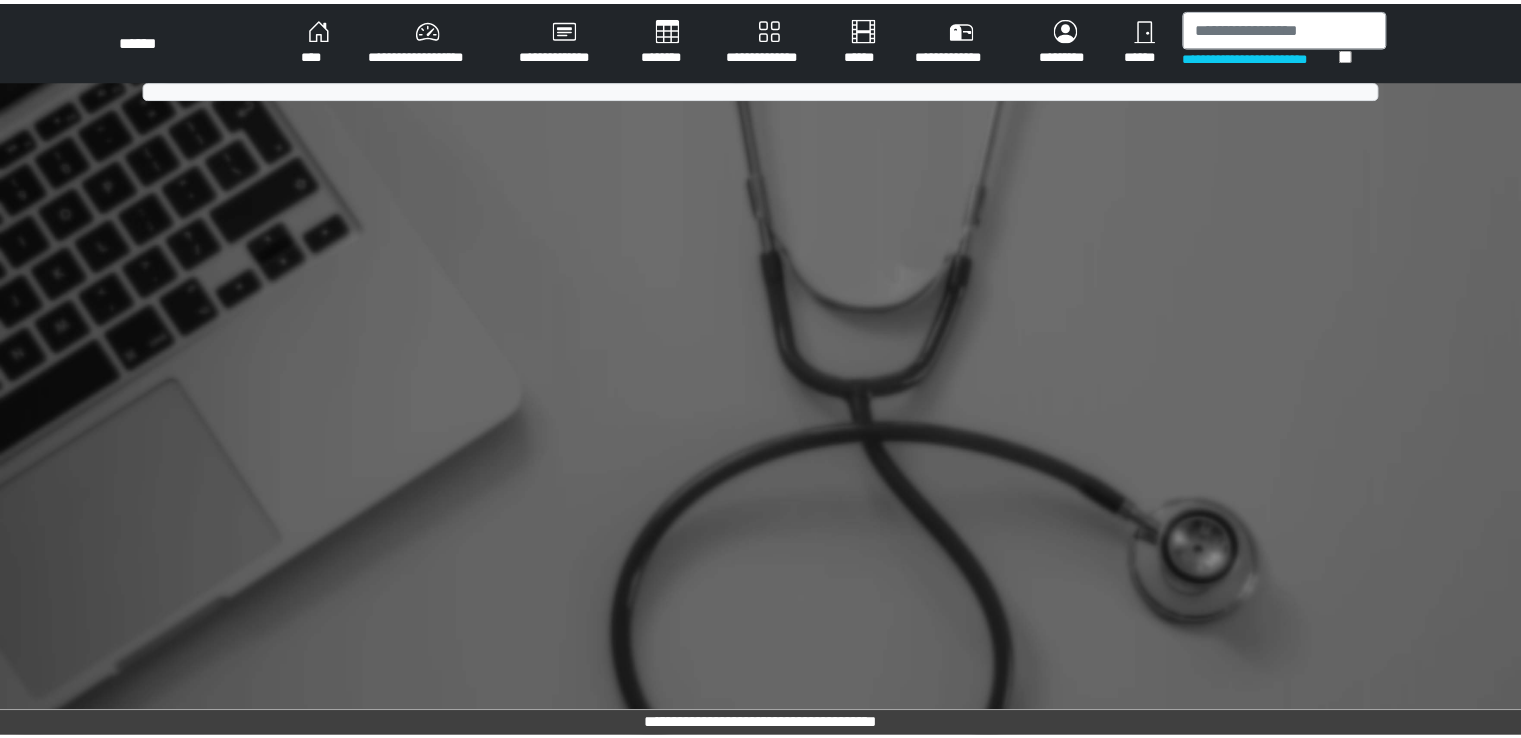 scroll, scrollTop: 0, scrollLeft: 0, axis: both 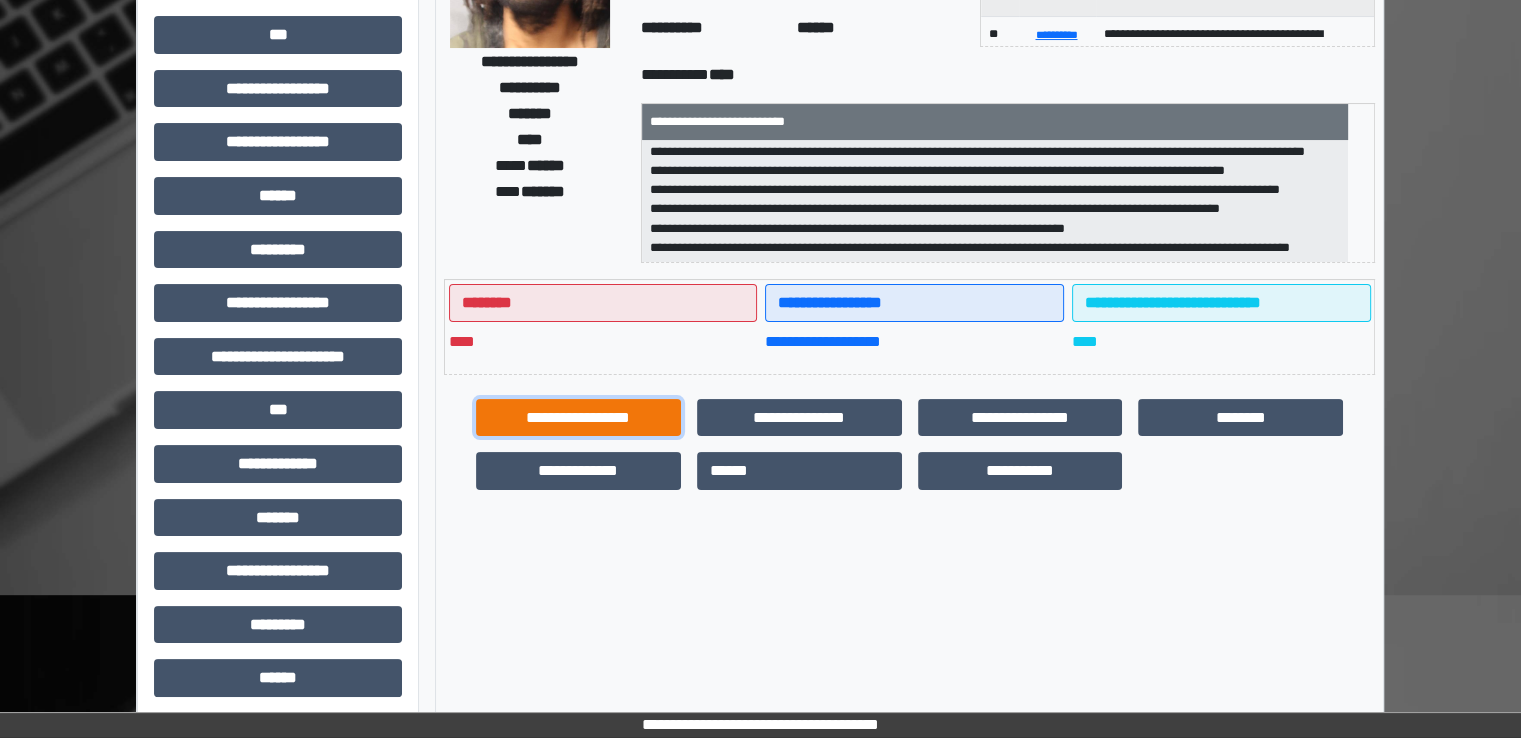 click on "**********" at bounding box center (578, 418) 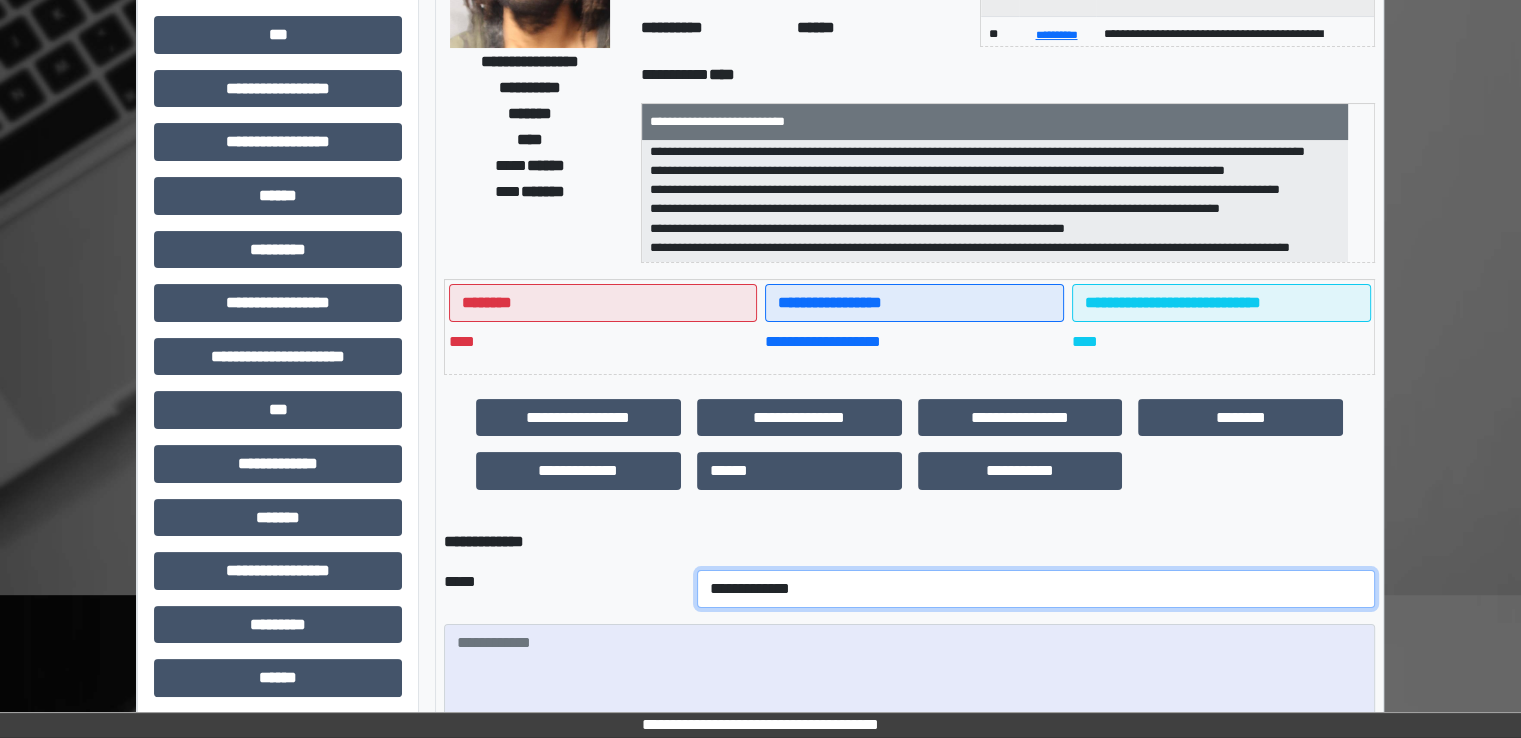click on "**********" at bounding box center [1036, 589] 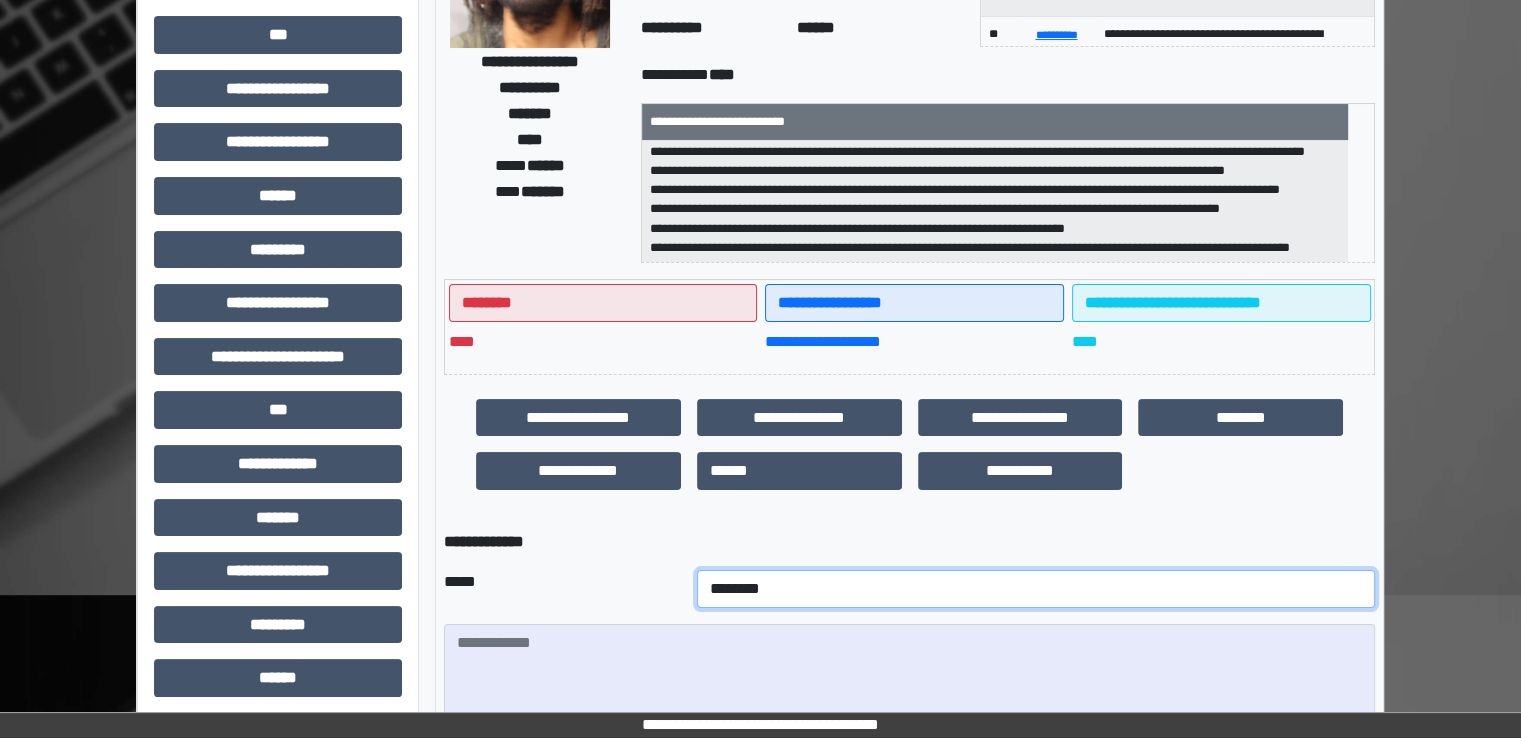 click on "**********" at bounding box center (1036, 589) 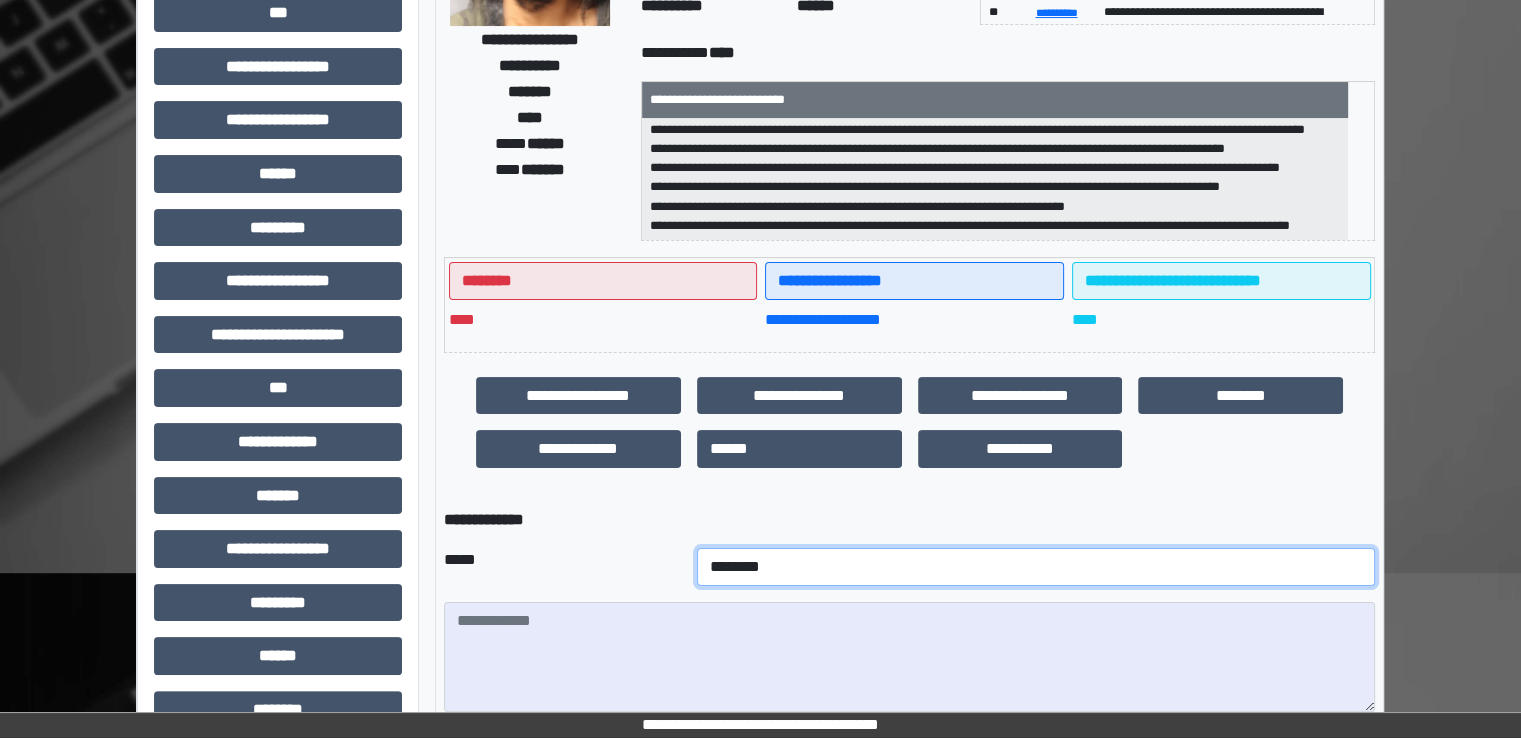scroll, scrollTop: 0, scrollLeft: 0, axis: both 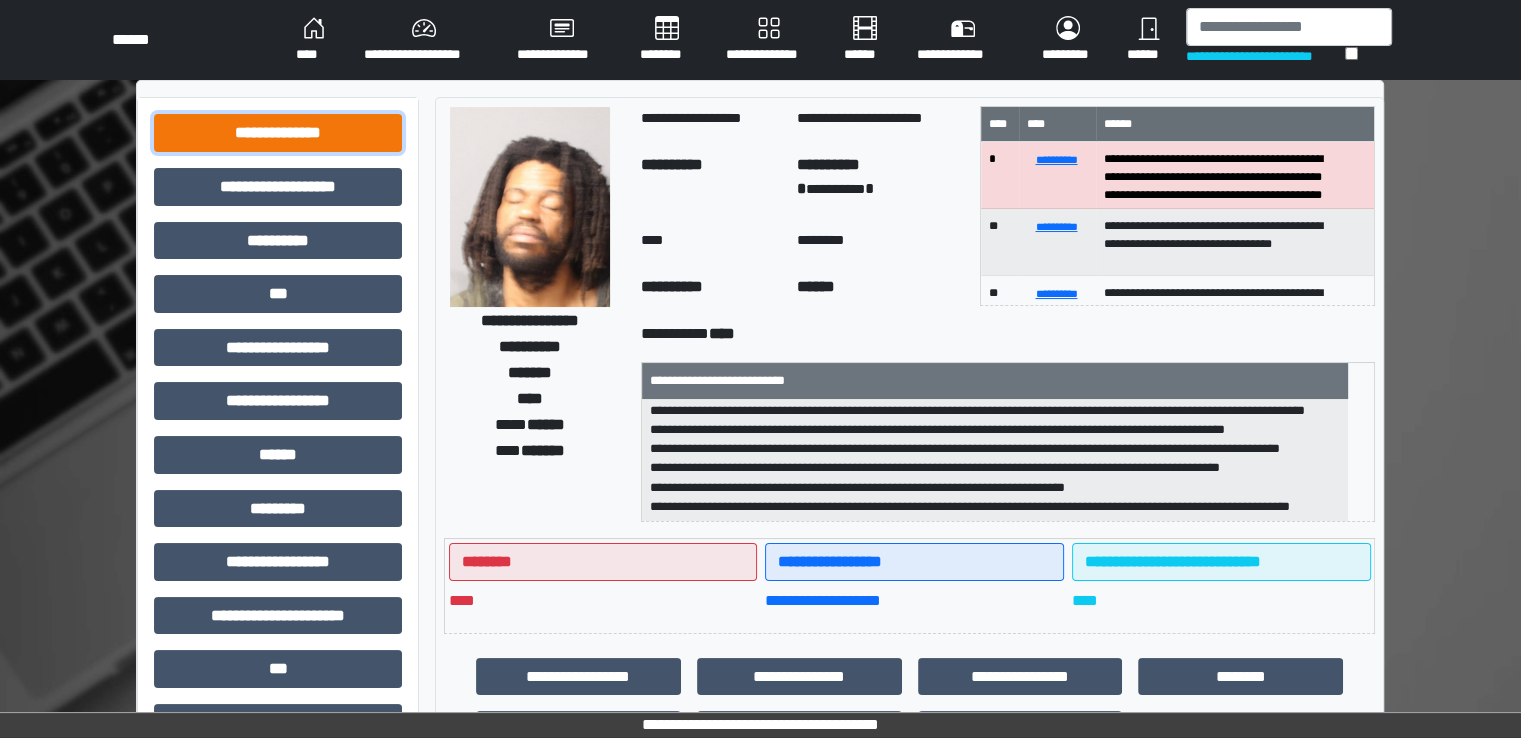 click on "**********" at bounding box center [278, 133] 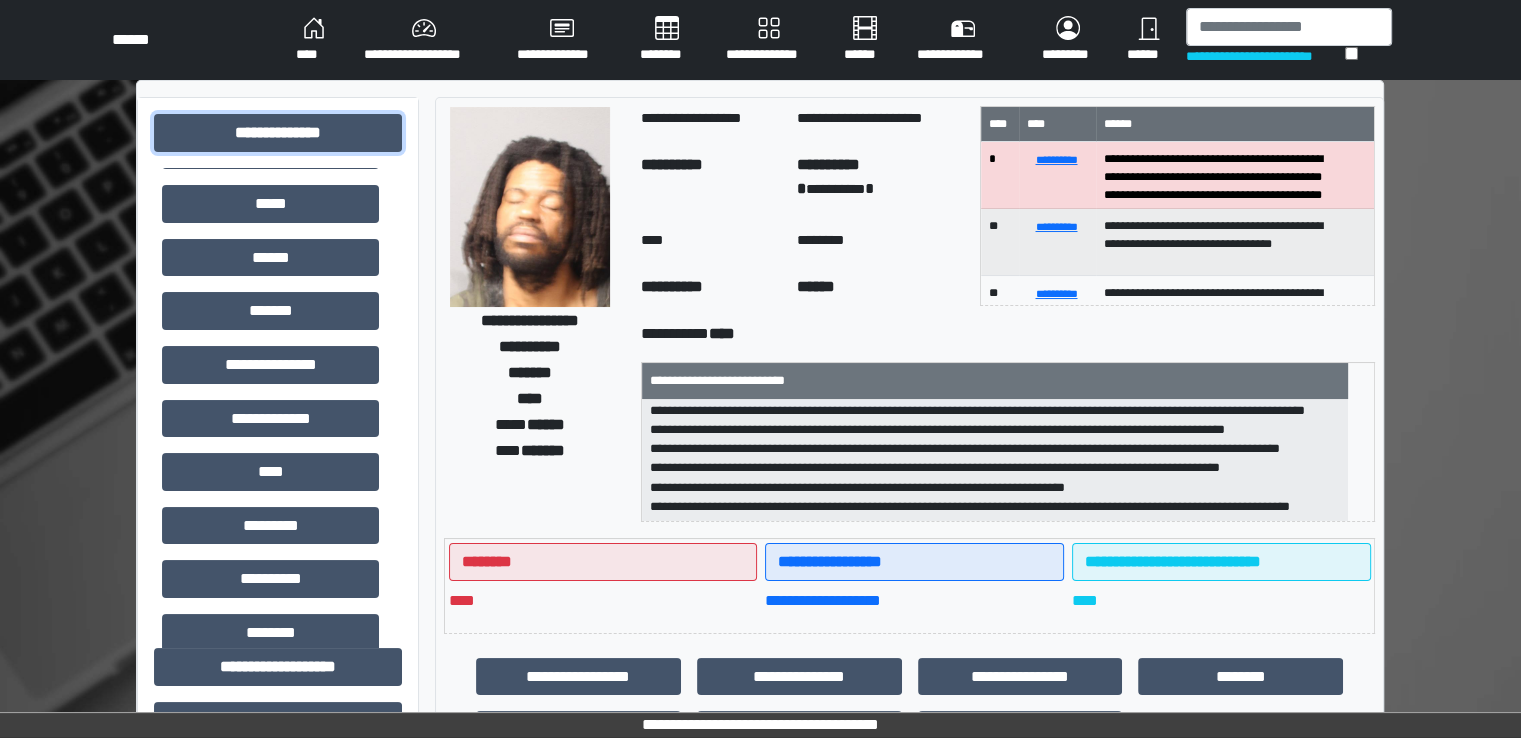 scroll, scrollTop: 392, scrollLeft: 0, axis: vertical 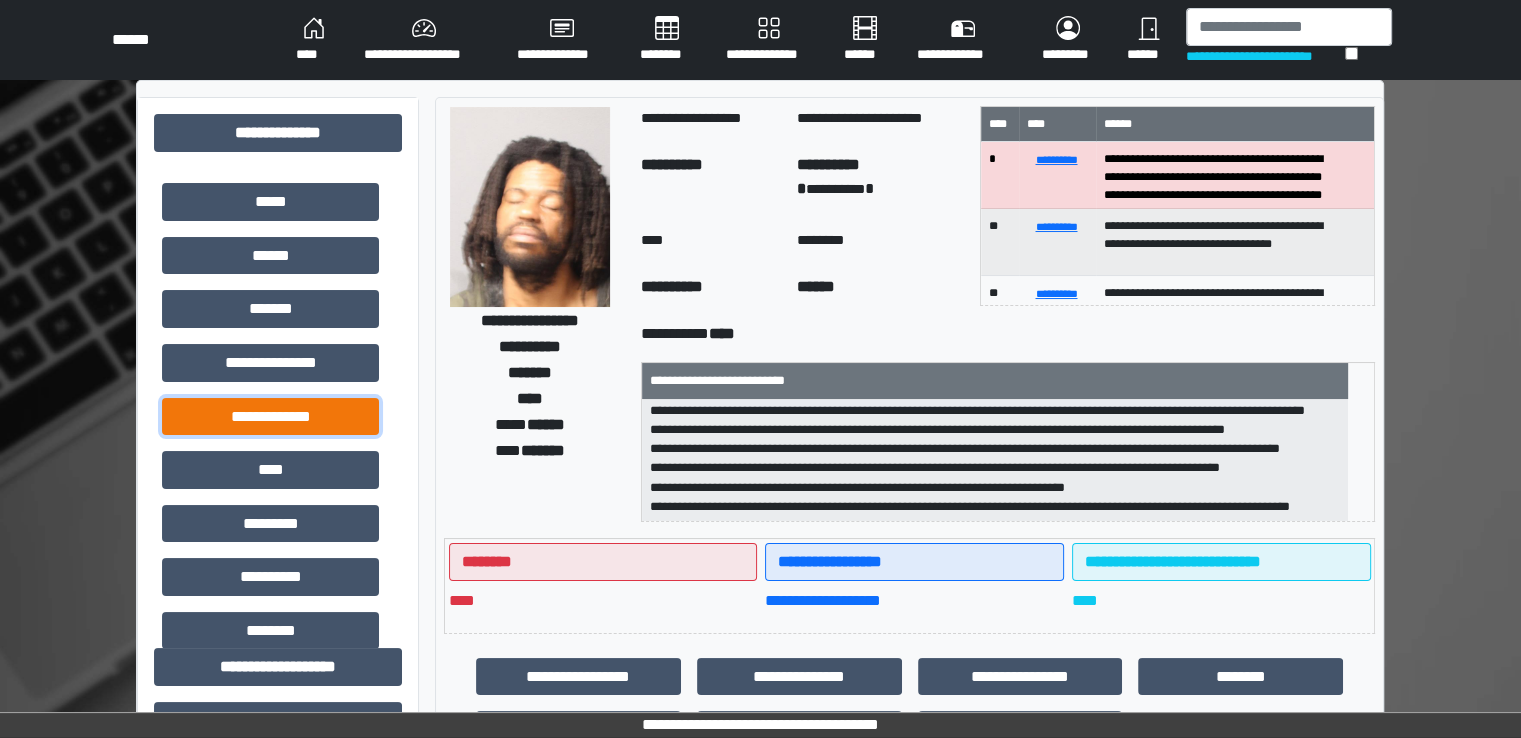 click on "**********" at bounding box center [270, 417] 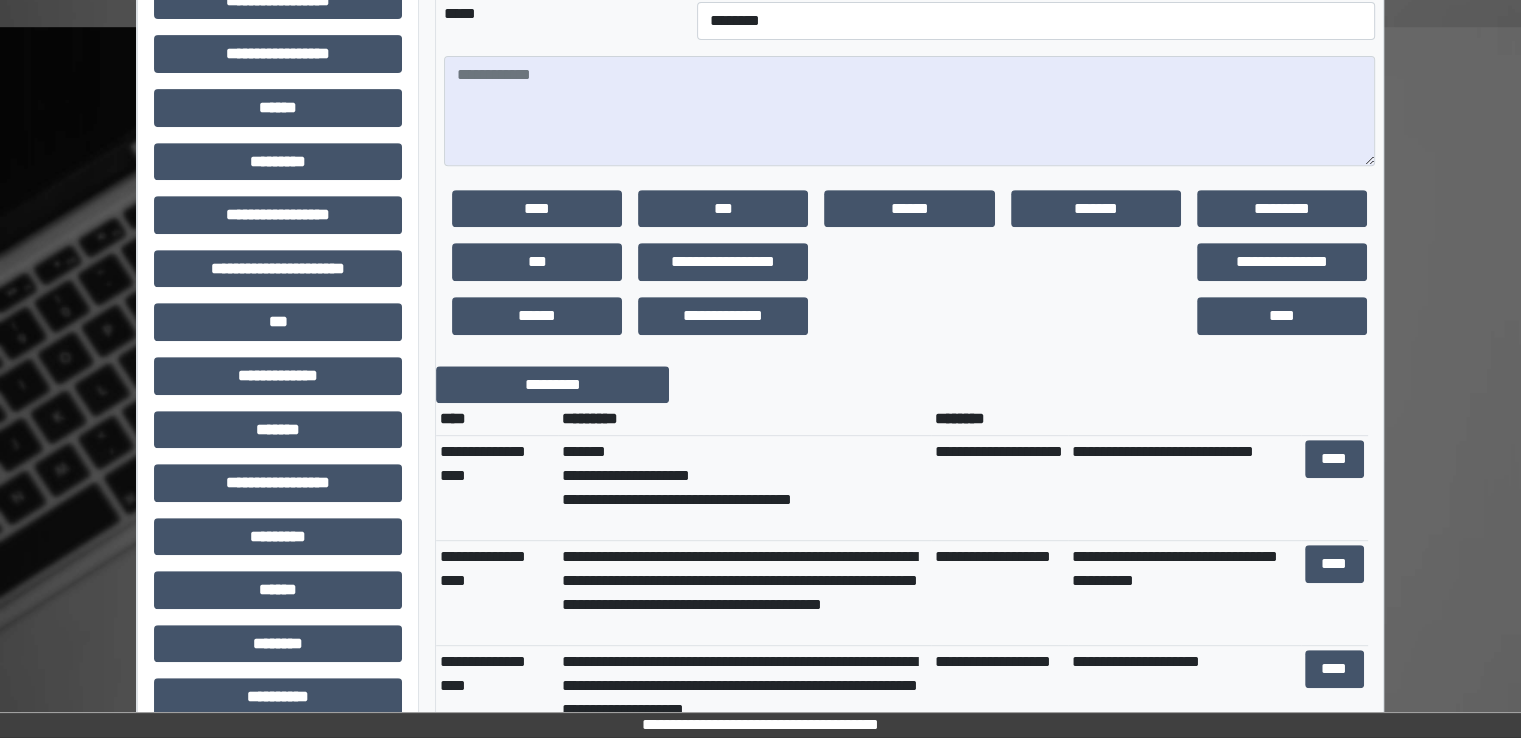 scroll, scrollTop: 842, scrollLeft: 0, axis: vertical 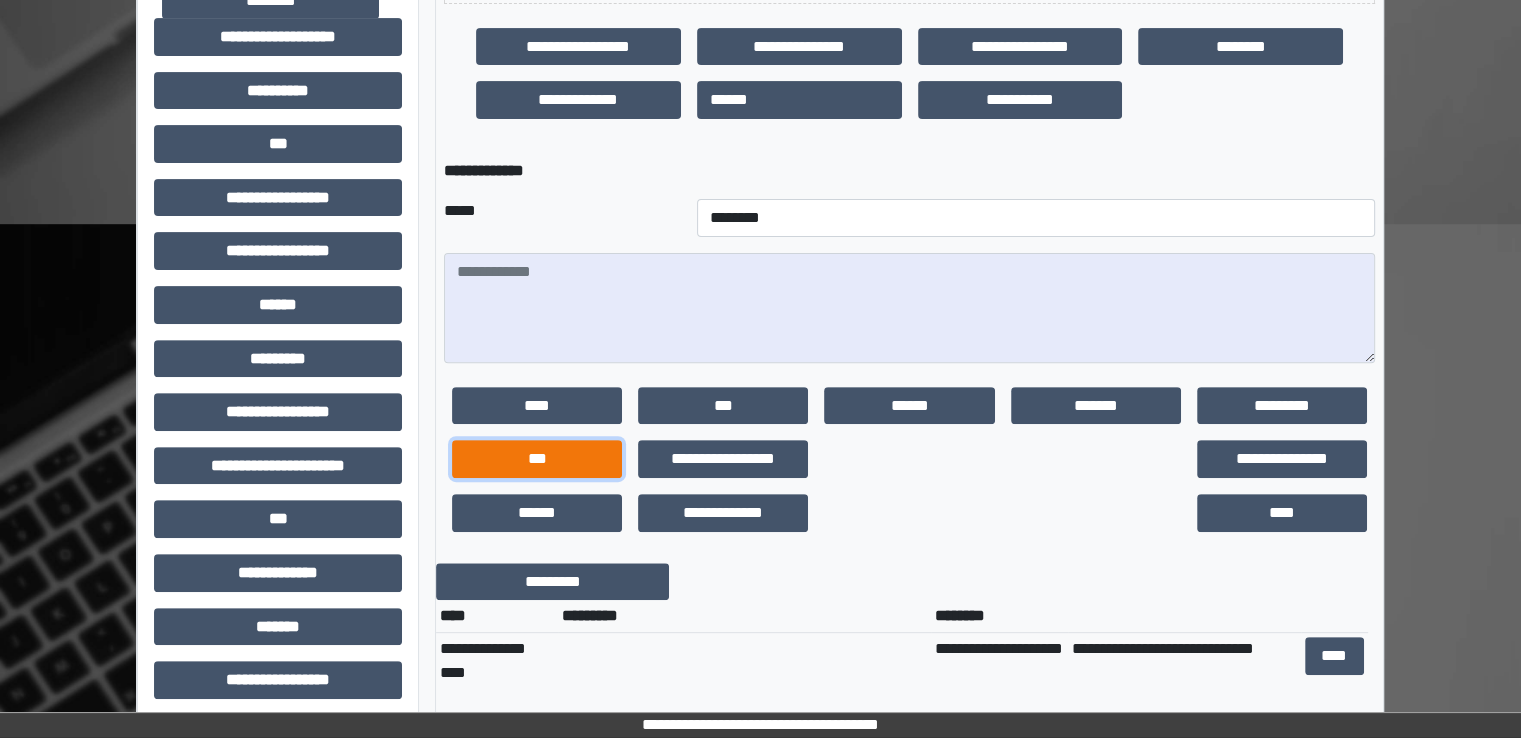 click on "***" at bounding box center [537, 459] 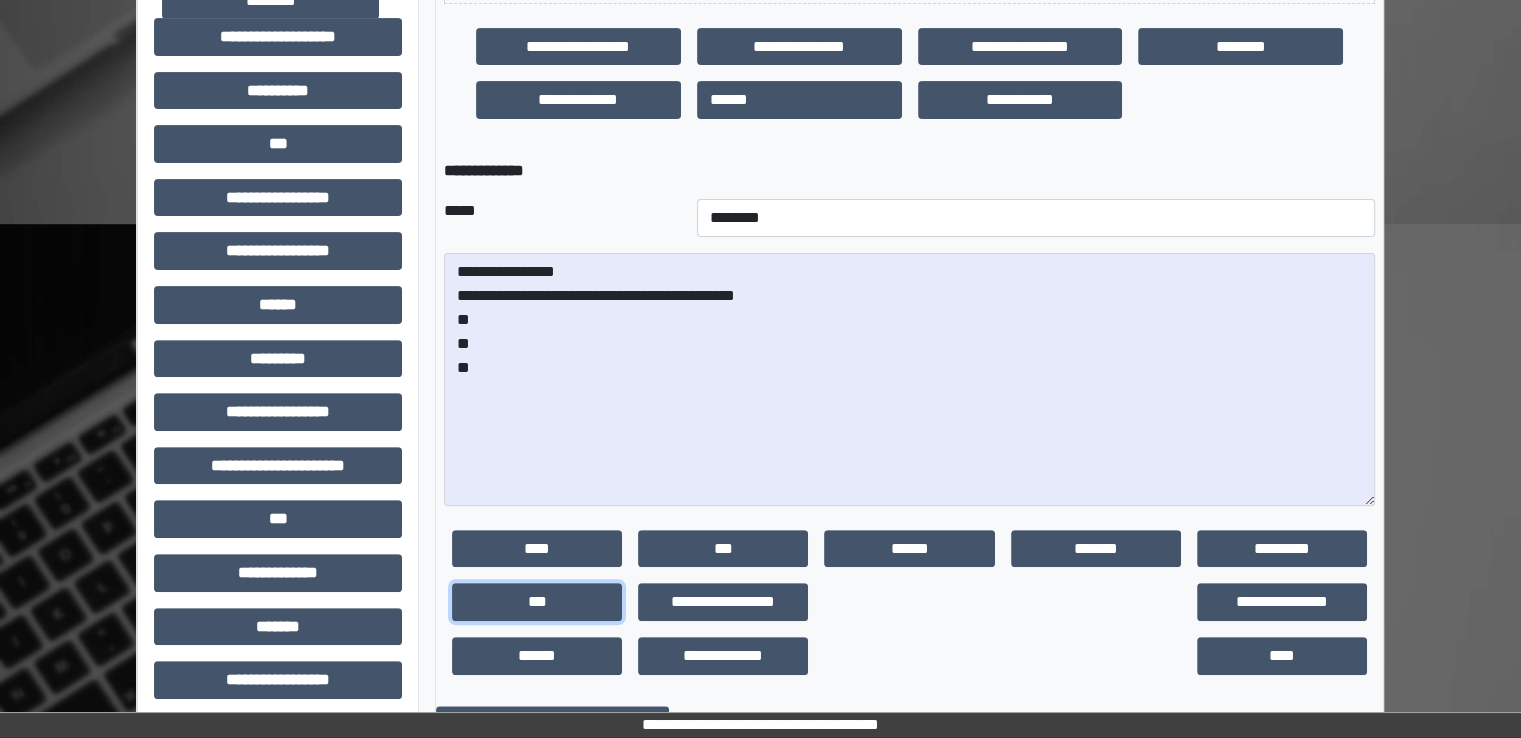 drag, startPoint x: 1367, startPoint y: 358, endPoint x: 1387, endPoint y: 502, distance: 145.38225 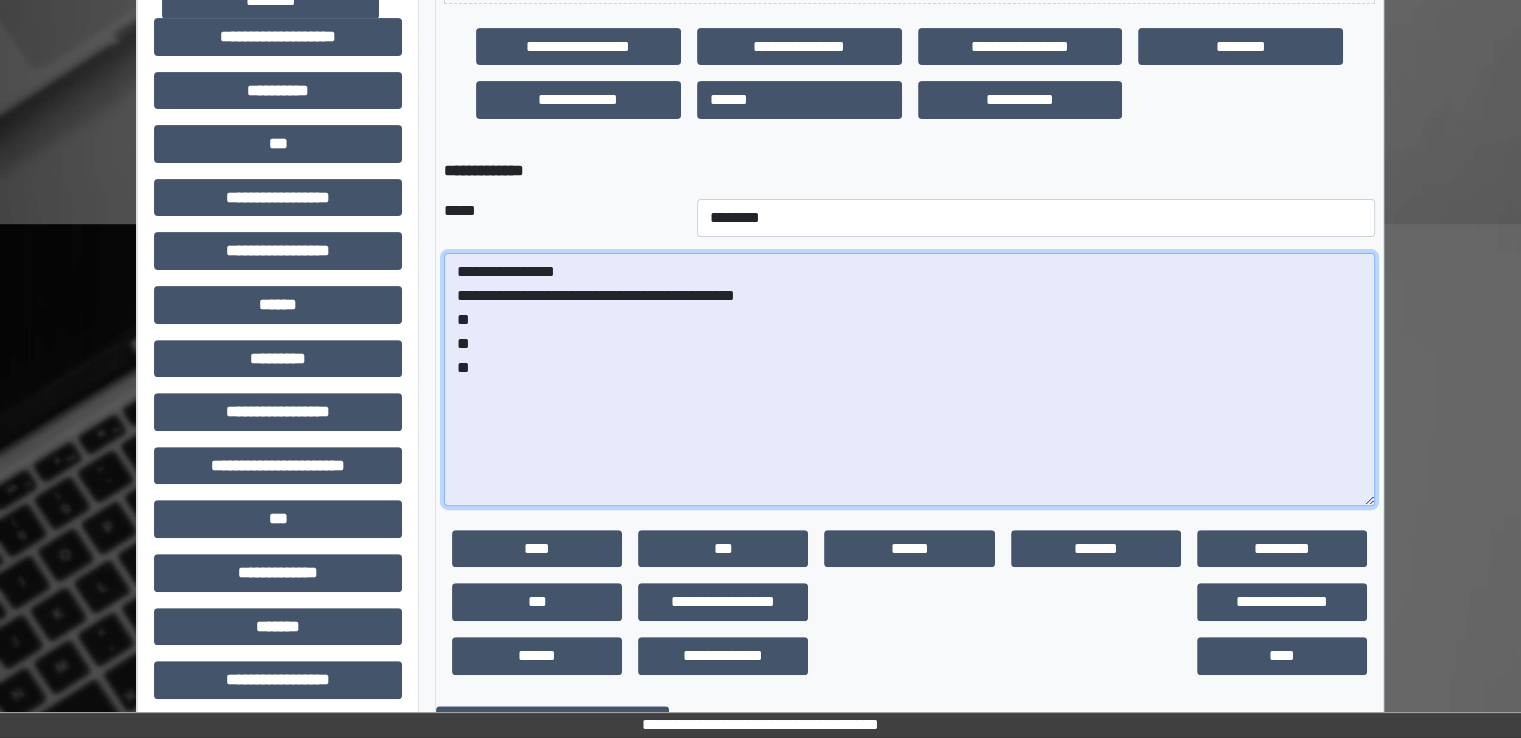 click on "**********" at bounding box center (909, 379) 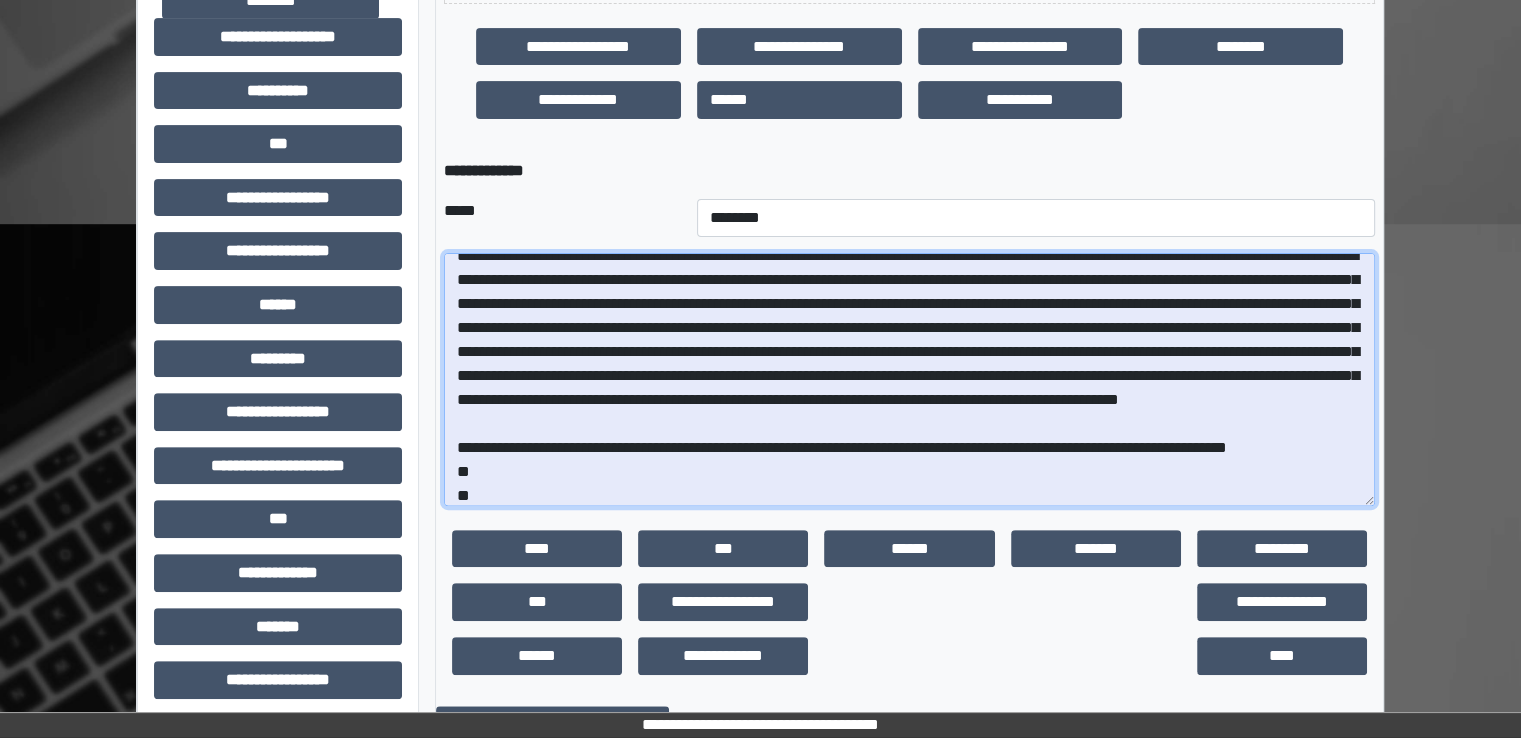 scroll, scrollTop: 112, scrollLeft: 0, axis: vertical 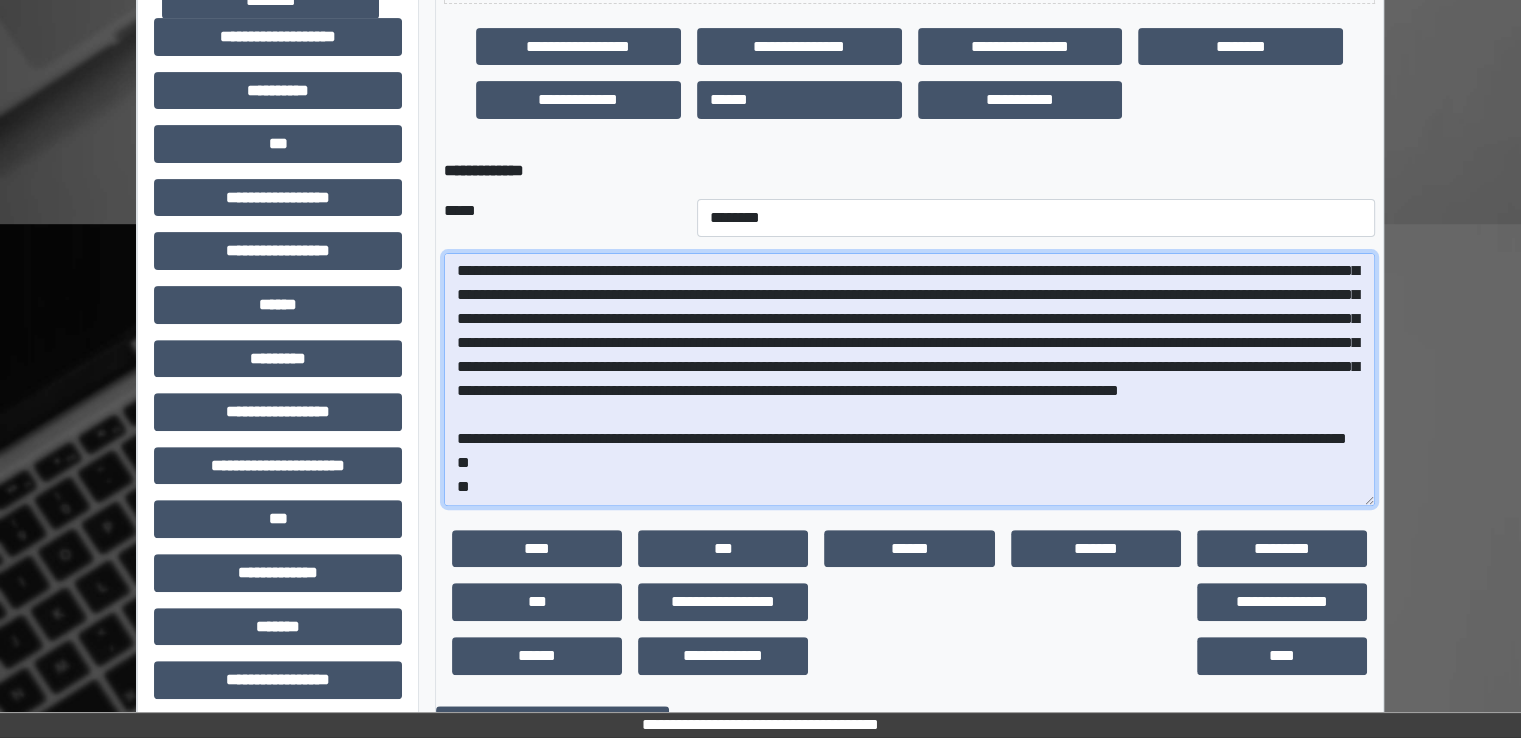 drag, startPoint x: 1095, startPoint y: 473, endPoint x: 1138, endPoint y: 489, distance: 45.88028 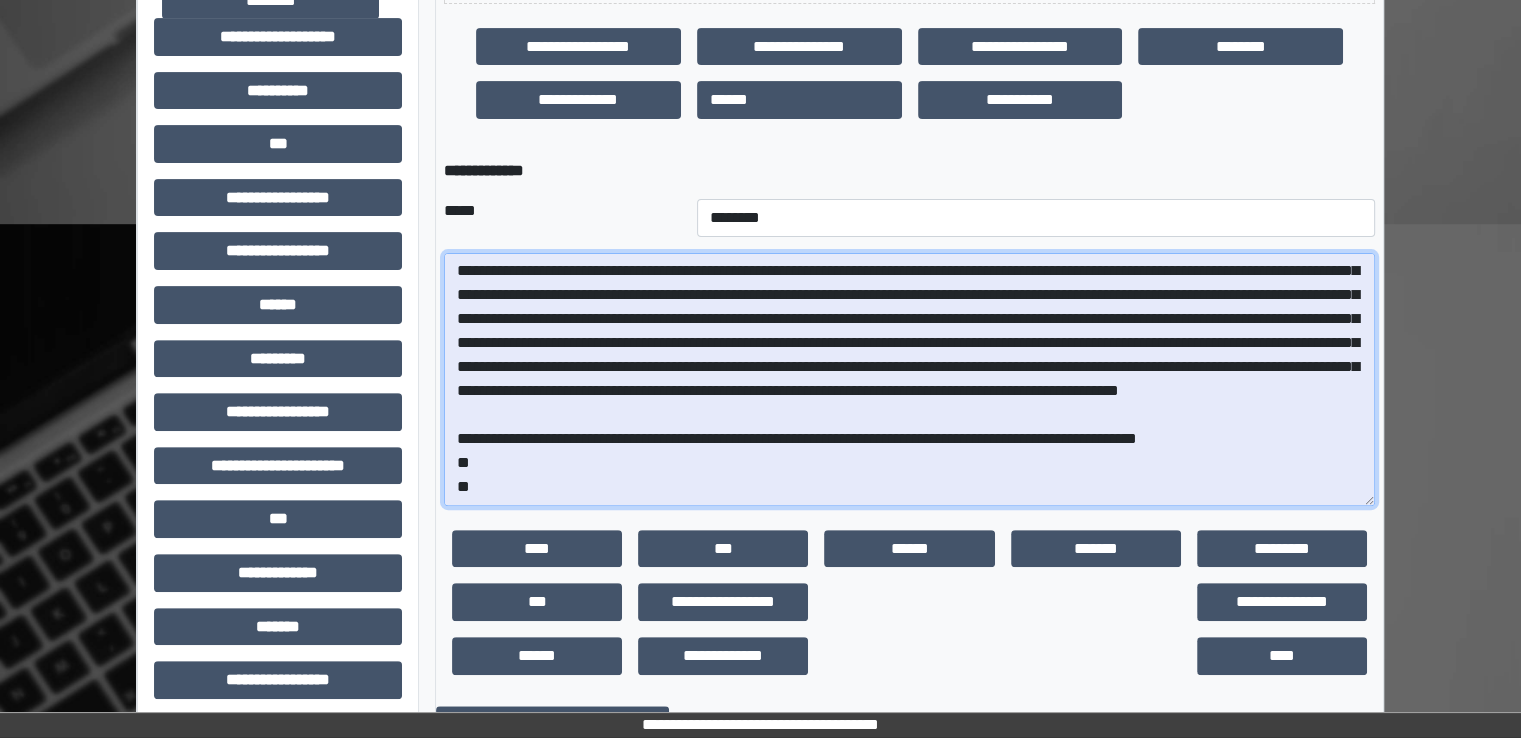 click at bounding box center [909, 379] 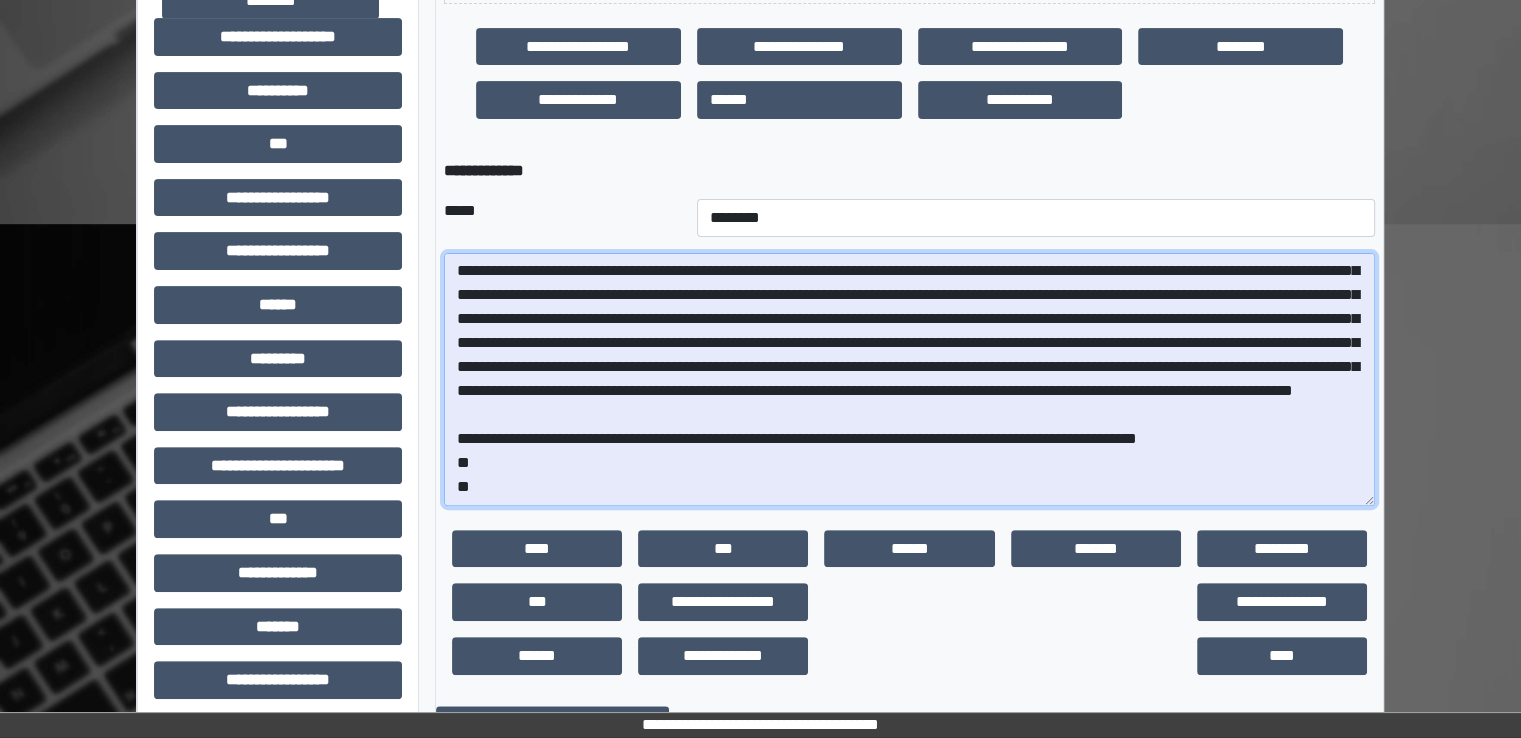 click at bounding box center [909, 379] 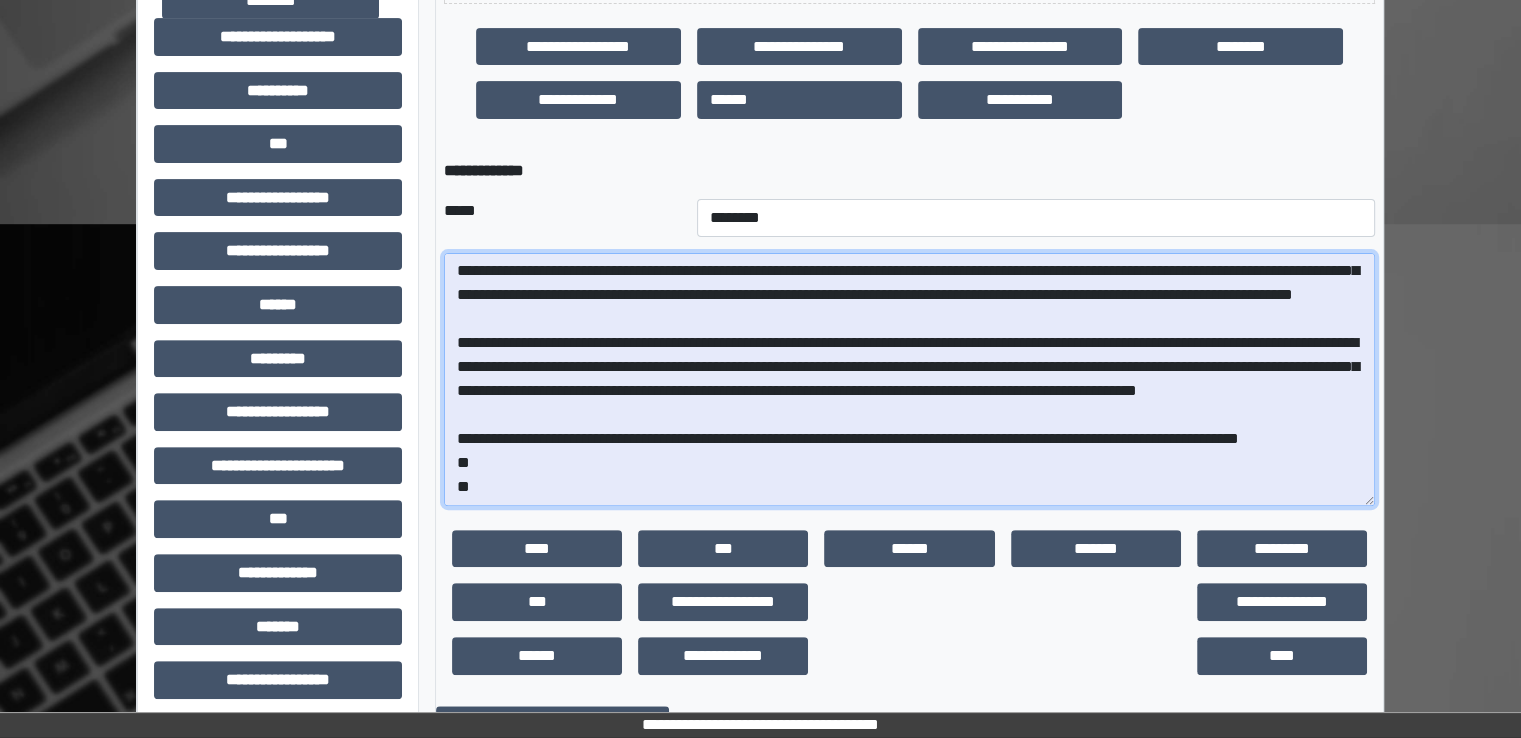 scroll, scrollTop: 232, scrollLeft: 0, axis: vertical 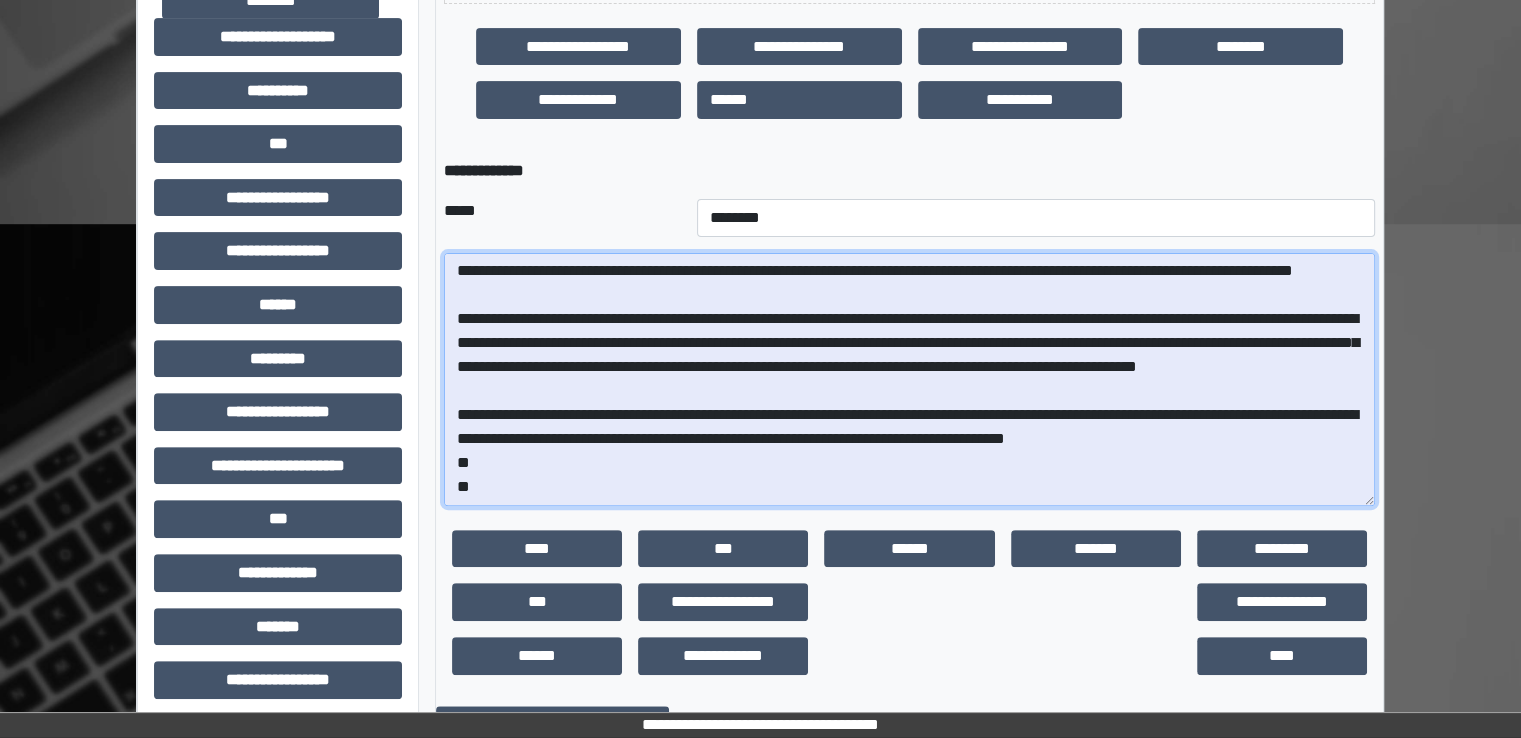 click at bounding box center [909, 379] 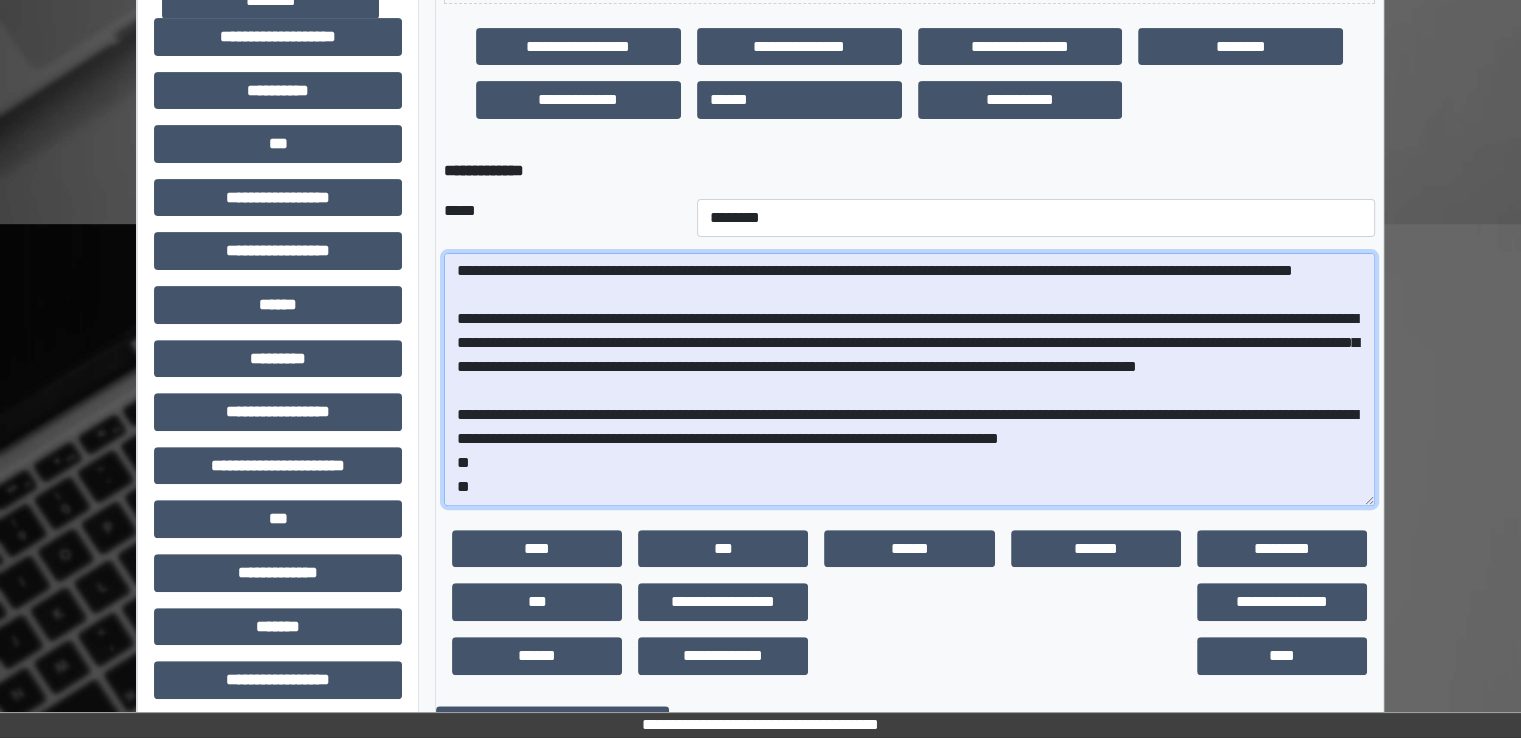 scroll, scrollTop: 288, scrollLeft: 0, axis: vertical 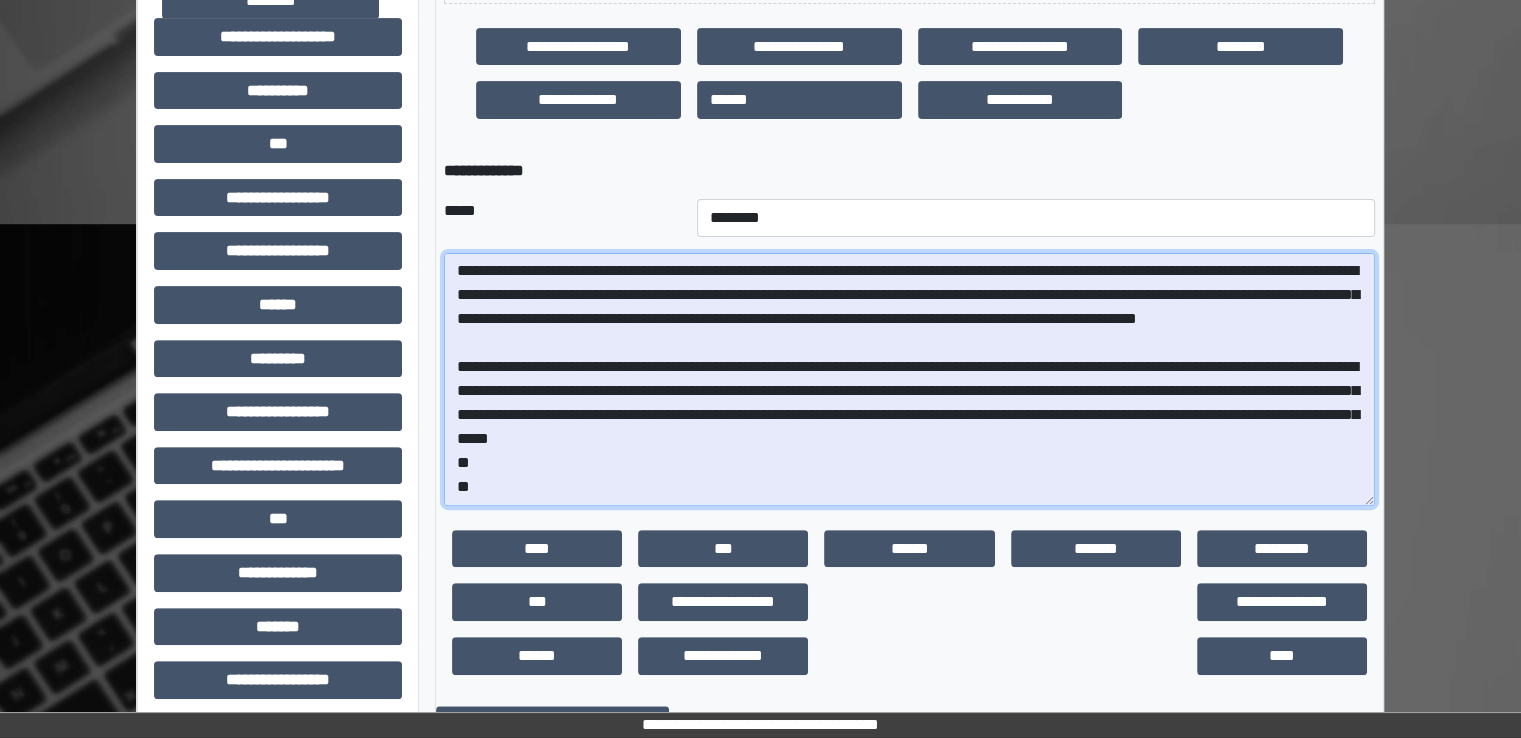 click at bounding box center [909, 379] 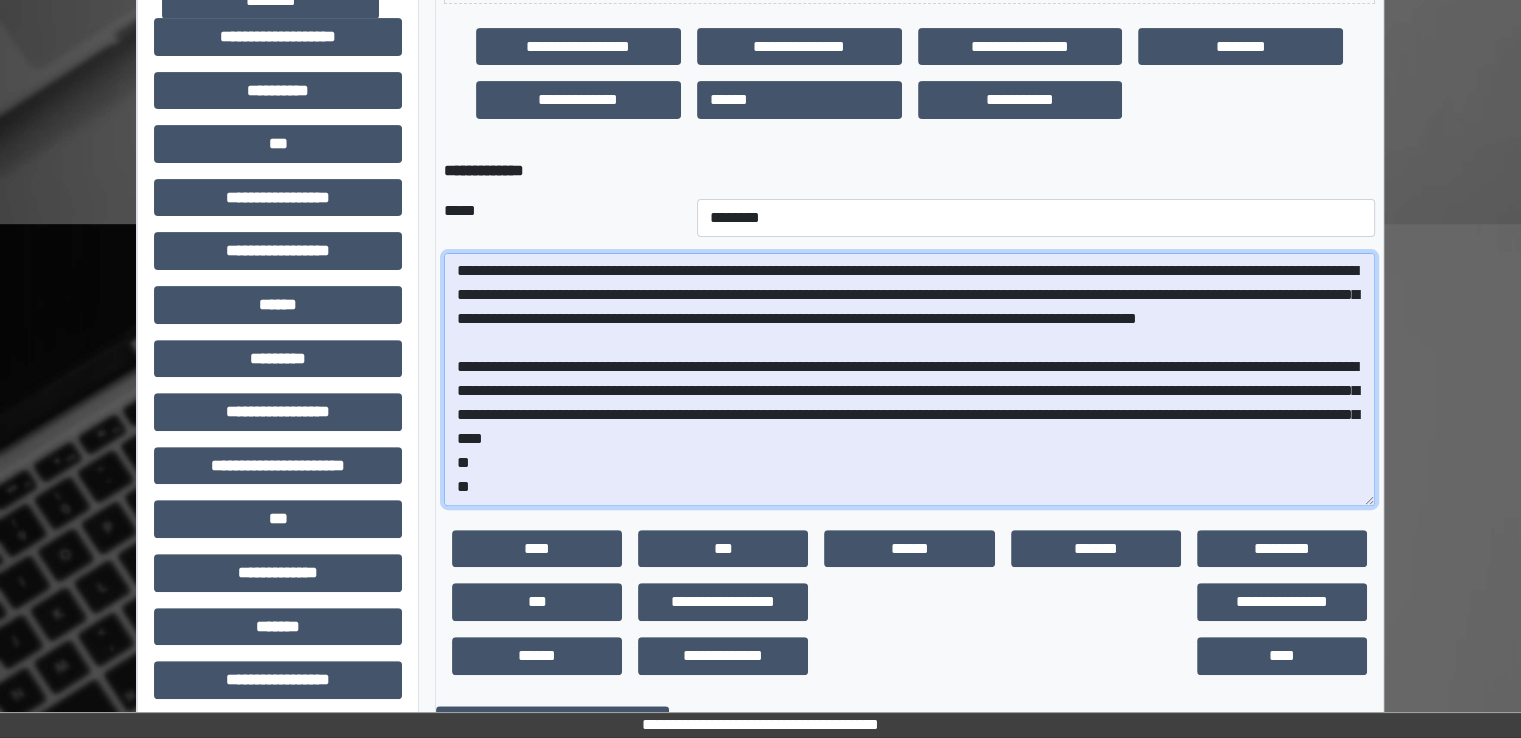 click at bounding box center (909, 379) 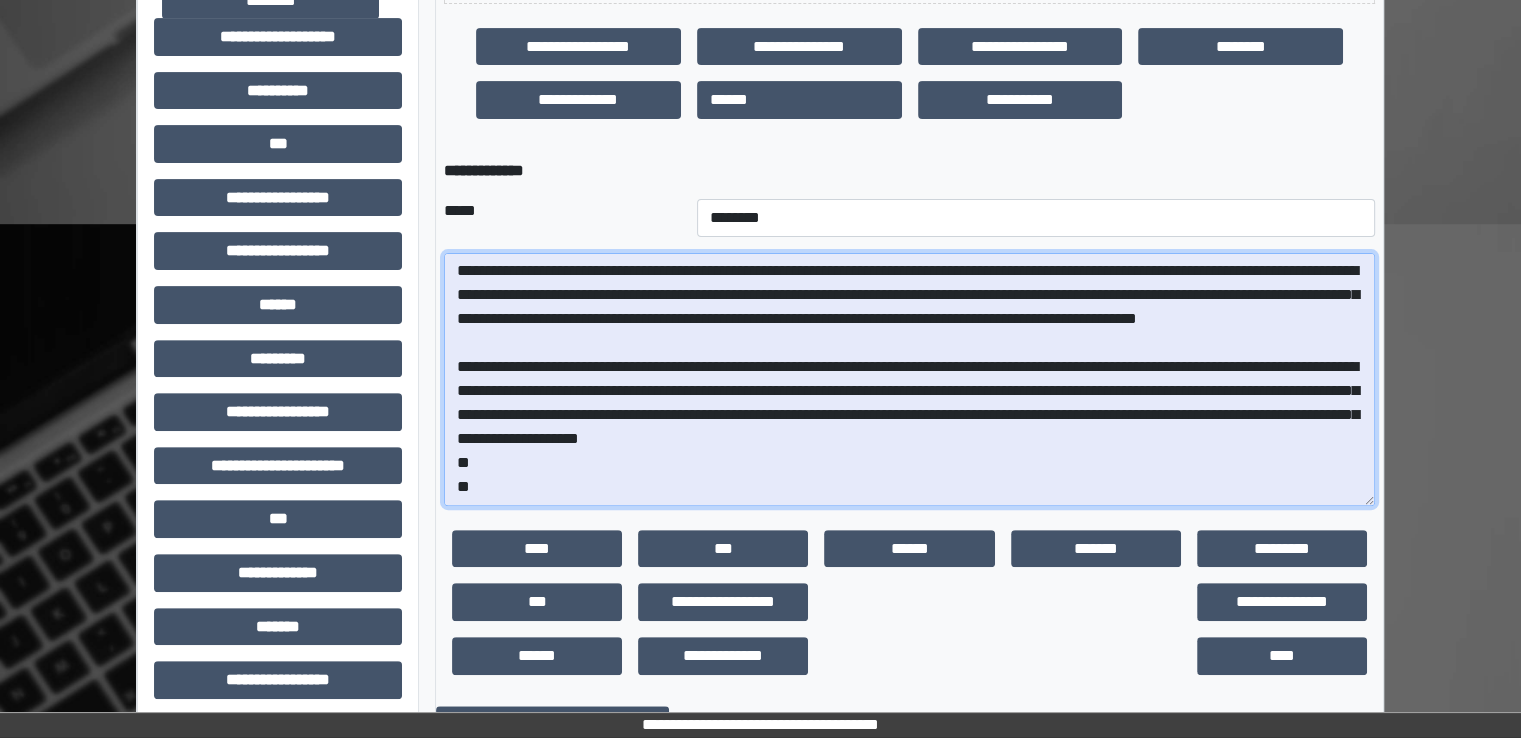 click at bounding box center [909, 379] 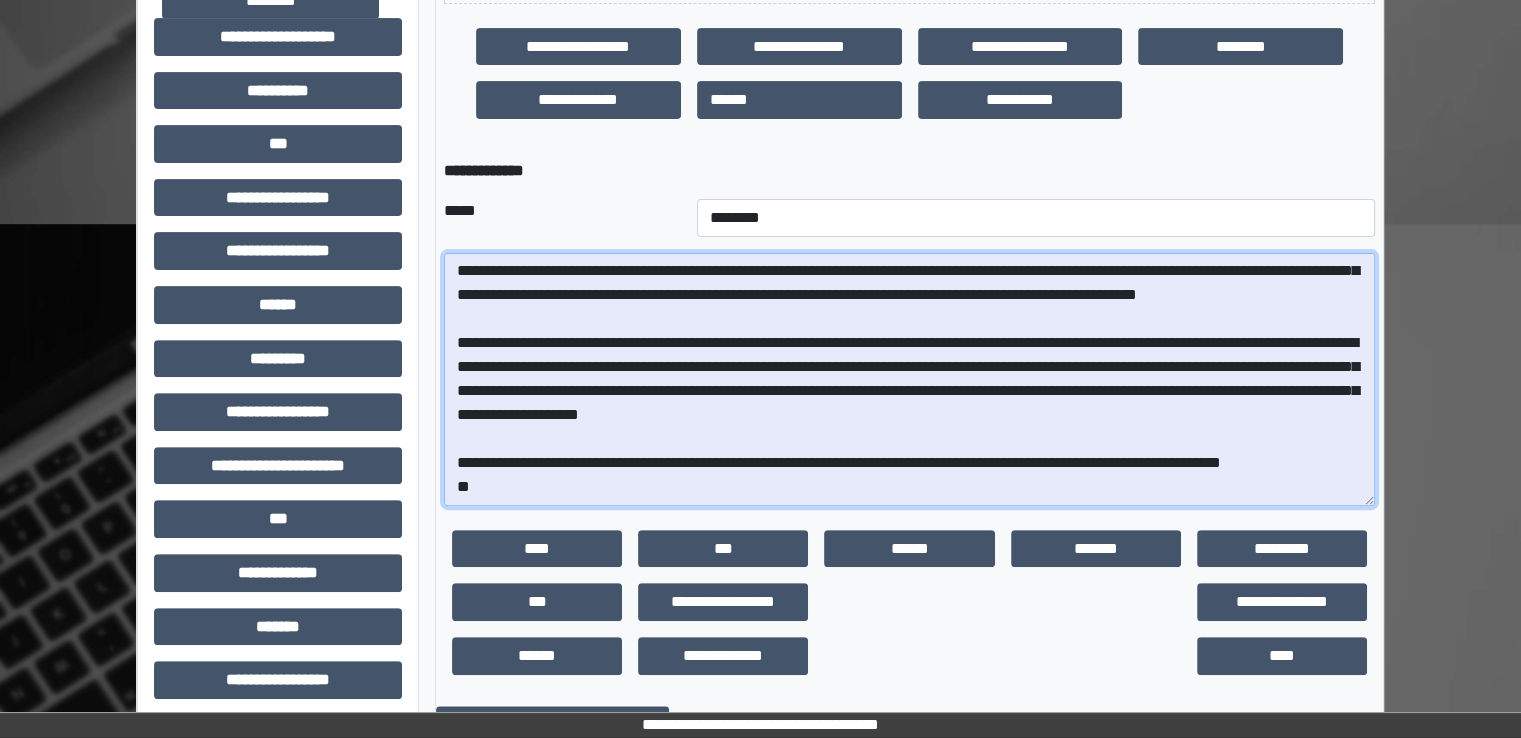 scroll, scrollTop: 352, scrollLeft: 0, axis: vertical 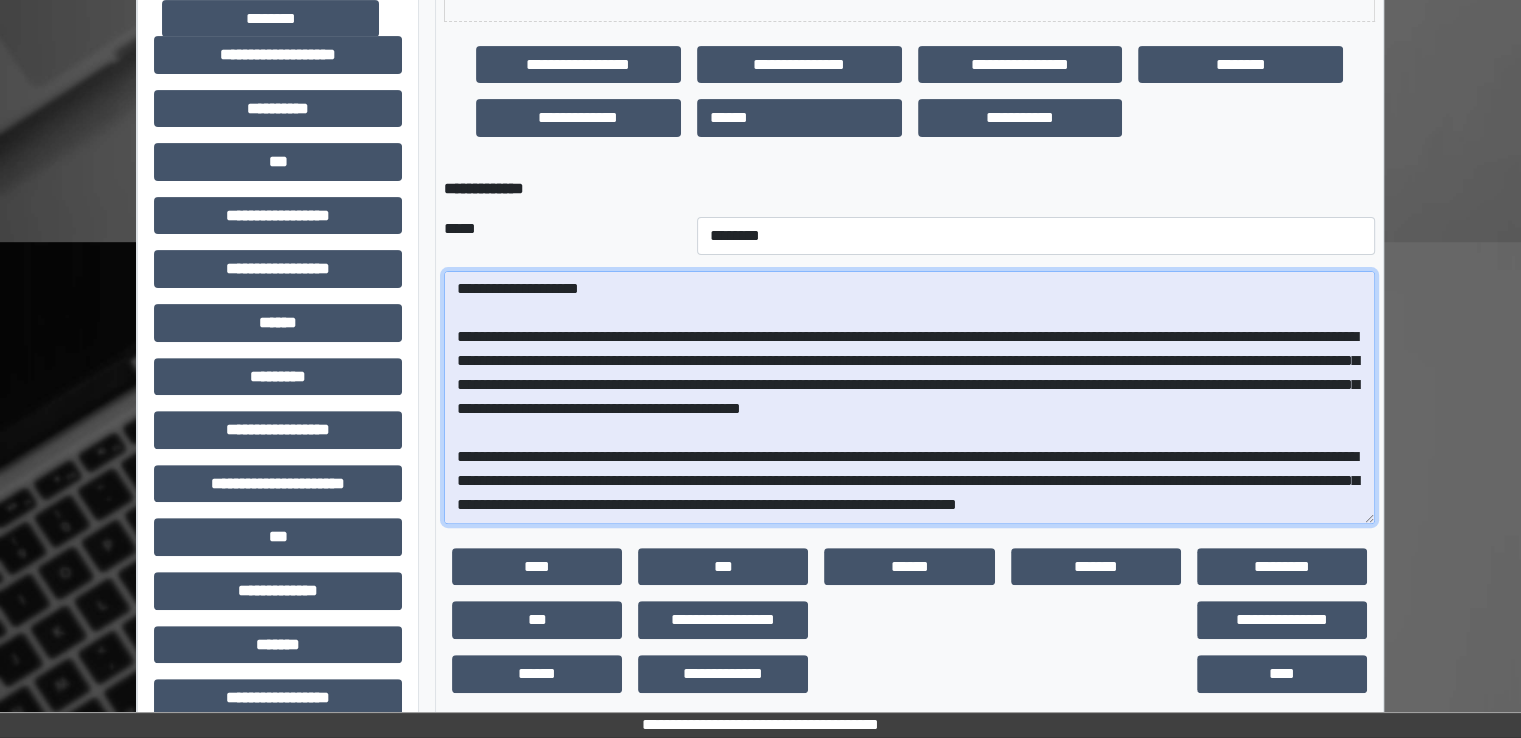 click at bounding box center [909, 397] 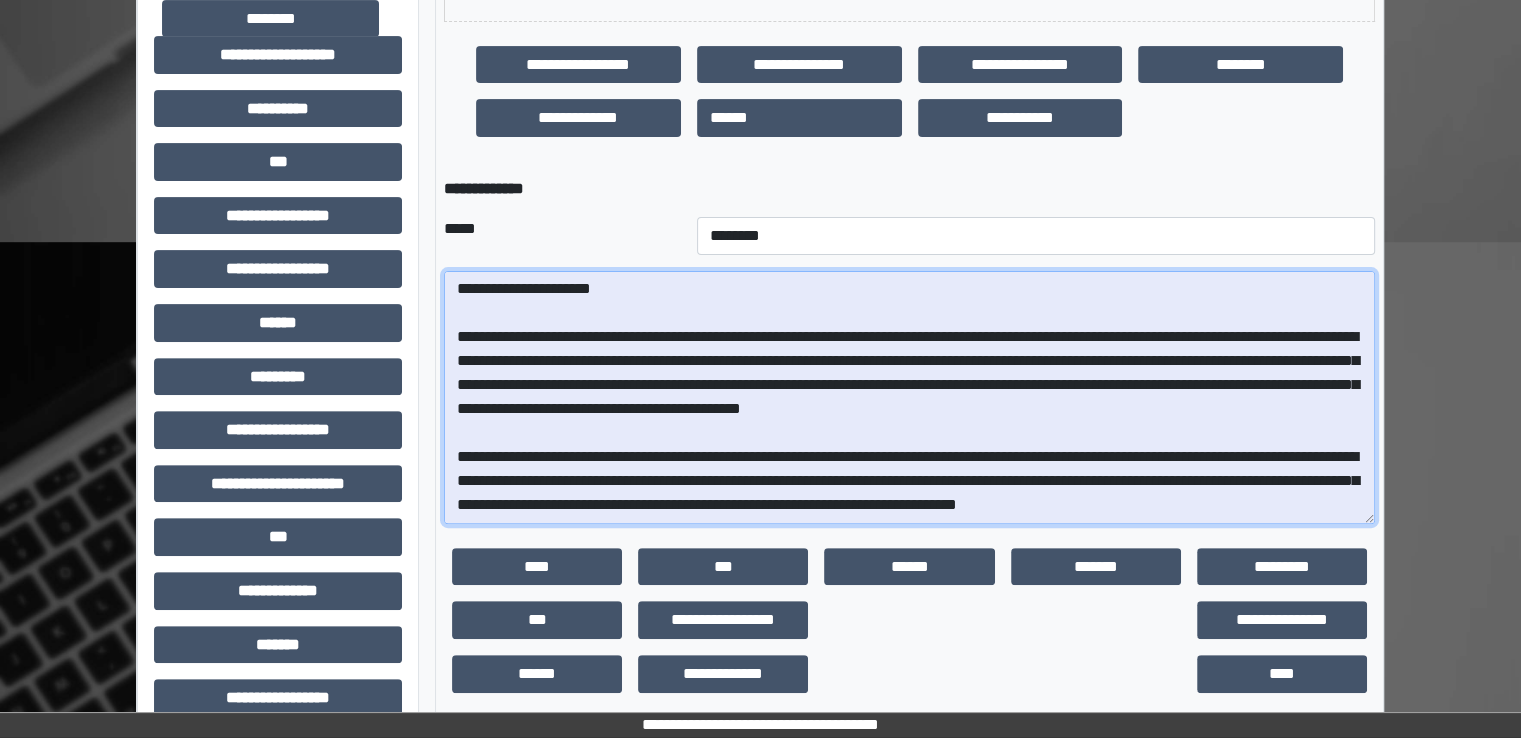 scroll, scrollTop: 528, scrollLeft: 0, axis: vertical 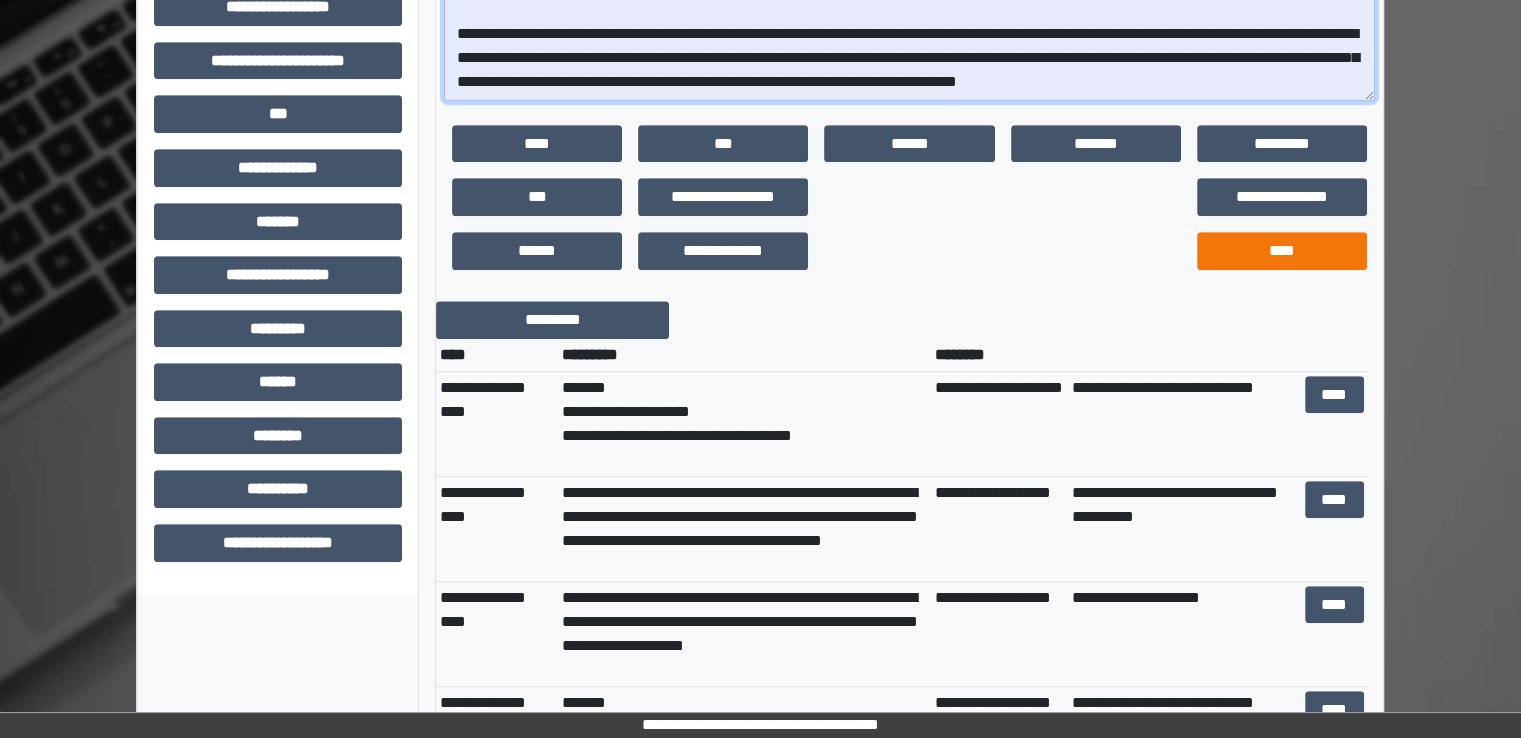 type on "**********" 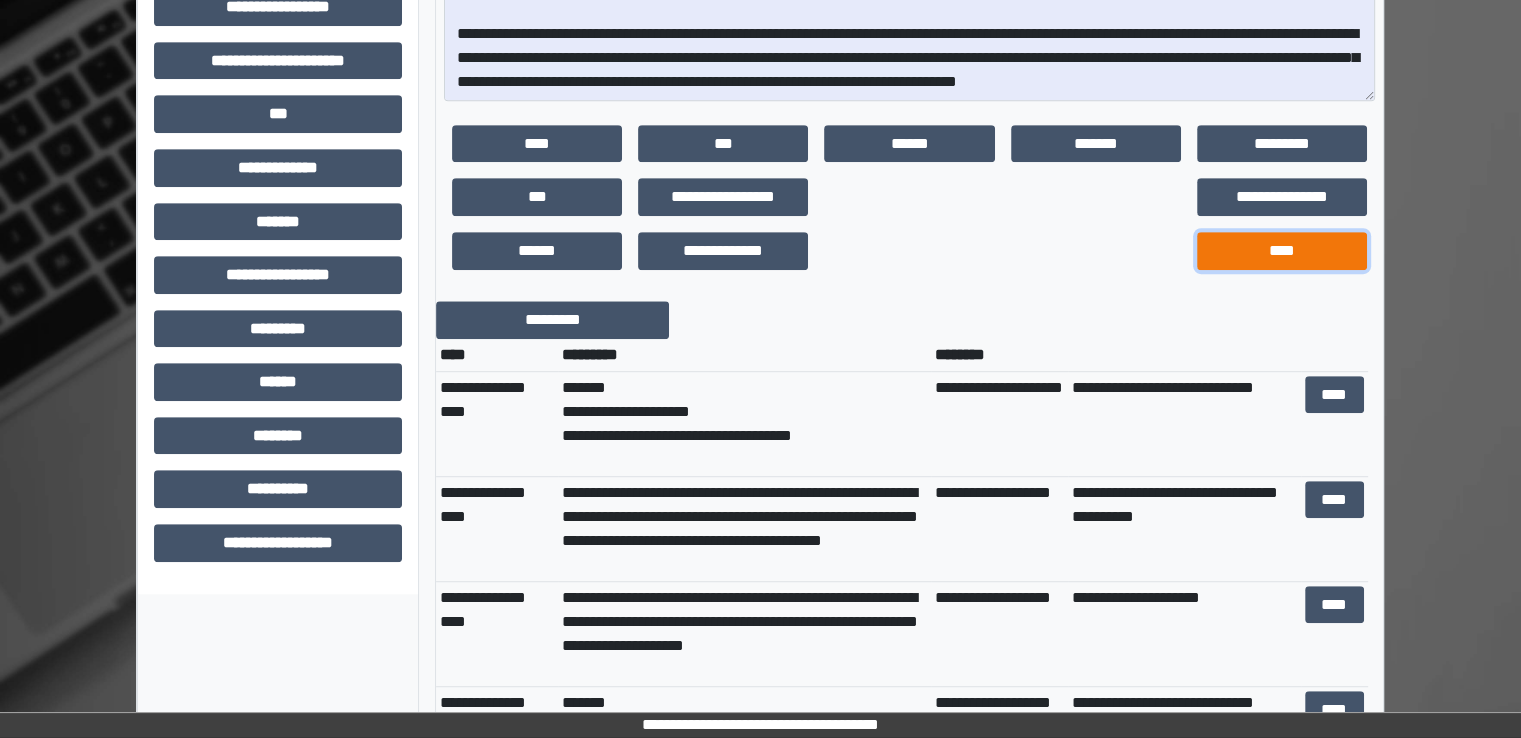 click on "****" at bounding box center [1282, 251] 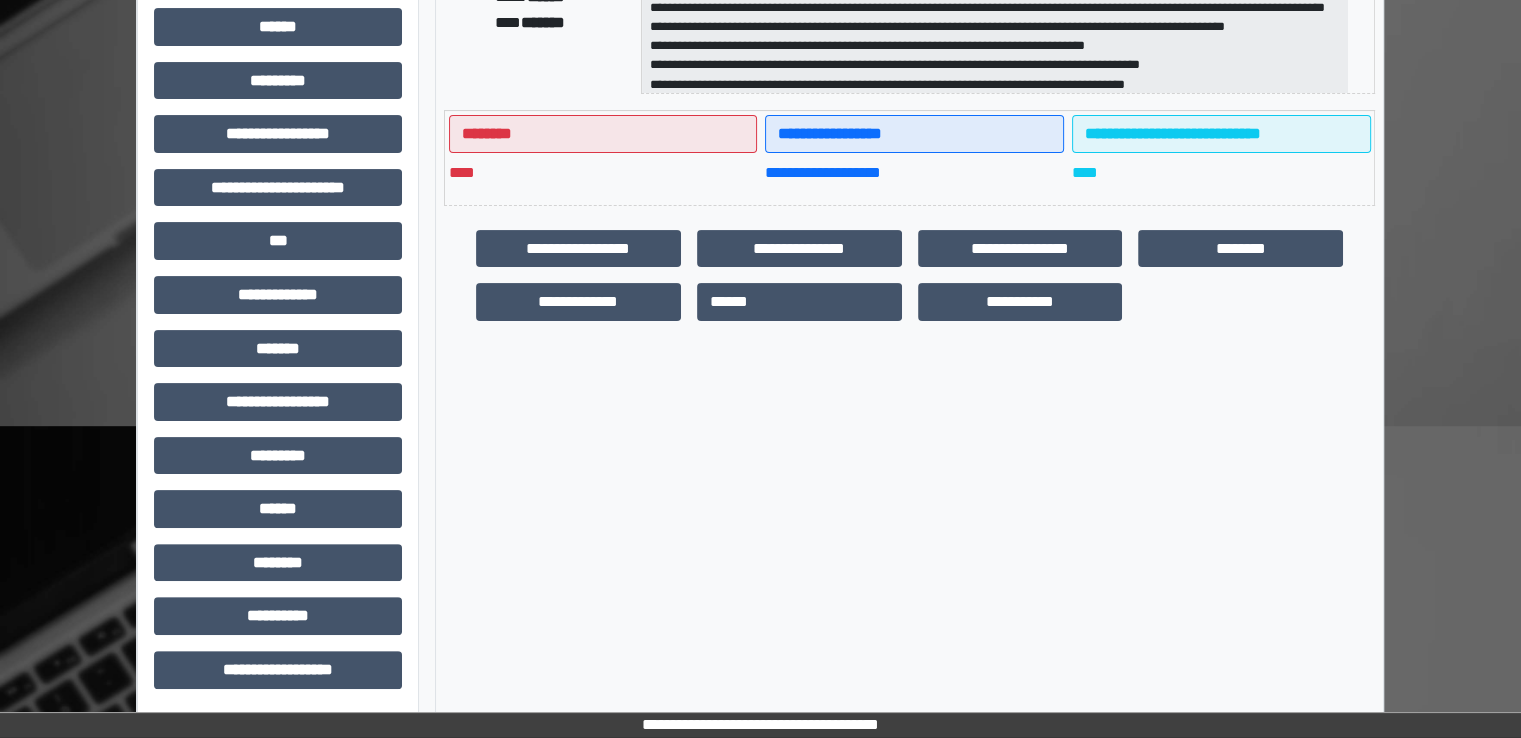 scroll, scrollTop: 0, scrollLeft: 0, axis: both 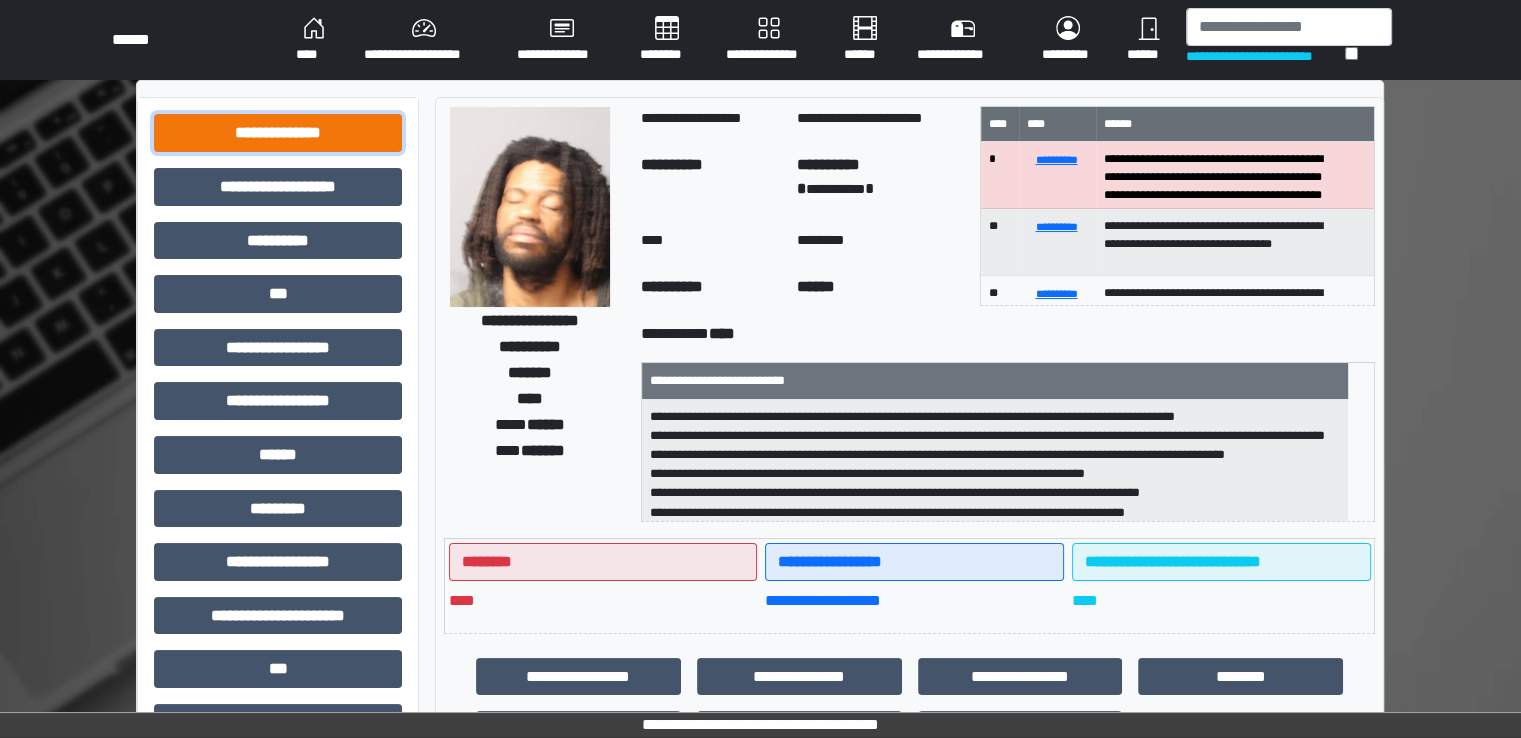 click on "**********" at bounding box center [278, 133] 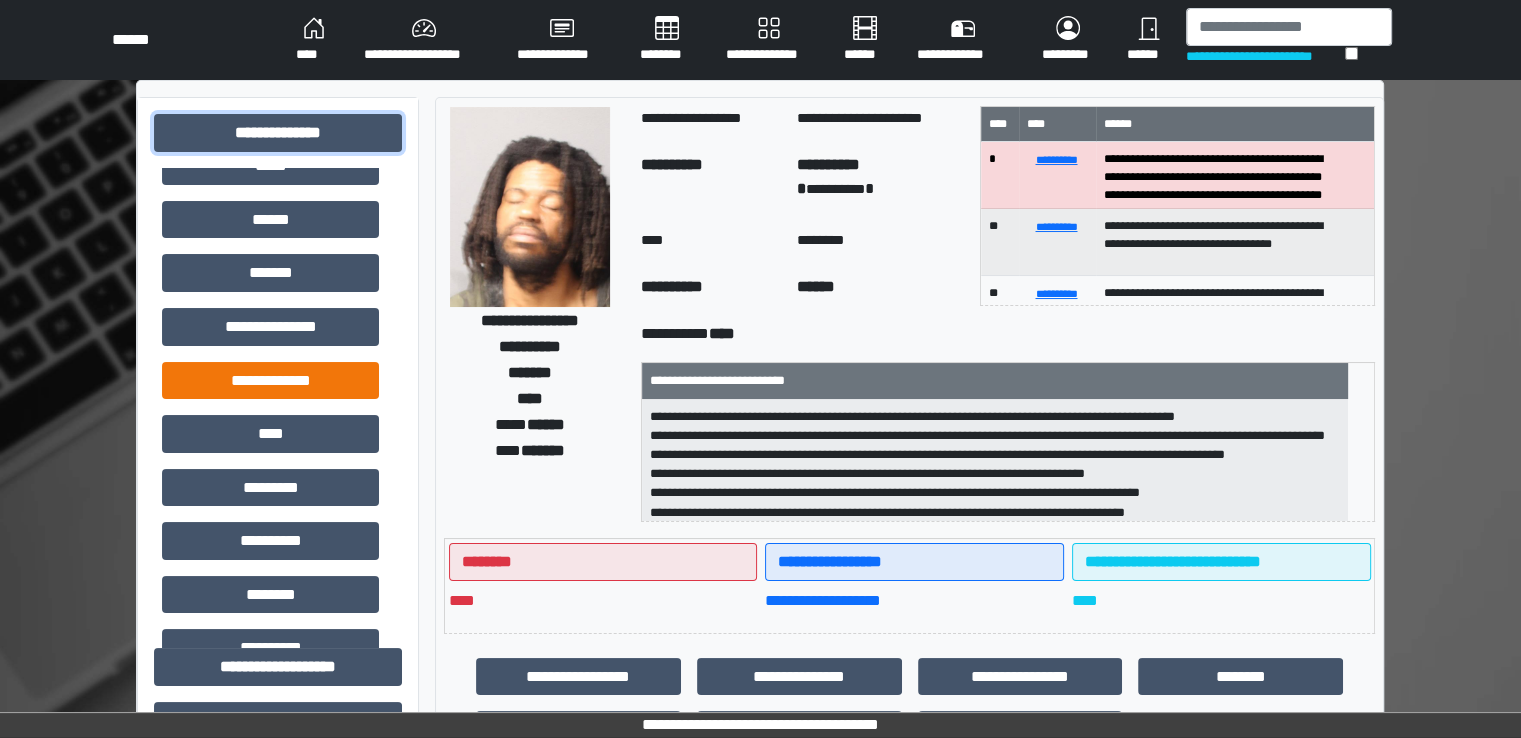 scroll, scrollTop: 430, scrollLeft: 0, axis: vertical 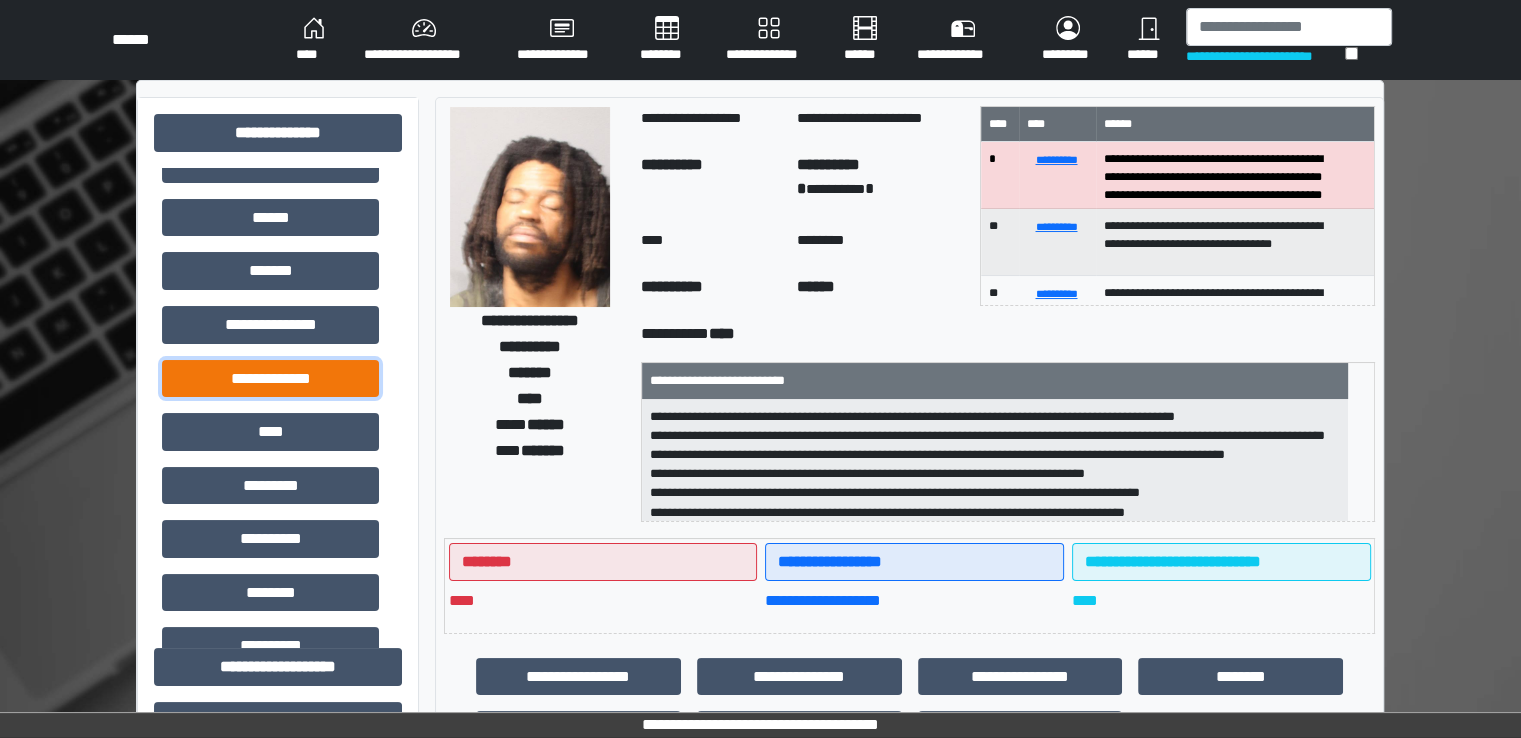 click on "**********" at bounding box center (270, 379) 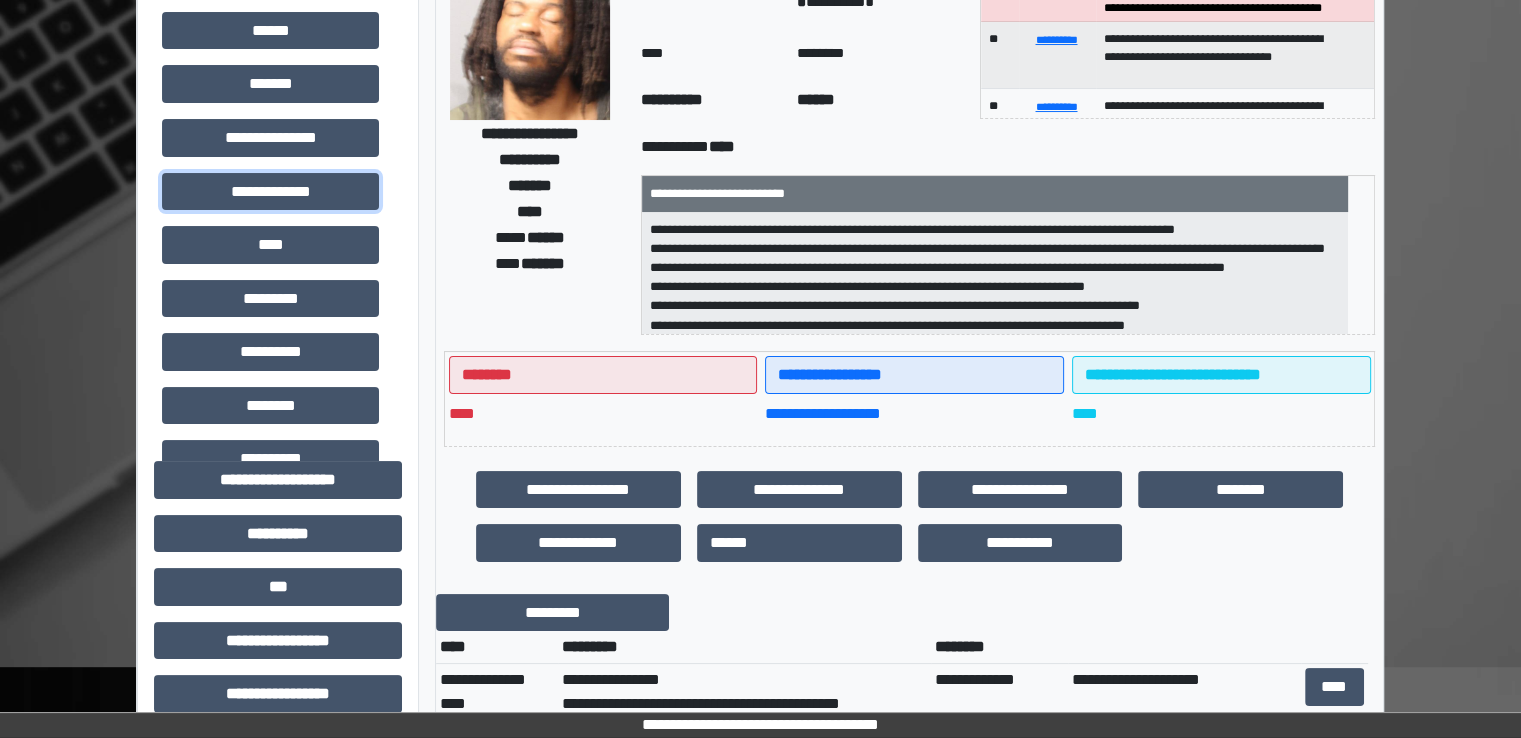 scroll, scrollTop: 0, scrollLeft: 0, axis: both 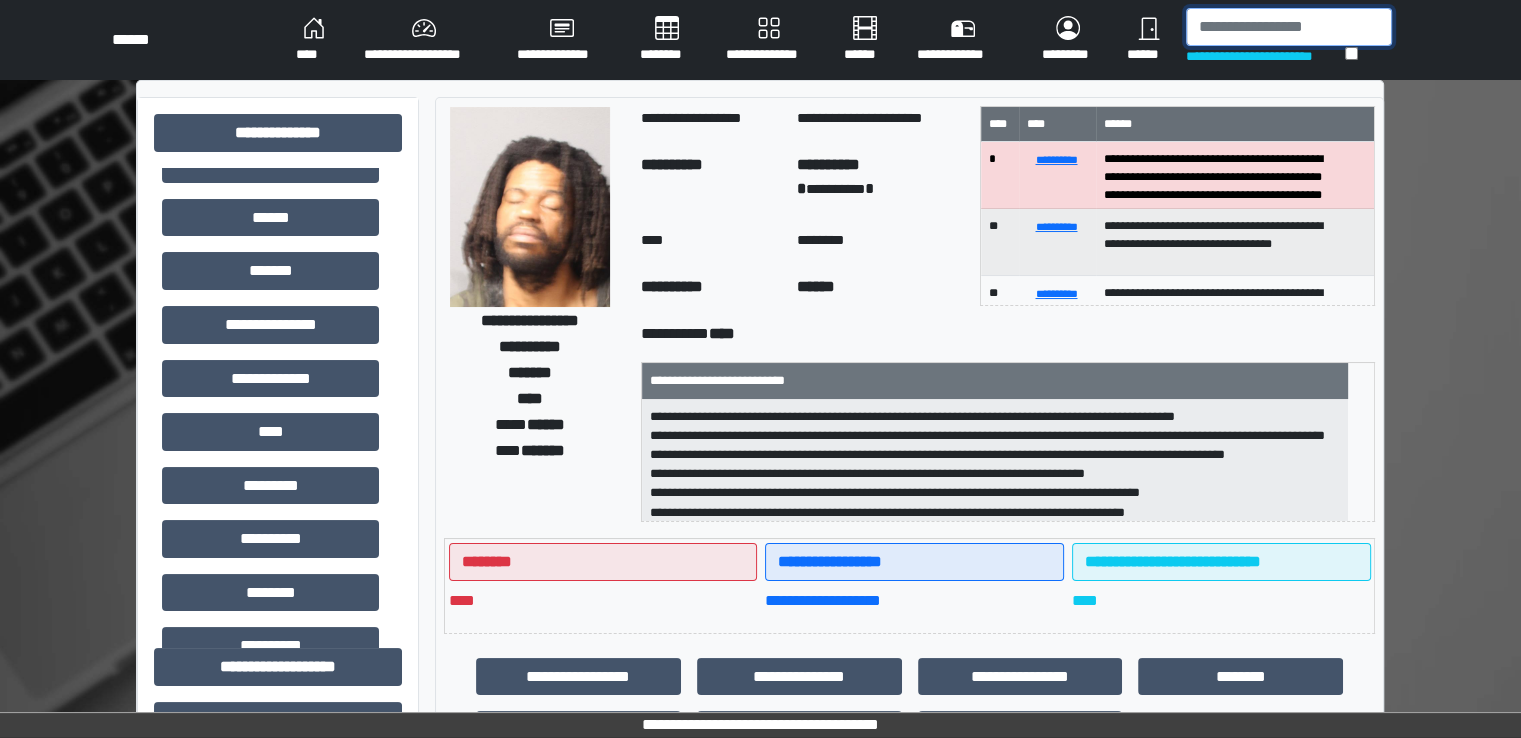 click at bounding box center (1289, 27) 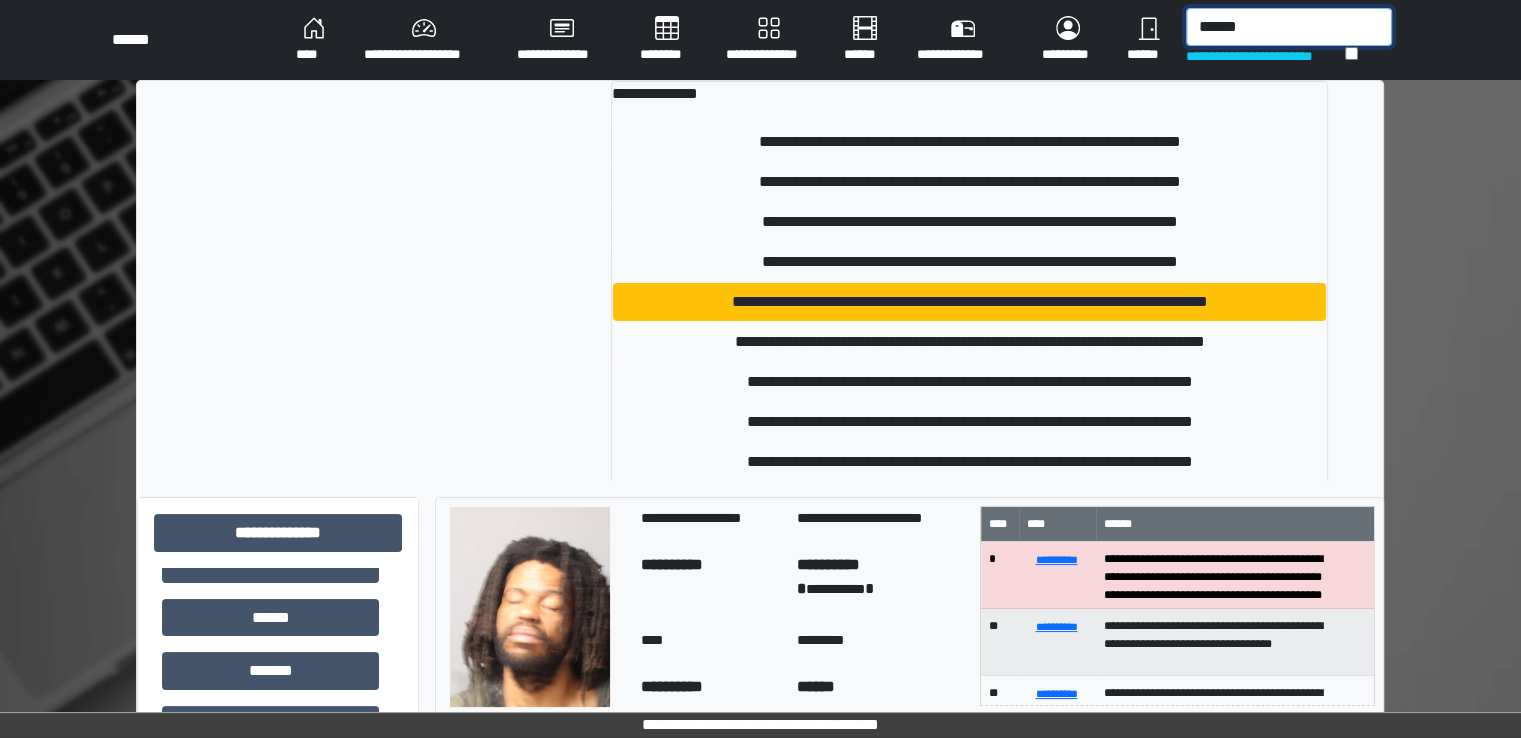 type on "******" 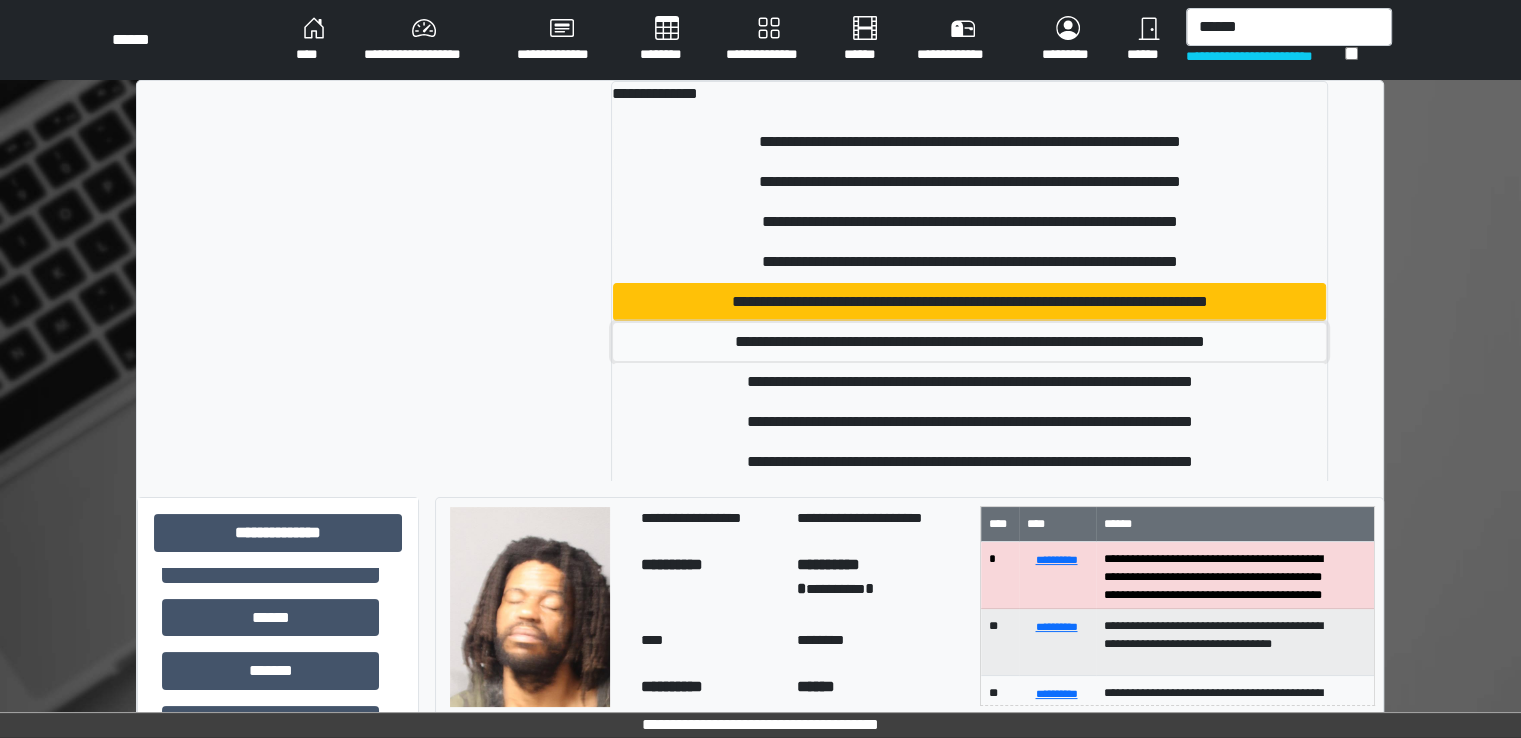 click on "**********" at bounding box center (970, 342) 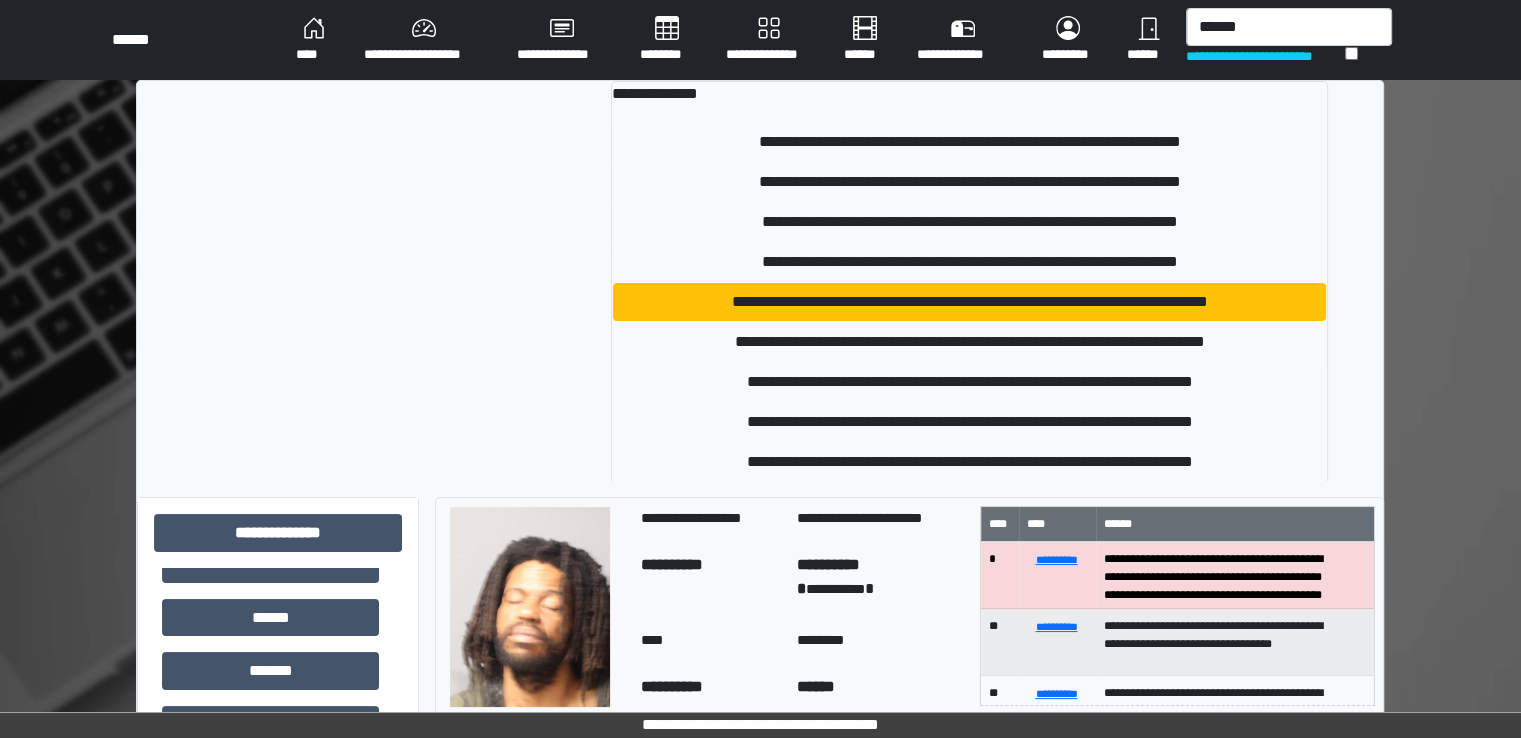 type 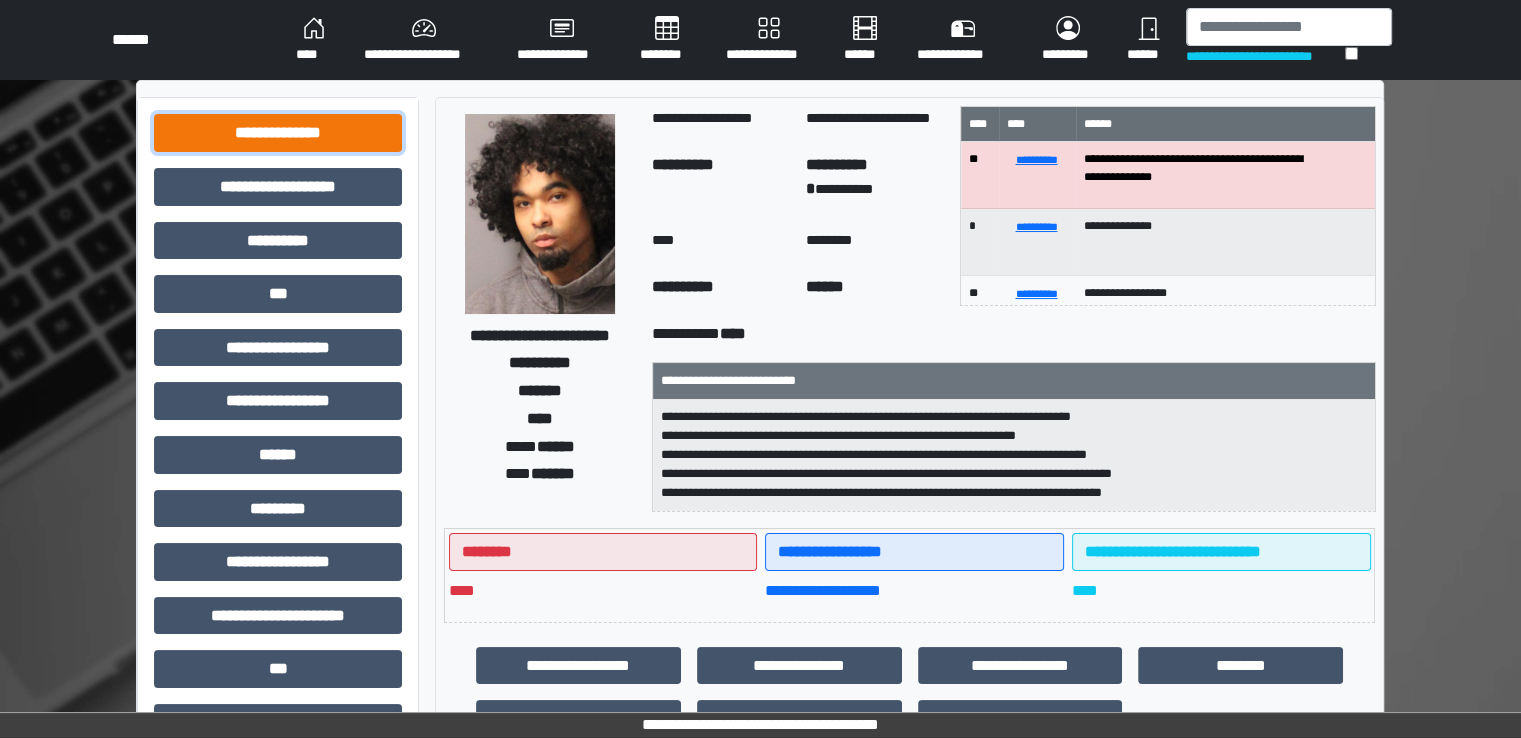 click on "**********" at bounding box center [278, 133] 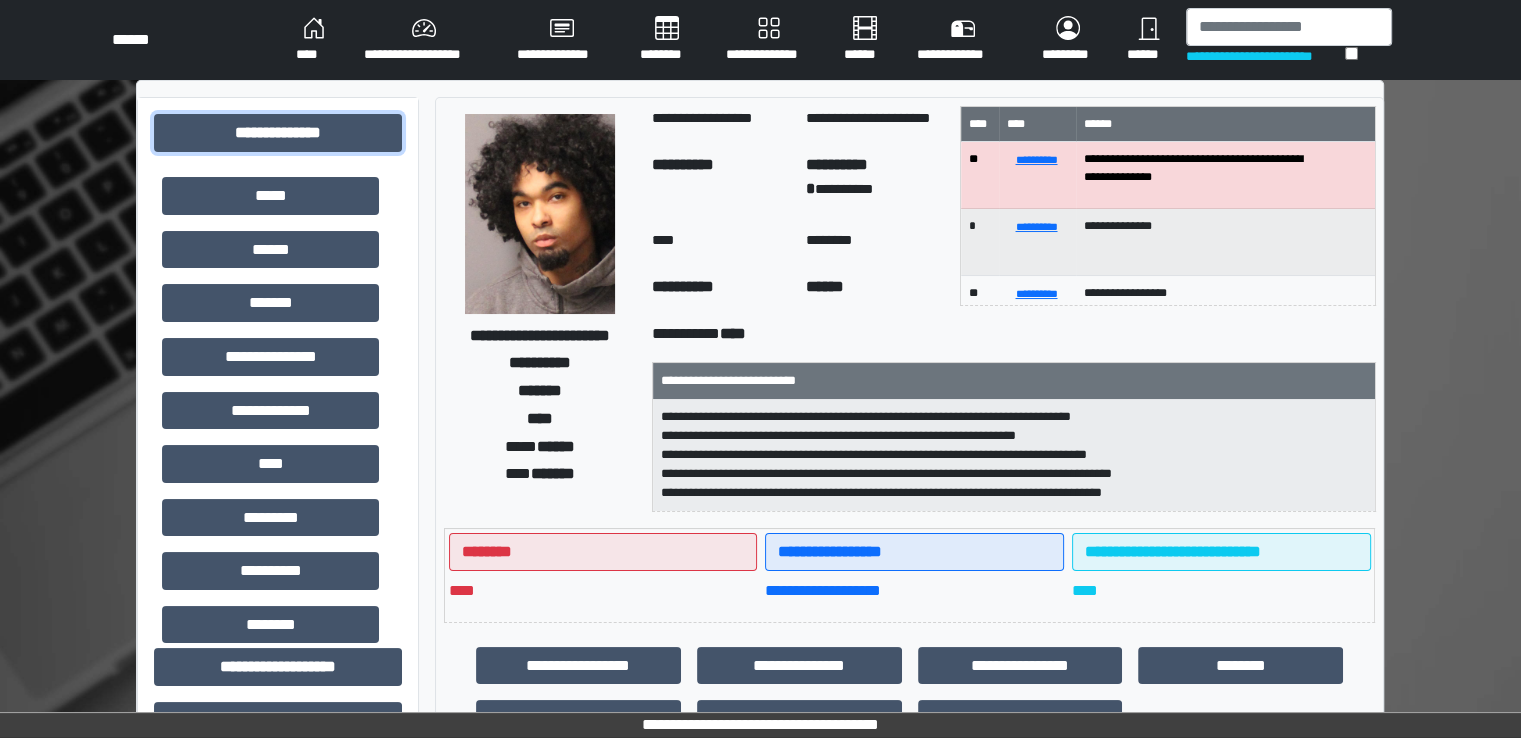 scroll, scrollTop: 396, scrollLeft: 0, axis: vertical 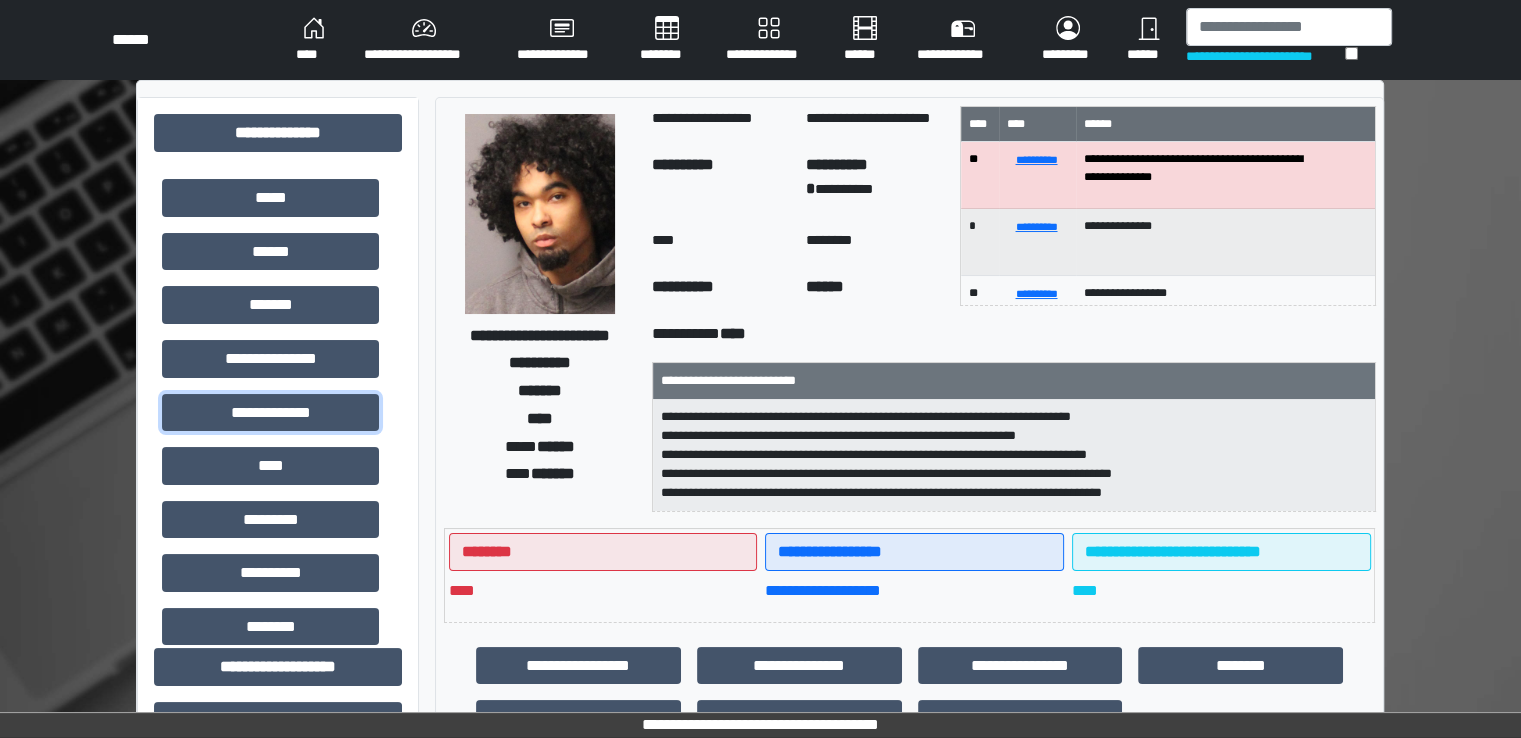 click on "**********" at bounding box center [270, 413] 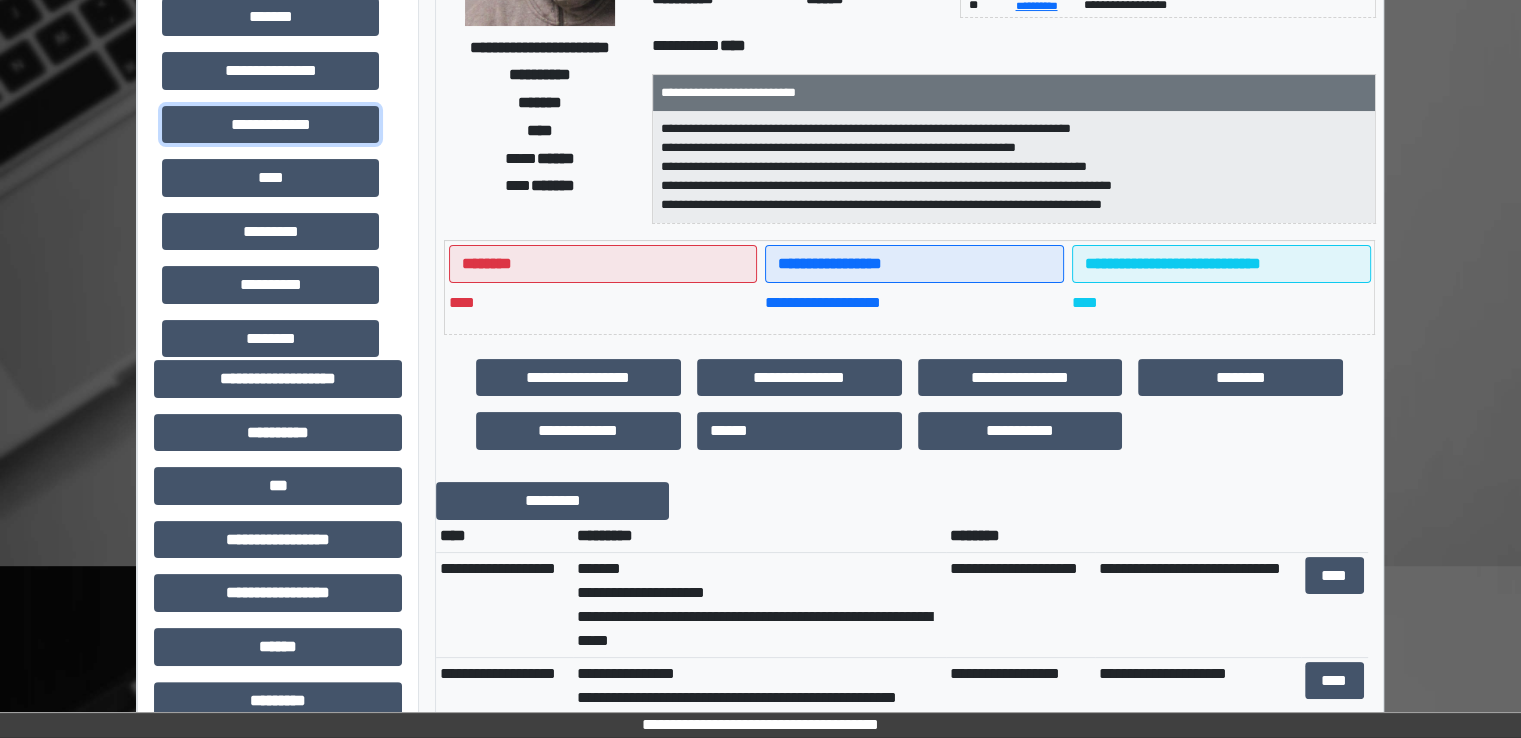 scroll, scrollTop: 292, scrollLeft: 0, axis: vertical 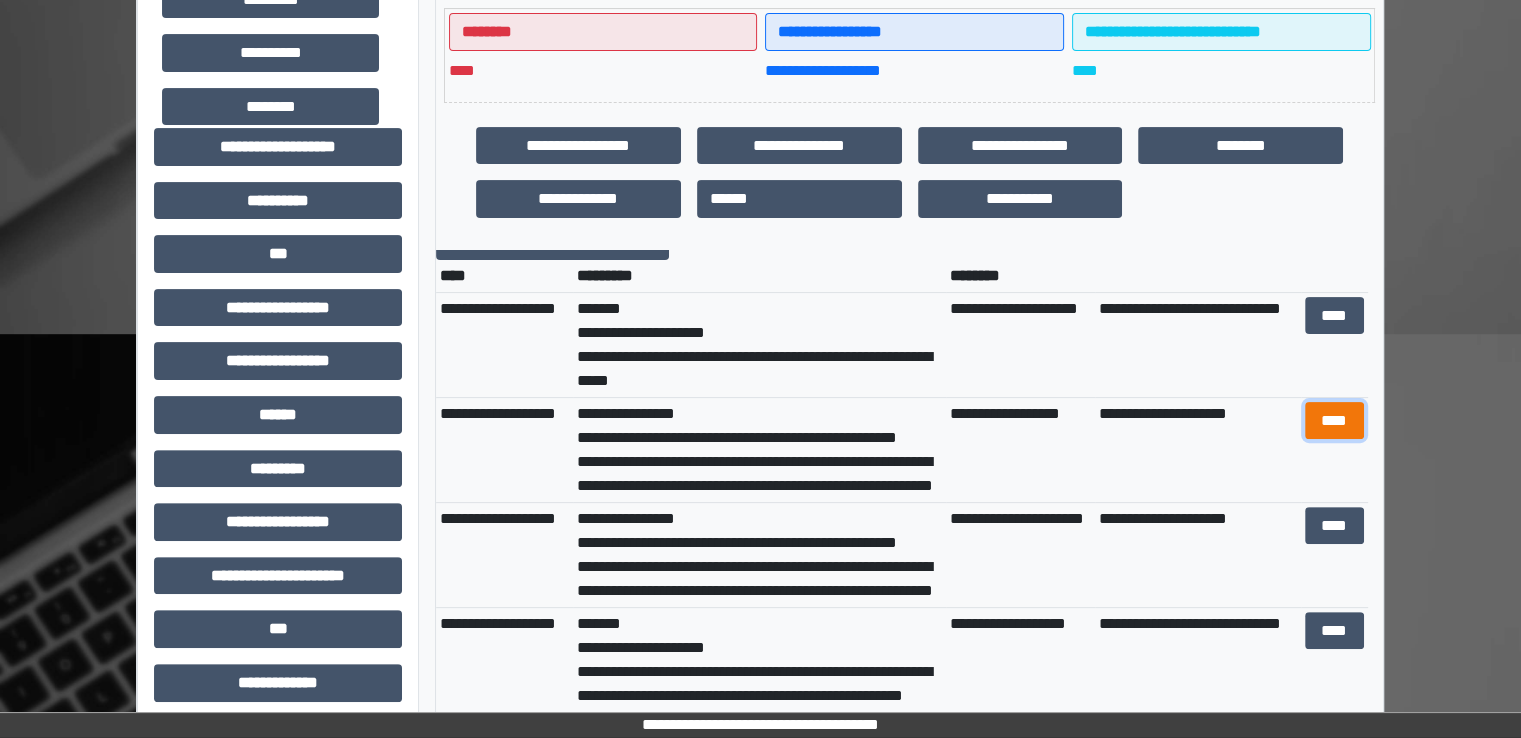 click on "****" at bounding box center [1334, 421] 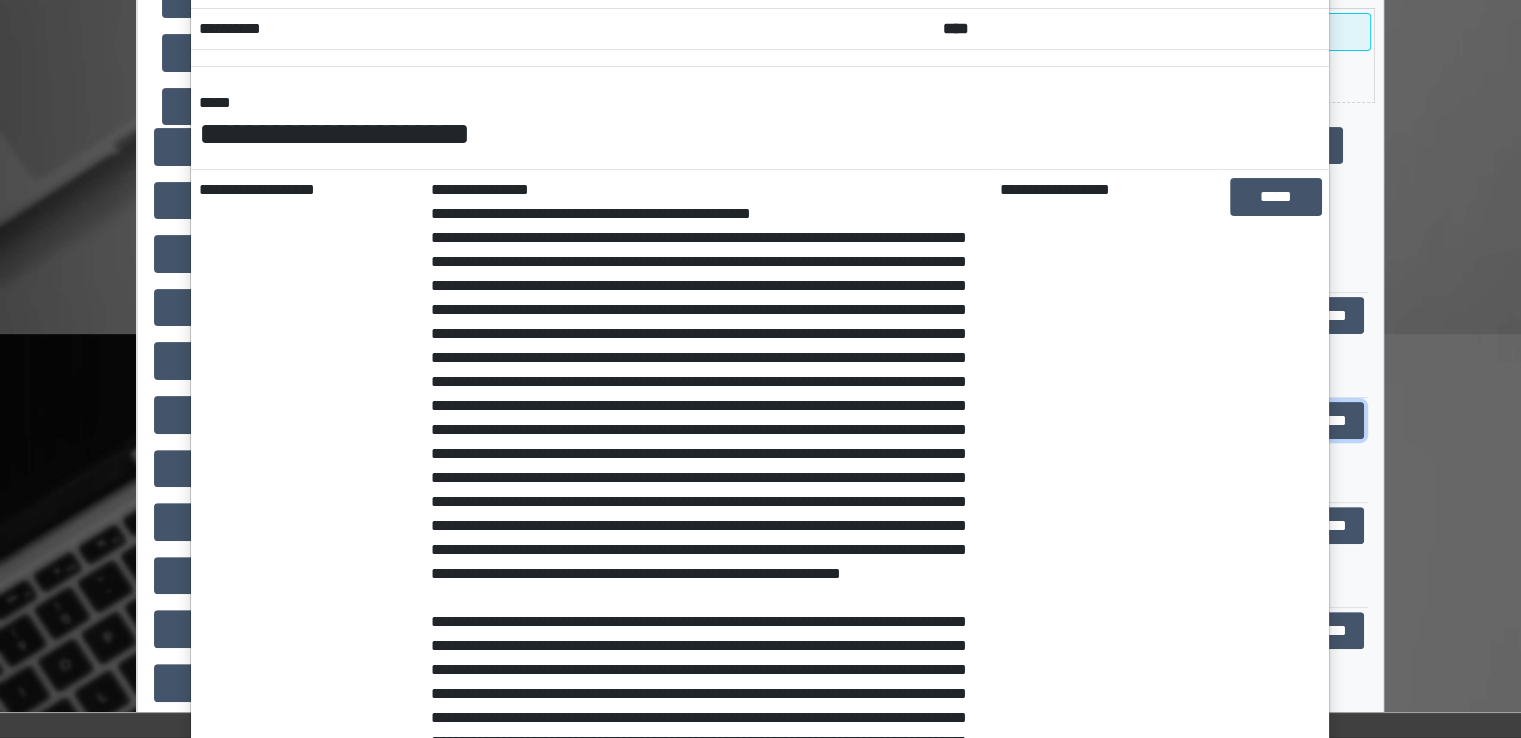 scroll, scrollTop: 212, scrollLeft: 0, axis: vertical 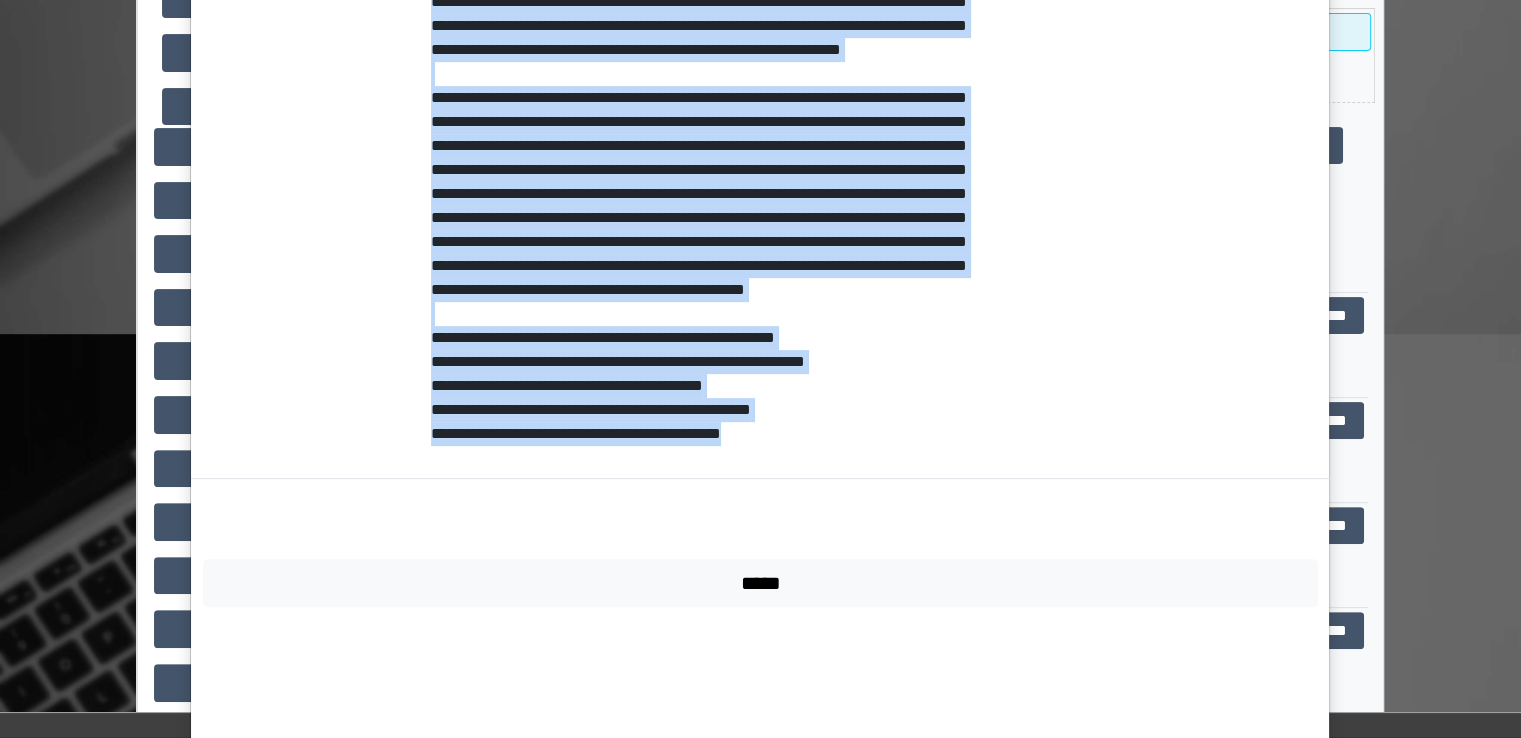drag, startPoint x: 420, startPoint y: 235, endPoint x: 980, endPoint y: 563, distance: 648.9869 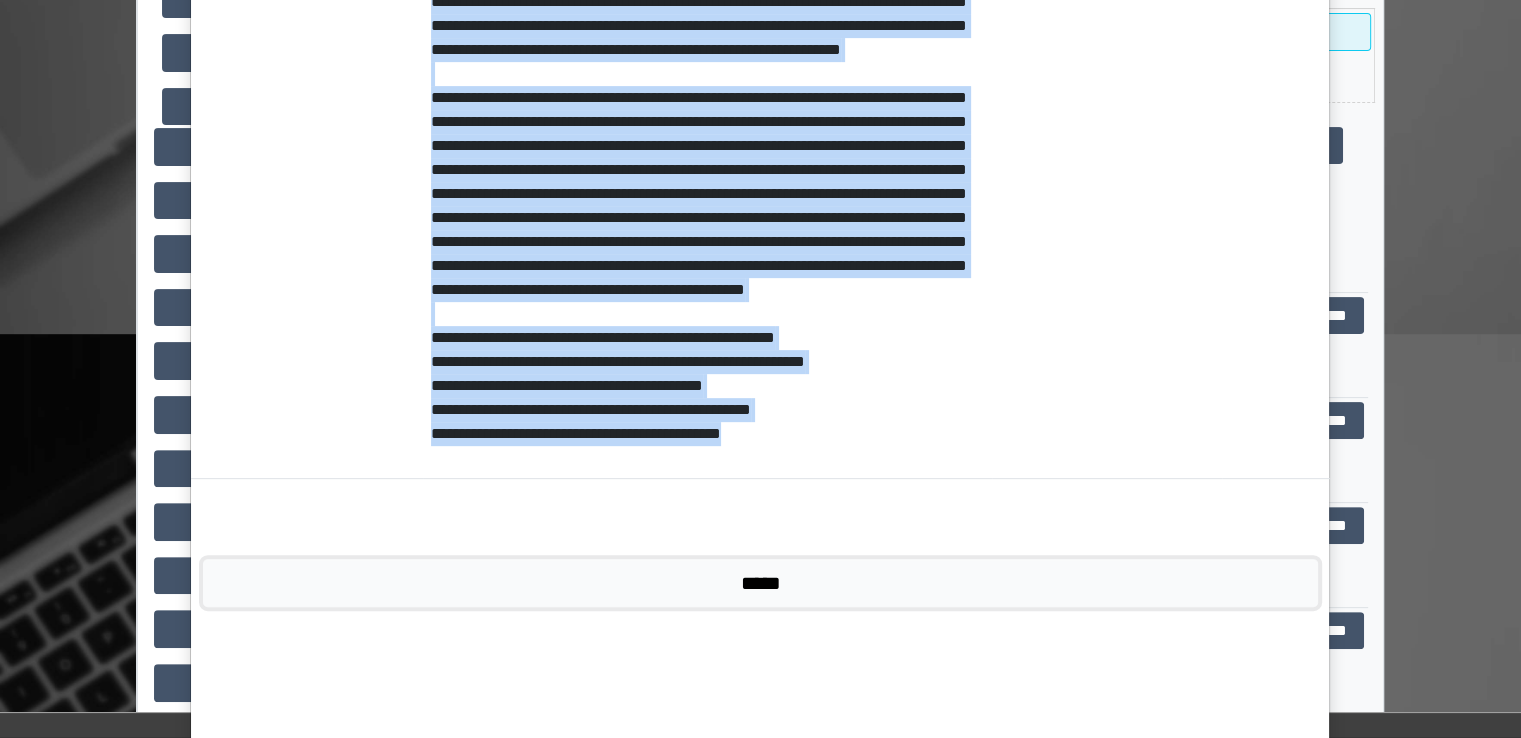 click on "*****" at bounding box center [760, 583] 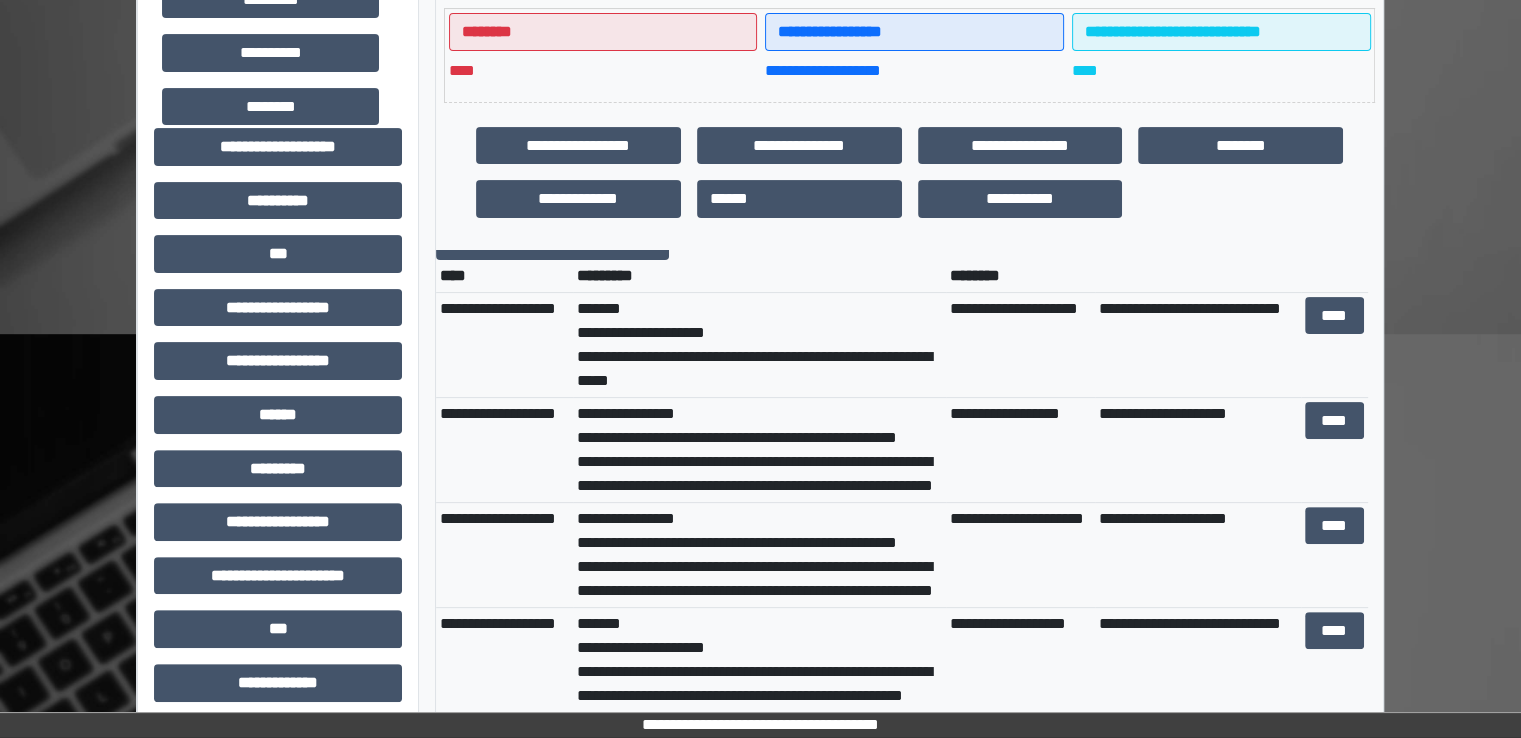 scroll, scrollTop: 0, scrollLeft: 0, axis: both 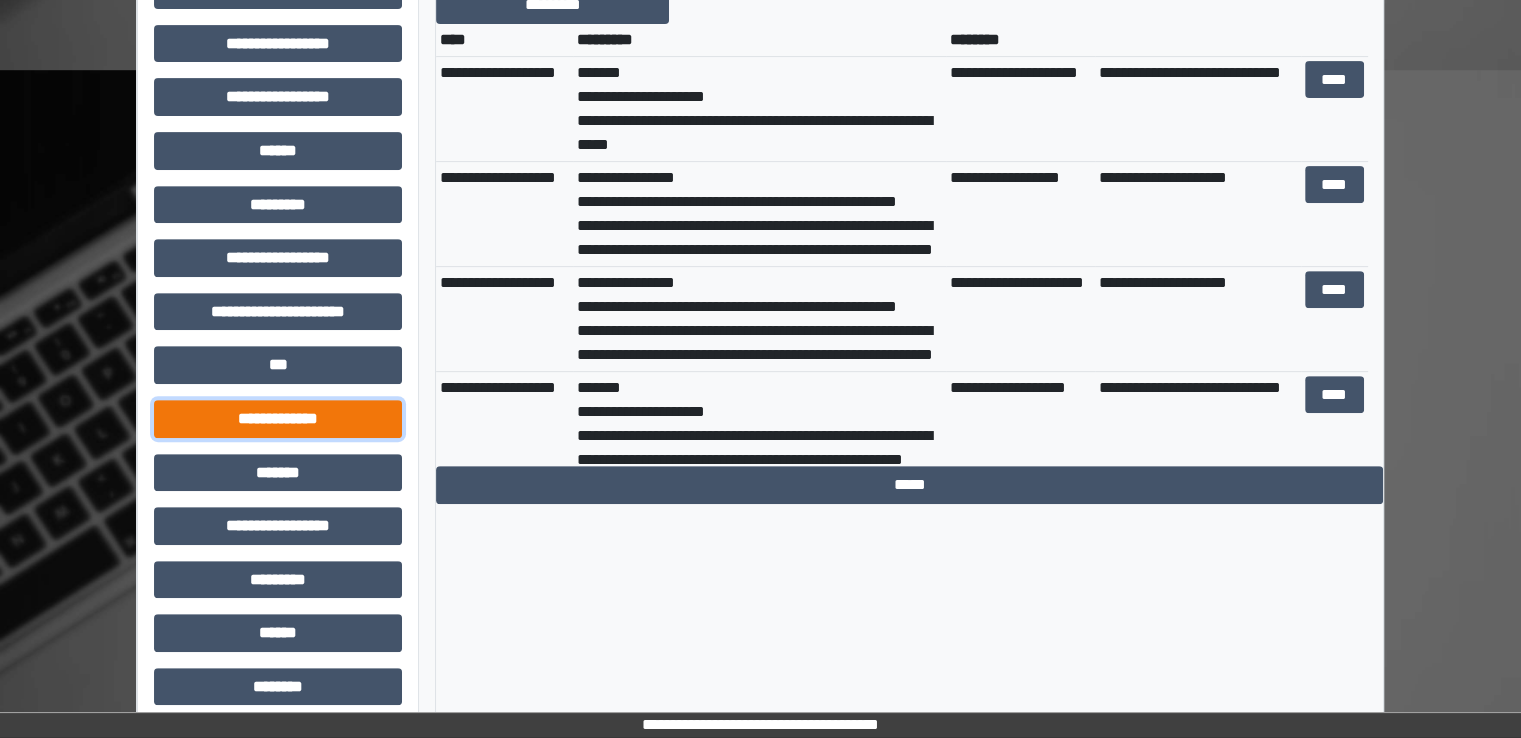 click on "**********" at bounding box center (278, 419) 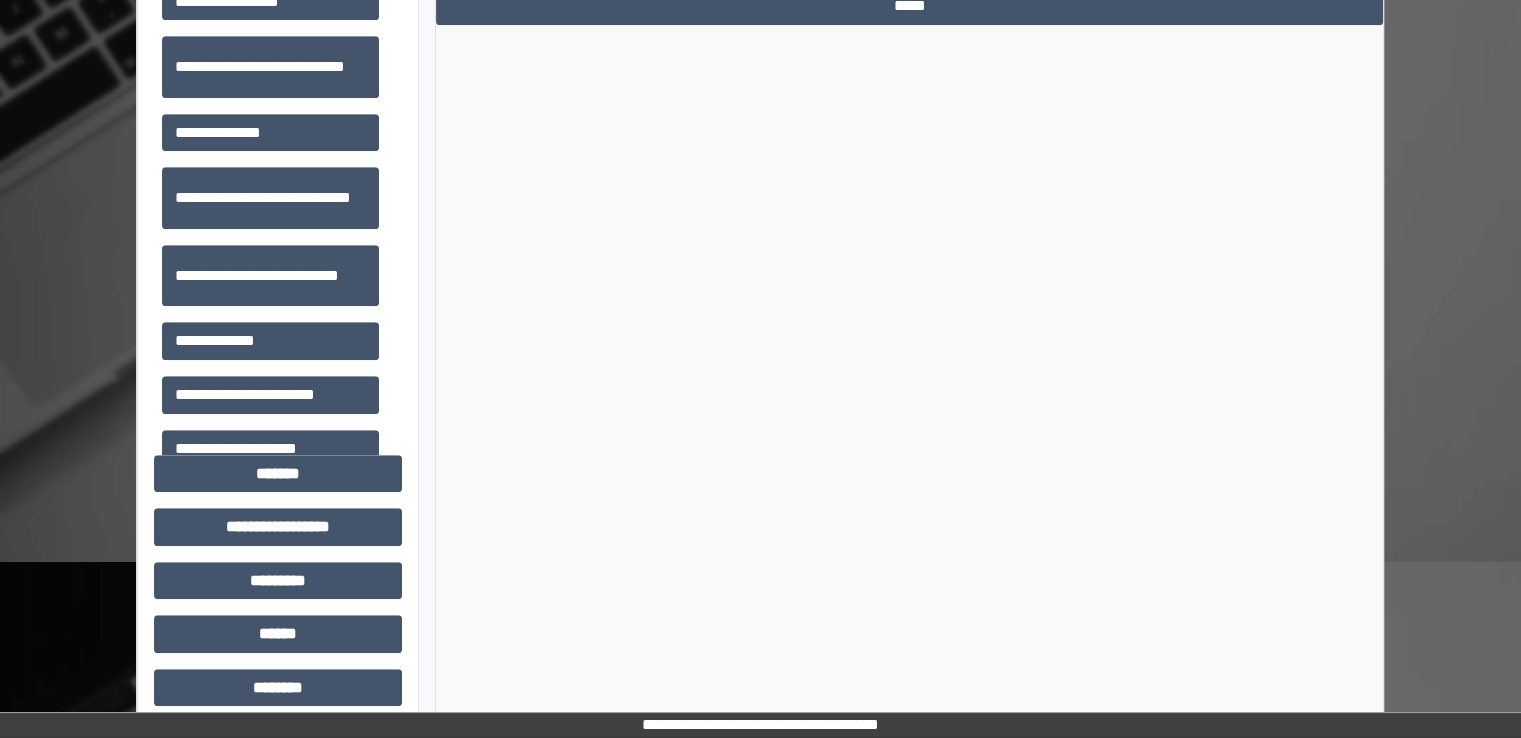scroll, scrollTop: 1264, scrollLeft: 0, axis: vertical 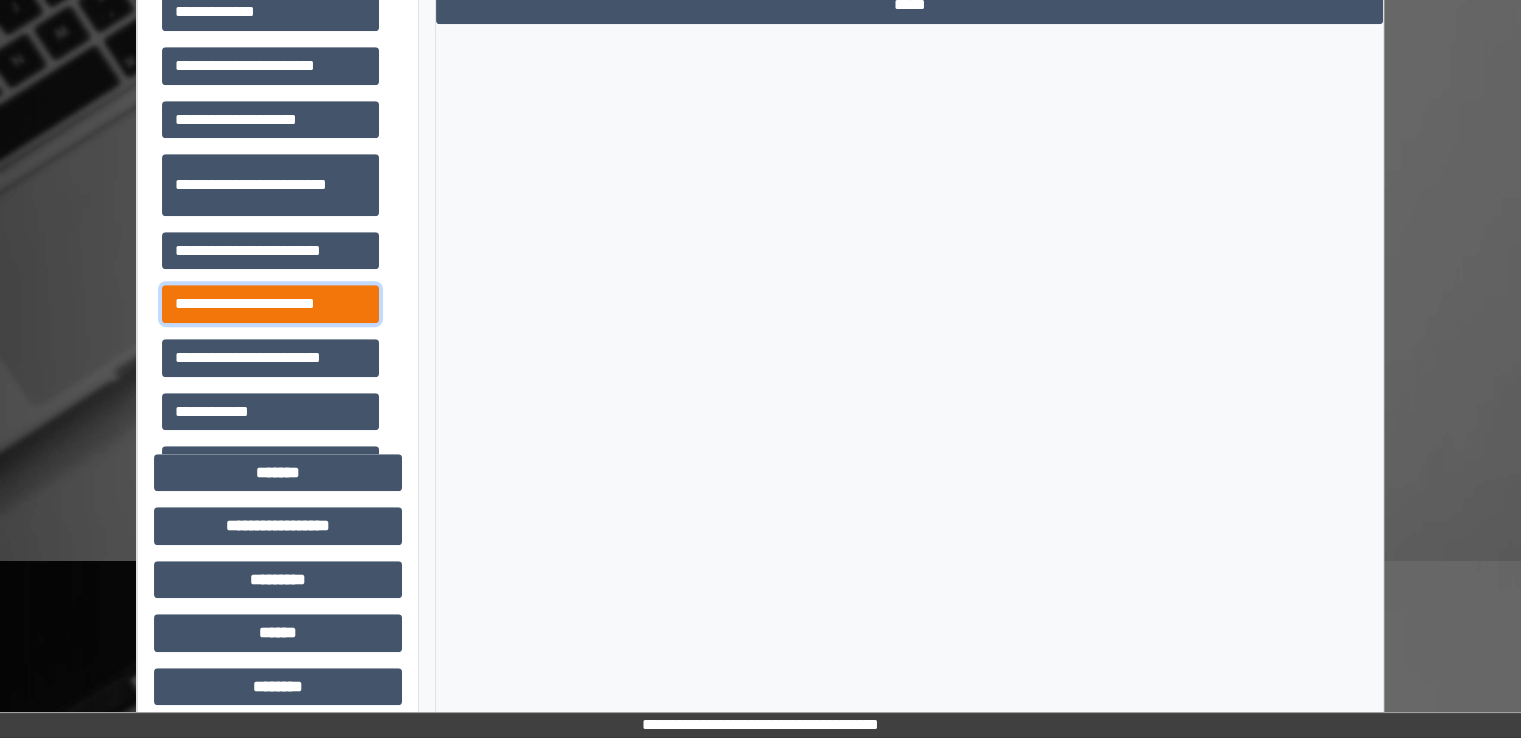 click on "**********" at bounding box center (270, 304) 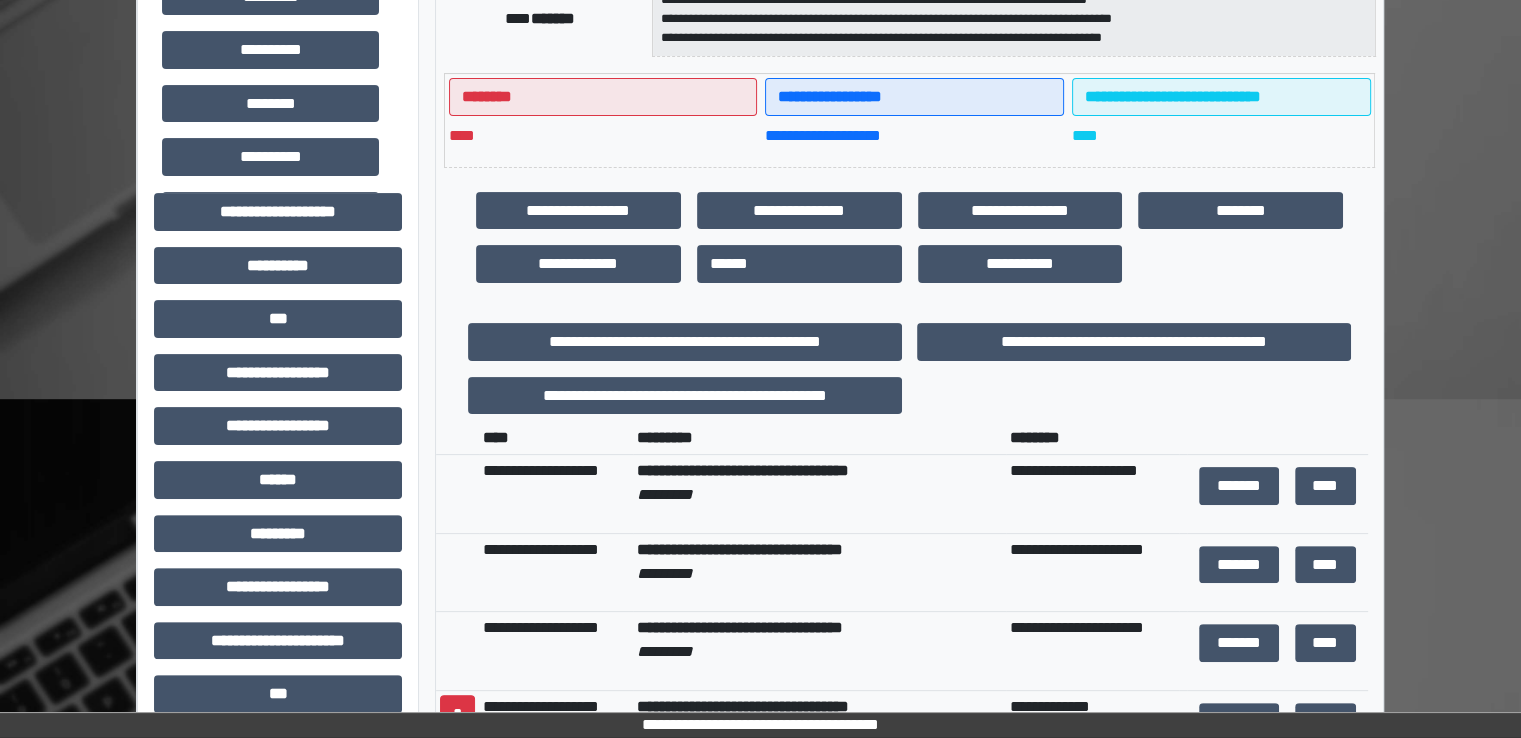 scroll, scrollTop: 454, scrollLeft: 0, axis: vertical 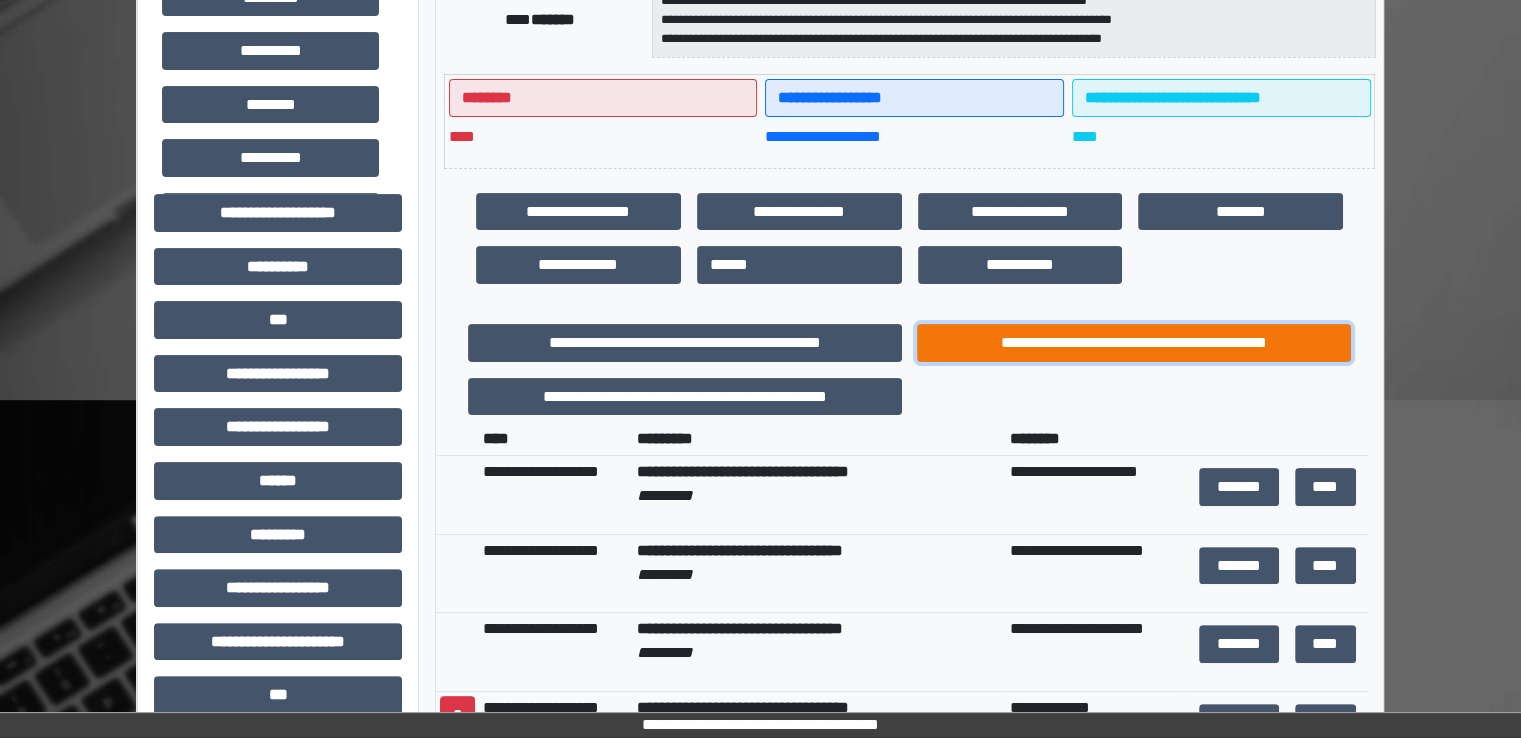 click on "**********" at bounding box center (1134, 343) 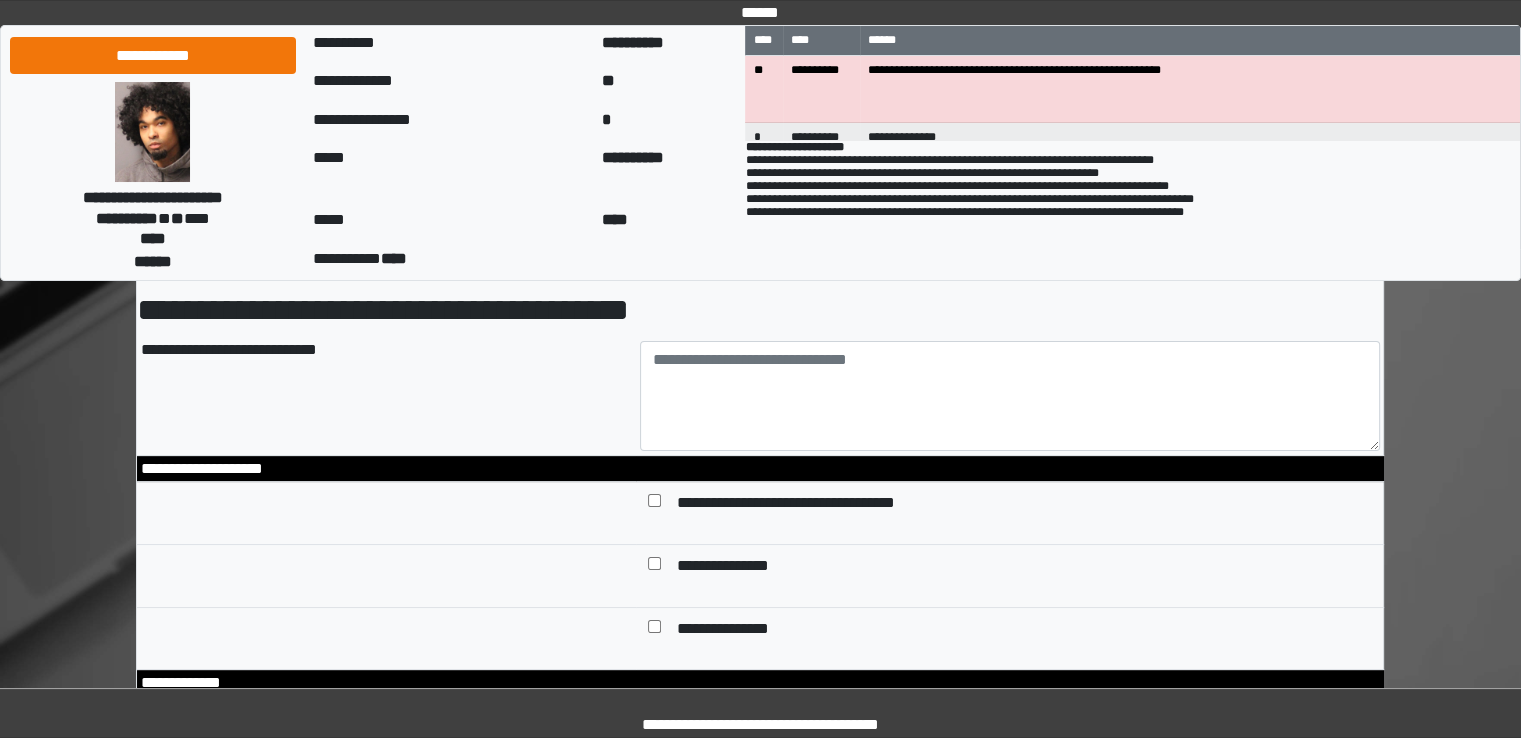scroll, scrollTop: 103, scrollLeft: 0, axis: vertical 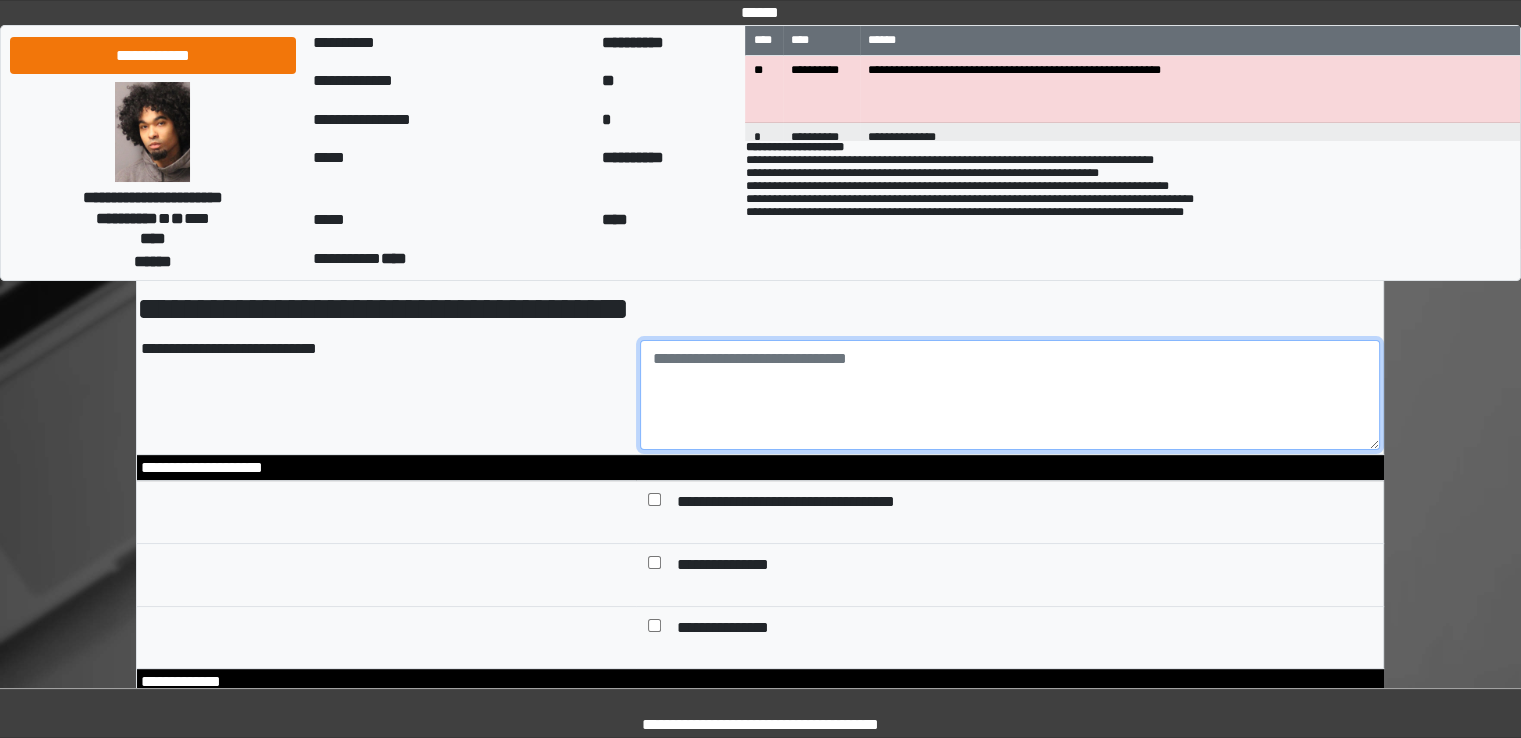 click at bounding box center (1010, 395) 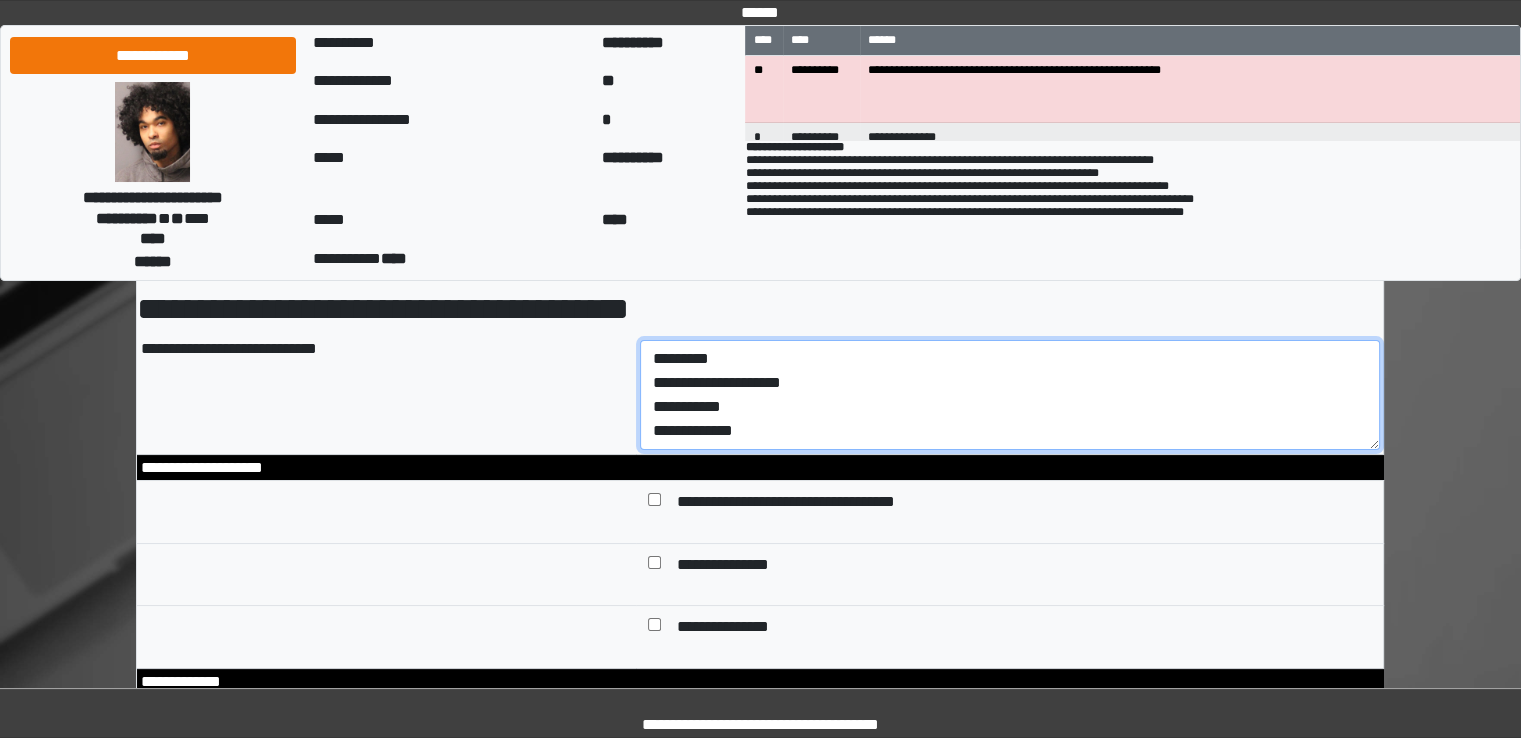 scroll, scrollTop: 0, scrollLeft: 0, axis: both 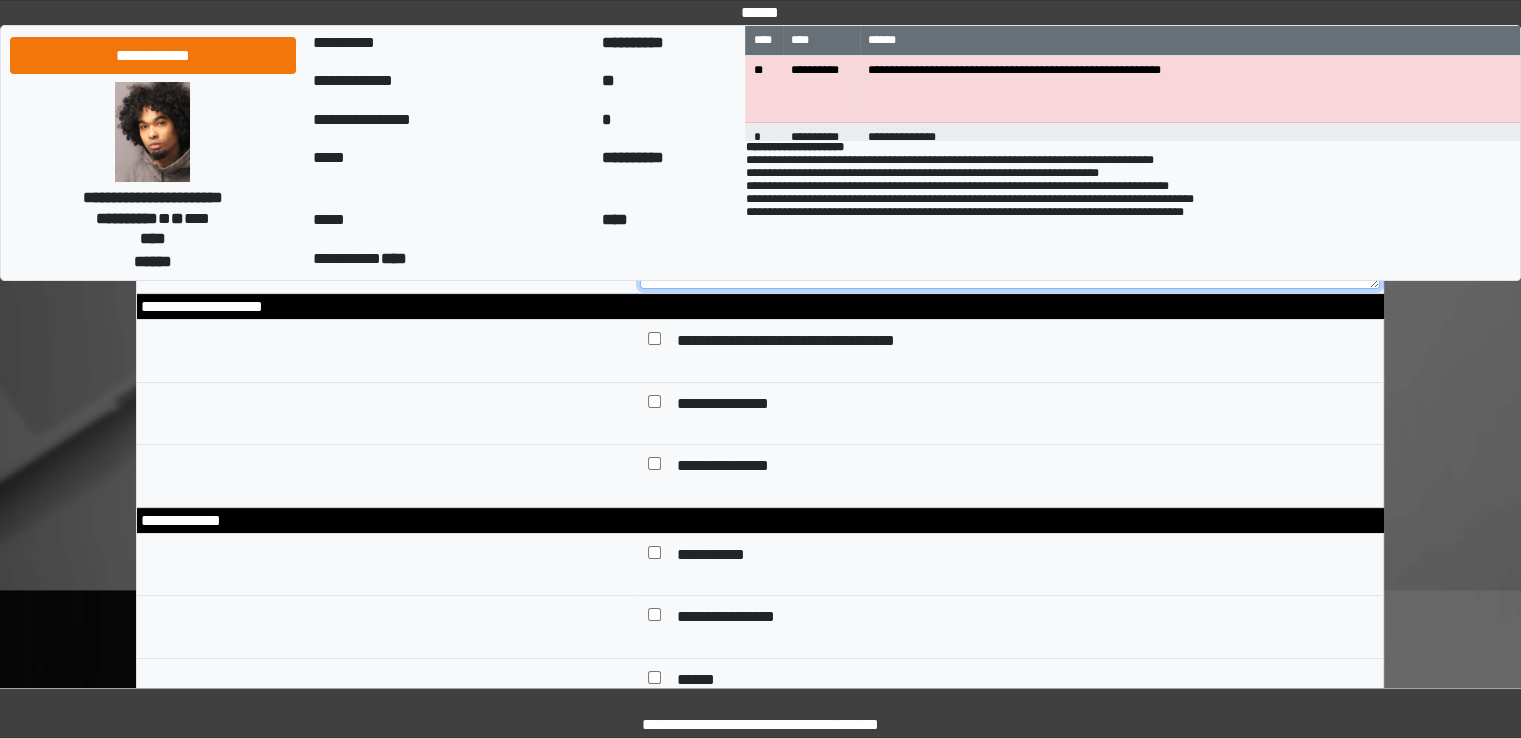 type on "**********" 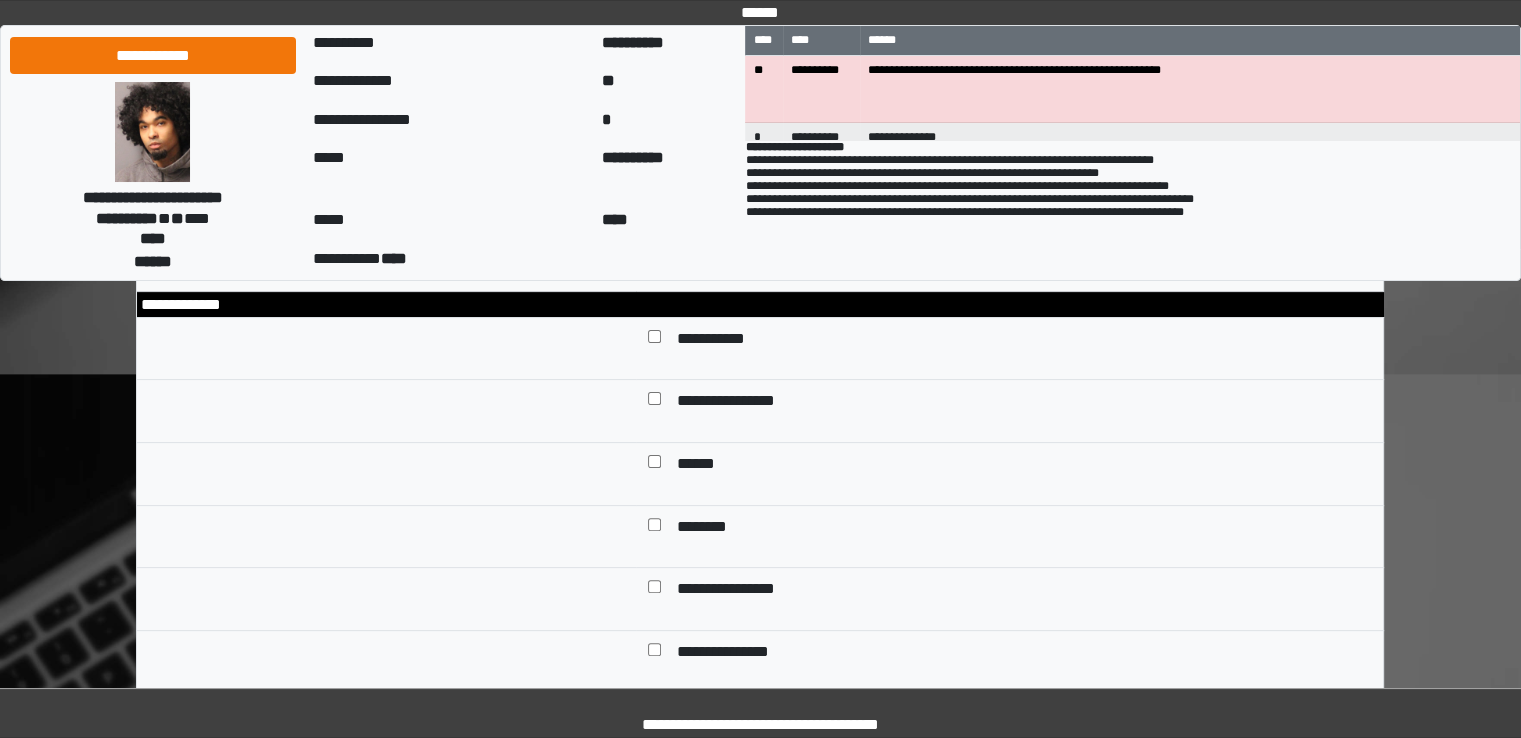 scroll, scrollTop: 482, scrollLeft: 0, axis: vertical 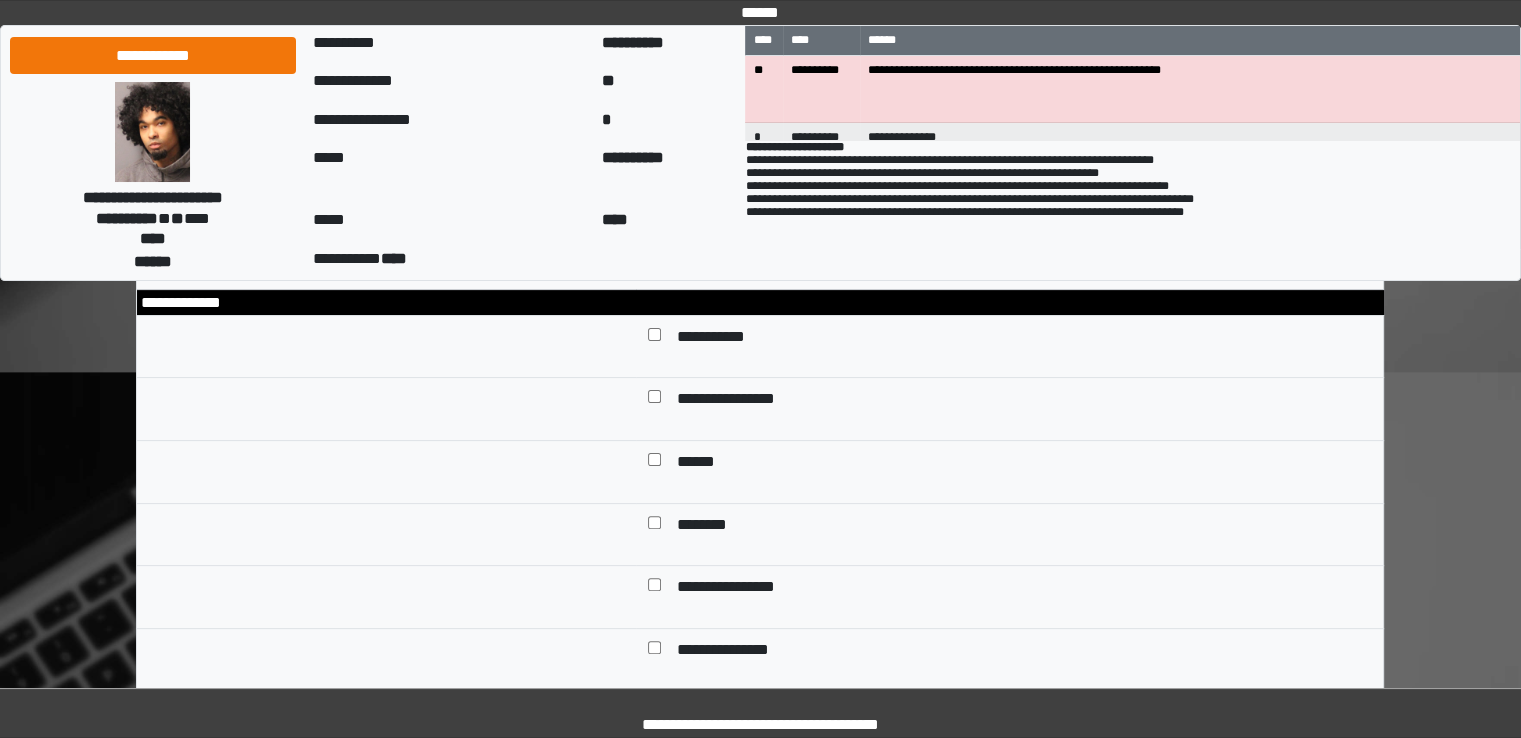 click at bounding box center [654, 527] 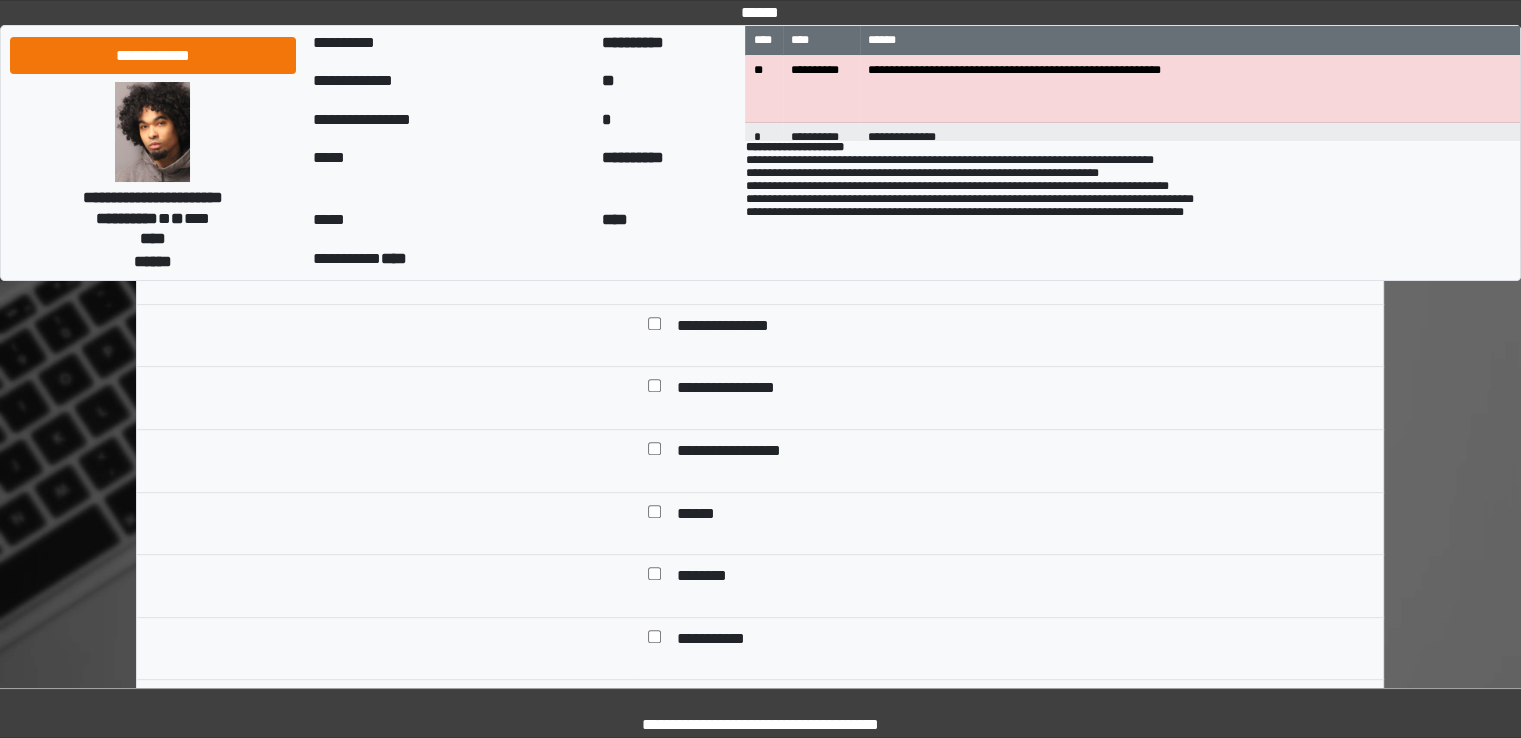 scroll, scrollTop: 807, scrollLeft: 0, axis: vertical 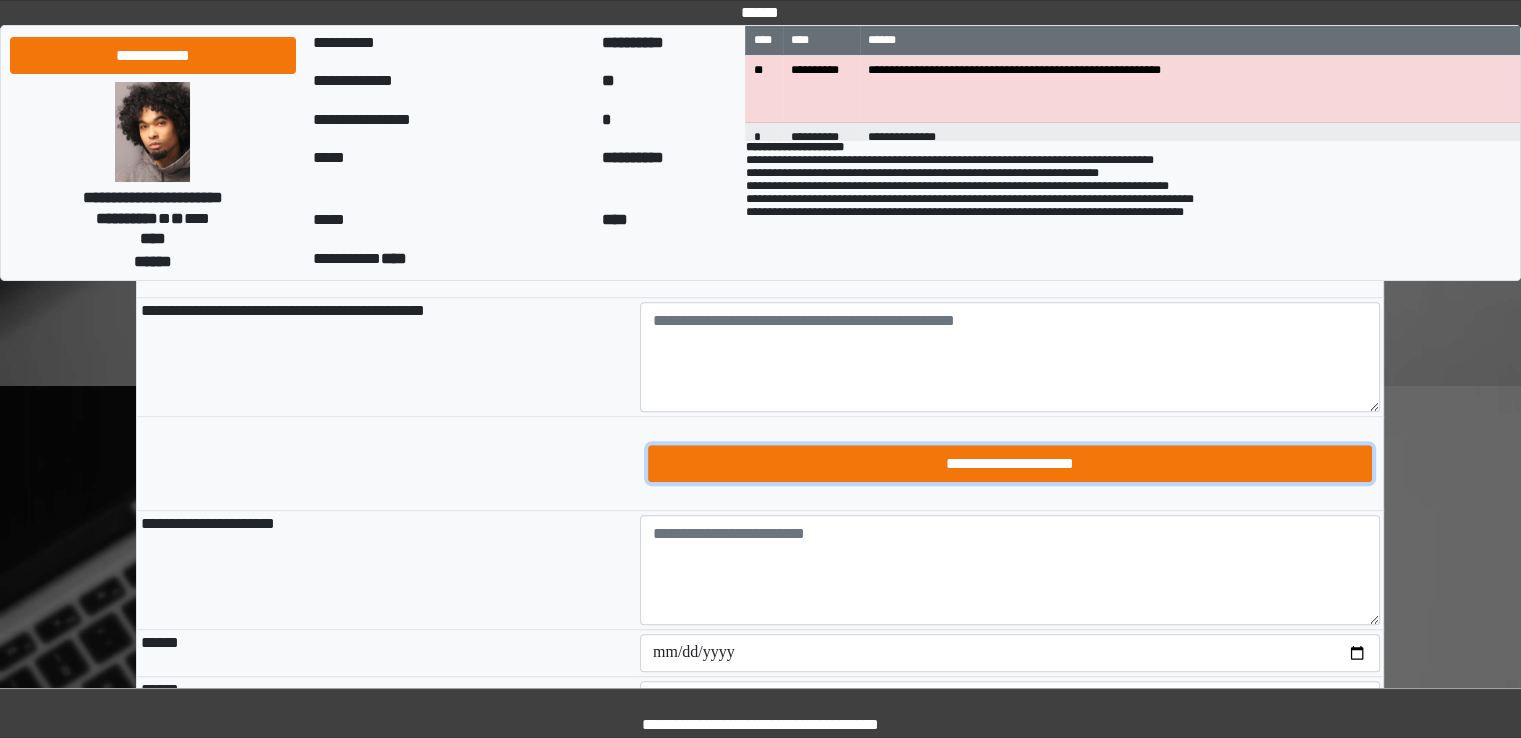 click on "**********" at bounding box center [1010, 464] 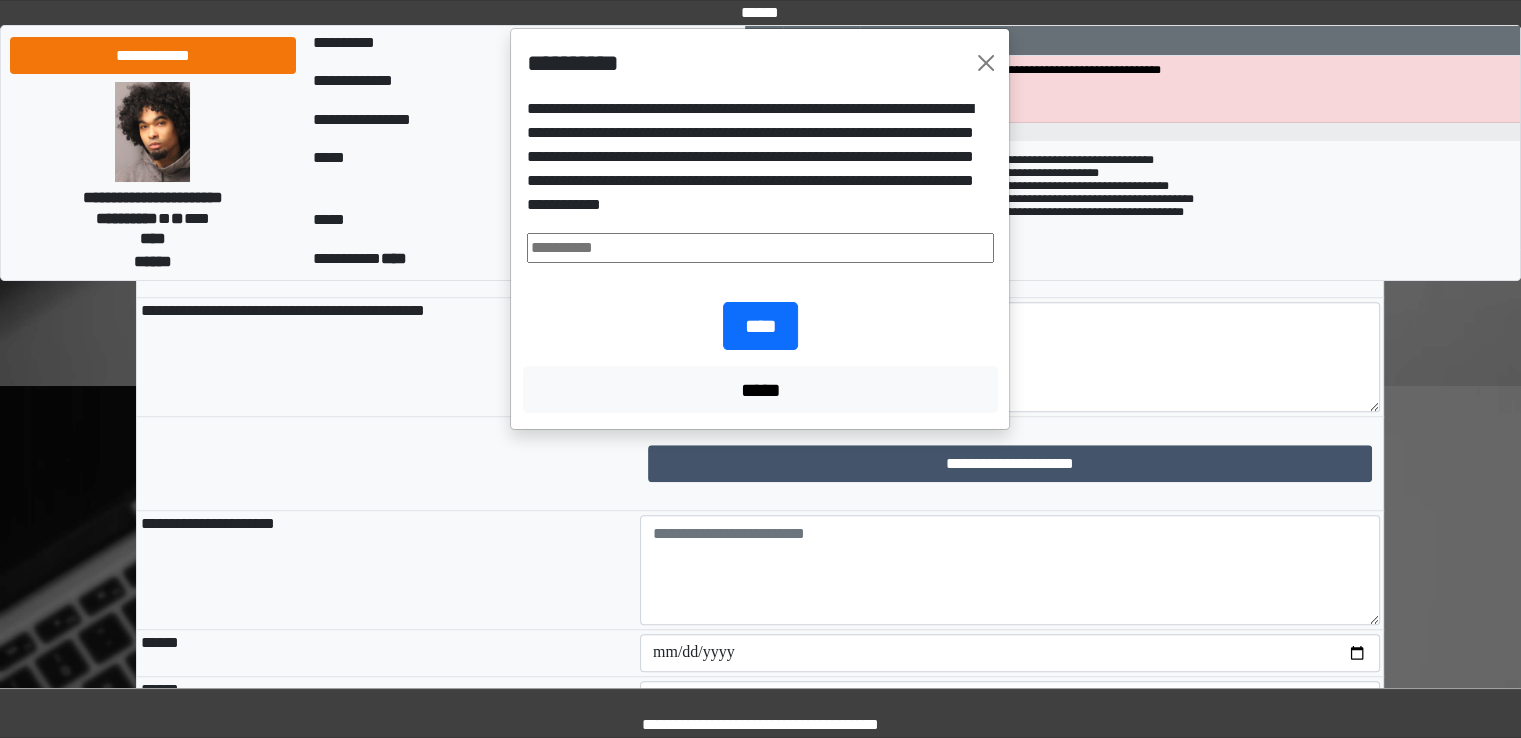 click at bounding box center (760, 248) 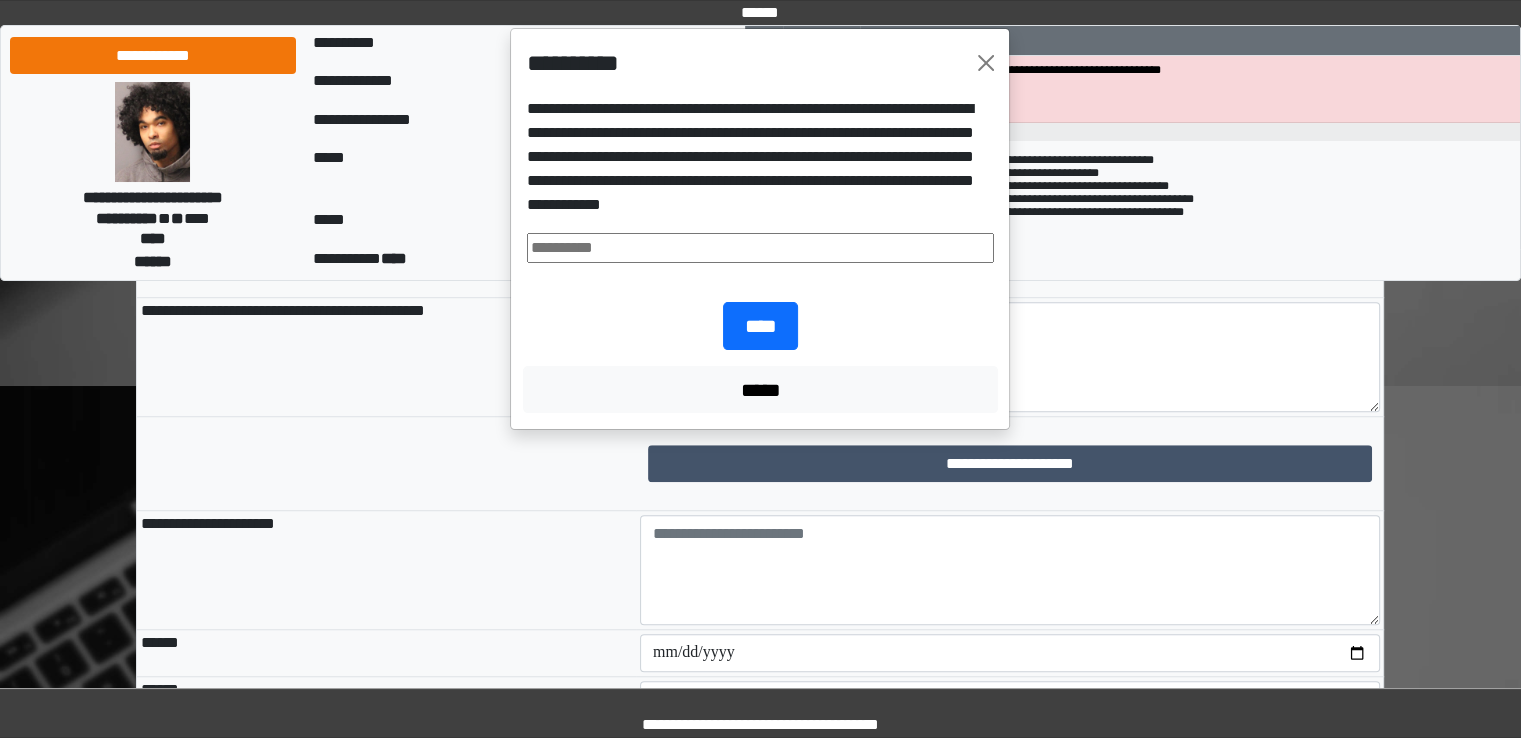 type on "**********" 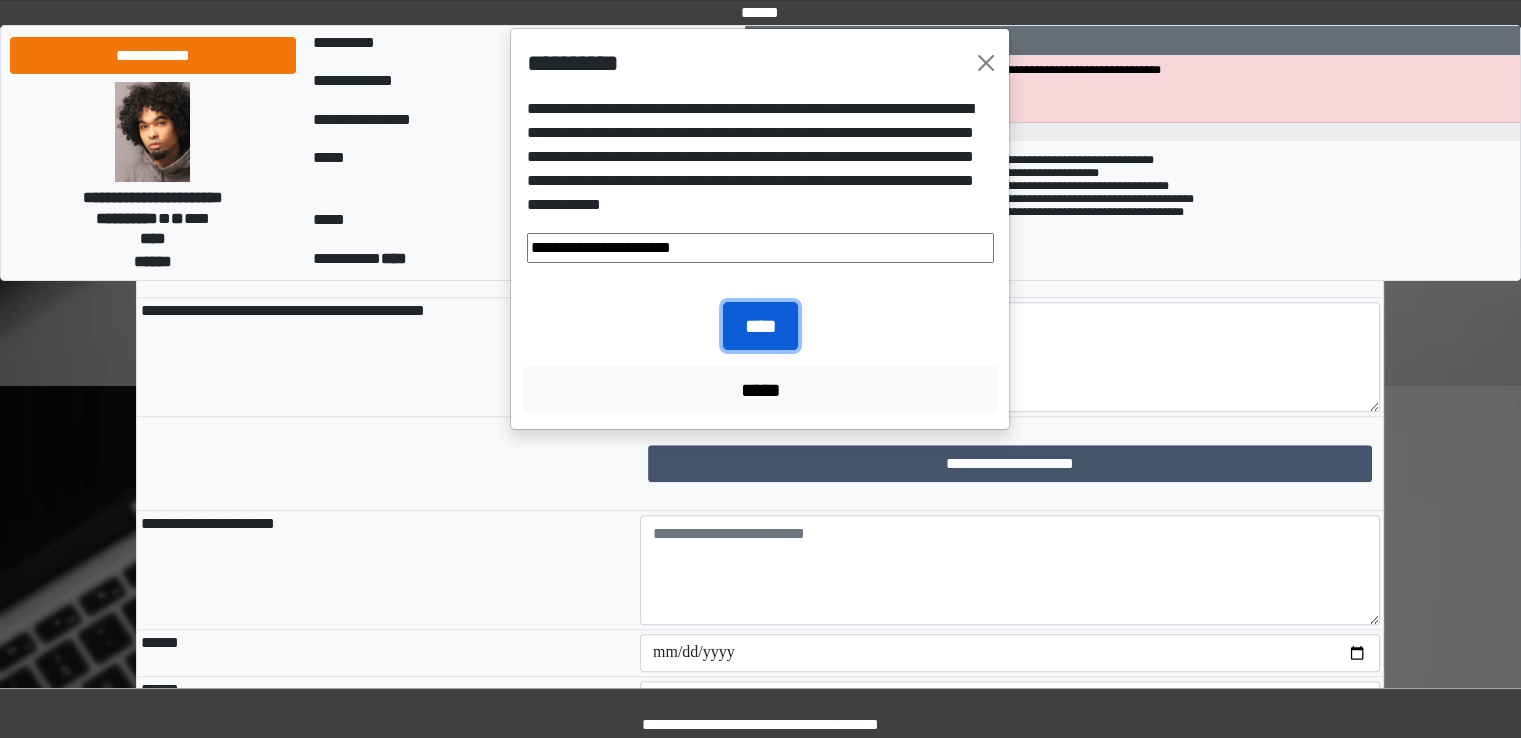 click on "****" at bounding box center [760, 326] 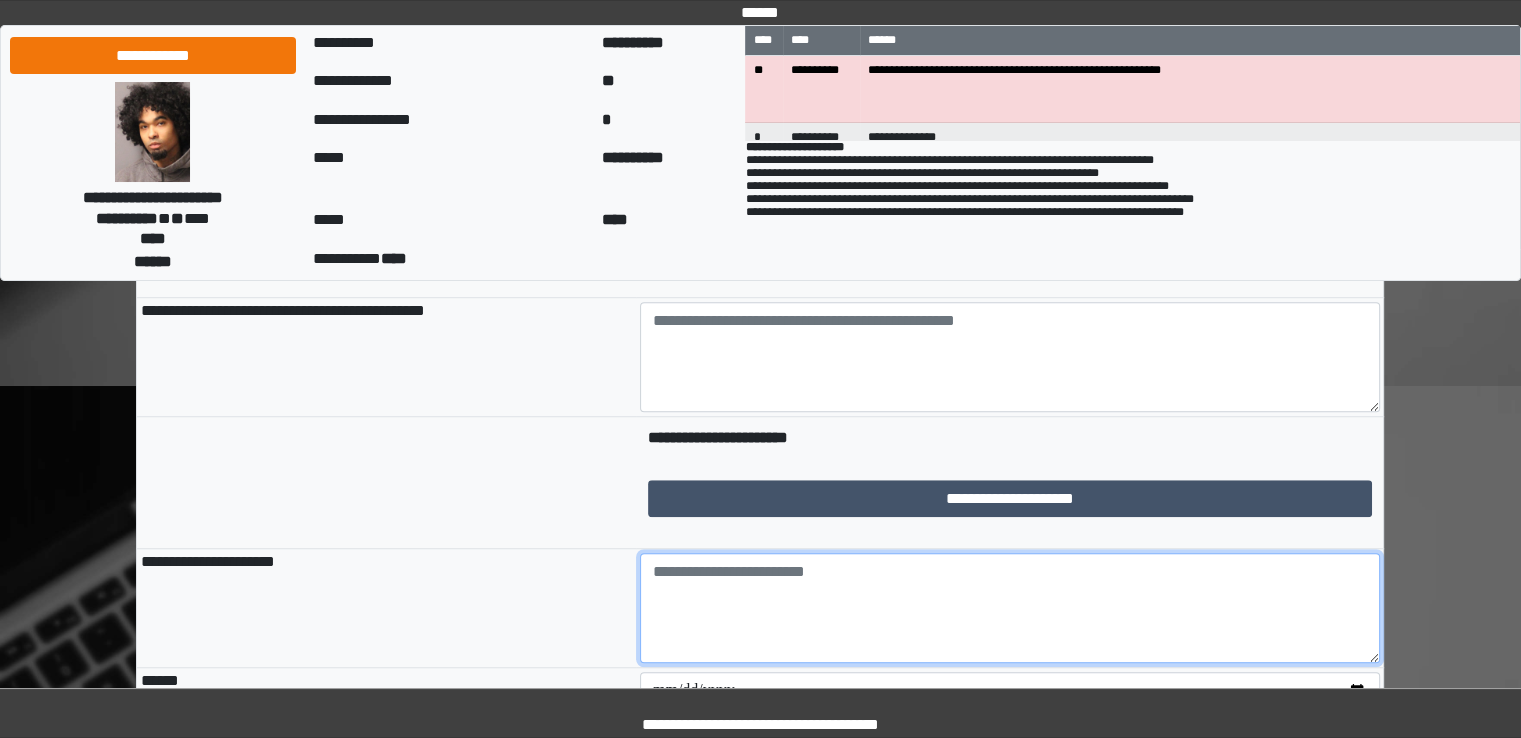 click at bounding box center (1010, 608) 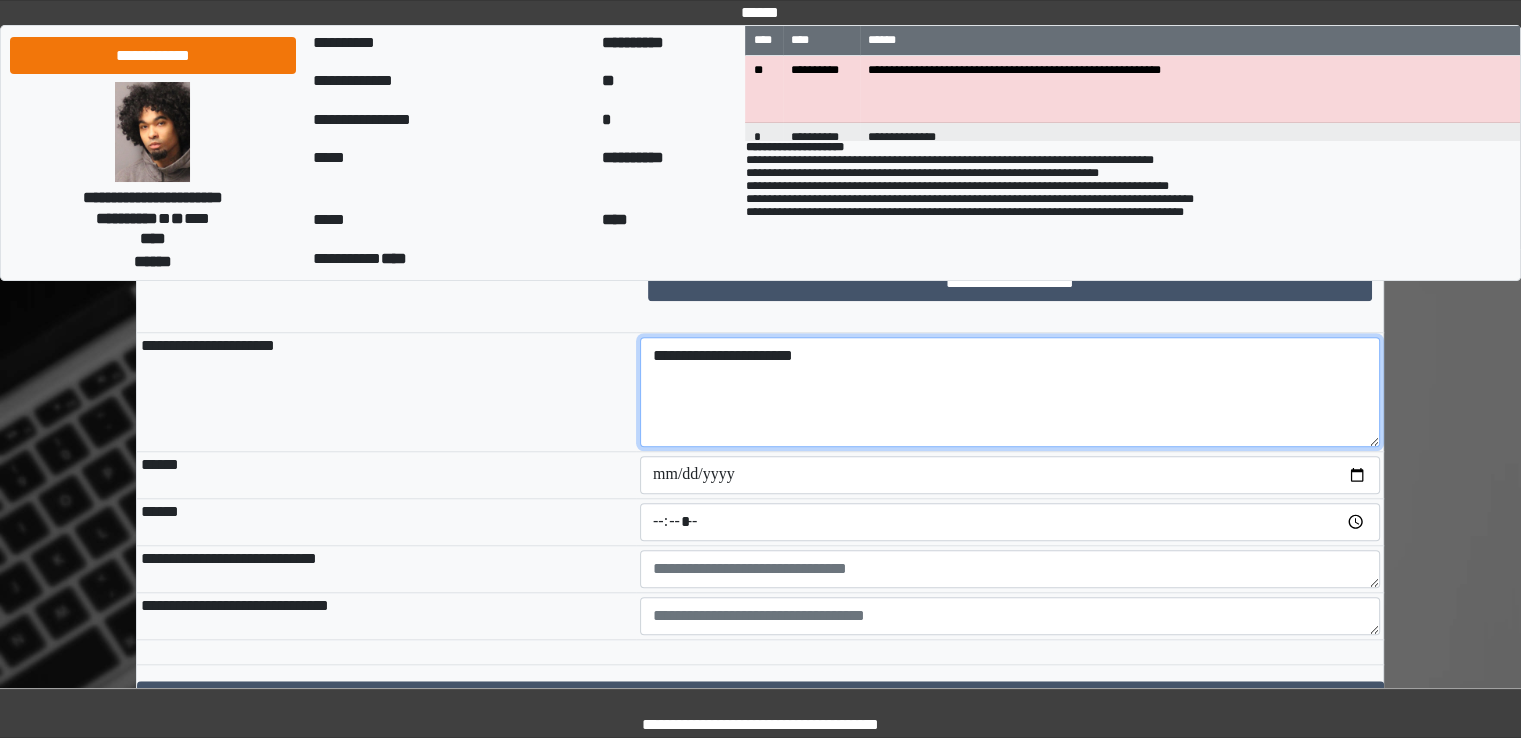 scroll, scrollTop: 1643, scrollLeft: 0, axis: vertical 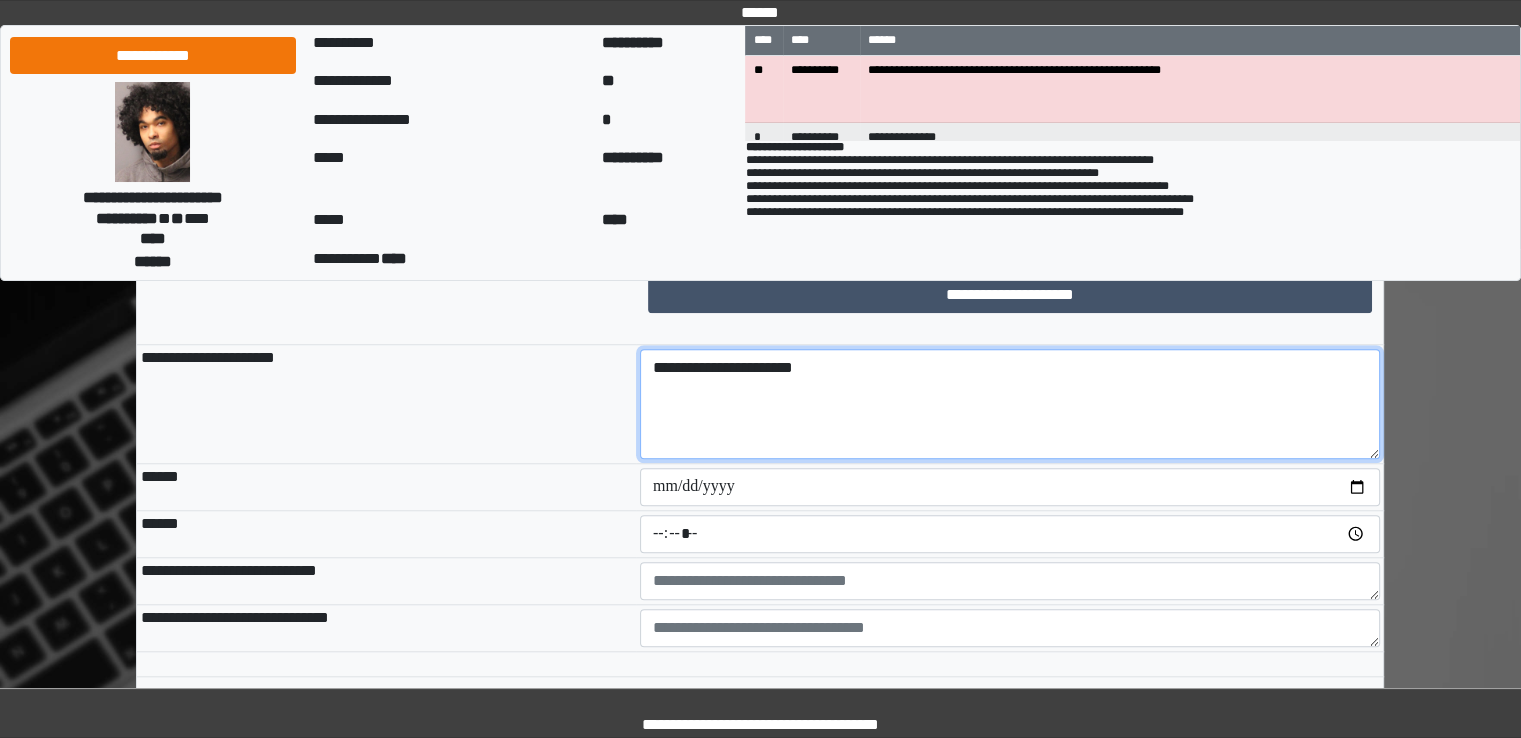 type on "**********" 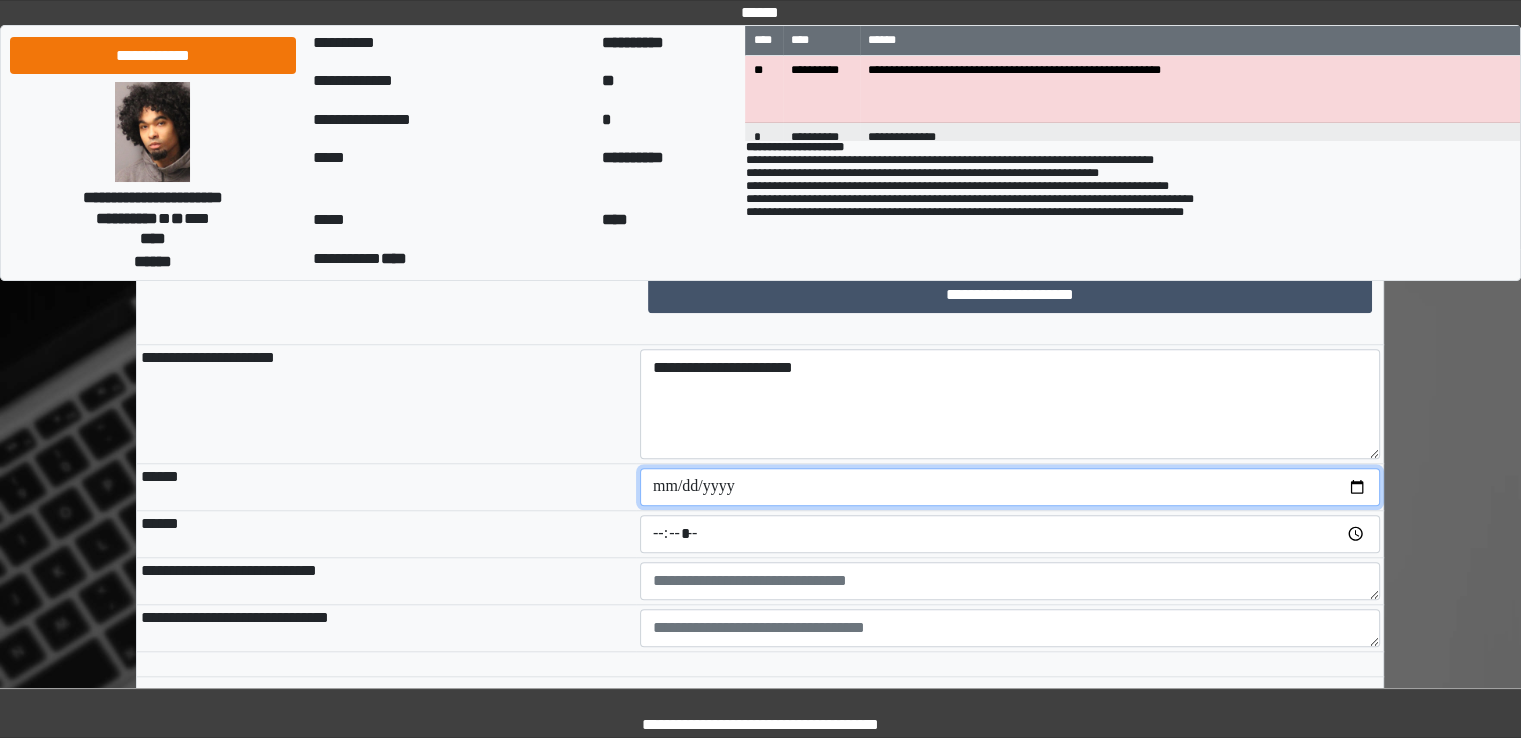 click at bounding box center [1010, 487] 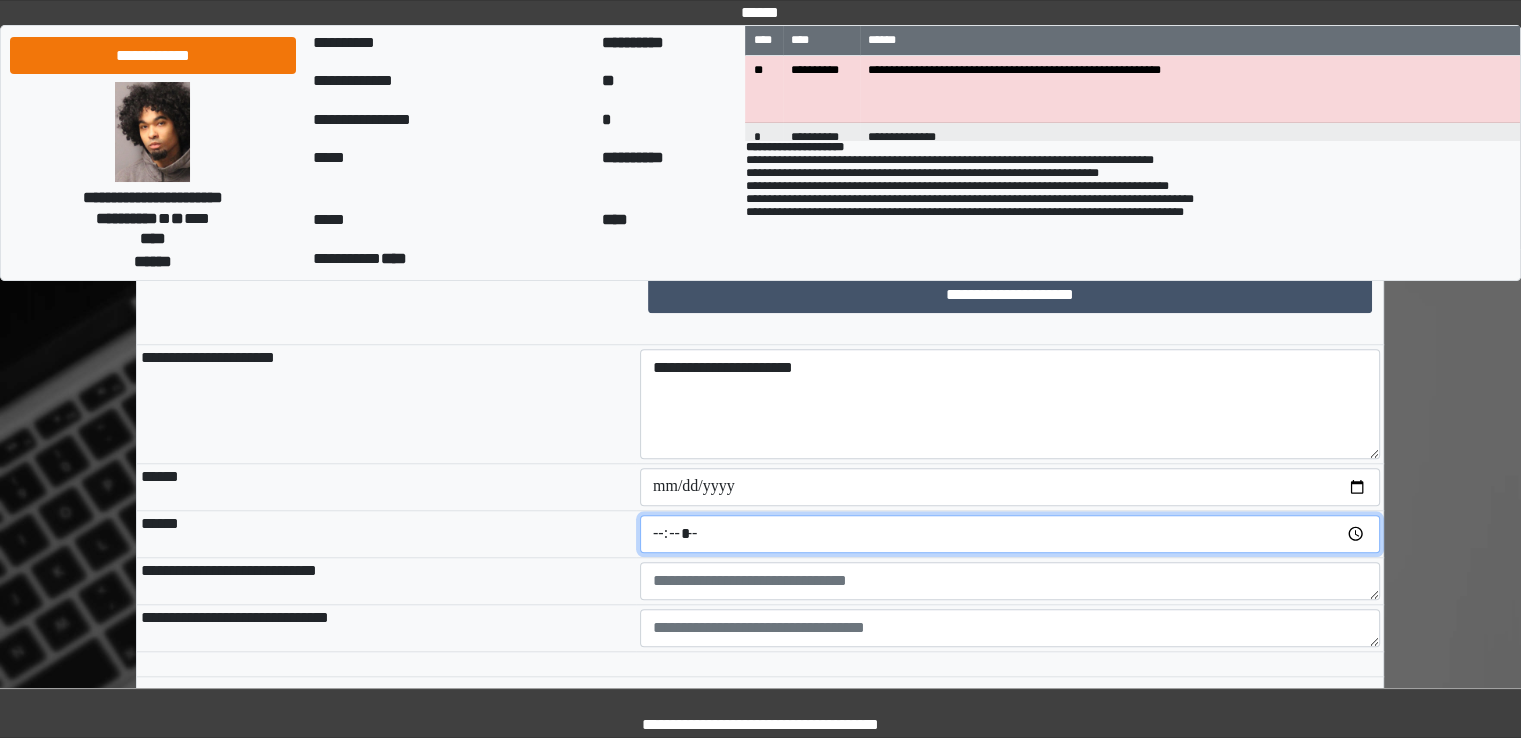 click at bounding box center (1010, 534) 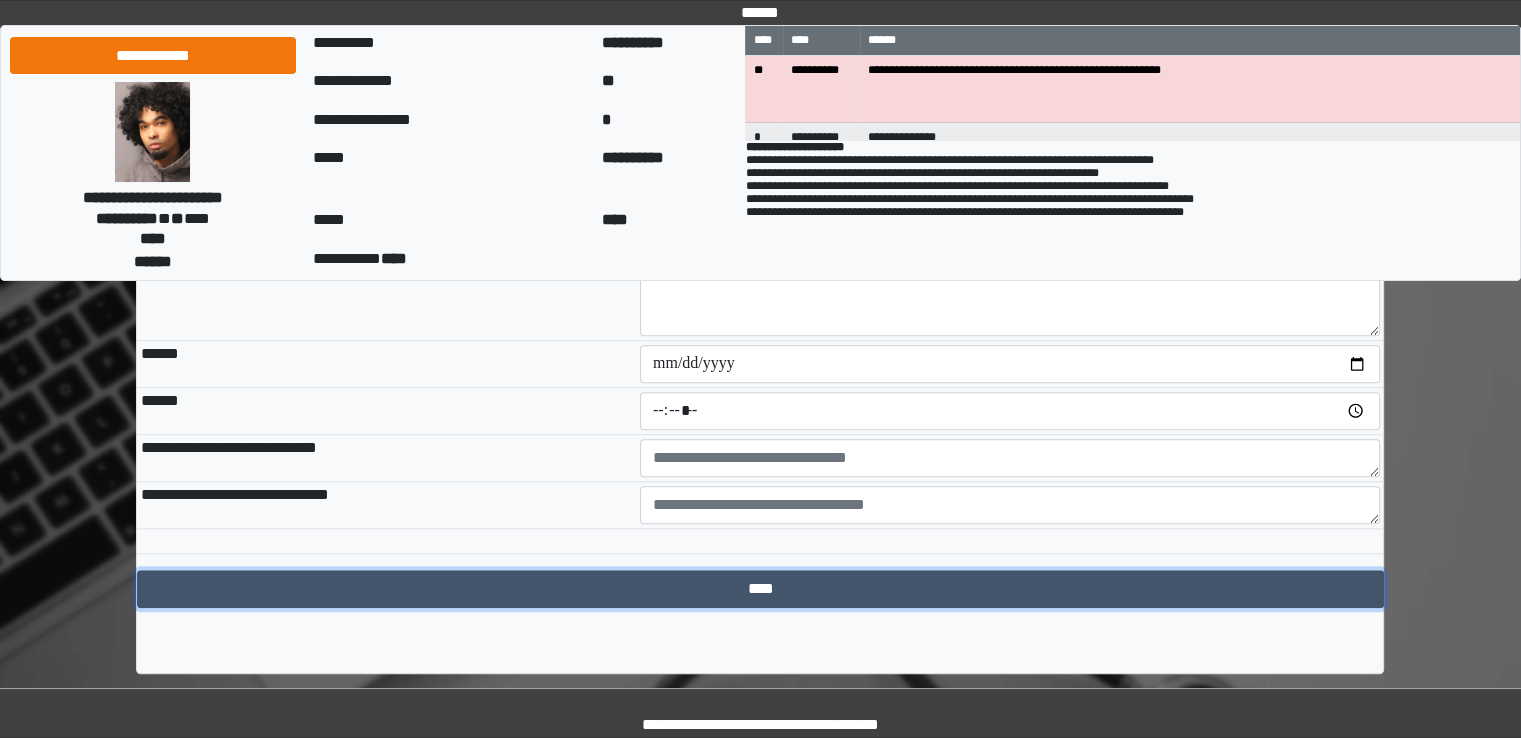 click on "****" at bounding box center [760, 589] 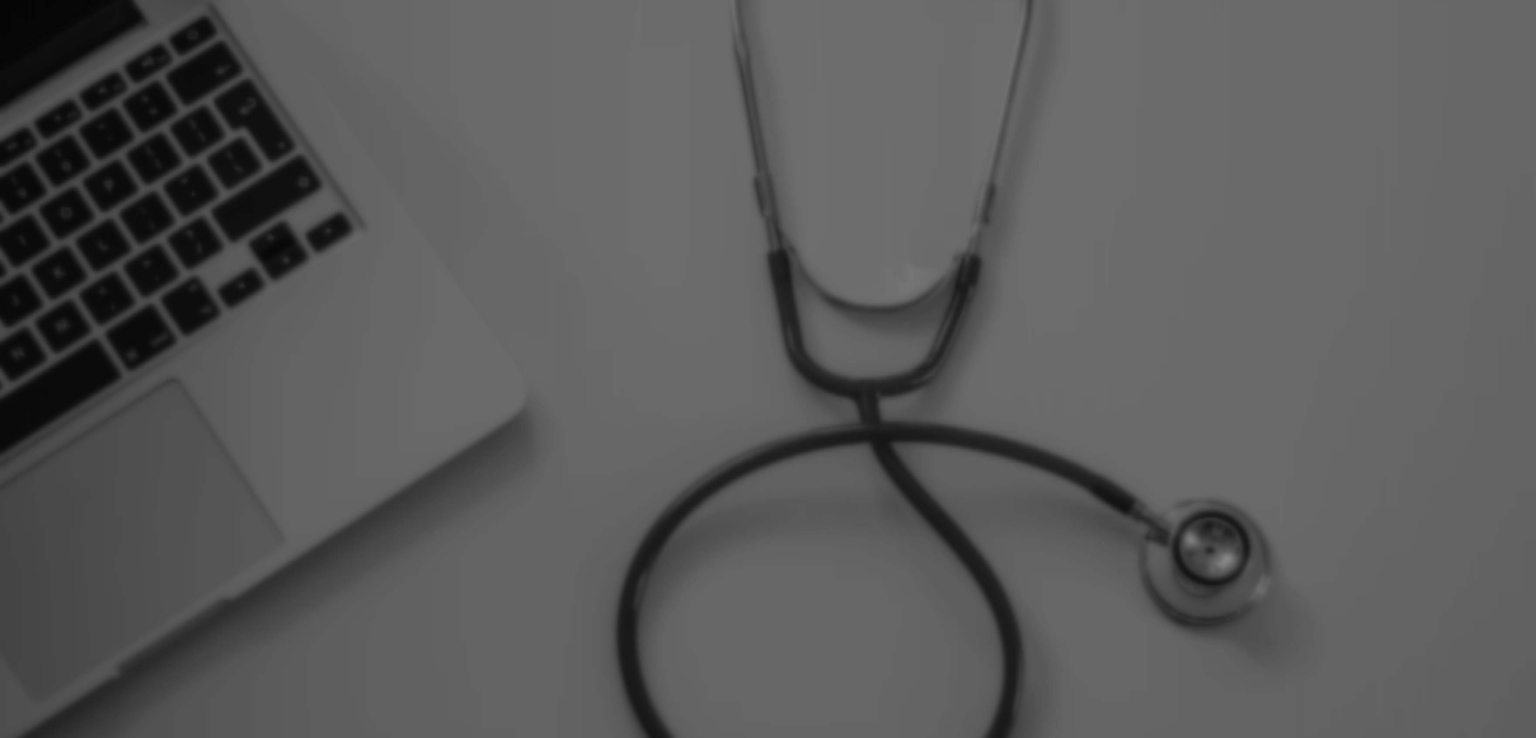 scroll, scrollTop: 0, scrollLeft: 0, axis: both 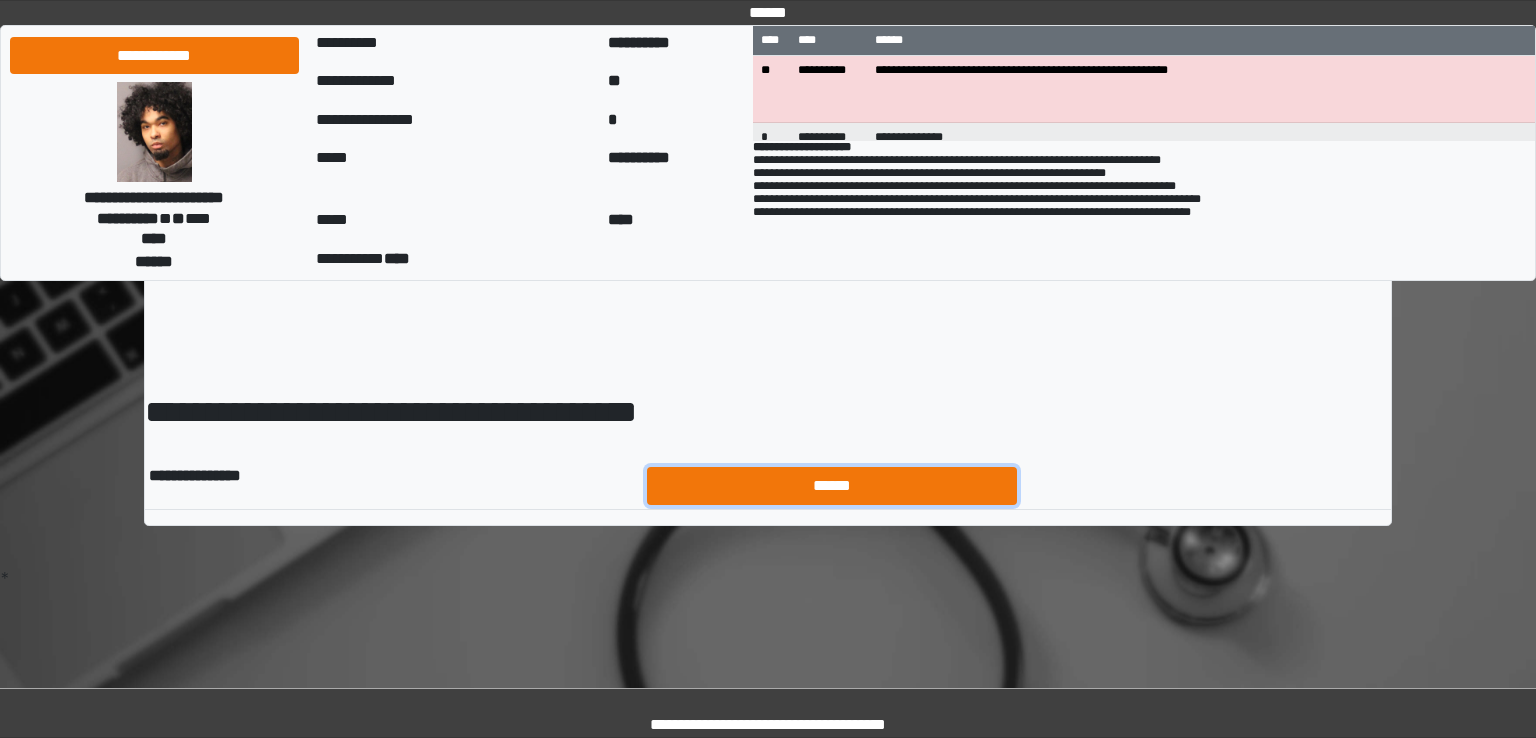 click on "******" at bounding box center [832, 486] 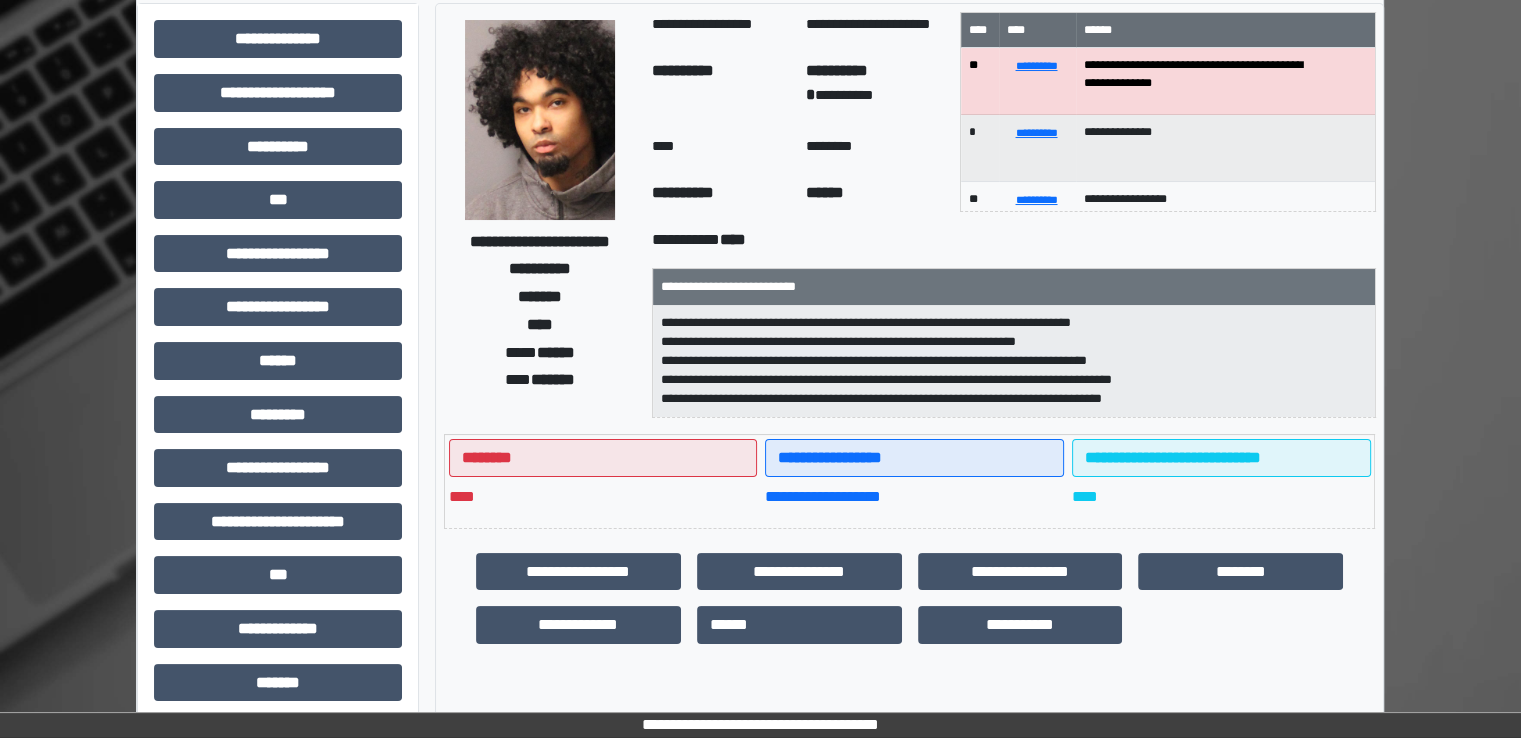 scroll, scrollTop: 92, scrollLeft: 0, axis: vertical 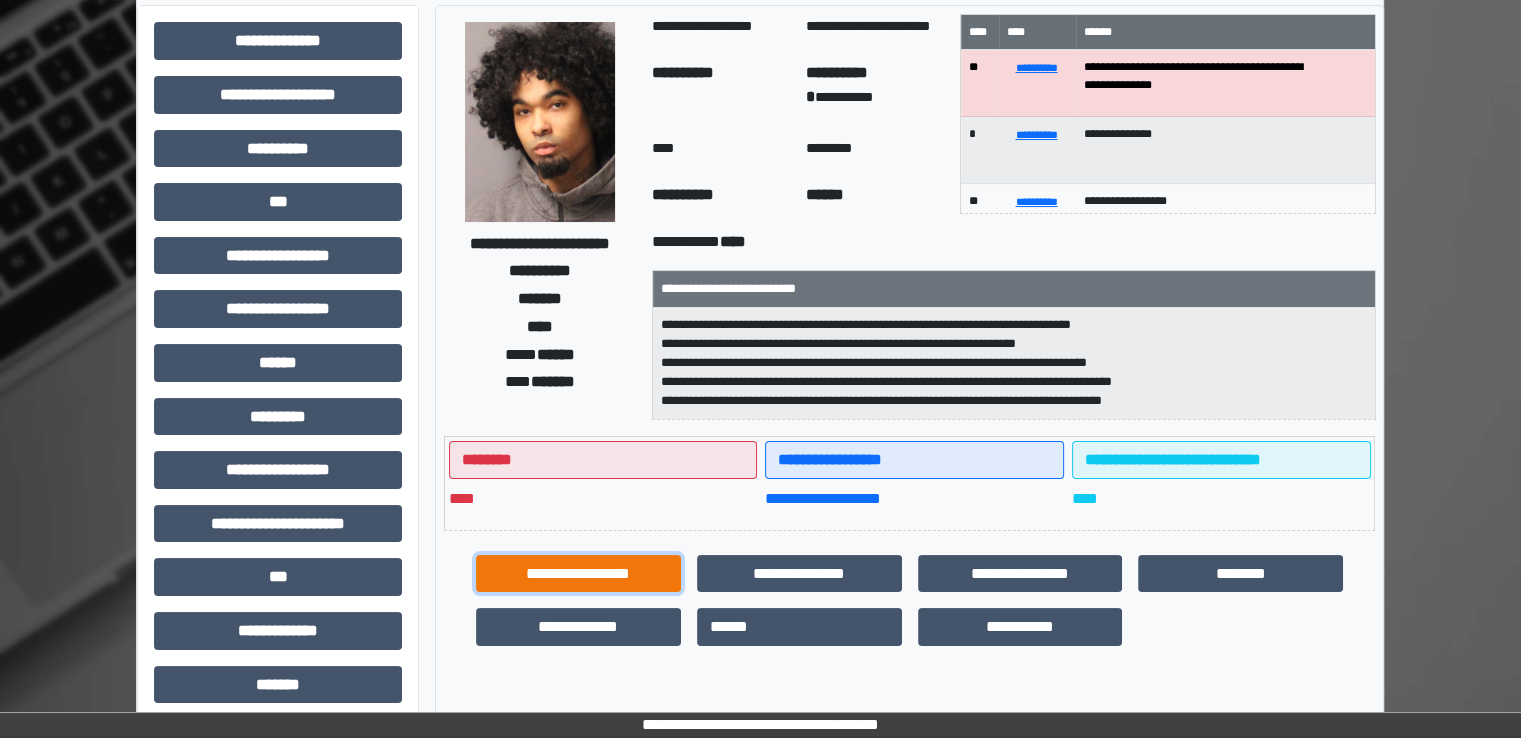 click on "**********" at bounding box center (578, 574) 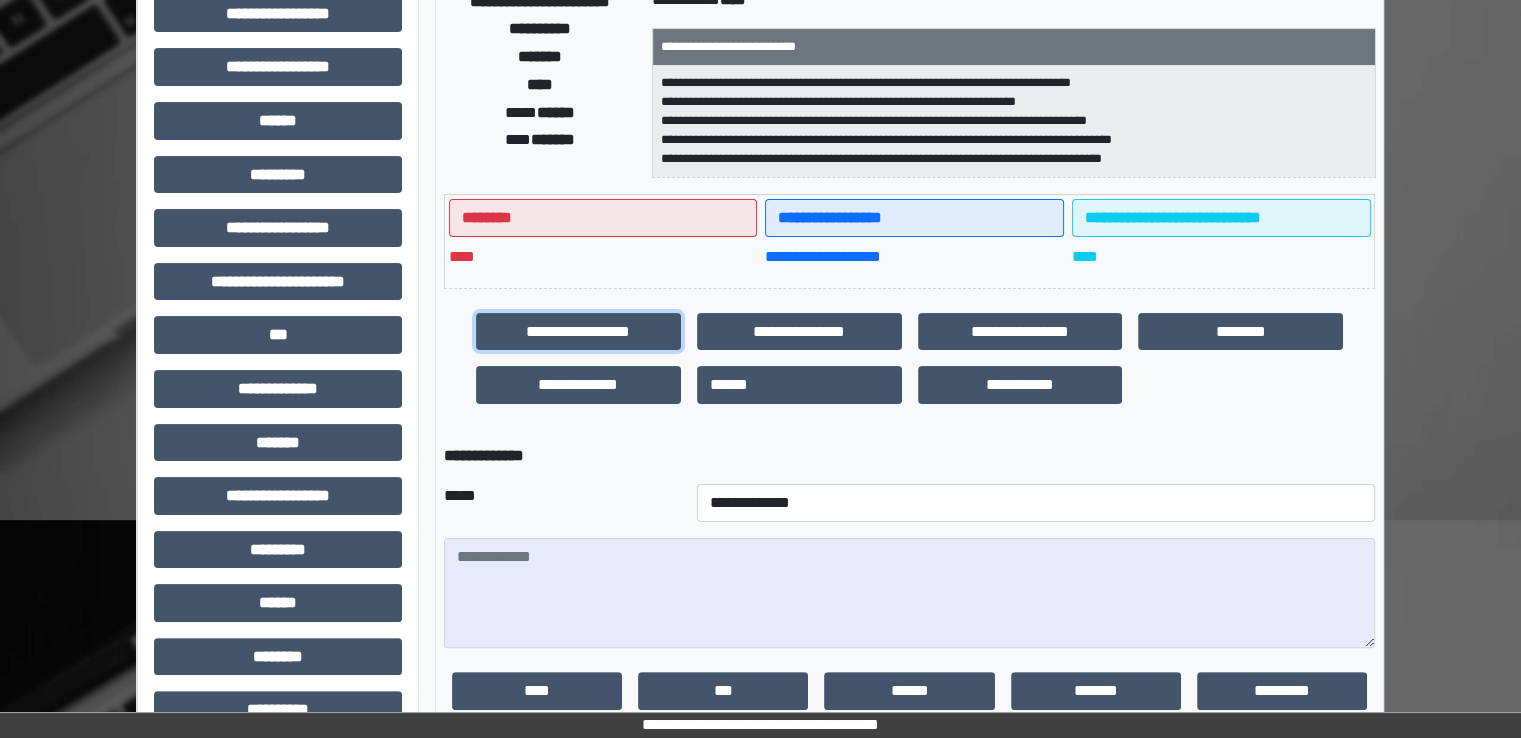 scroll, scrollTop: 477, scrollLeft: 0, axis: vertical 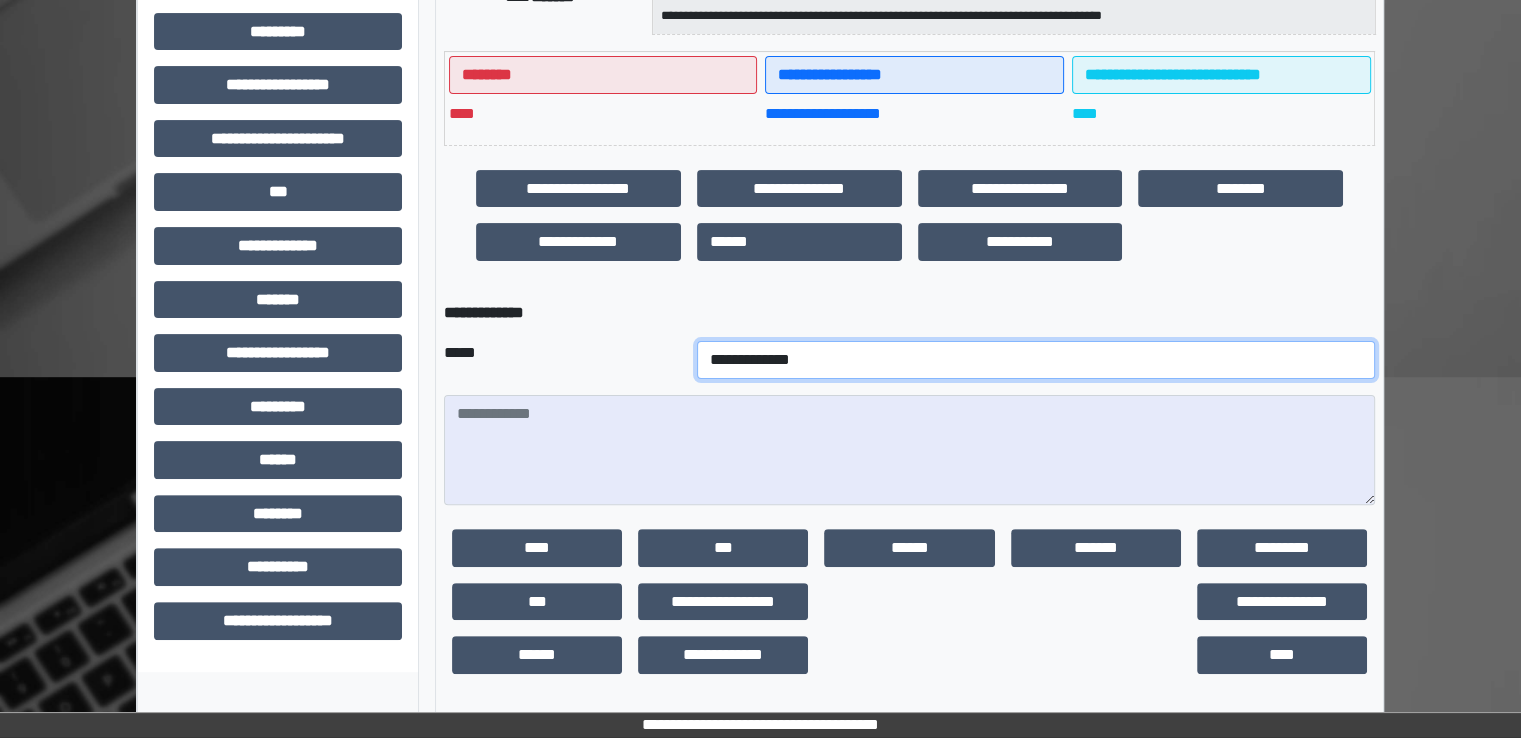 click on "**********" at bounding box center [1036, 360] 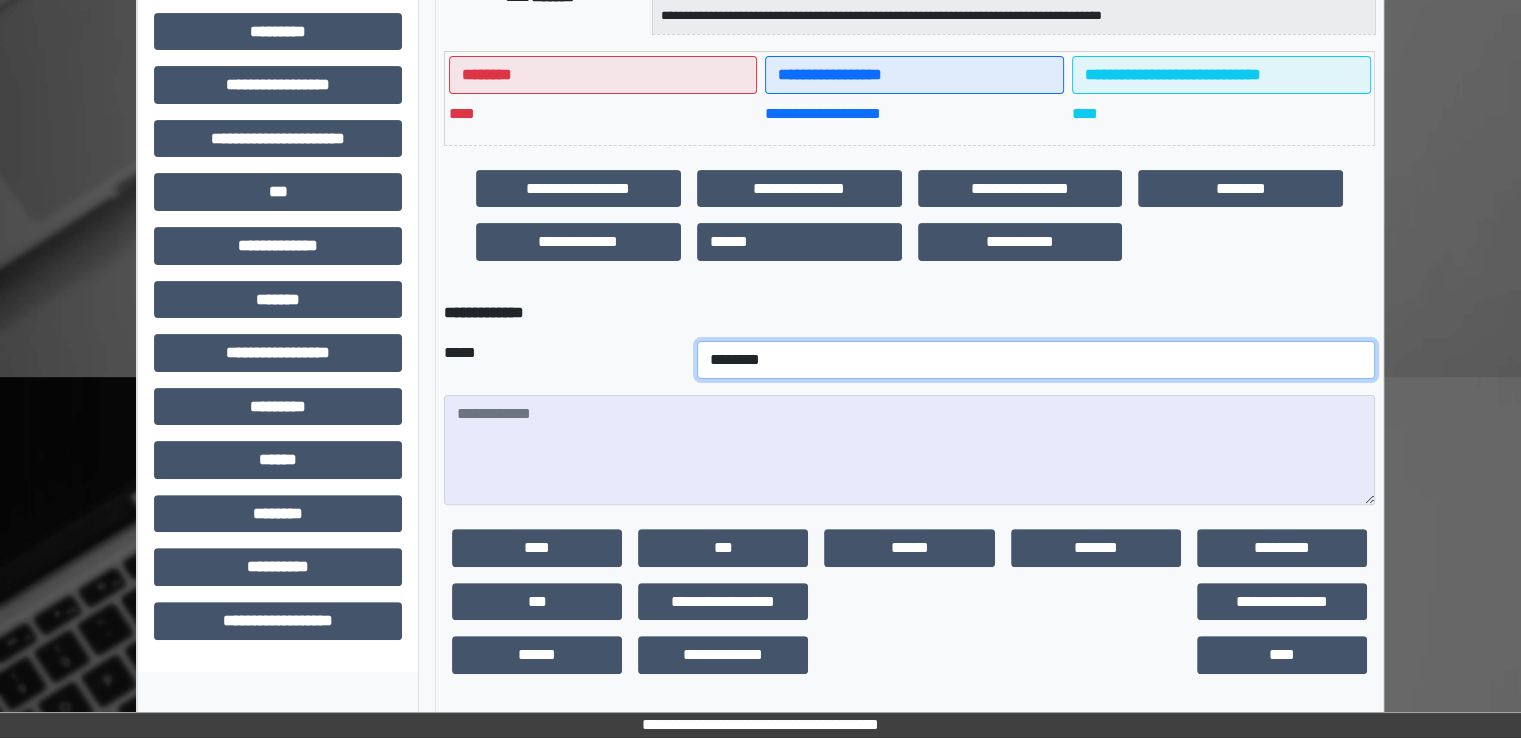 click on "**********" at bounding box center (1036, 360) 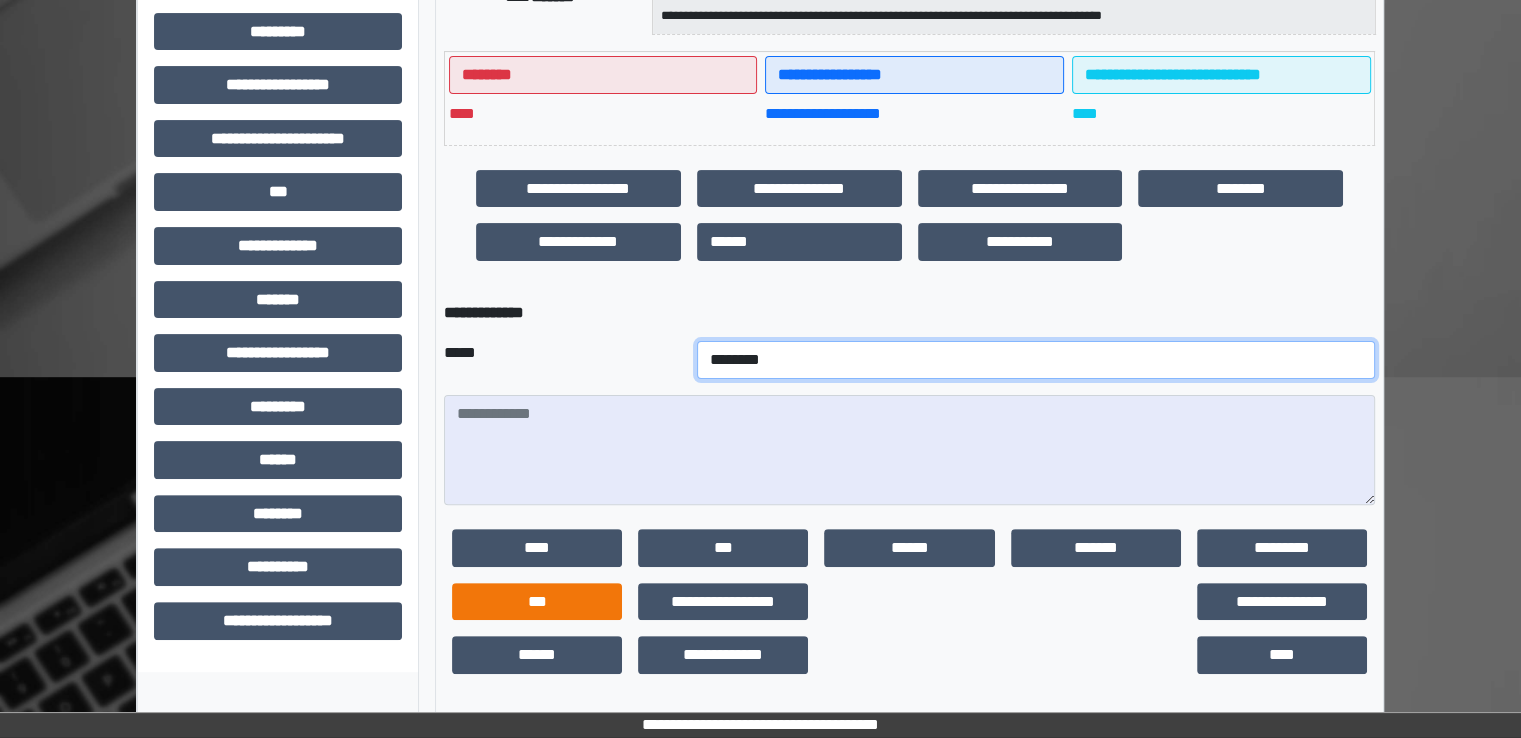 scroll, scrollTop: 465, scrollLeft: 0, axis: vertical 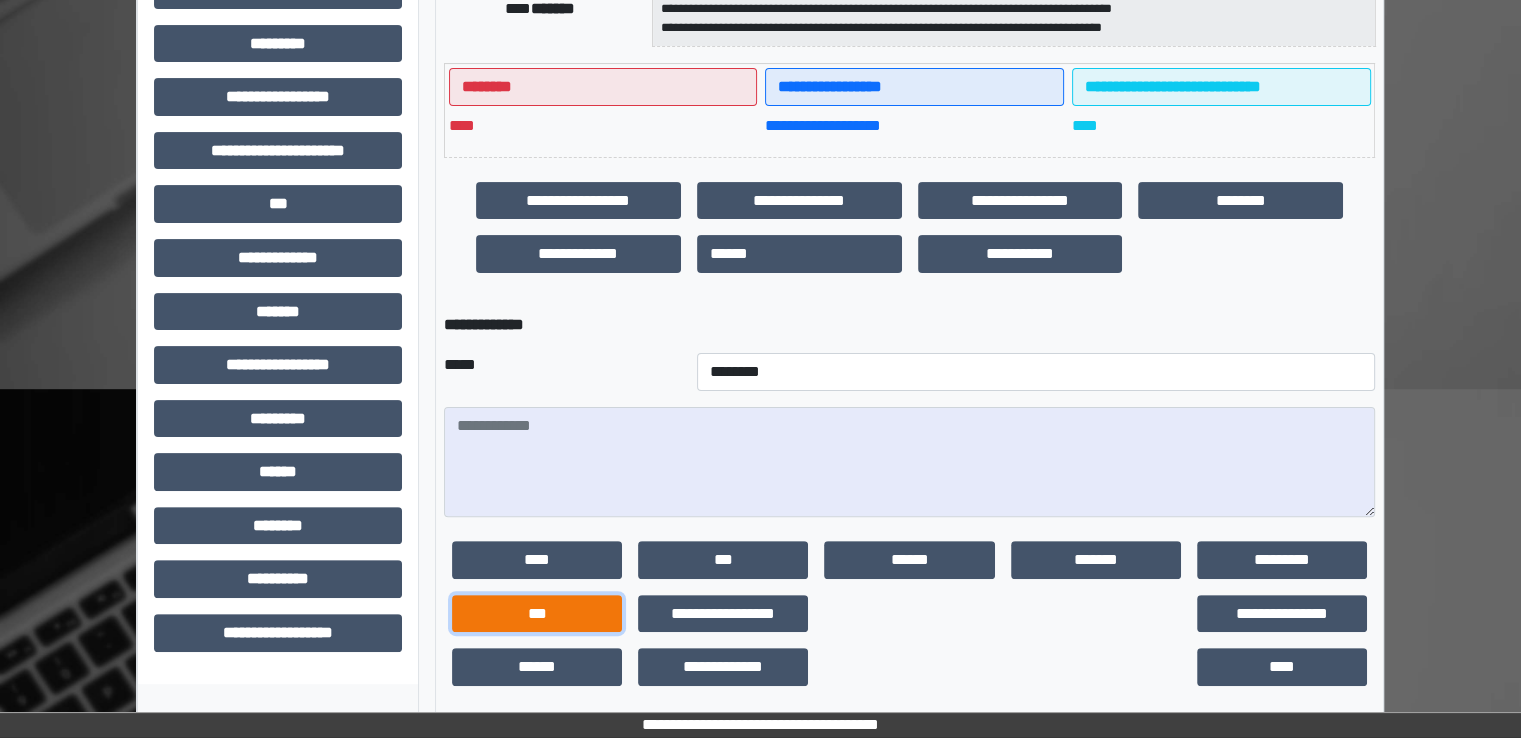 click on "***" at bounding box center [537, 614] 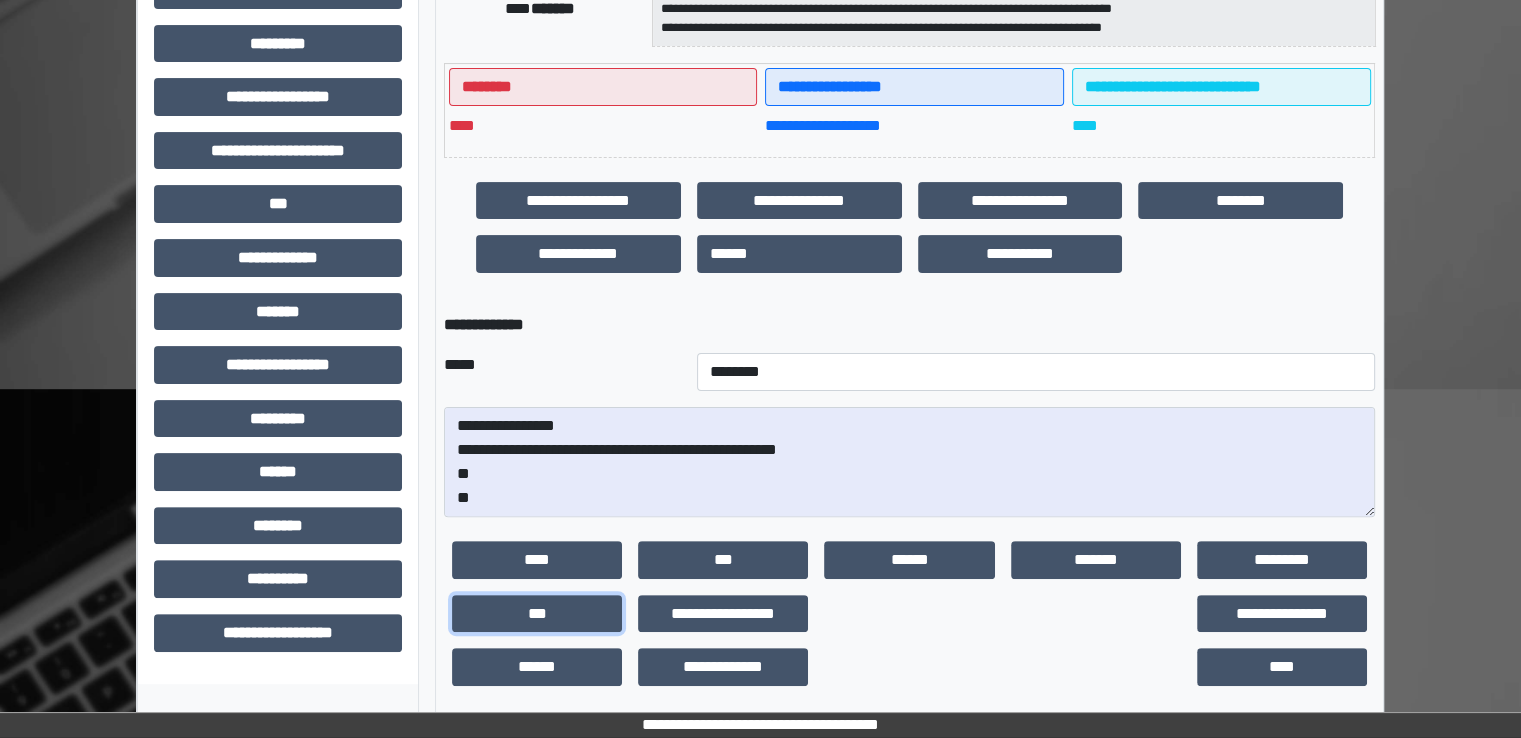 scroll, scrollTop: 477, scrollLeft: 0, axis: vertical 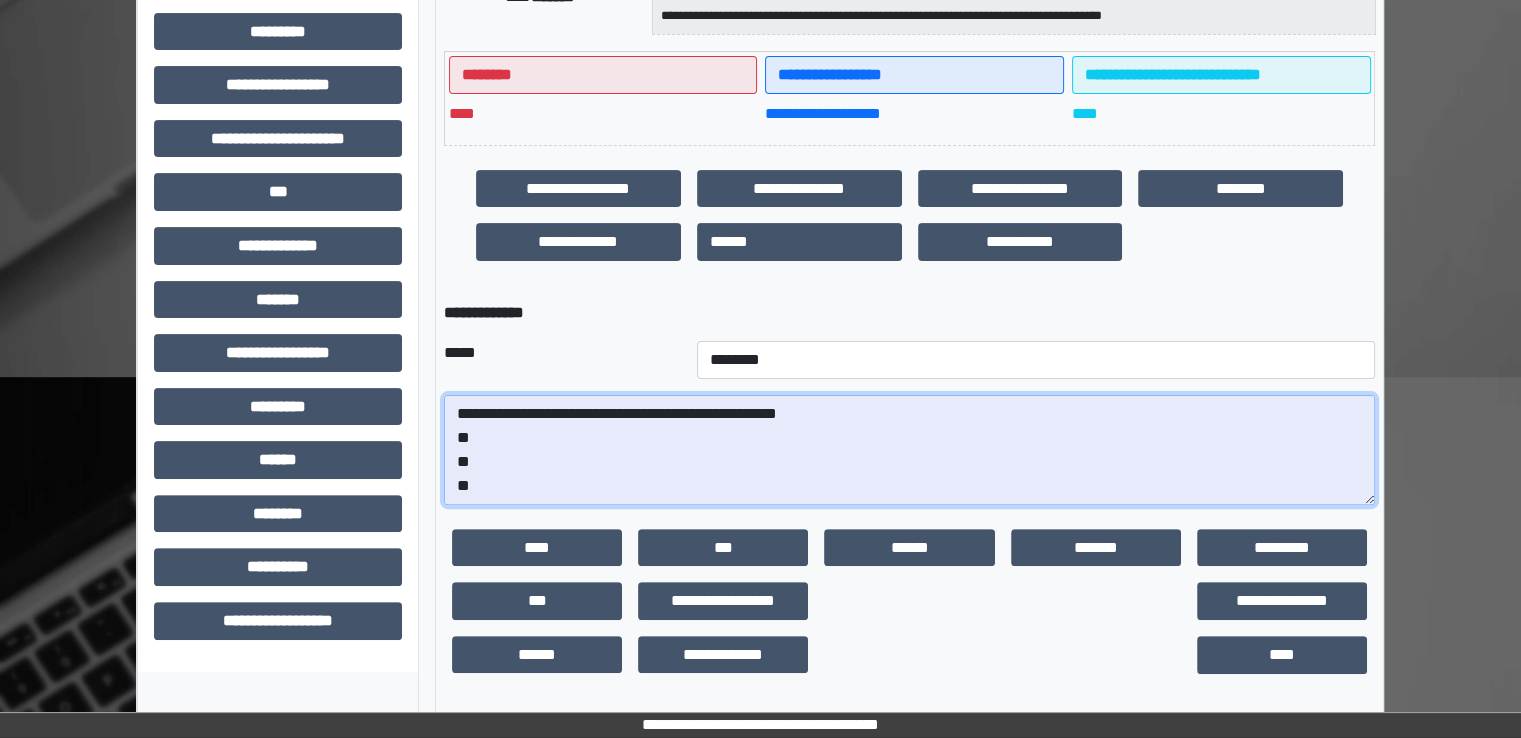 click on "**********" at bounding box center [909, 450] 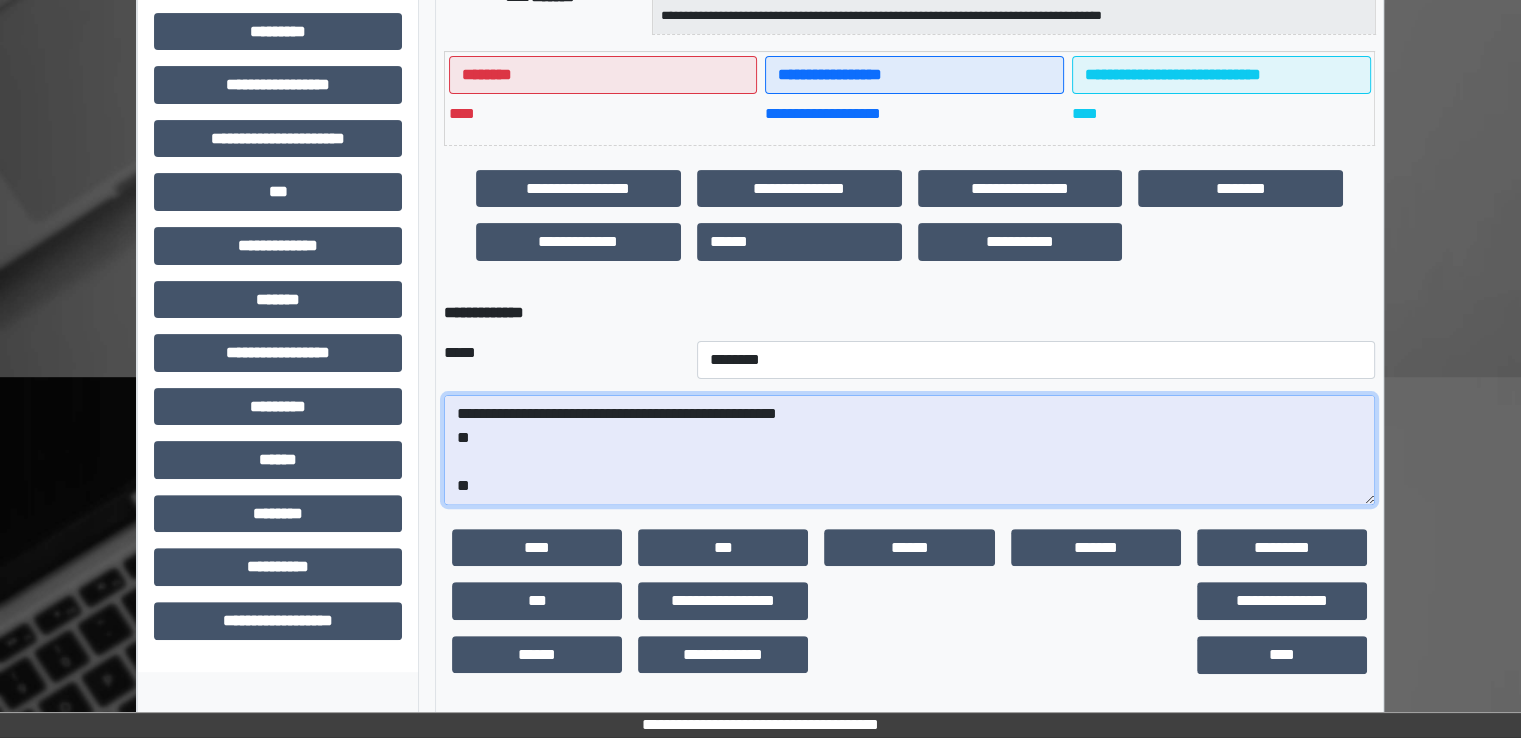 scroll, scrollTop: 48, scrollLeft: 0, axis: vertical 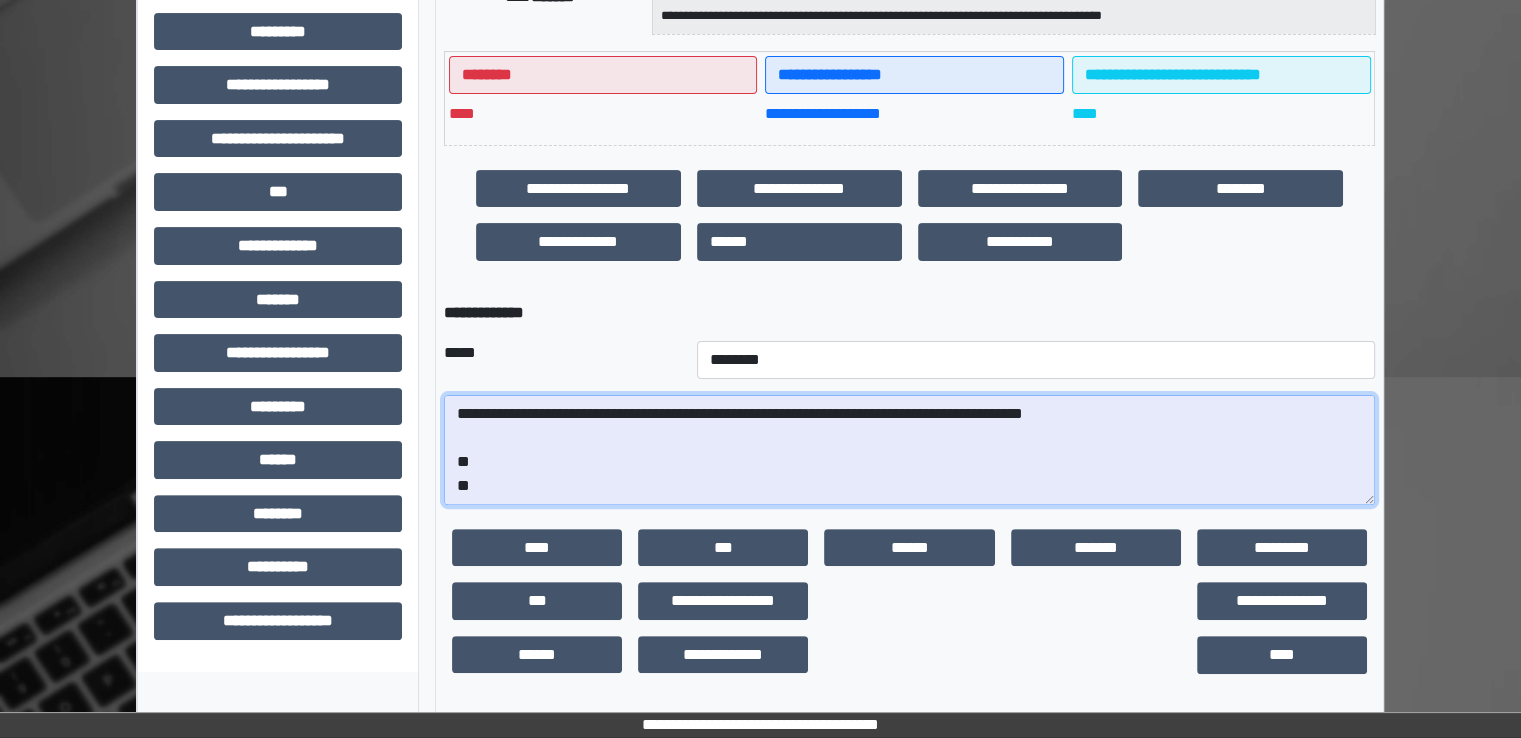 paste on "**********" 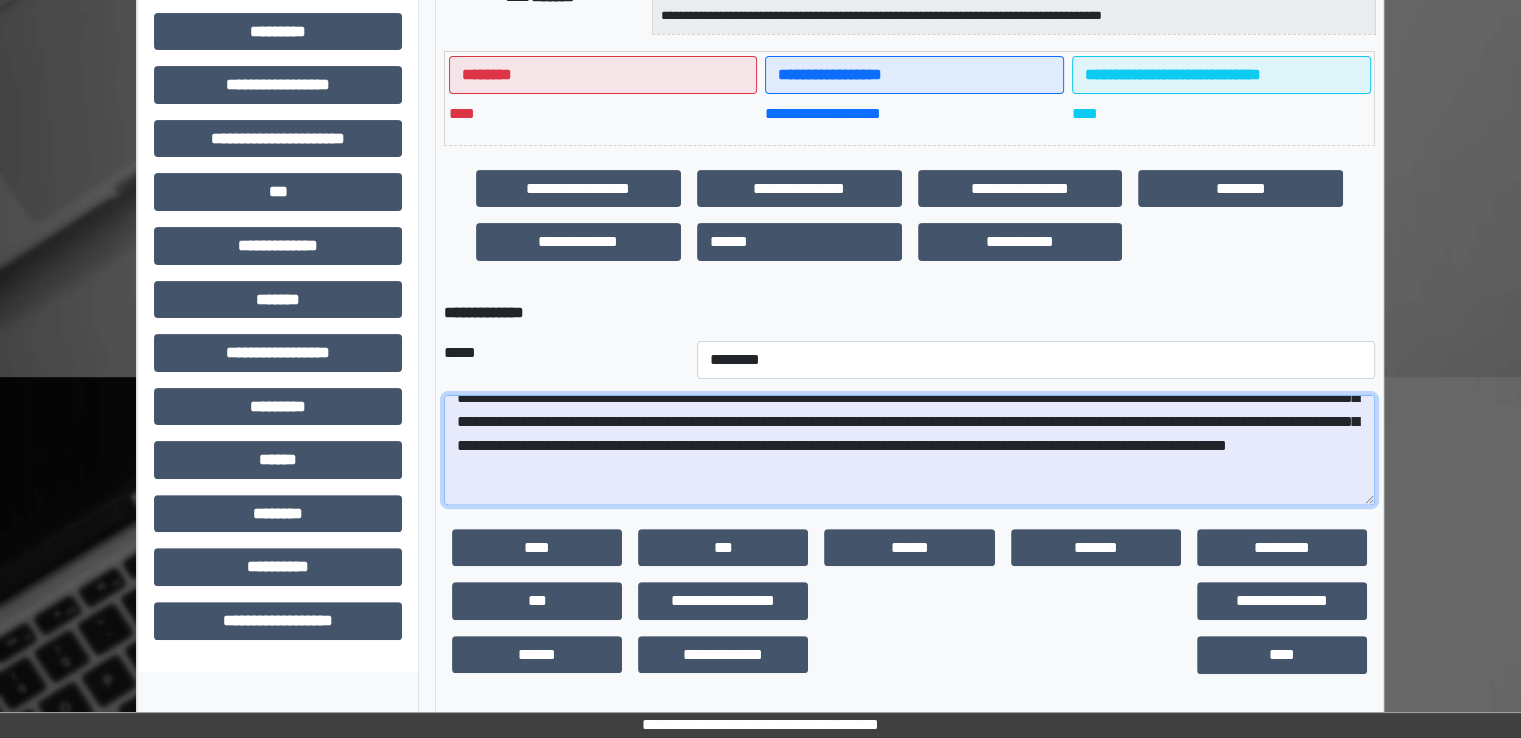 scroll, scrollTop: 160, scrollLeft: 0, axis: vertical 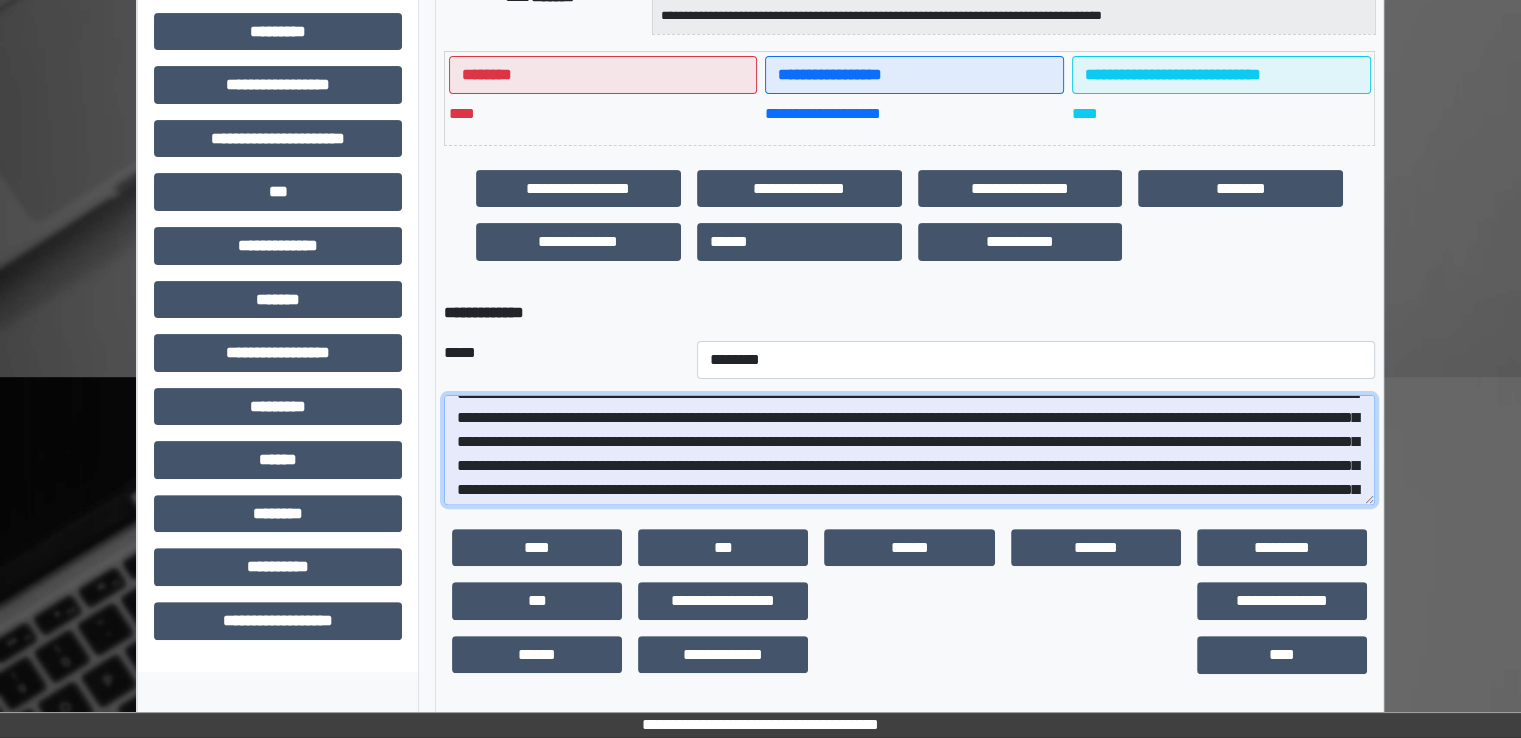 click at bounding box center (909, 450) 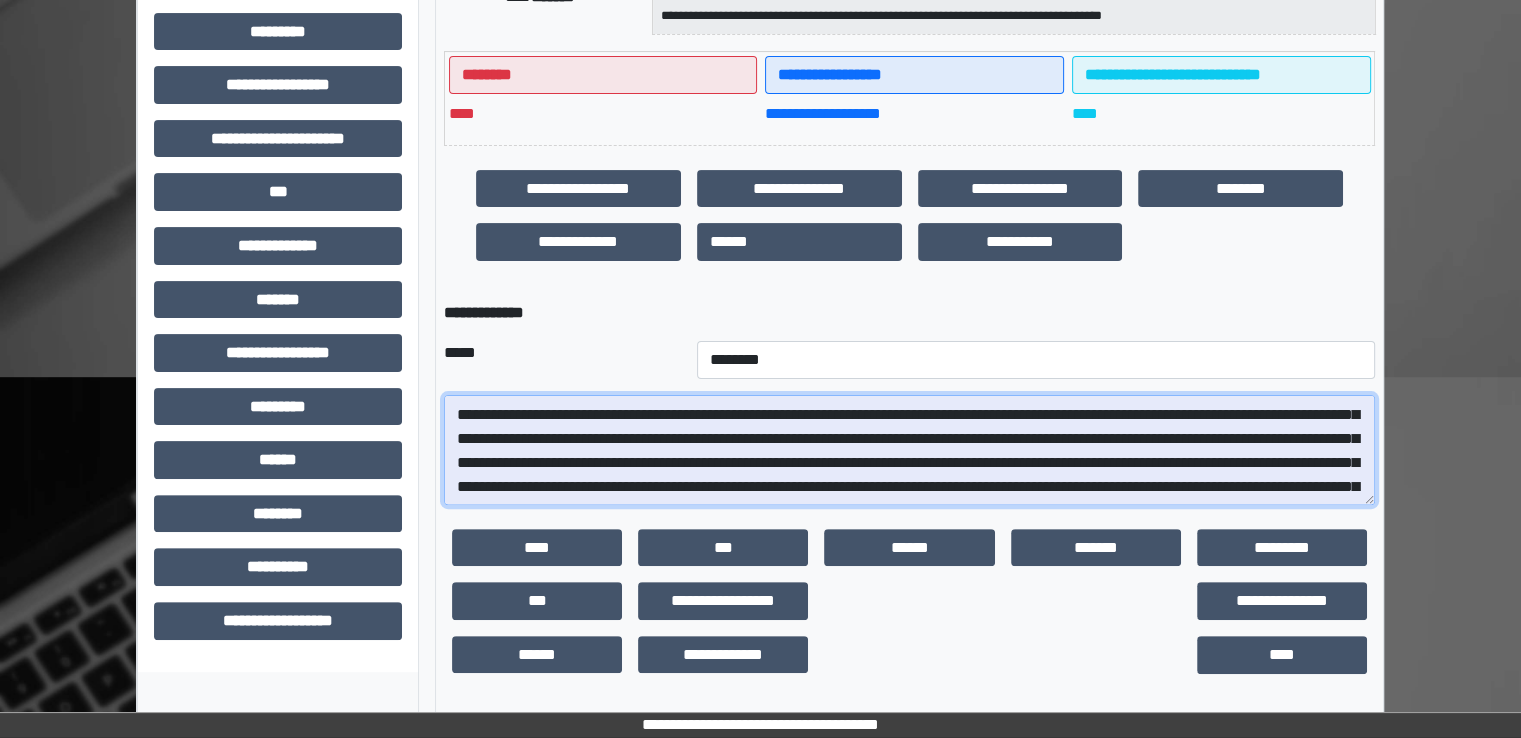 scroll, scrollTop: 212, scrollLeft: 0, axis: vertical 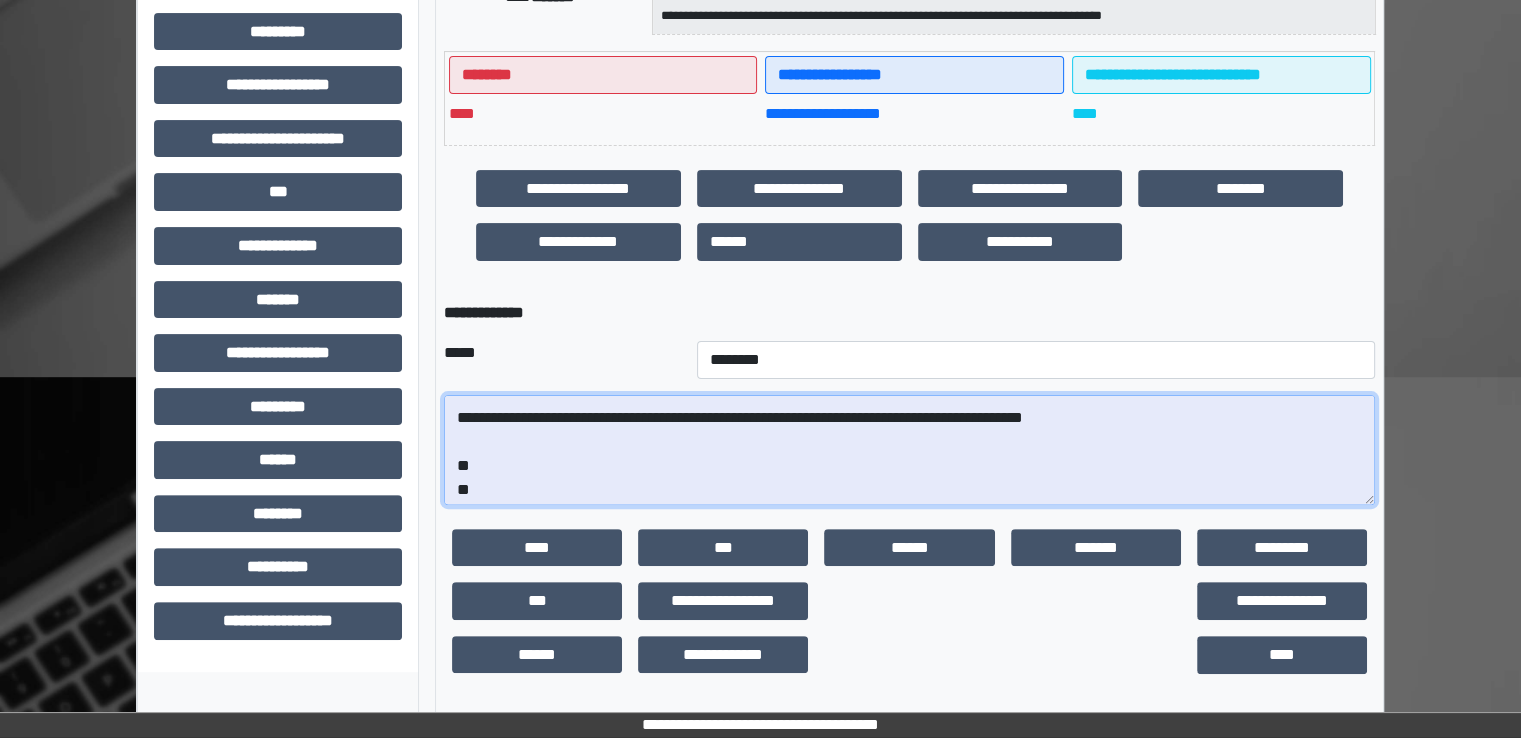 click at bounding box center (909, 450) 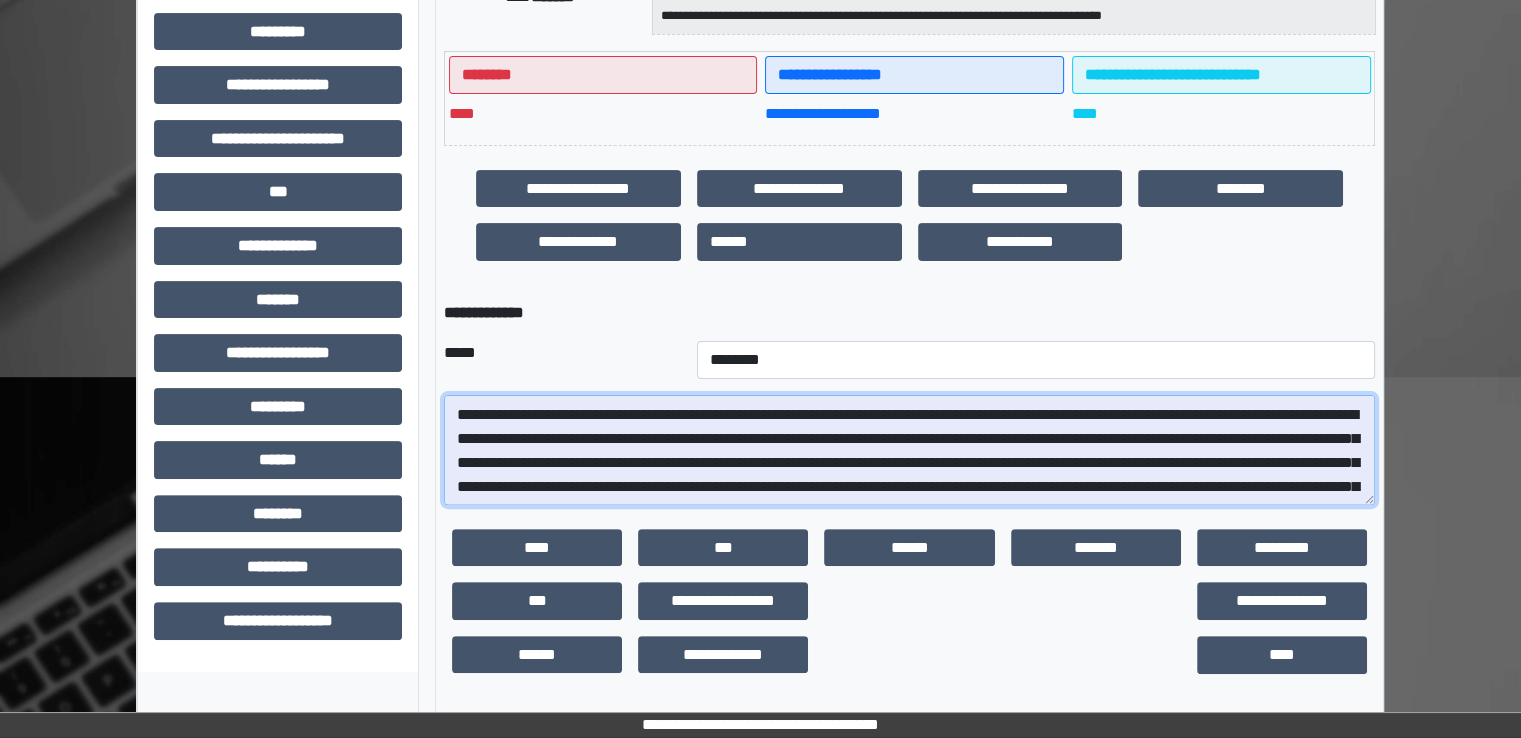 scroll, scrollTop: 48, scrollLeft: 0, axis: vertical 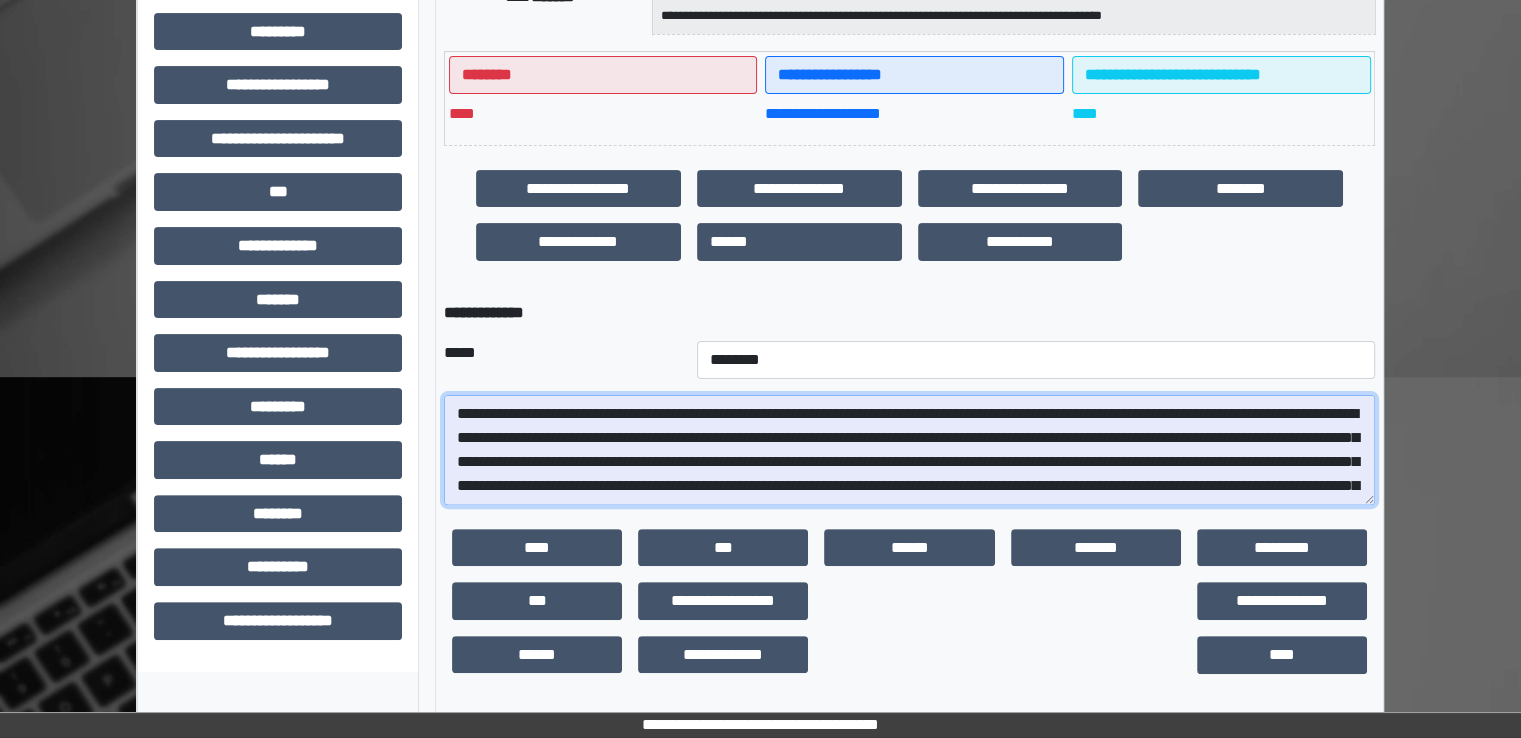 type on "**********" 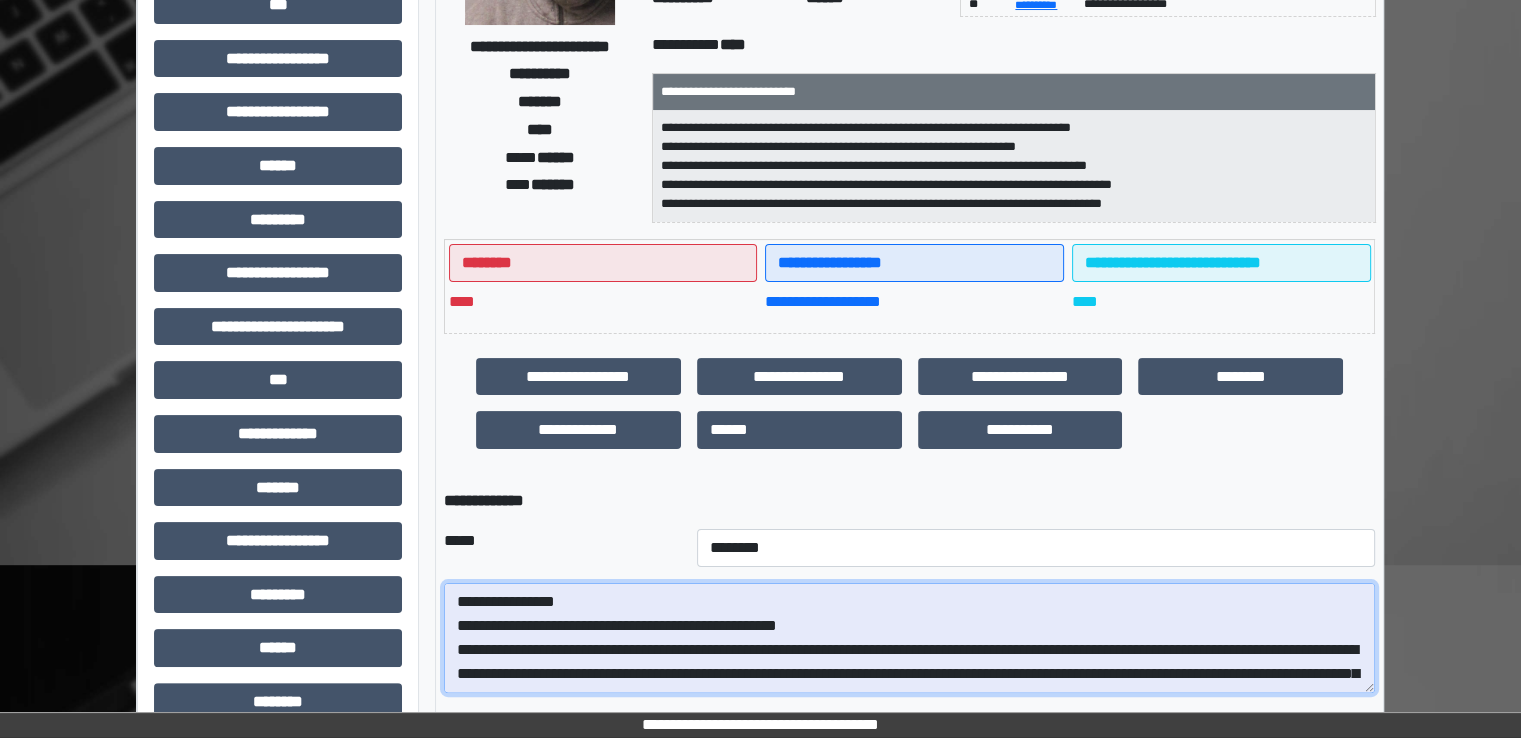 scroll, scrollTop: 477, scrollLeft: 0, axis: vertical 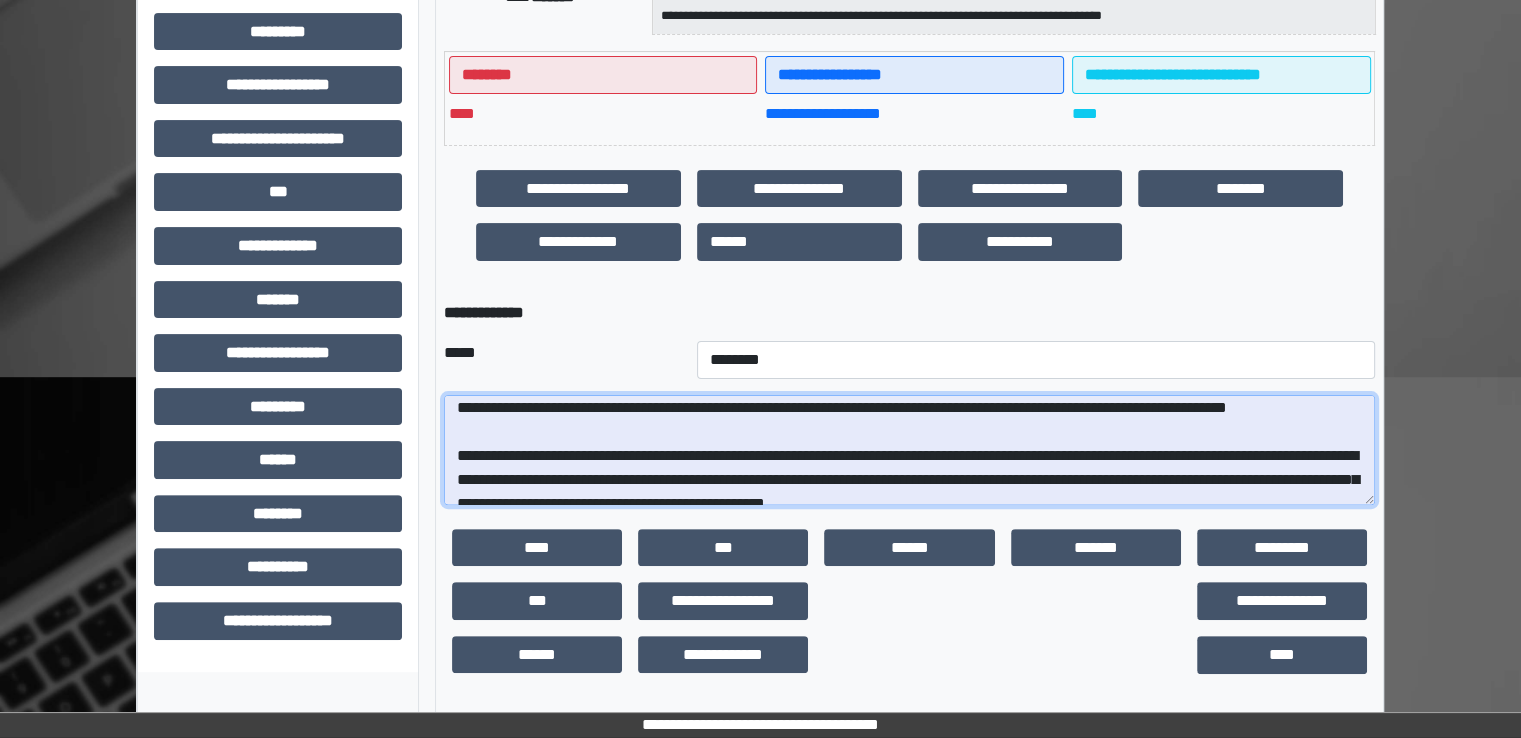 click at bounding box center (909, 450) 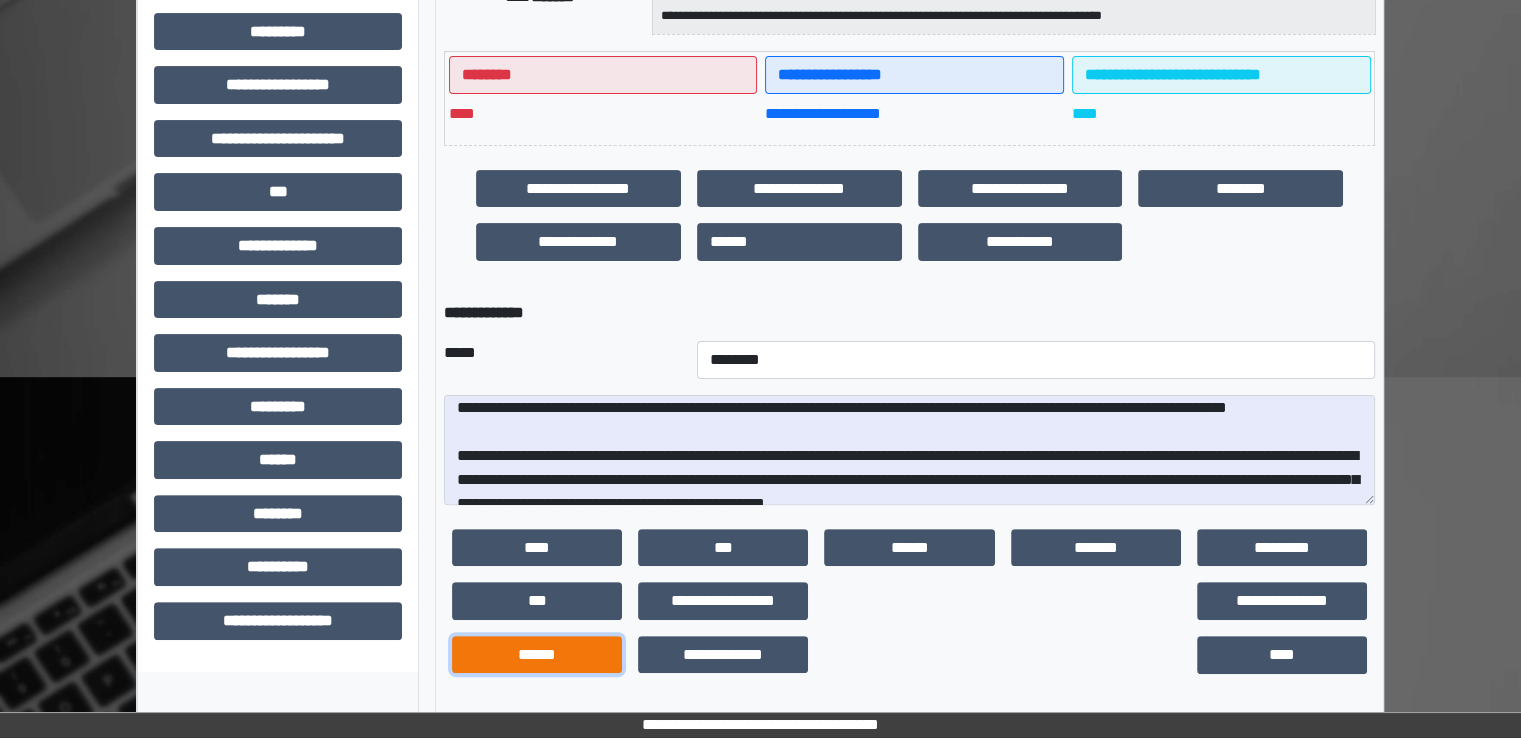 click on "******" at bounding box center (537, 655) 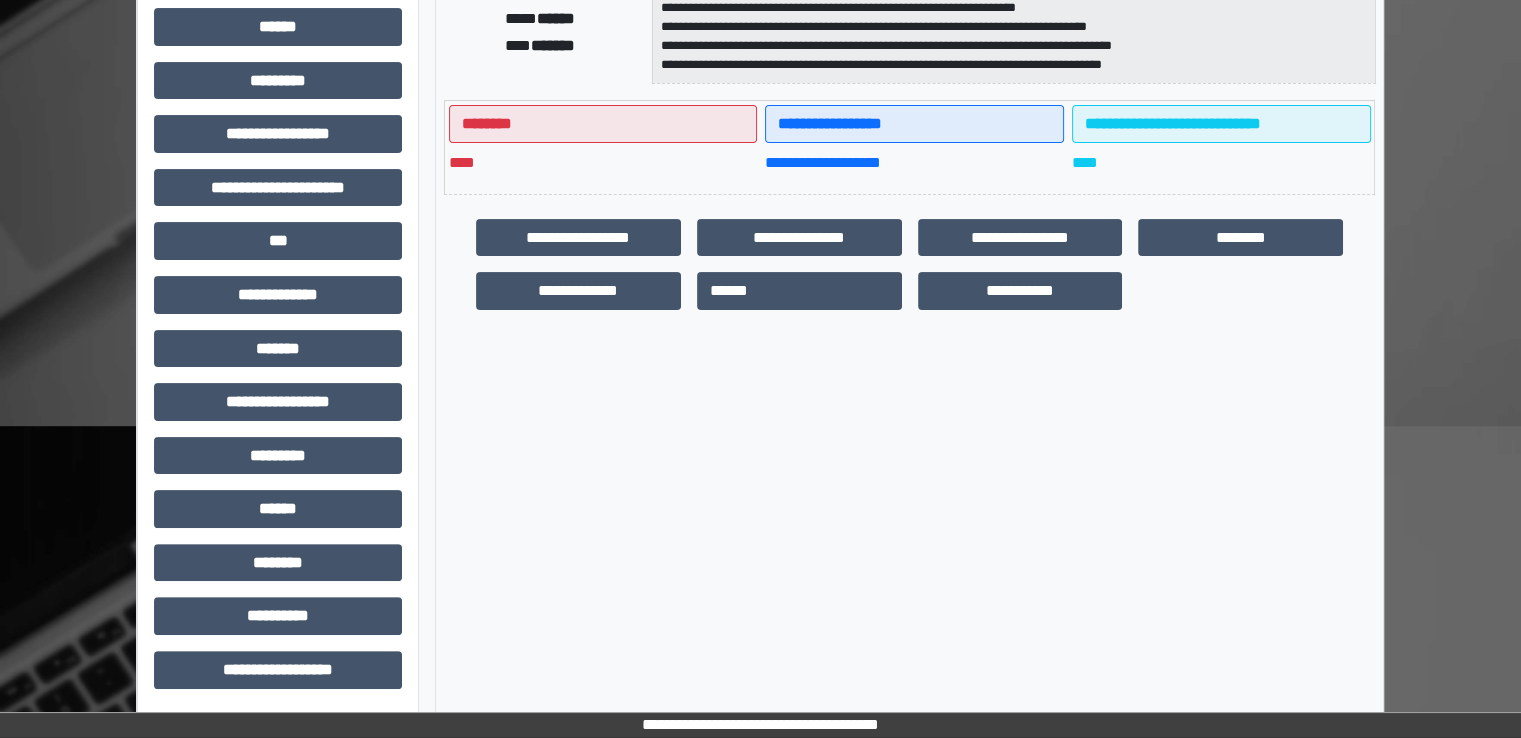 scroll, scrollTop: 0, scrollLeft: 0, axis: both 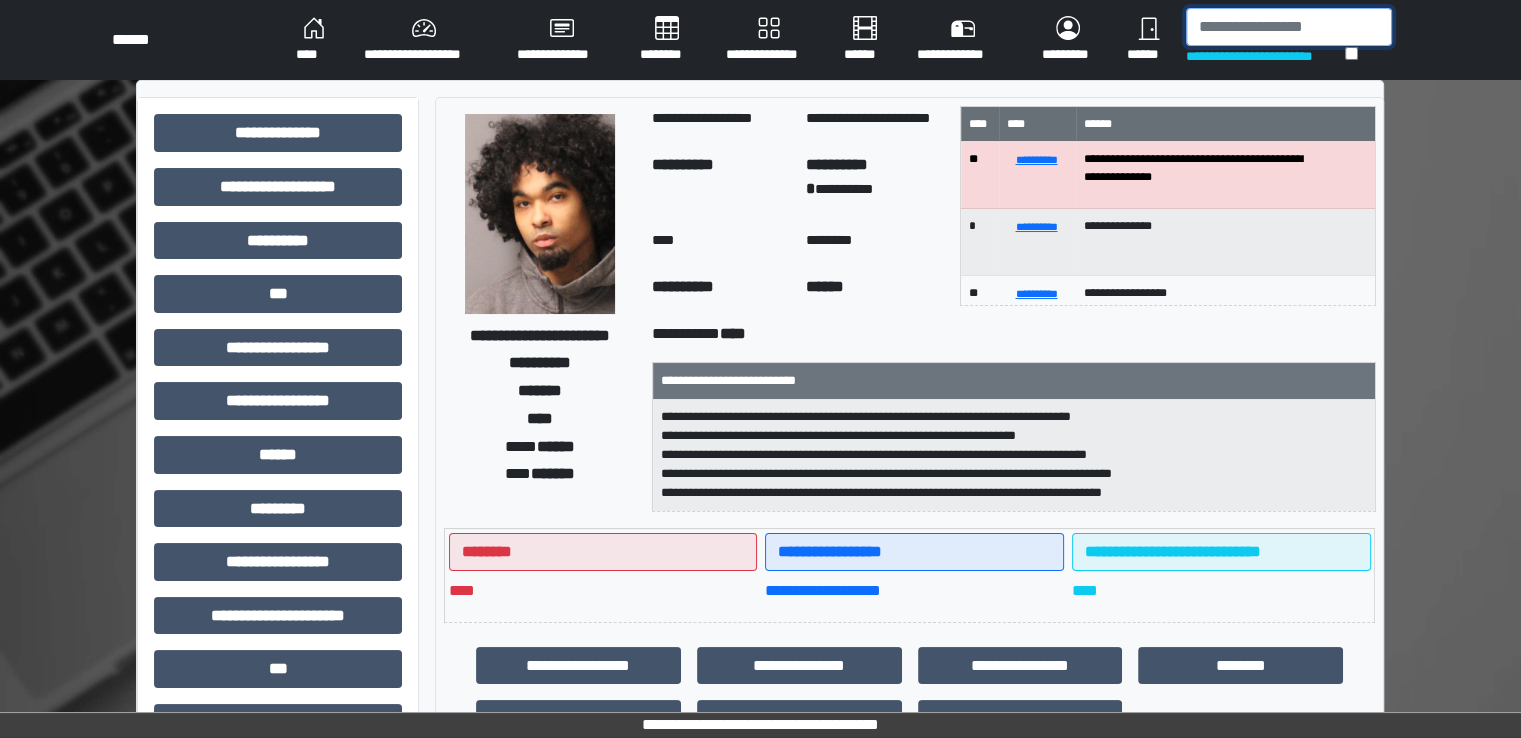 click at bounding box center (1289, 27) 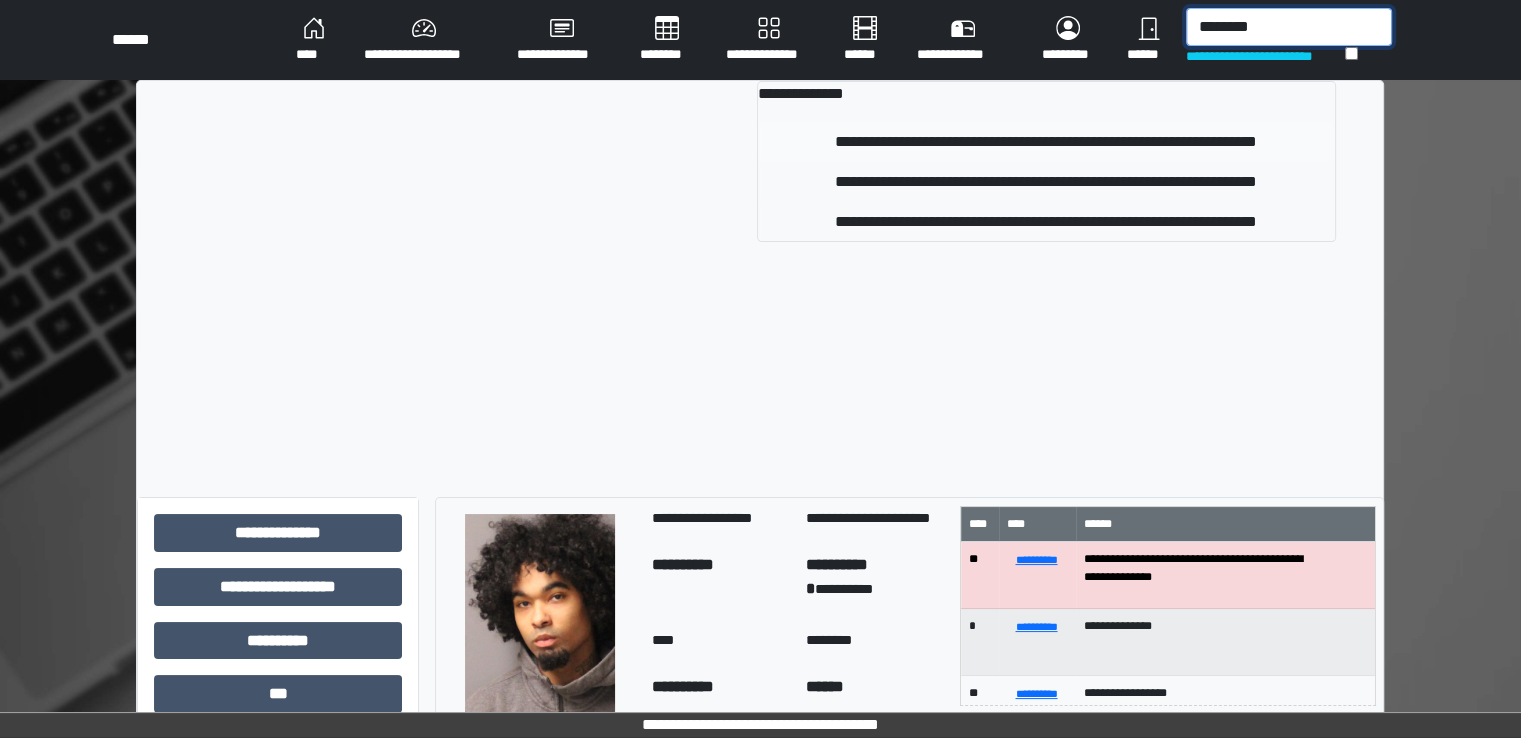 type on "********" 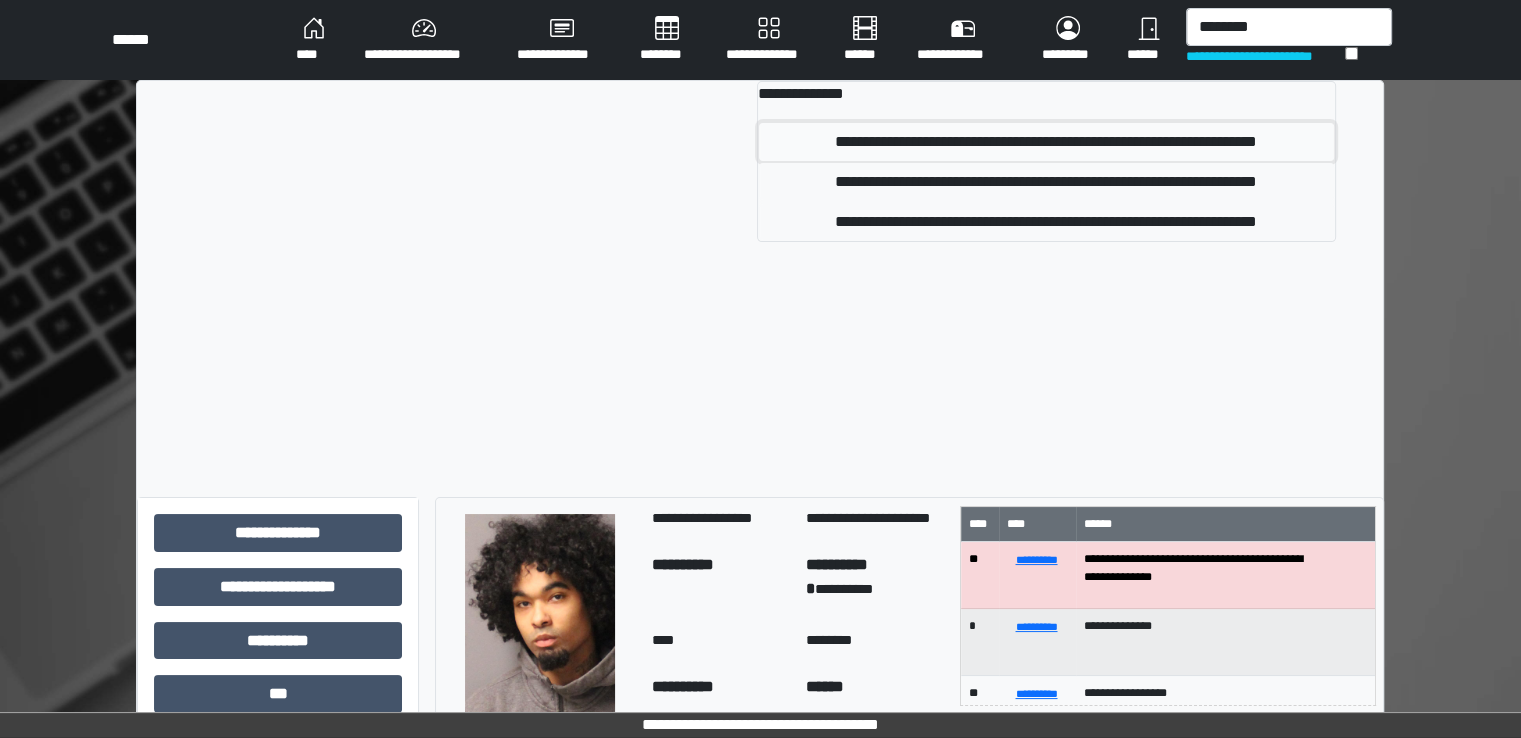click on "**********" at bounding box center (1046, 142) 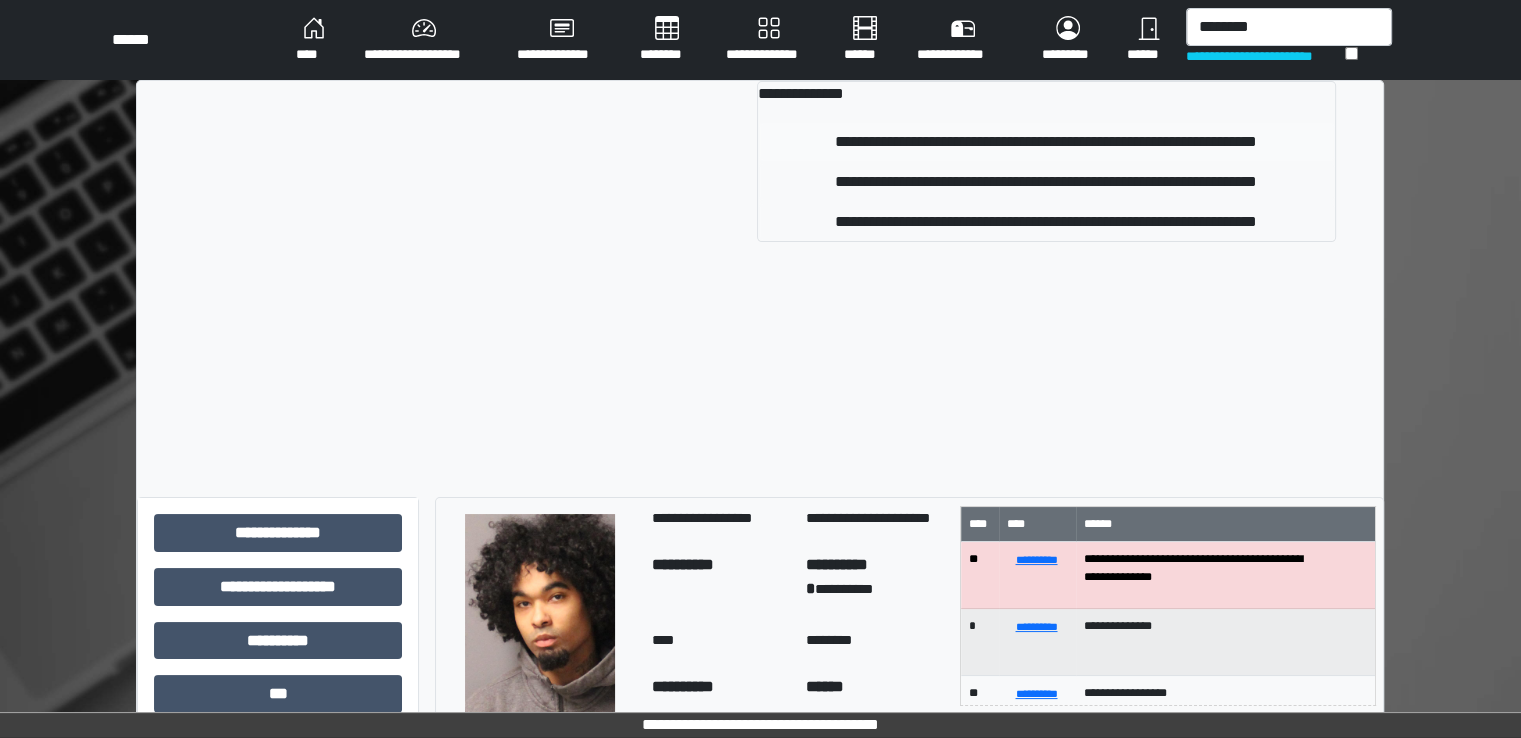 type 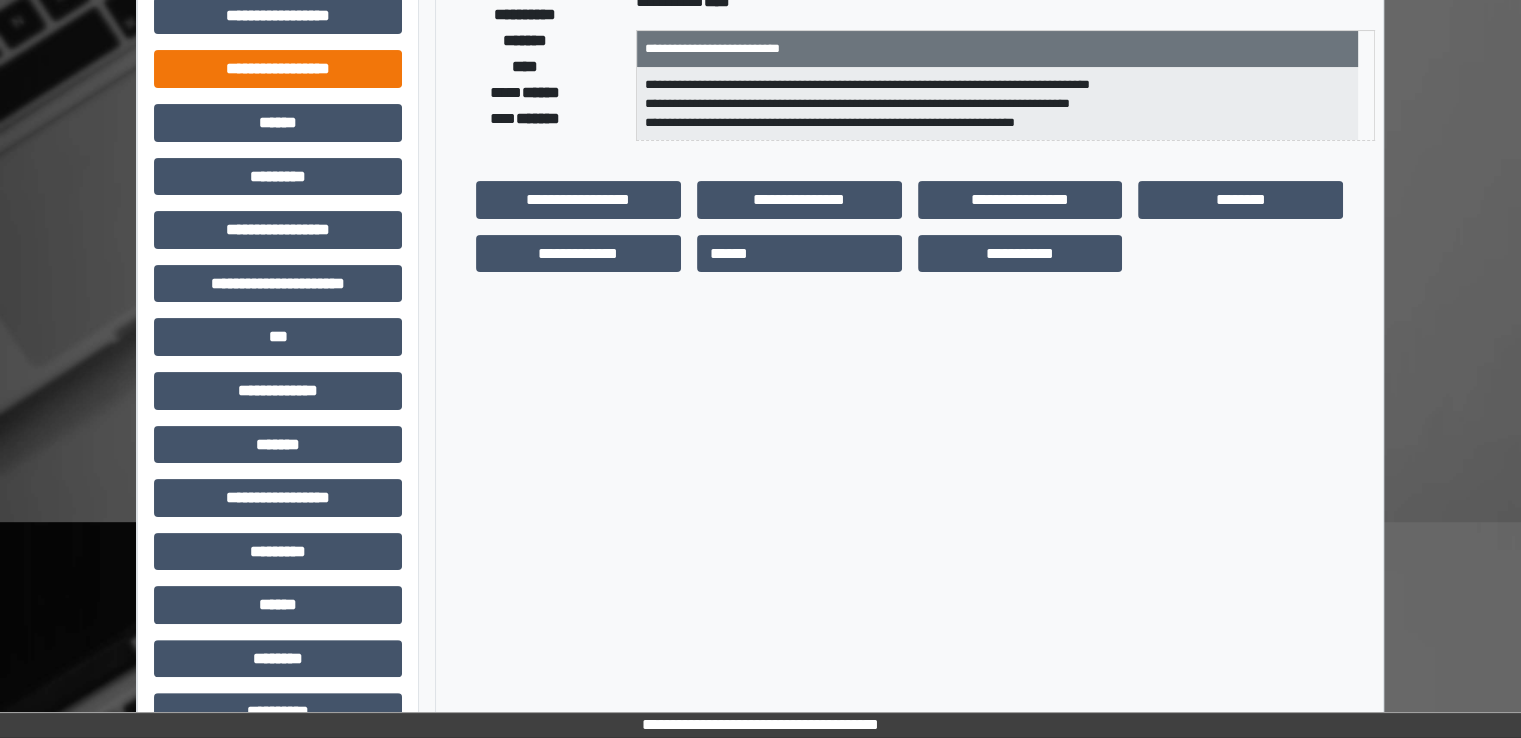 scroll, scrollTop: 335, scrollLeft: 0, axis: vertical 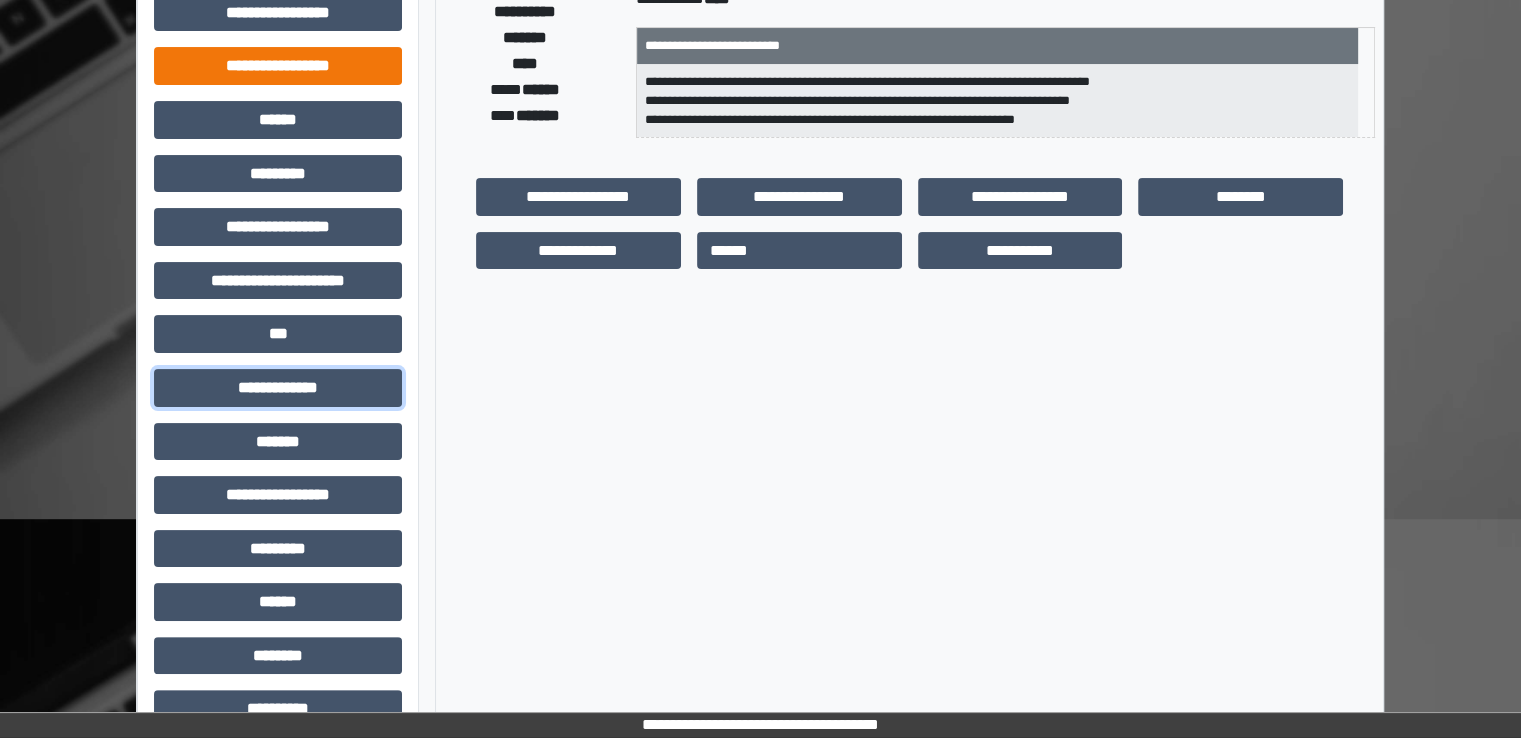 click on "**********" at bounding box center [278, 388] 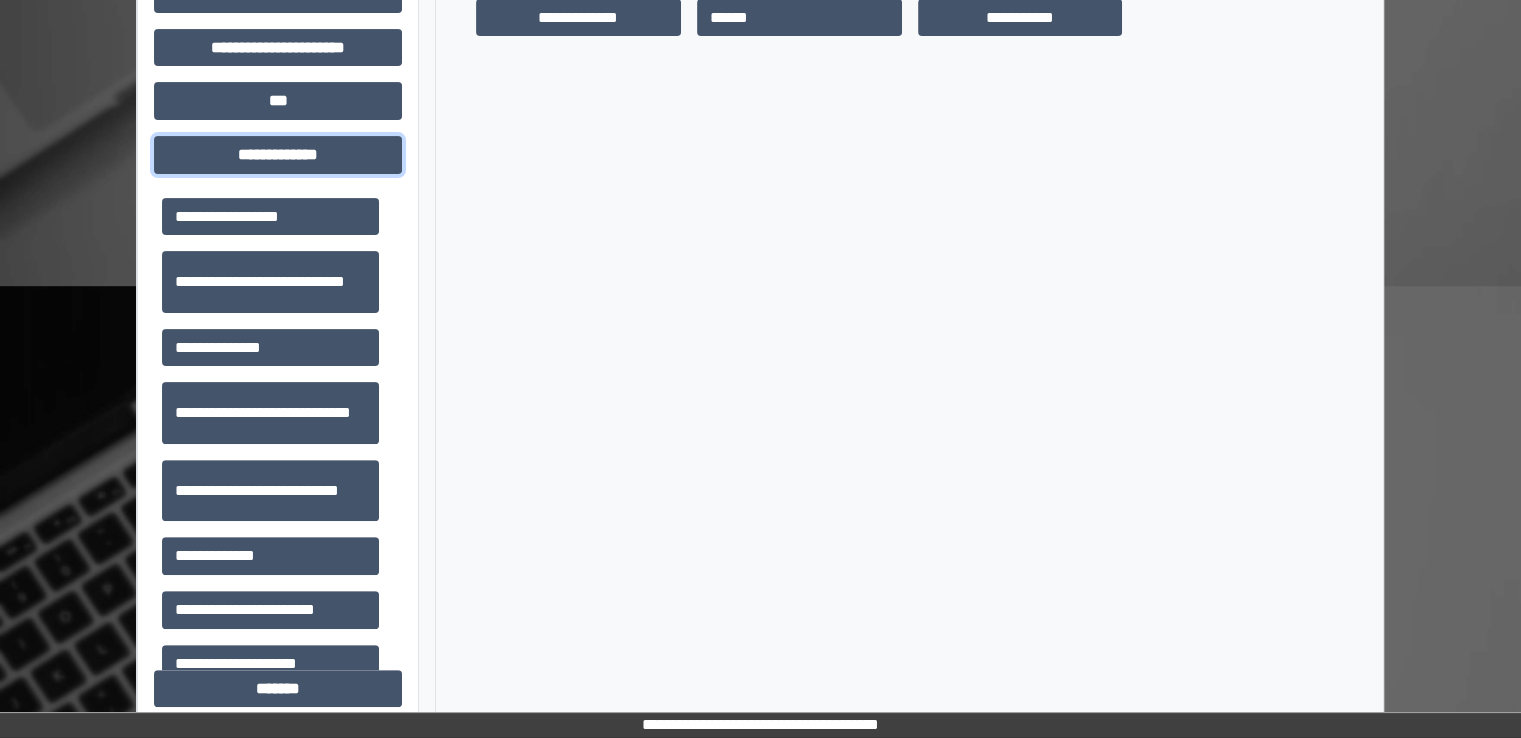 scroll, scrollTop: 575, scrollLeft: 0, axis: vertical 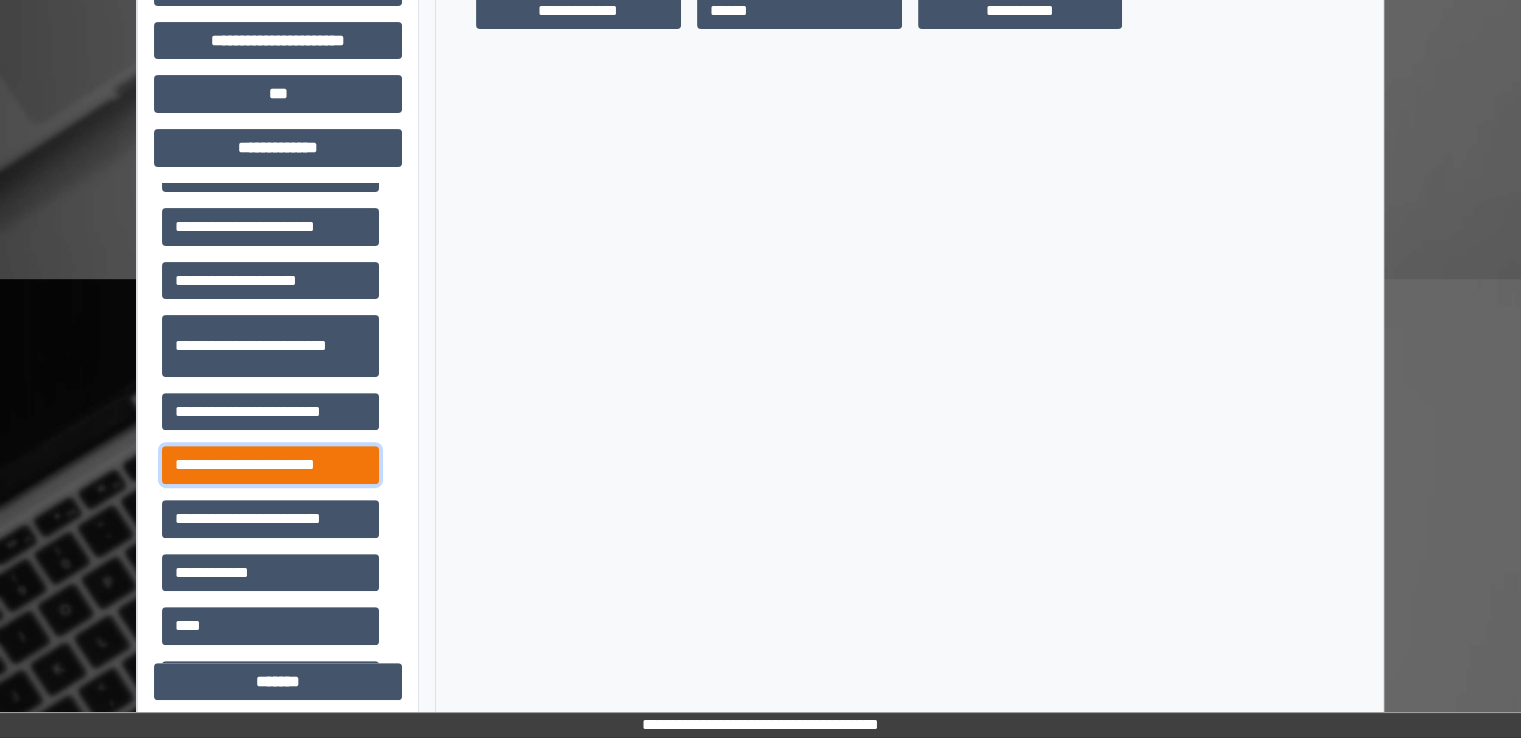 click on "**********" at bounding box center (270, 465) 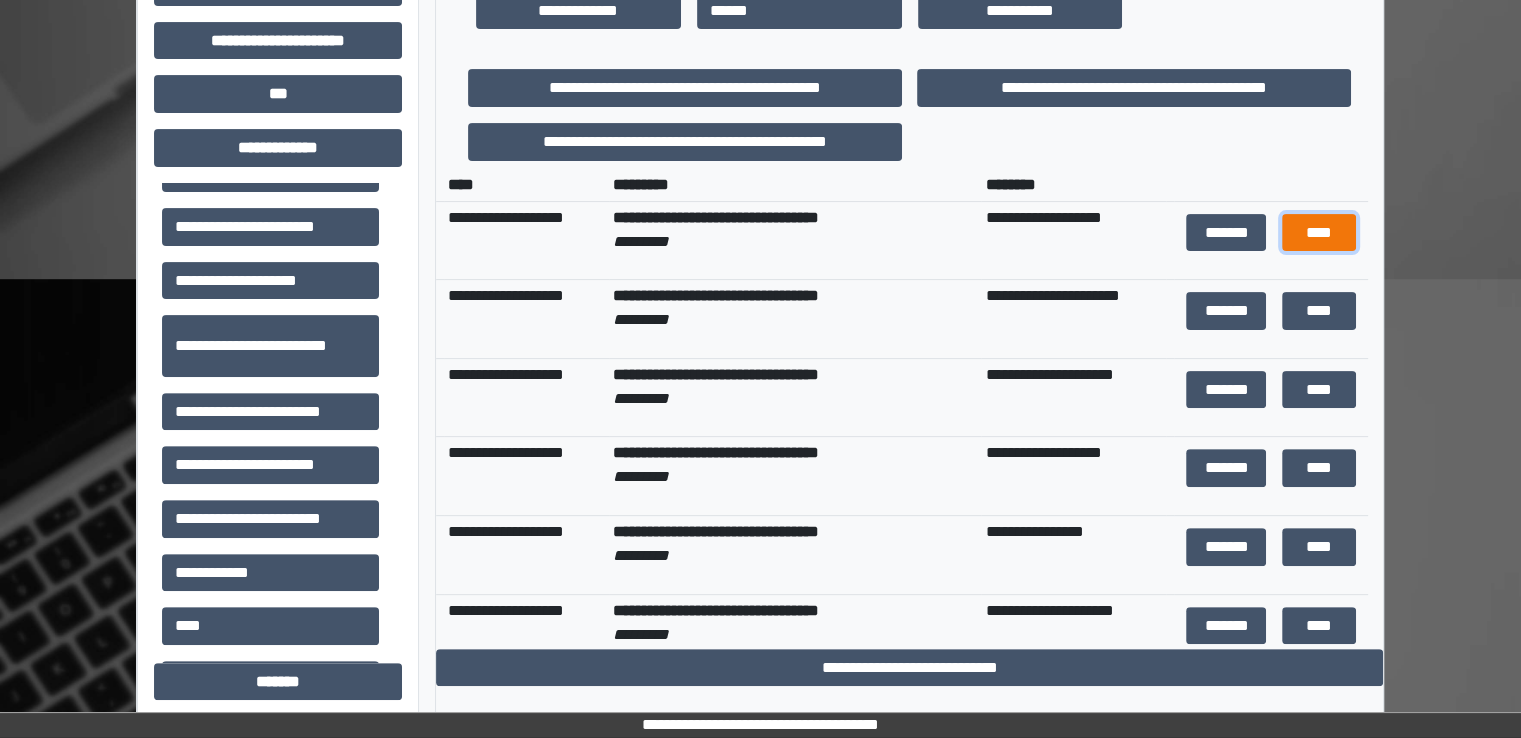 click on "****" at bounding box center [1318, 233] 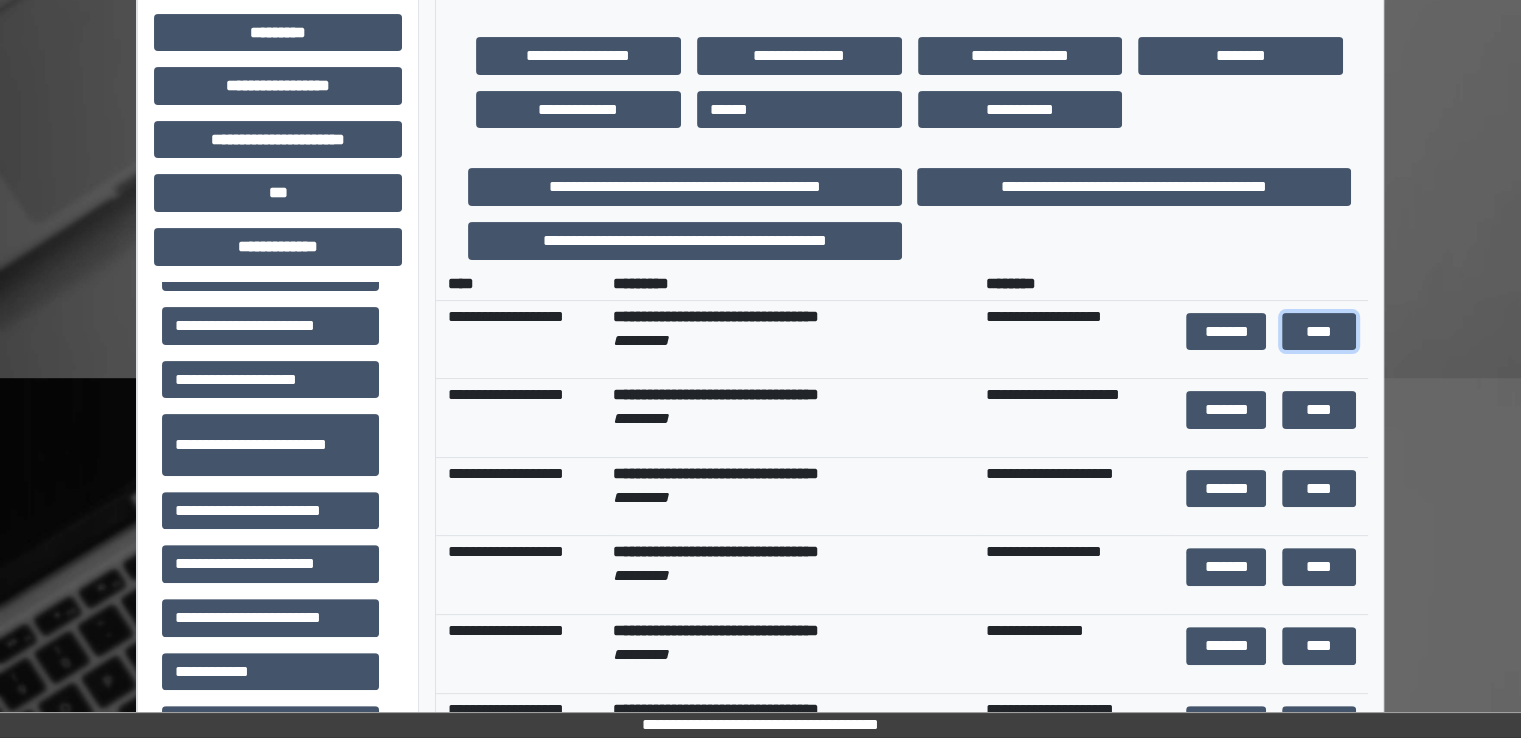 scroll, scrollTop: 440, scrollLeft: 0, axis: vertical 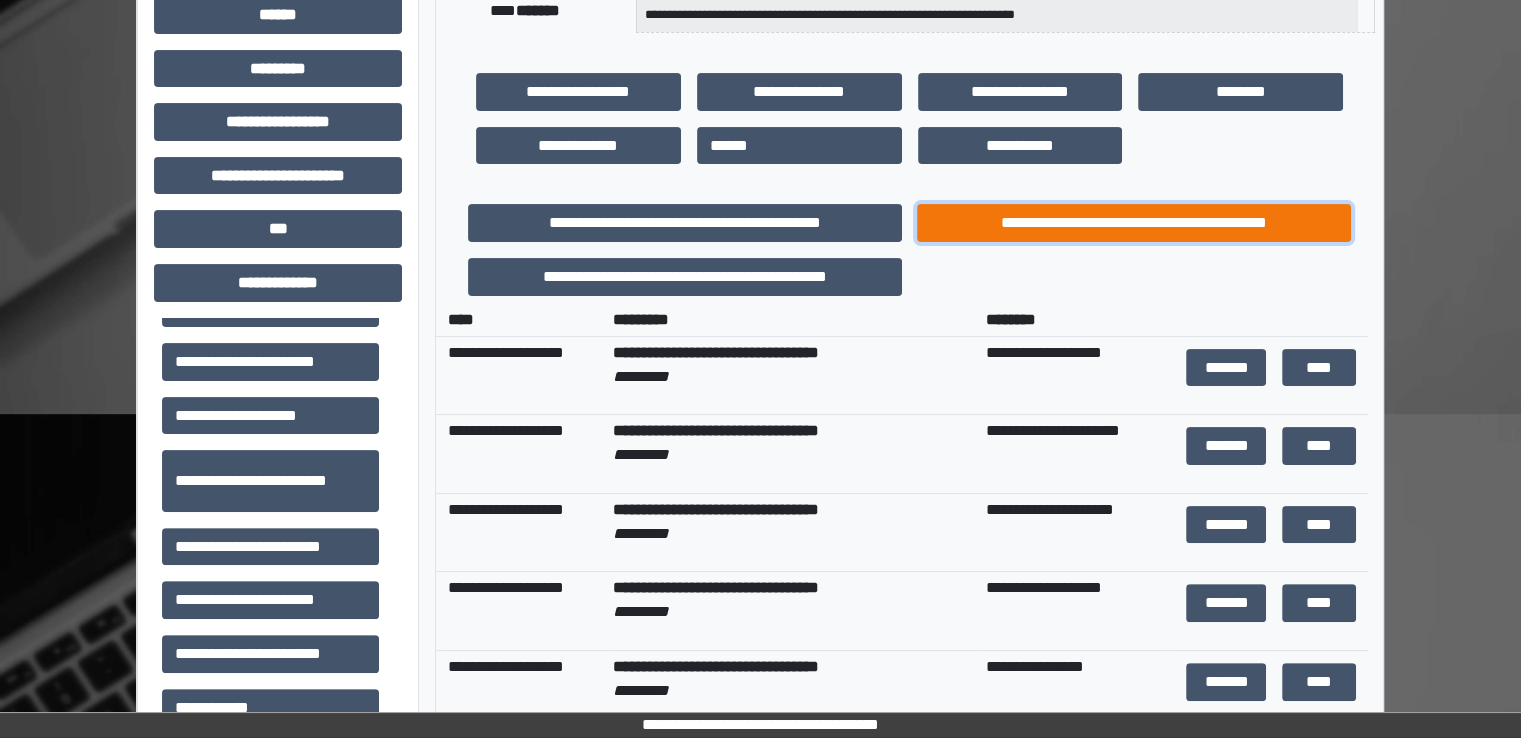 click on "**********" at bounding box center (1134, 223) 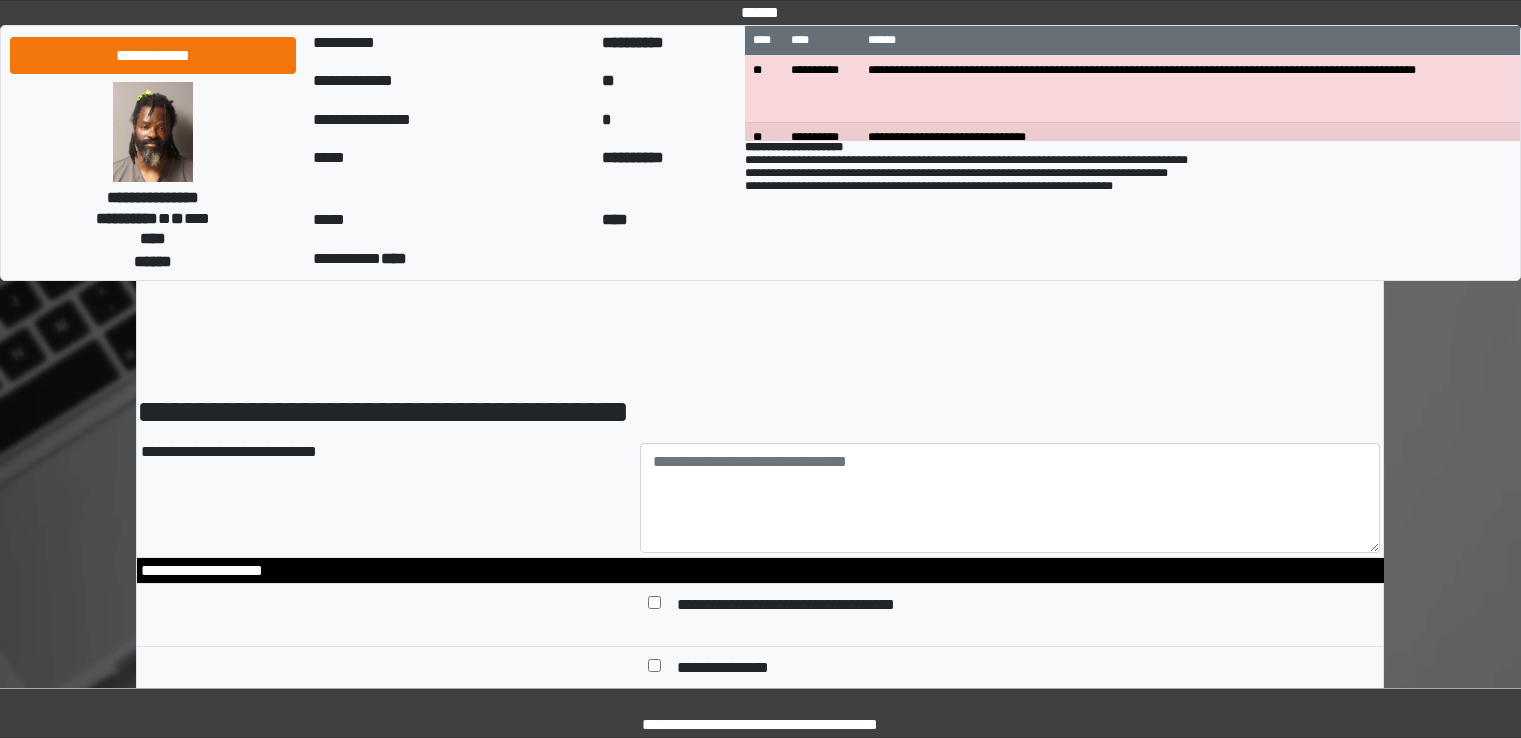 scroll, scrollTop: 0, scrollLeft: 0, axis: both 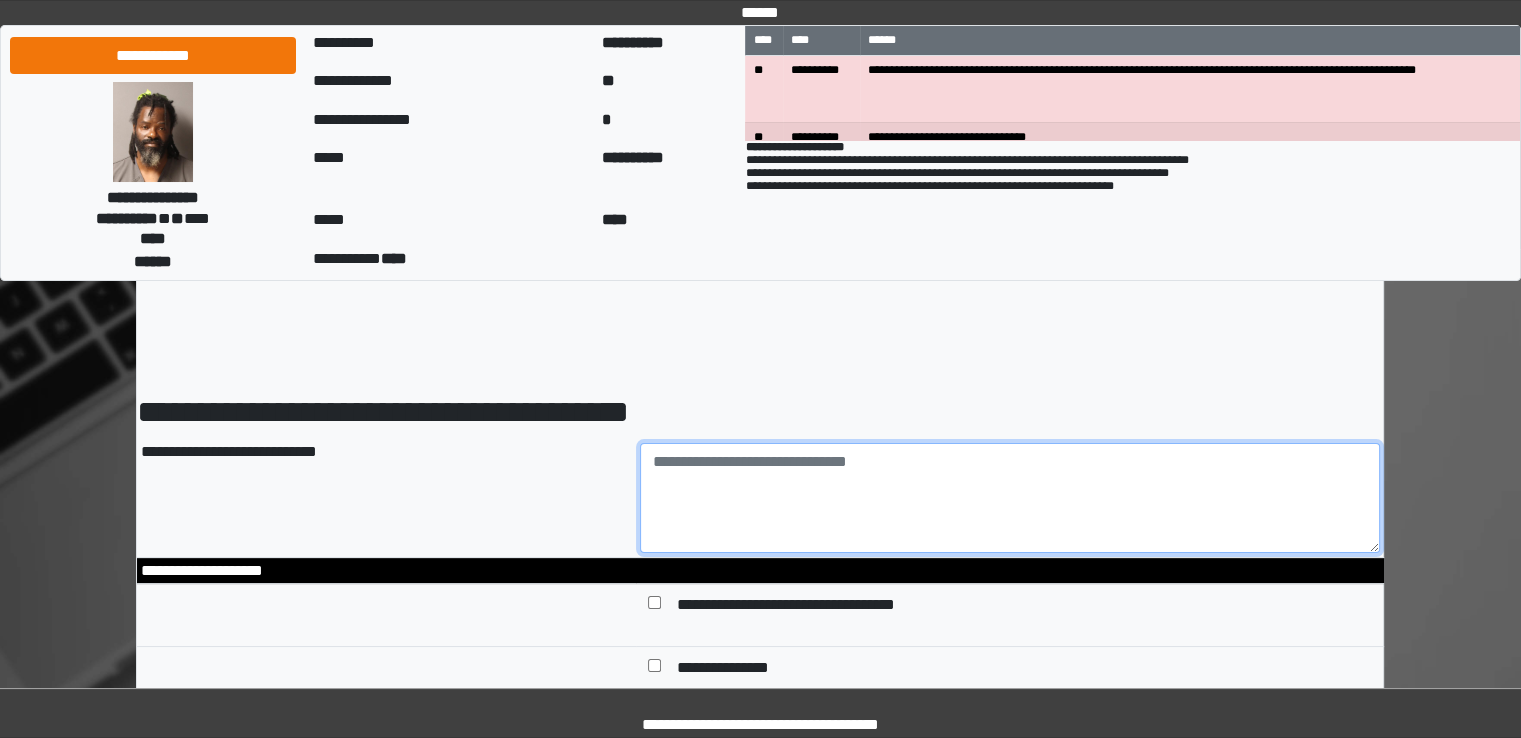 click at bounding box center (1010, 498) 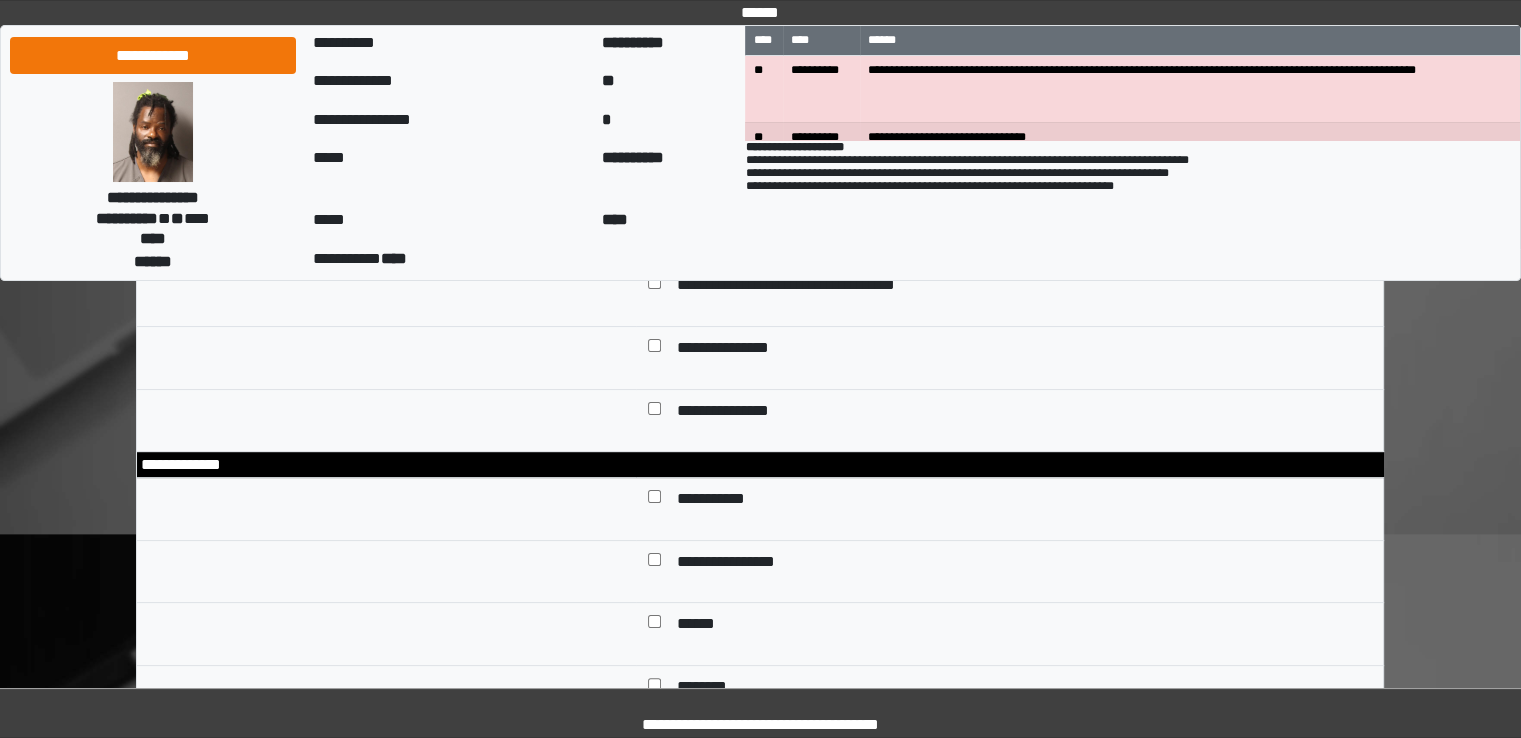 scroll, scrollTop: 324, scrollLeft: 0, axis: vertical 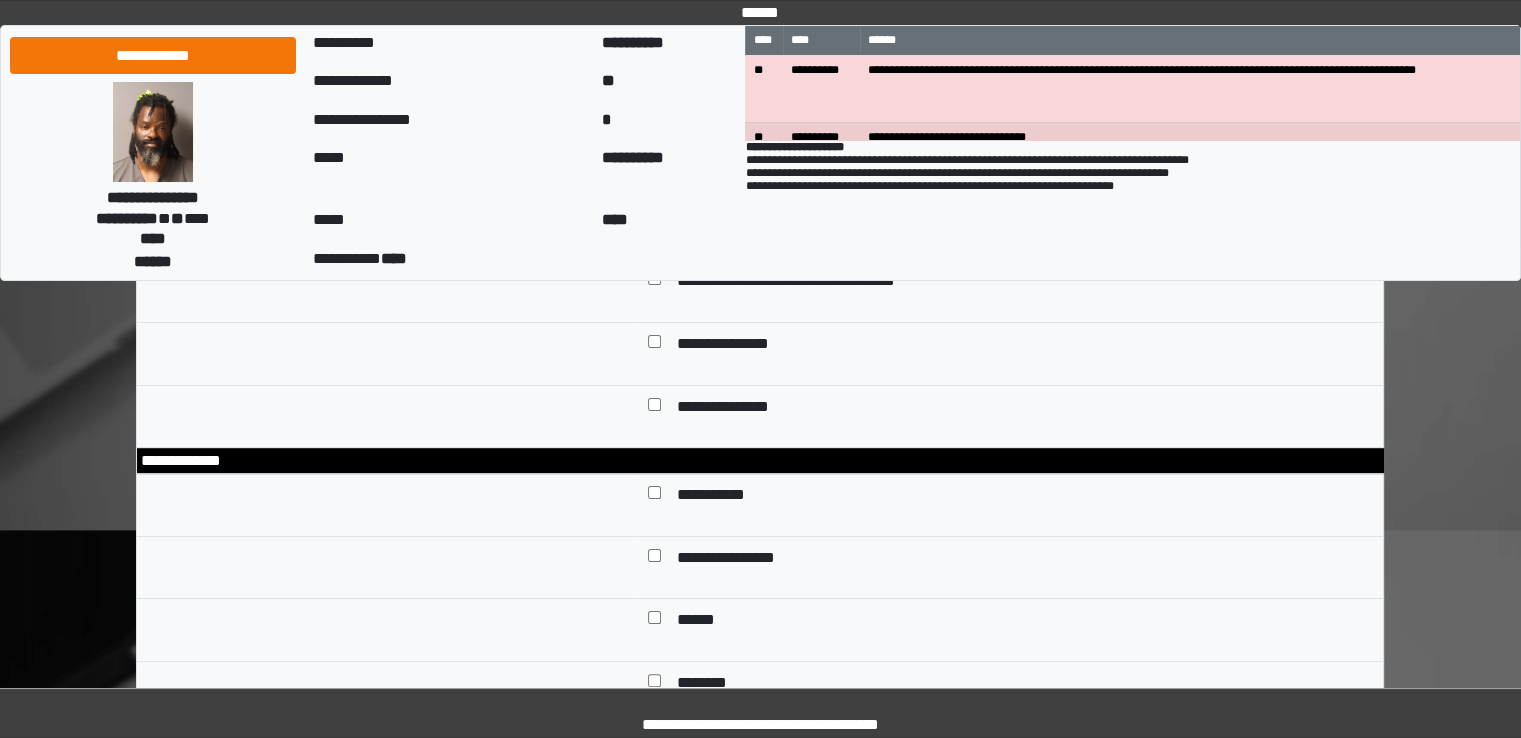 type on "**********" 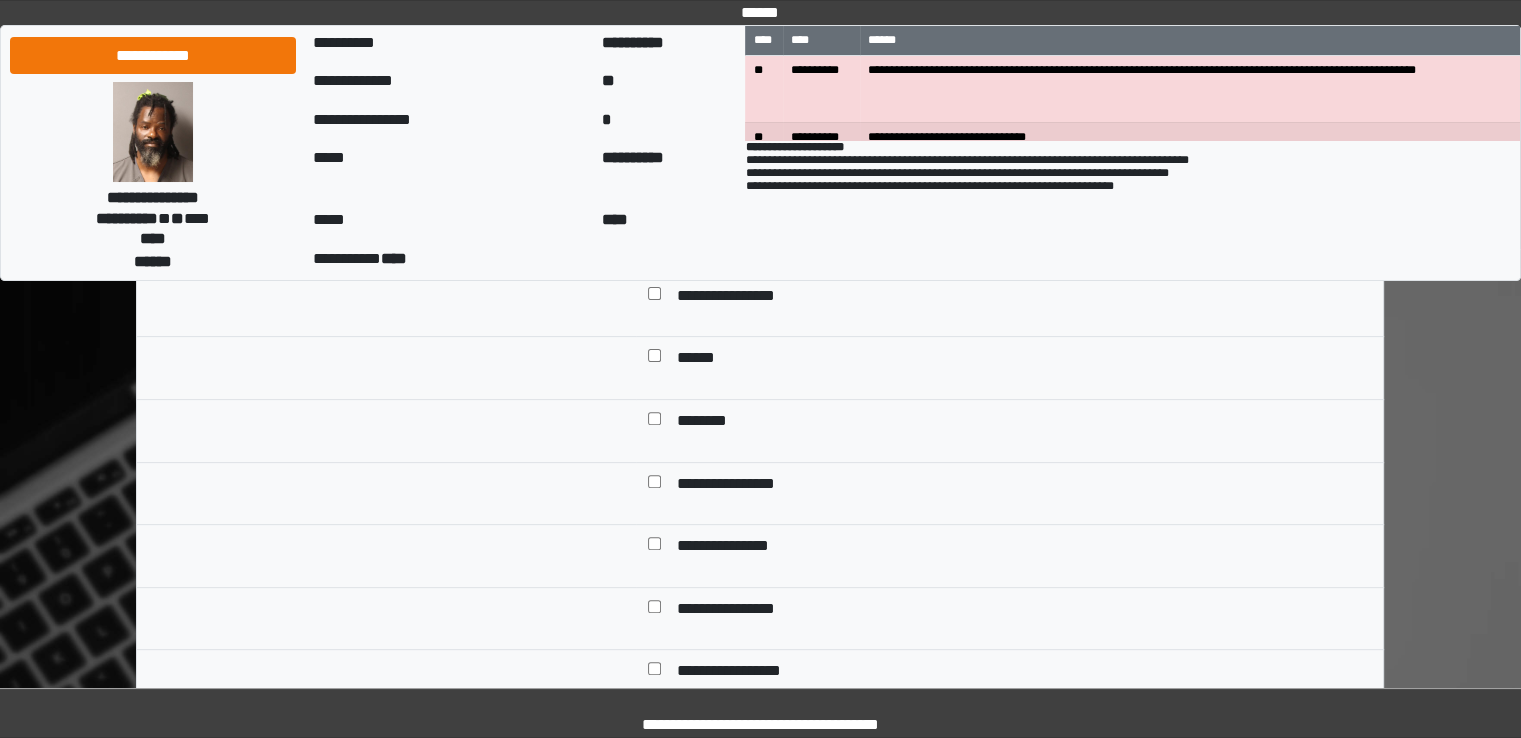 scroll, scrollTop: 587, scrollLeft: 0, axis: vertical 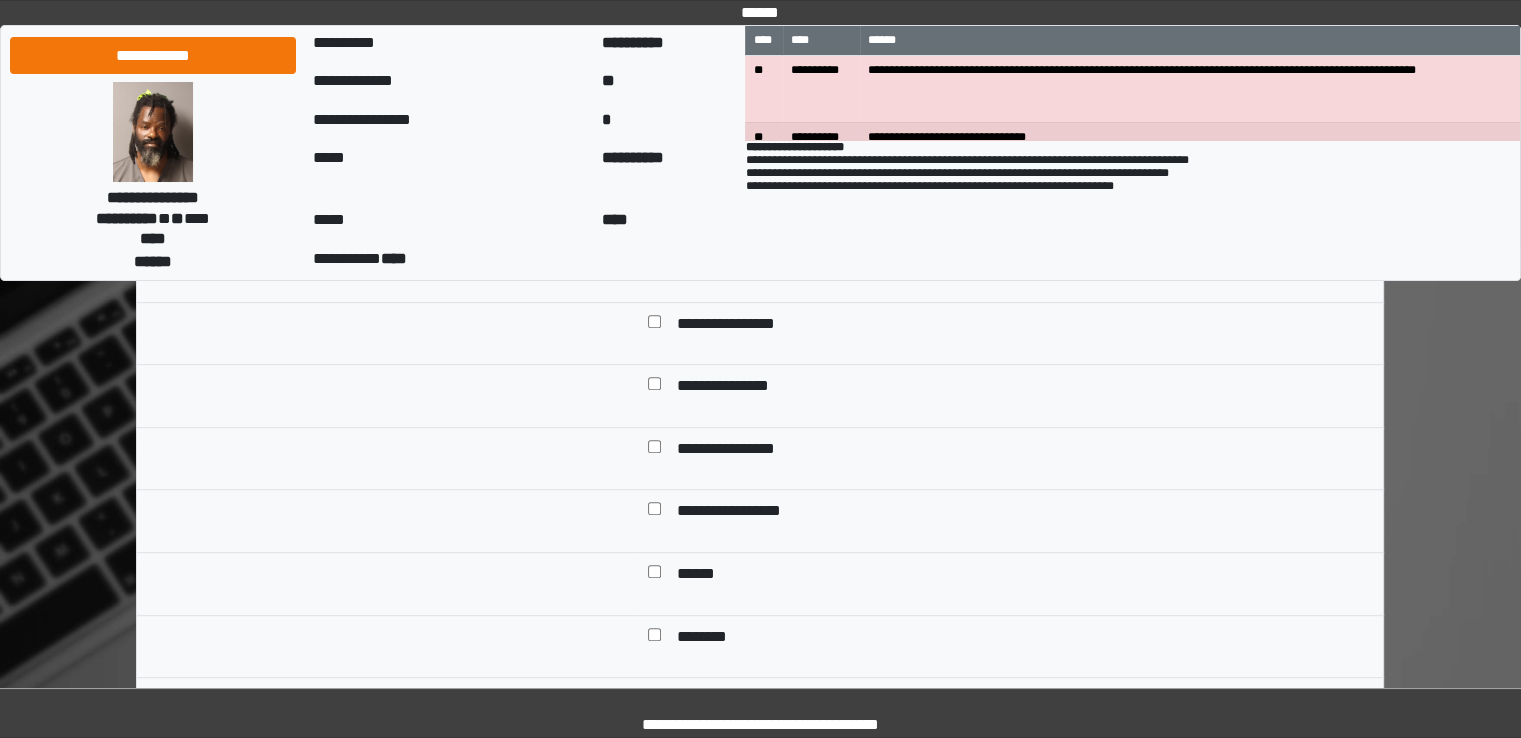 click at bounding box center [654, 513] 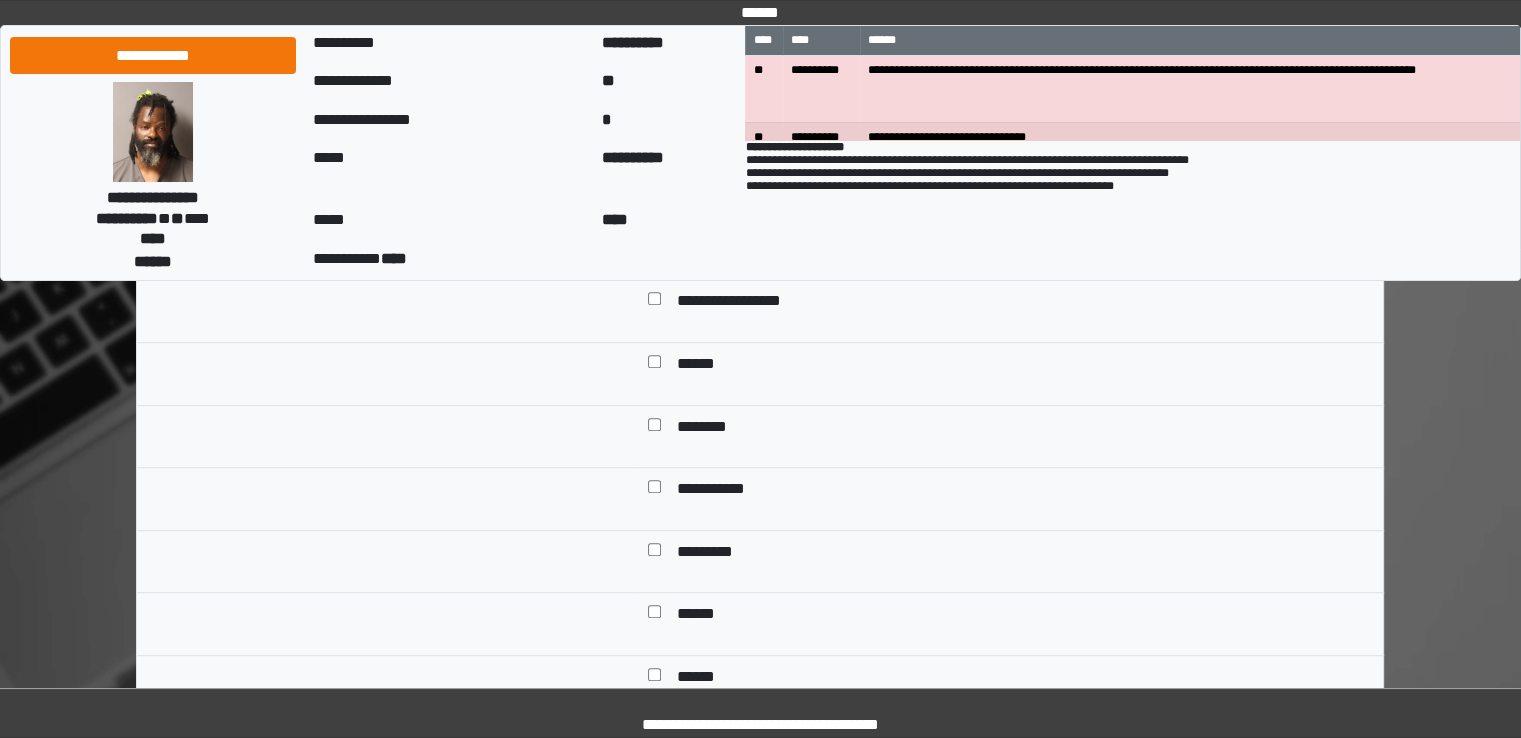 scroll, scrollTop: 956, scrollLeft: 0, axis: vertical 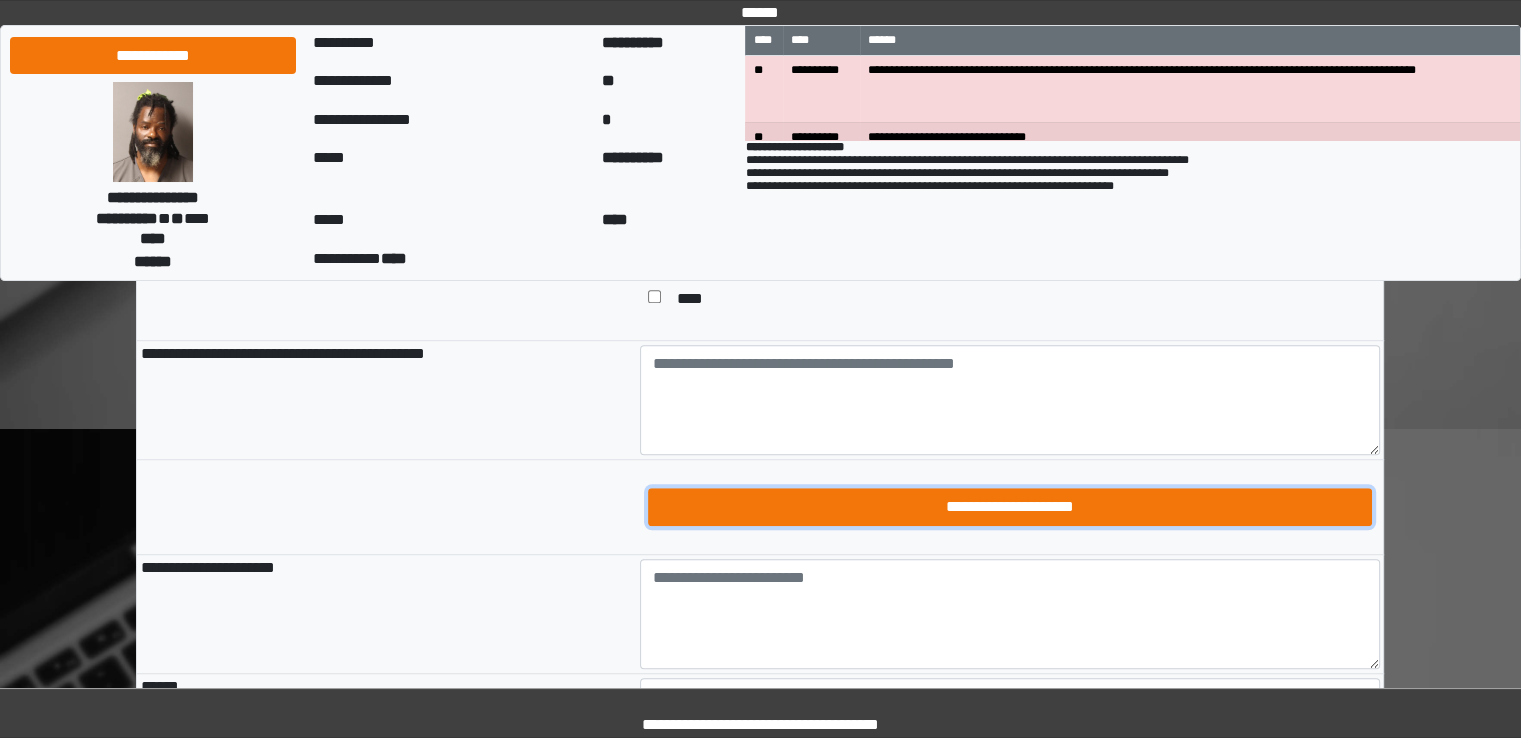 click on "**********" at bounding box center [1010, 507] 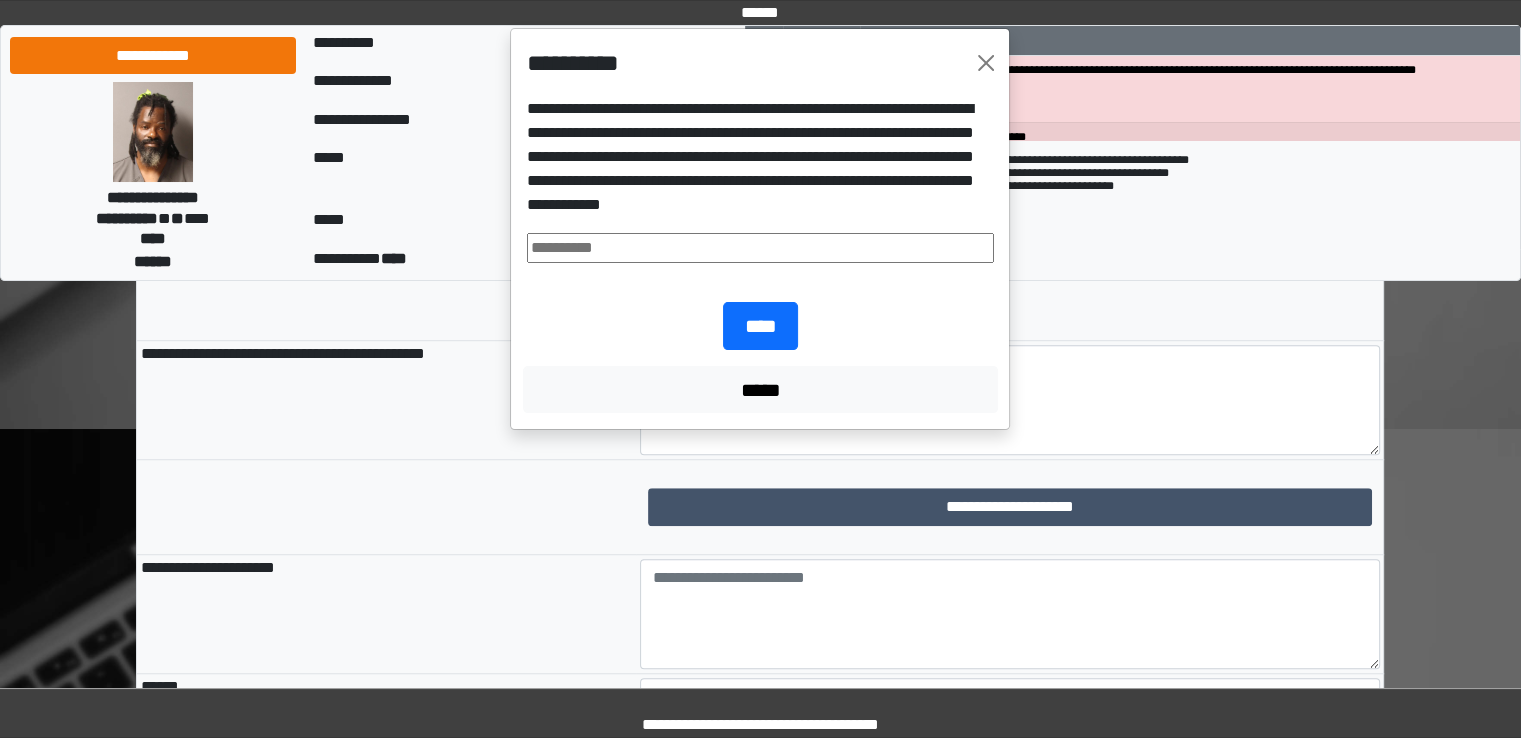 click at bounding box center [760, 248] 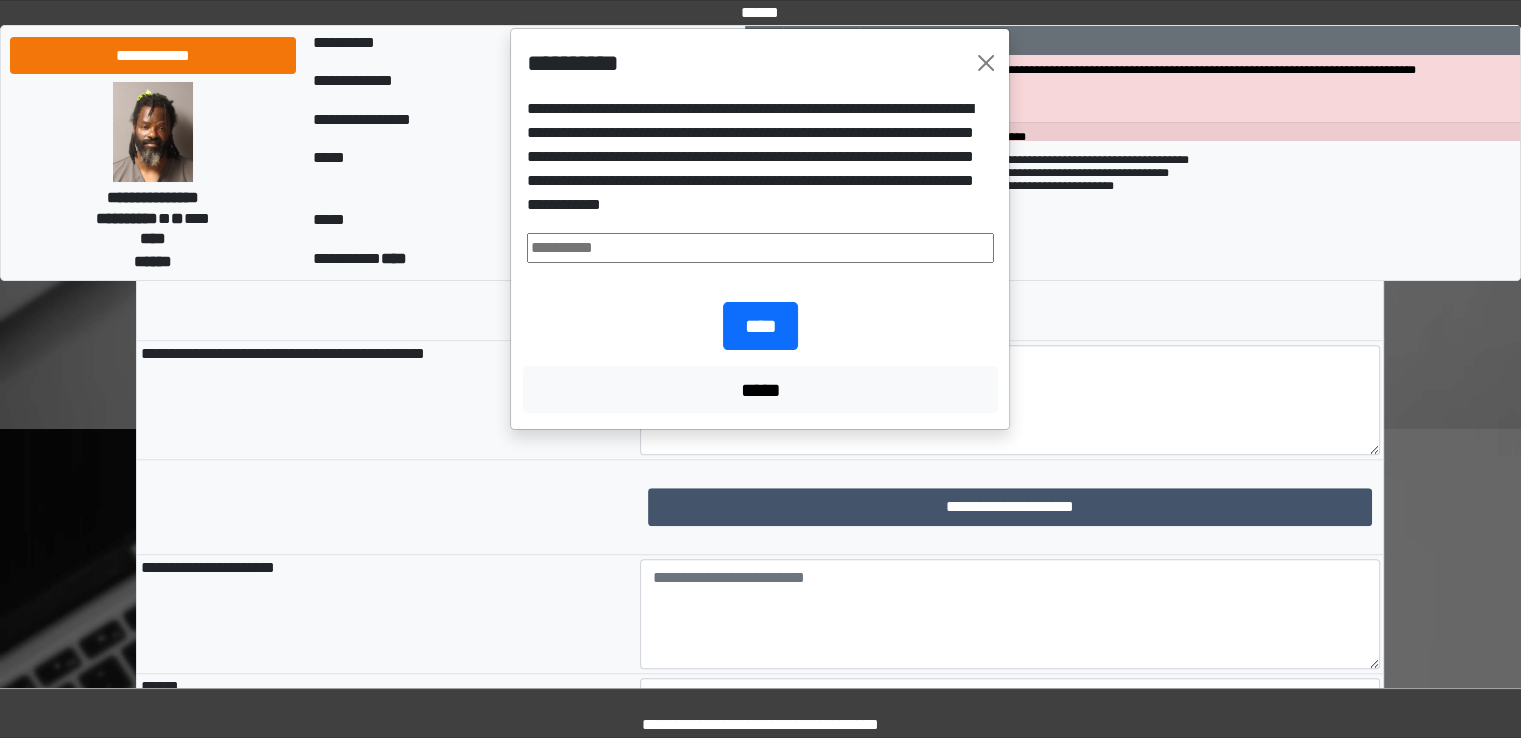 type on "**********" 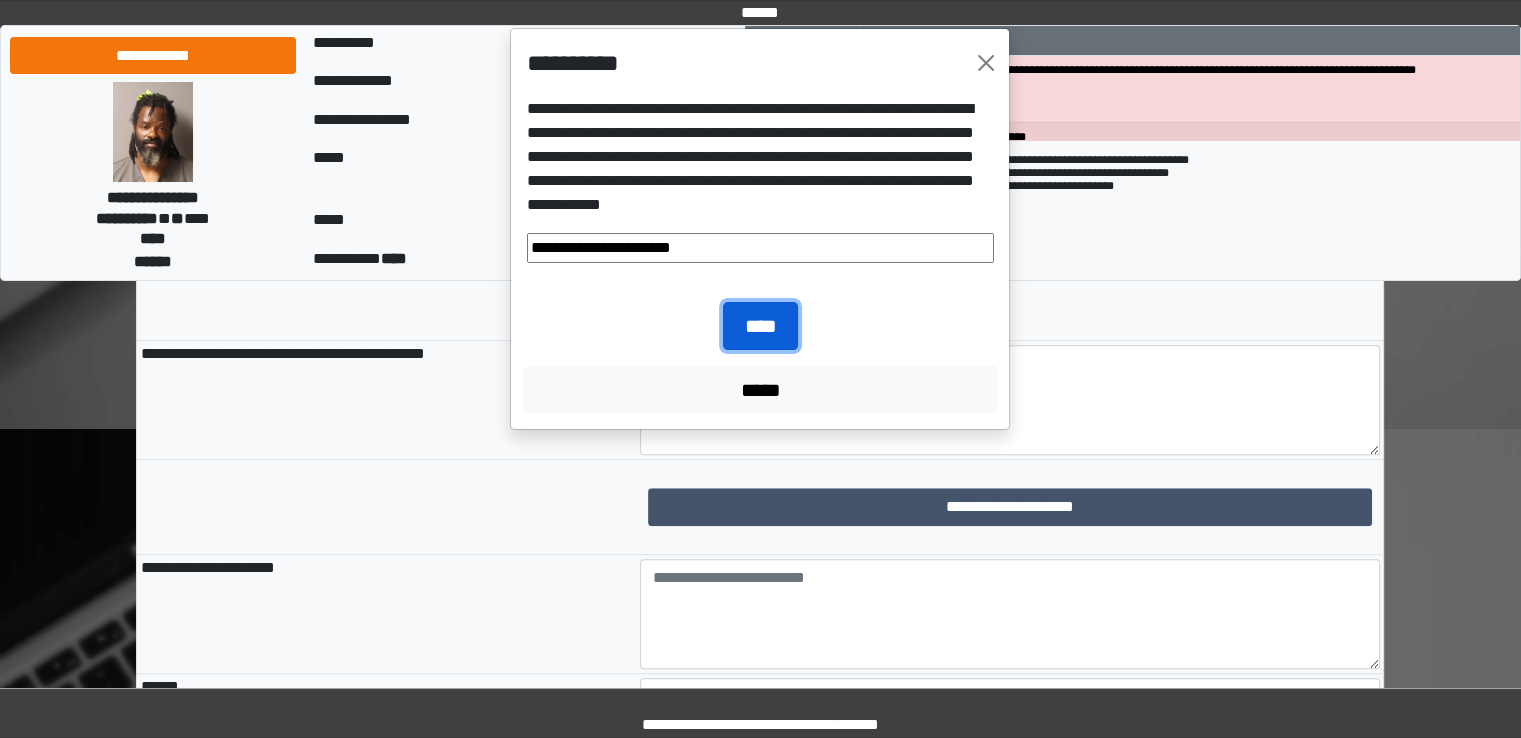 click on "****" at bounding box center (760, 326) 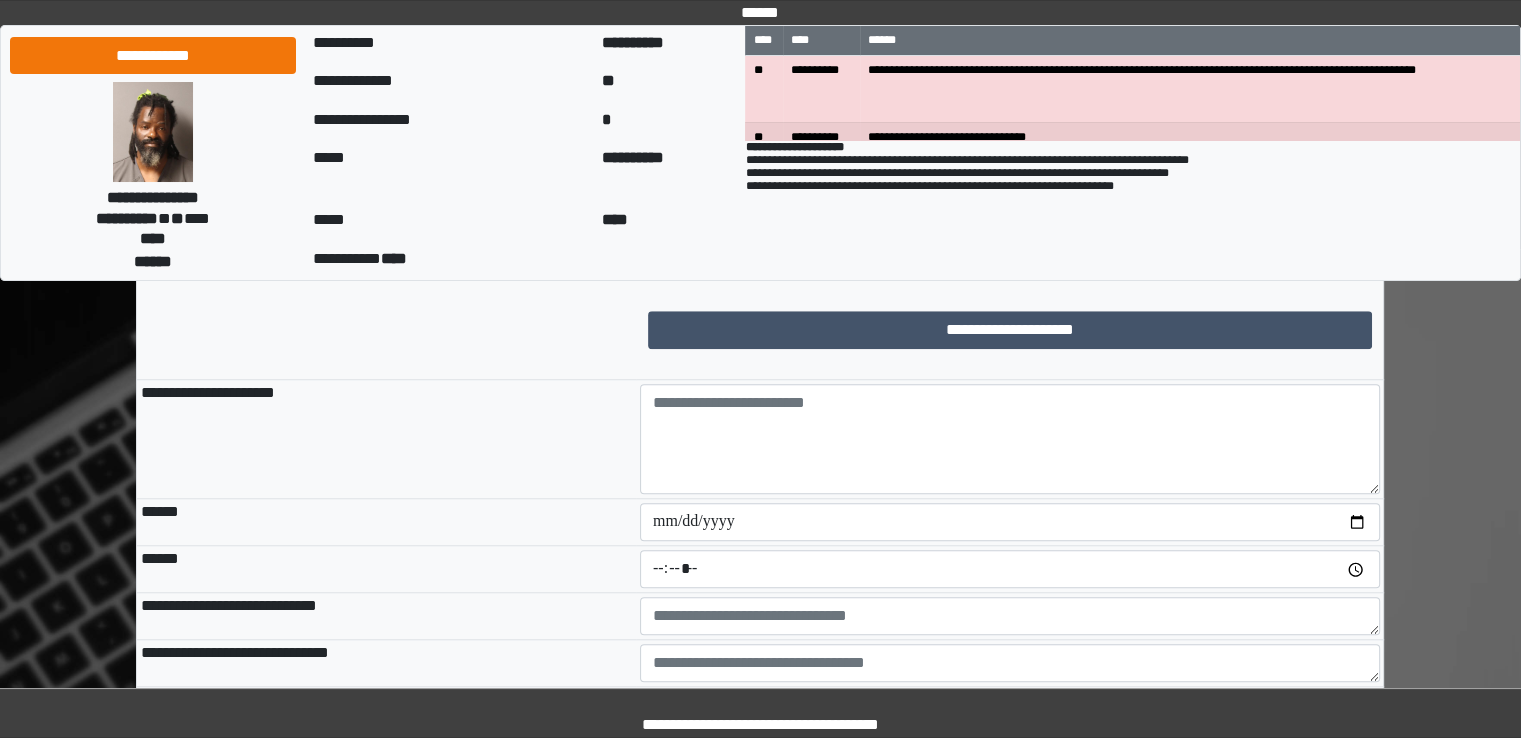 scroll, scrollTop: 1612, scrollLeft: 0, axis: vertical 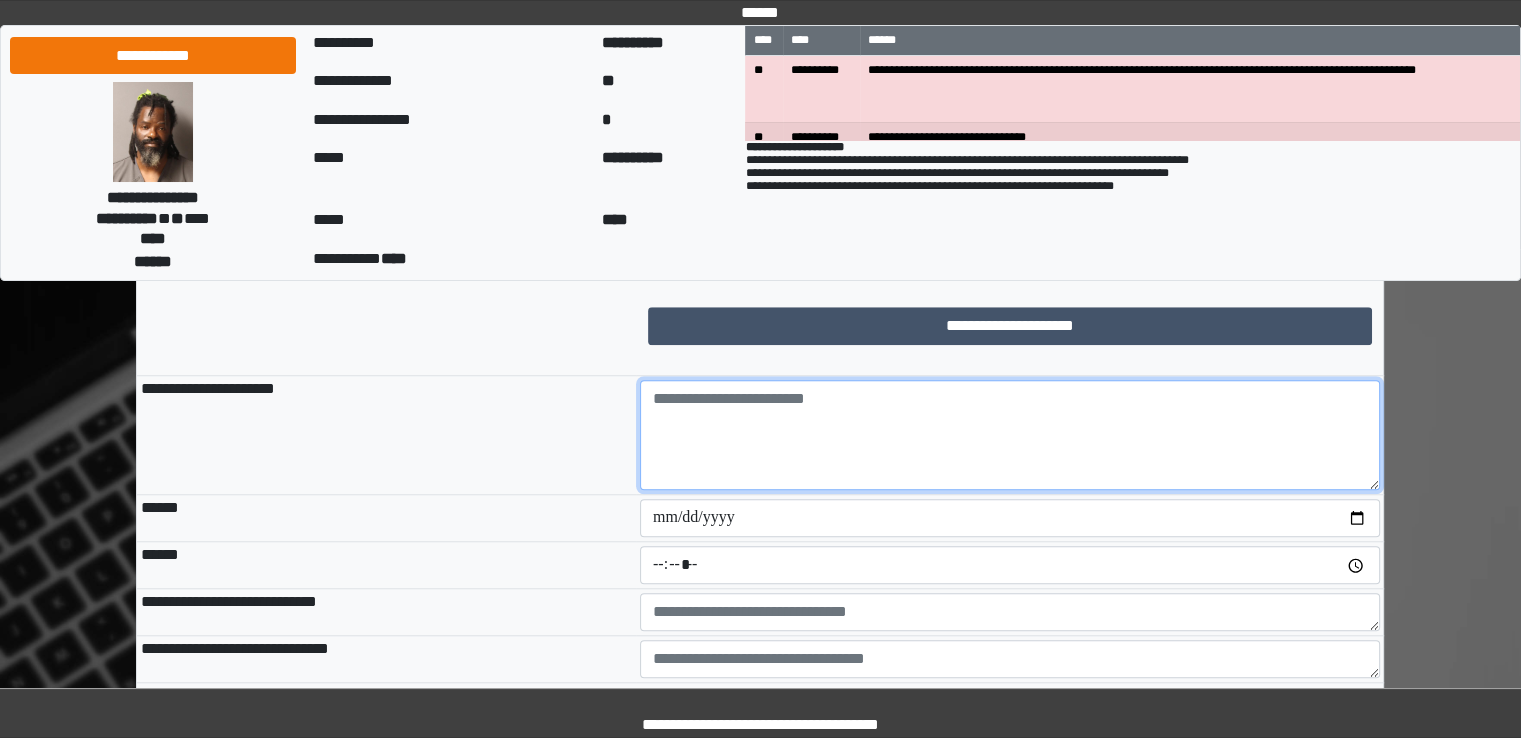 click at bounding box center (1010, 435) 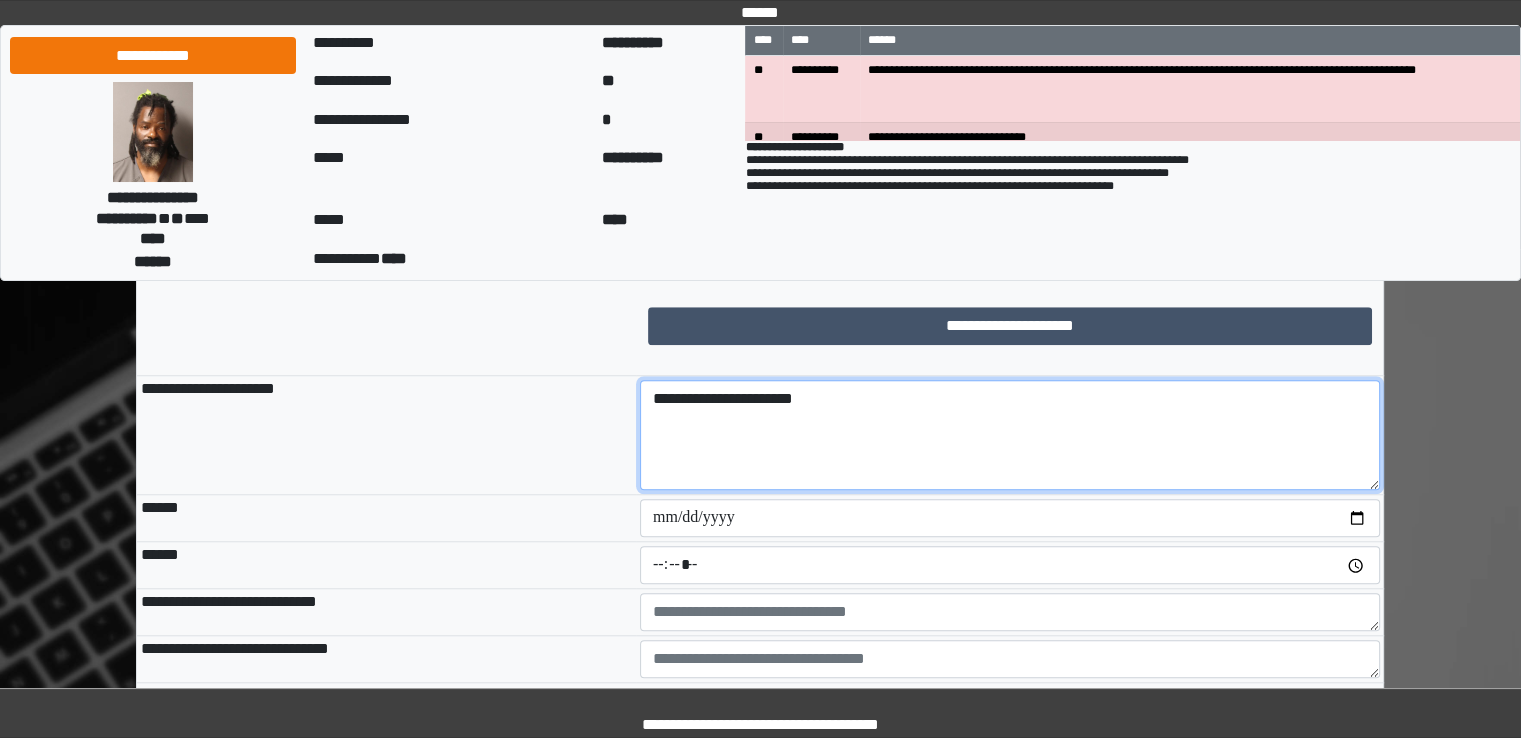 type on "**********" 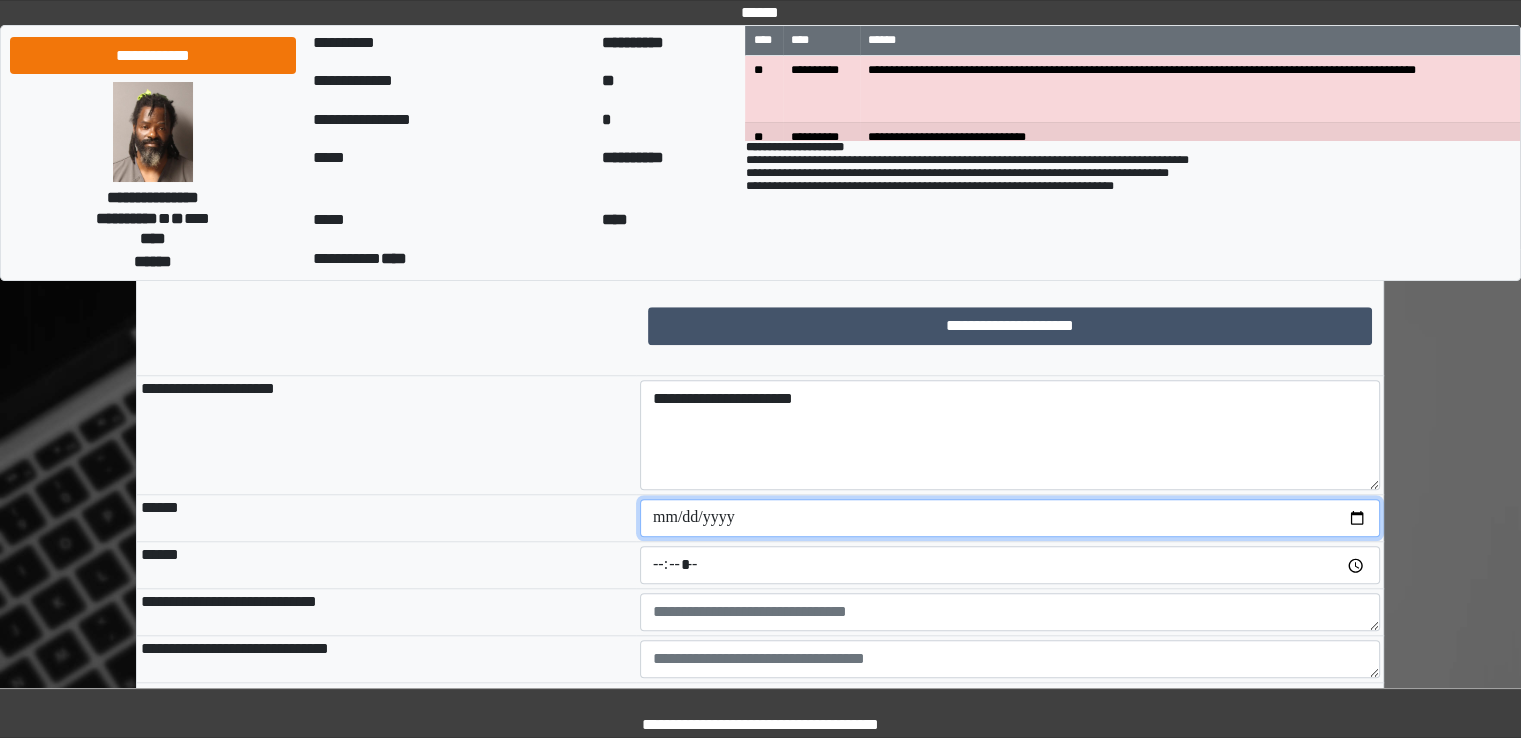 click at bounding box center [1010, 518] 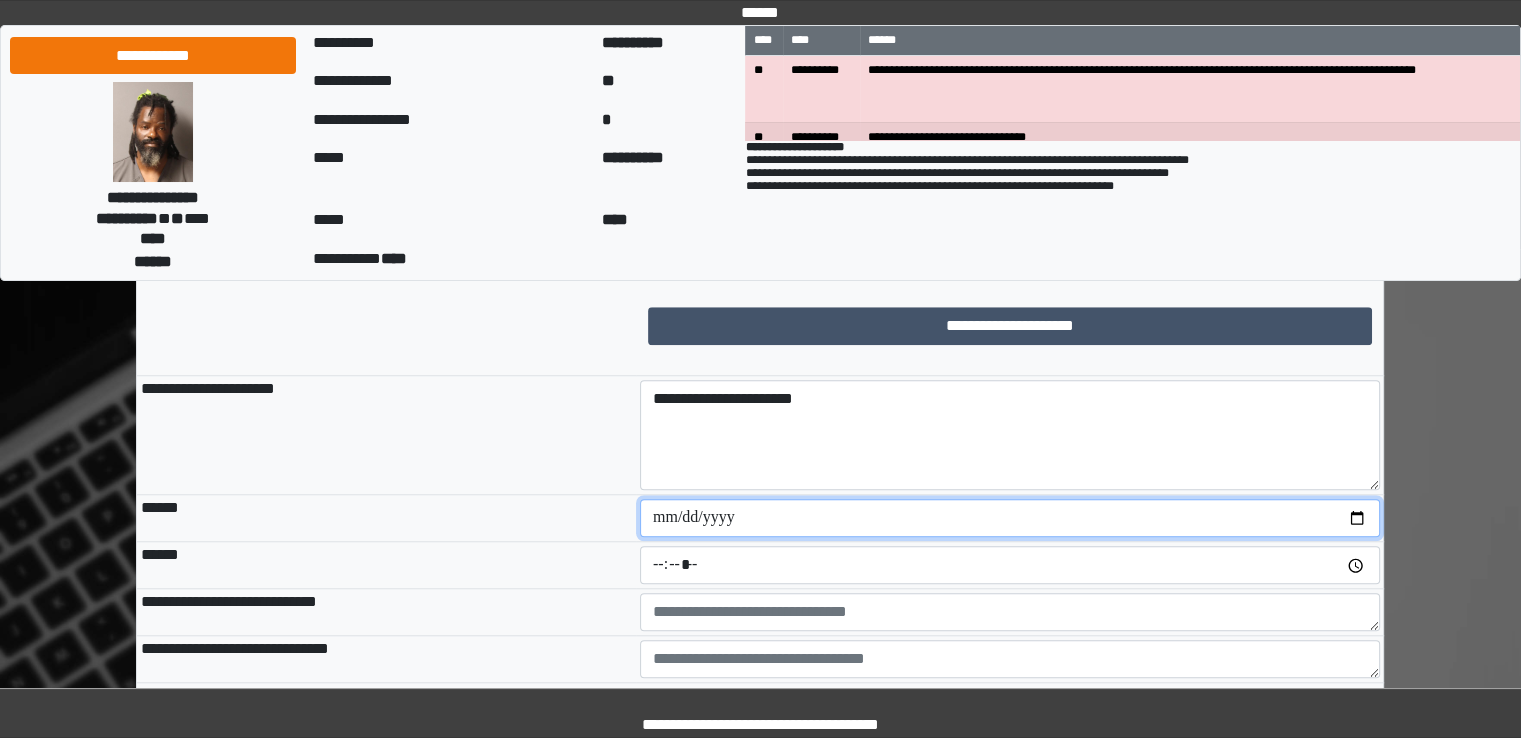 type on "**********" 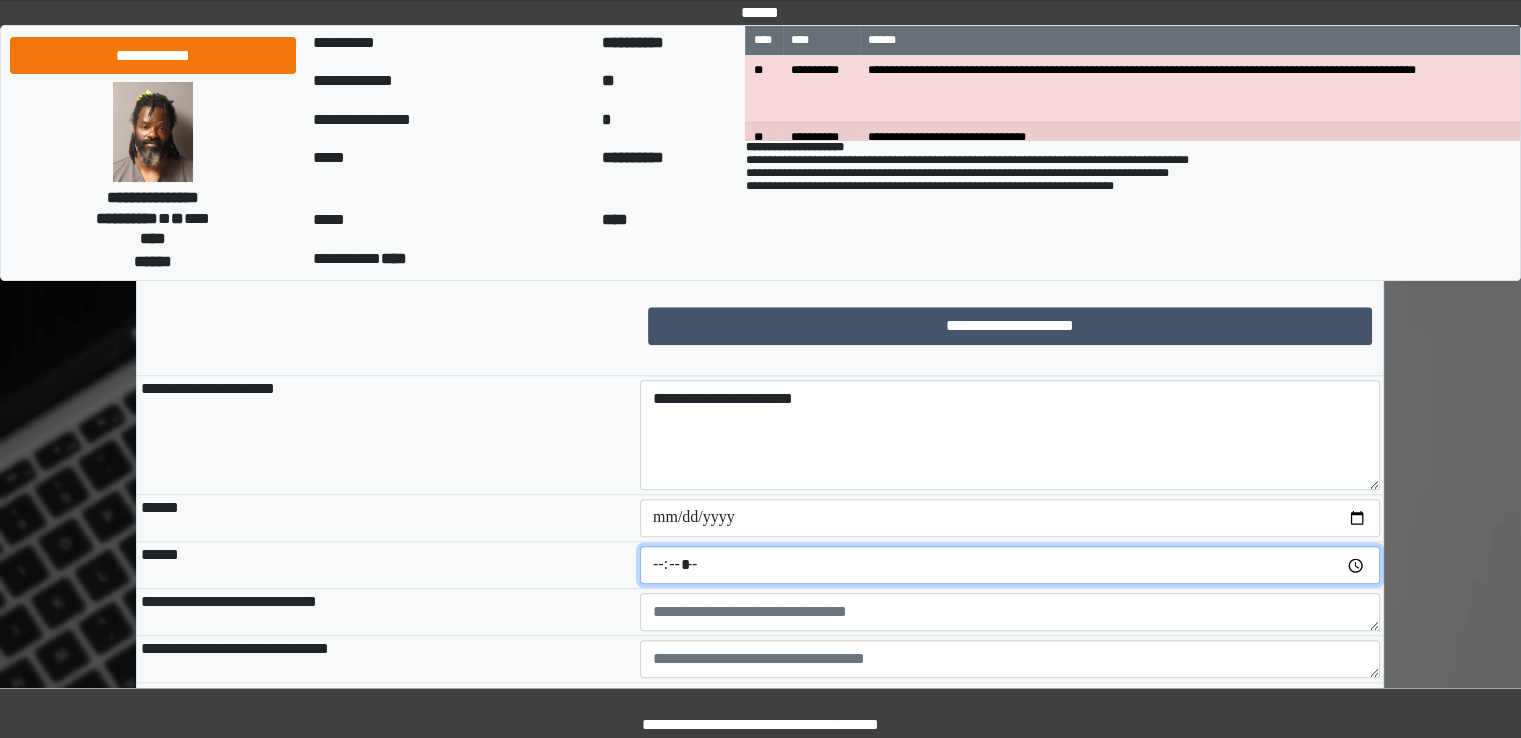 click at bounding box center [1010, 565] 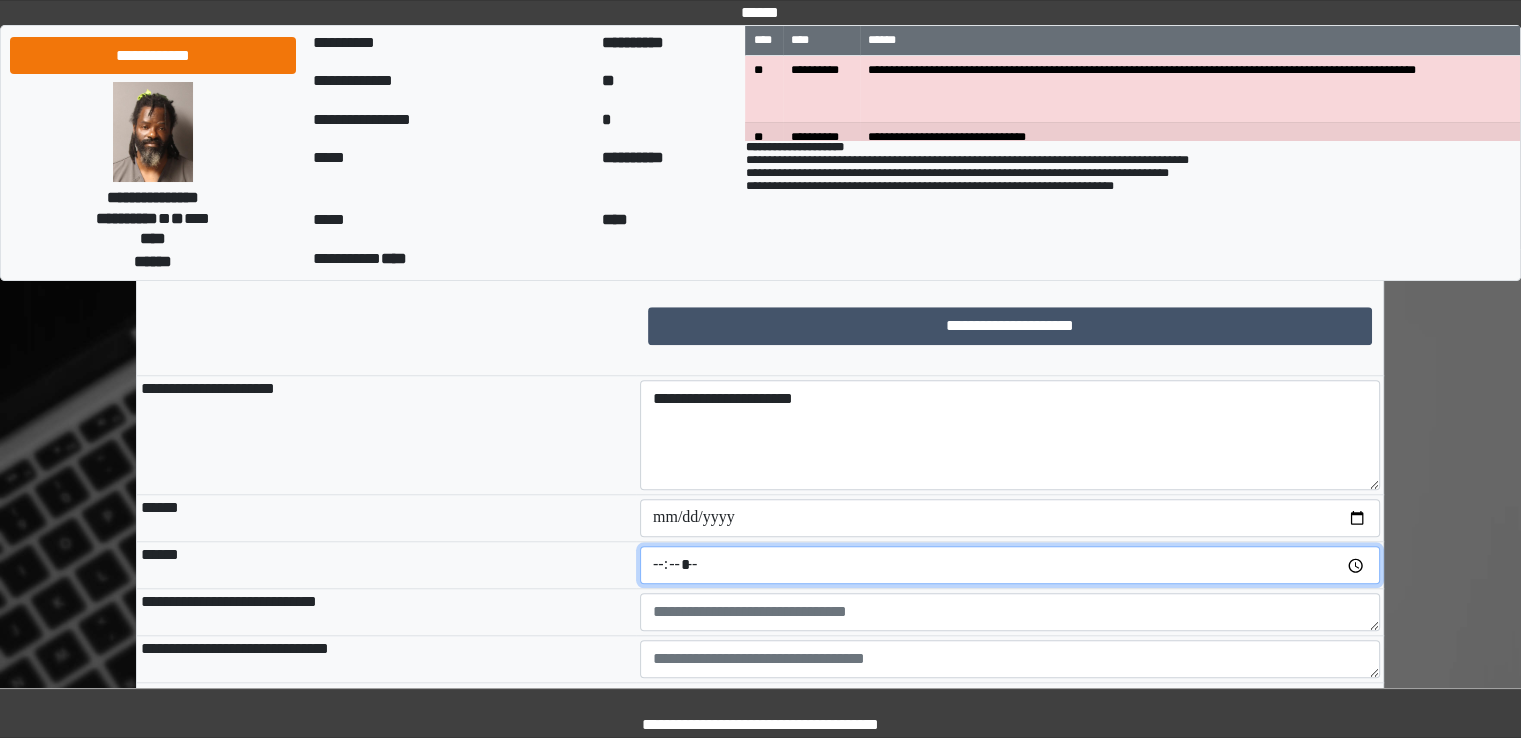 type on "*****" 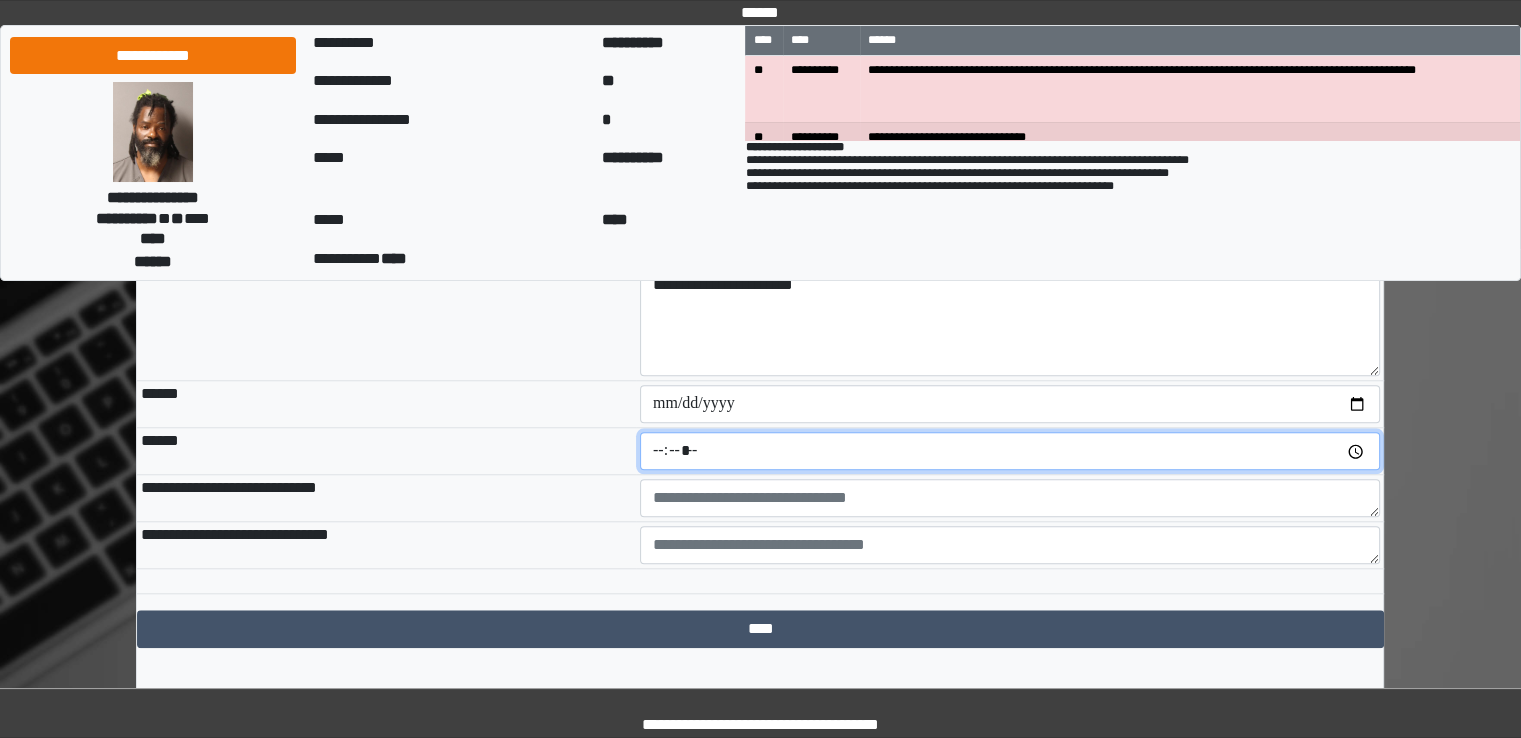 scroll, scrollTop: 1766, scrollLeft: 0, axis: vertical 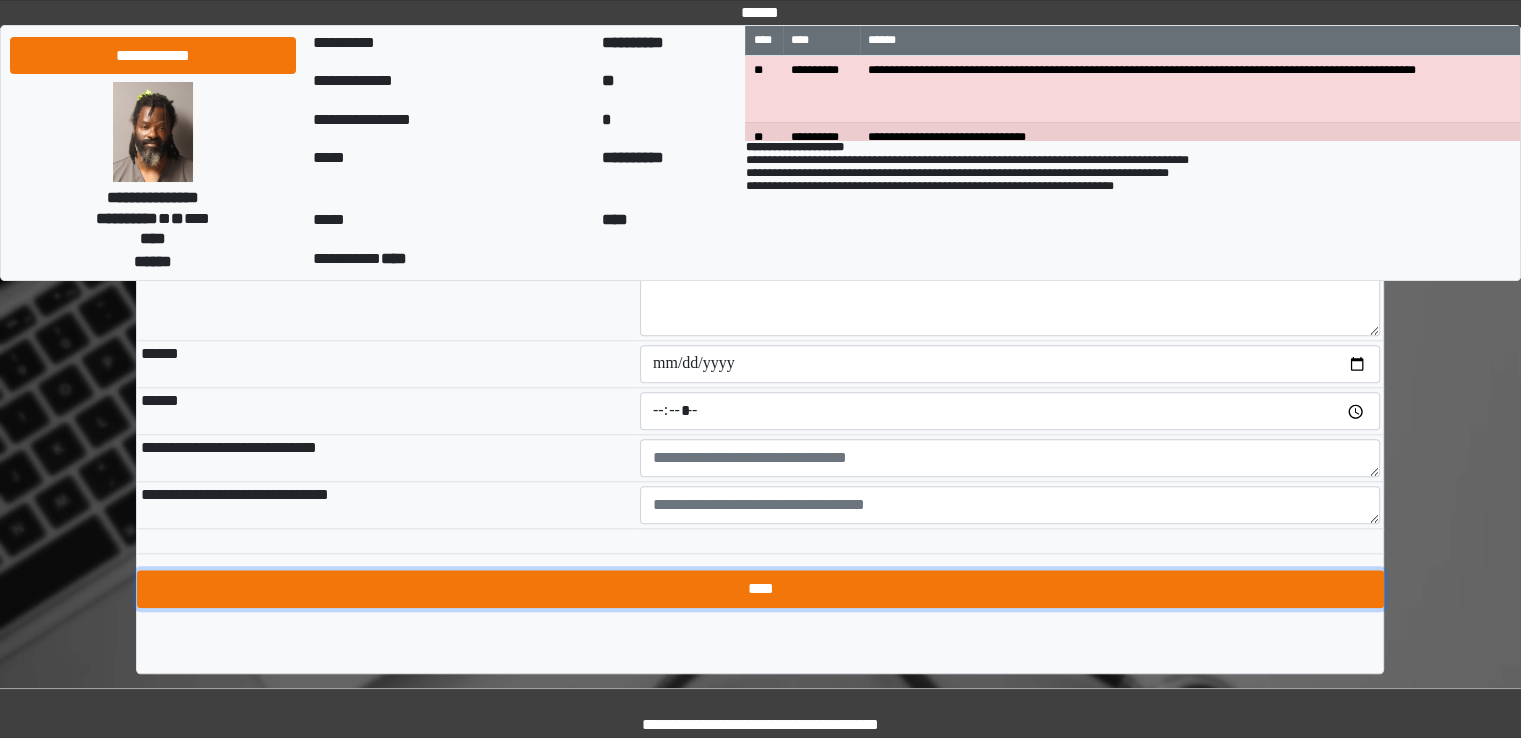 click on "****" at bounding box center [760, 589] 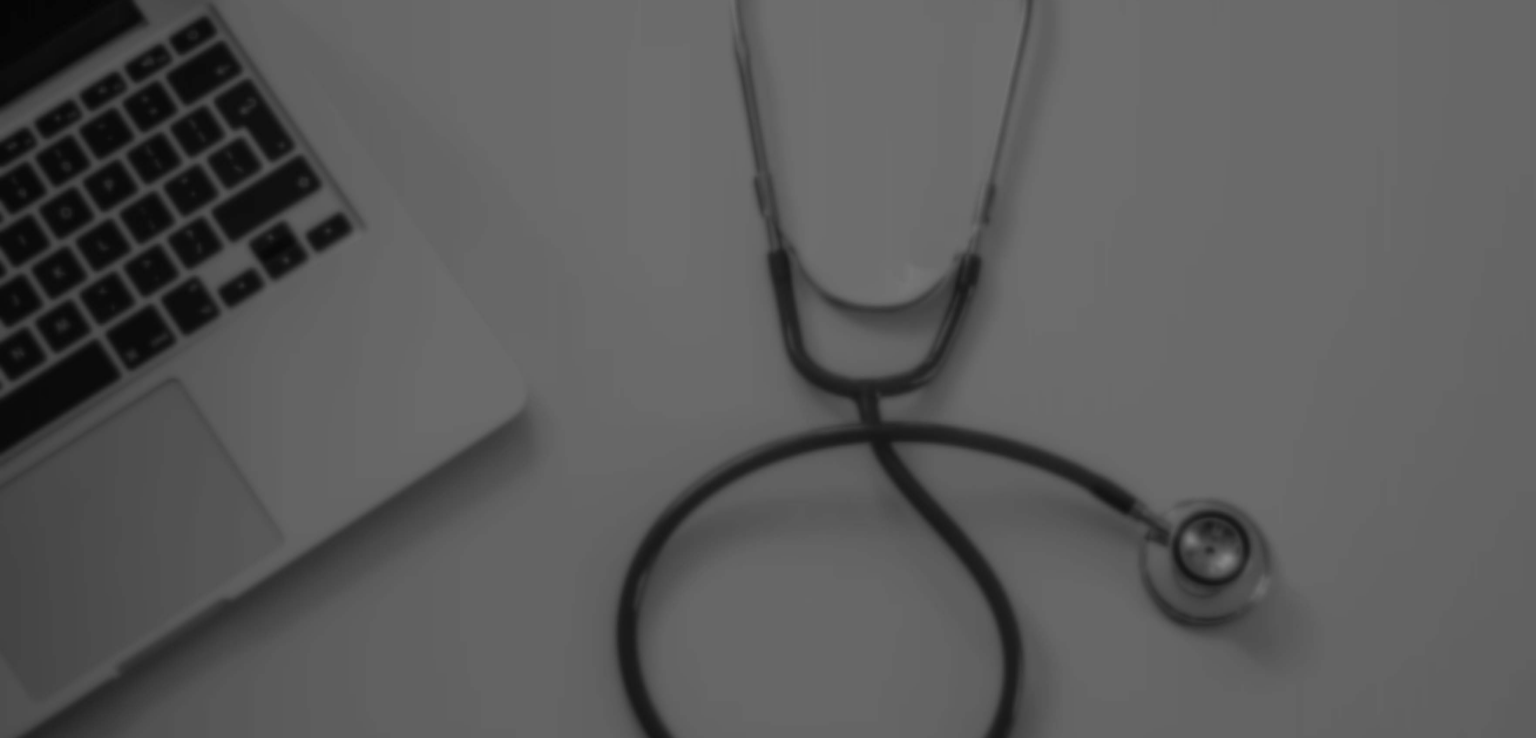 scroll, scrollTop: 0, scrollLeft: 0, axis: both 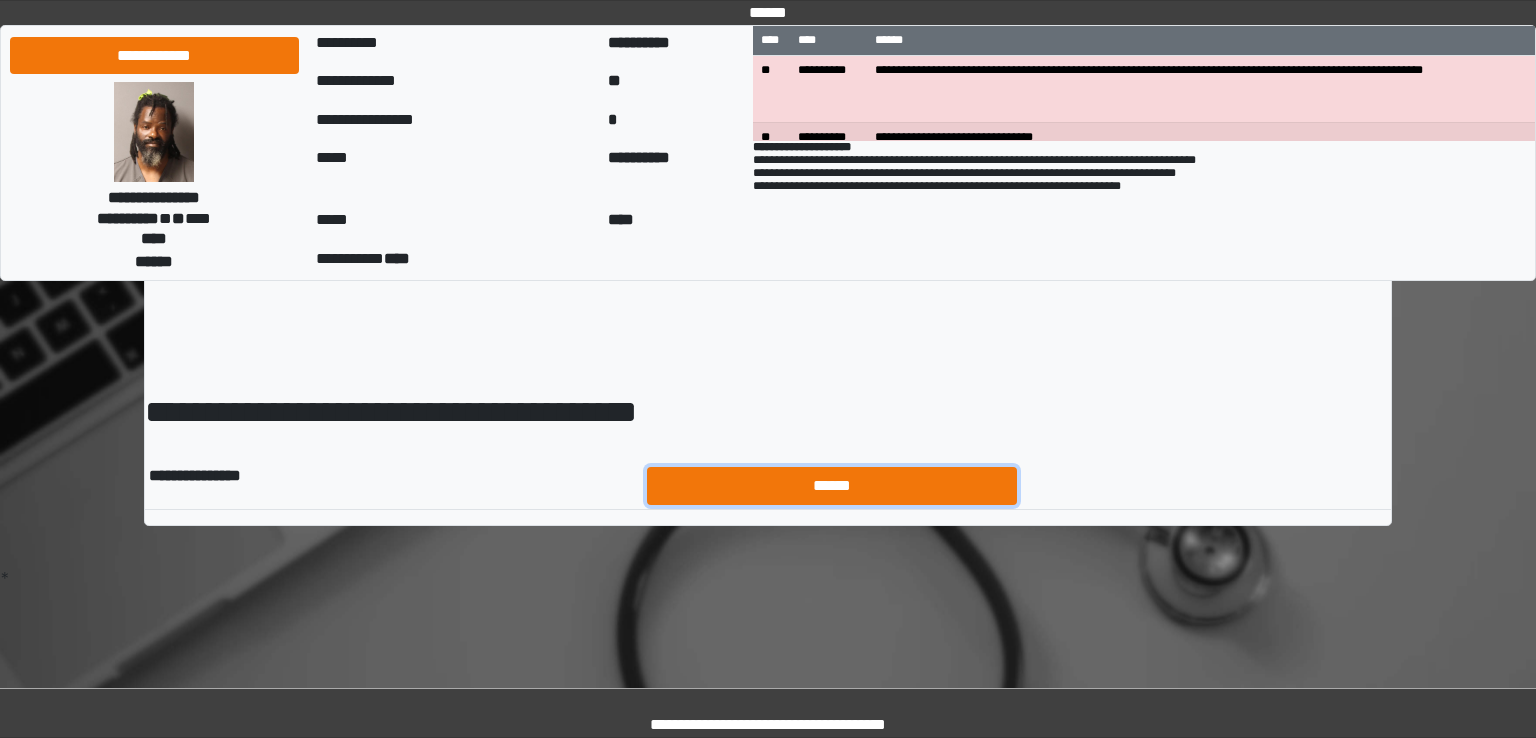 click on "******" at bounding box center (832, 486) 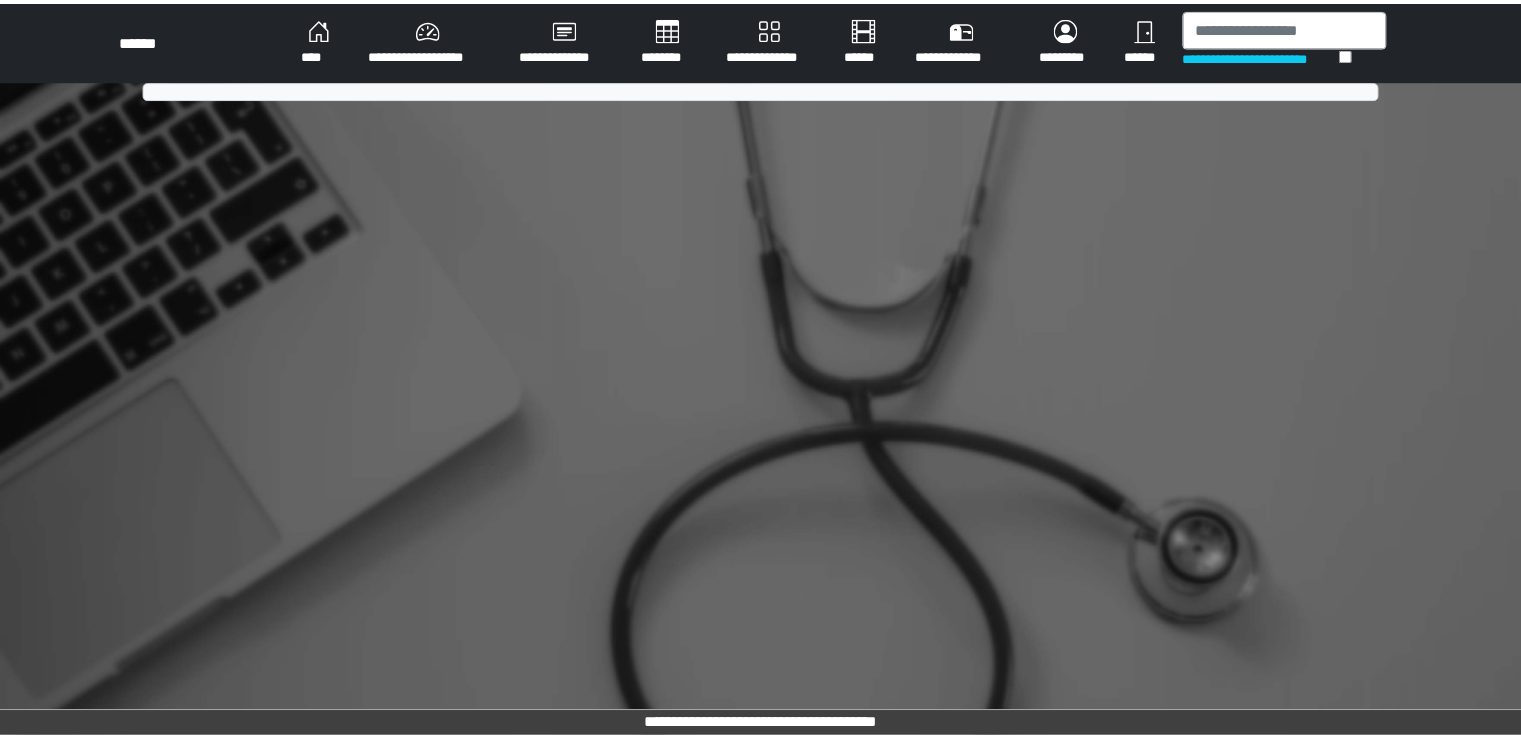 scroll, scrollTop: 0, scrollLeft: 0, axis: both 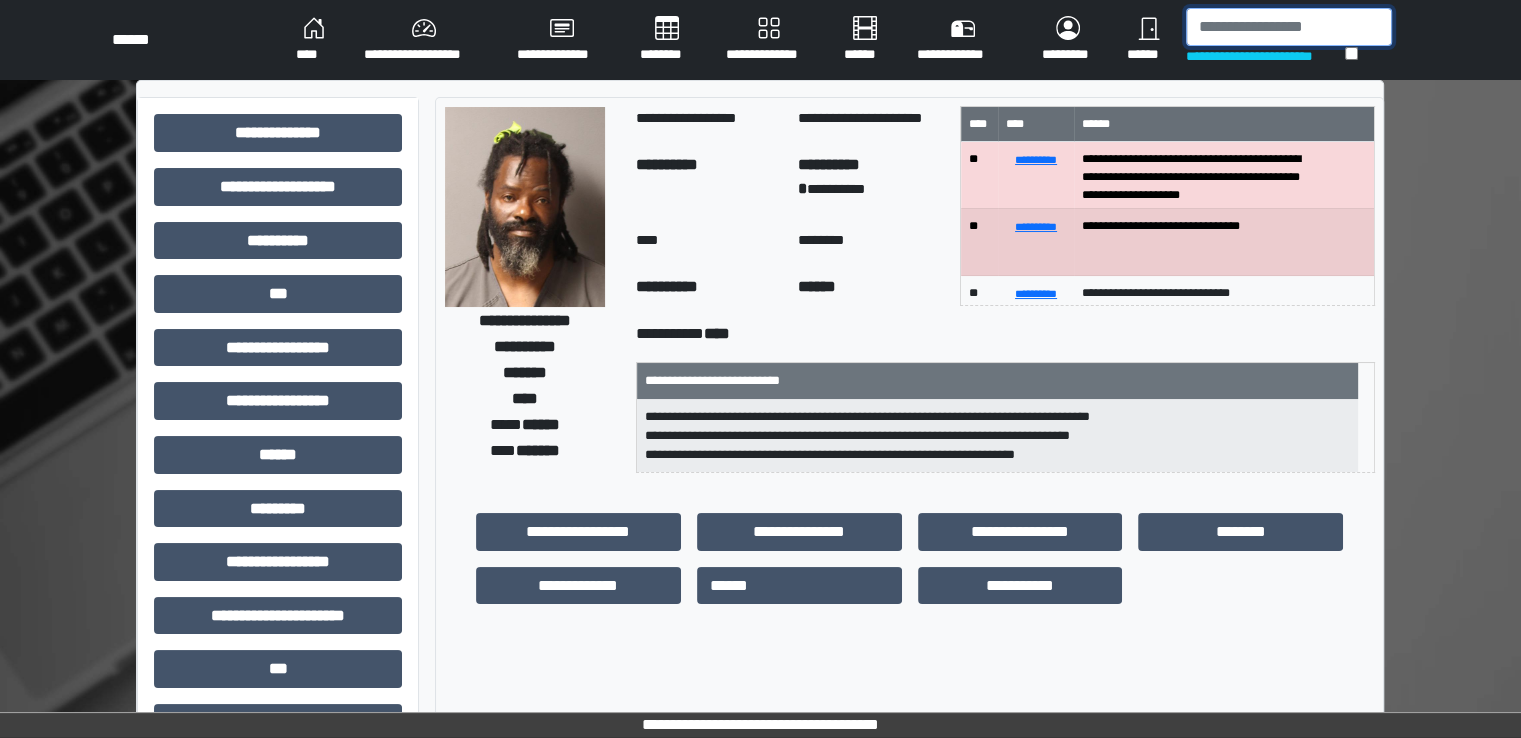 click at bounding box center (1289, 27) 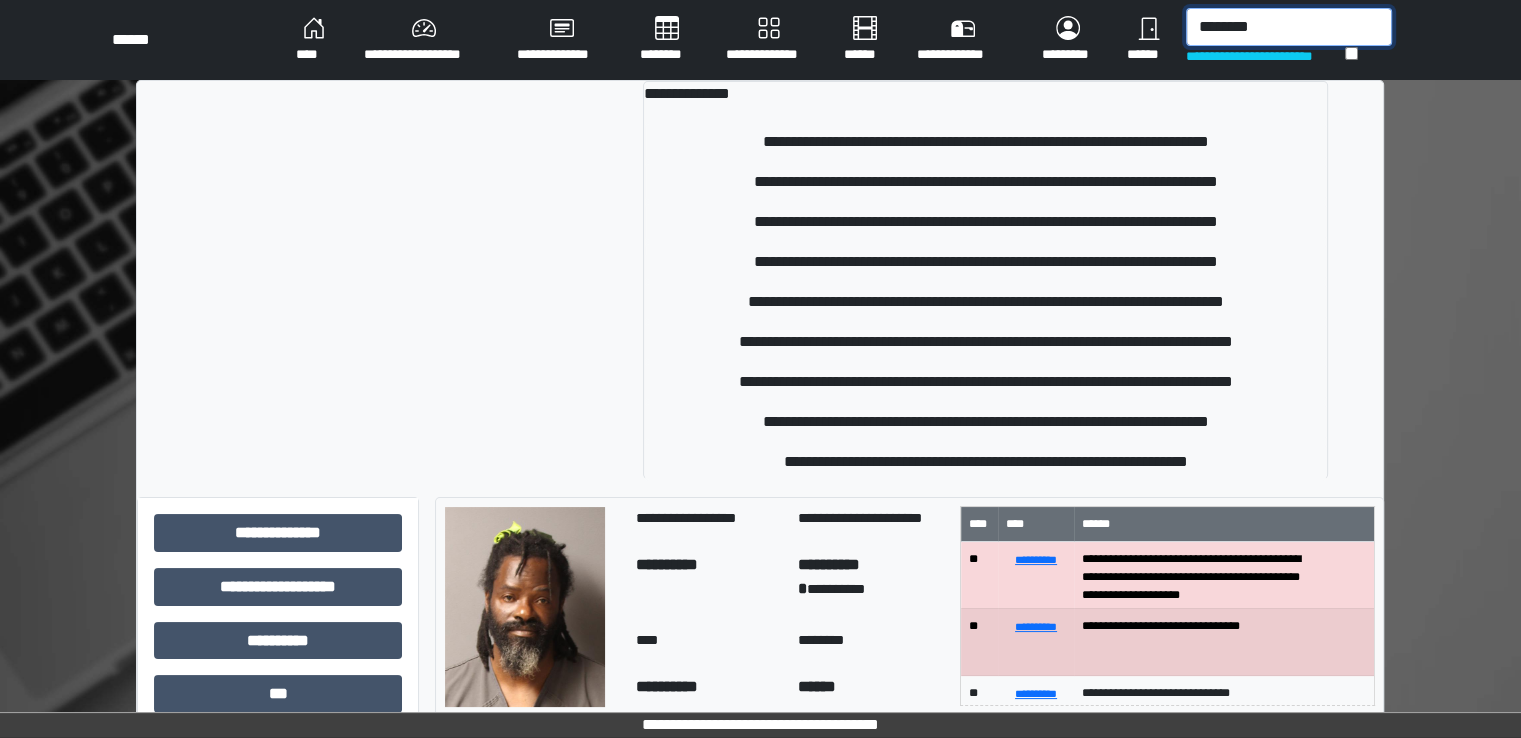type on "********" 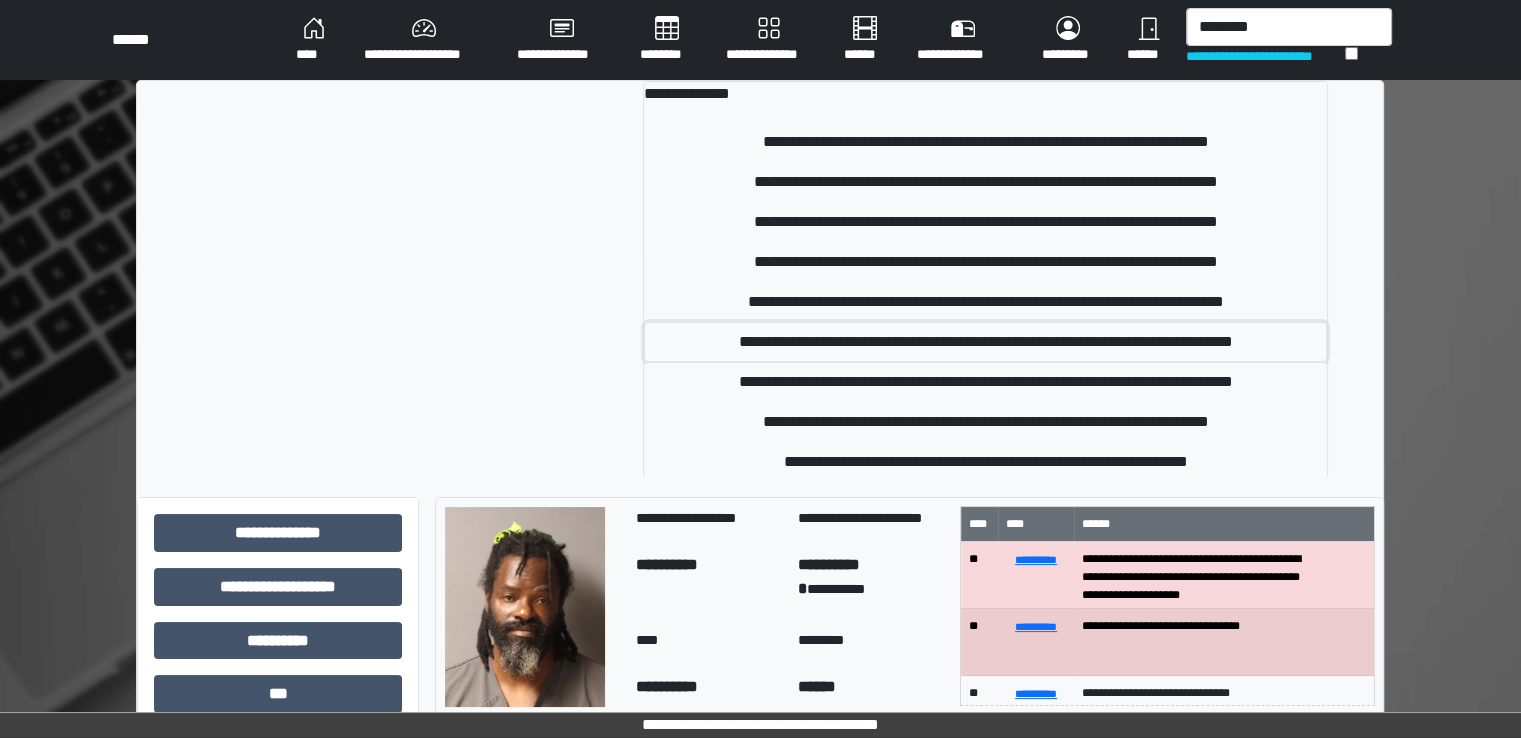 click on "**********" at bounding box center [985, 342] 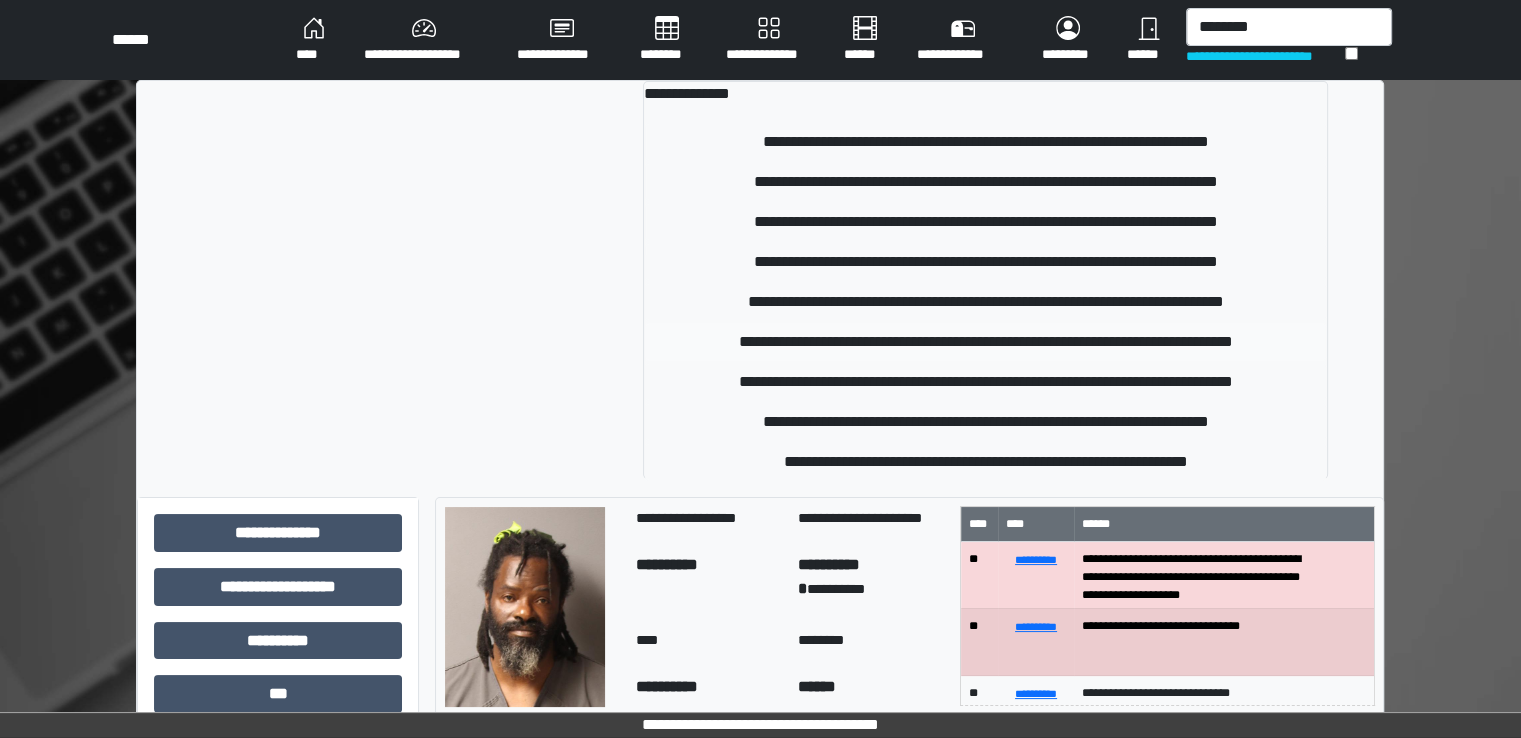 type 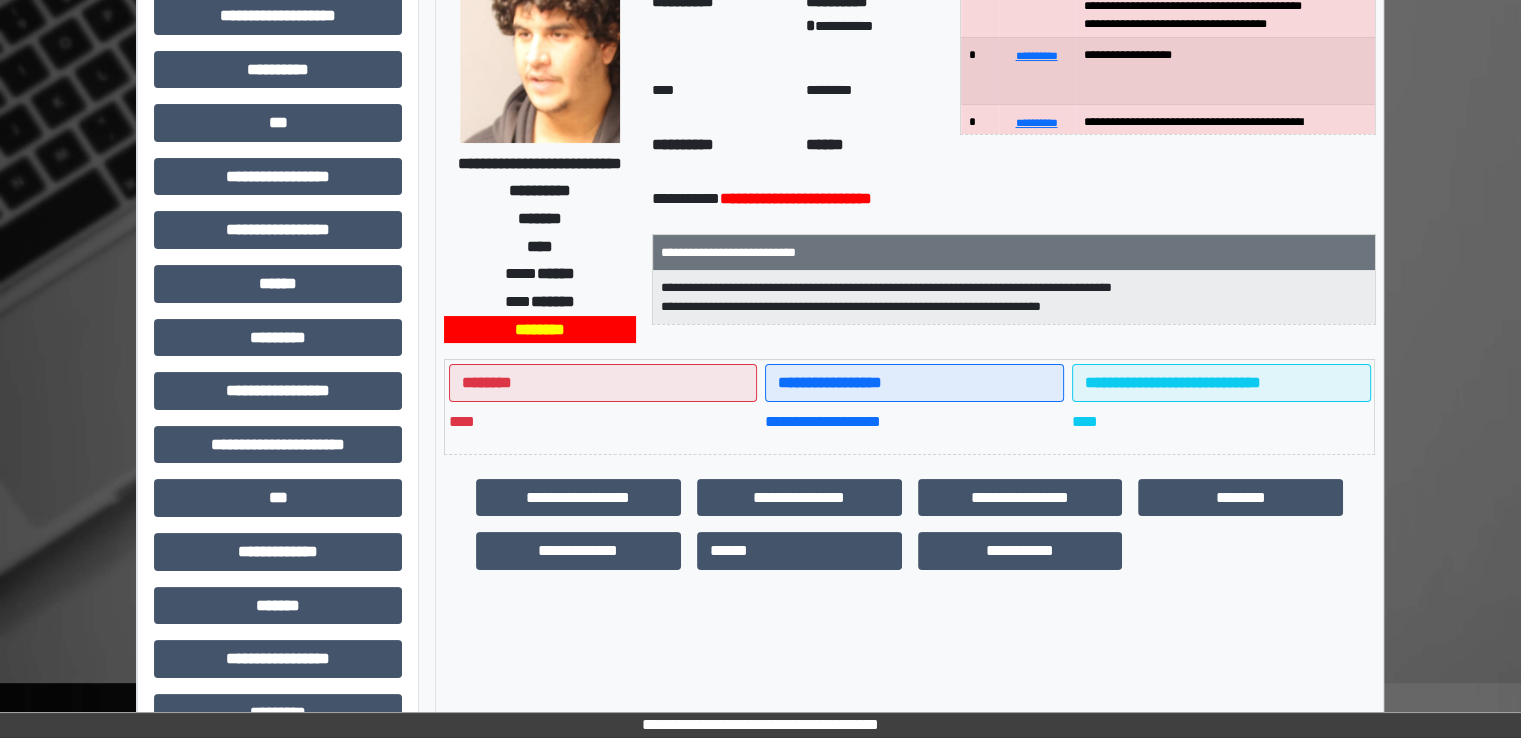 scroll, scrollTop: 212, scrollLeft: 0, axis: vertical 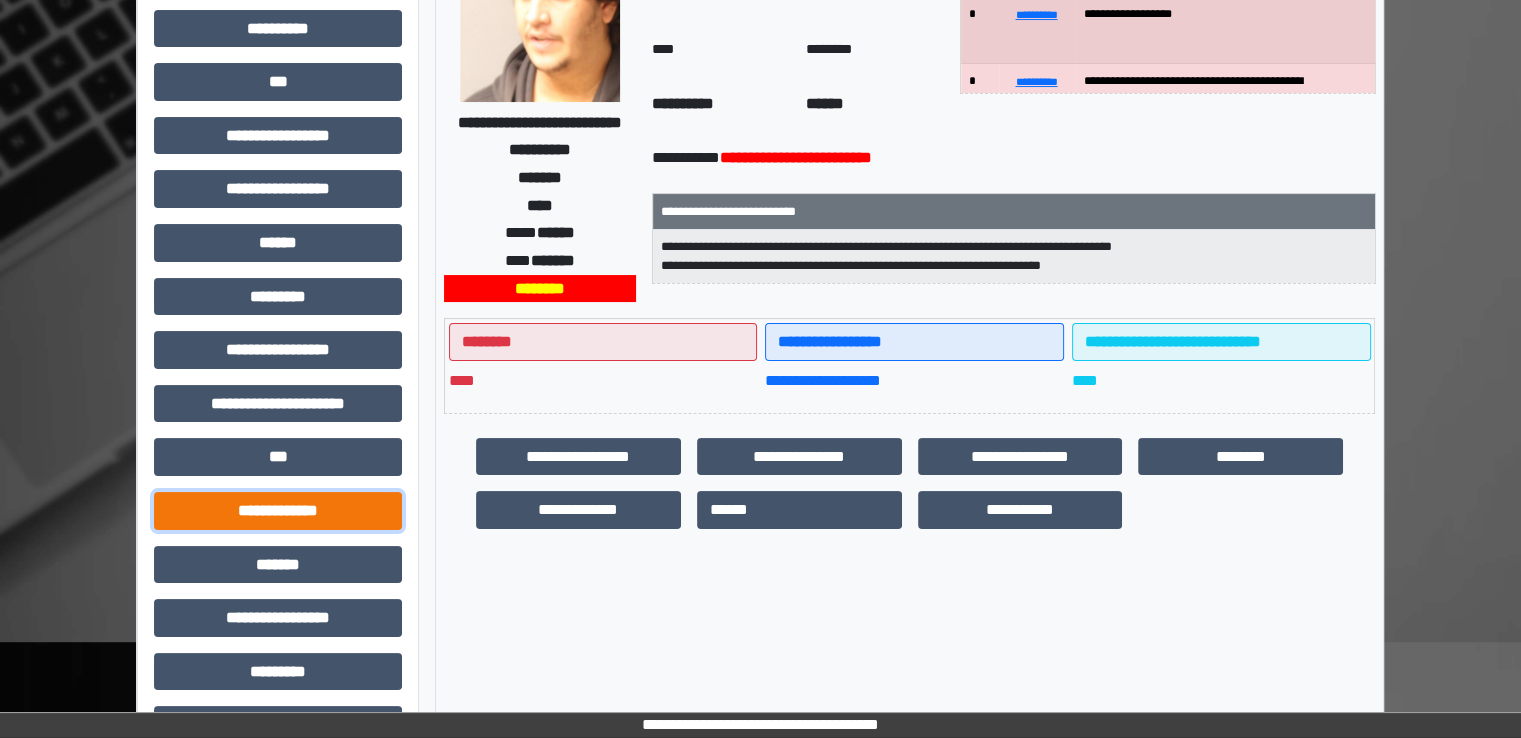 click on "**********" at bounding box center (278, 511) 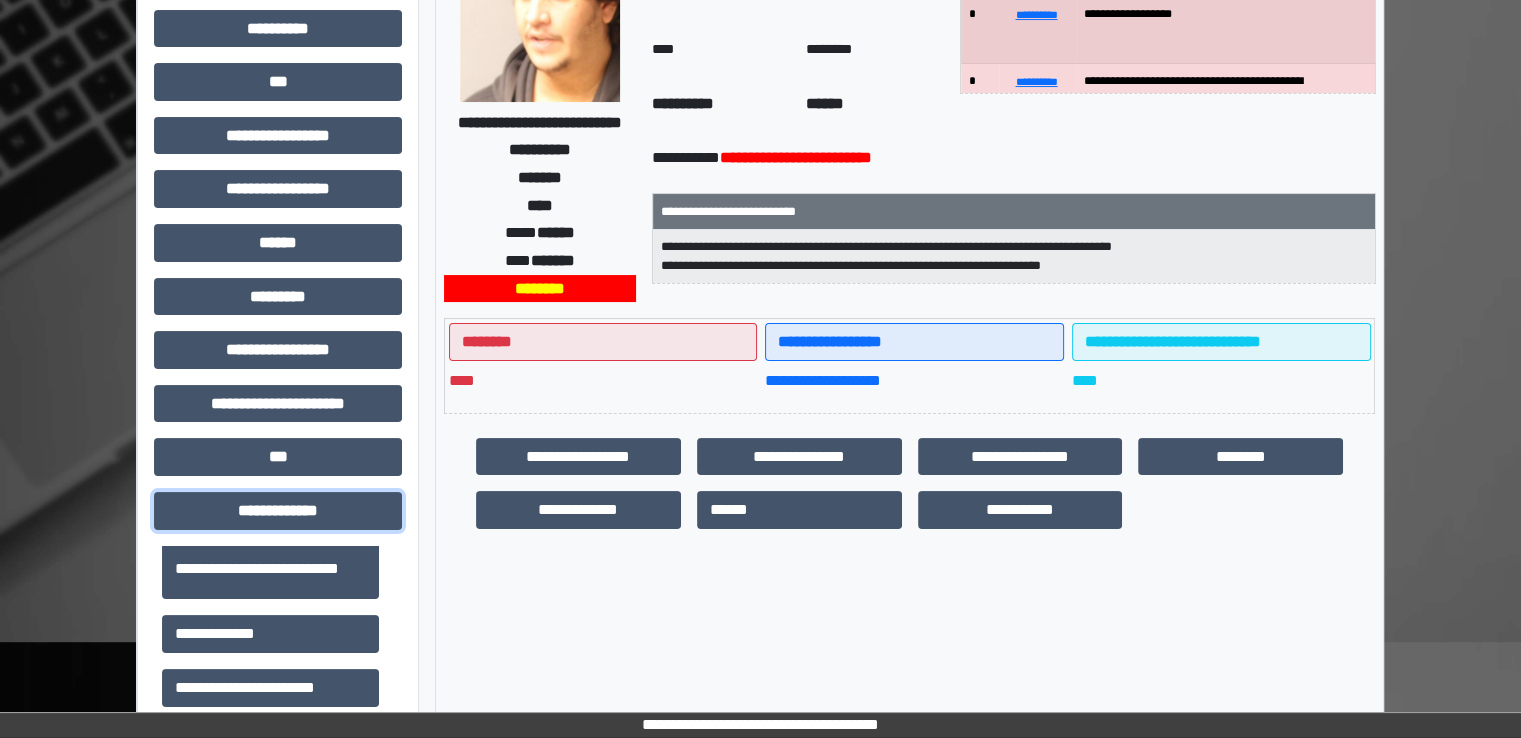 scroll, scrollTop: 279, scrollLeft: 0, axis: vertical 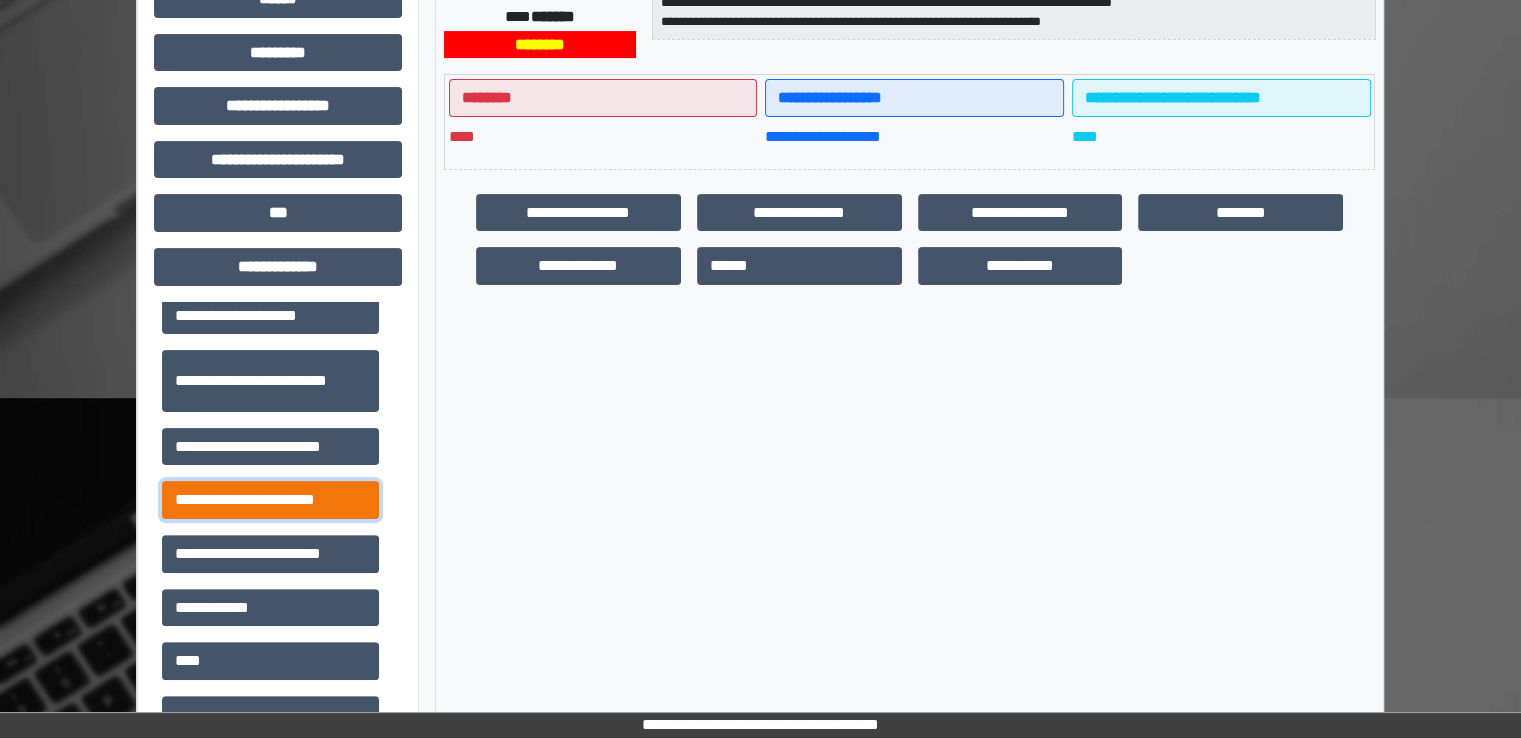 click on "**********" at bounding box center (270, 500) 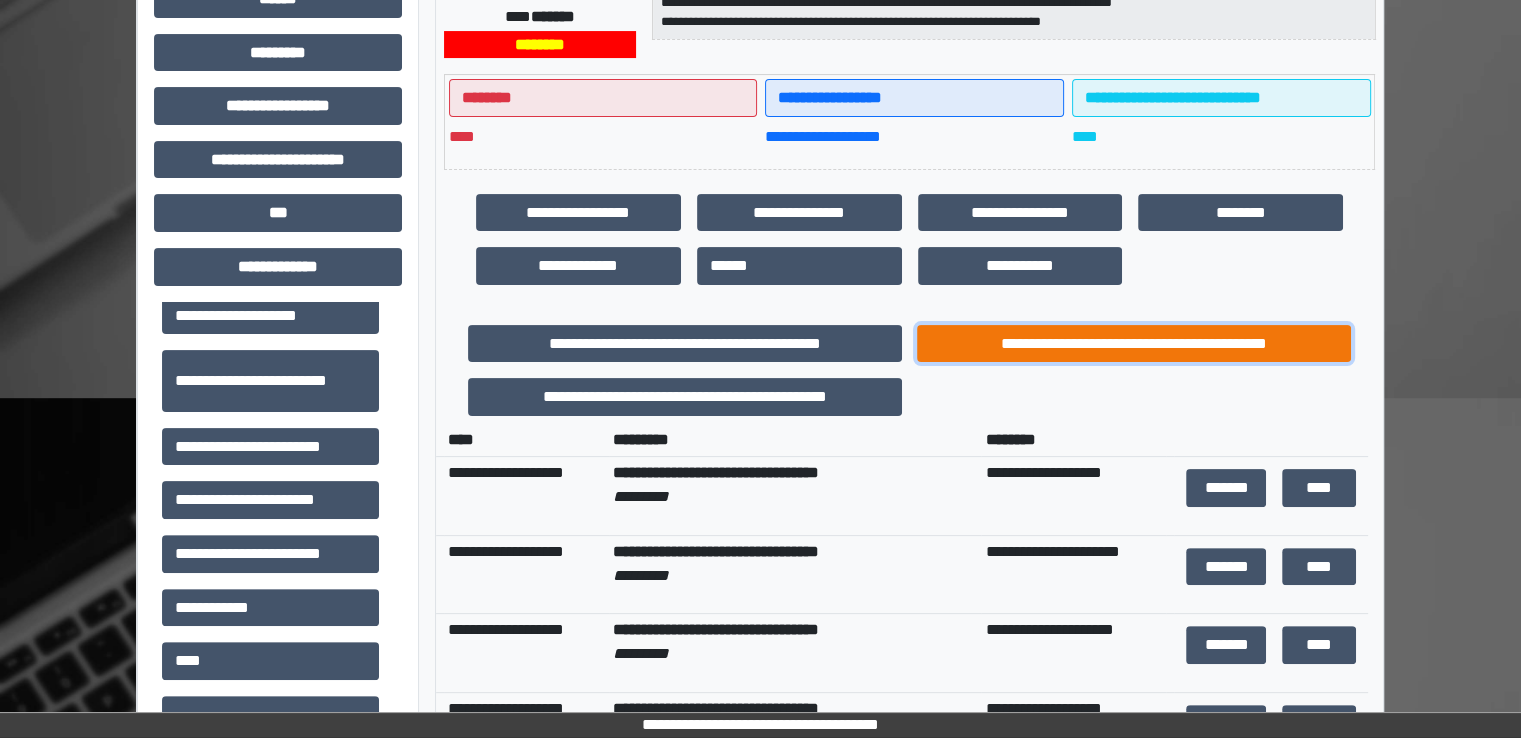click on "**********" at bounding box center [1134, 344] 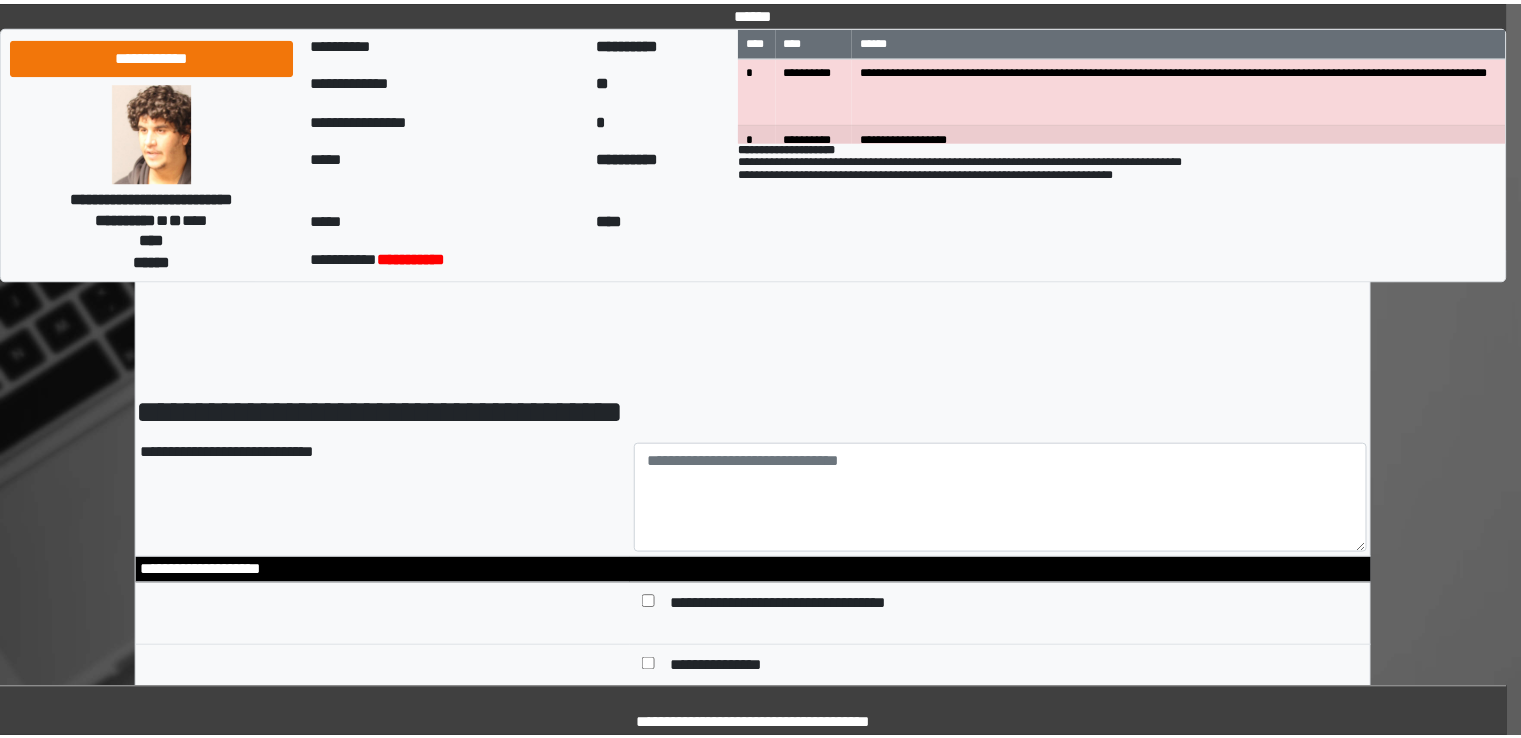 scroll, scrollTop: 0, scrollLeft: 0, axis: both 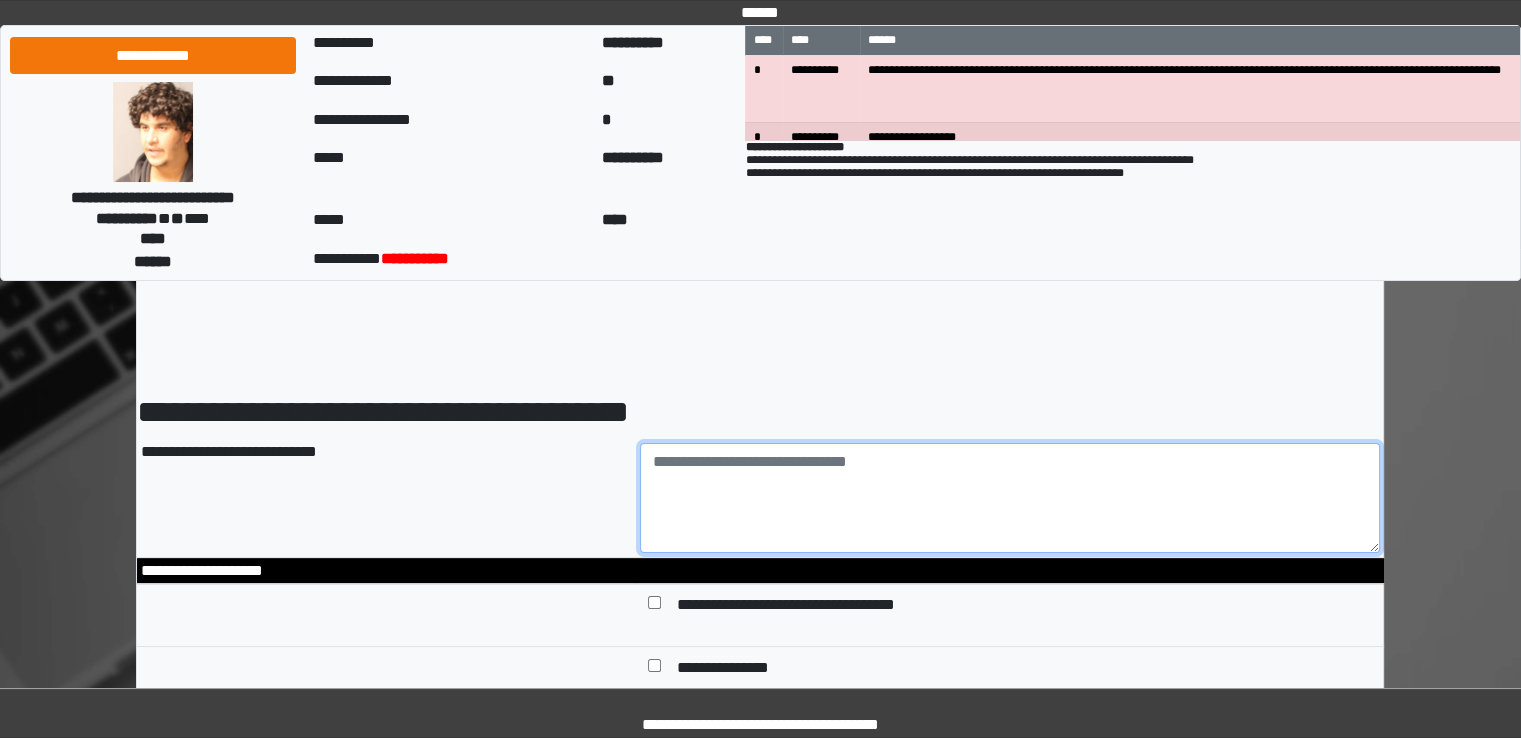 click at bounding box center (1010, 498) 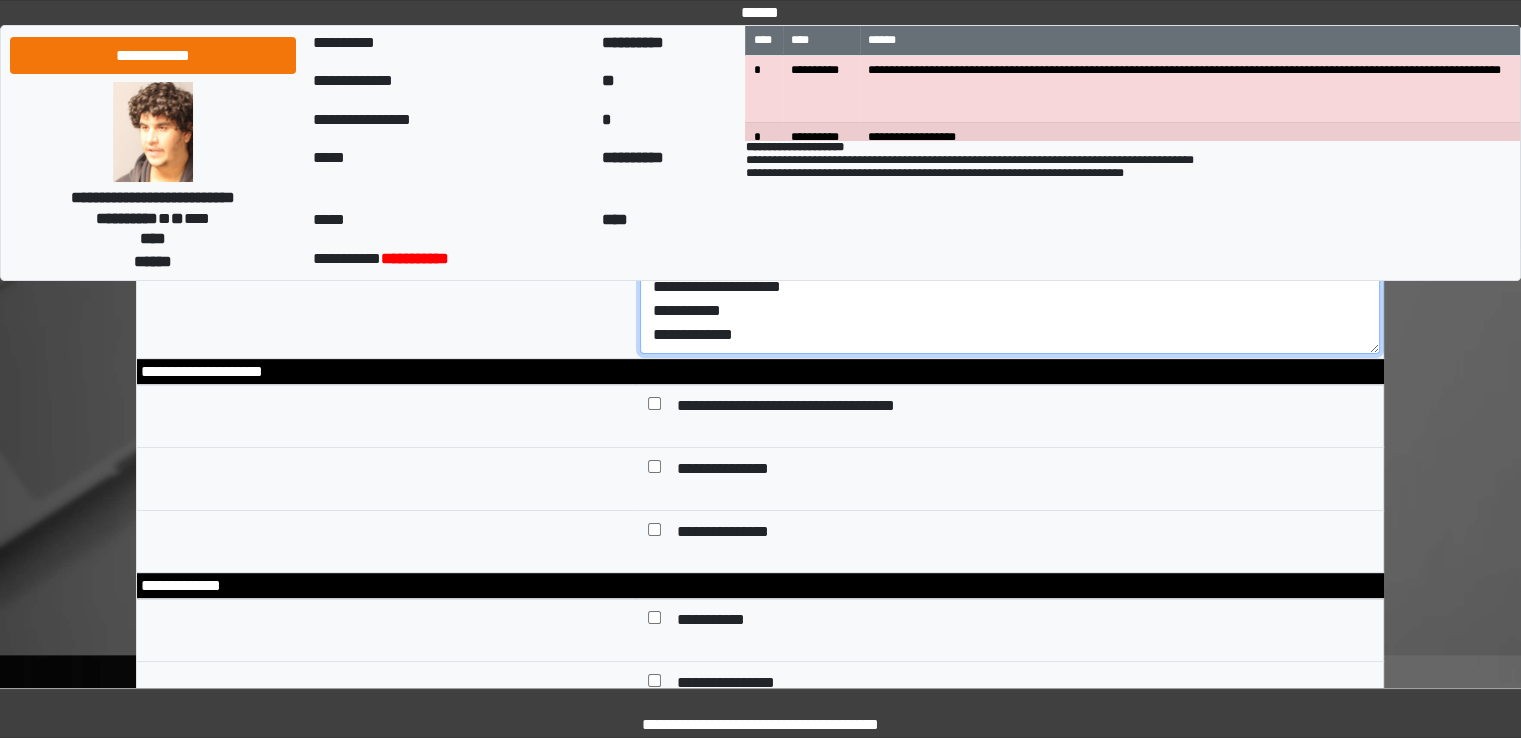 scroll, scrollTop: 258, scrollLeft: 0, axis: vertical 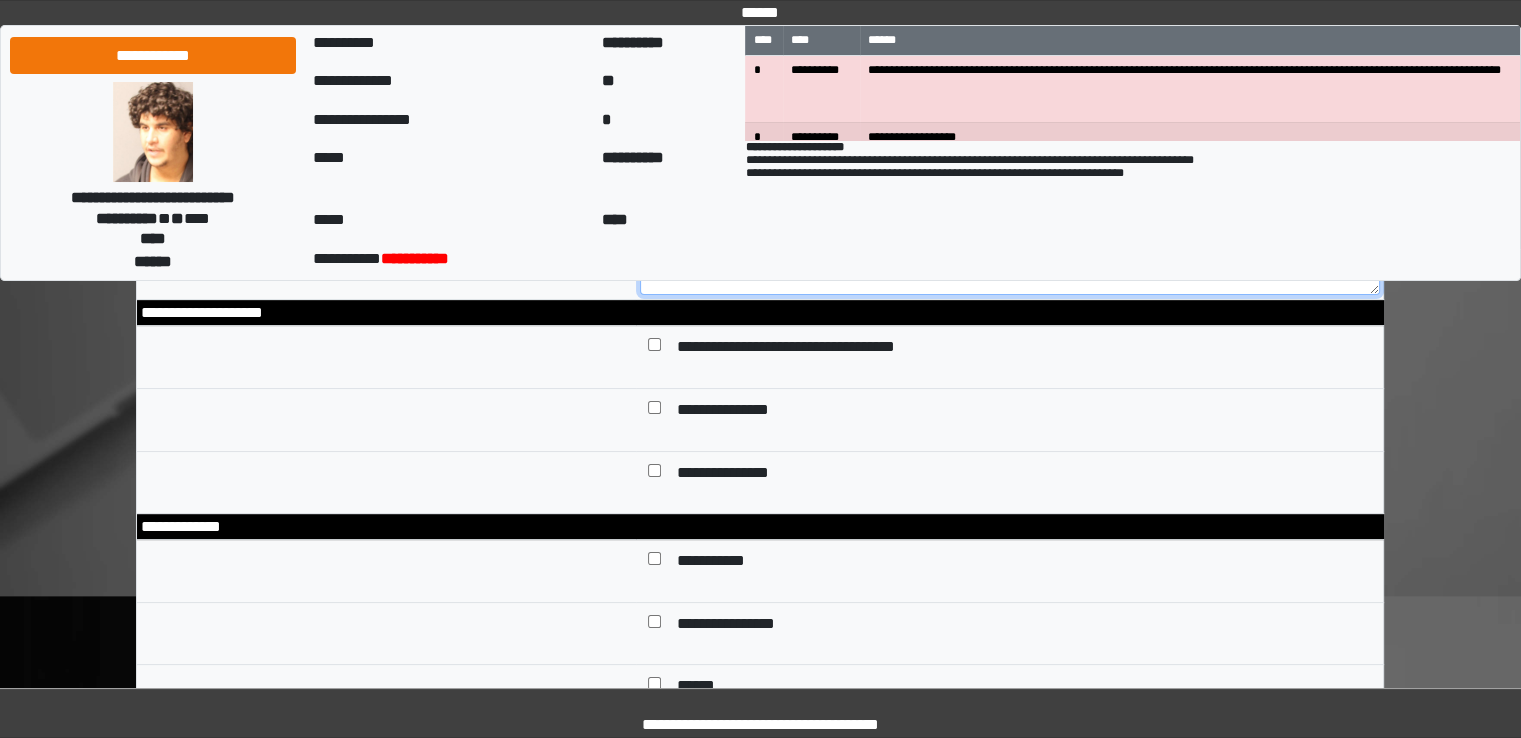 type on "**********" 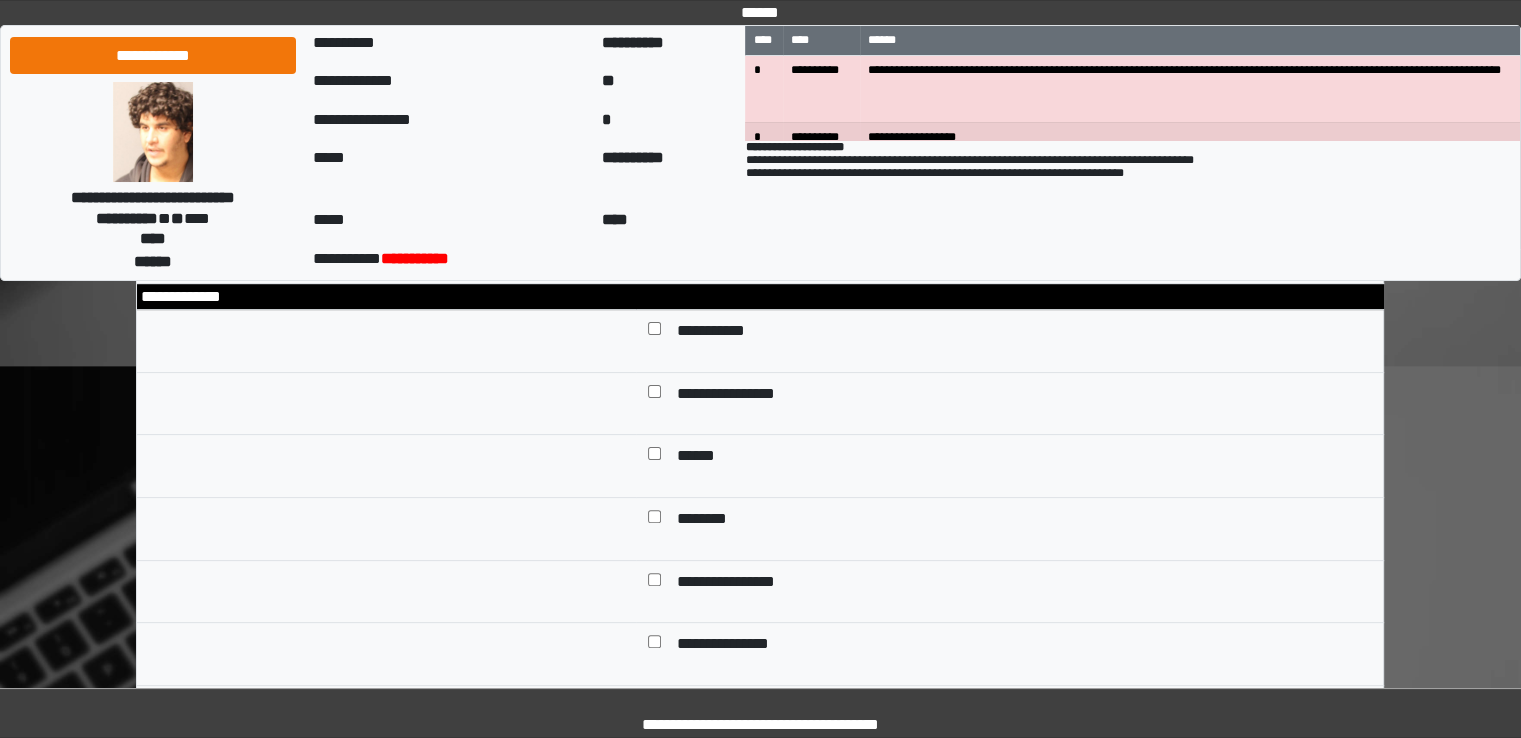 scroll, scrollTop: 490, scrollLeft: 0, axis: vertical 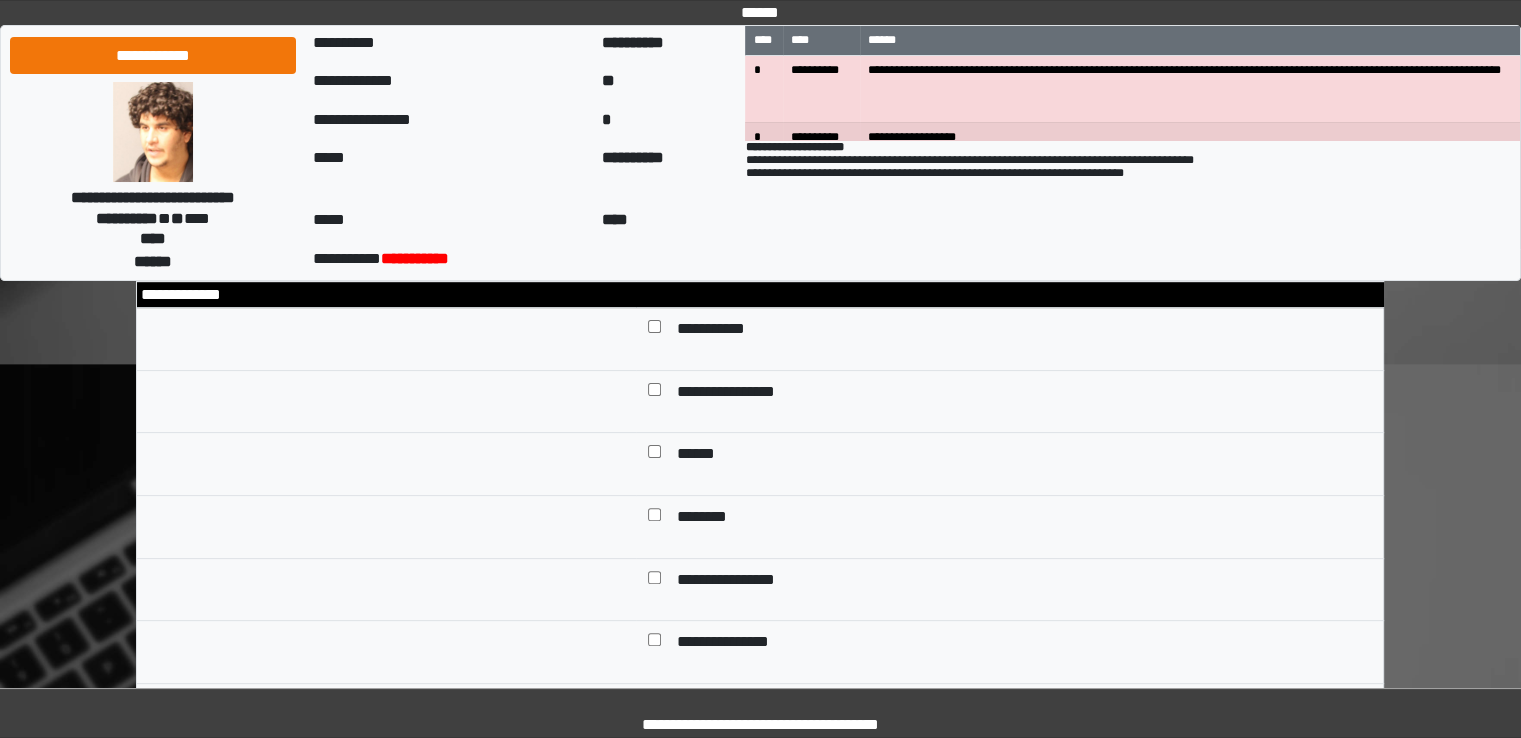 click at bounding box center (654, 456) 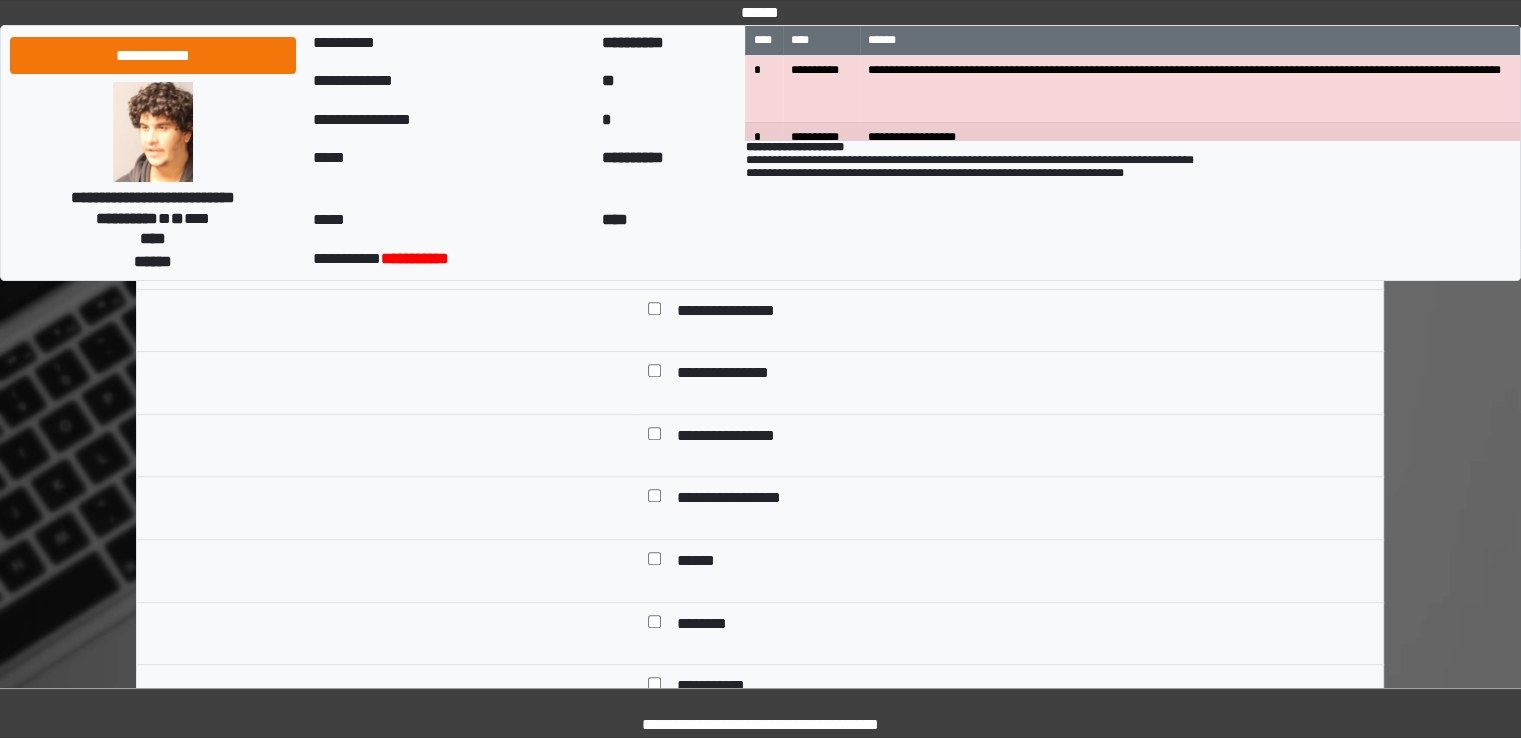 scroll, scrollTop: 760, scrollLeft: 0, axis: vertical 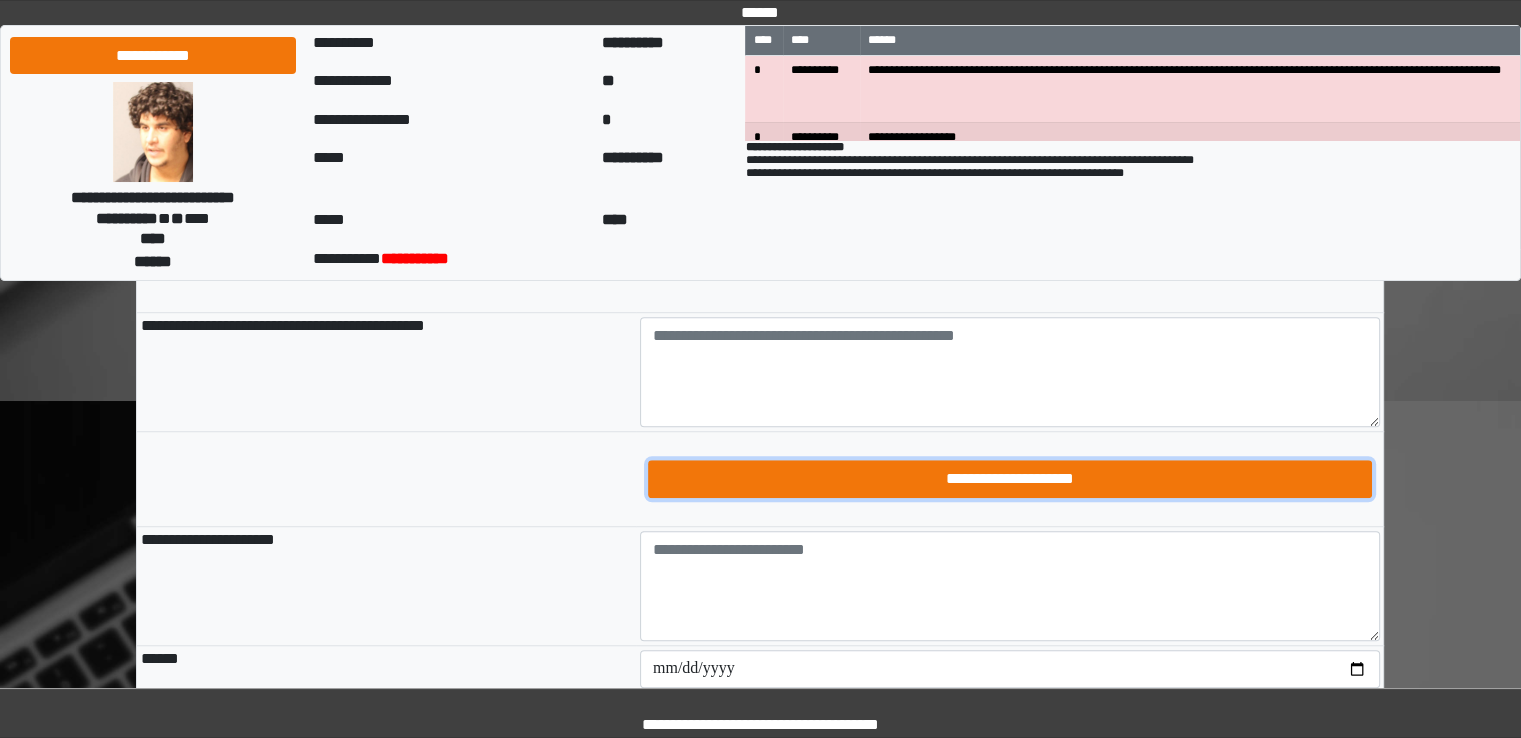 click on "**********" at bounding box center [1010, 479] 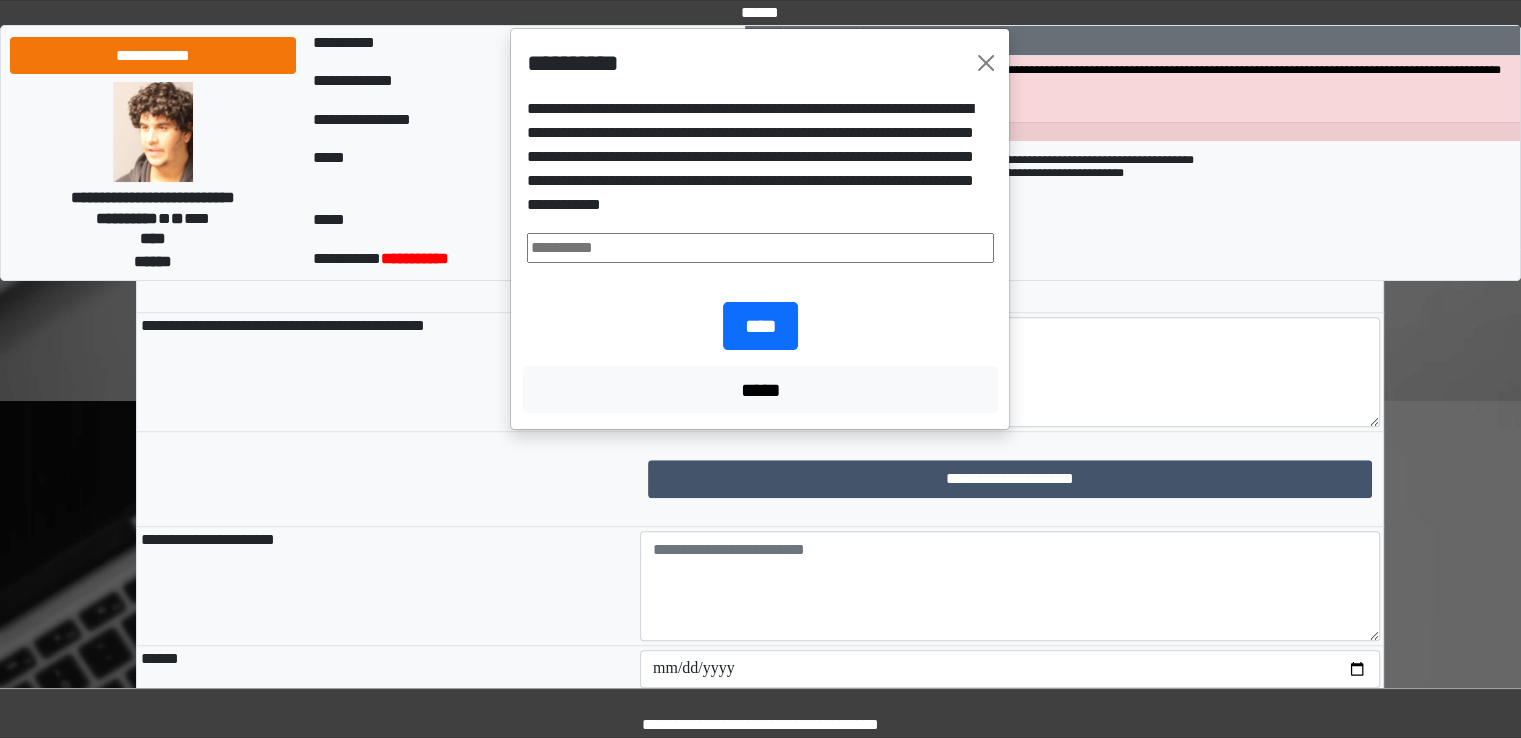 click at bounding box center [760, 248] 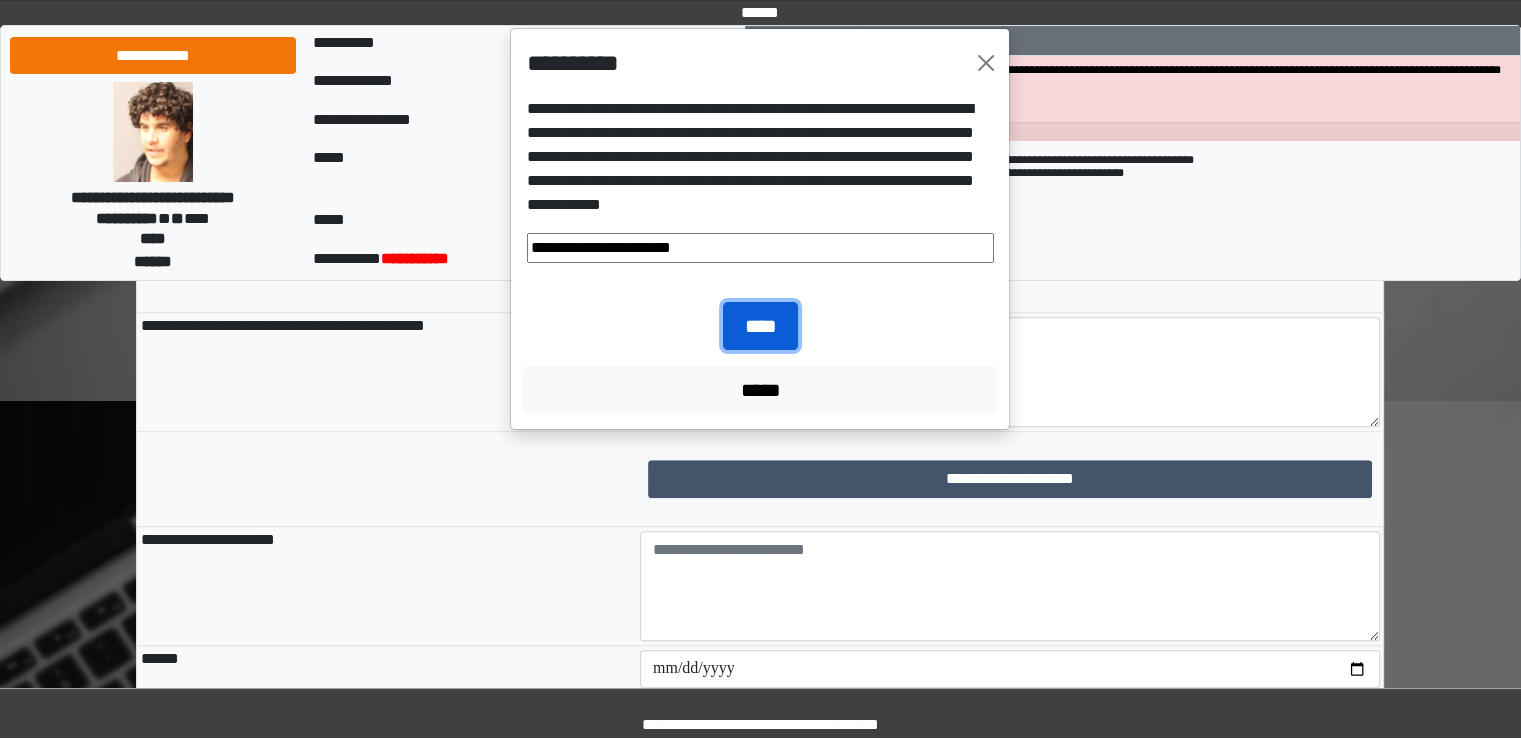 click on "****" at bounding box center [760, 326] 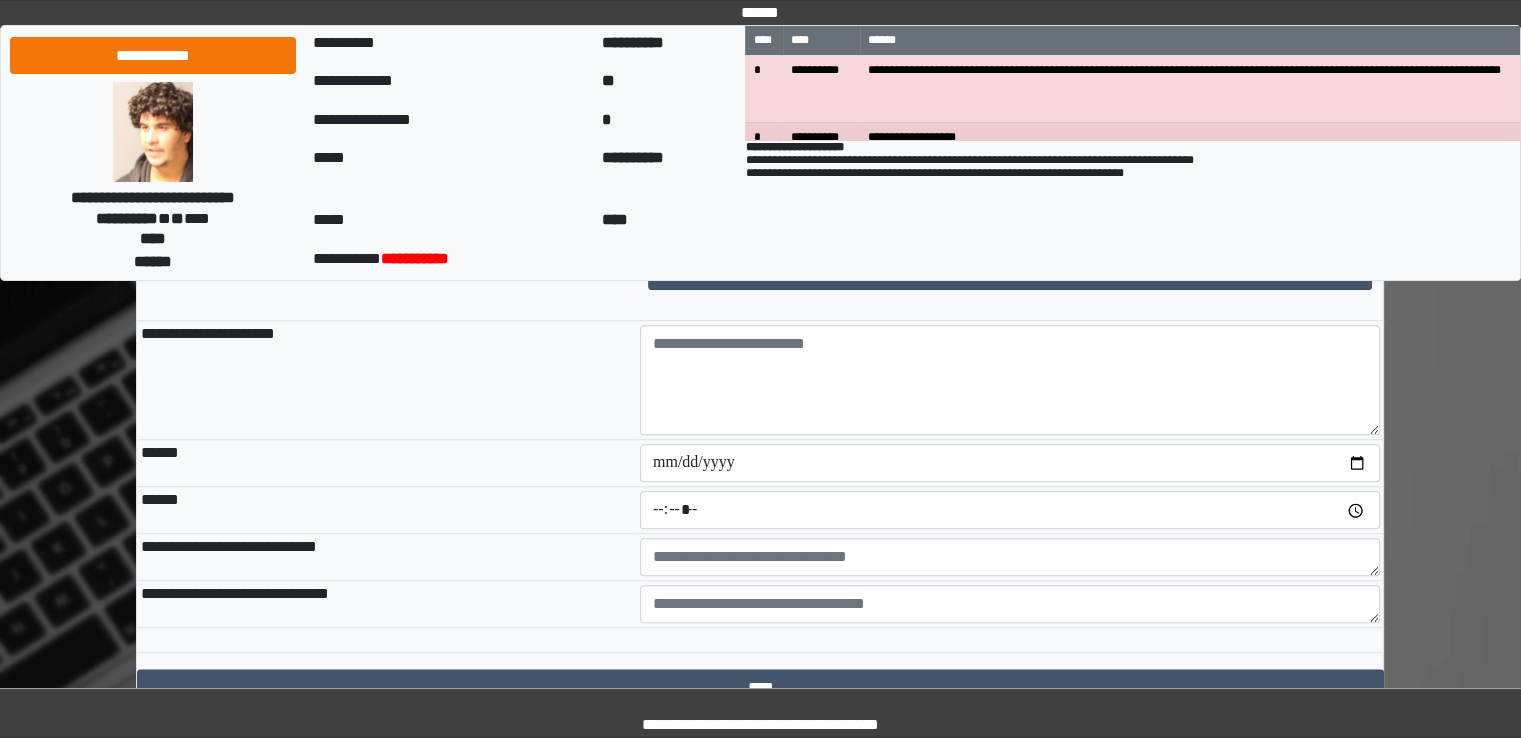 scroll, scrollTop: 1675, scrollLeft: 0, axis: vertical 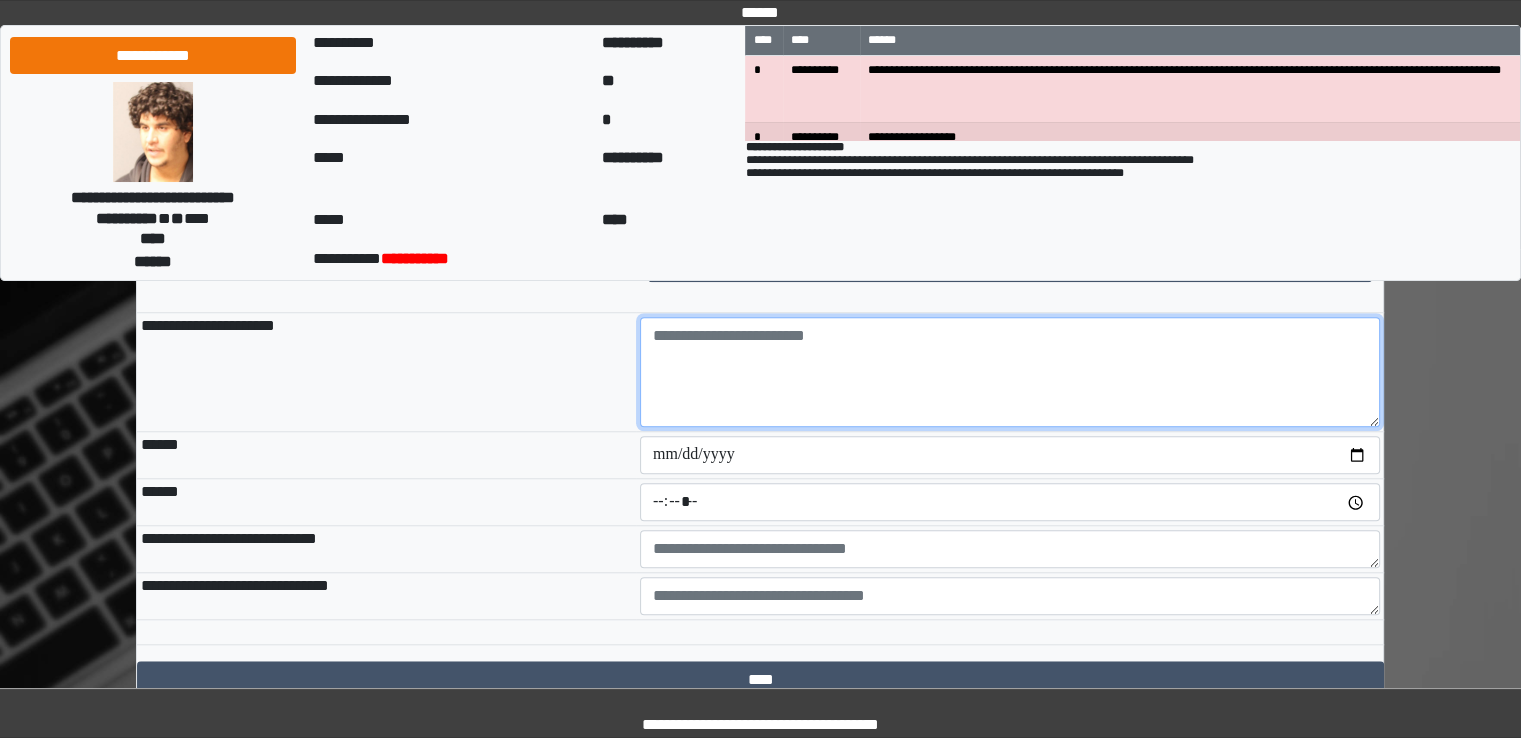 click at bounding box center (1010, 372) 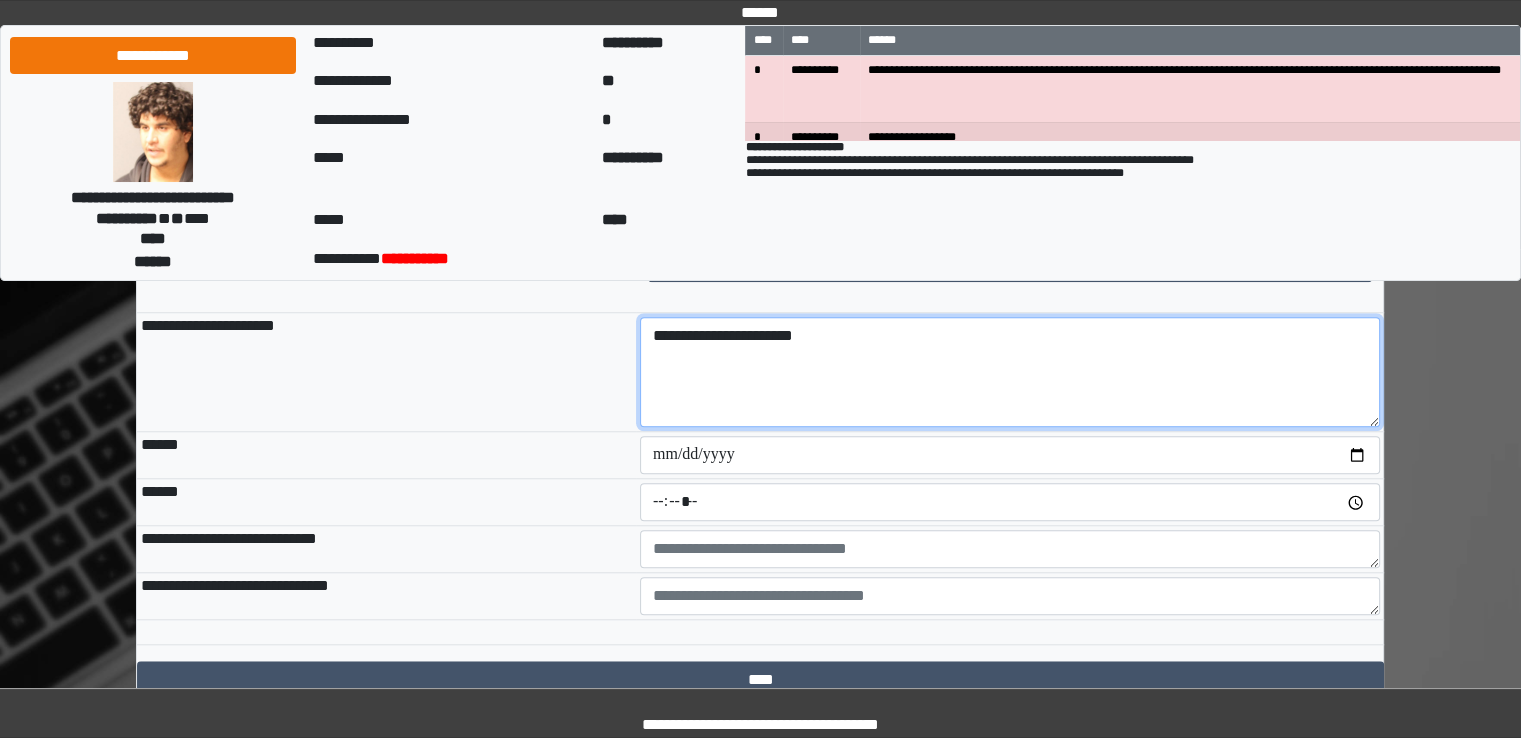 type on "**********" 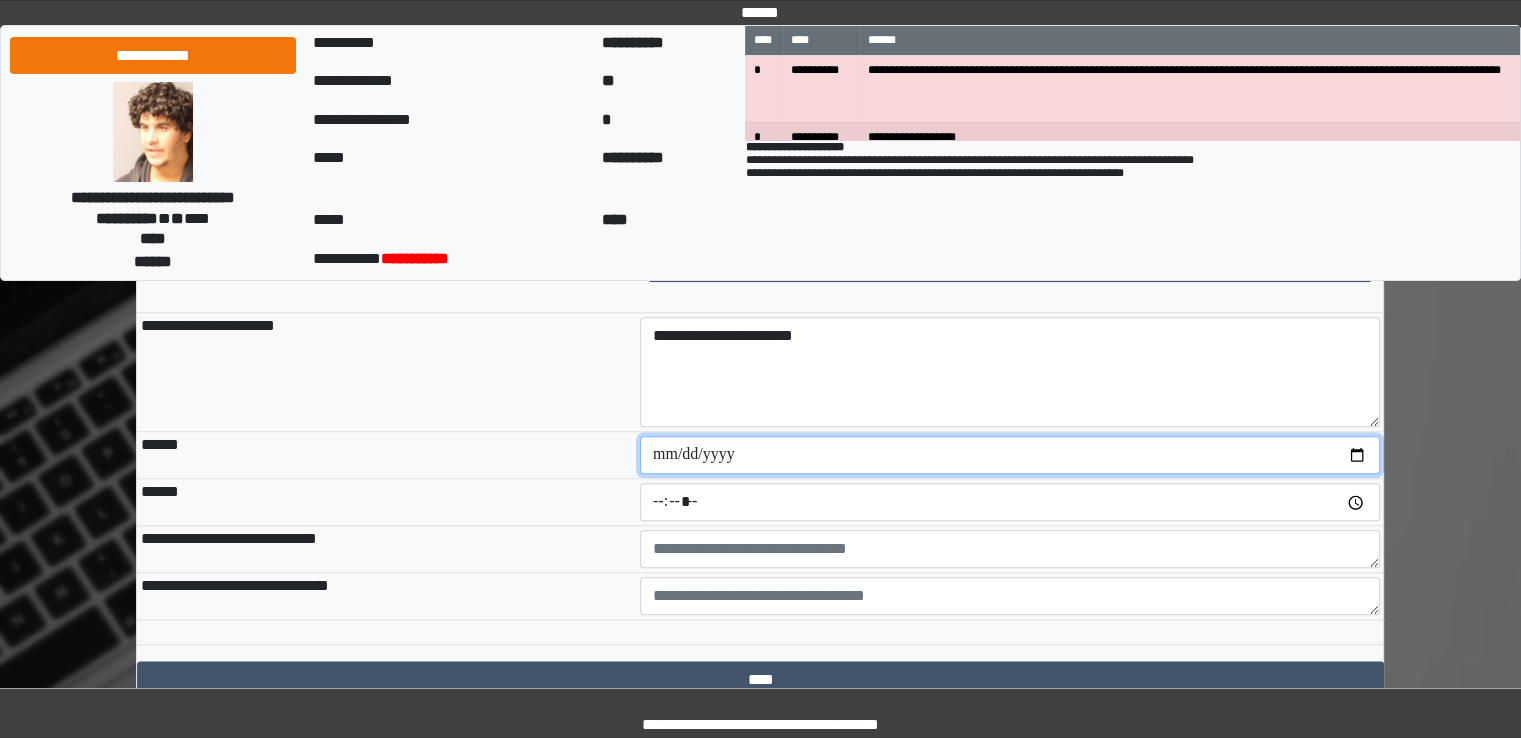 click at bounding box center [1010, 455] 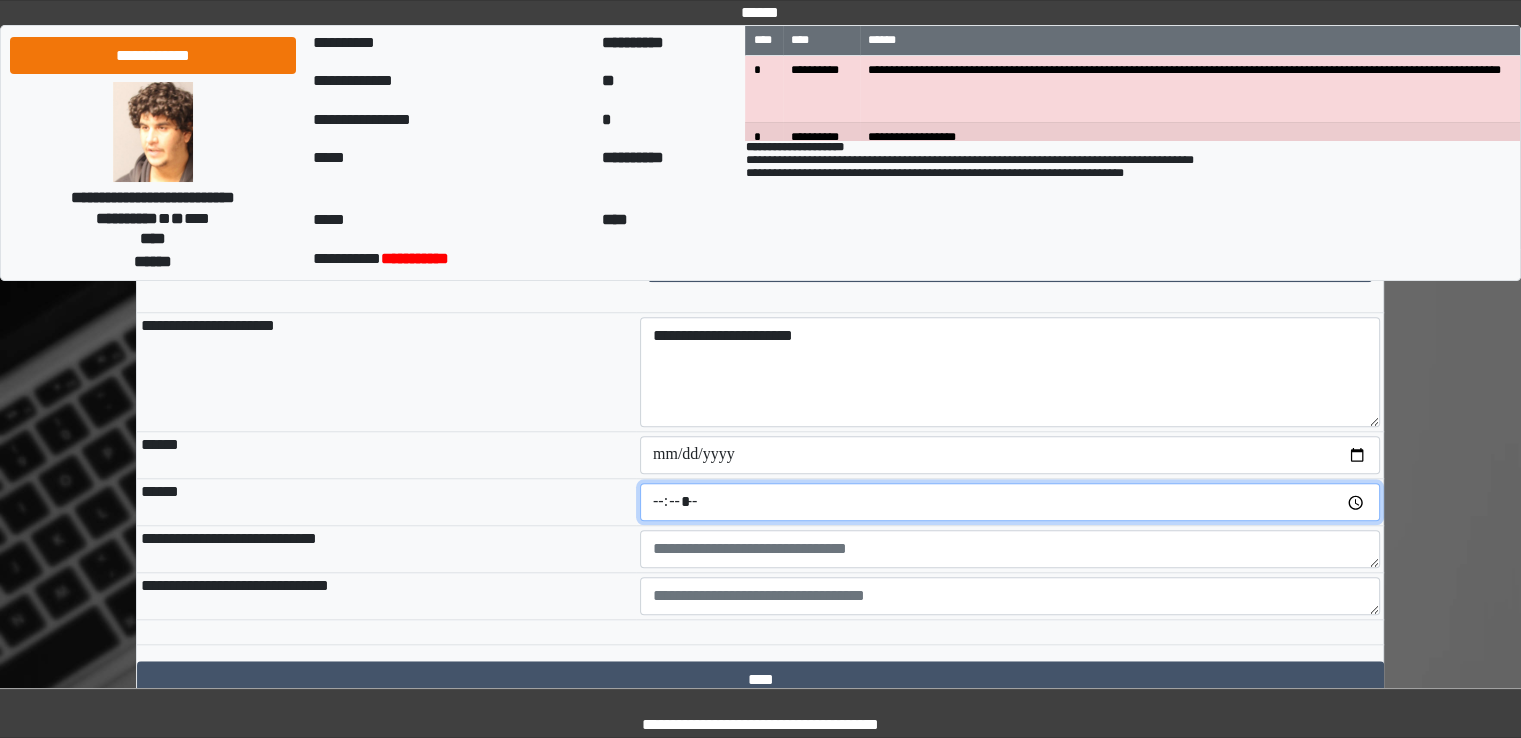 click at bounding box center (1010, 502) 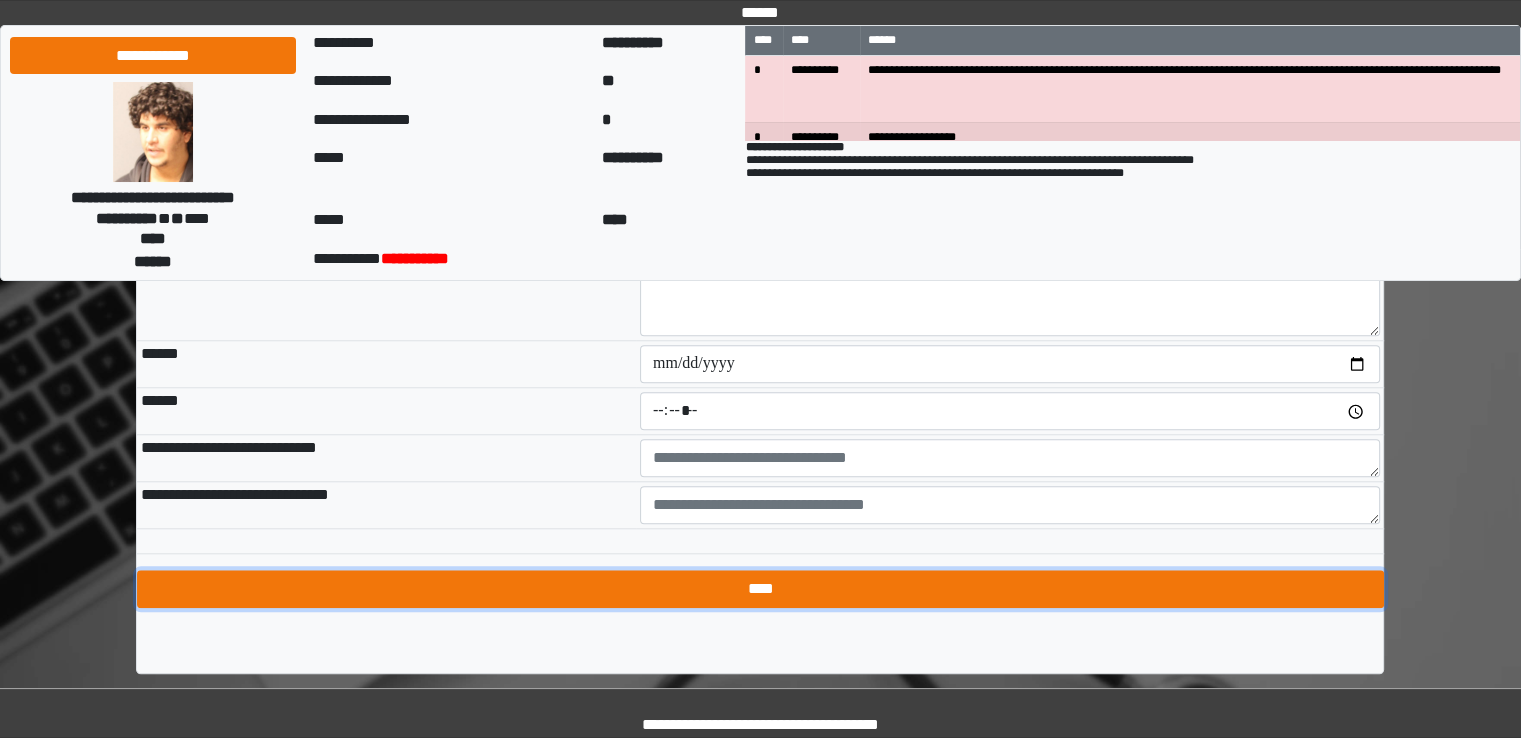 click on "****" at bounding box center [760, 589] 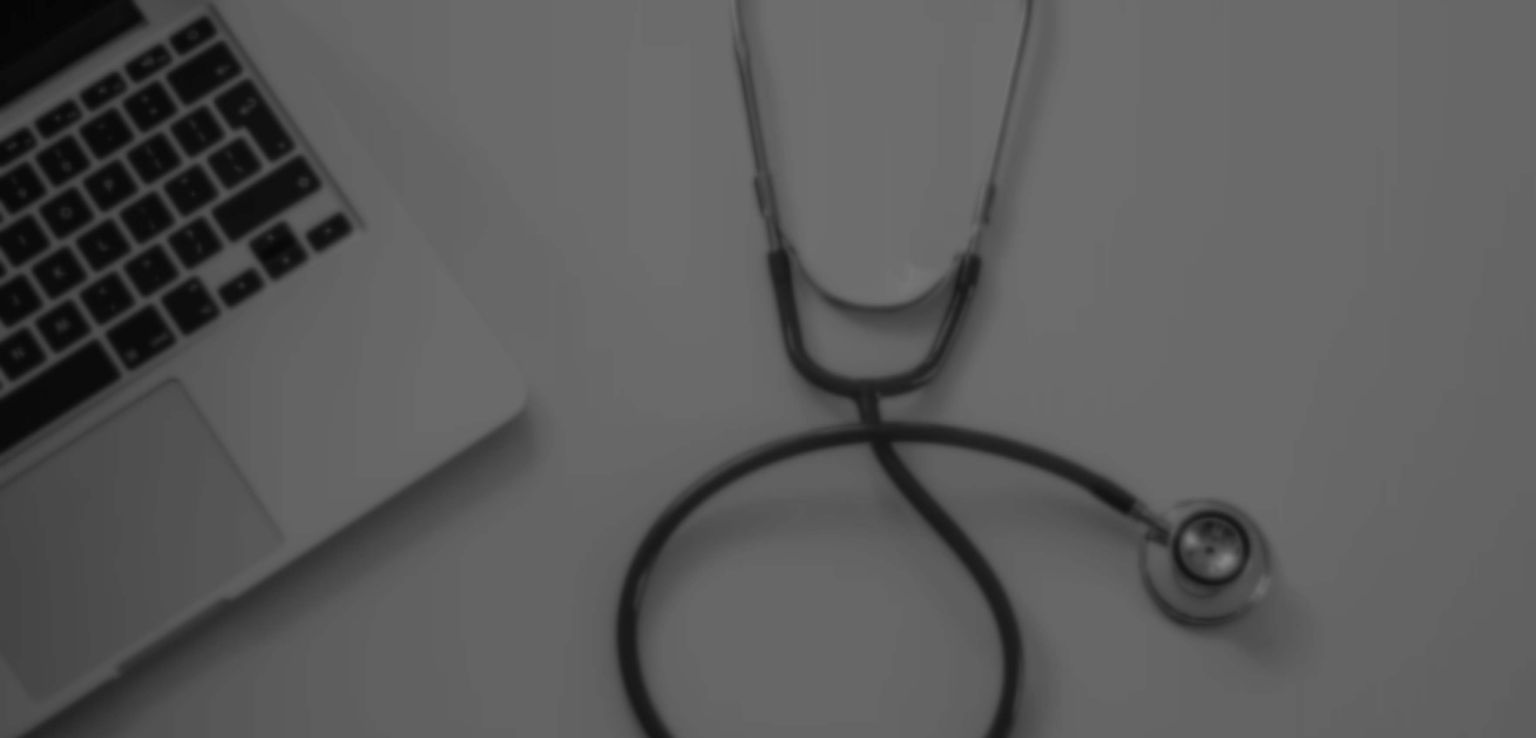 scroll, scrollTop: 0, scrollLeft: 0, axis: both 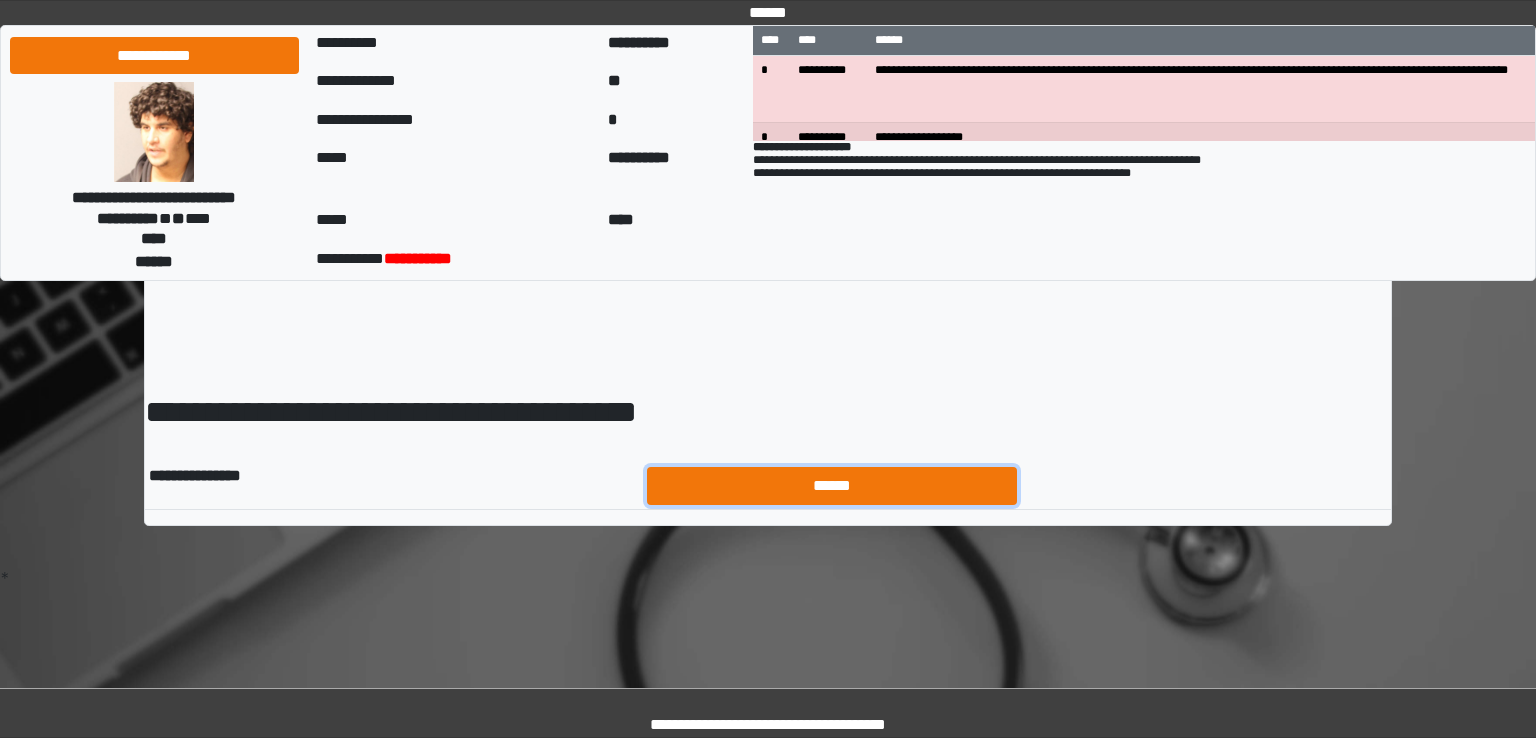 click on "******" at bounding box center [832, 486] 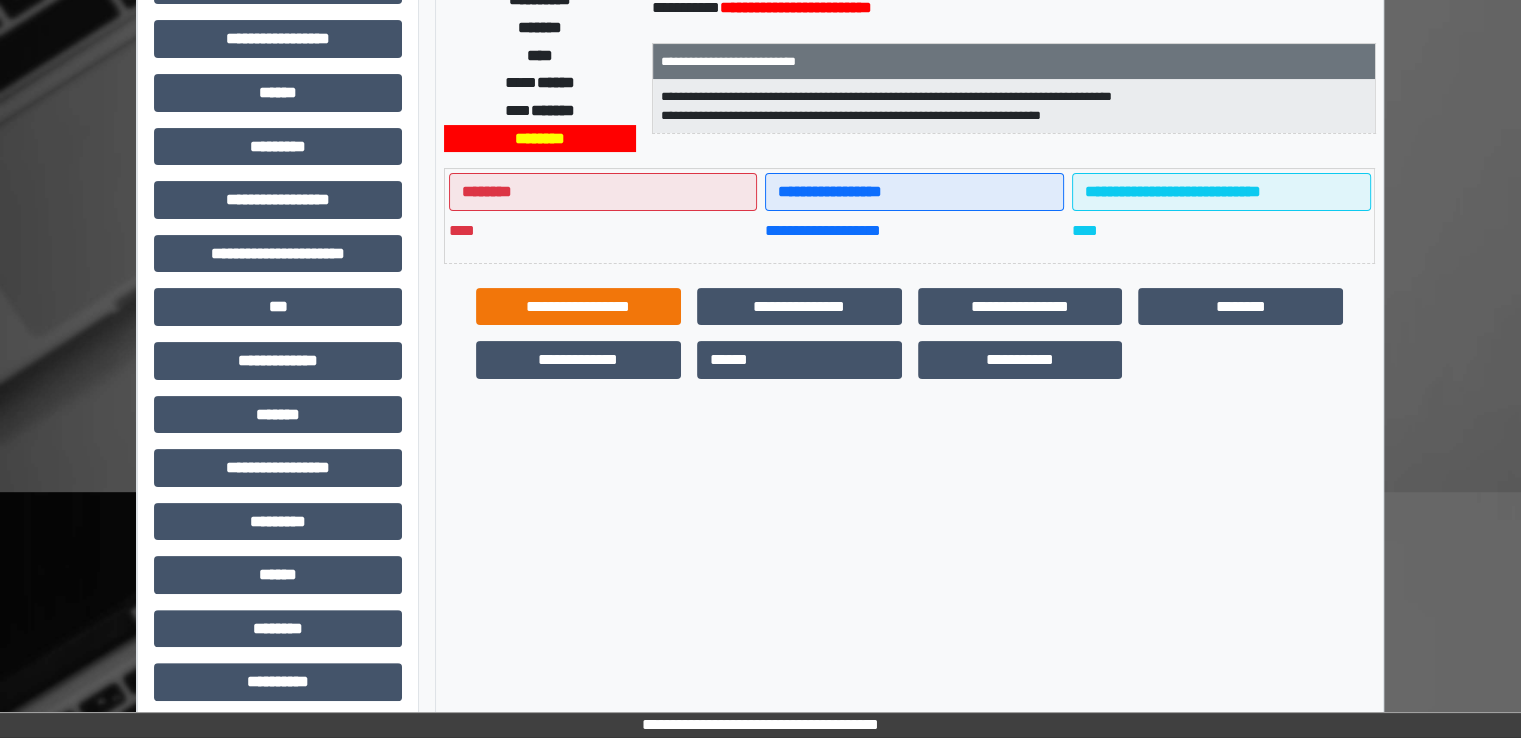 scroll, scrollTop: 0, scrollLeft: 0, axis: both 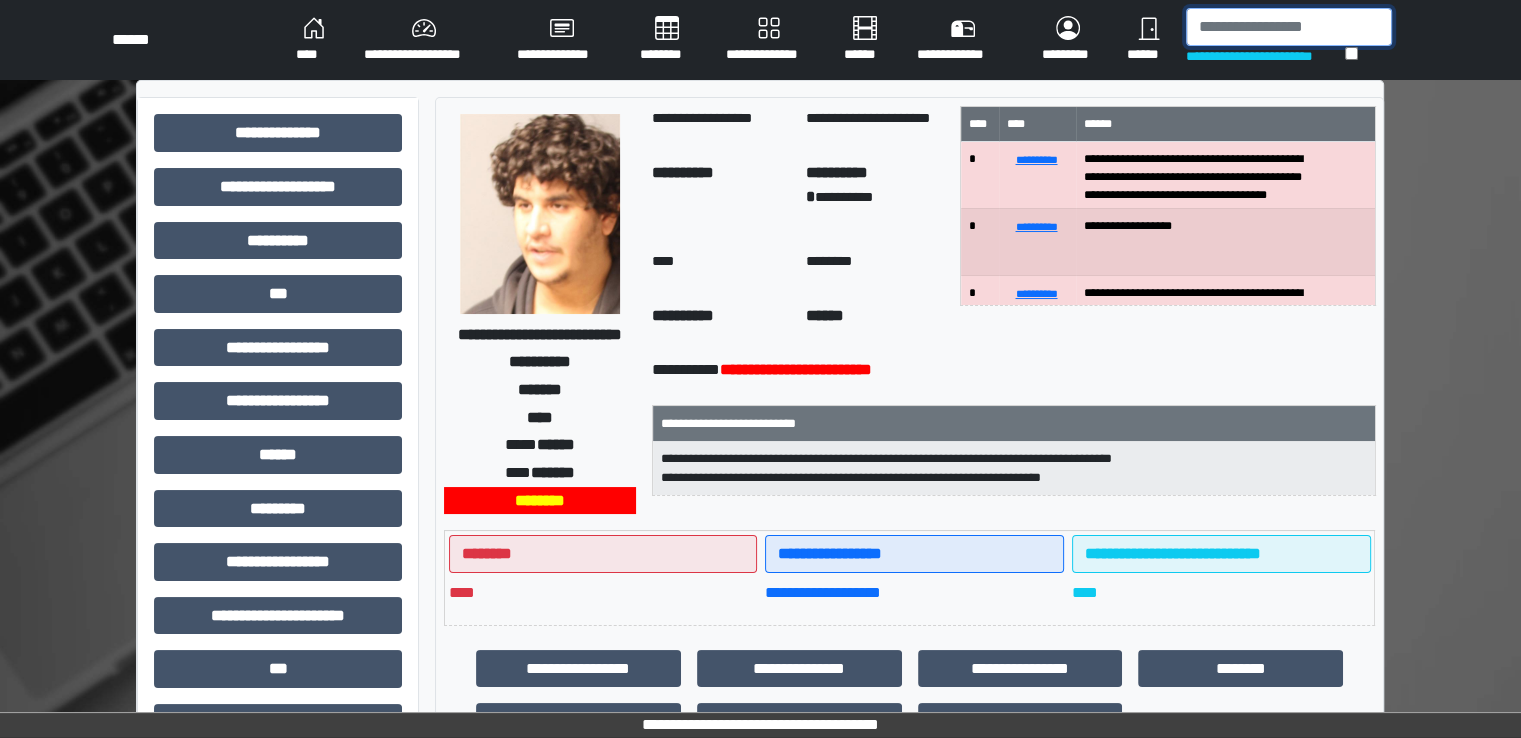 click at bounding box center [1289, 27] 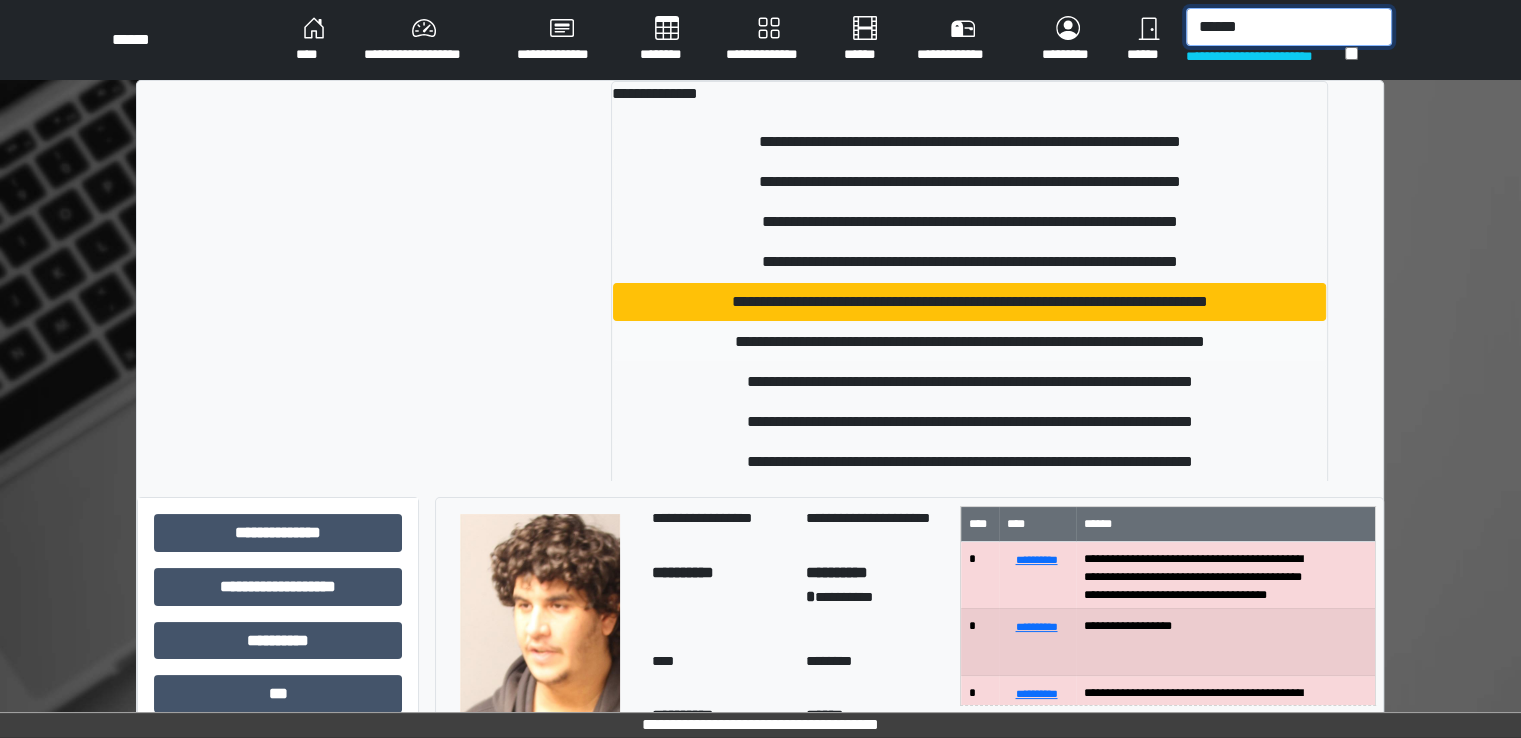 type on "******" 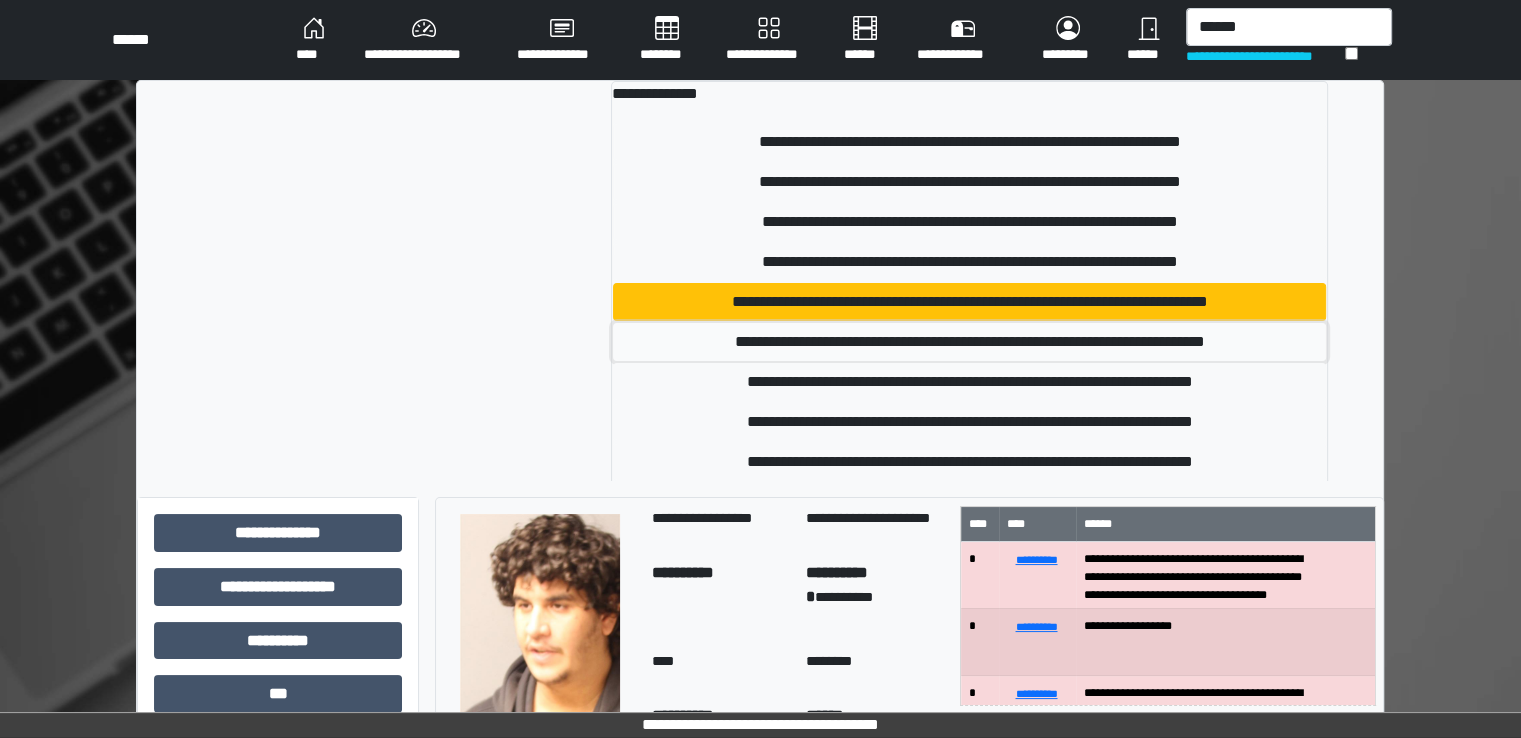 click on "**********" at bounding box center [970, 342] 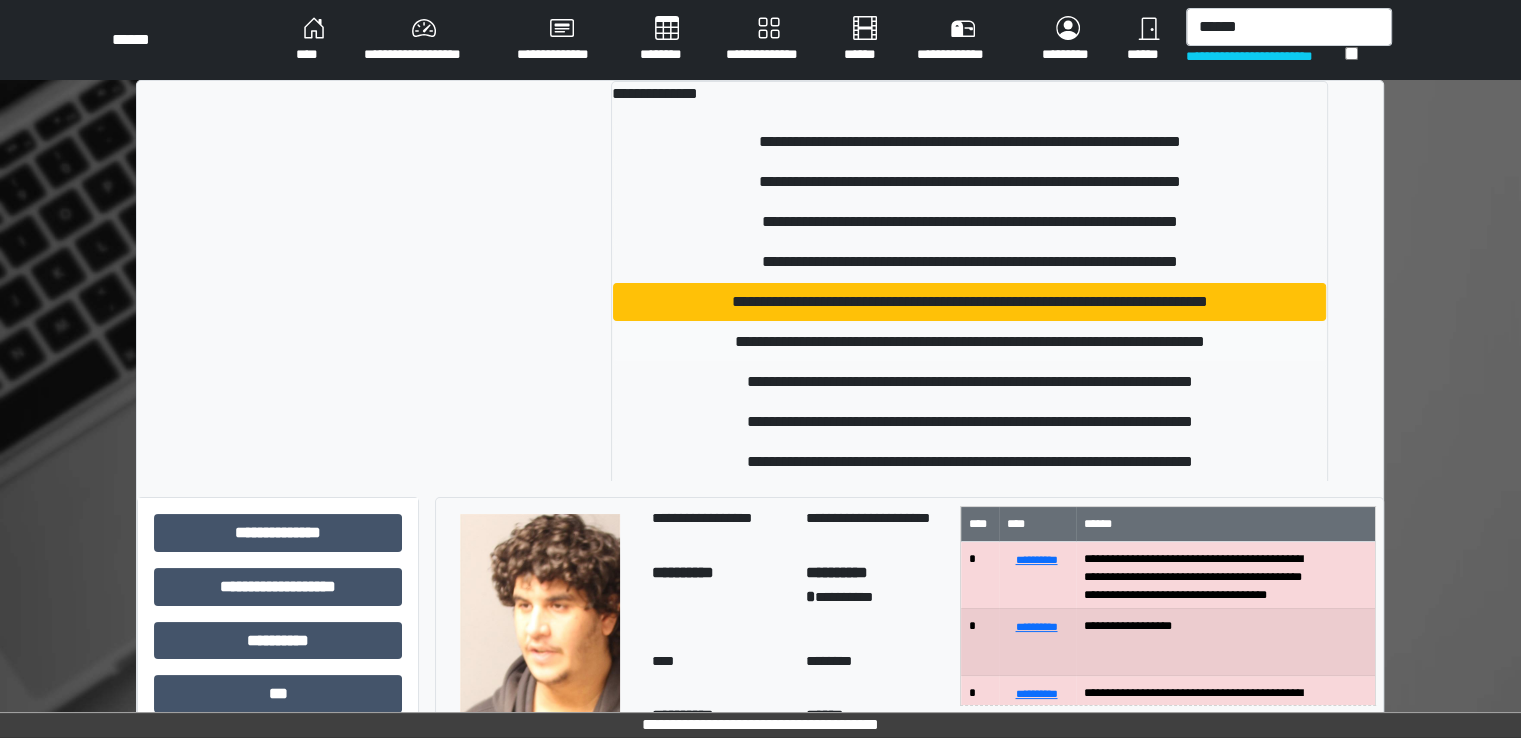 type 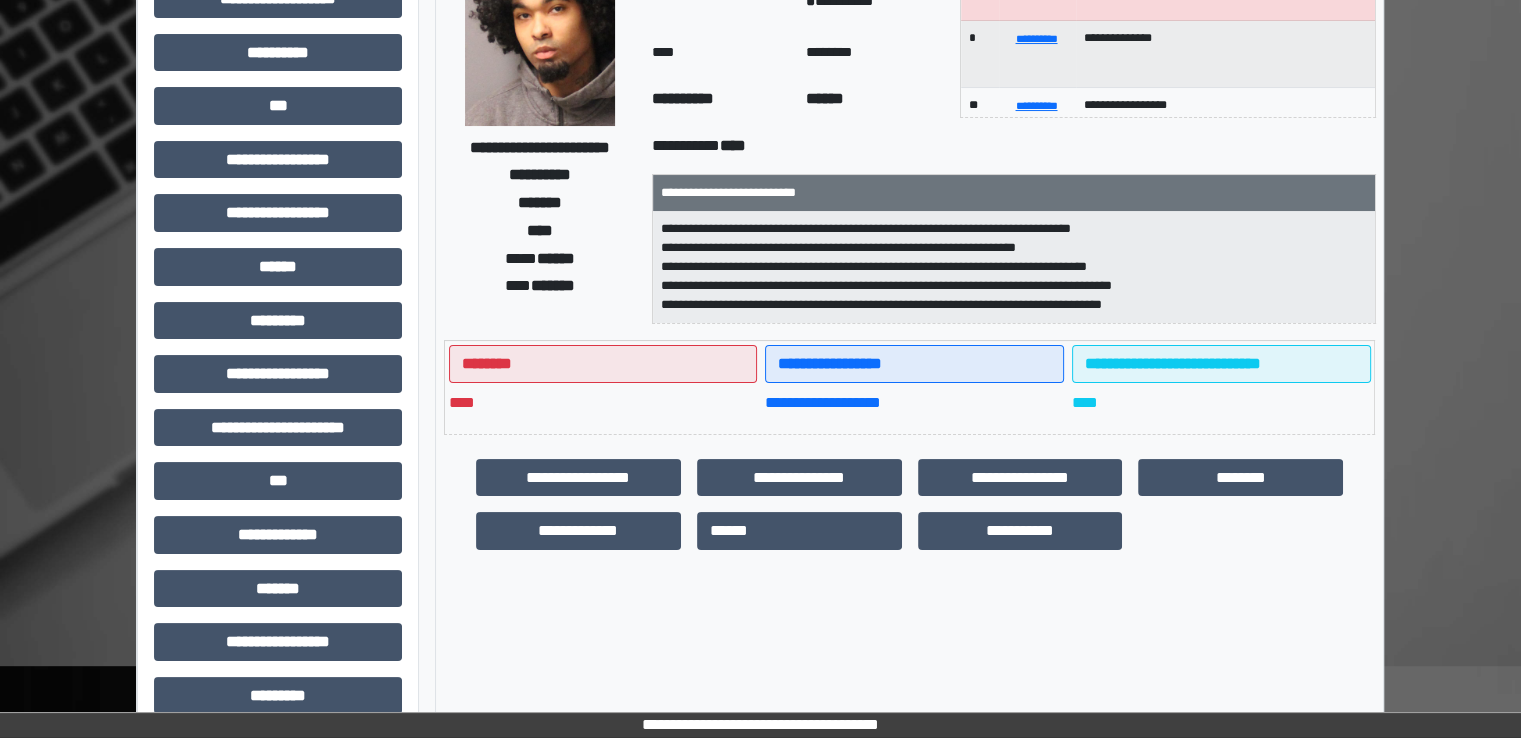 scroll, scrollTop: 200, scrollLeft: 0, axis: vertical 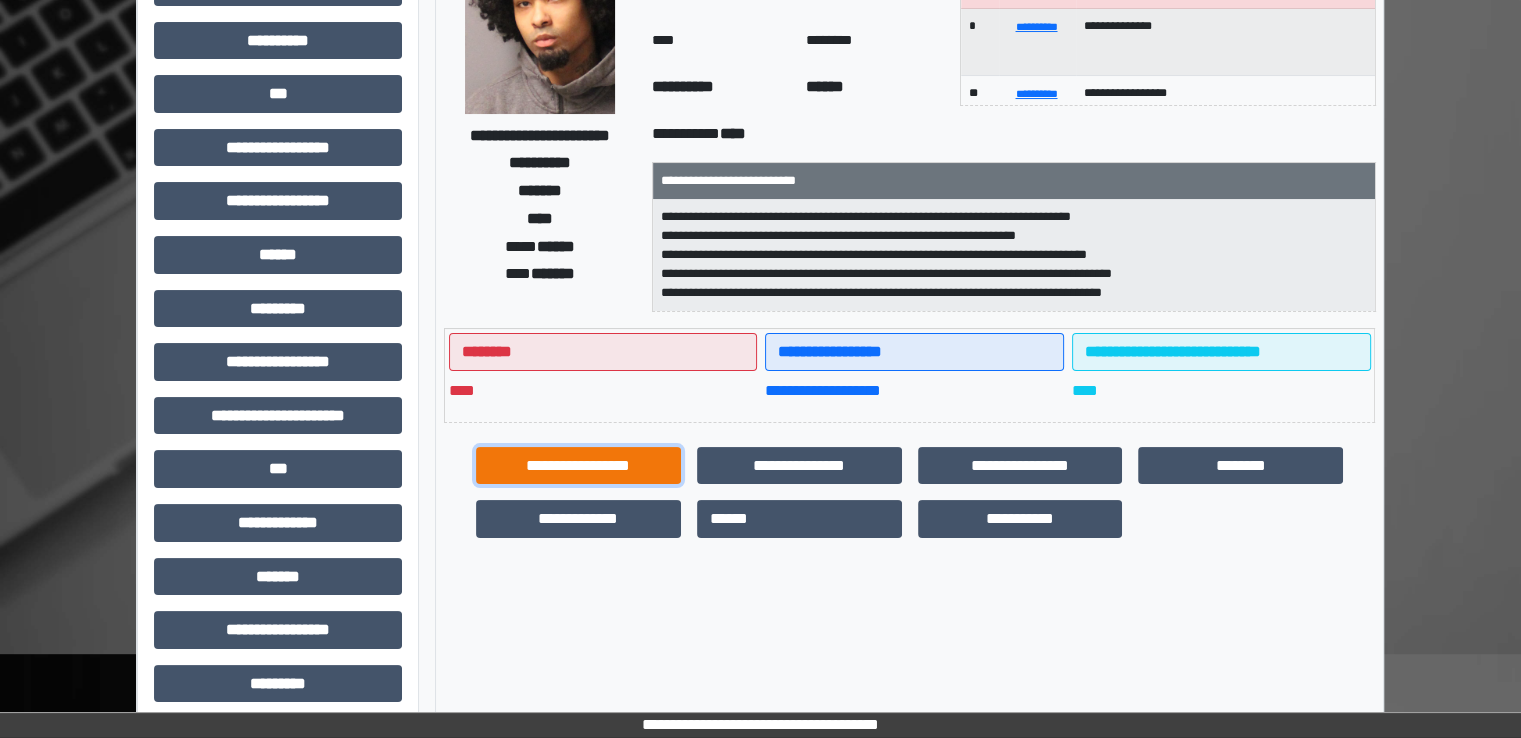 click on "**********" at bounding box center (578, 466) 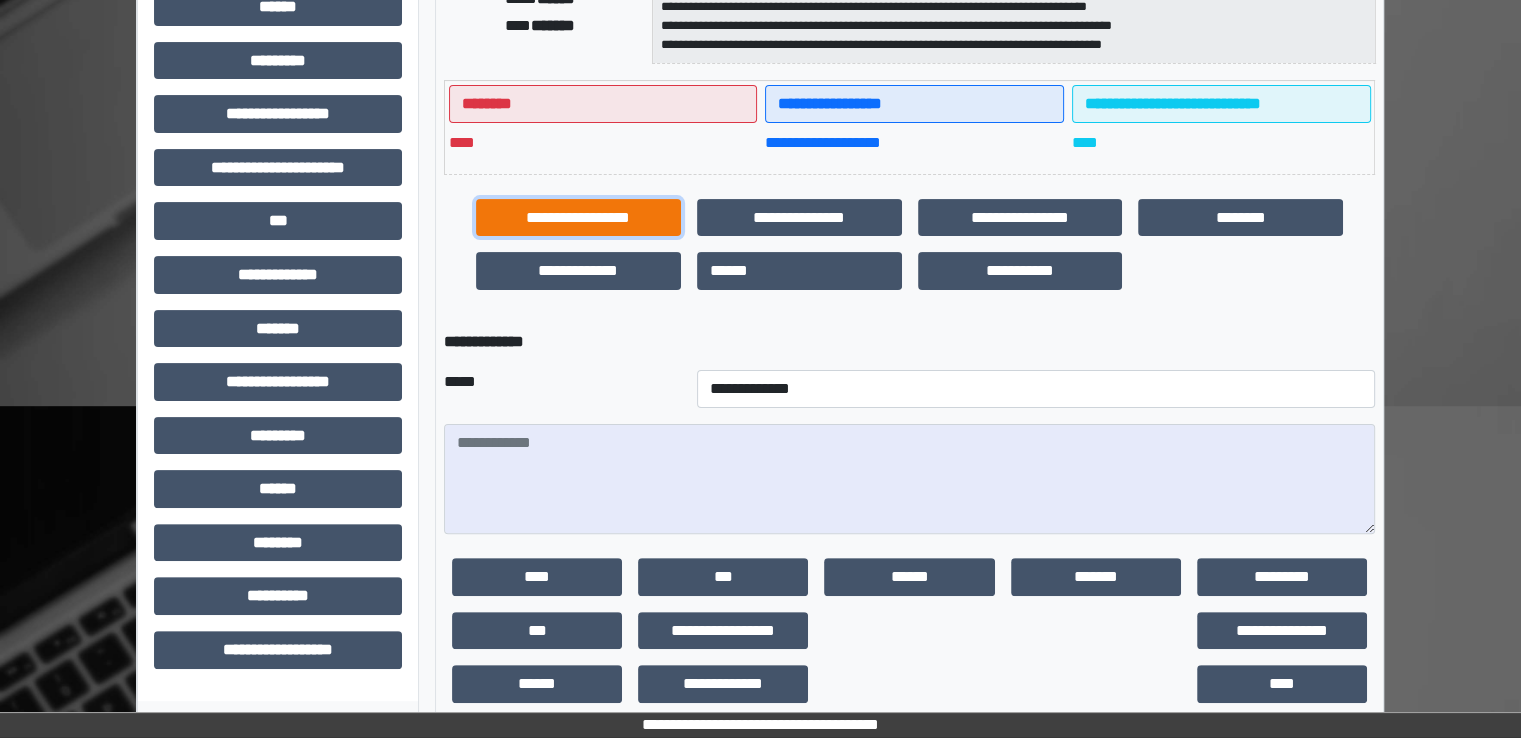scroll, scrollTop: 477, scrollLeft: 0, axis: vertical 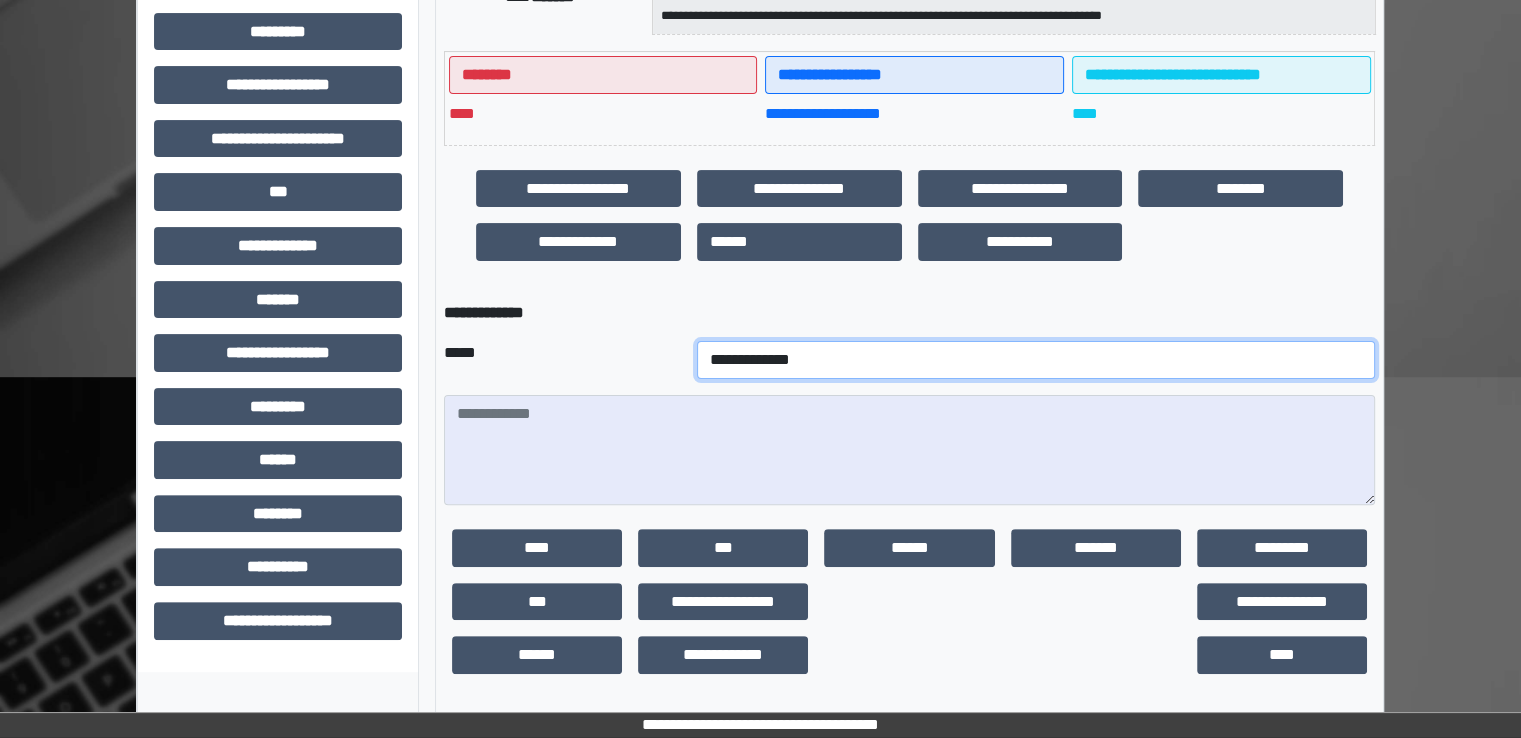 click on "**********" at bounding box center [1036, 360] 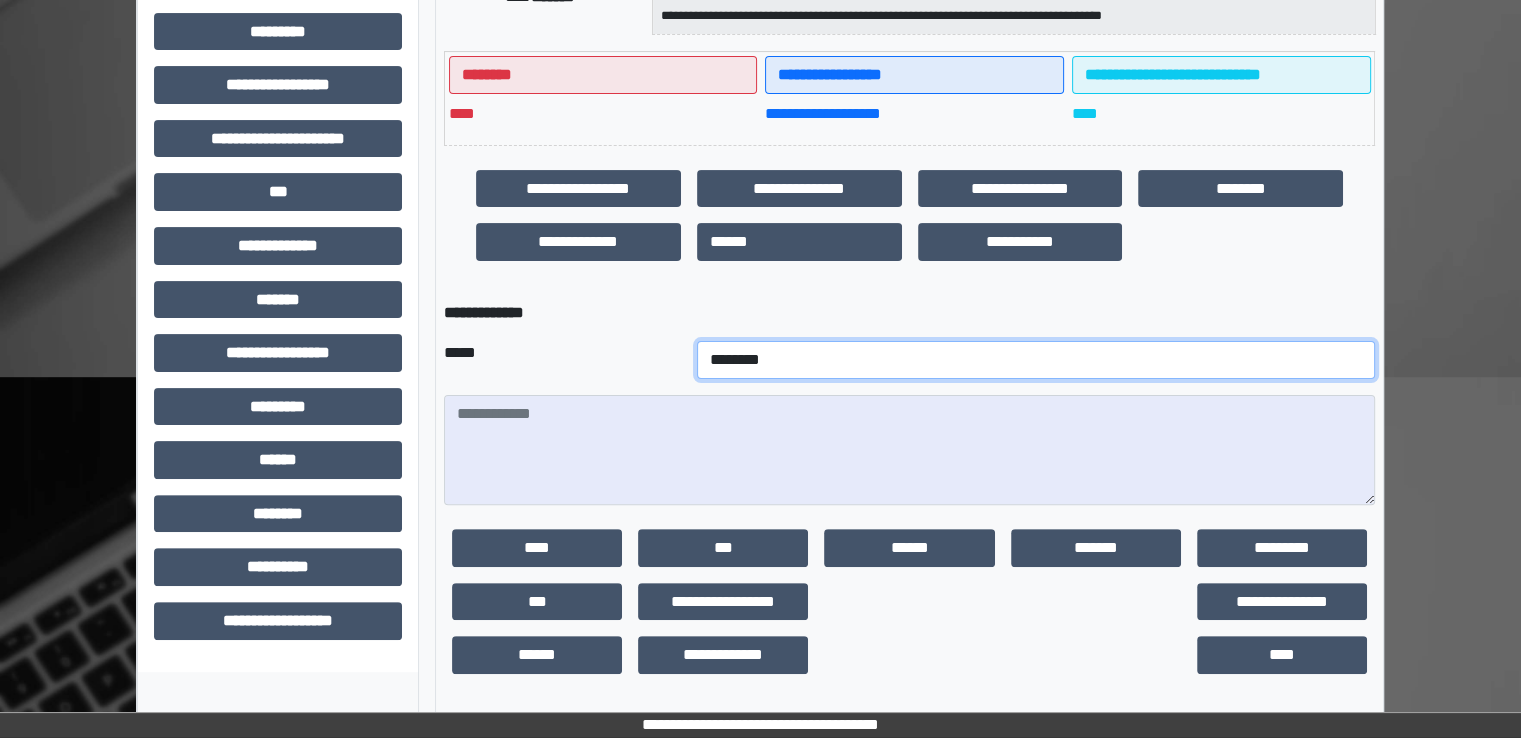 click on "**********" at bounding box center [1036, 360] 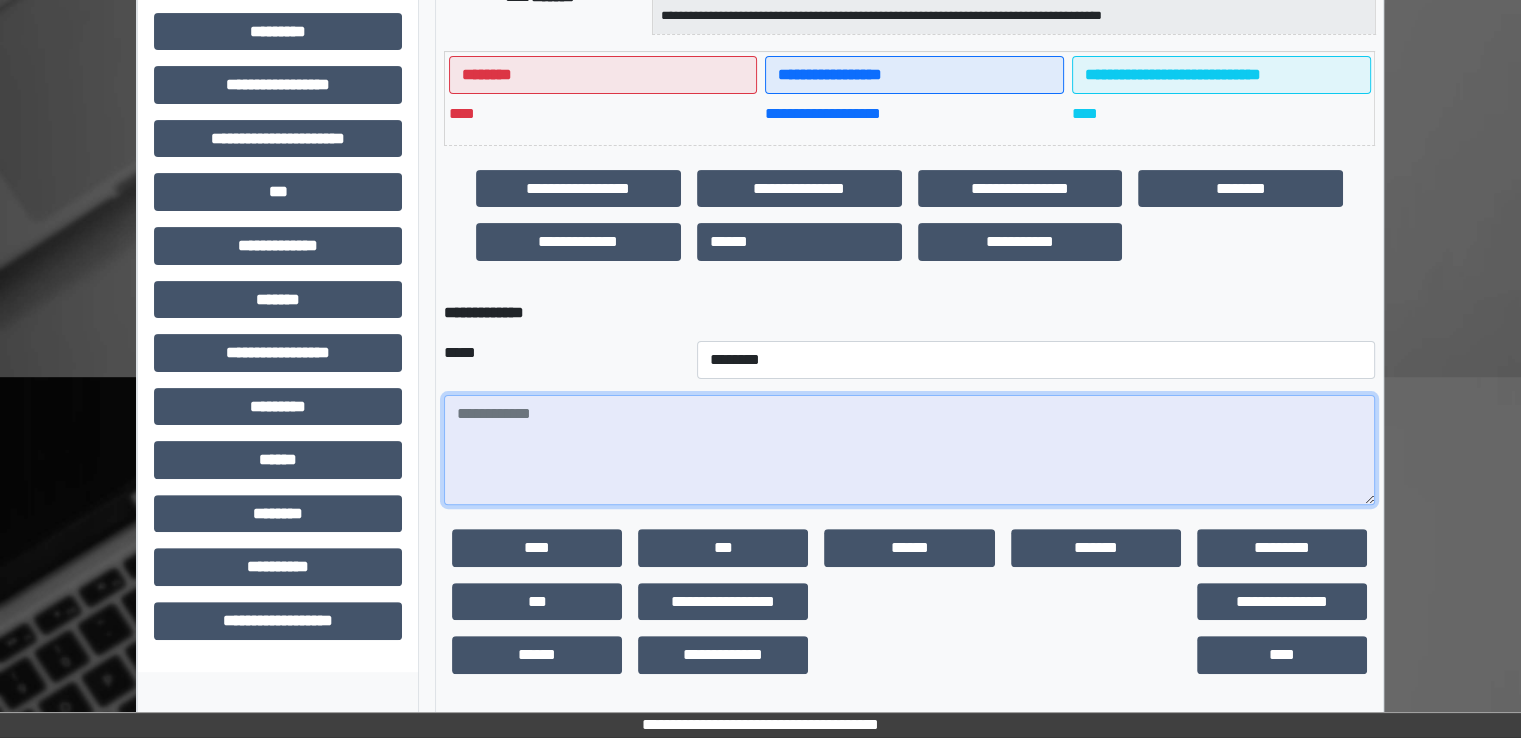 click at bounding box center (909, 450) 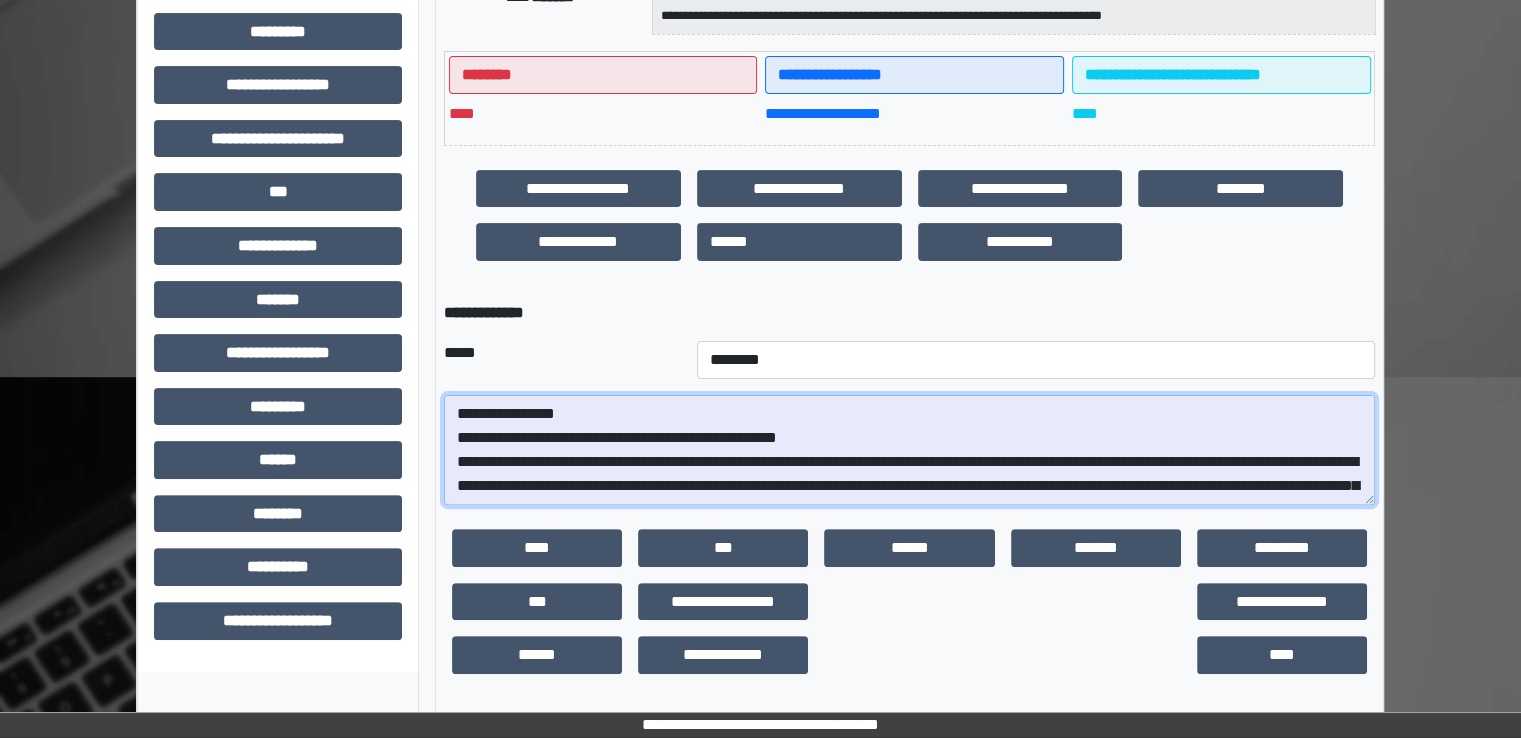 scroll, scrollTop: 280, scrollLeft: 0, axis: vertical 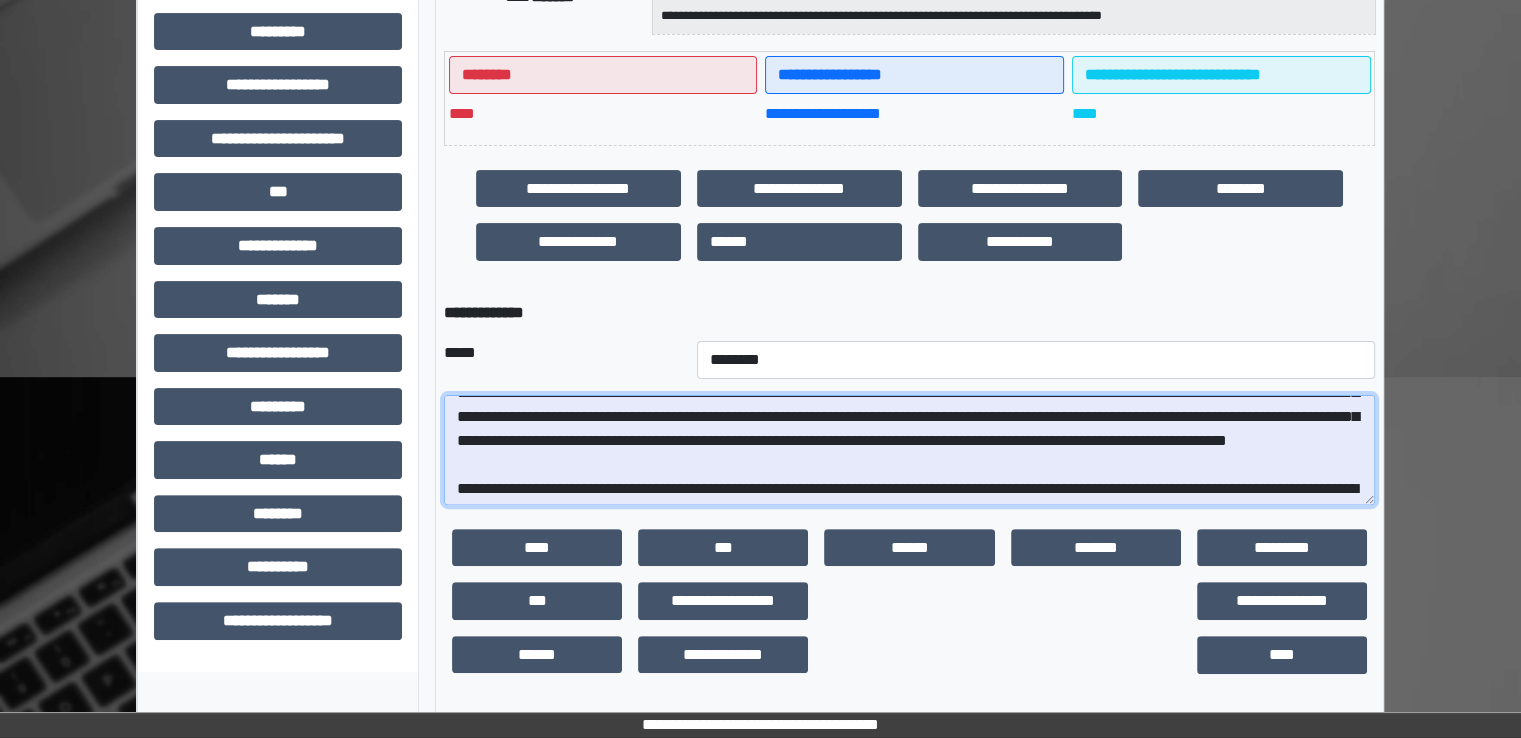 click at bounding box center [909, 450] 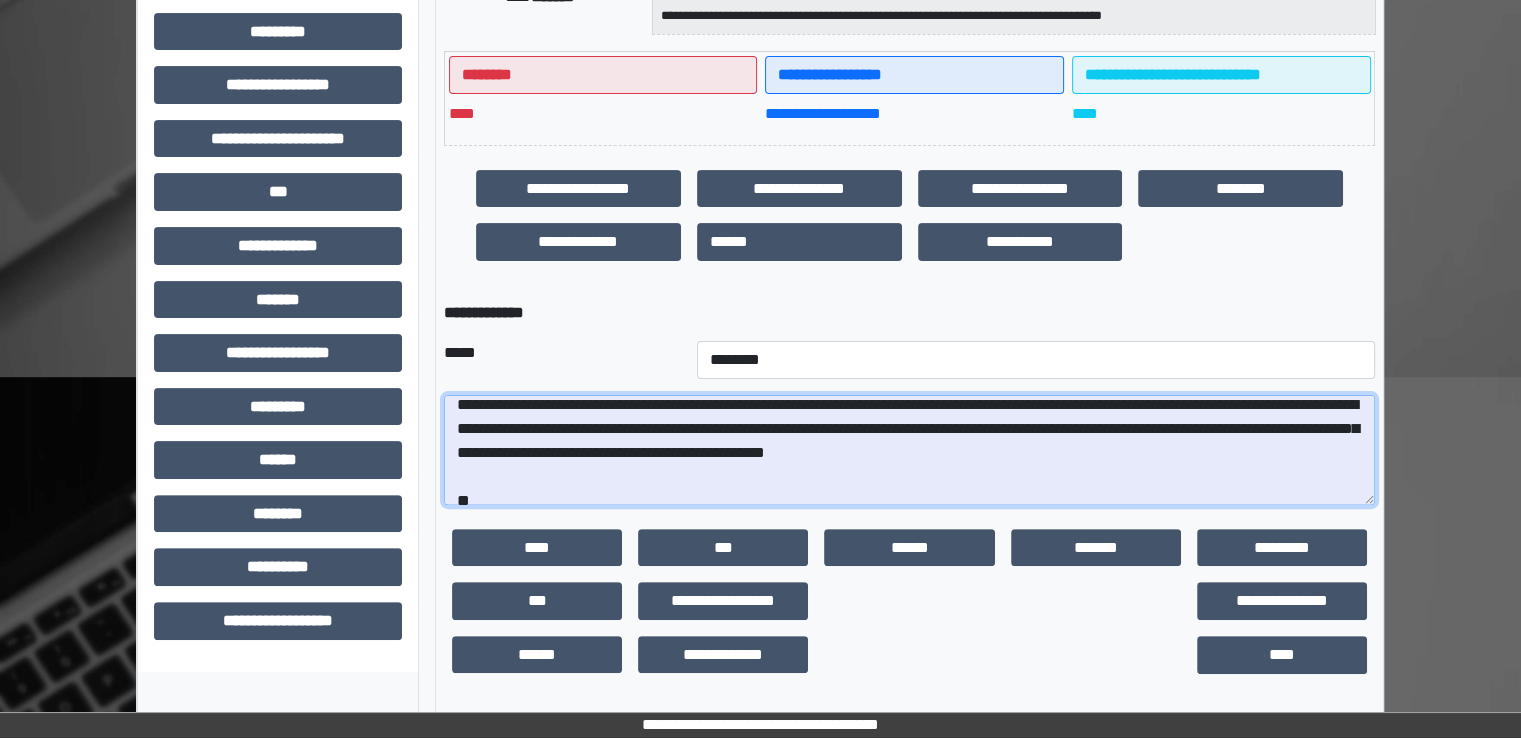 scroll, scrollTop: 229, scrollLeft: 0, axis: vertical 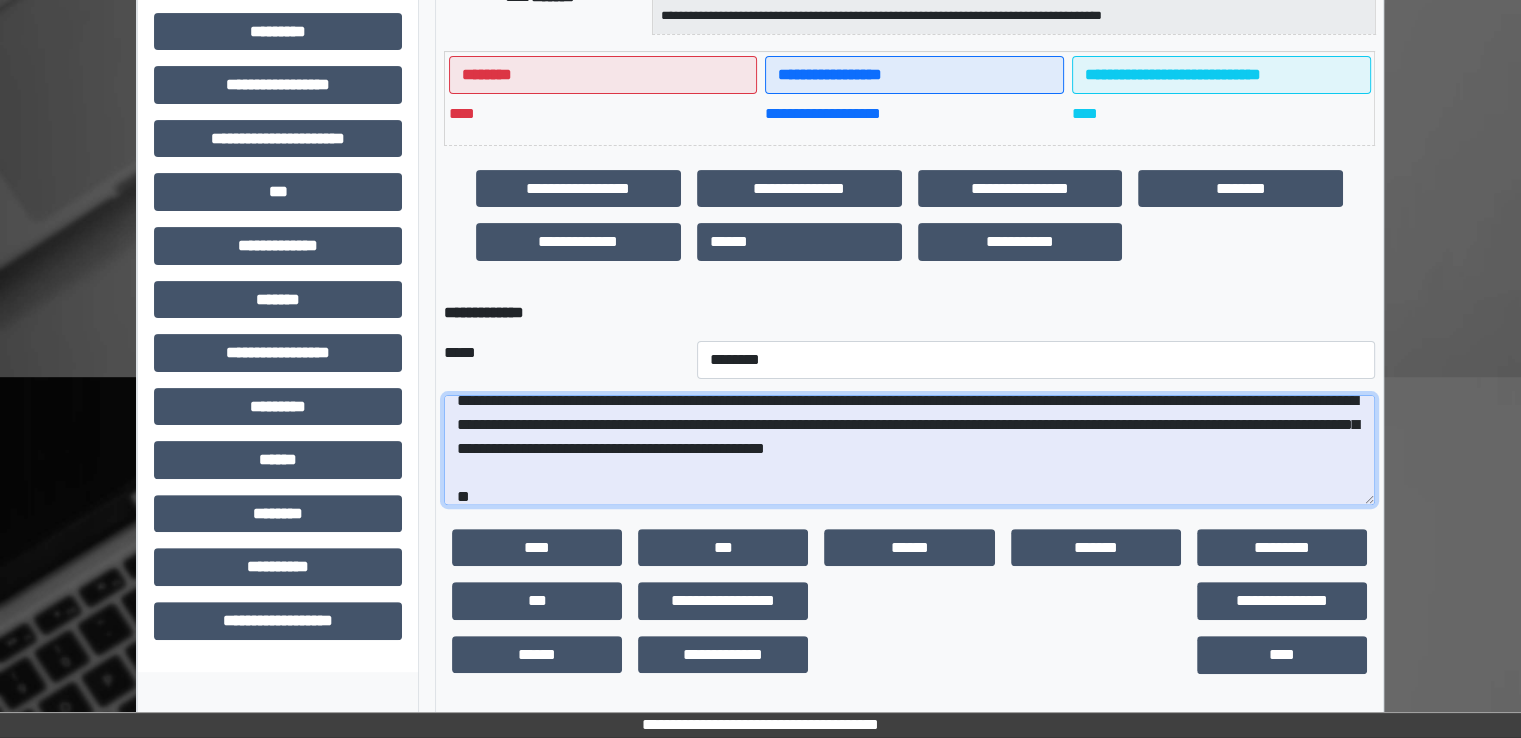click at bounding box center [909, 450] 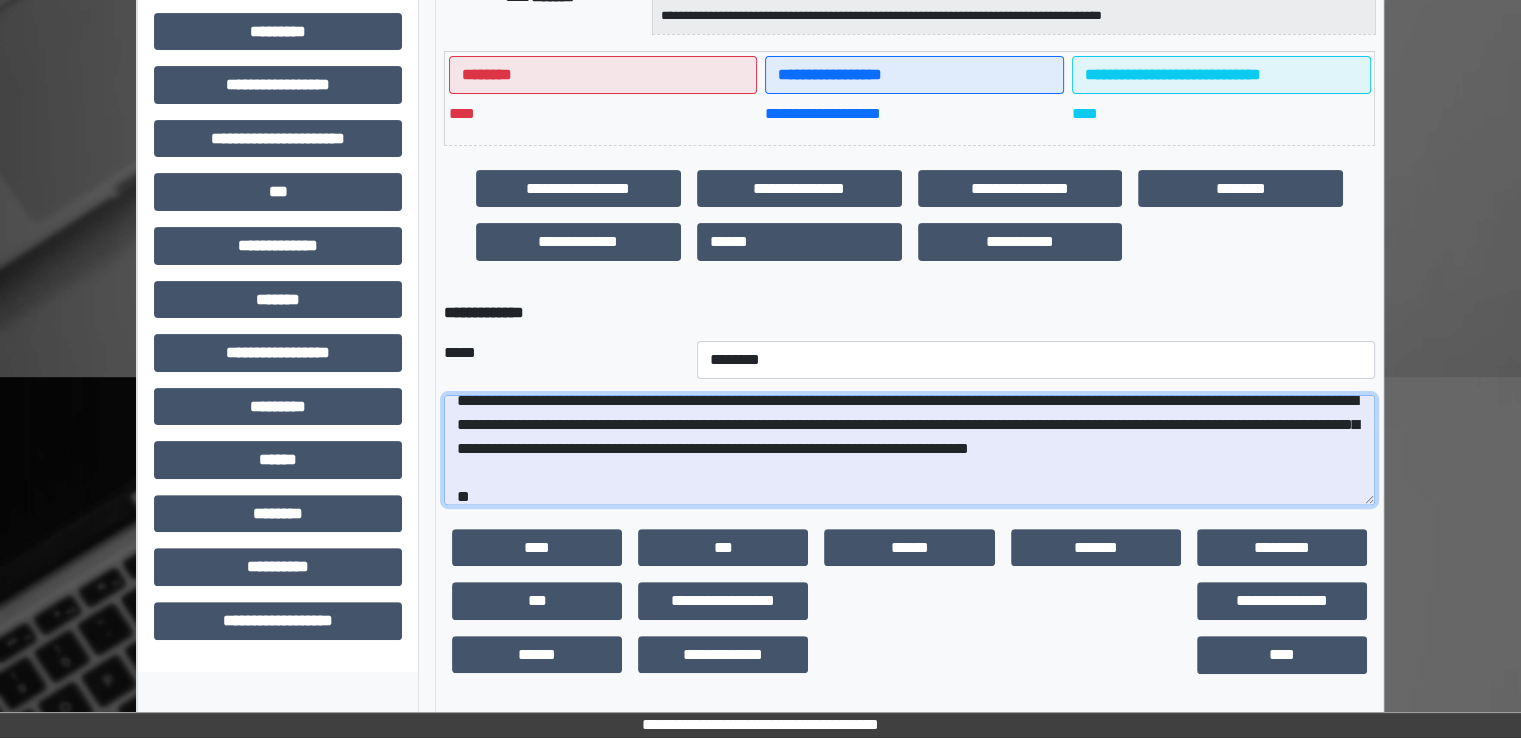scroll, scrollTop: 232, scrollLeft: 0, axis: vertical 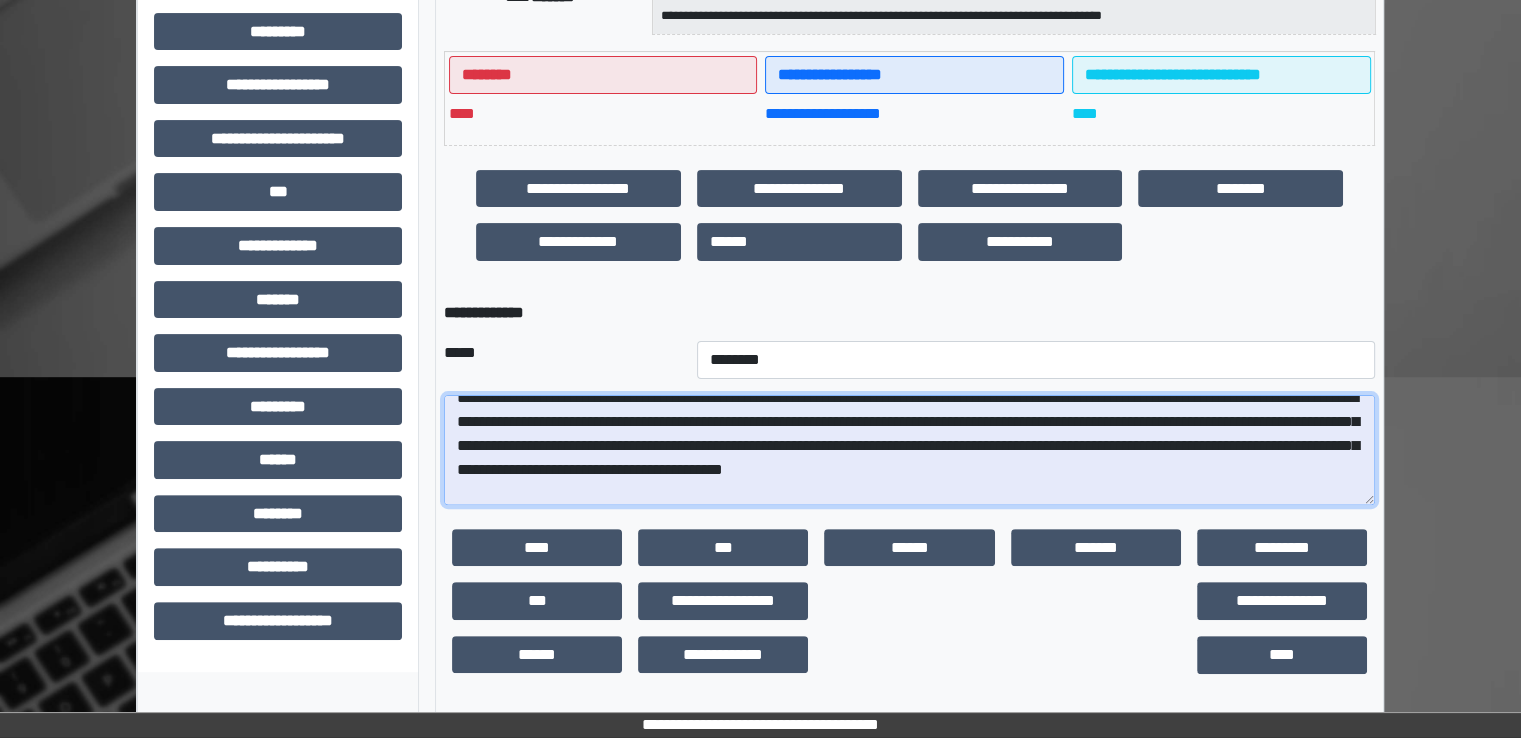 click at bounding box center (909, 450) 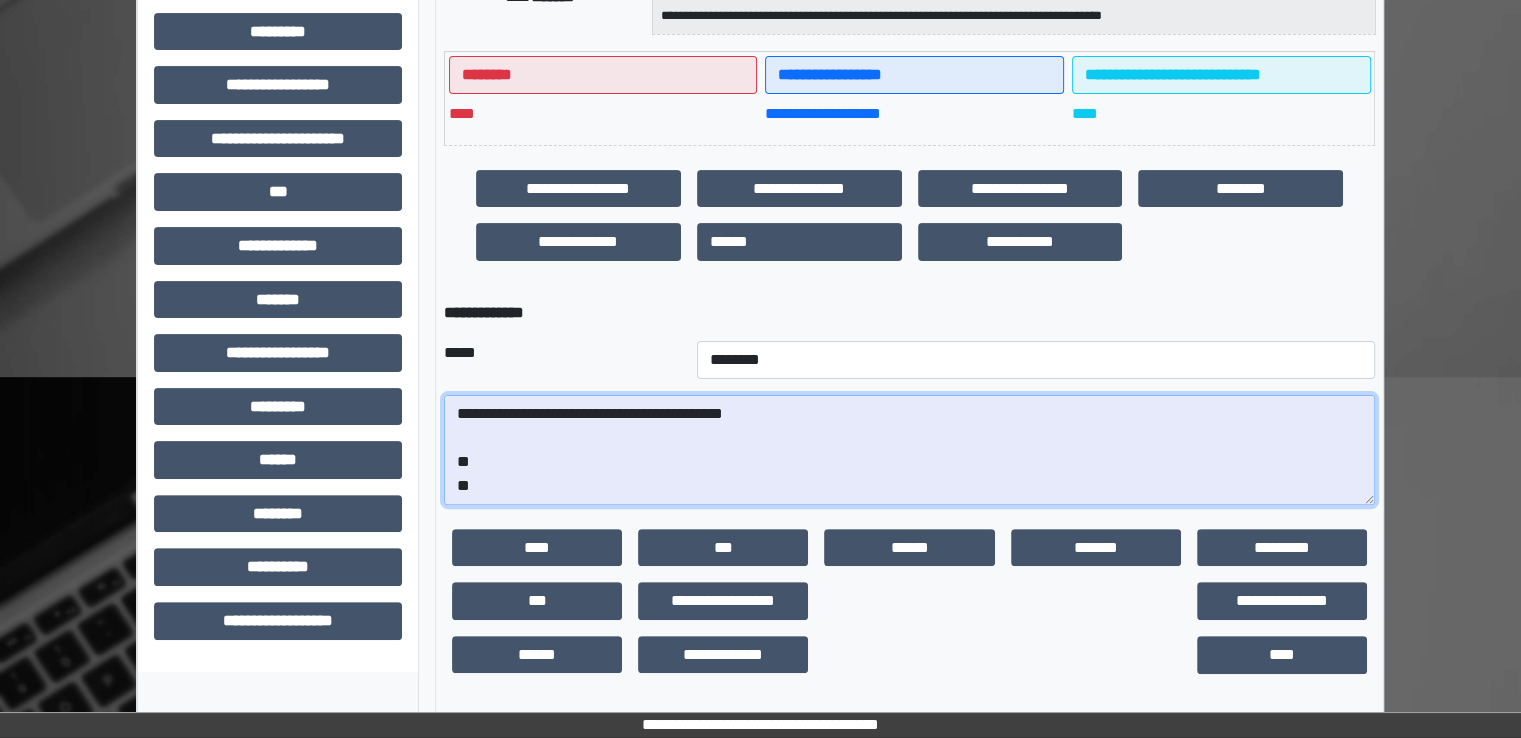 scroll, scrollTop: 312, scrollLeft: 0, axis: vertical 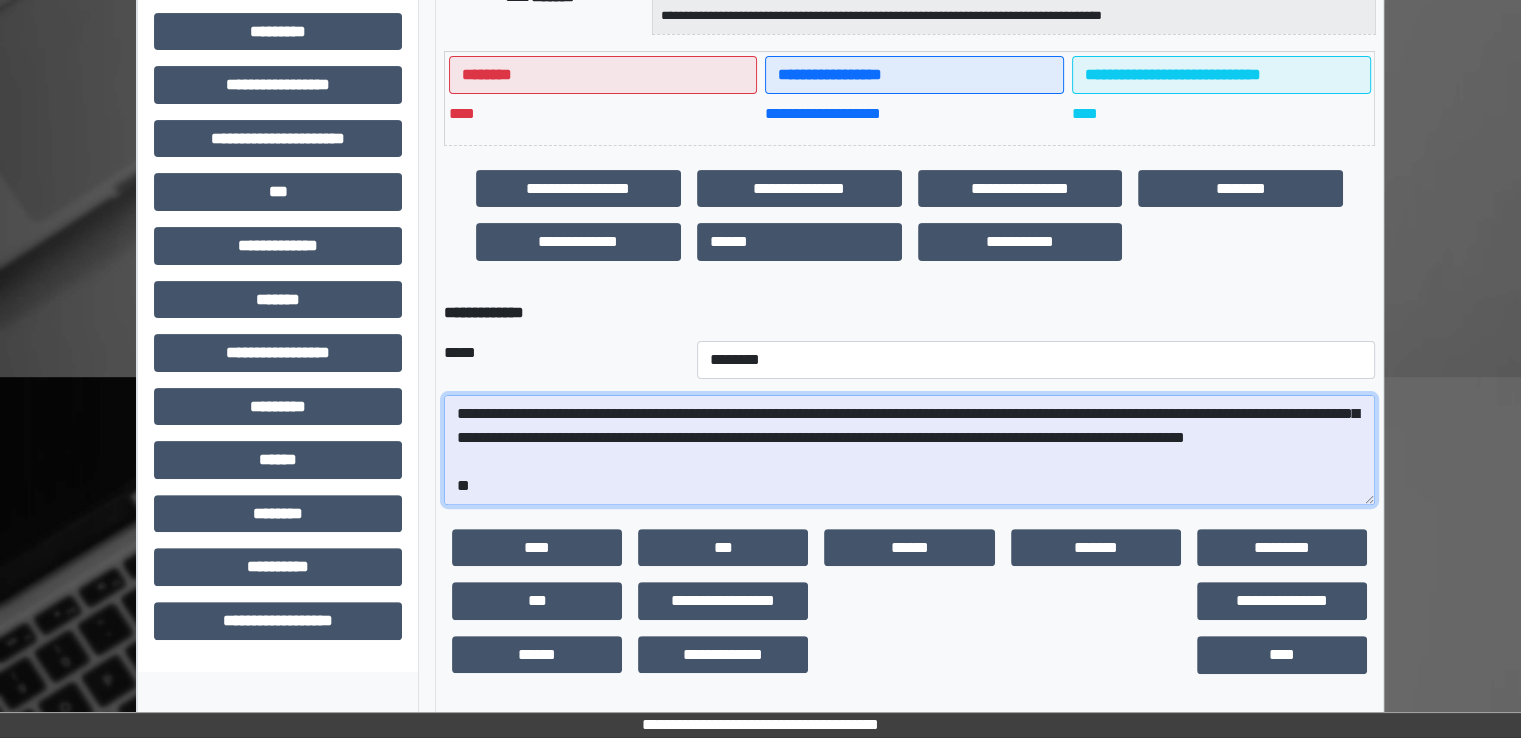 click at bounding box center (909, 450) 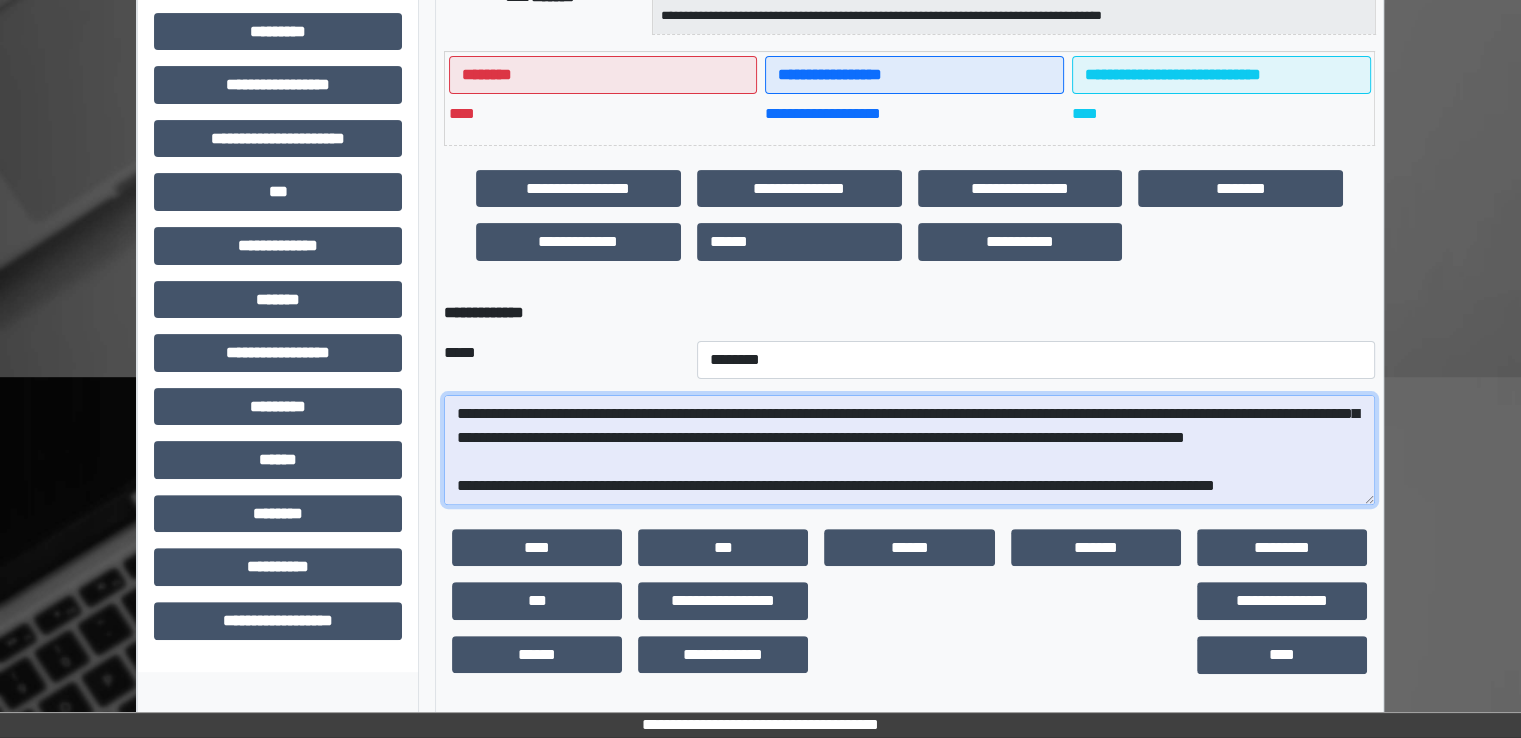 scroll, scrollTop: 456, scrollLeft: 0, axis: vertical 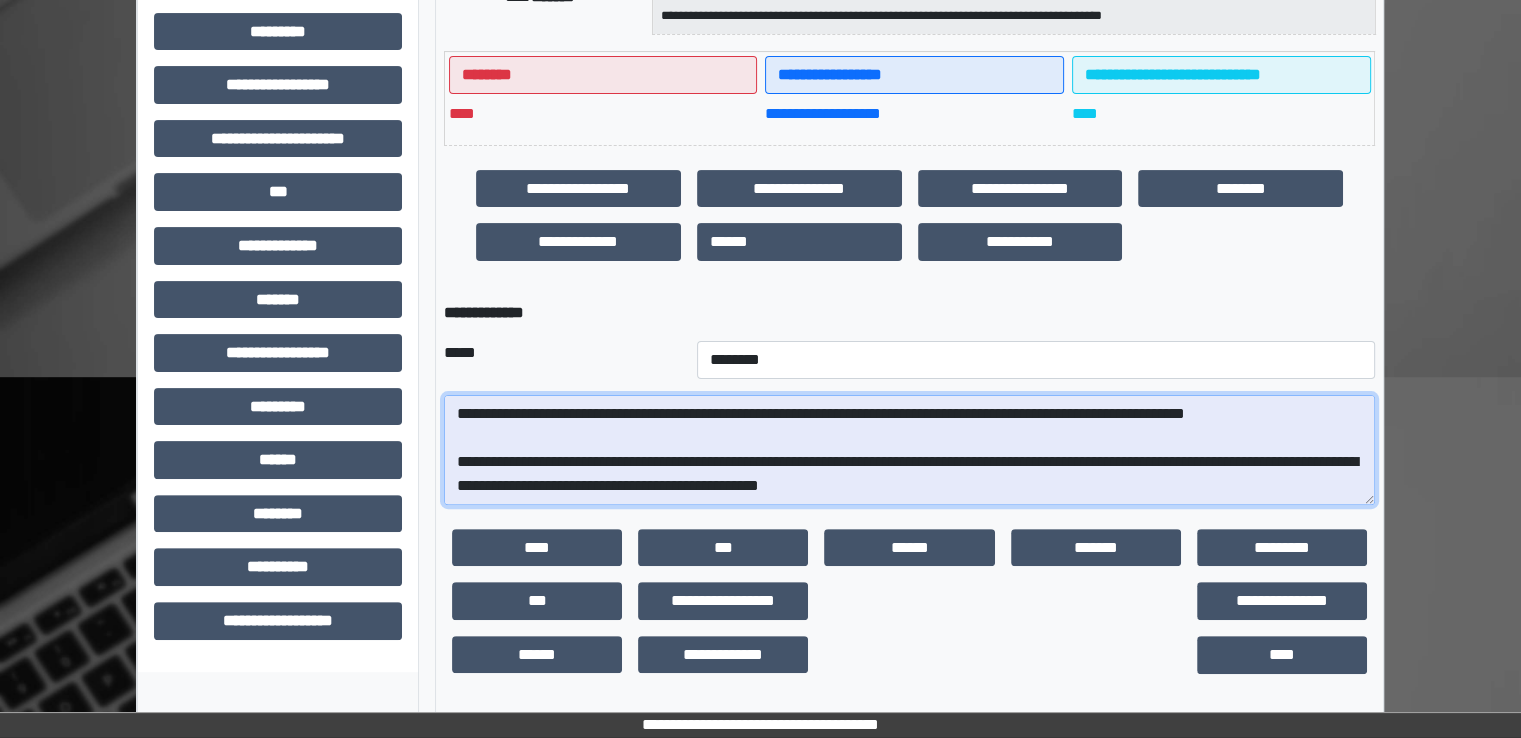 drag, startPoint x: 1026, startPoint y: 489, endPoint x: 743, endPoint y: 488, distance: 283.00177 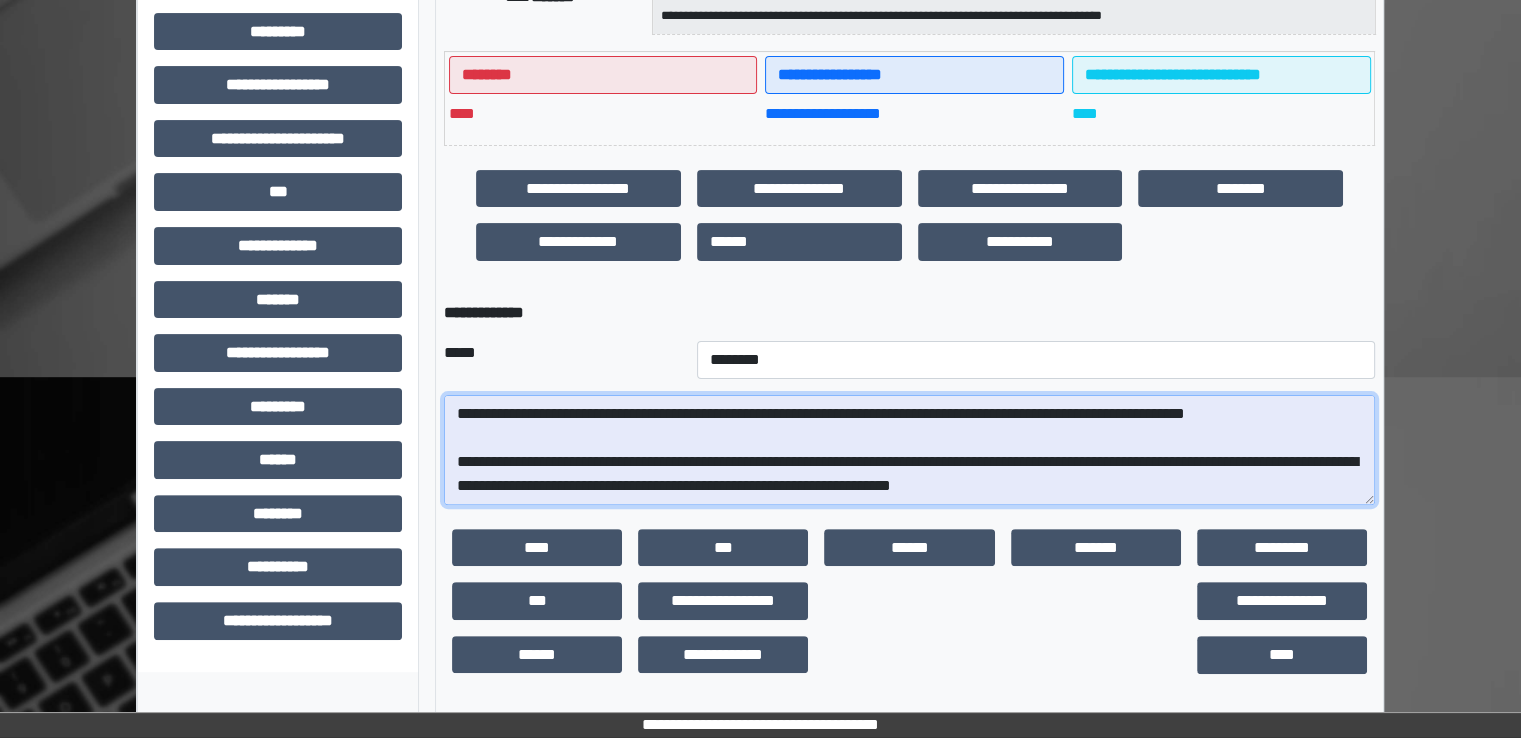 scroll, scrollTop: 504, scrollLeft: 0, axis: vertical 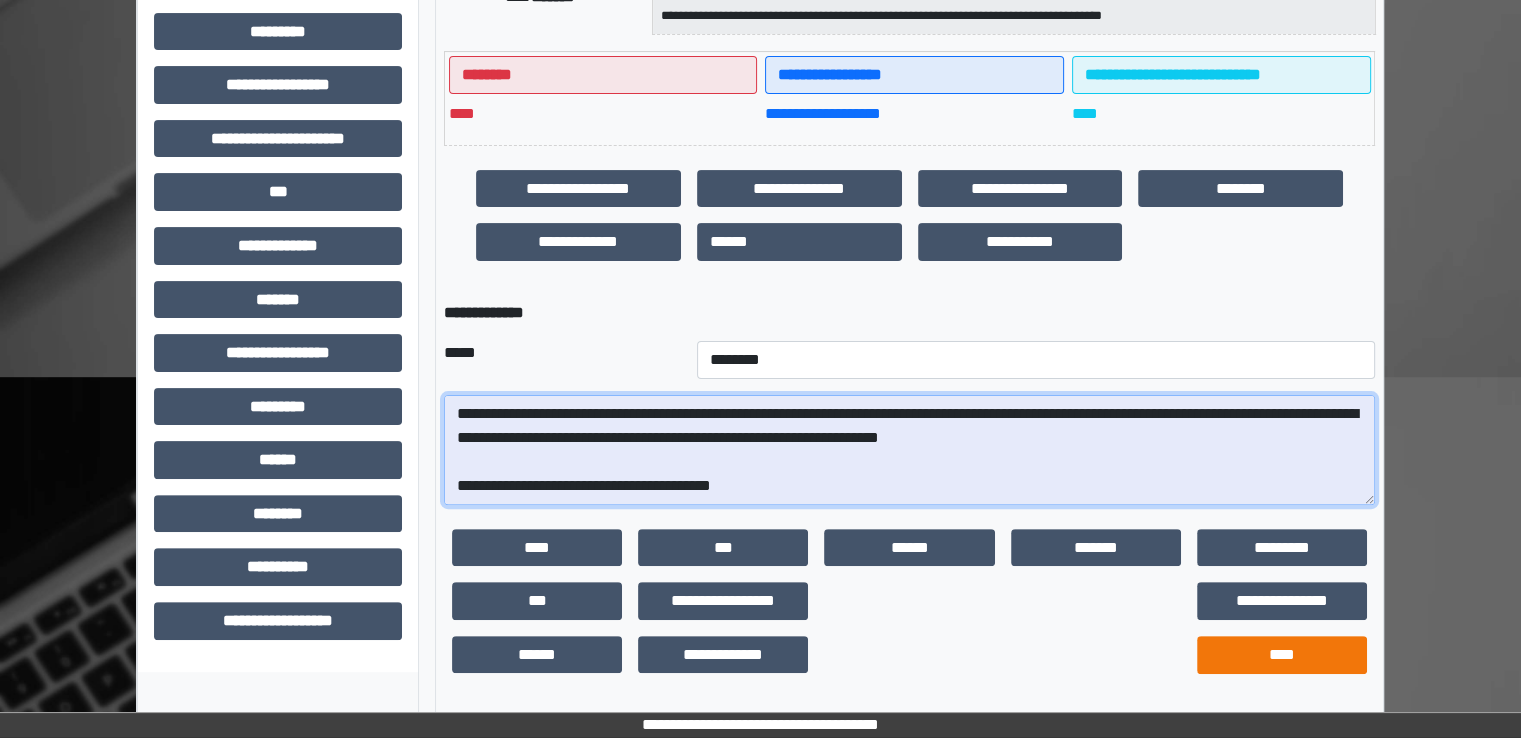 type on "**********" 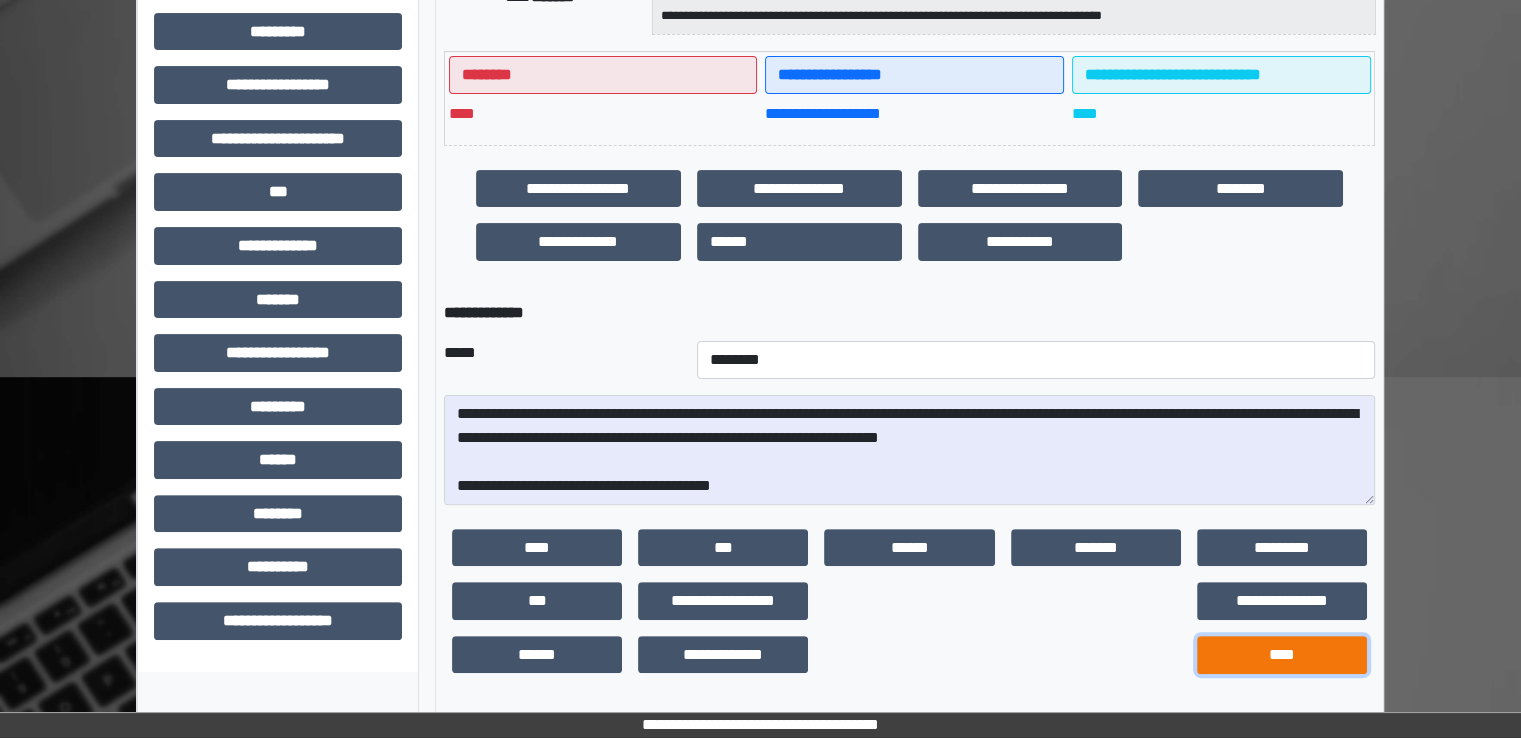 click on "****" at bounding box center [1282, 655] 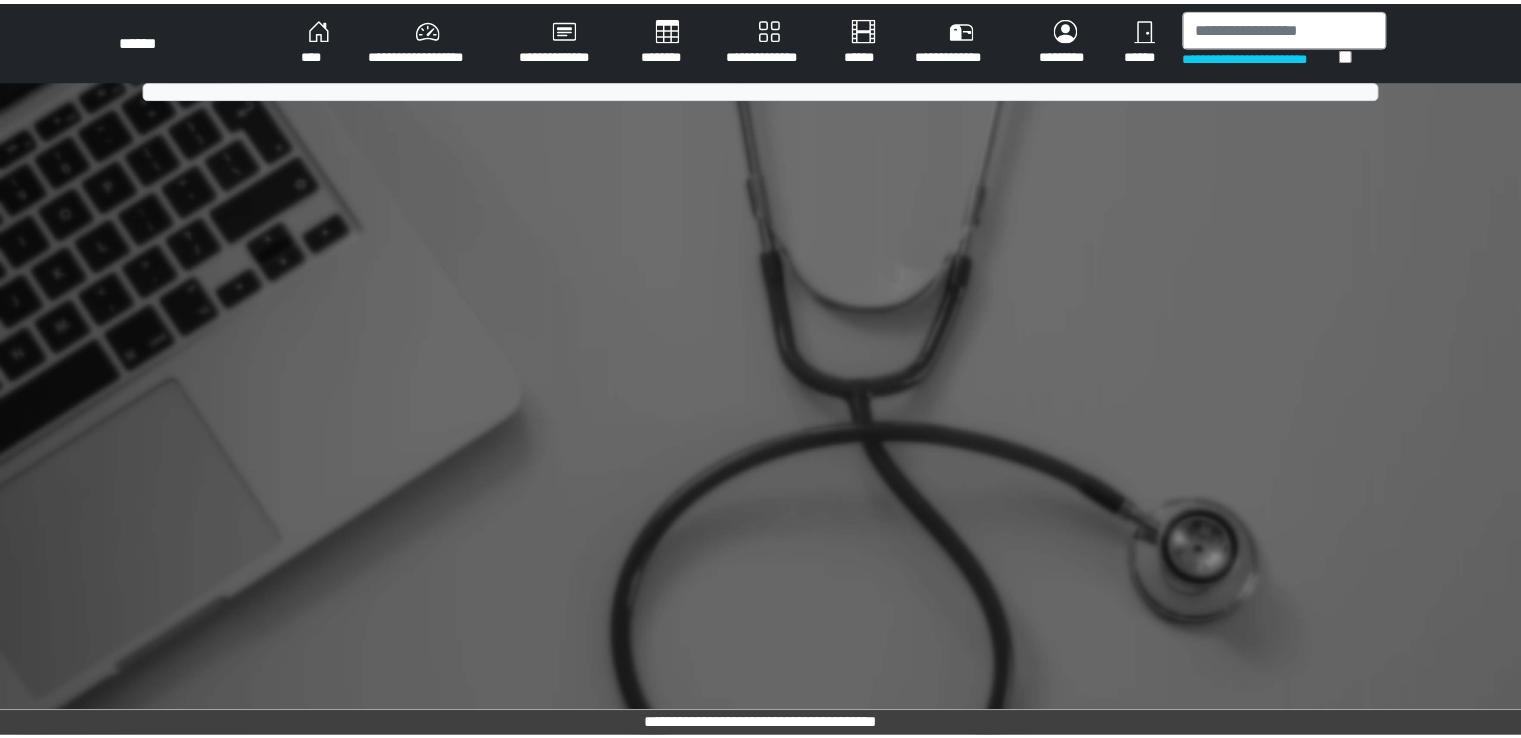 scroll, scrollTop: 0, scrollLeft: 0, axis: both 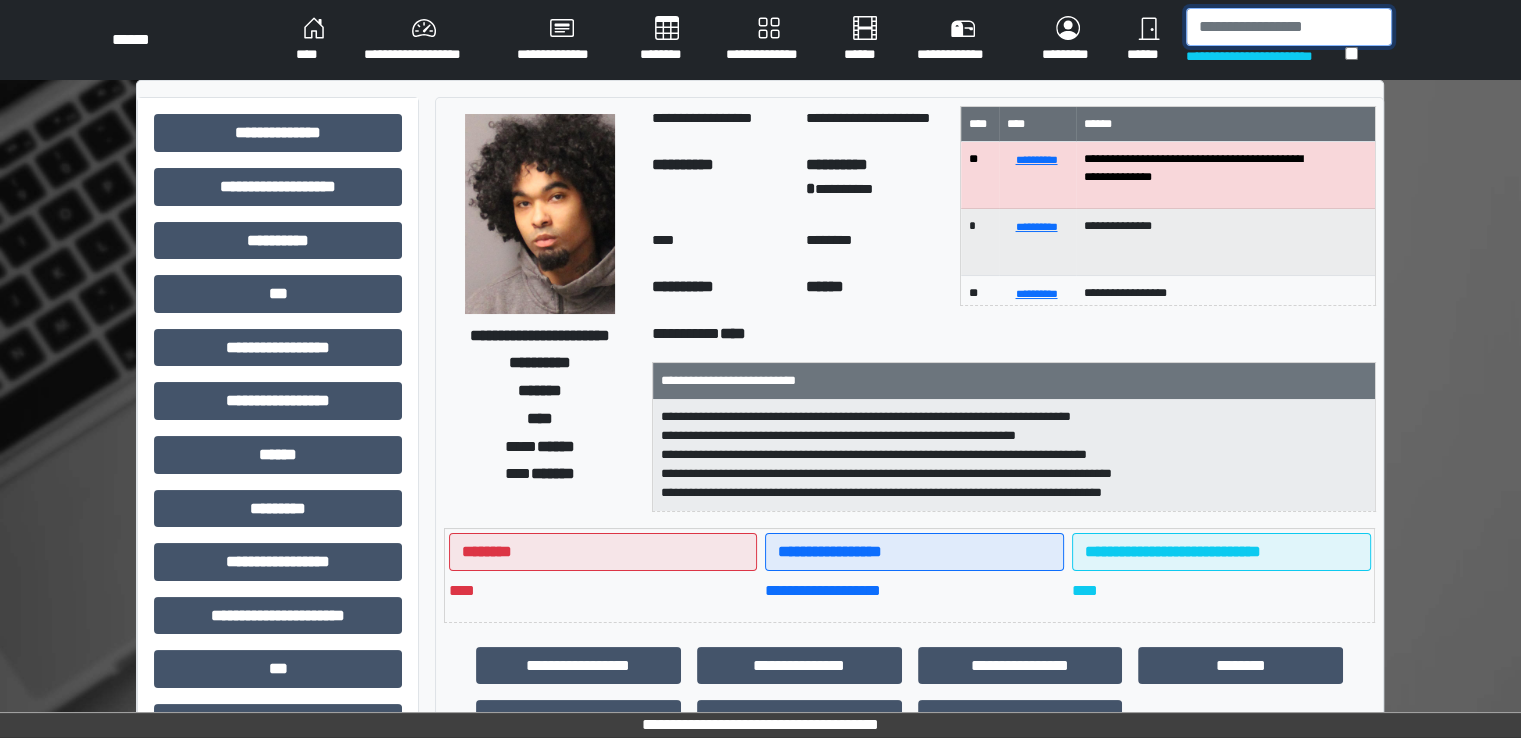 click at bounding box center (1289, 27) 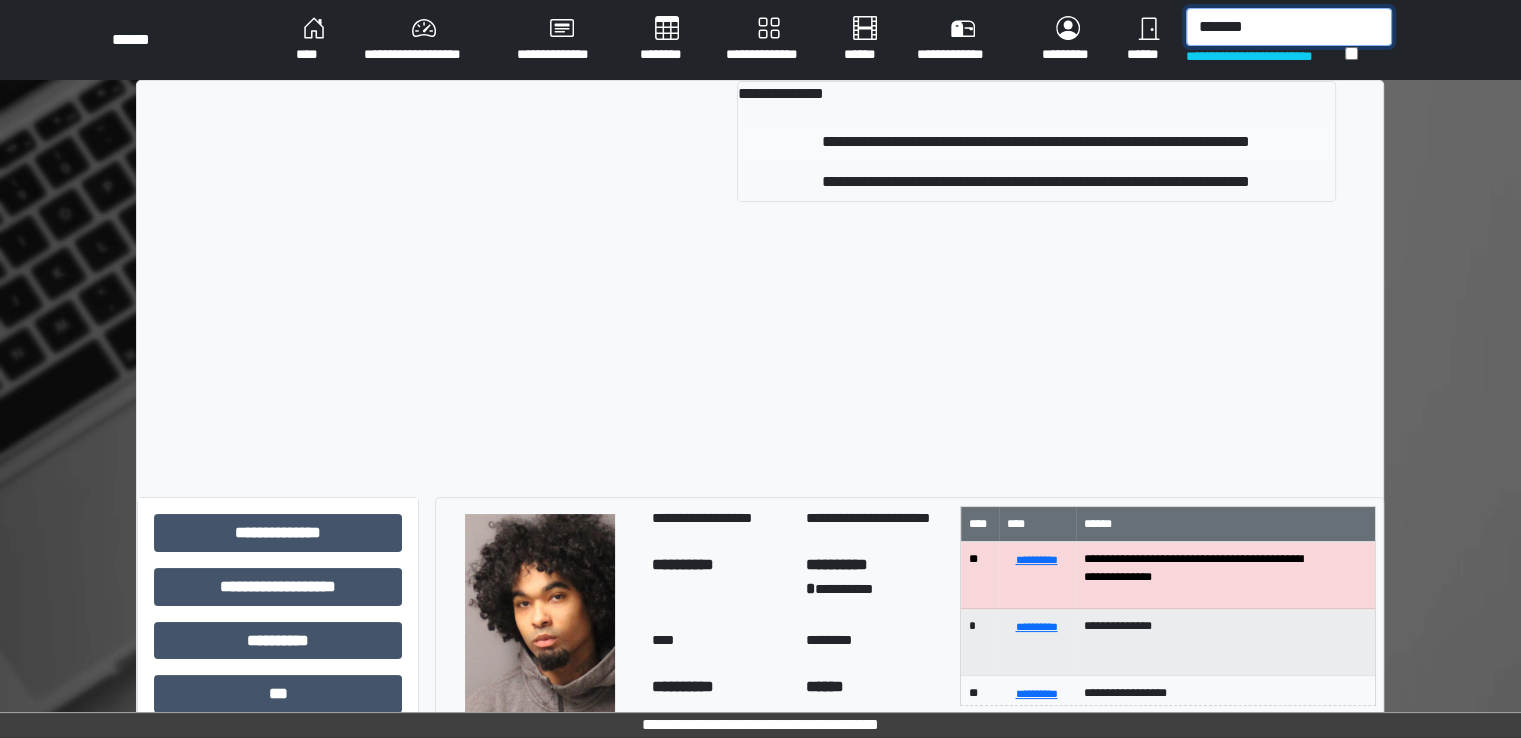 type on "*******" 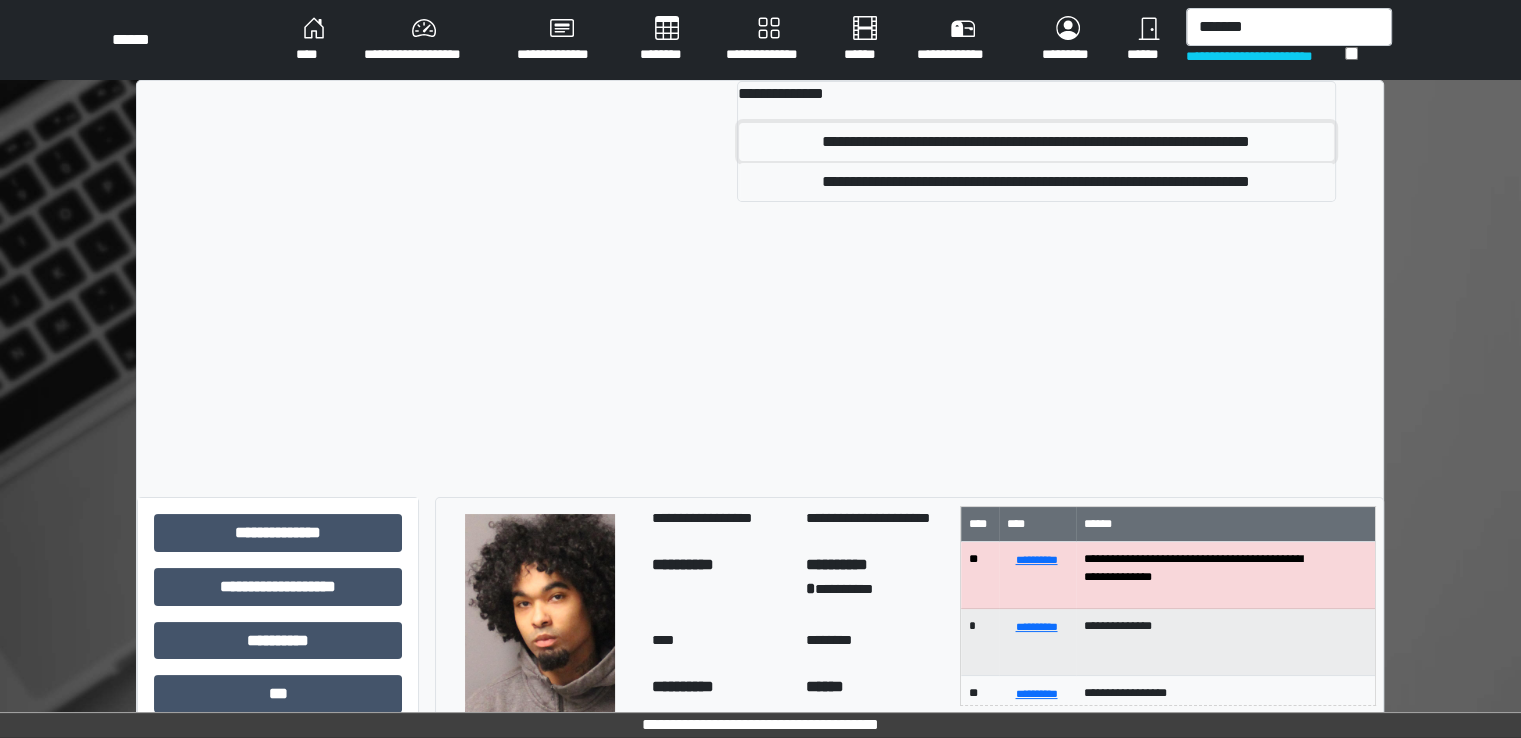 click on "**********" at bounding box center [1036, 142] 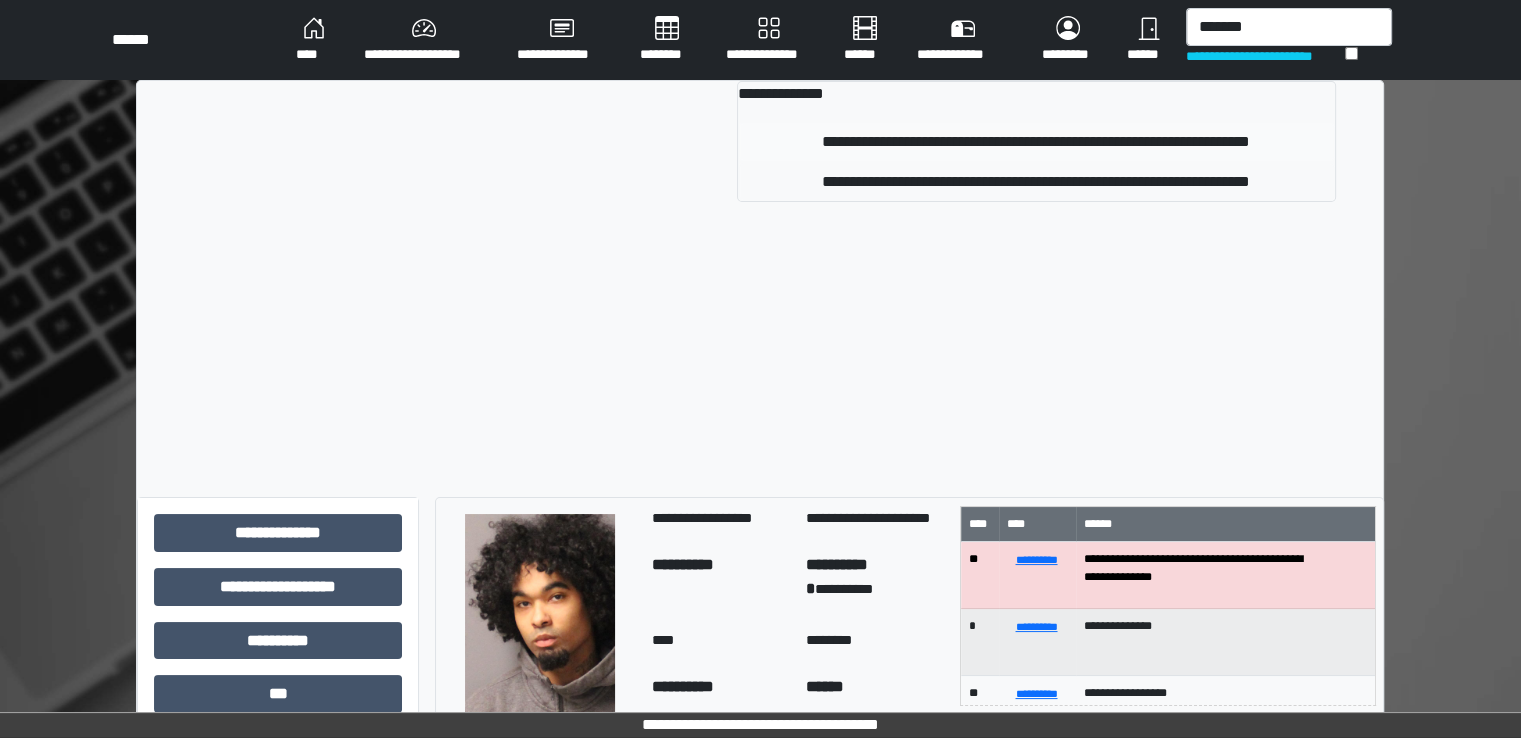 type 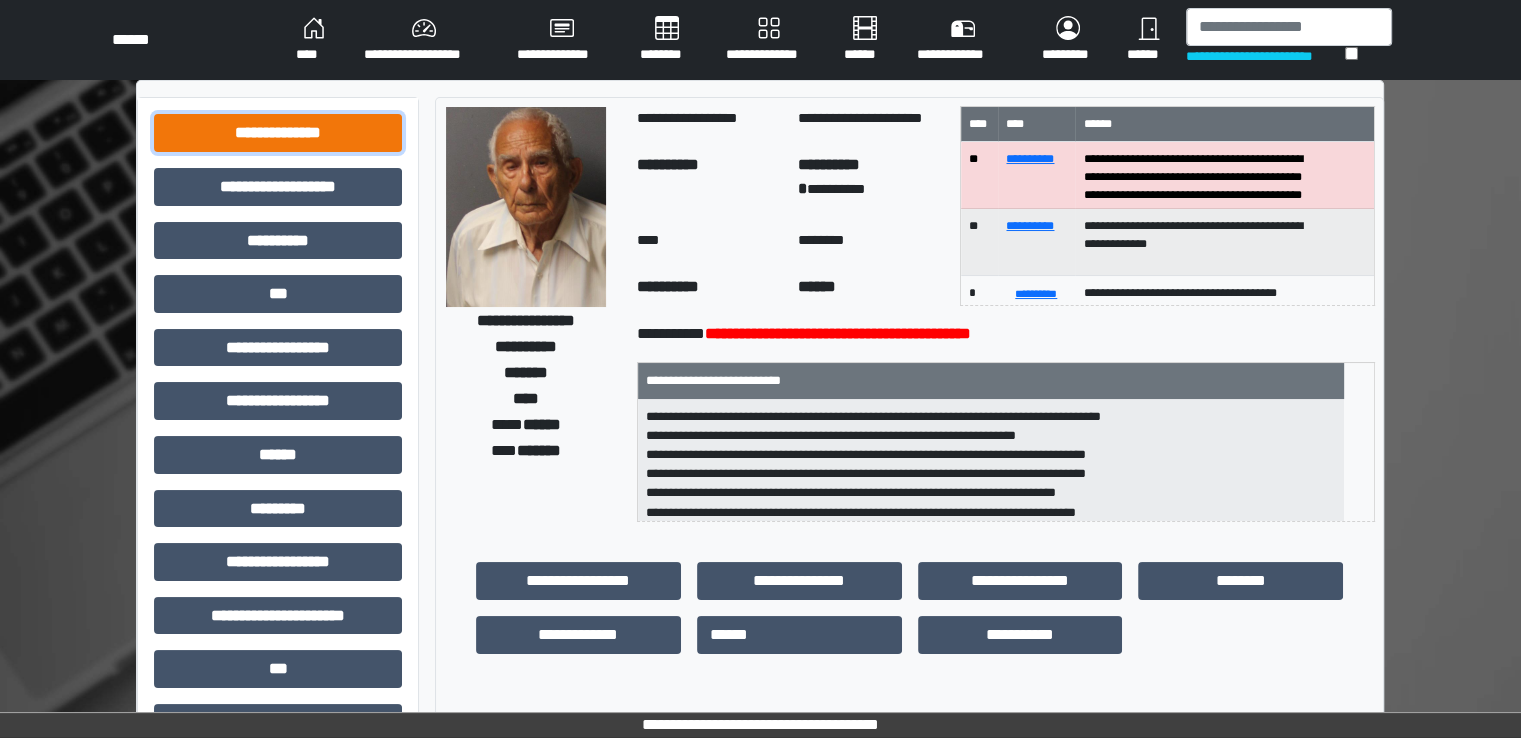 click on "**********" at bounding box center [278, 133] 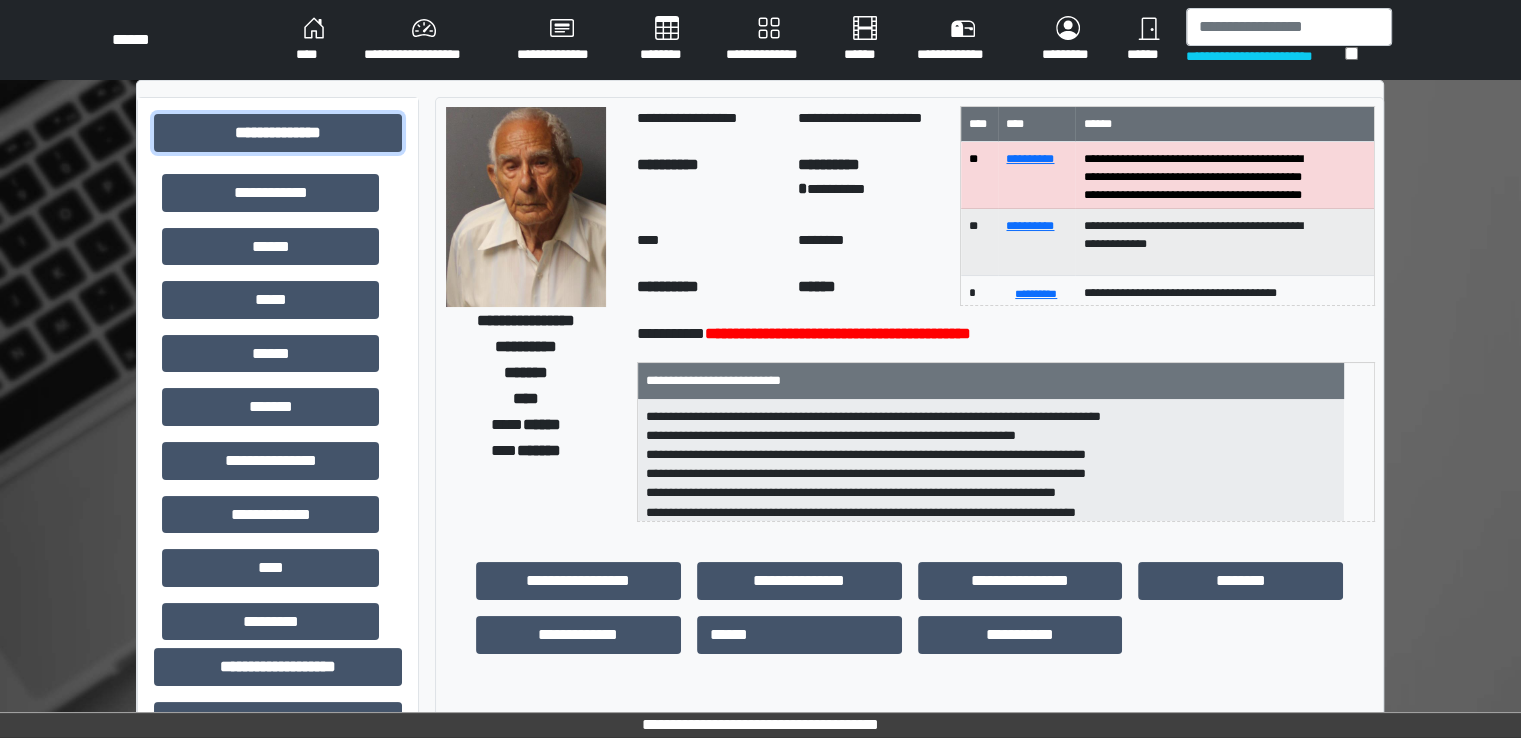 scroll, scrollTop: 292, scrollLeft: 0, axis: vertical 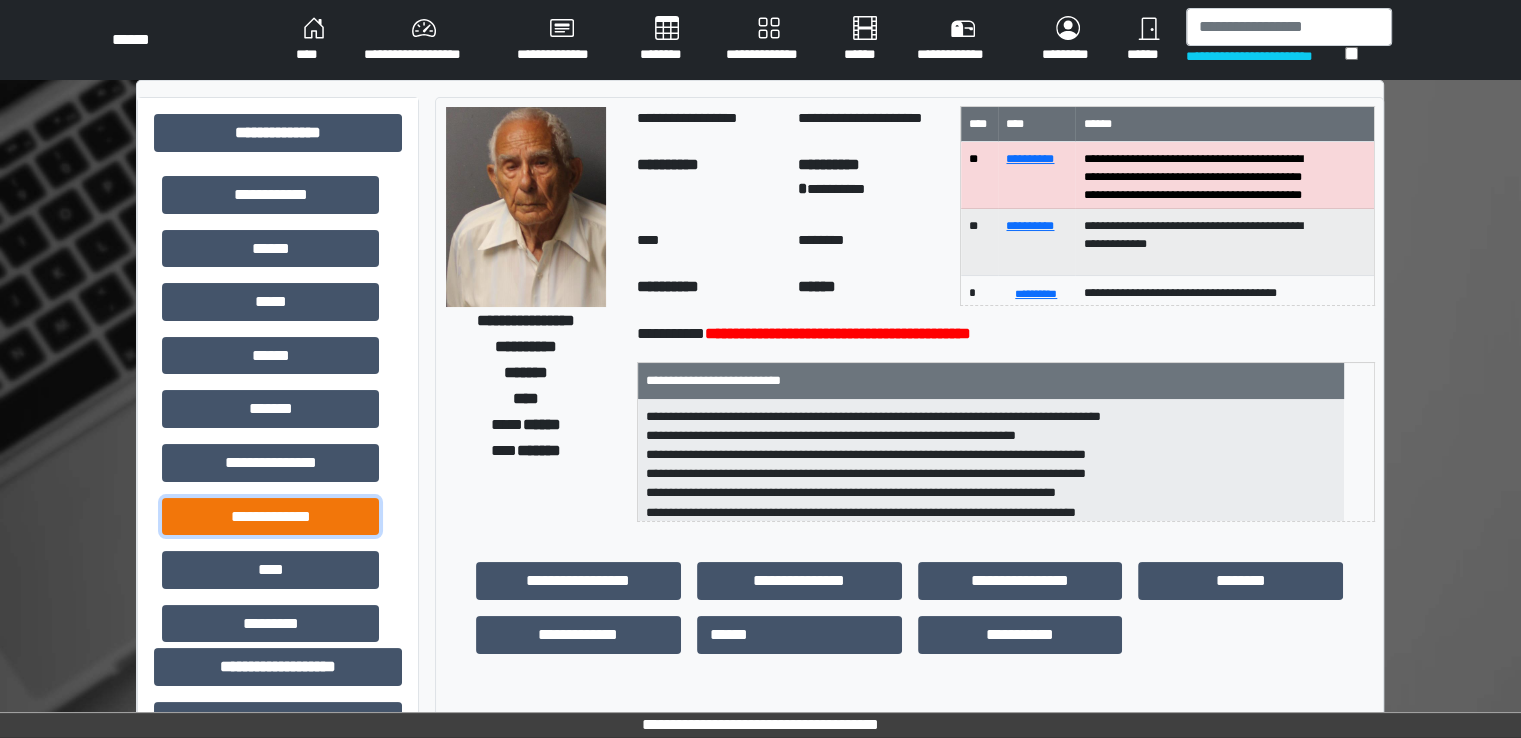 click on "**********" at bounding box center (270, 517) 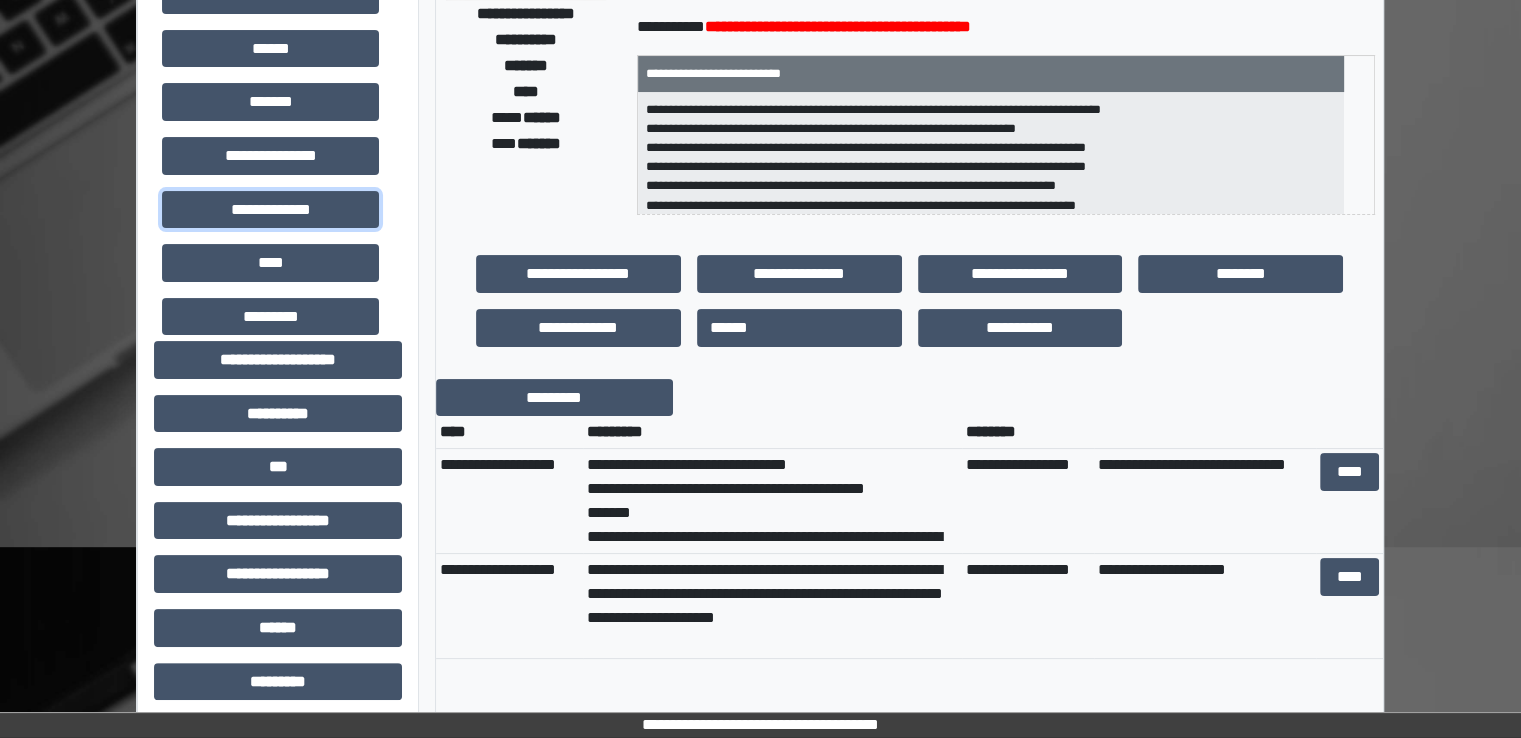 scroll, scrollTop: 308, scrollLeft: 0, axis: vertical 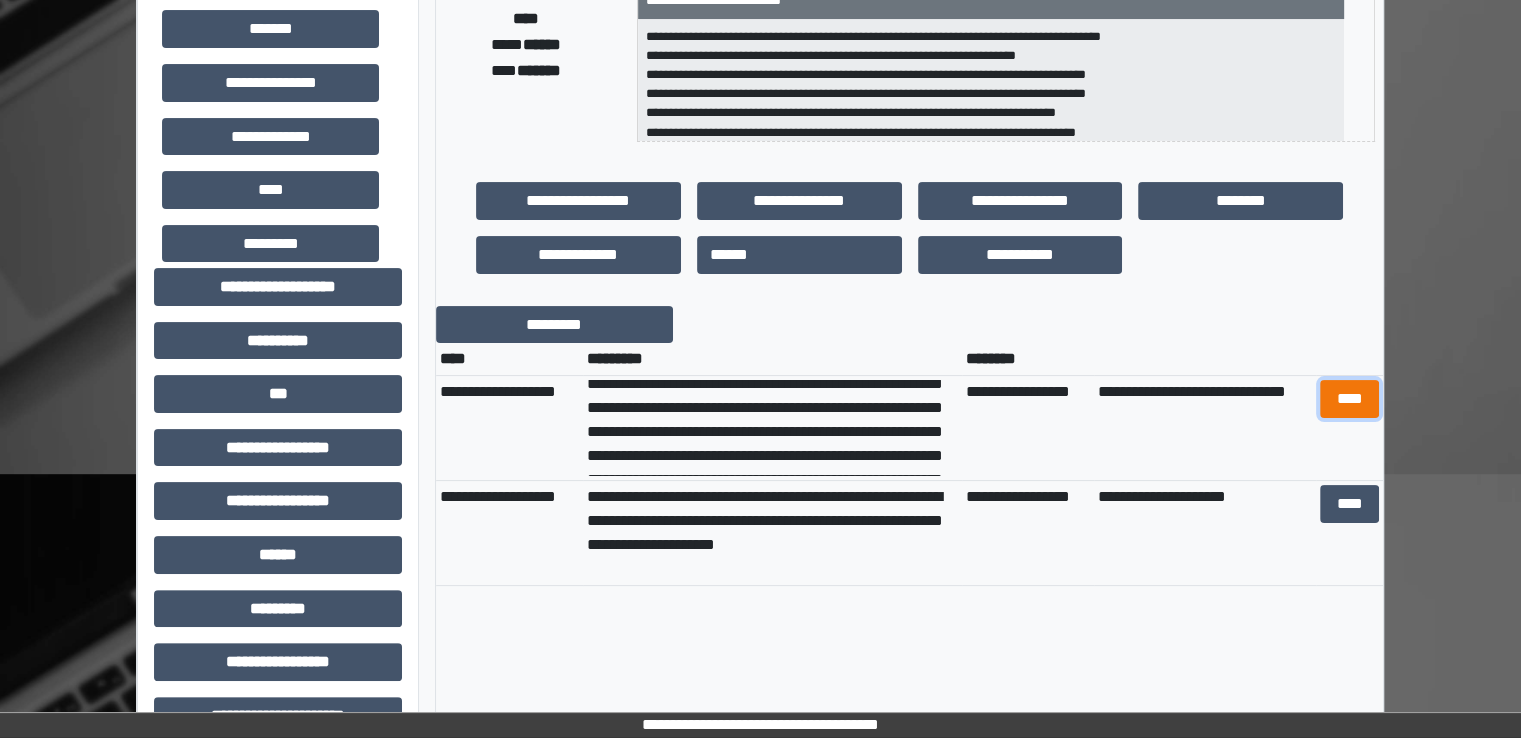 click on "****" at bounding box center [1349, 399] 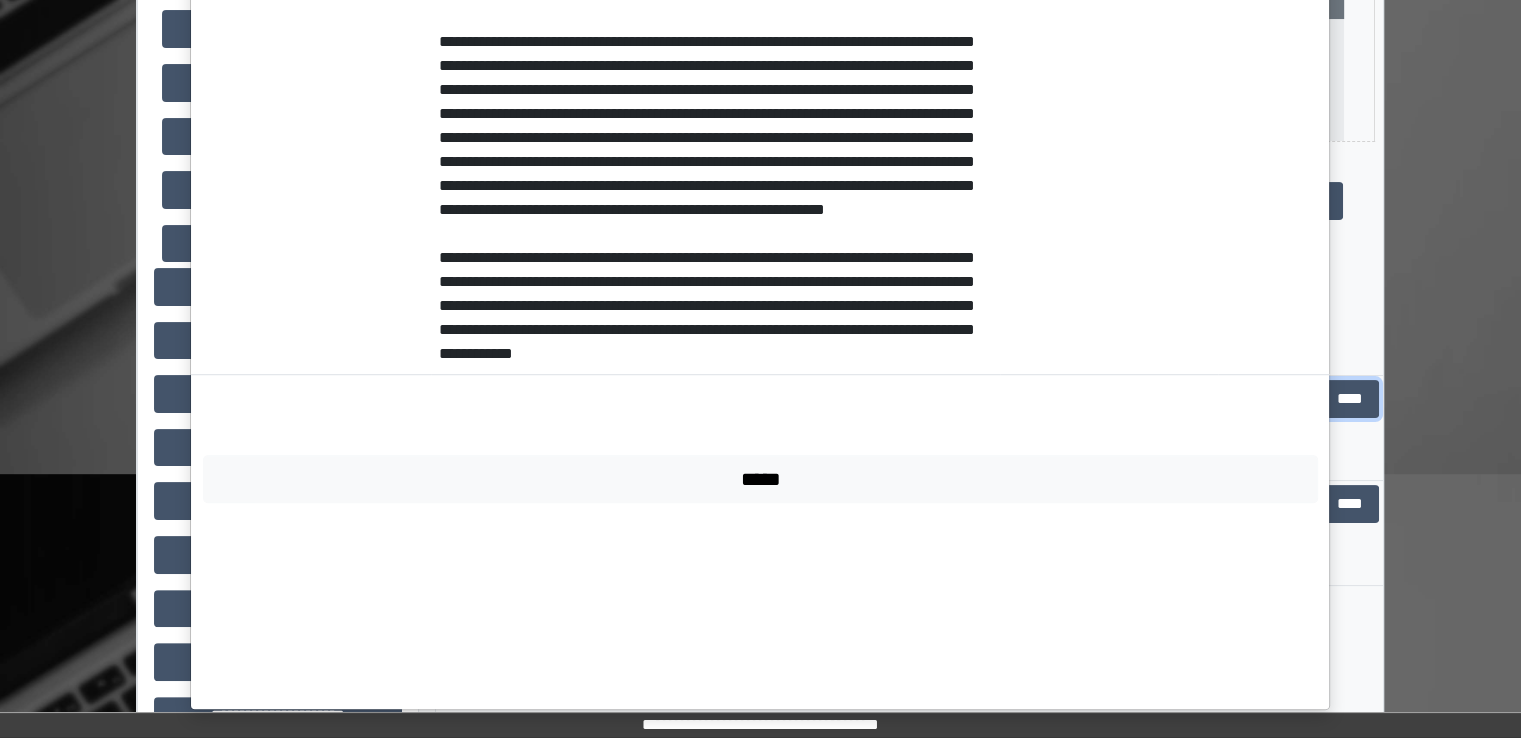 scroll, scrollTop: 1175, scrollLeft: 0, axis: vertical 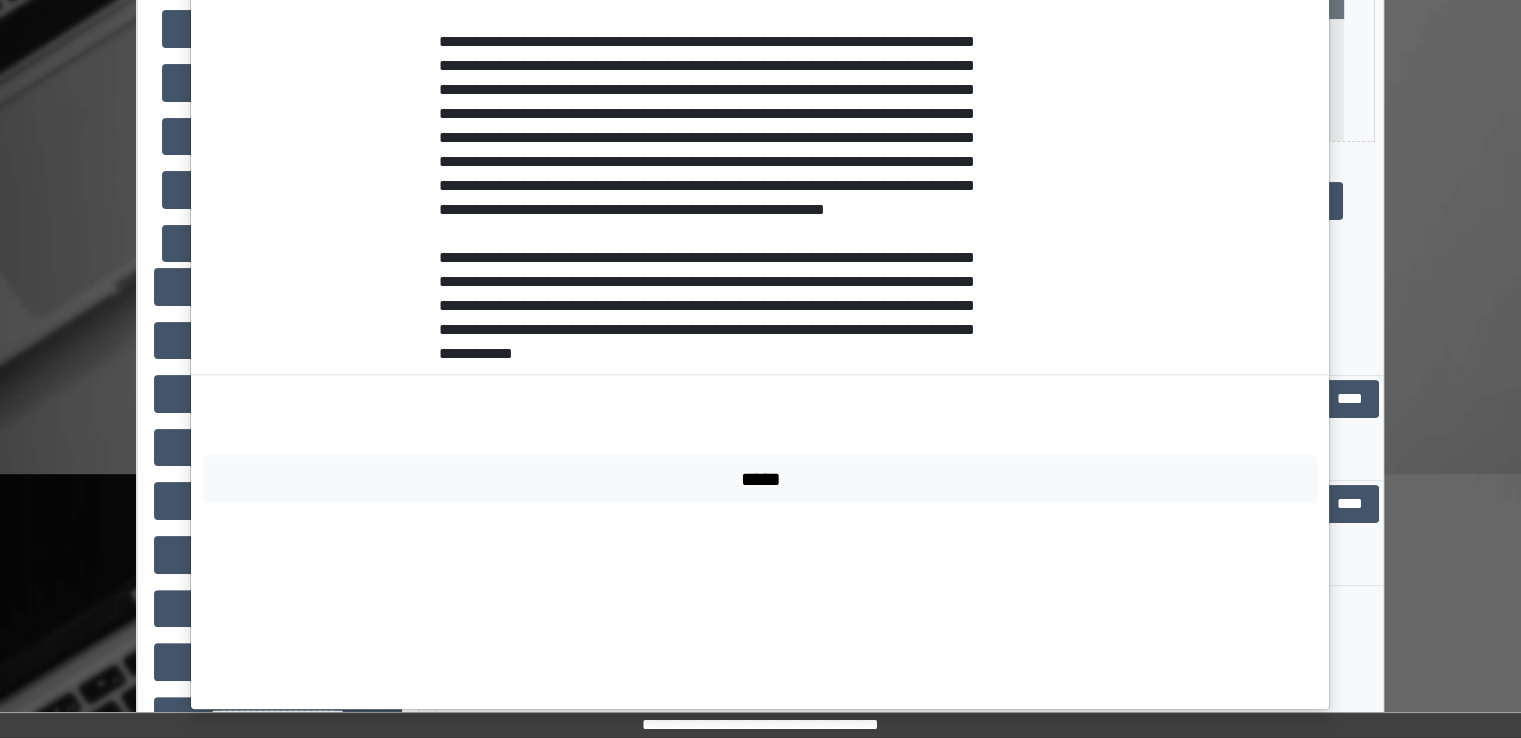 drag, startPoint x: 1008, startPoint y: 517, endPoint x: 882, endPoint y: 354, distance: 206.02185 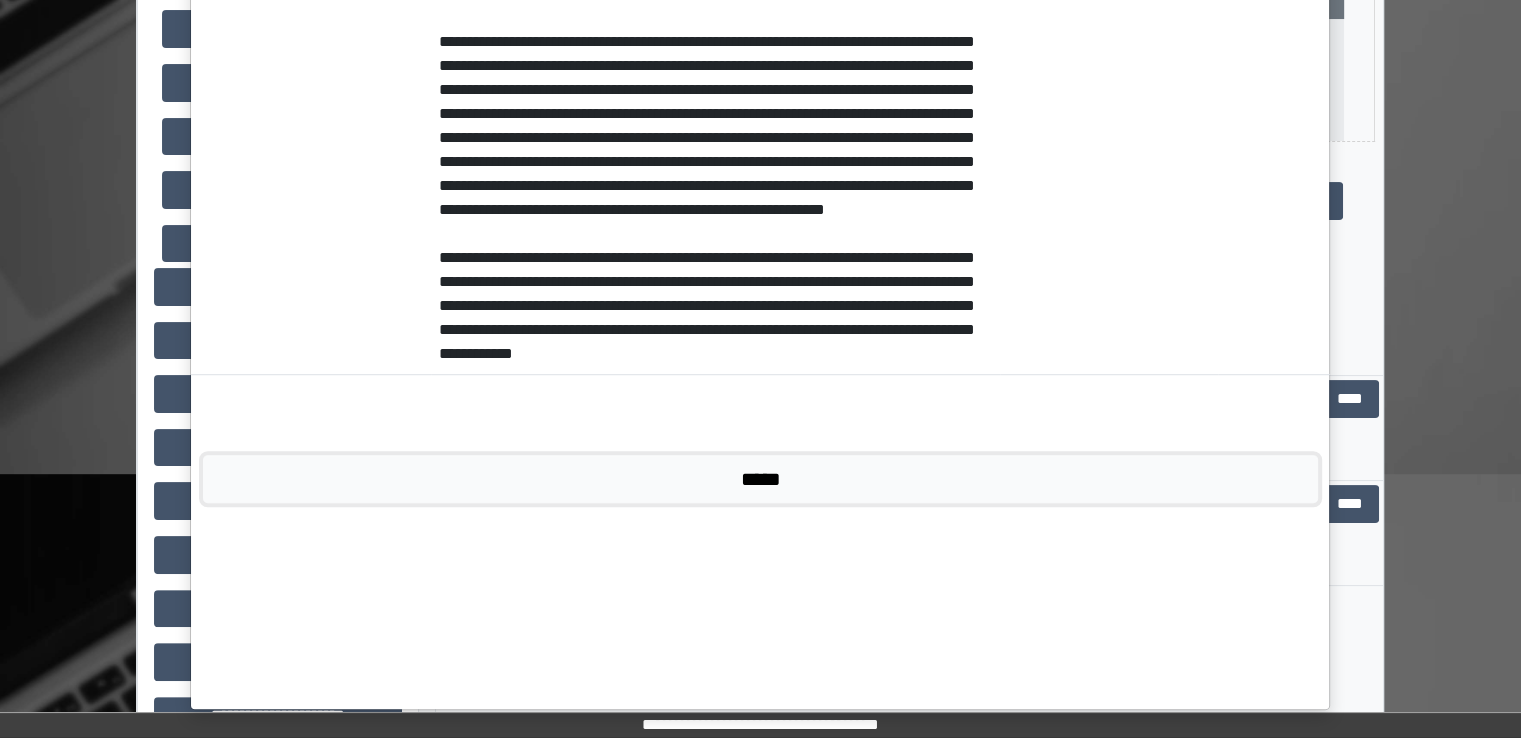 click on "*****" at bounding box center (760, 479) 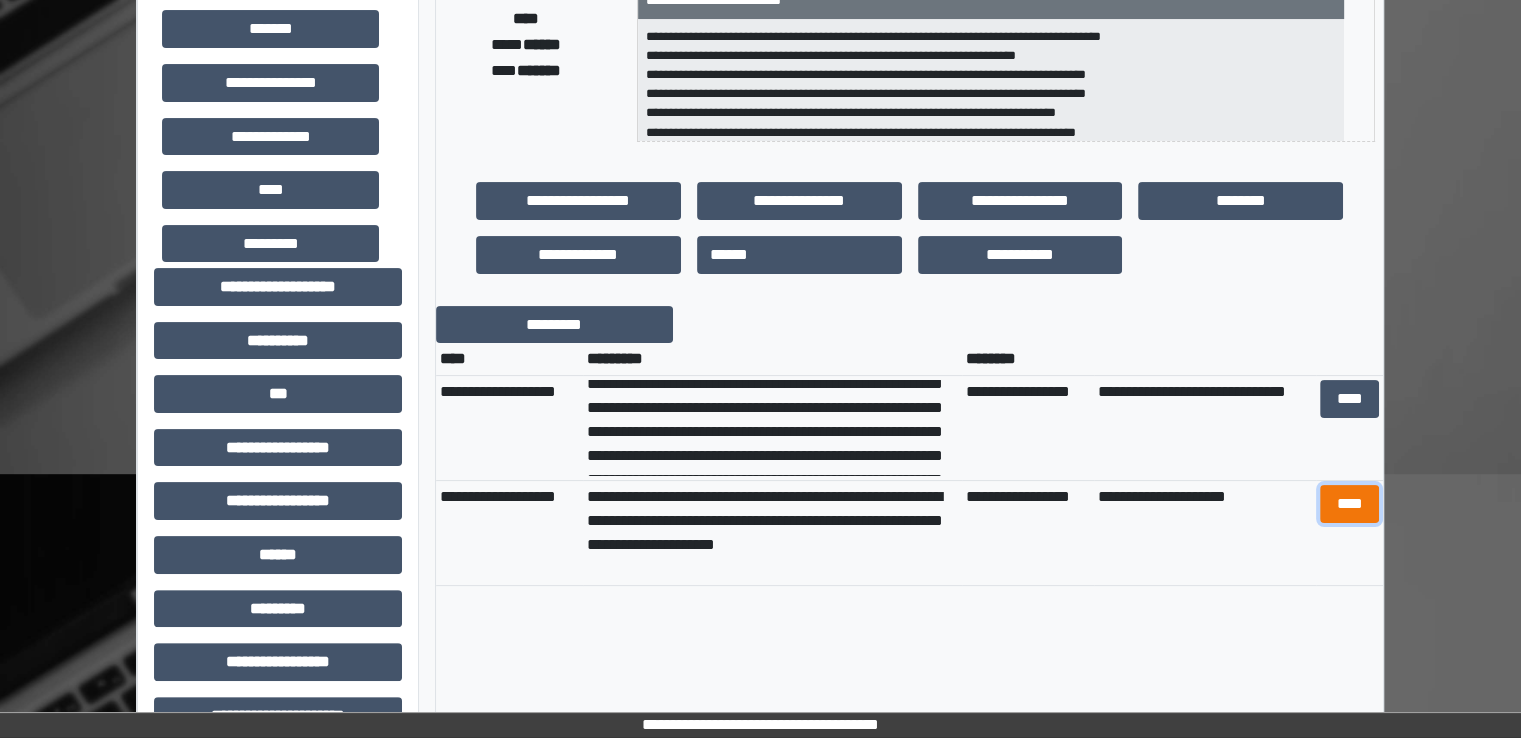 click on "****" at bounding box center (1349, 504) 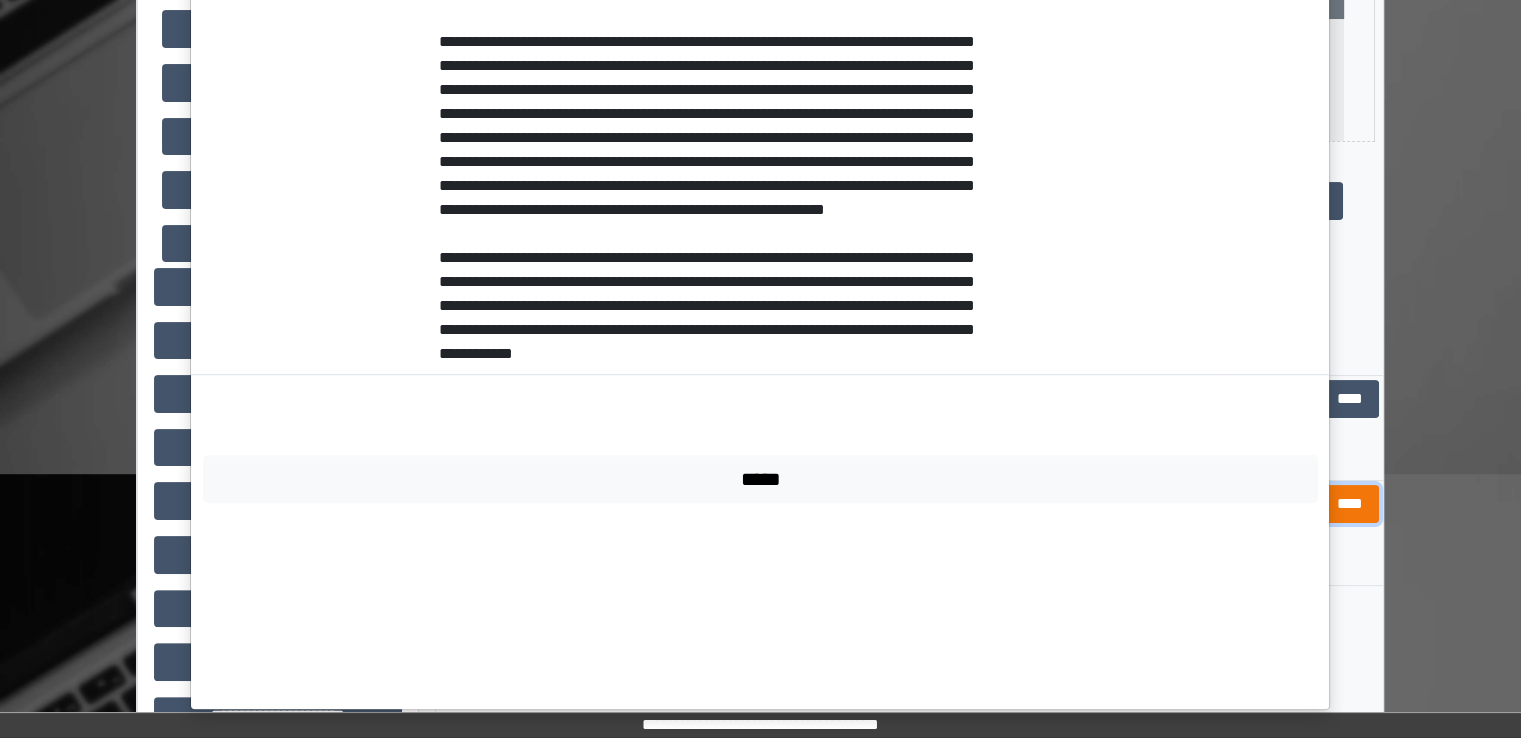 scroll, scrollTop: 0, scrollLeft: 0, axis: both 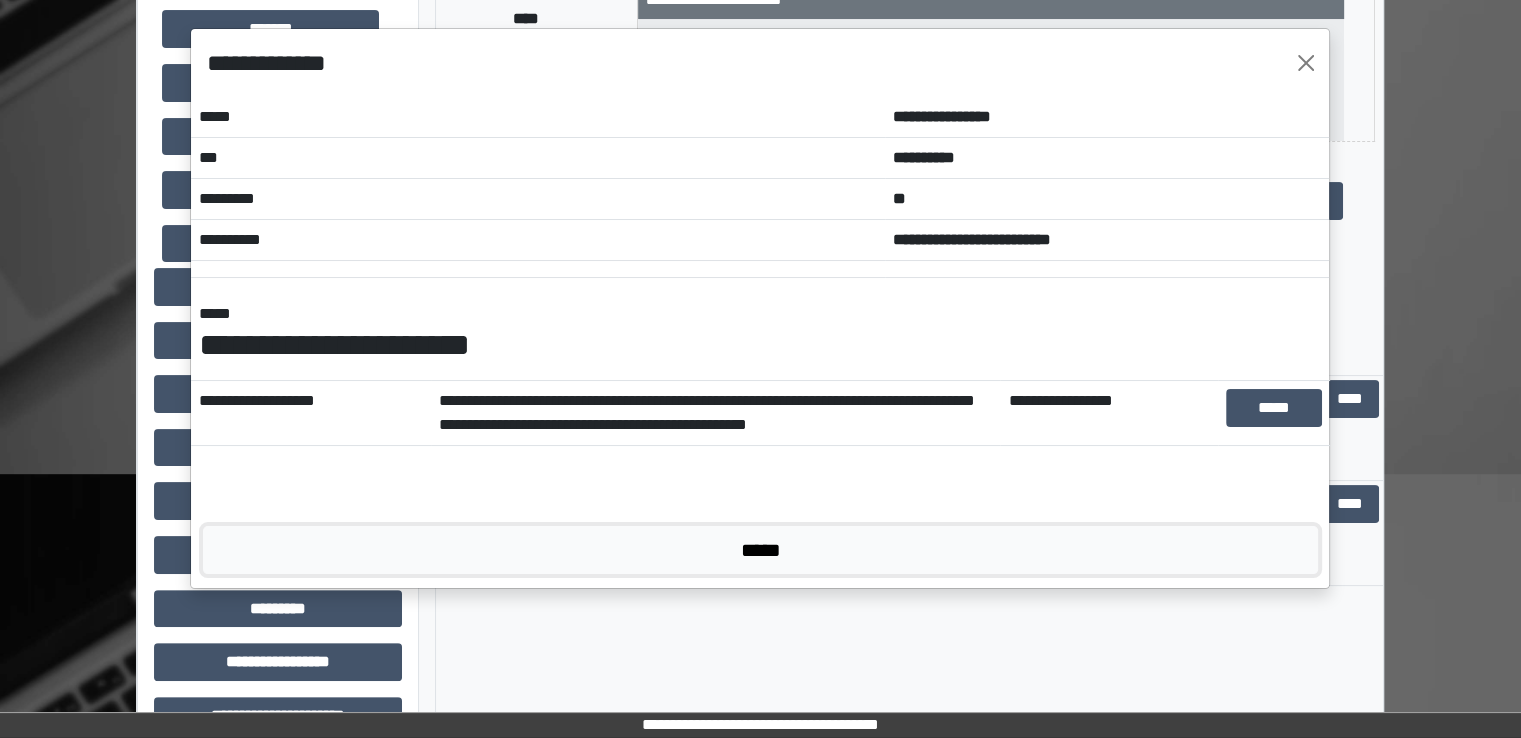 click on "*****" at bounding box center [760, 550] 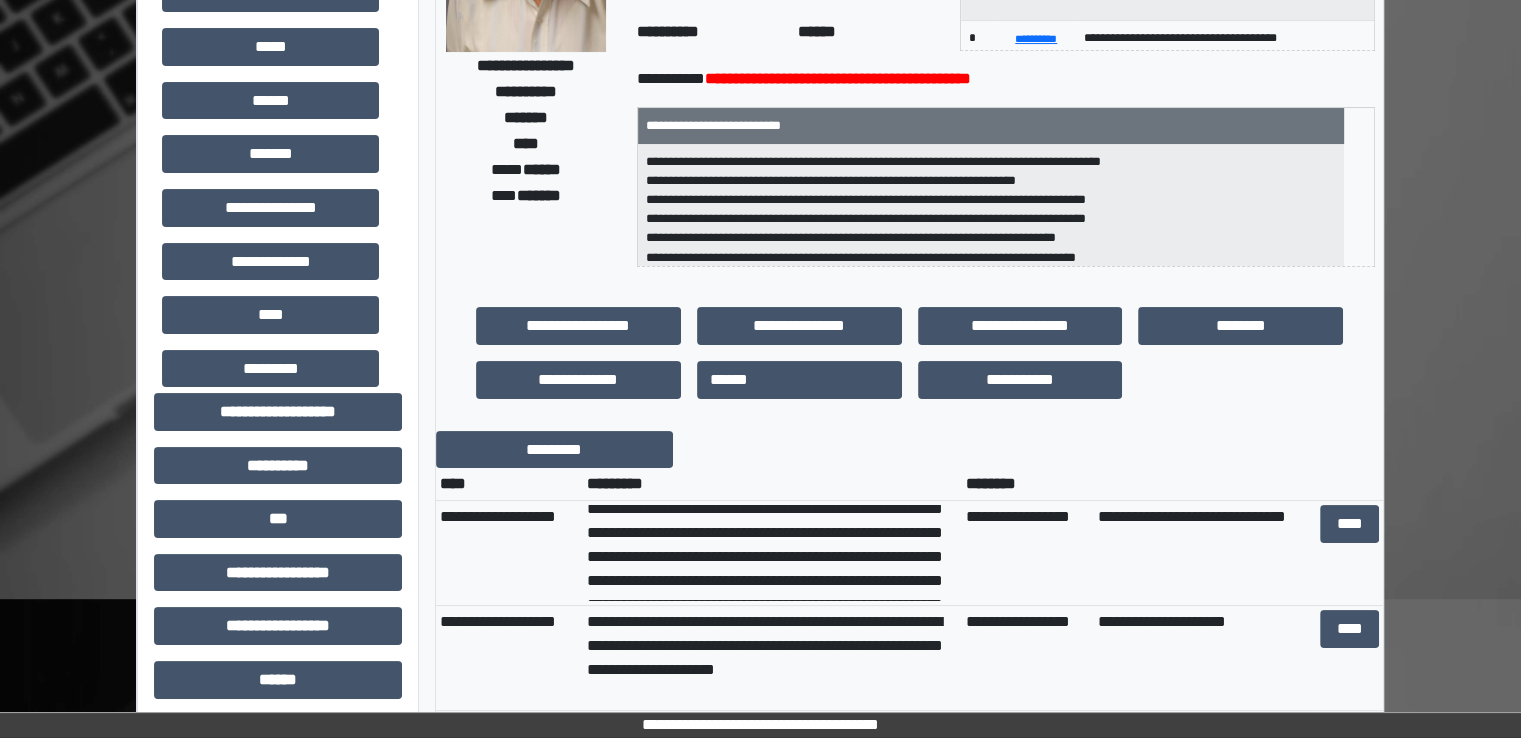 scroll, scrollTop: 256, scrollLeft: 0, axis: vertical 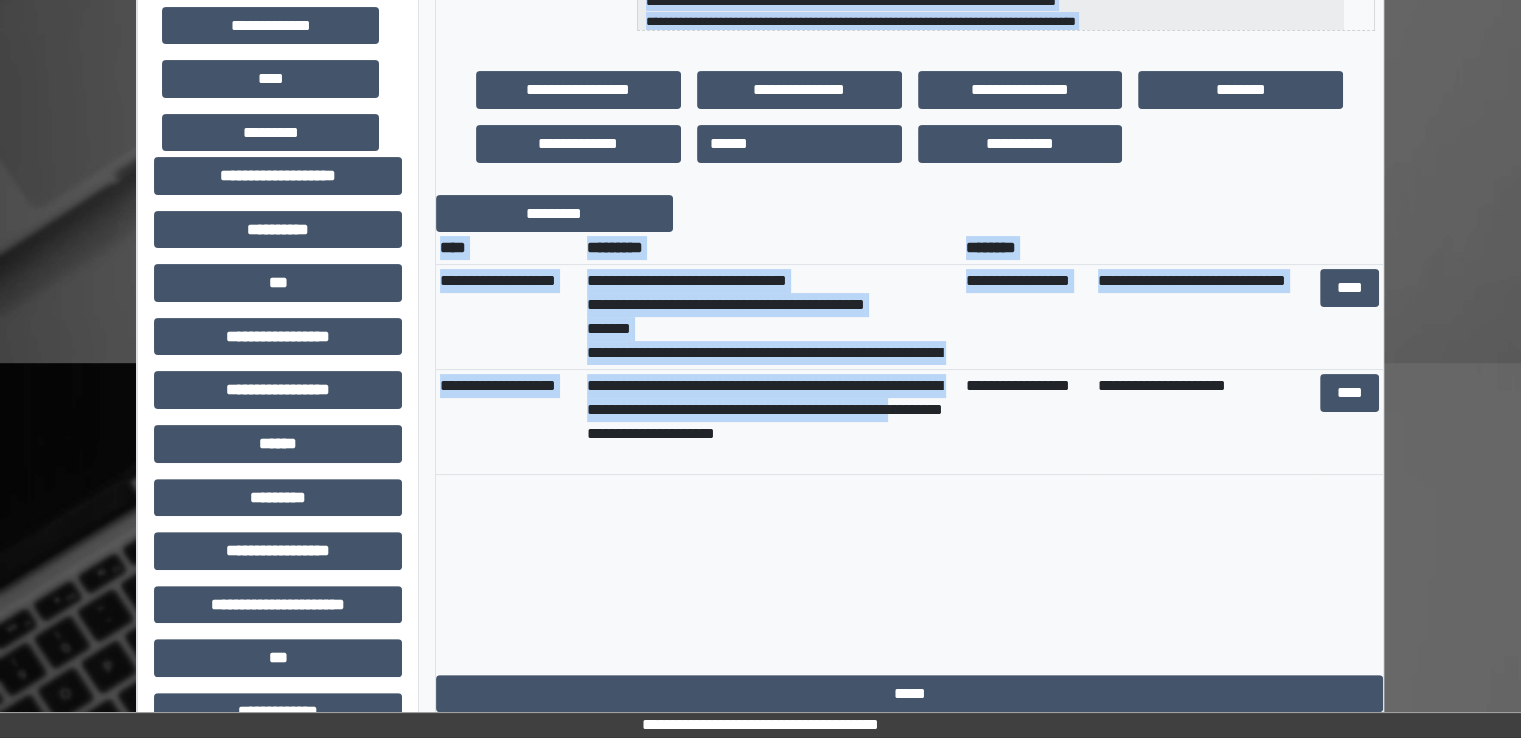 drag, startPoint x: 665, startPoint y: 433, endPoint x: 779, endPoint y: 4, distance: 443.8885 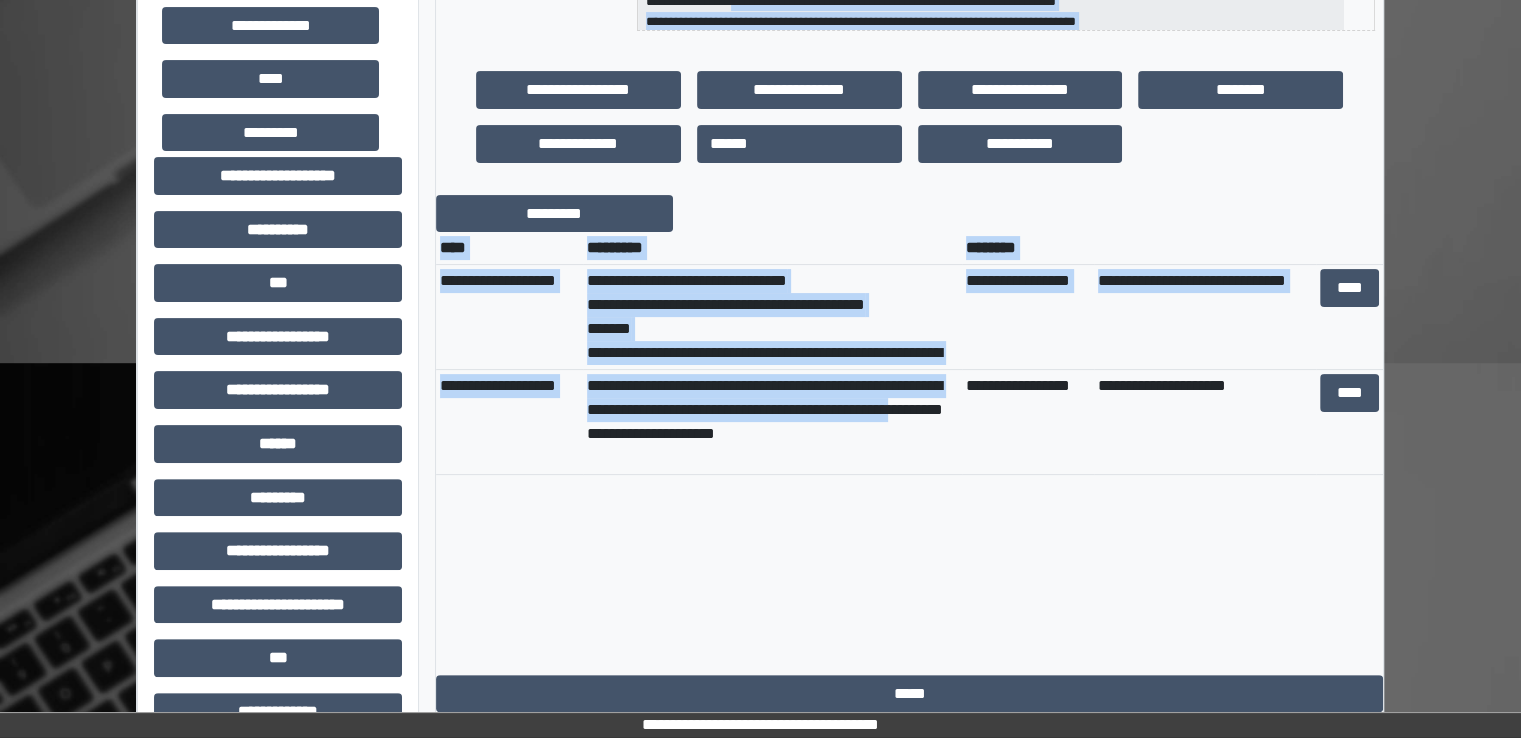 click at bounding box center (909, 47) 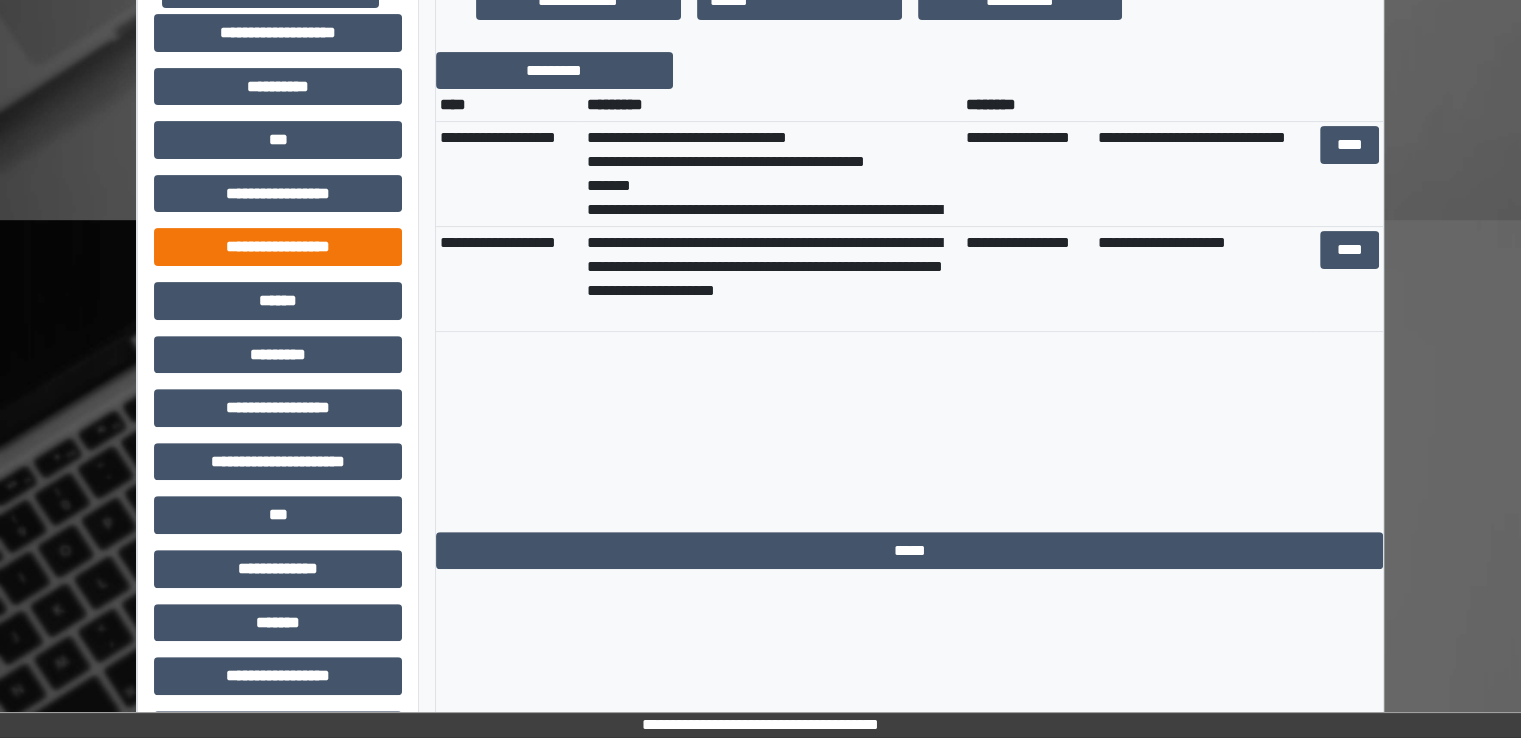 scroll, scrollTop: 635, scrollLeft: 0, axis: vertical 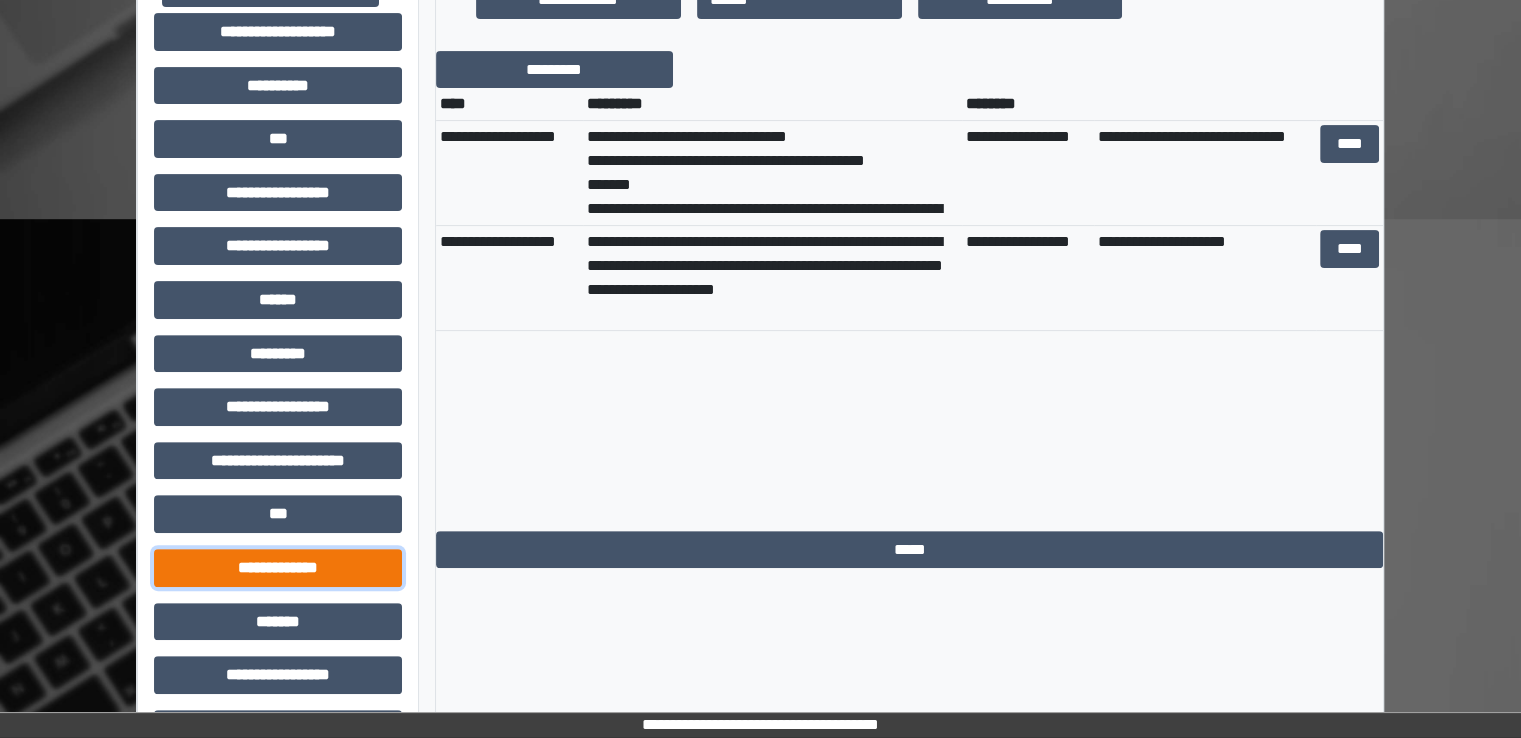 click on "**********" at bounding box center [278, 568] 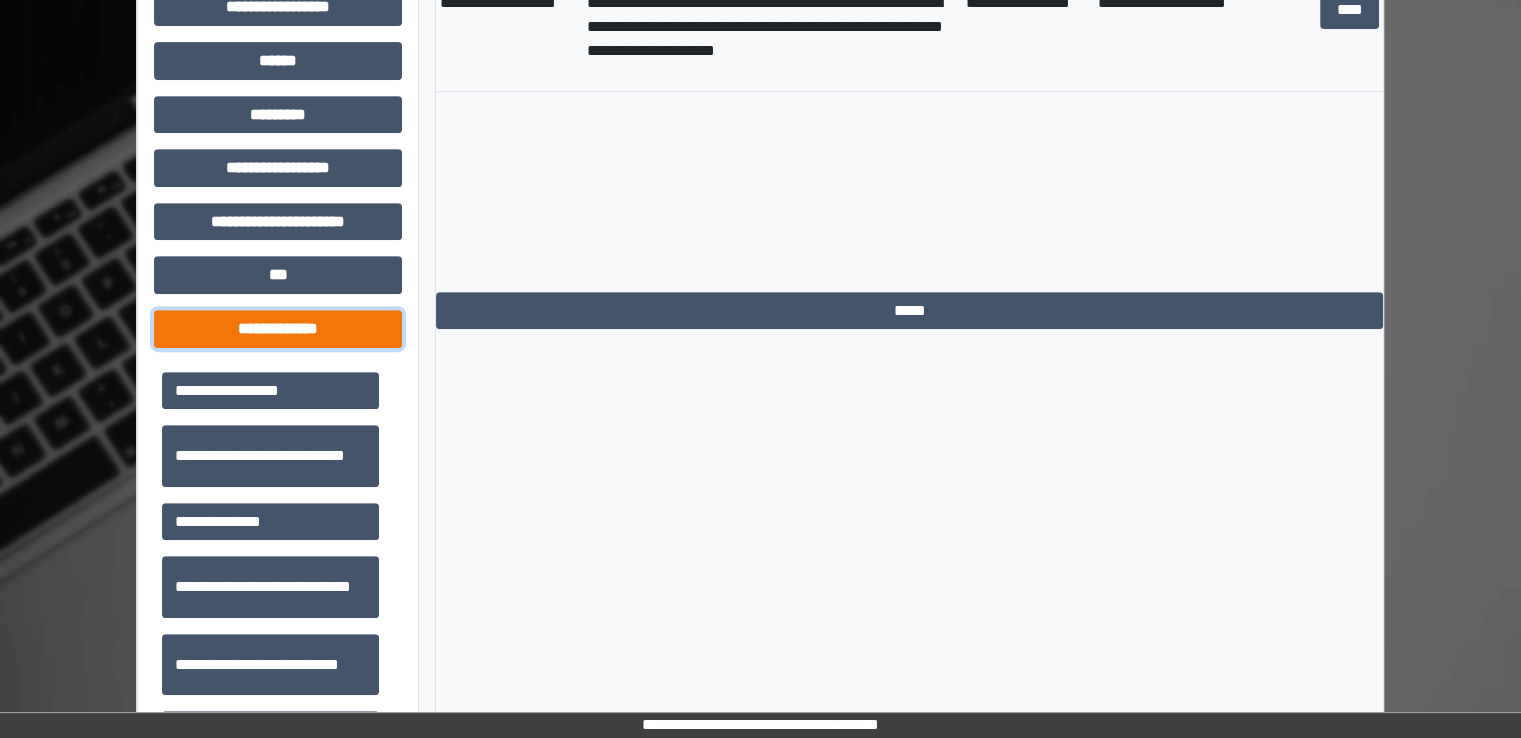 scroll, scrollTop: 894, scrollLeft: 0, axis: vertical 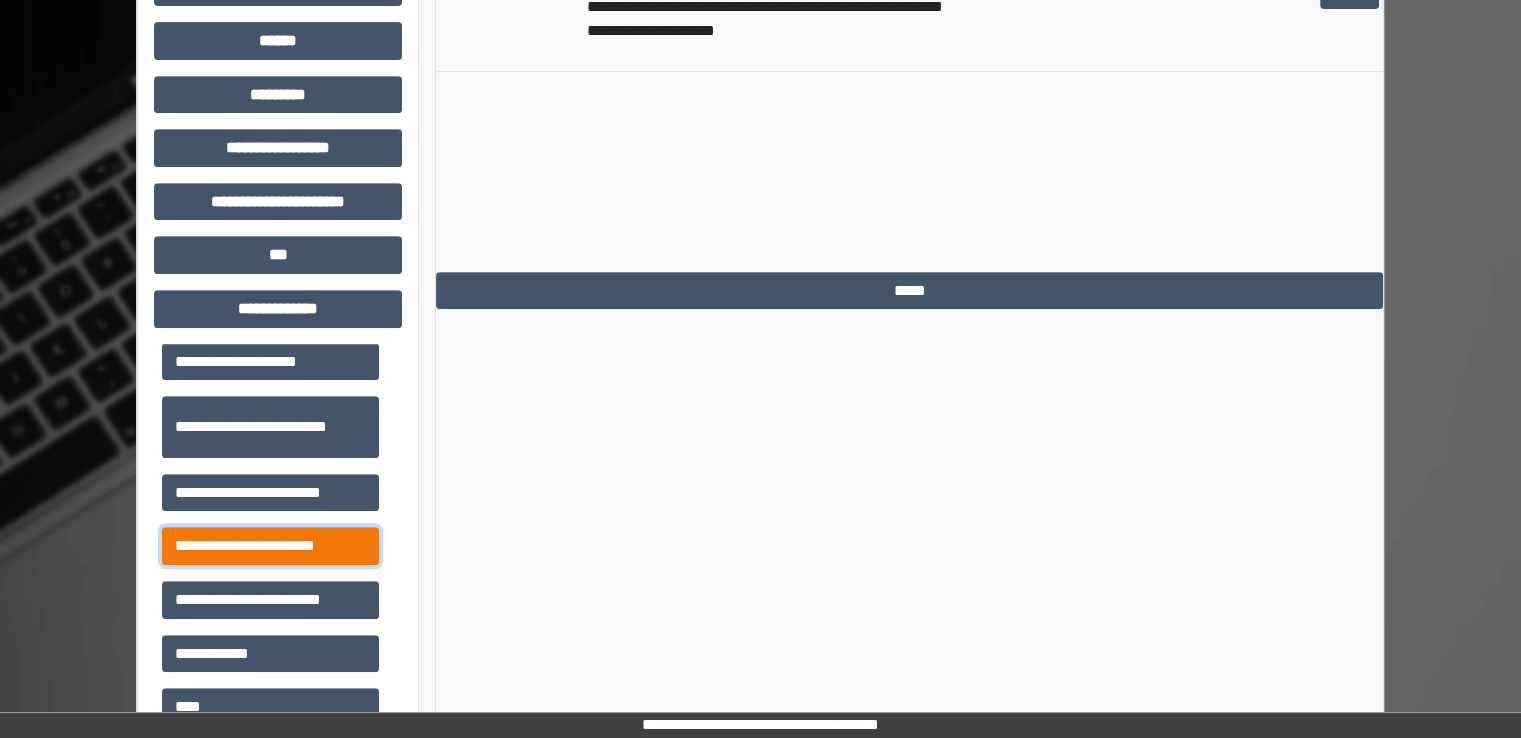 click on "**********" at bounding box center (270, 546) 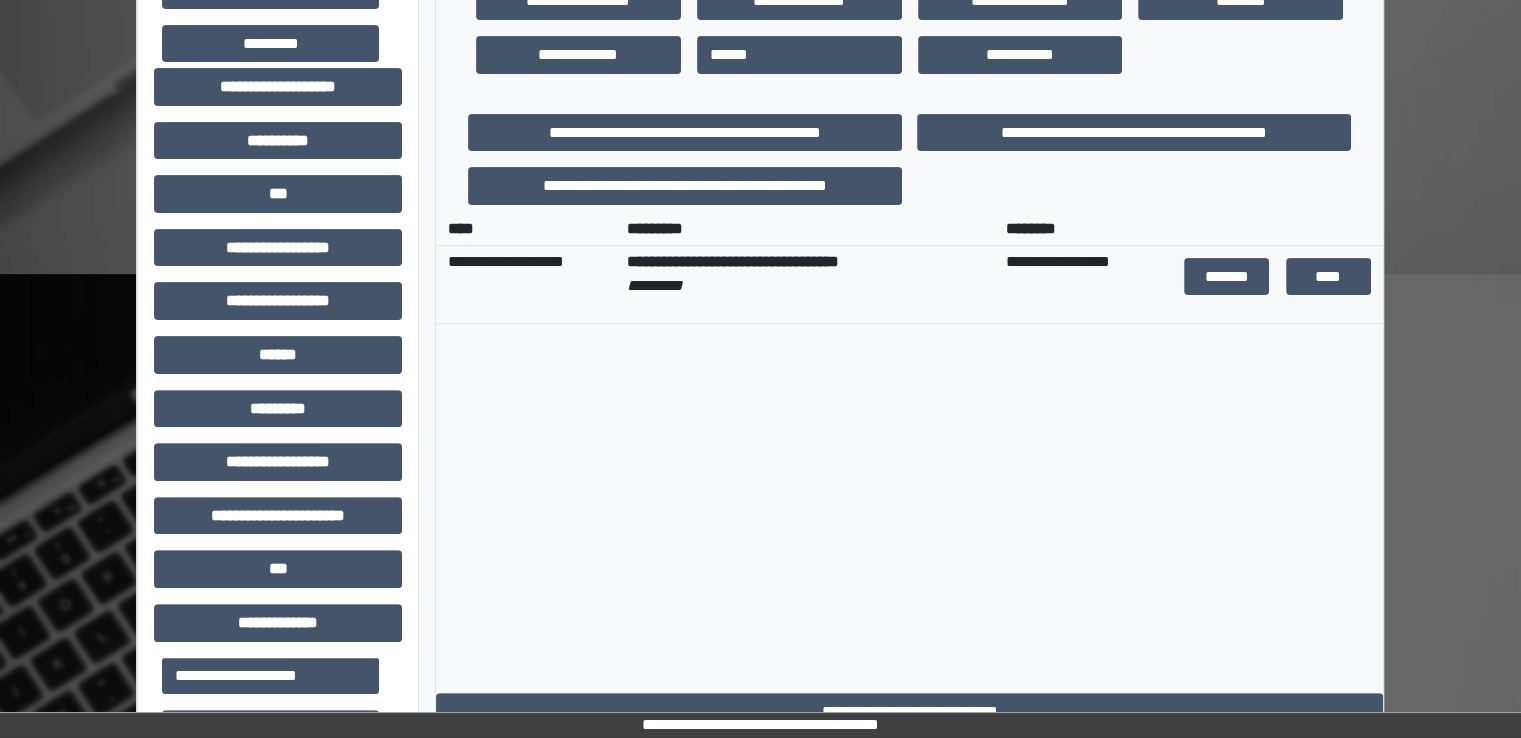 scroll, scrollTop: 579, scrollLeft: 0, axis: vertical 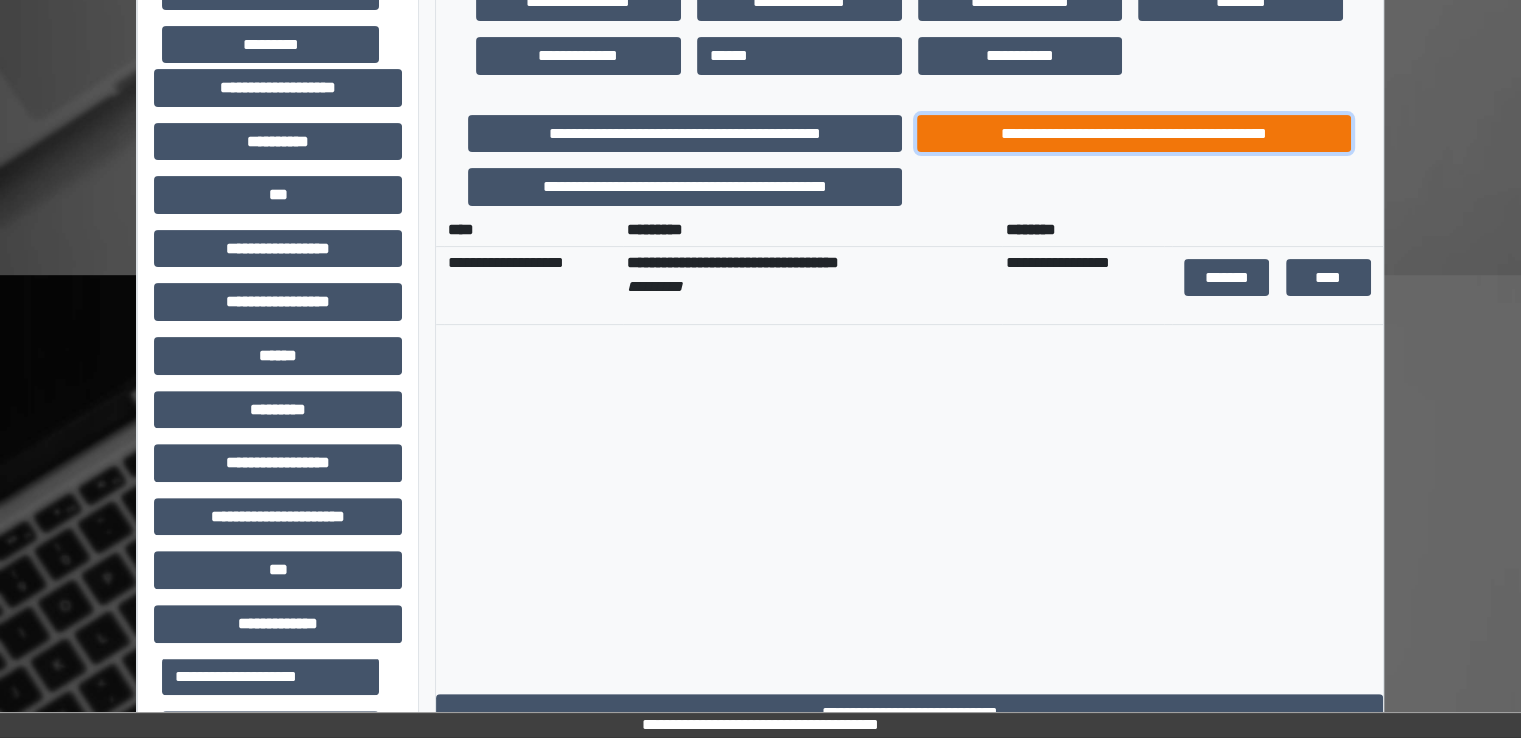 click on "**********" at bounding box center [1134, 134] 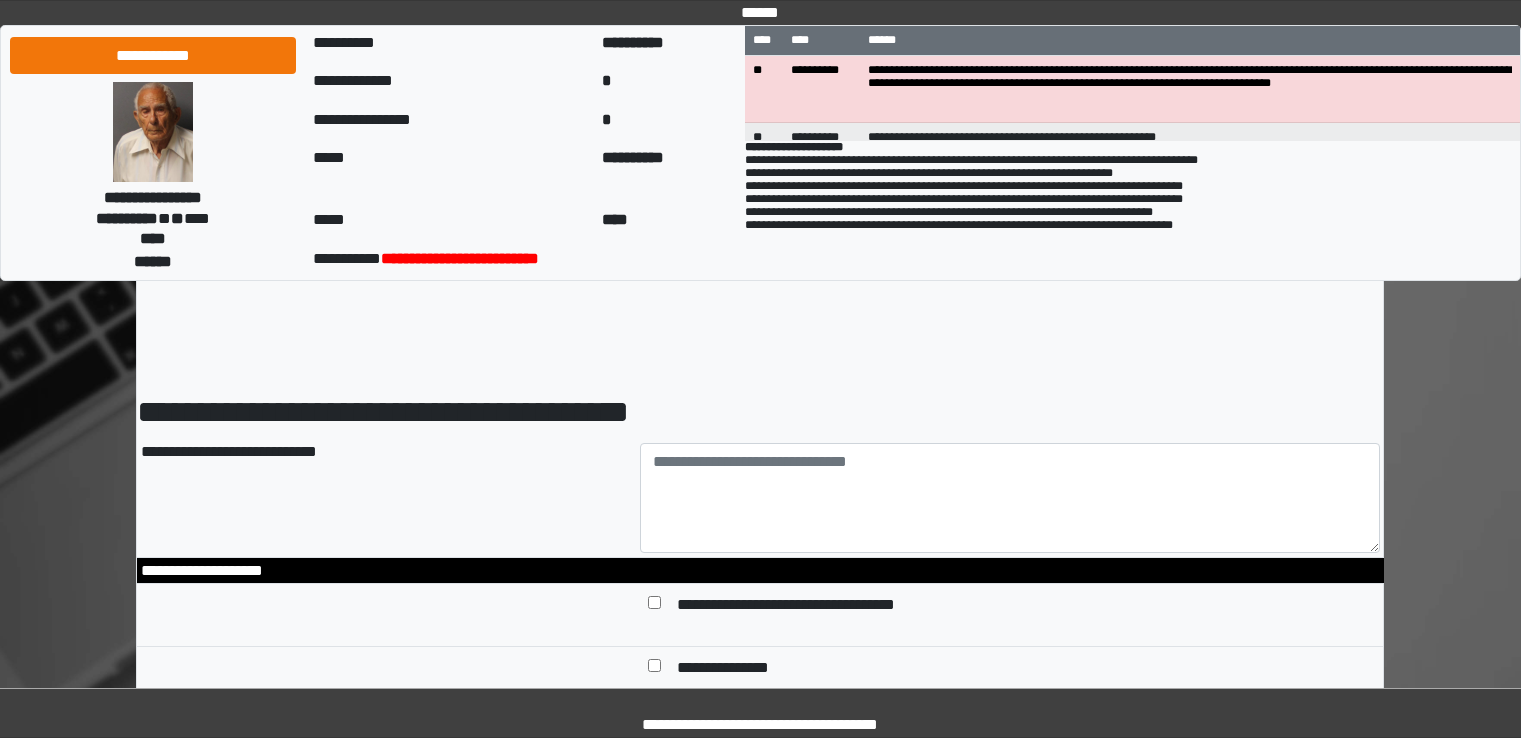 scroll, scrollTop: 0, scrollLeft: 0, axis: both 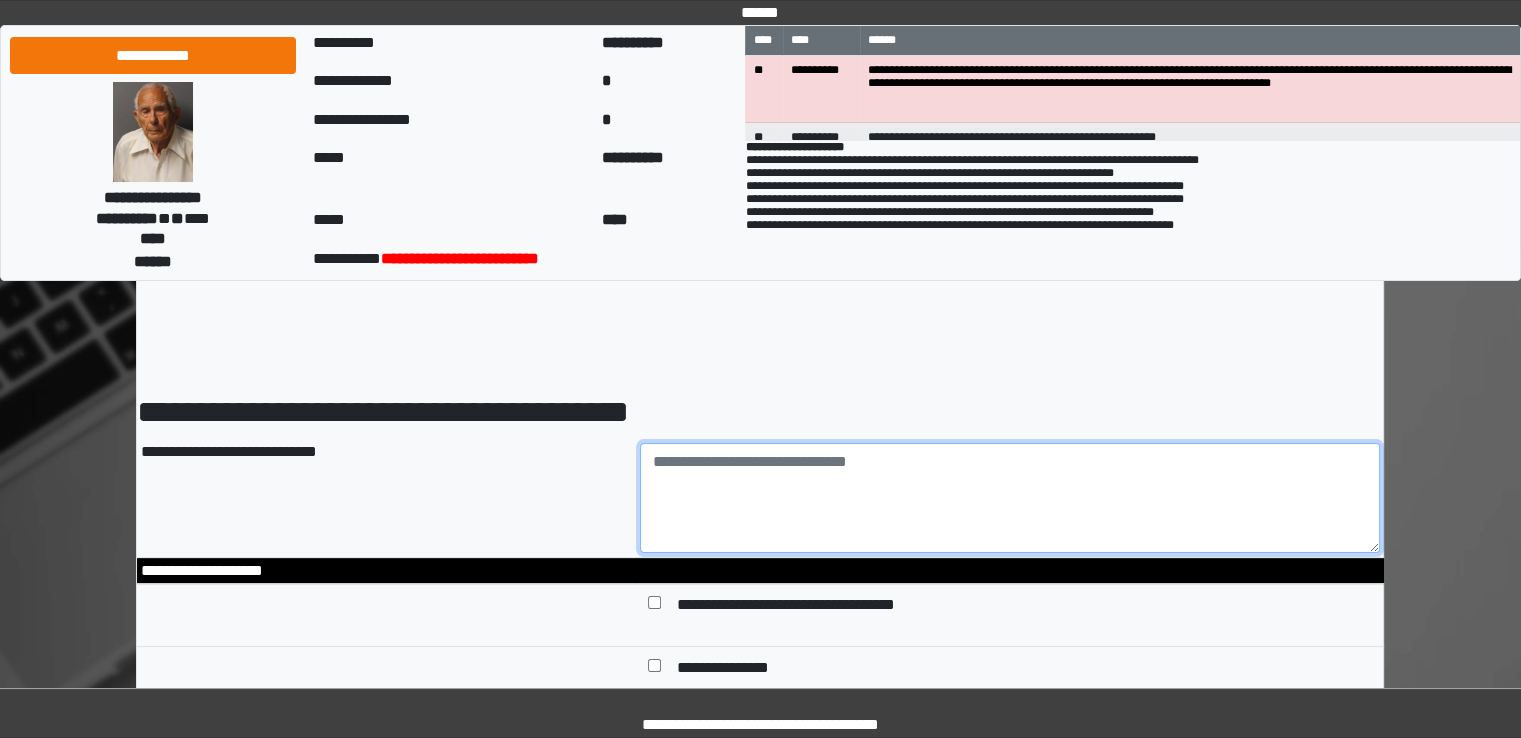 click at bounding box center (1010, 498) 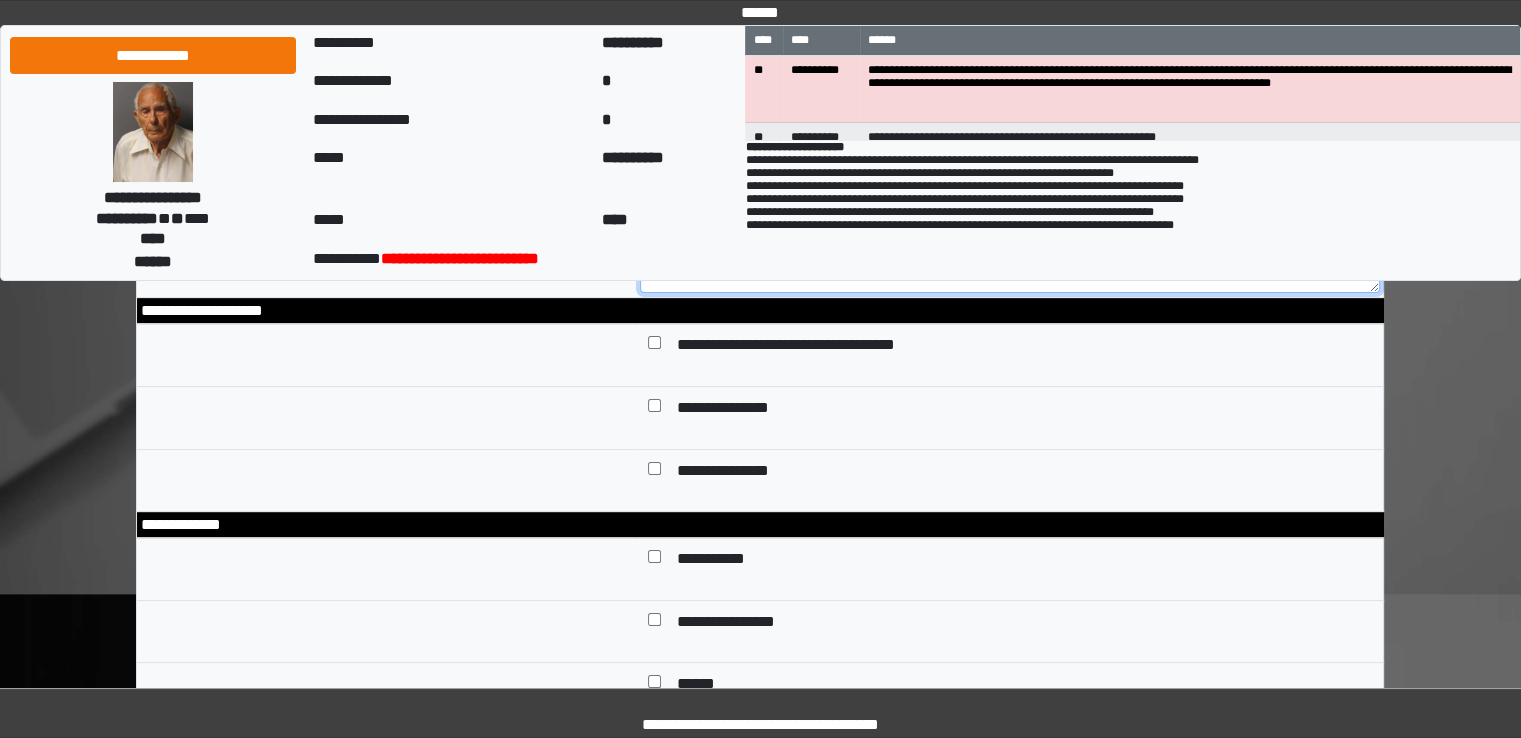 scroll, scrollTop: 262, scrollLeft: 0, axis: vertical 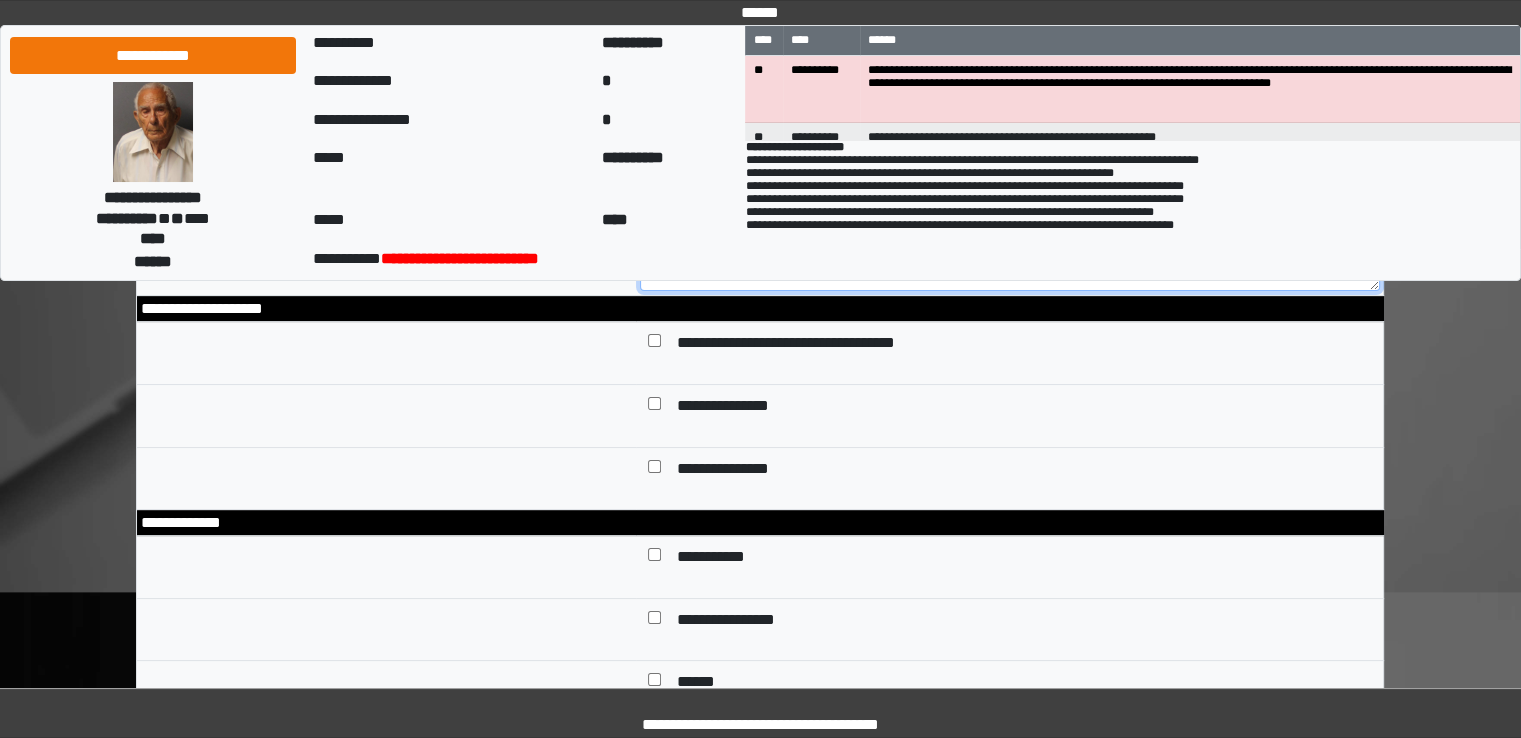 type on "**********" 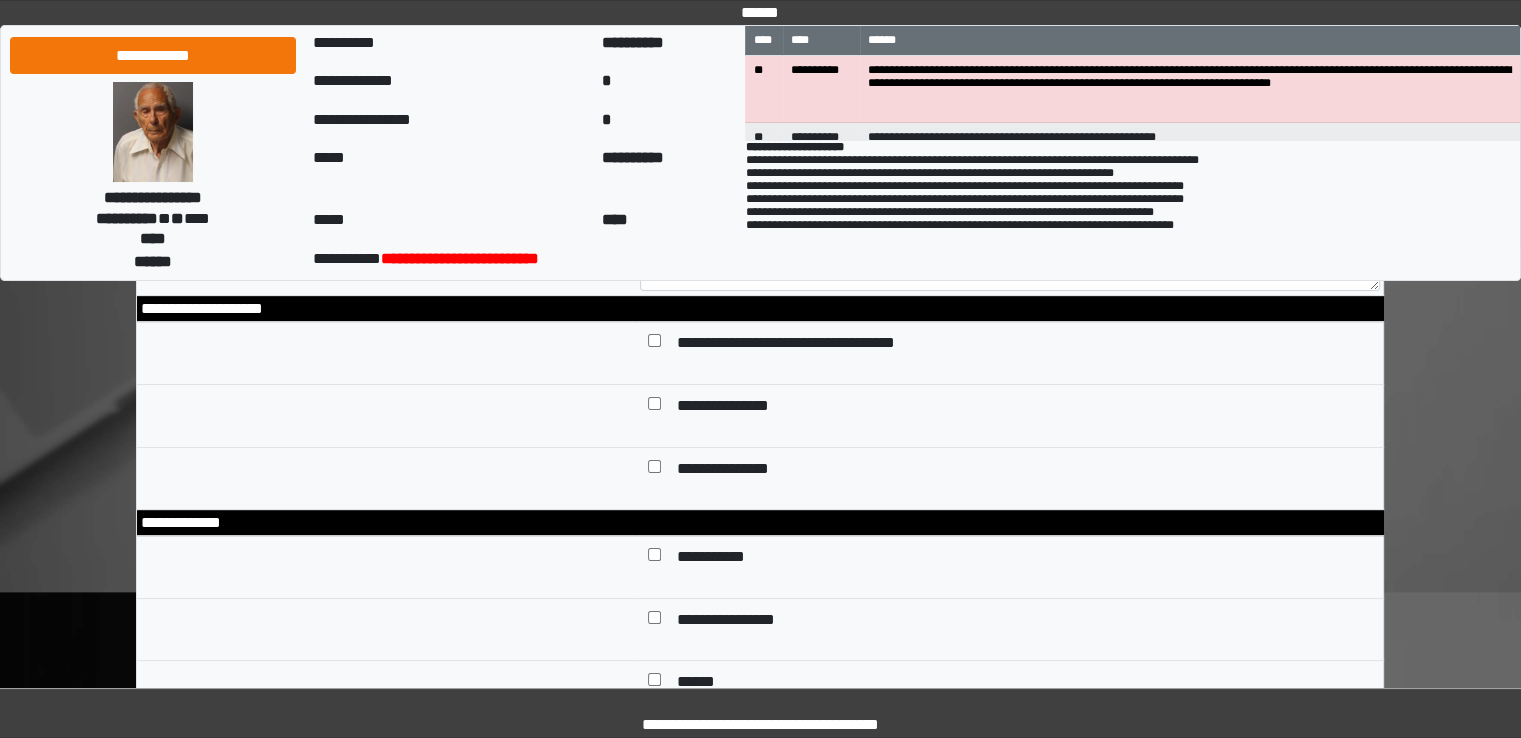 click at bounding box center (654, 408) 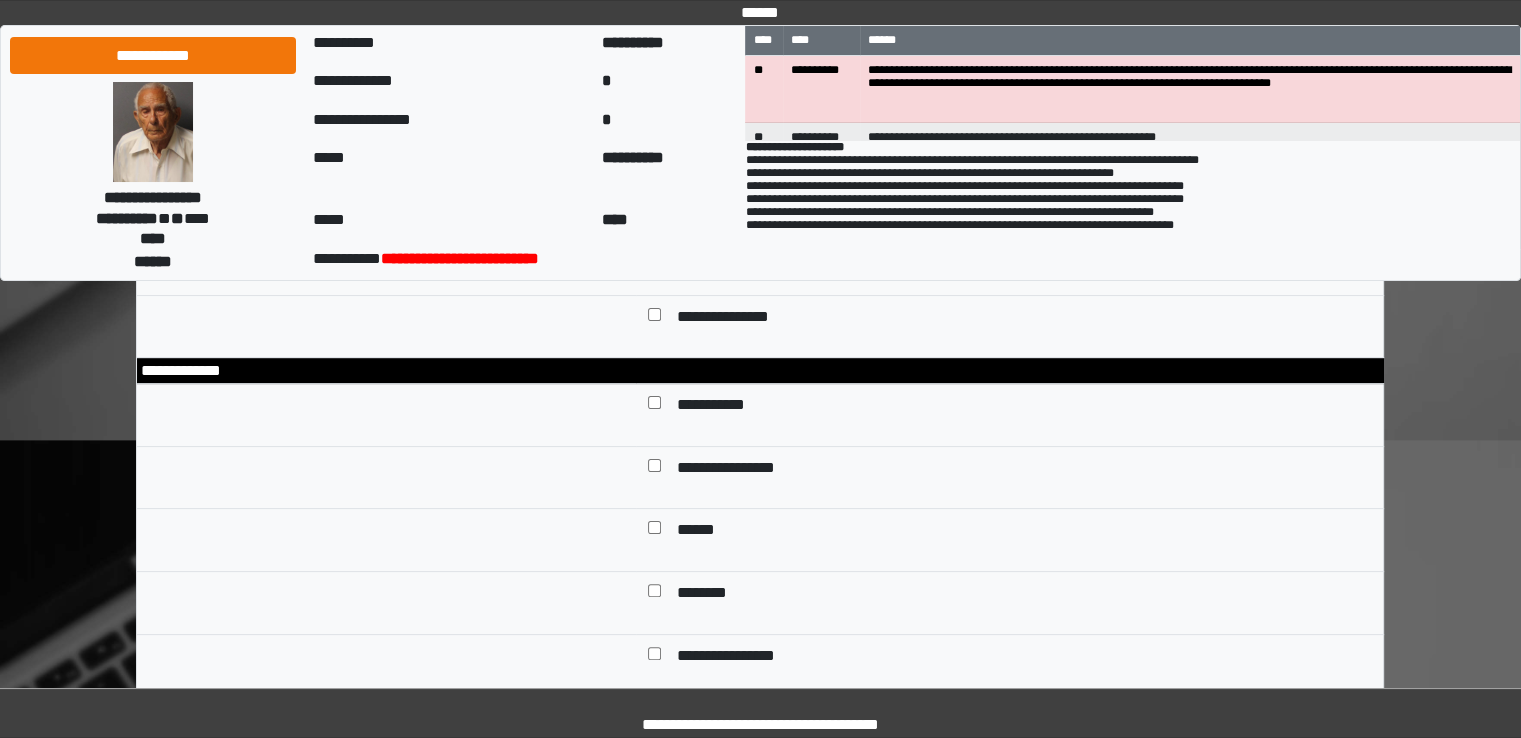 scroll, scrollTop: 430, scrollLeft: 0, axis: vertical 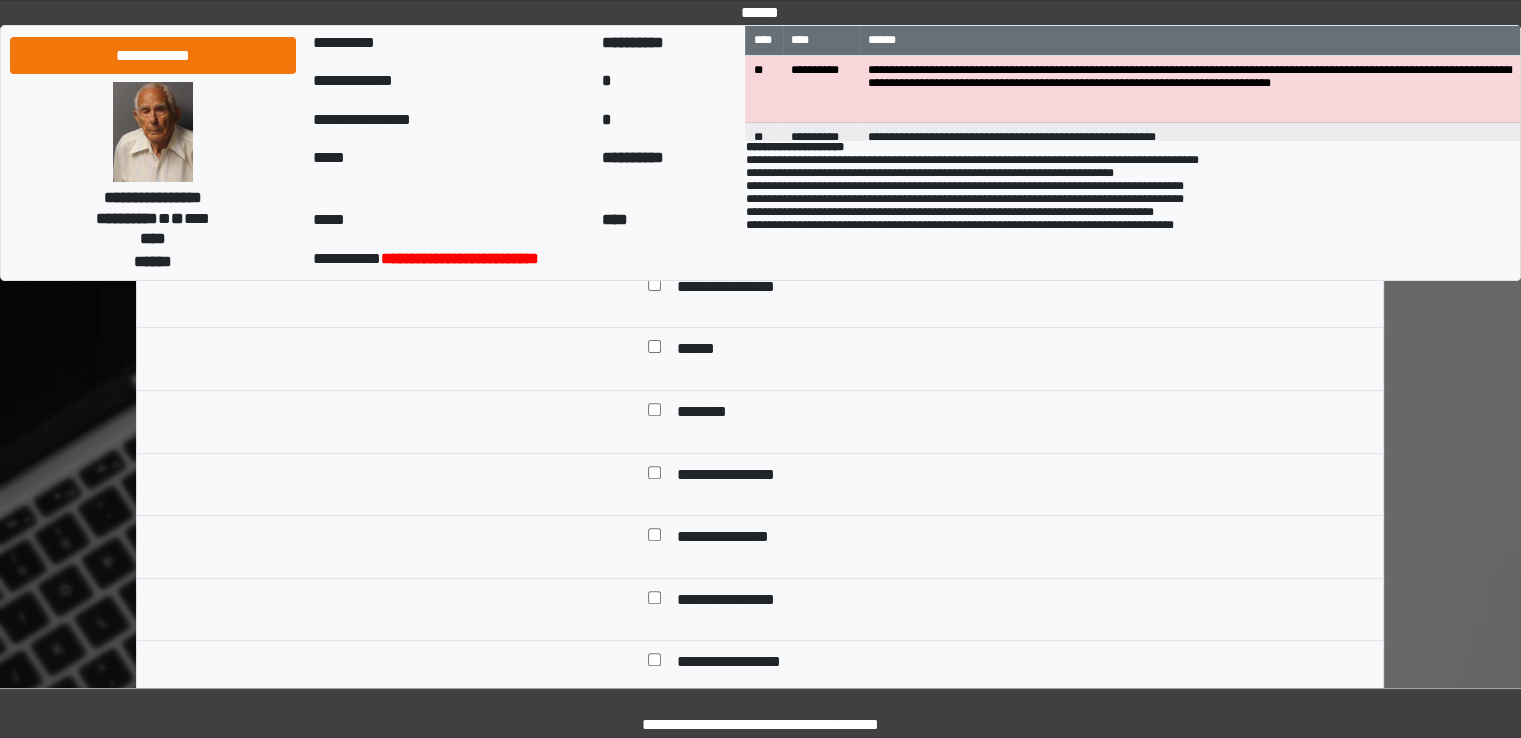 click at bounding box center (654, 477) 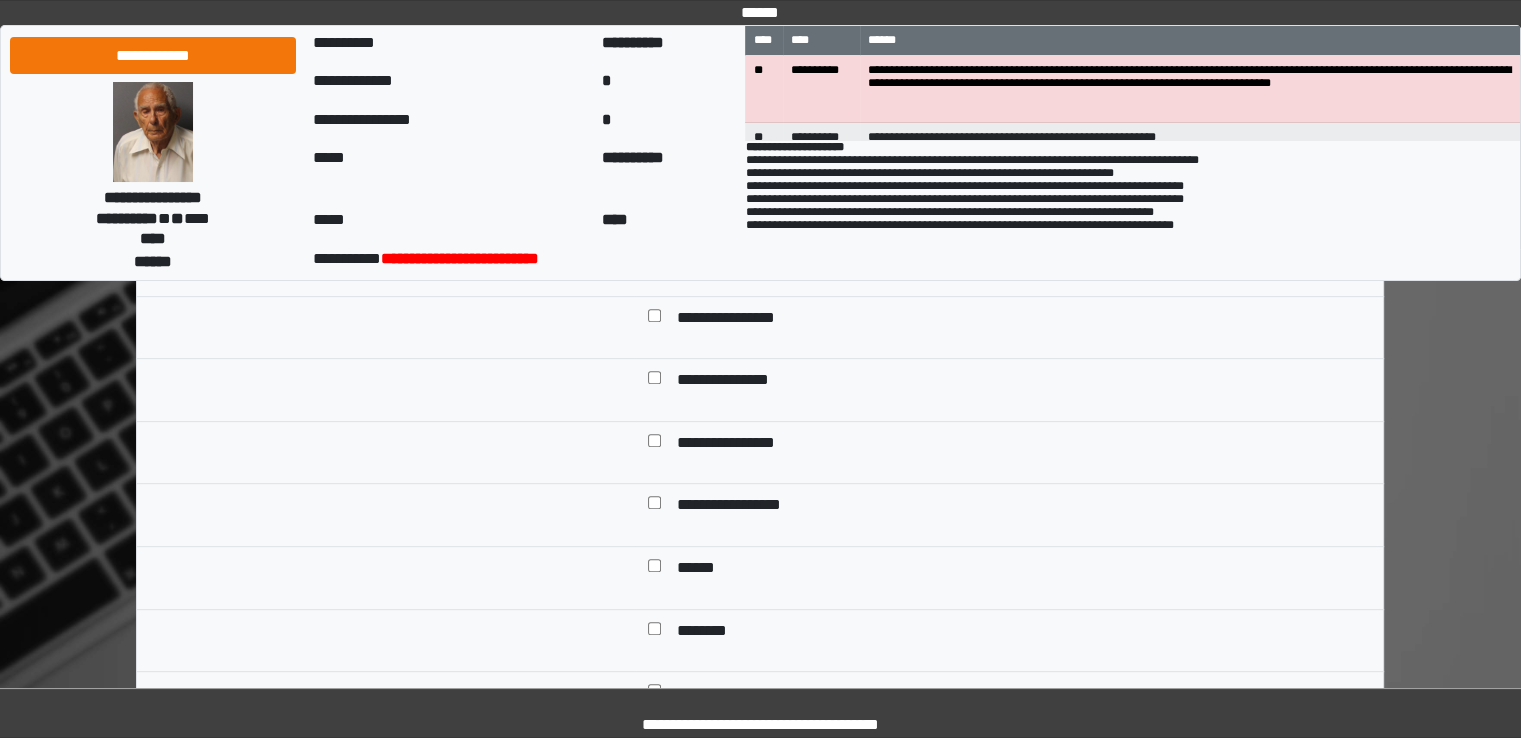 scroll, scrollTop: 756, scrollLeft: 0, axis: vertical 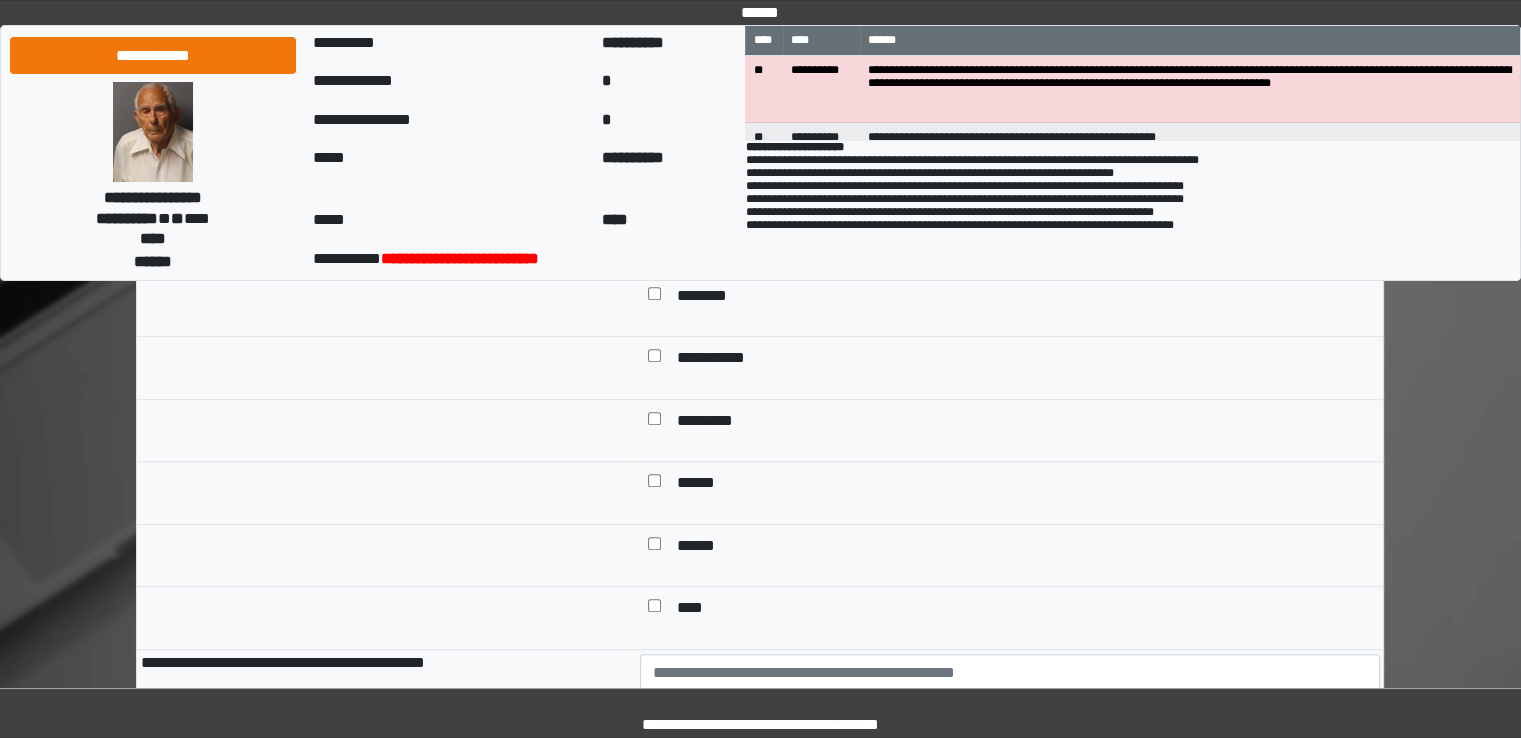 click at bounding box center [654, 548] 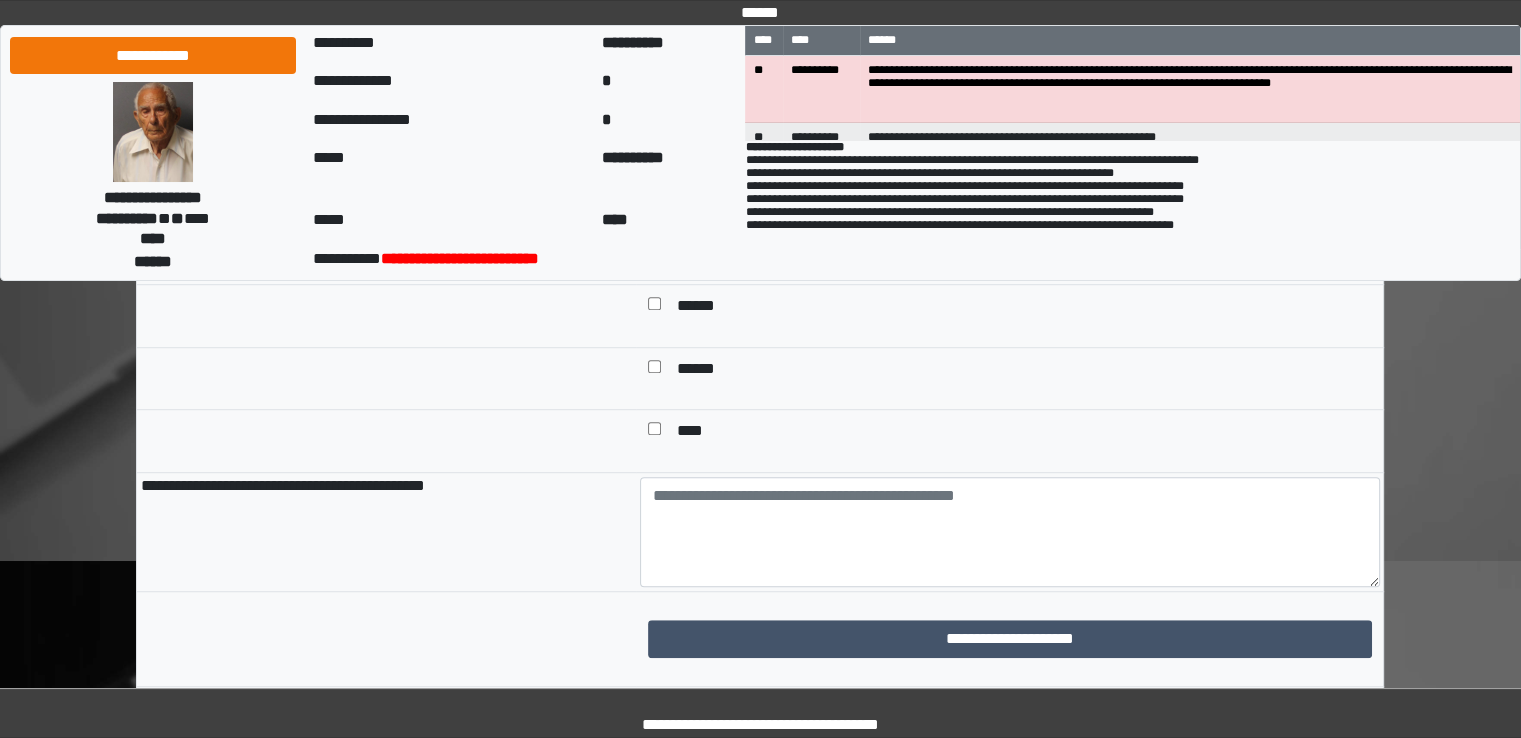 scroll, scrollTop: 1386, scrollLeft: 0, axis: vertical 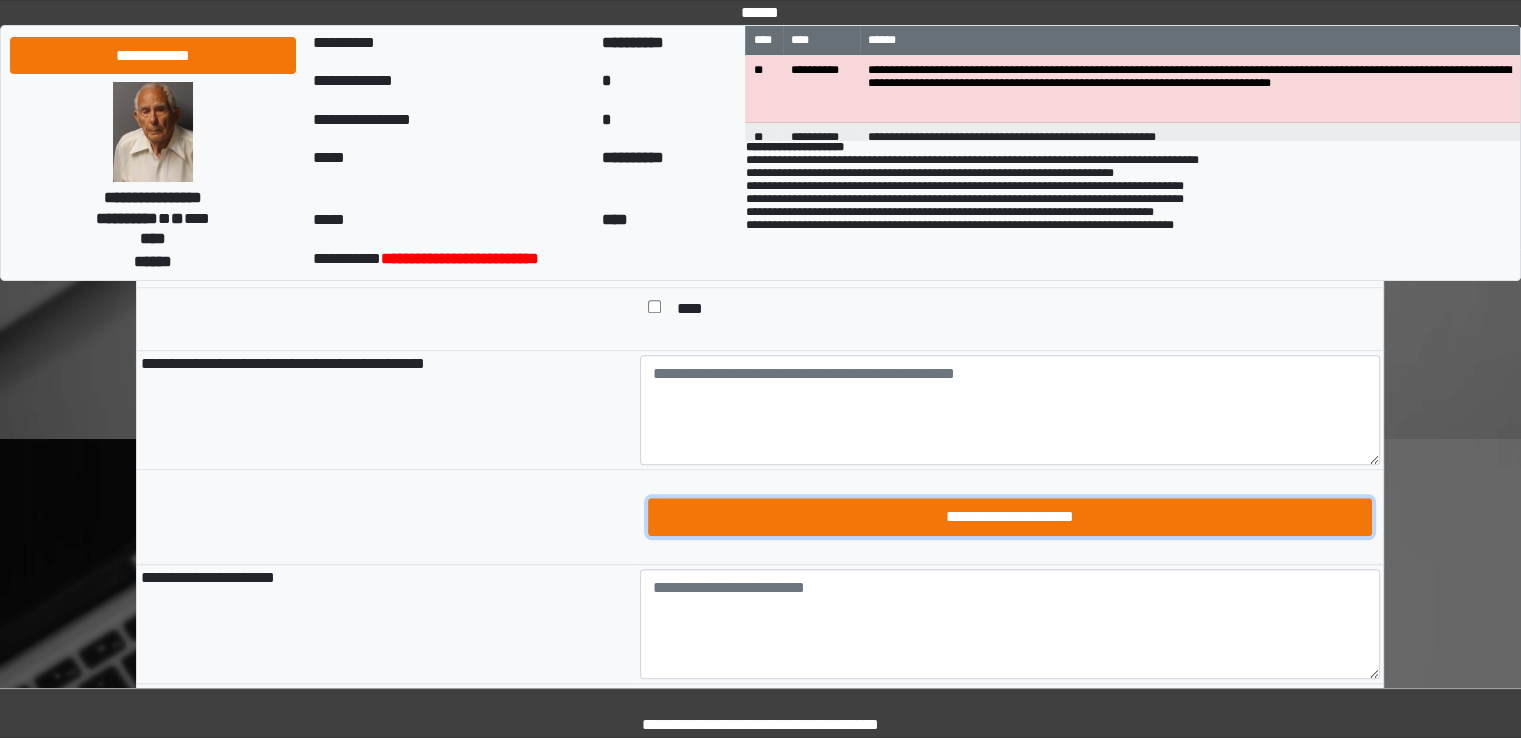 click on "**********" at bounding box center (1010, 517) 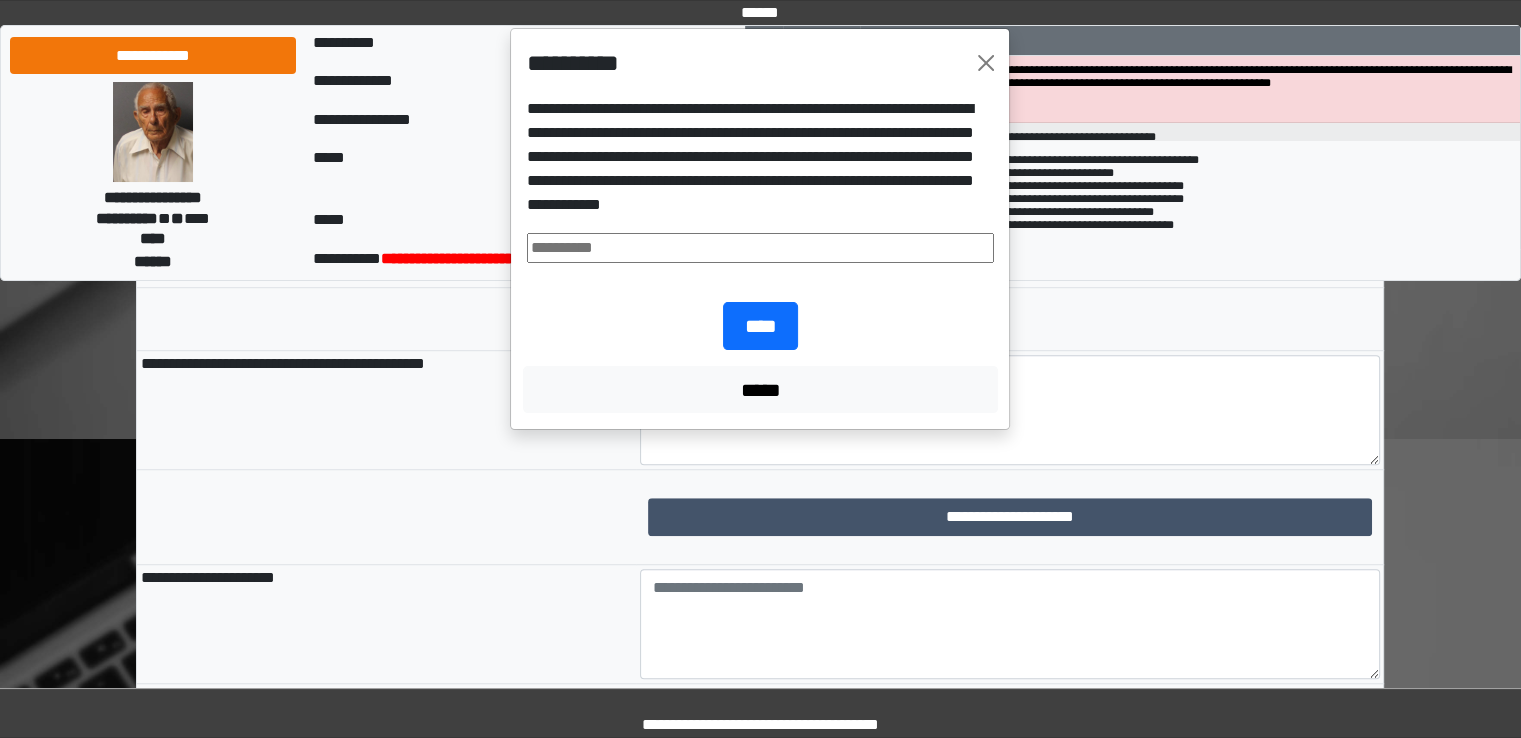 click at bounding box center (760, 248) 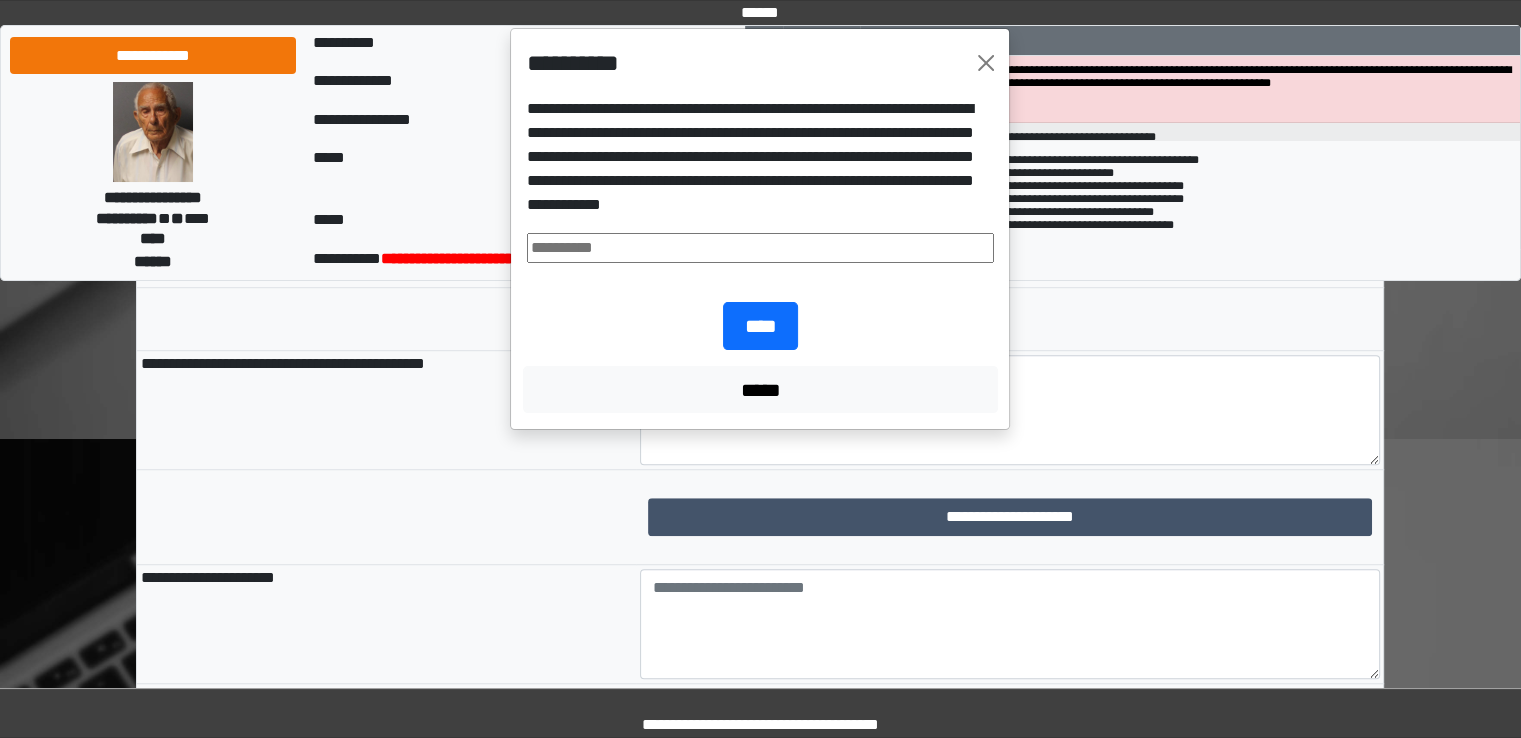 type on "**********" 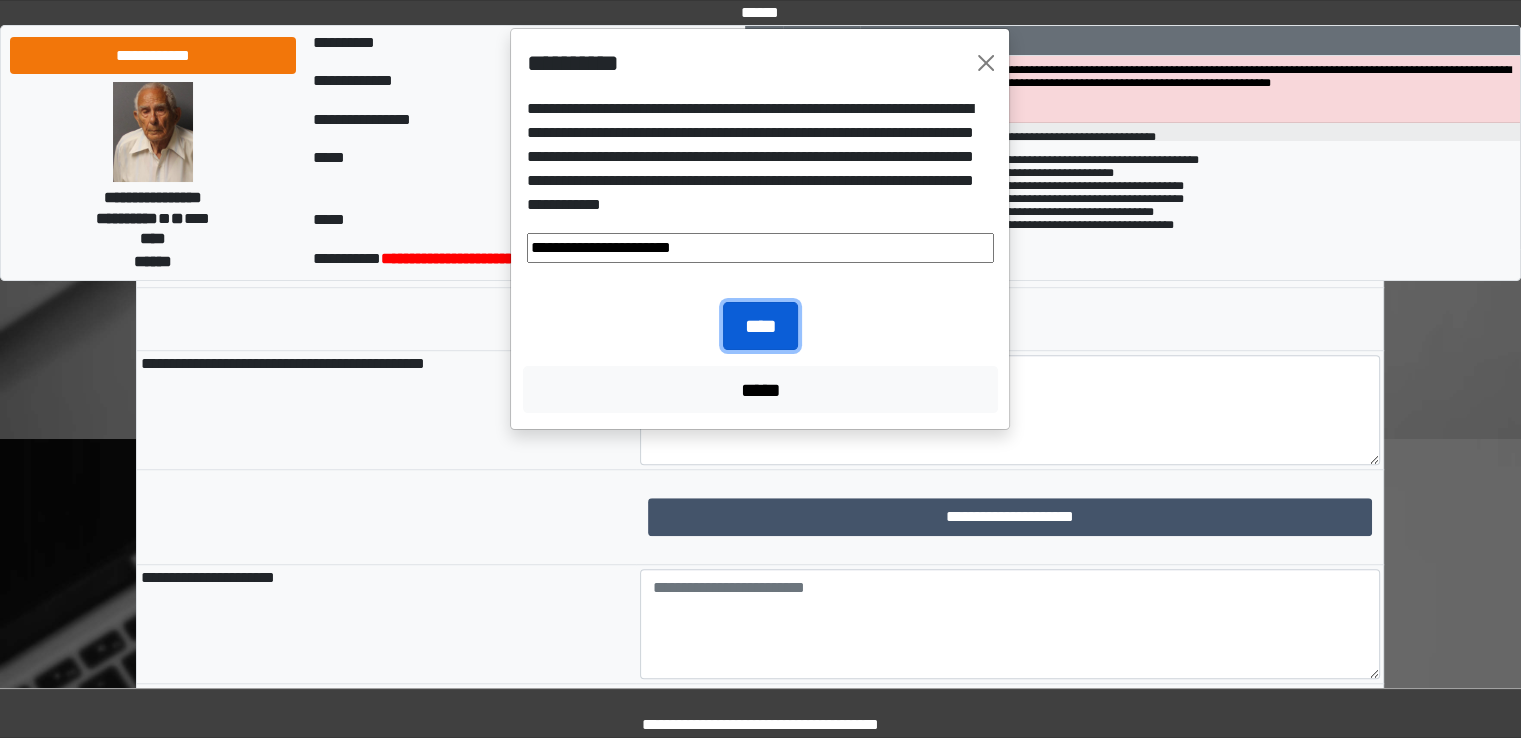 click on "****" at bounding box center (760, 326) 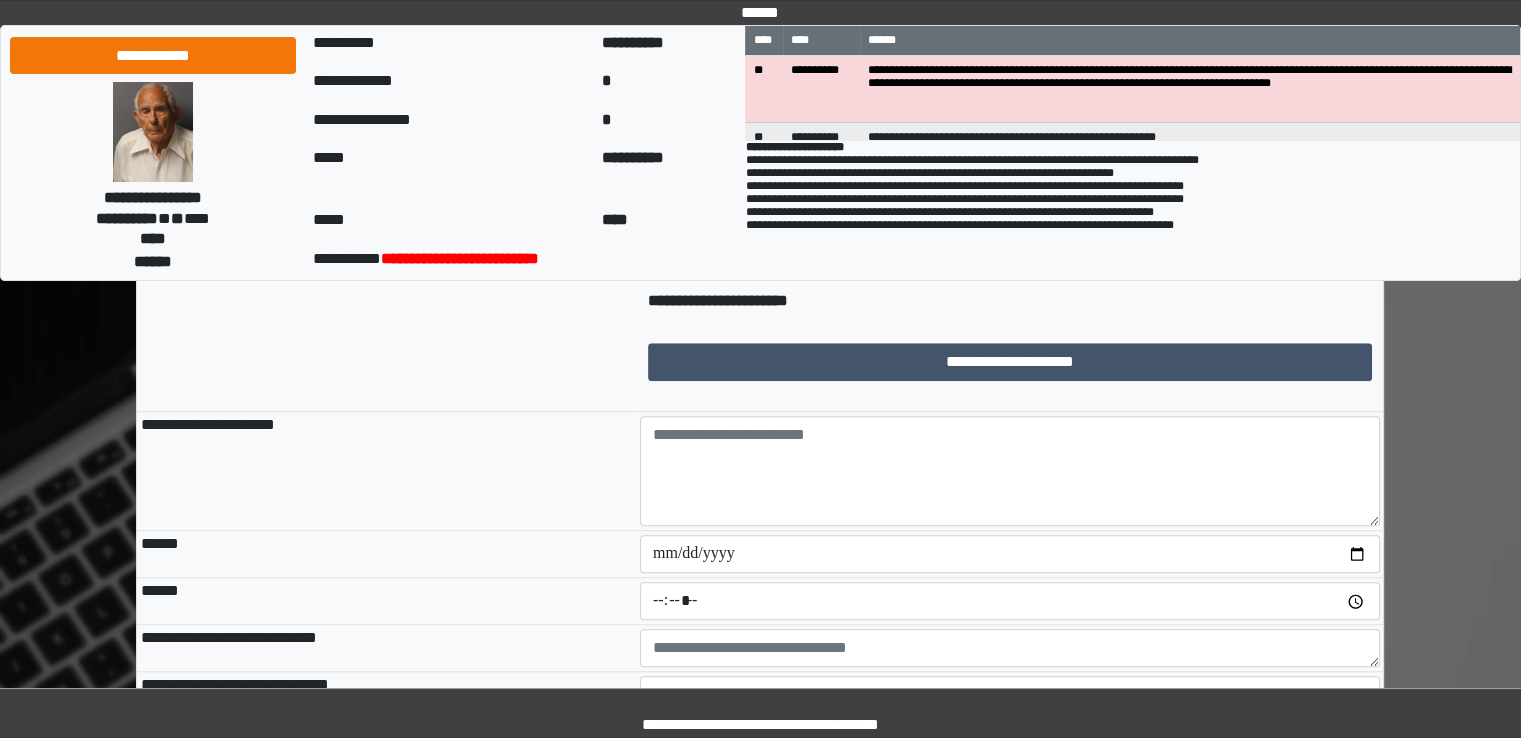 scroll, scrollTop: 1578, scrollLeft: 0, axis: vertical 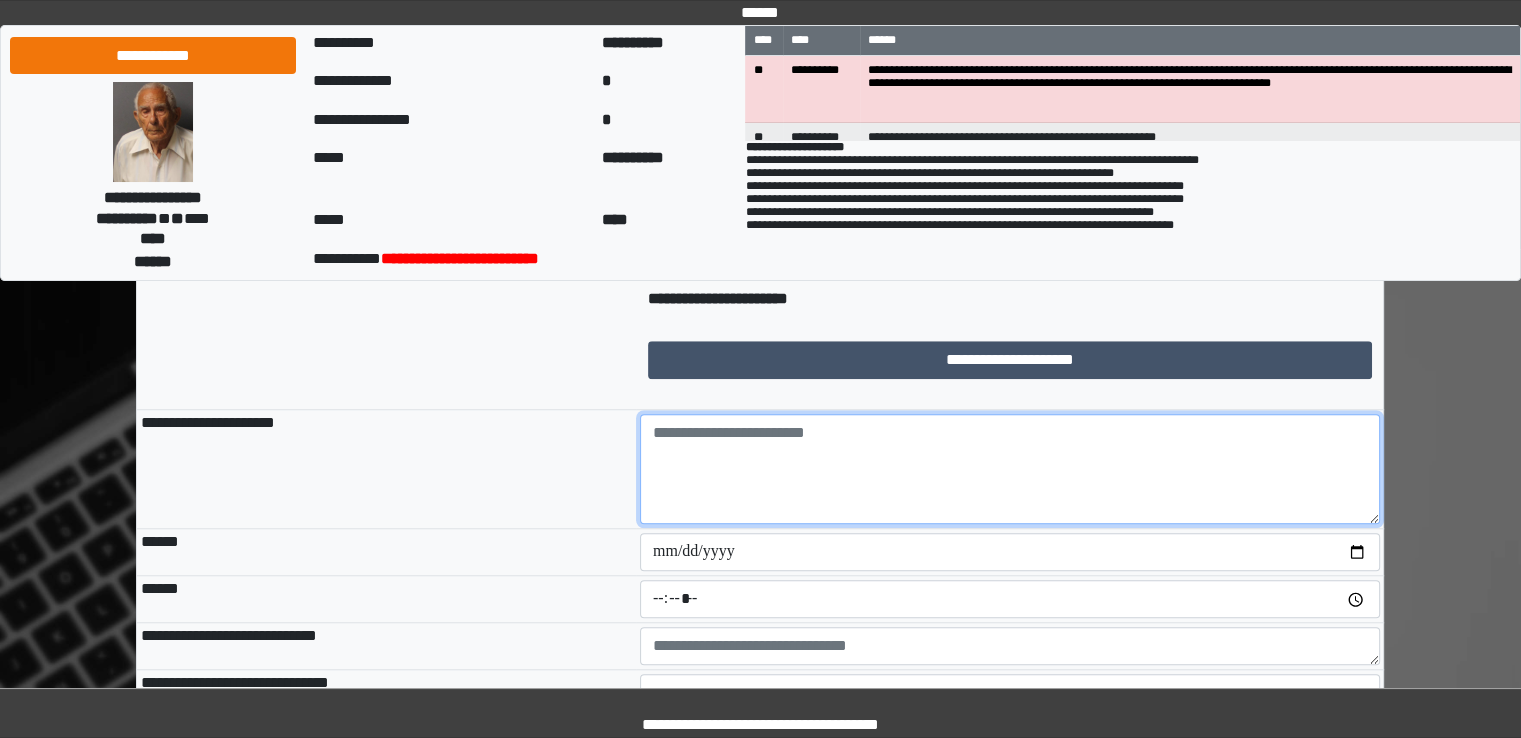 click at bounding box center (1010, 469) 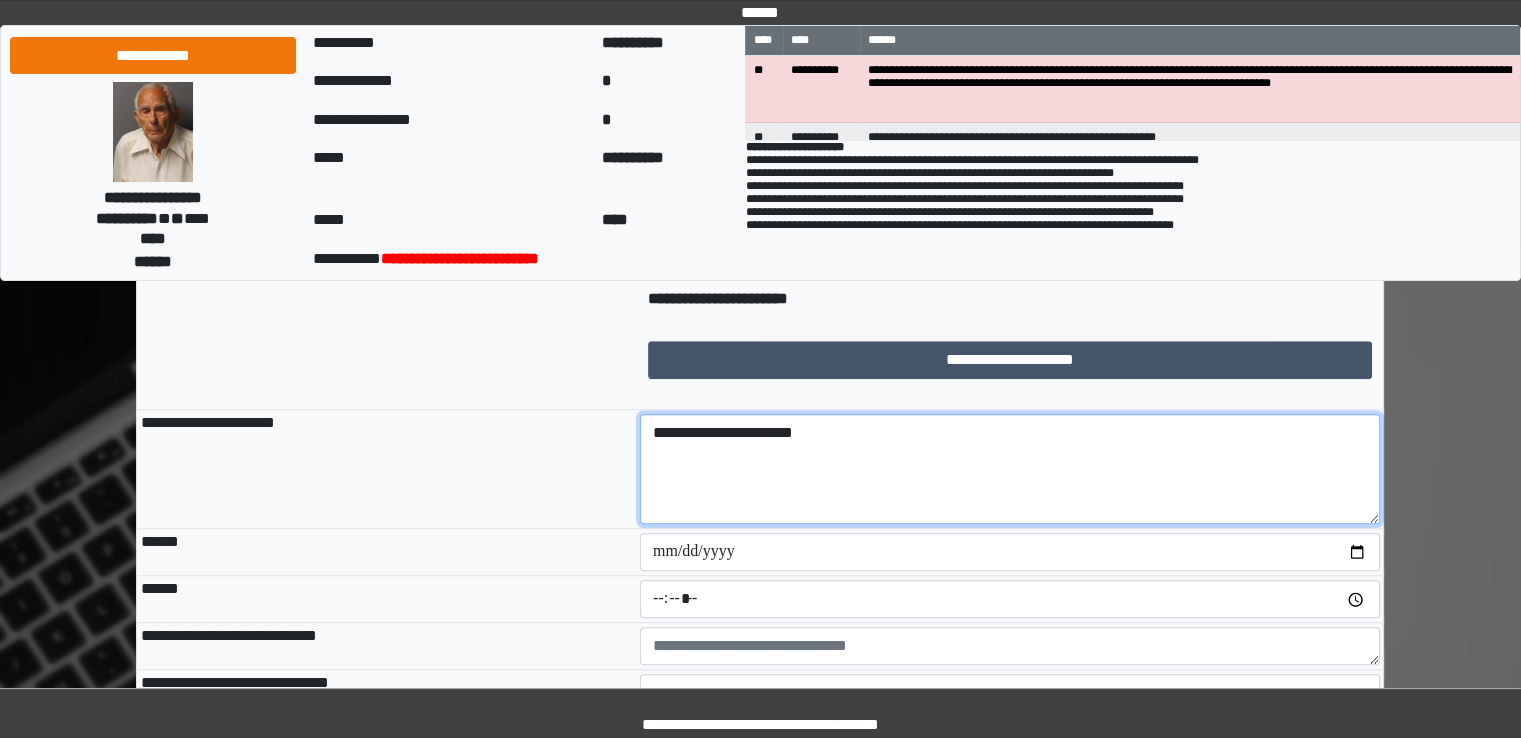 scroll, scrollTop: 1675, scrollLeft: 0, axis: vertical 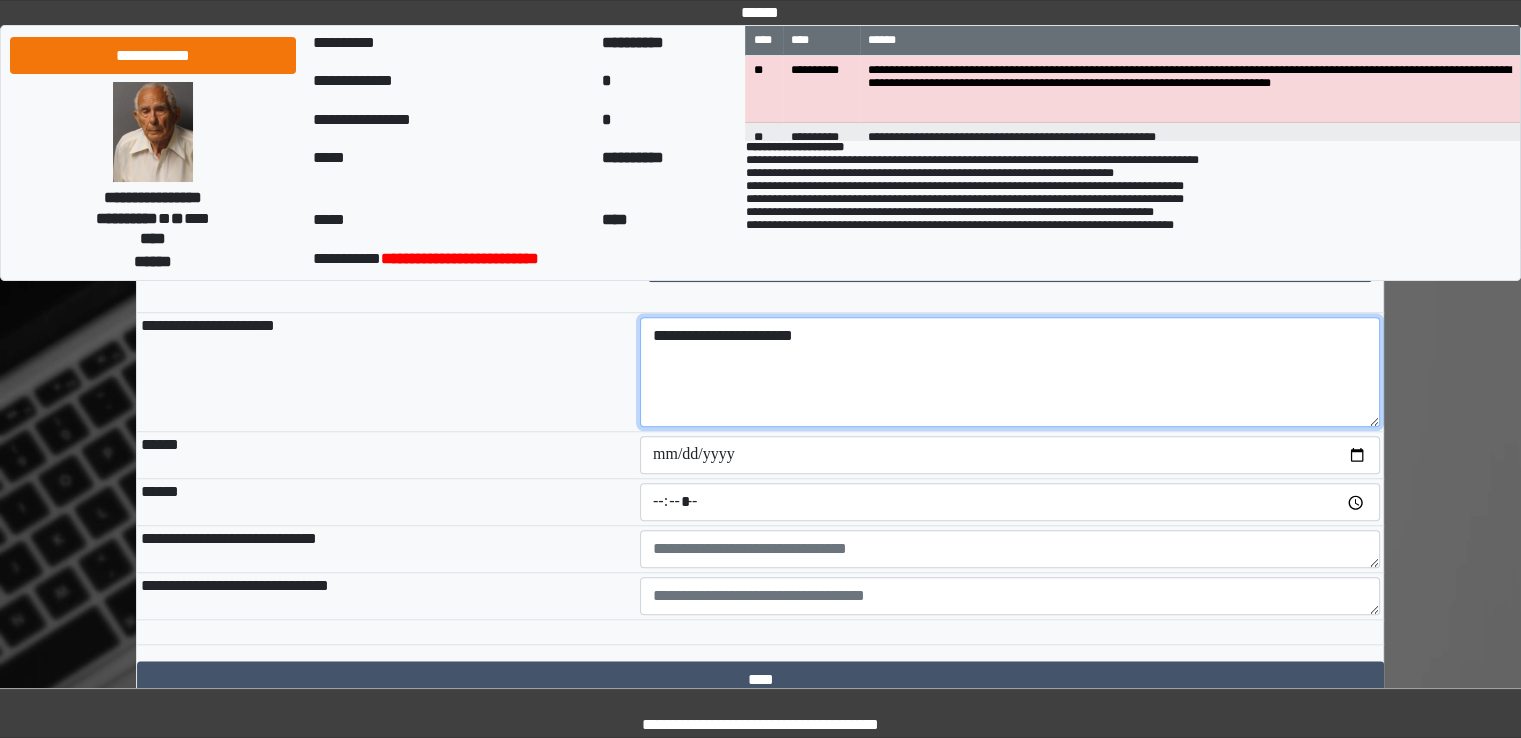 type on "**********" 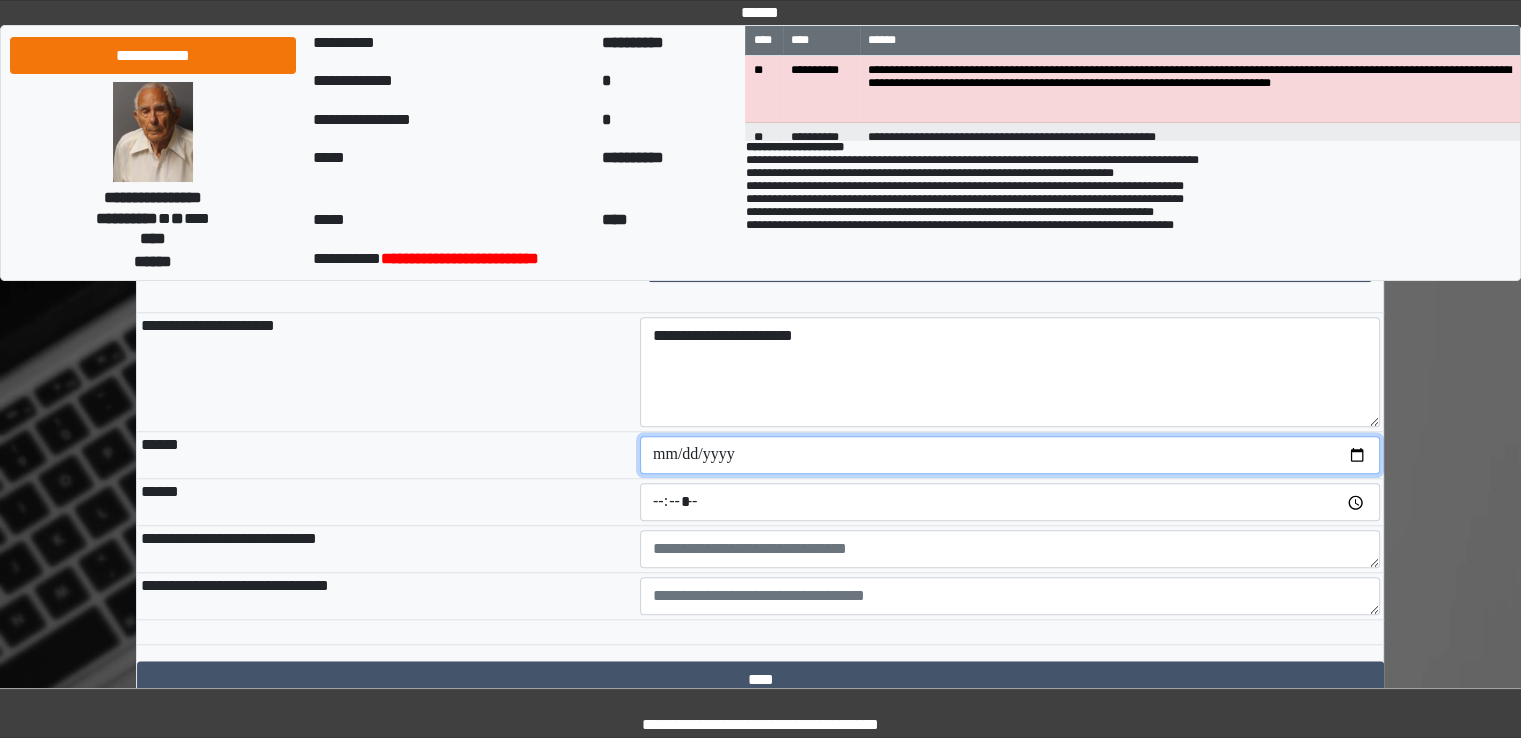 click at bounding box center [1010, 455] 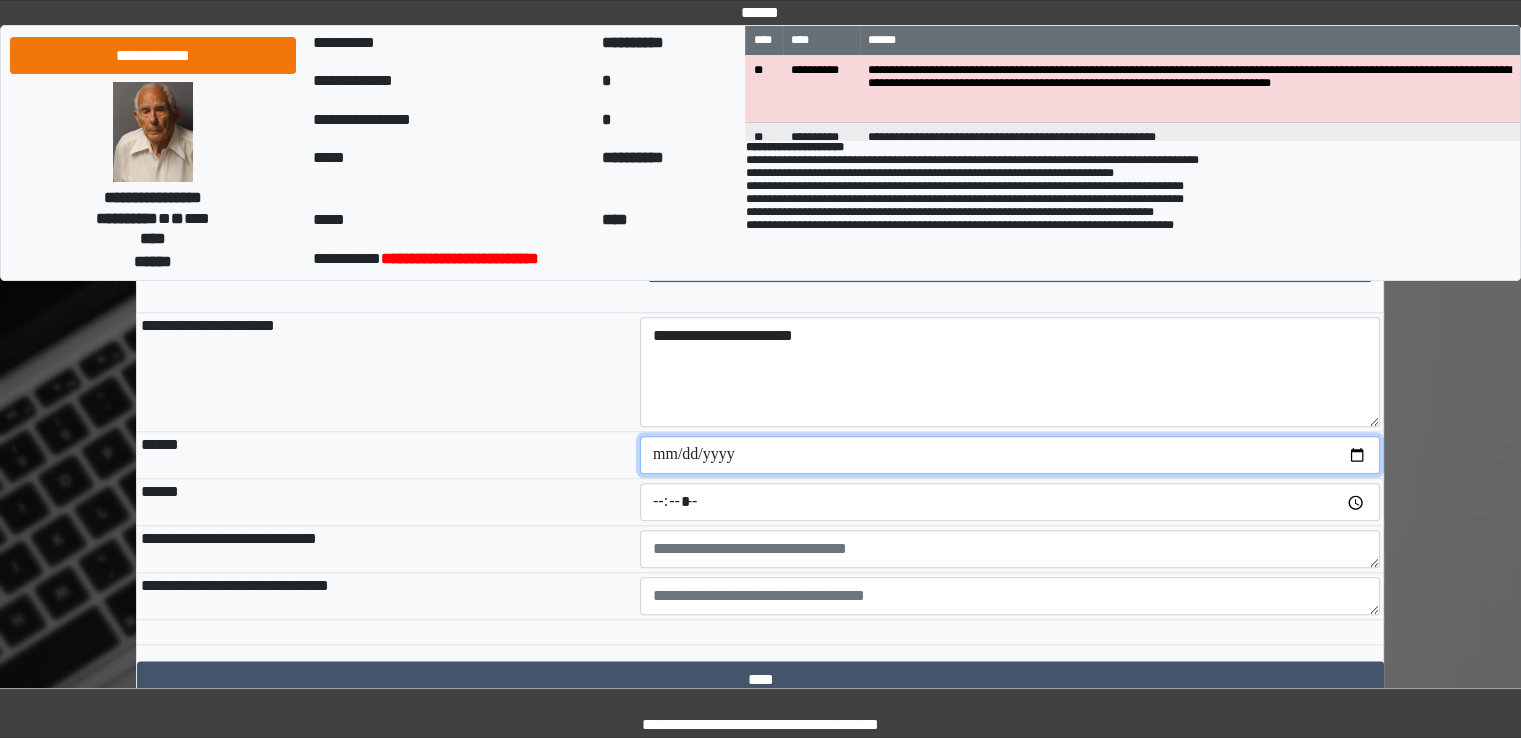 type on "**********" 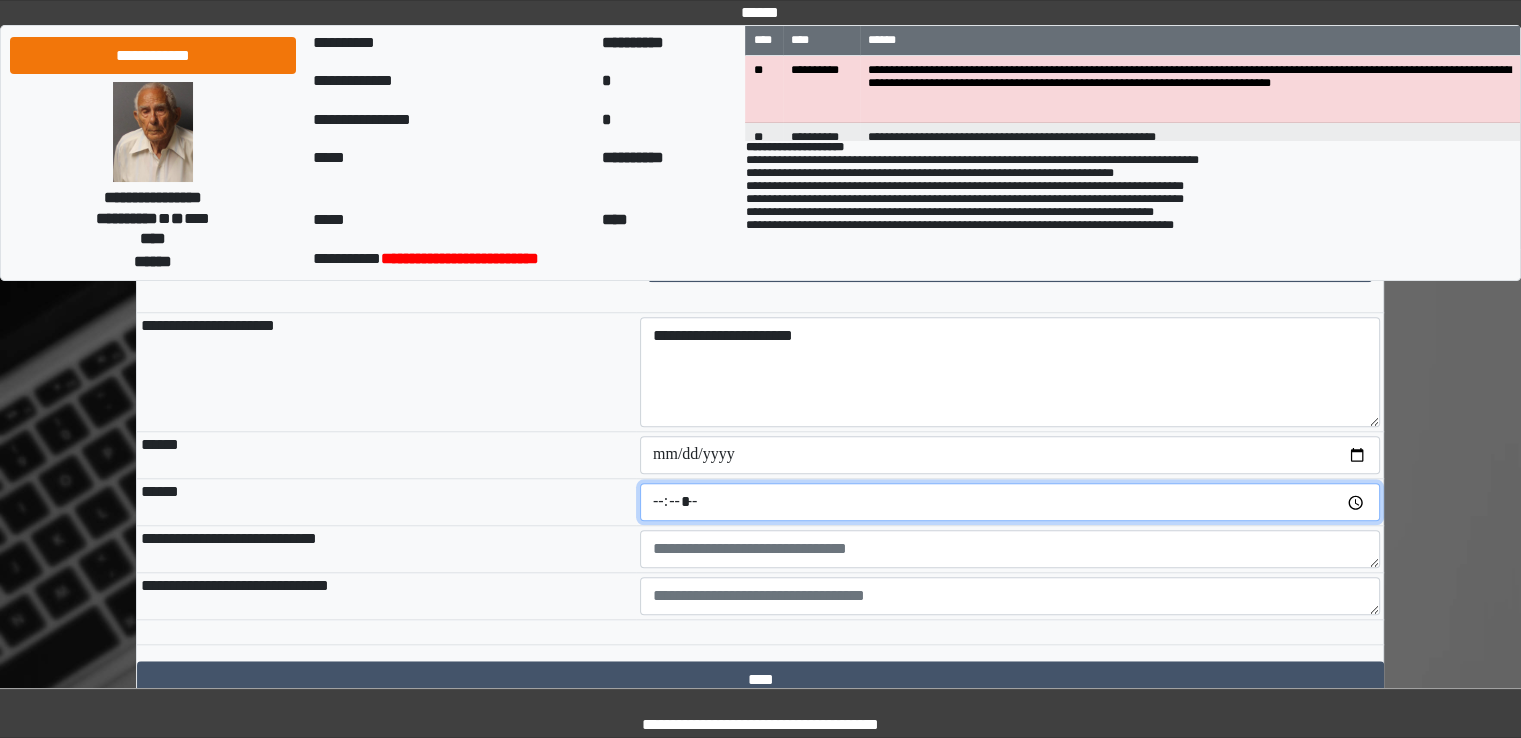 click at bounding box center [1010, 502] 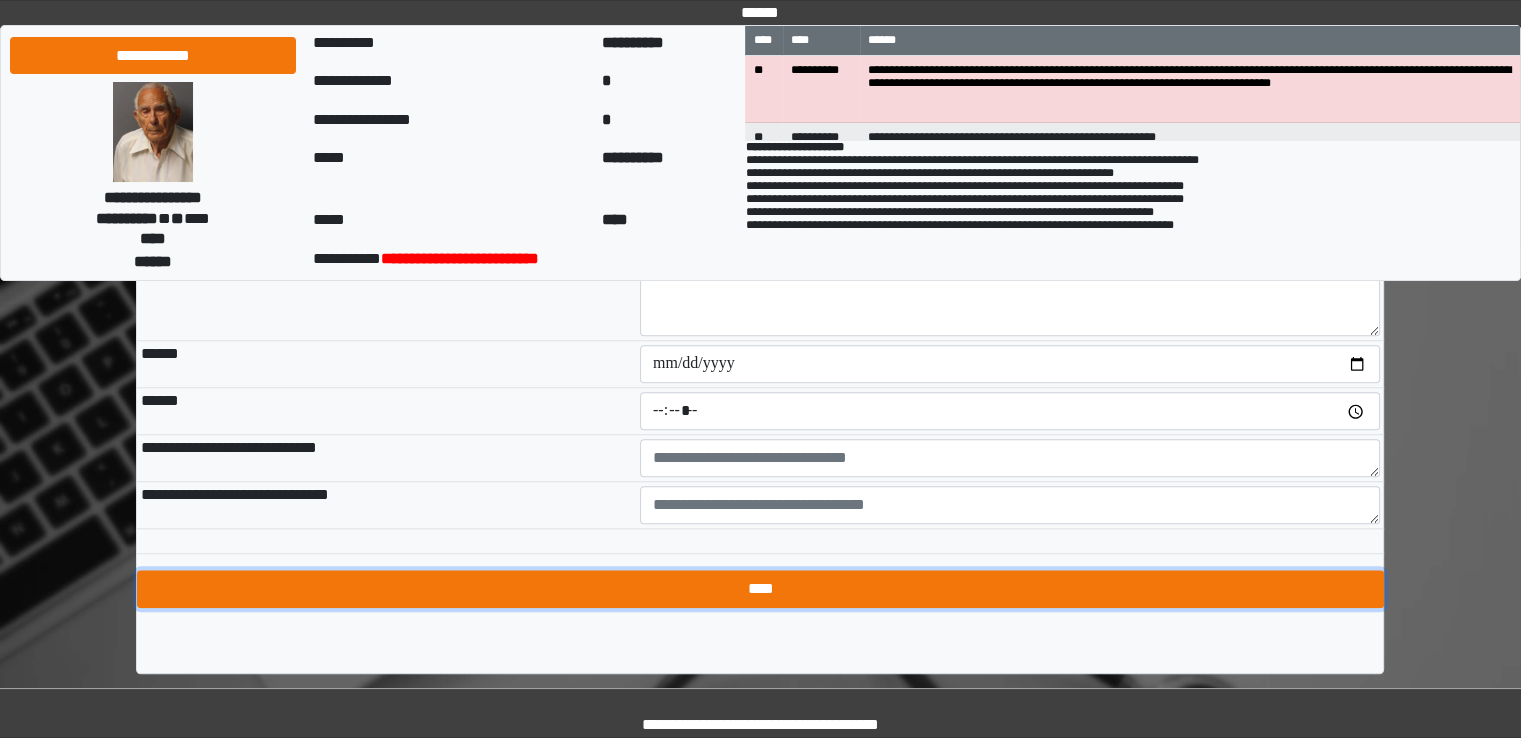 click on "****" at bounding box center [760, 589] 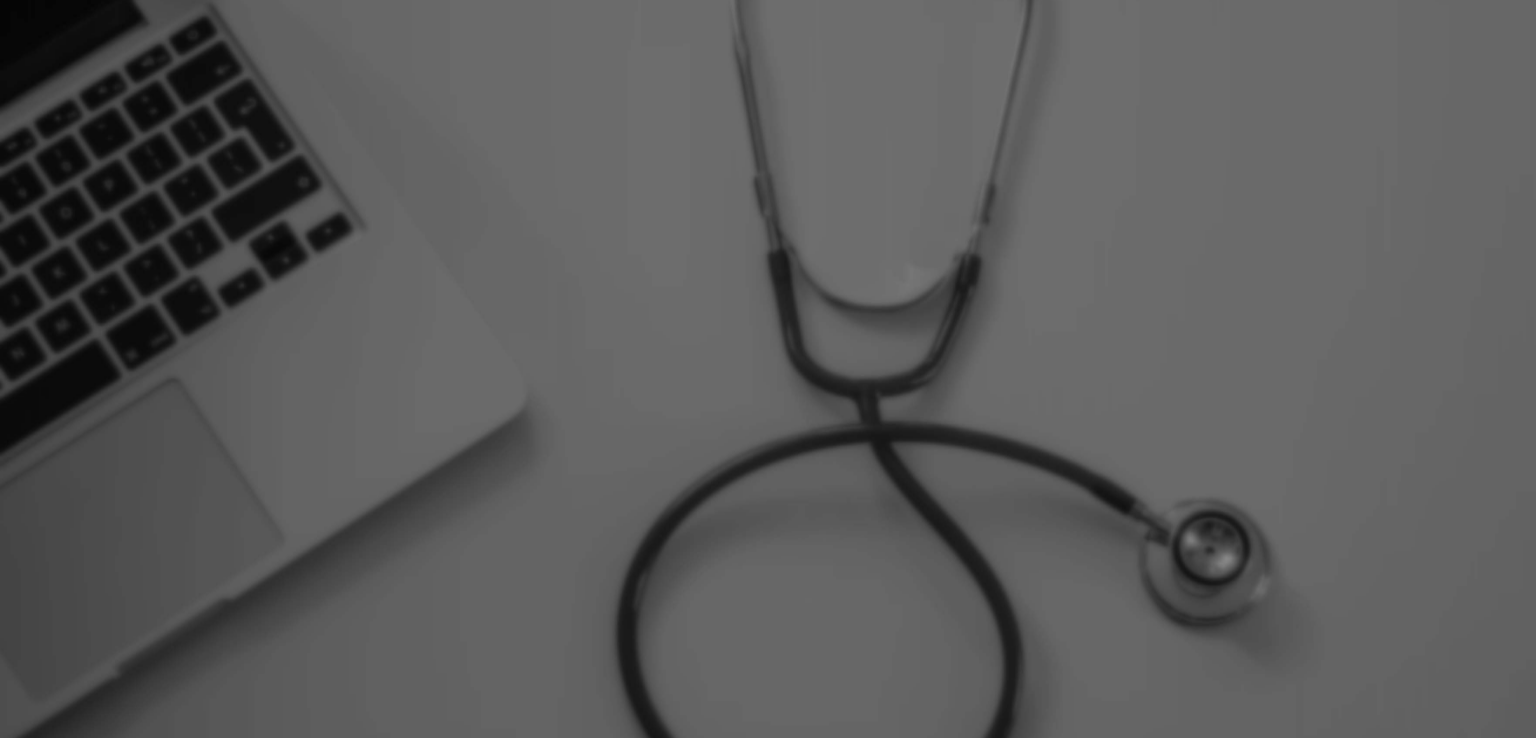 scroll, scrollTop: 0, scrollLeft: 0, axis: both 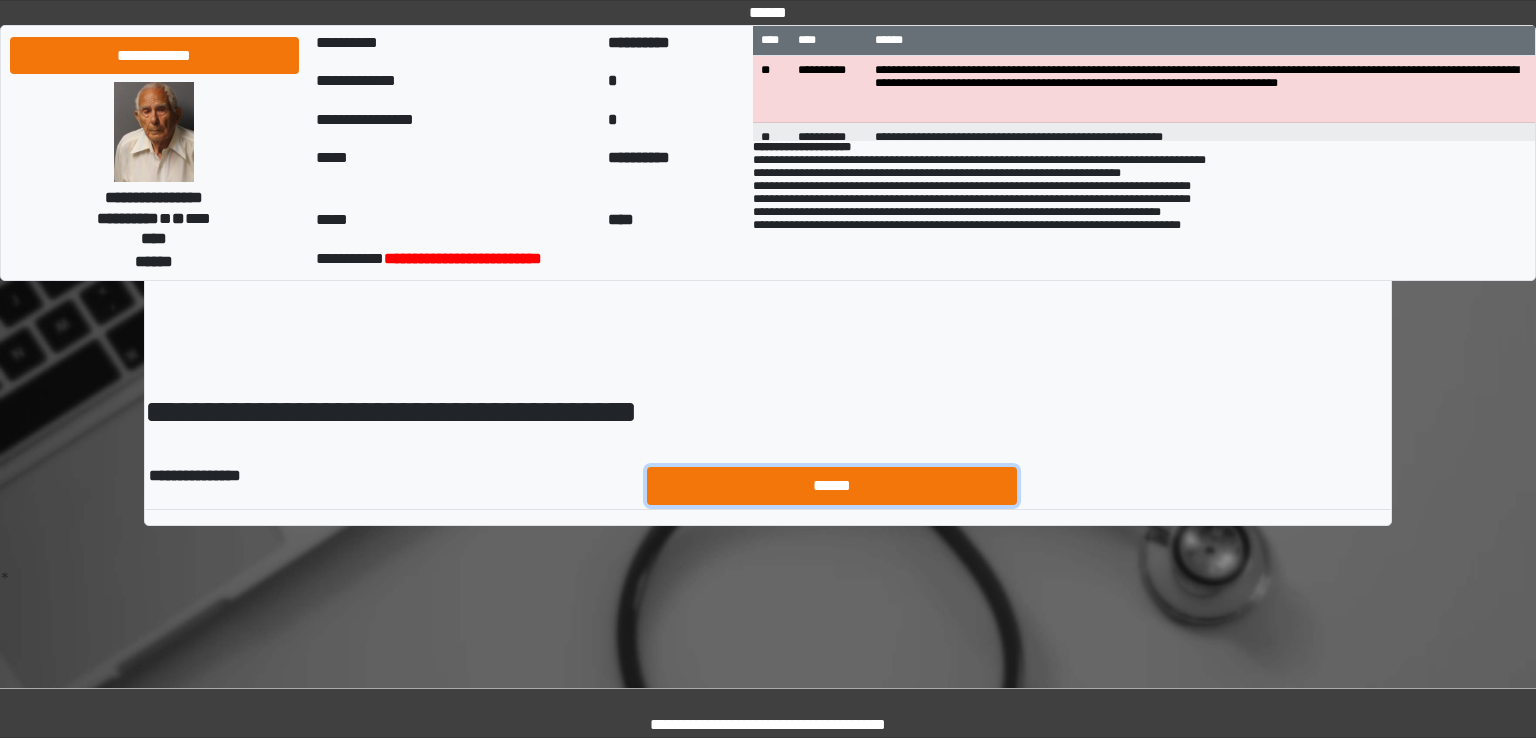 click on "******" at bounding box center (832, 486) 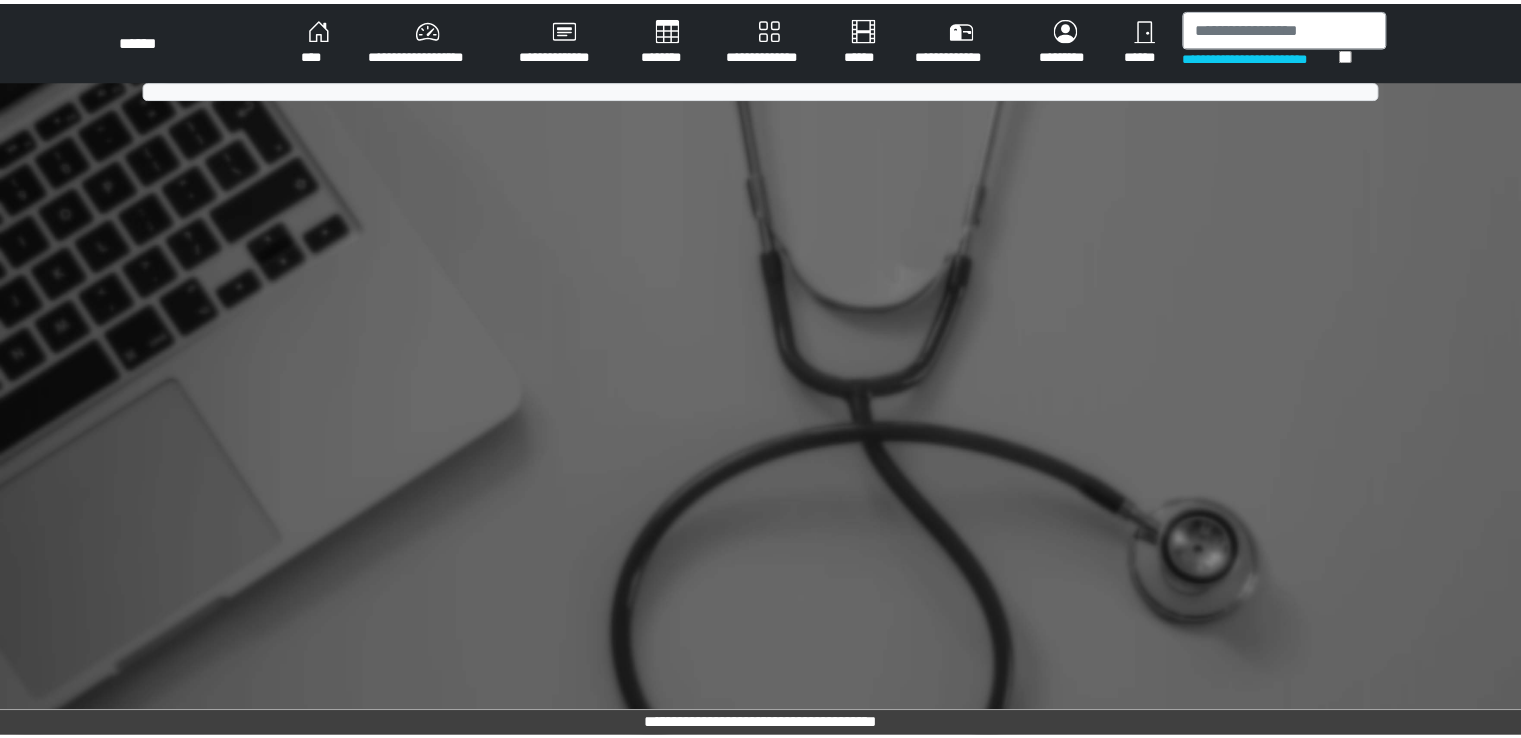 scroll, scrollTop: 0, scrollLeft: 0, axis: both 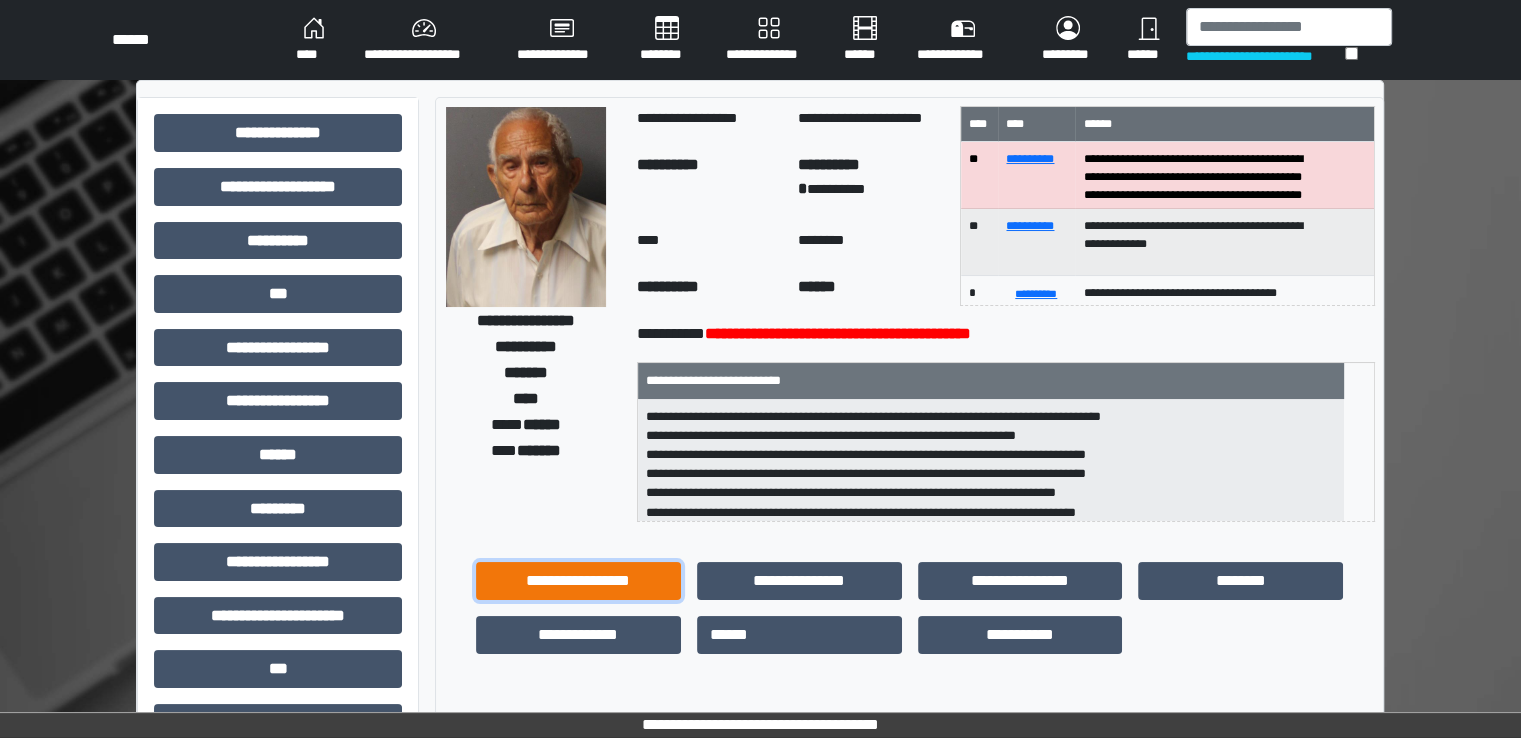 click on "**********" at bounding box center (578, 581) 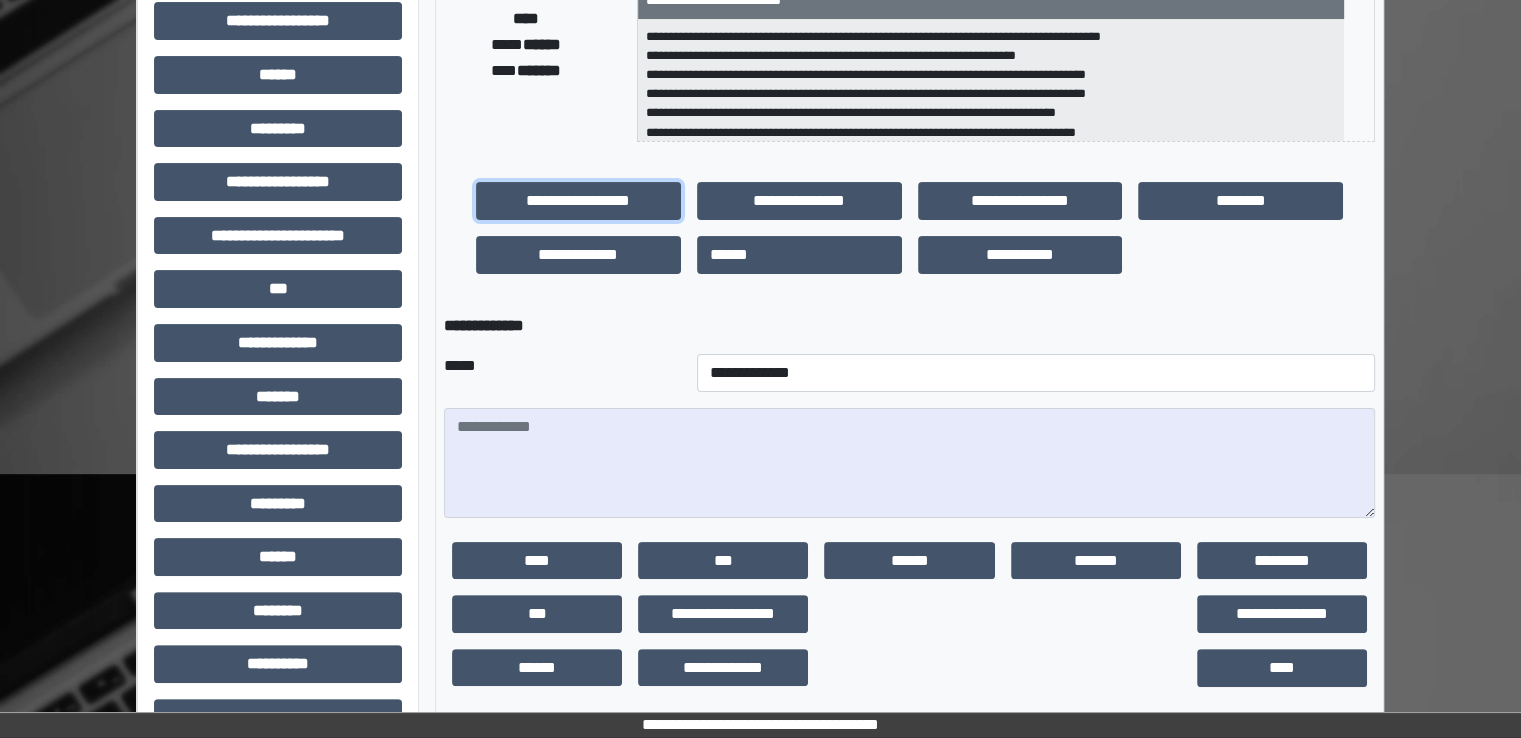scroll, scrollTop: 384, scrollLeft: 0, axis: vertical 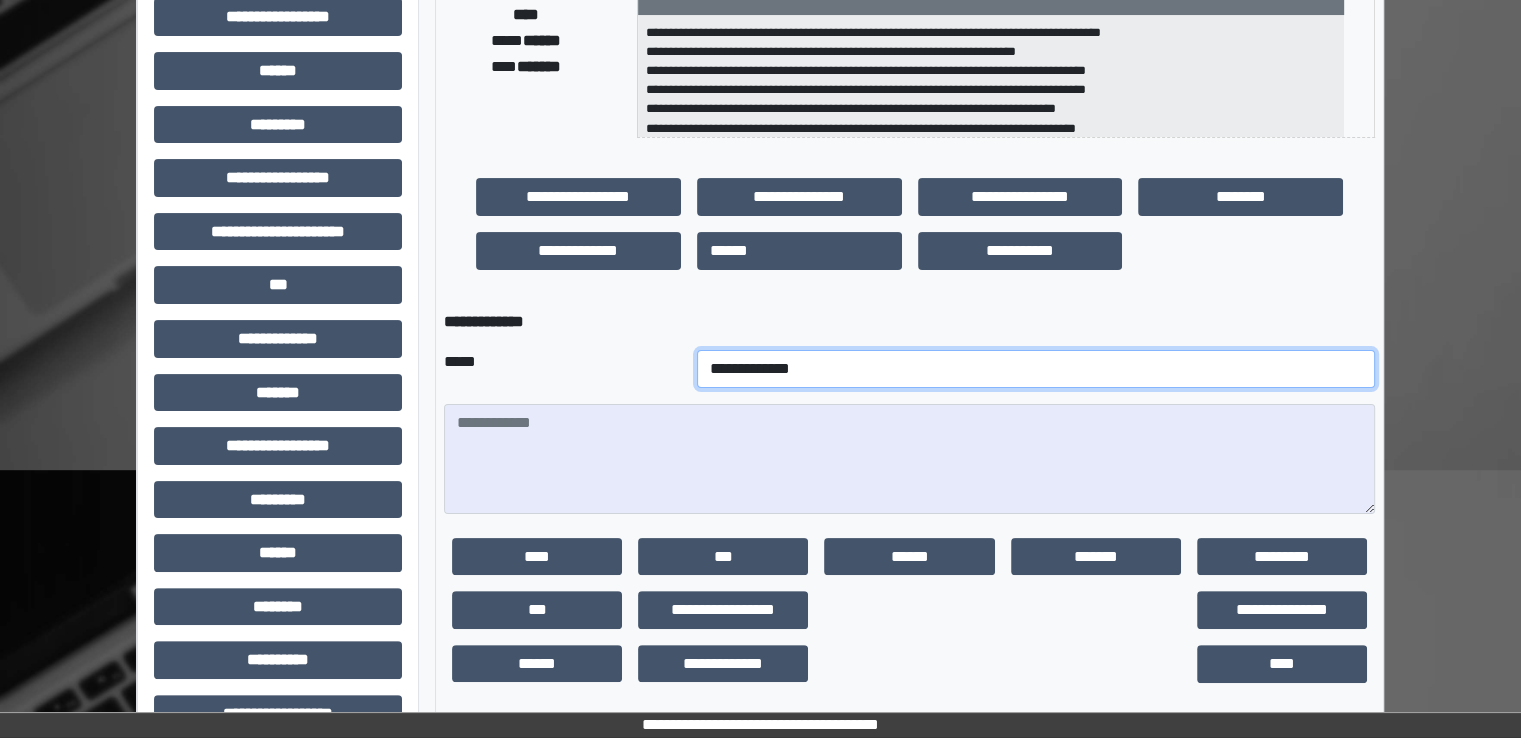 click on "**********" at bounding box center [1036, 369] 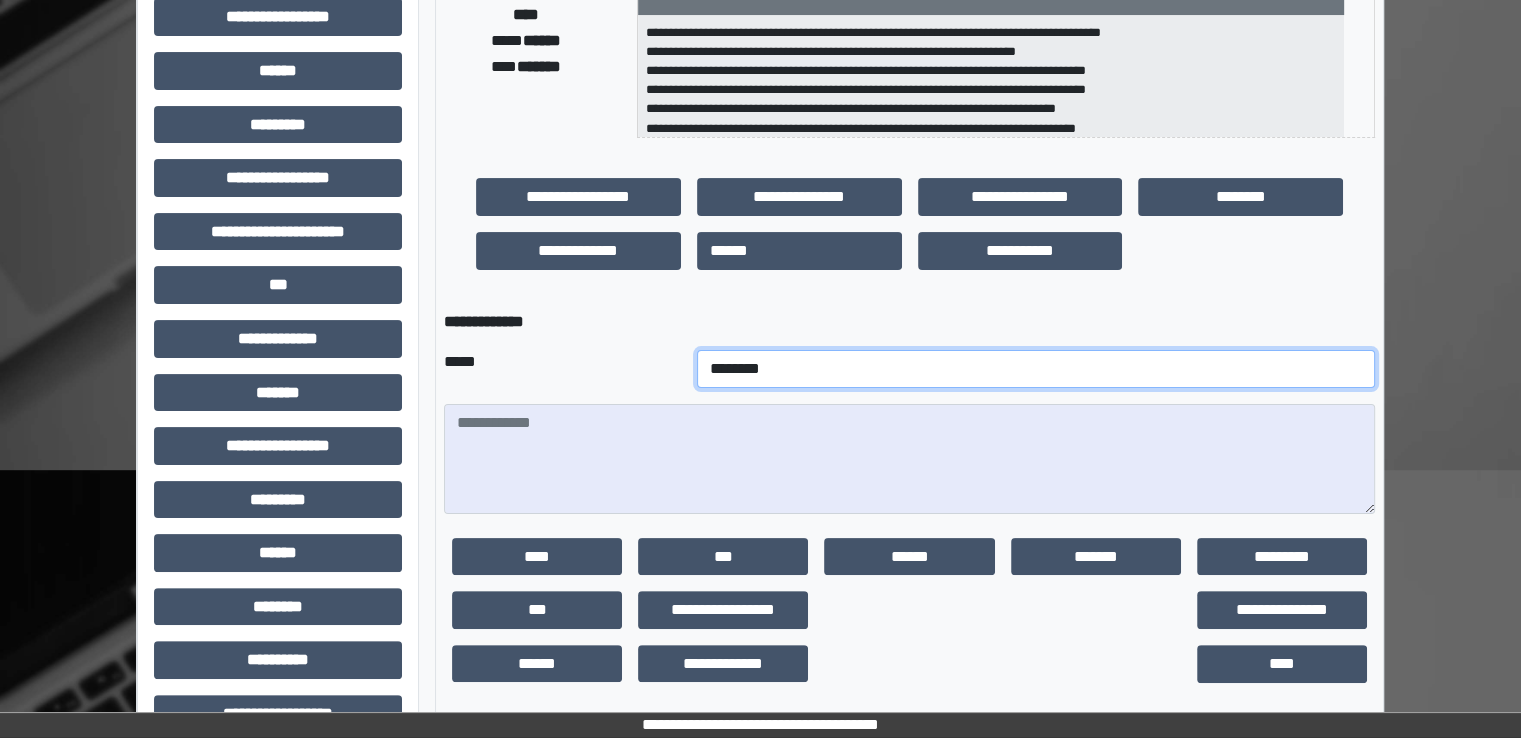 click on "**********" at bounding box center (1036, 369) 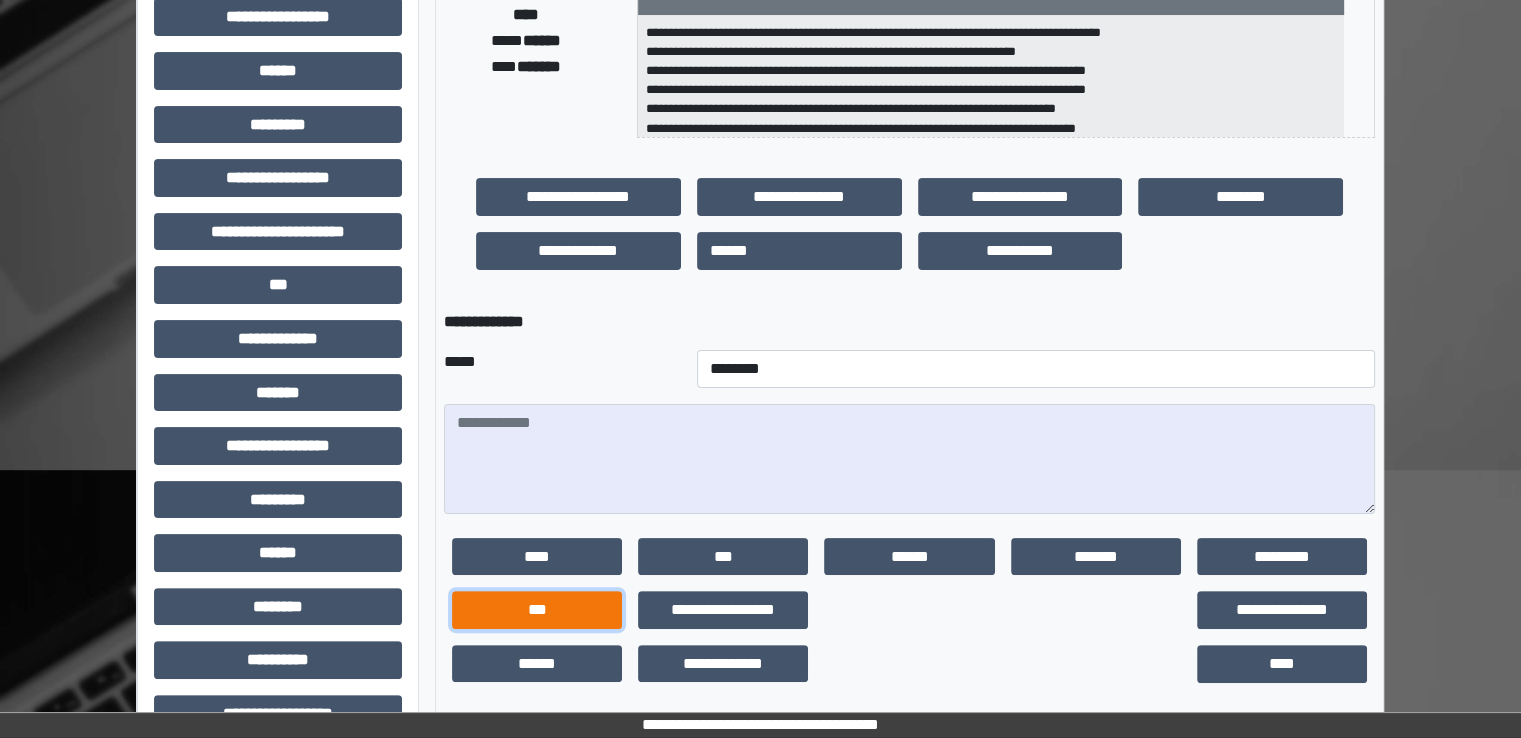 click on "***" at bounding box center [537, 610] 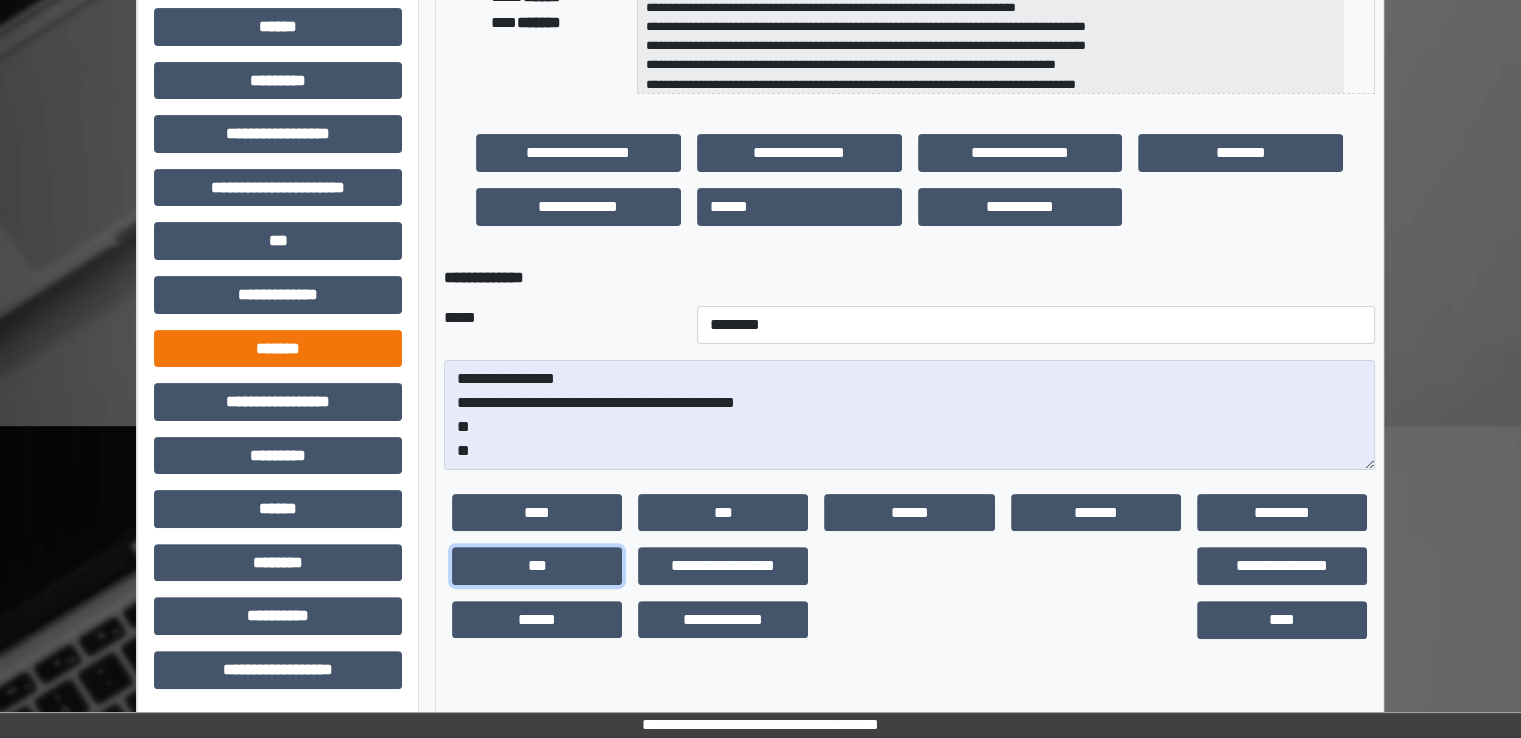 scroll, scrollTop: 0, scrollLeft: 0, axis: both 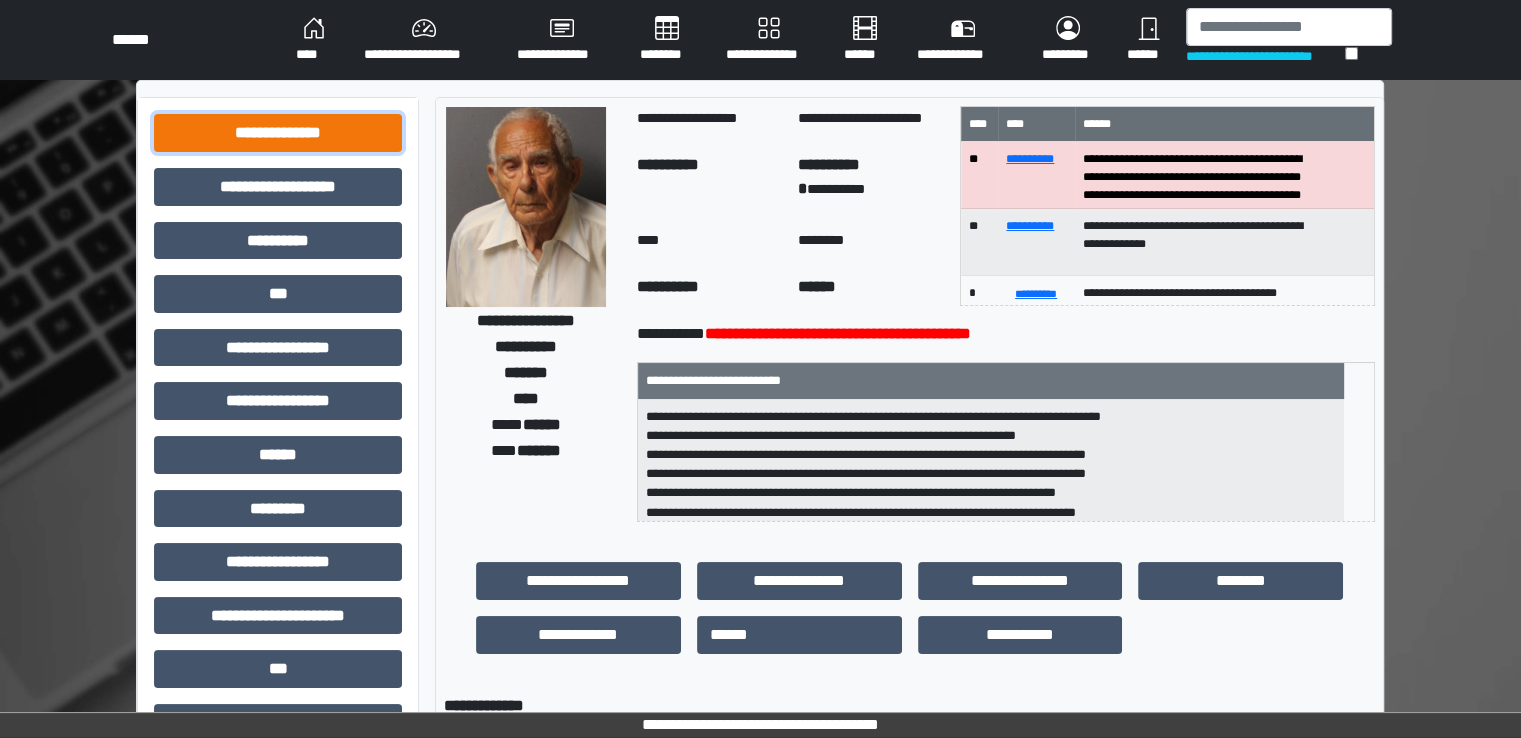 click on "**********" at bounding box center [278, 133] 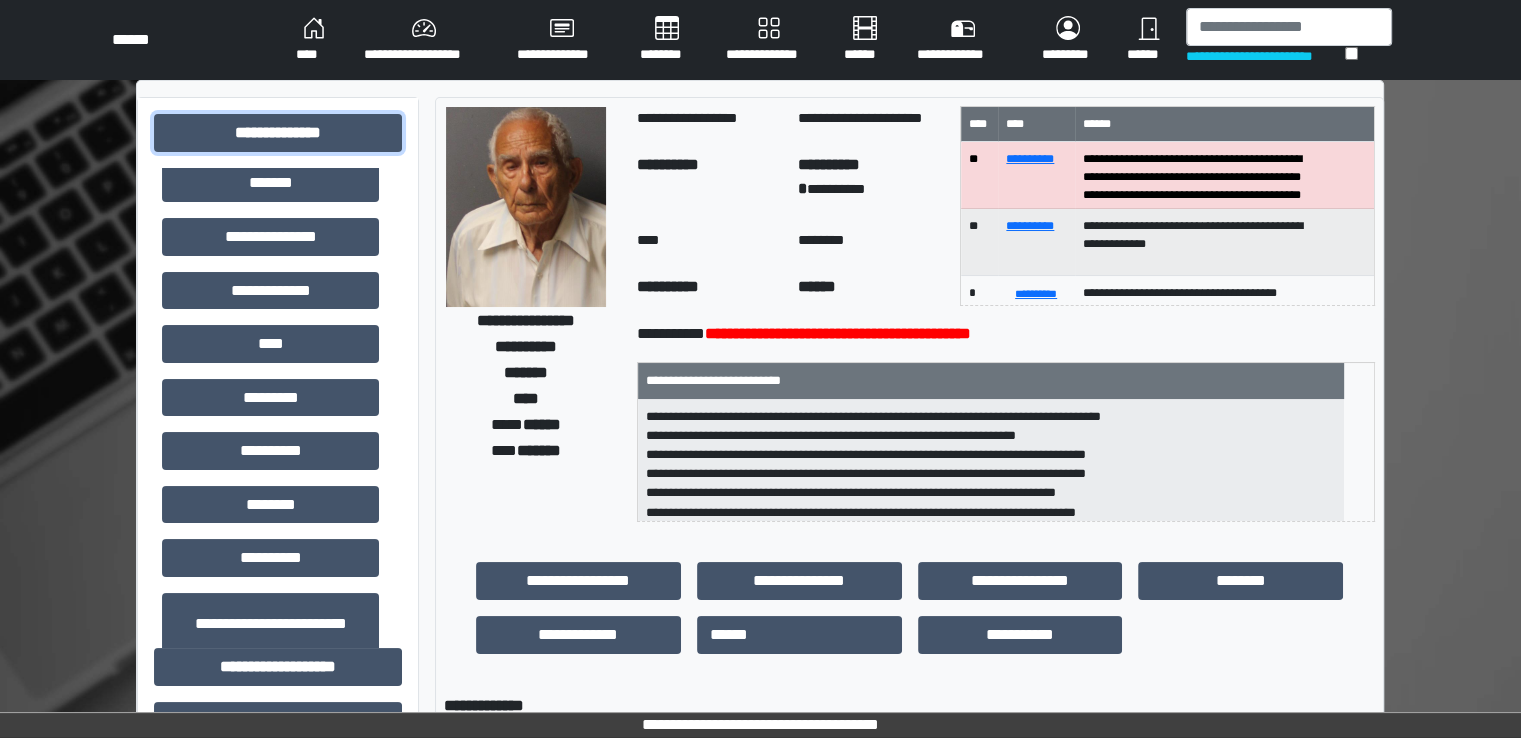scroll, scrollTop: 516, scrollLeft: 0, axis: vertical 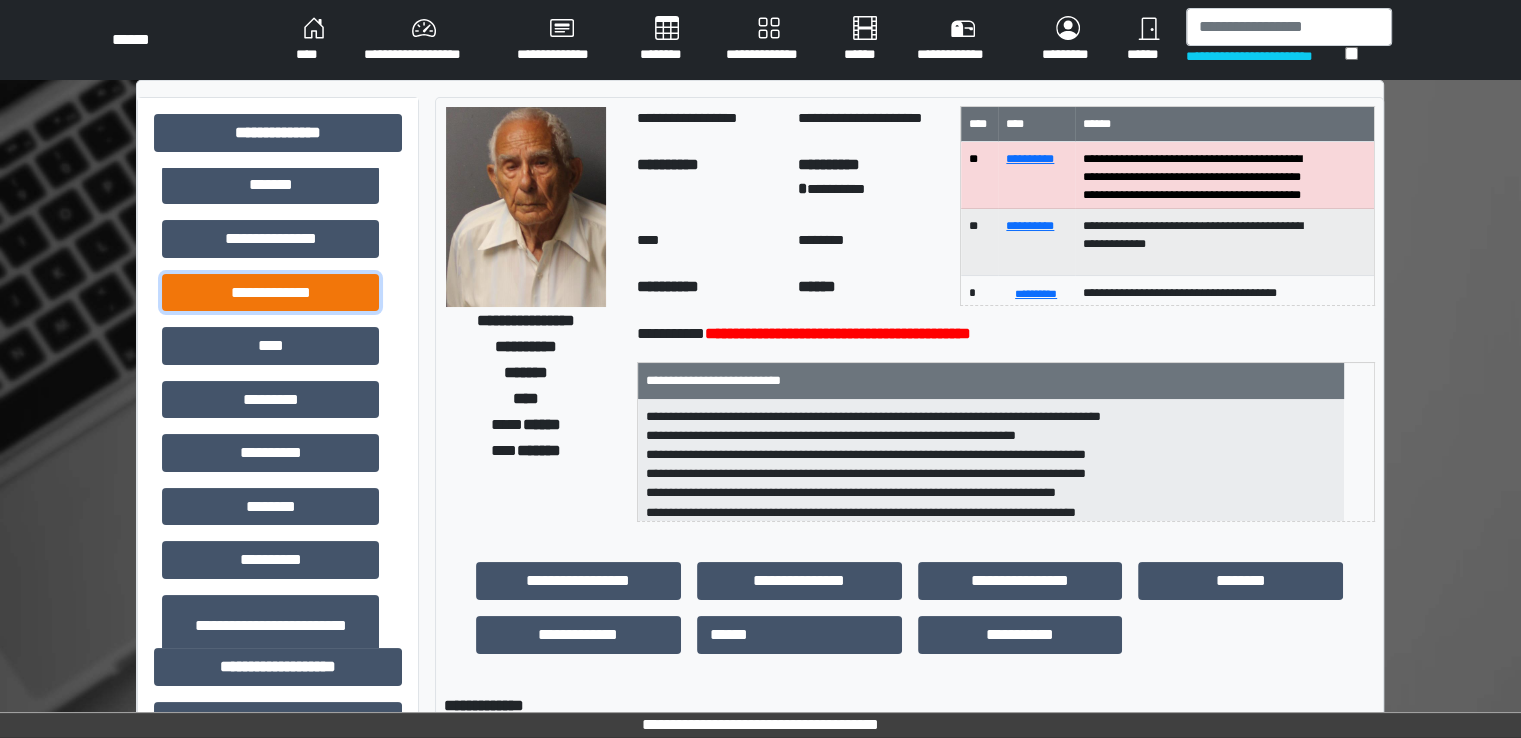 click on "**********" at bounding box center [270, 293] 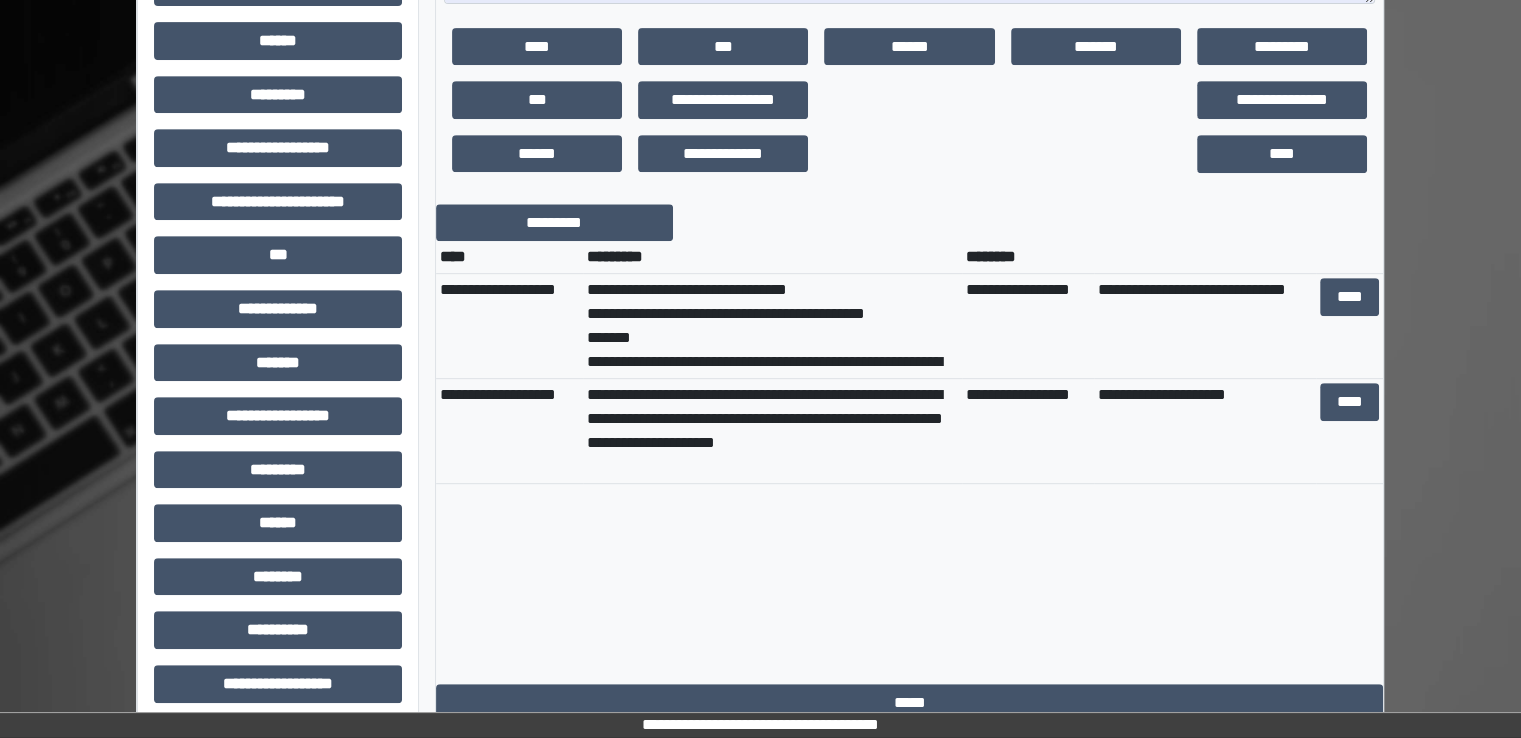 scroll, scrollTop: 898, scrollLeft: 0, axis: vertical 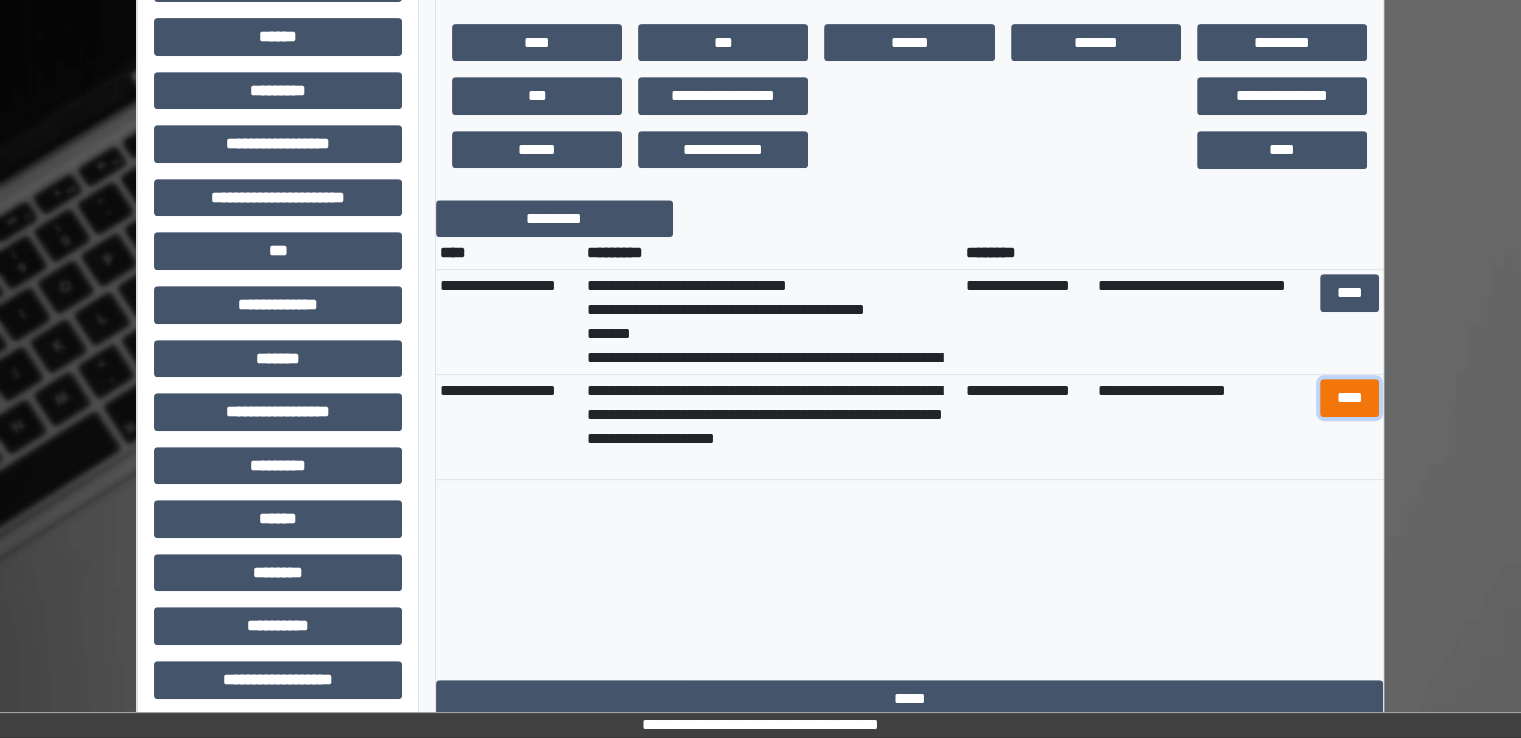 click on "****" at bounding box center [1349, 398] 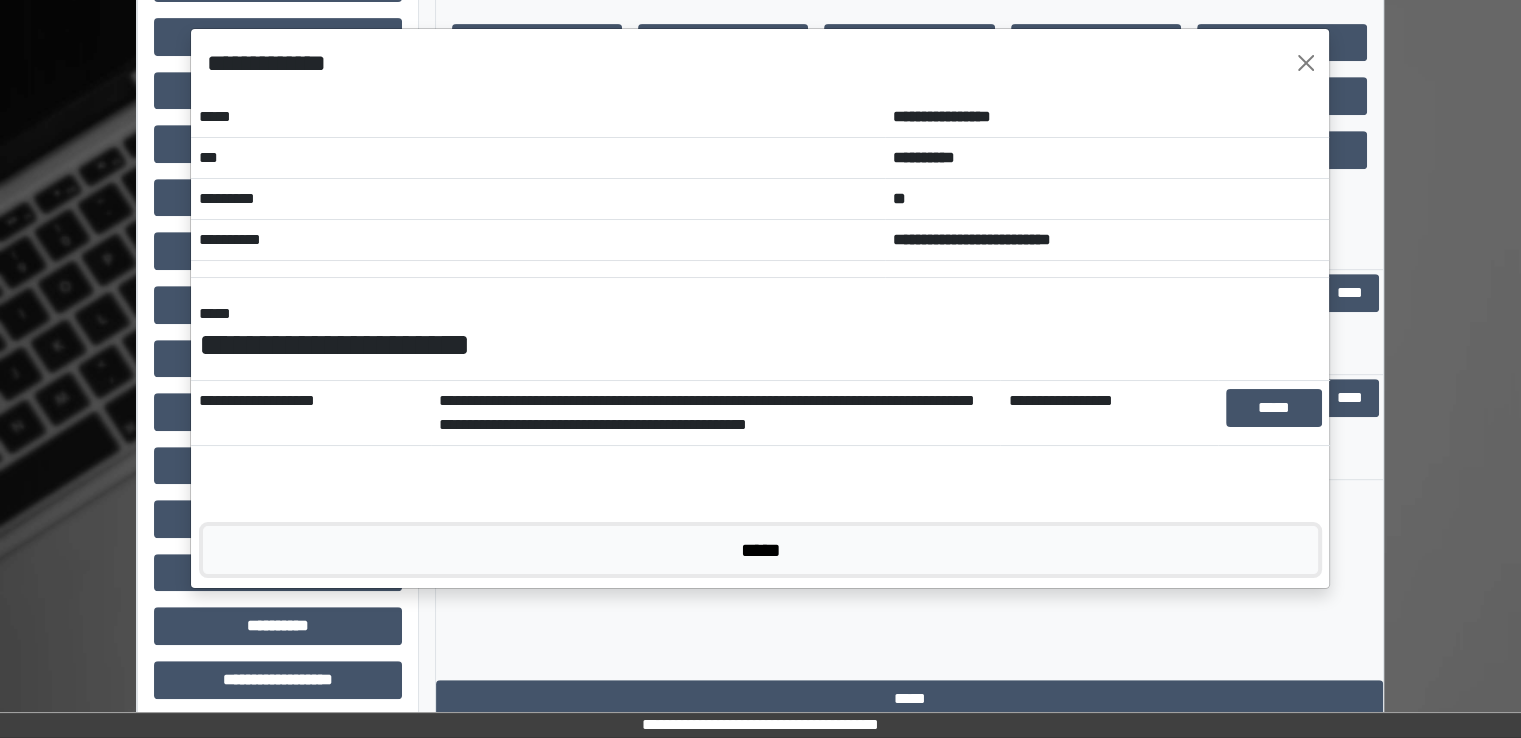 click on "*****" at bounding box center (760, 550) 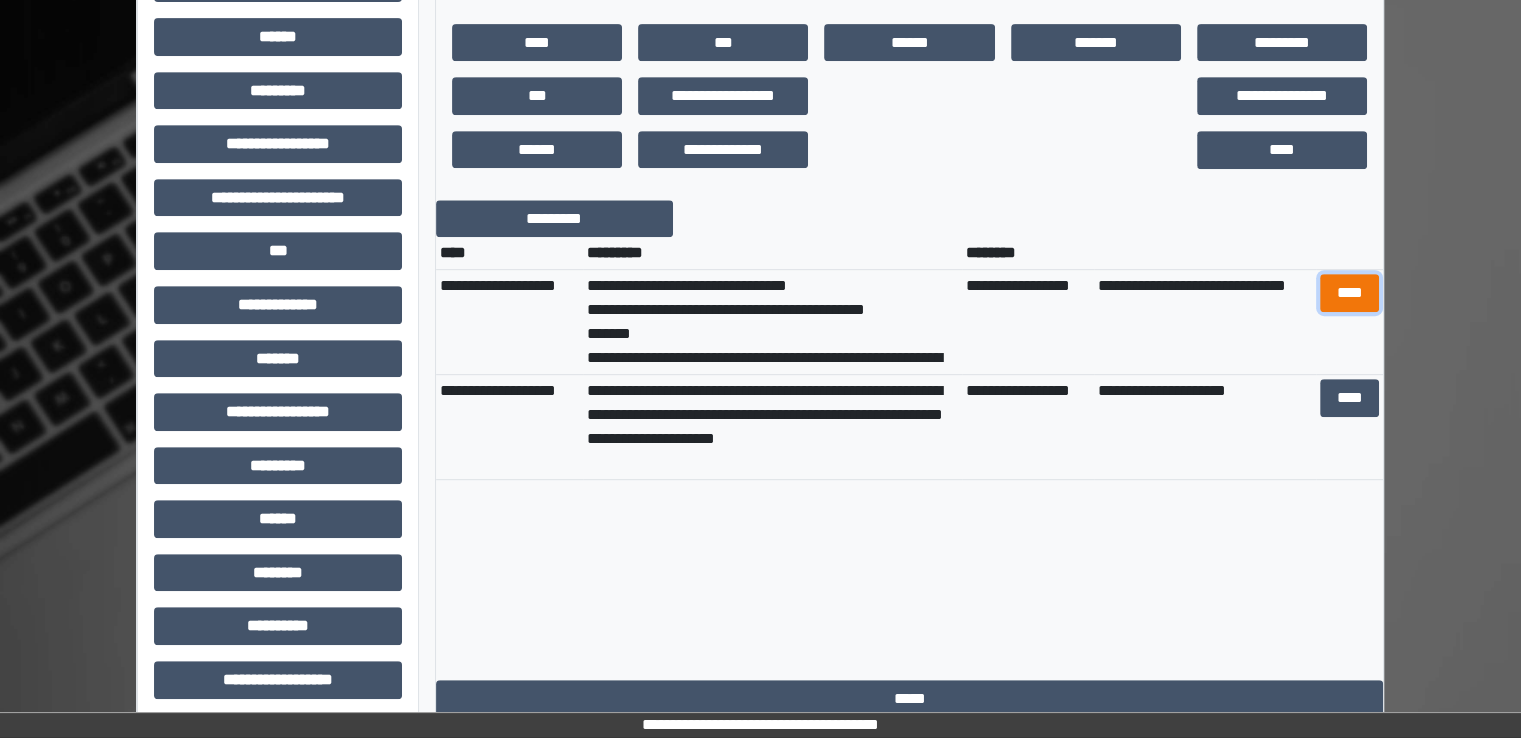 click on "****" at bounding box center (1349, 293) 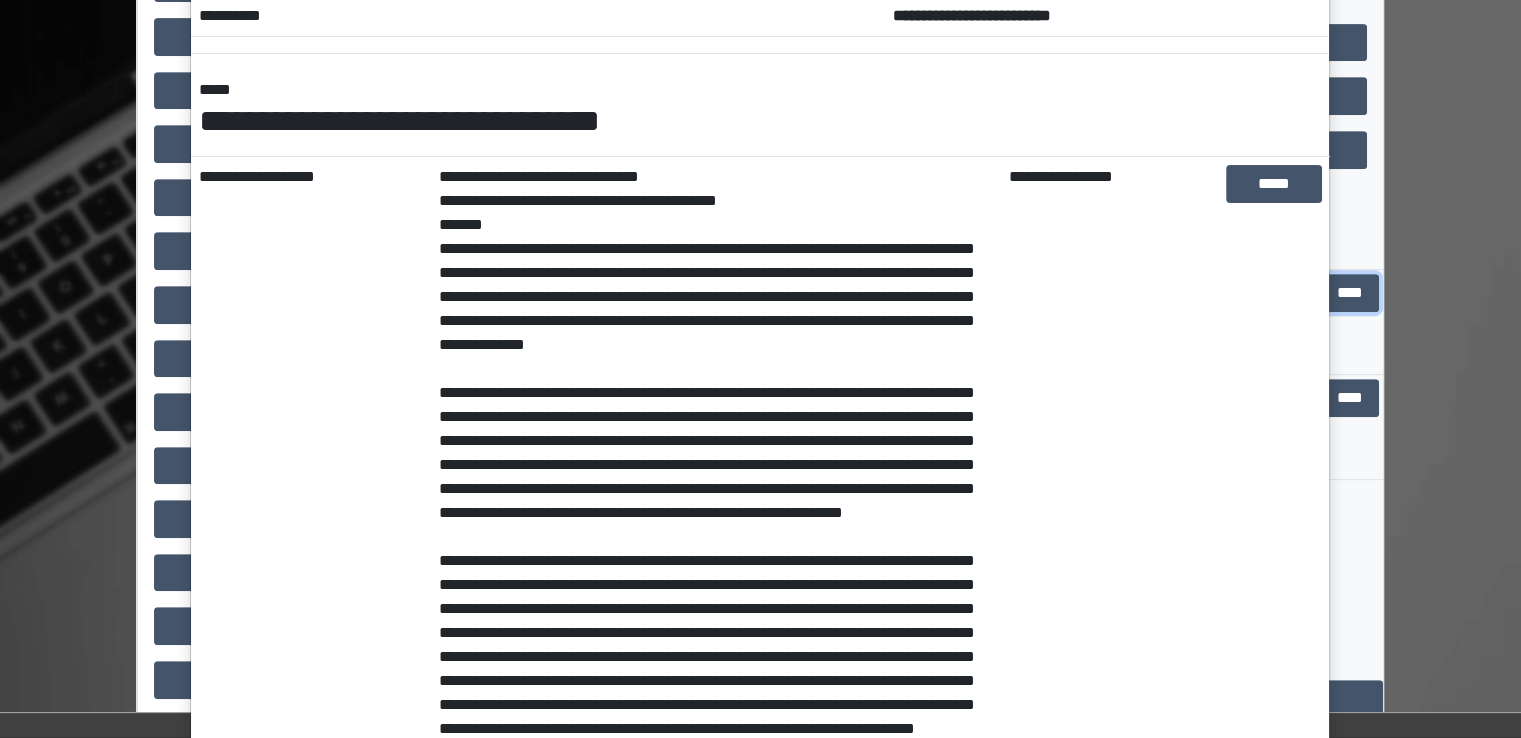 scroll, scrollTop: 232, scrollLeft: 0, axis: vertical 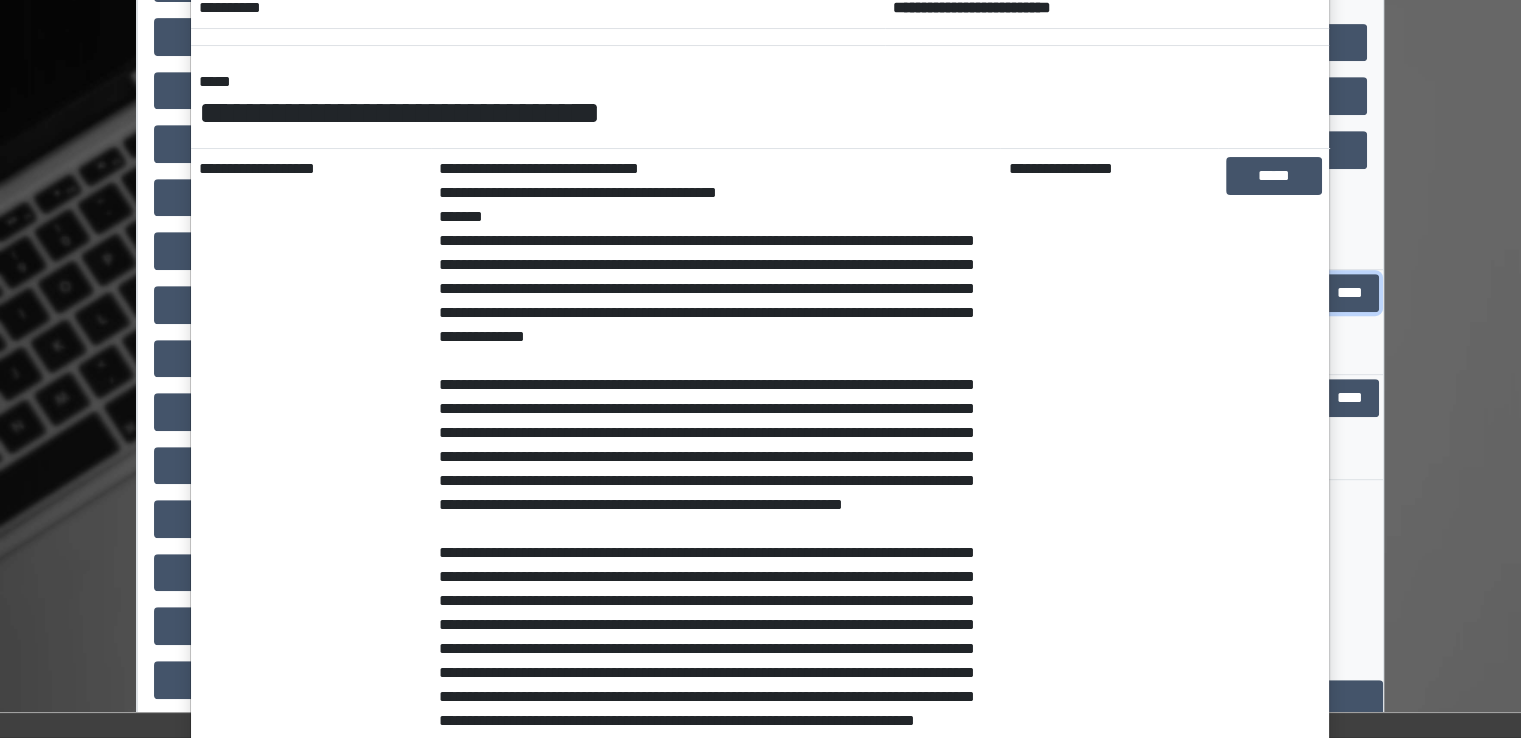 click on "**********" at bounding box center (760, 369) 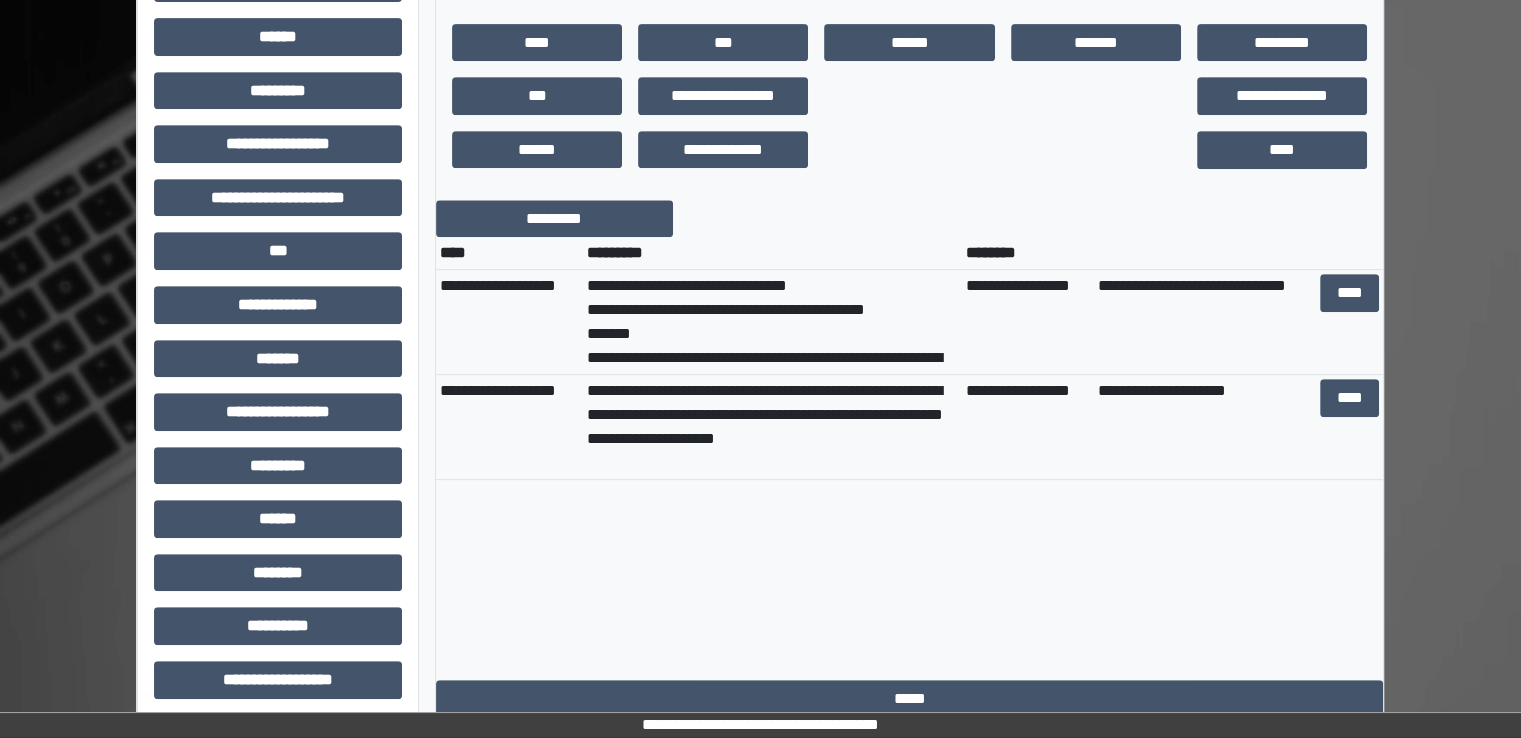 click on "**********" at bounding box center [760, -34] 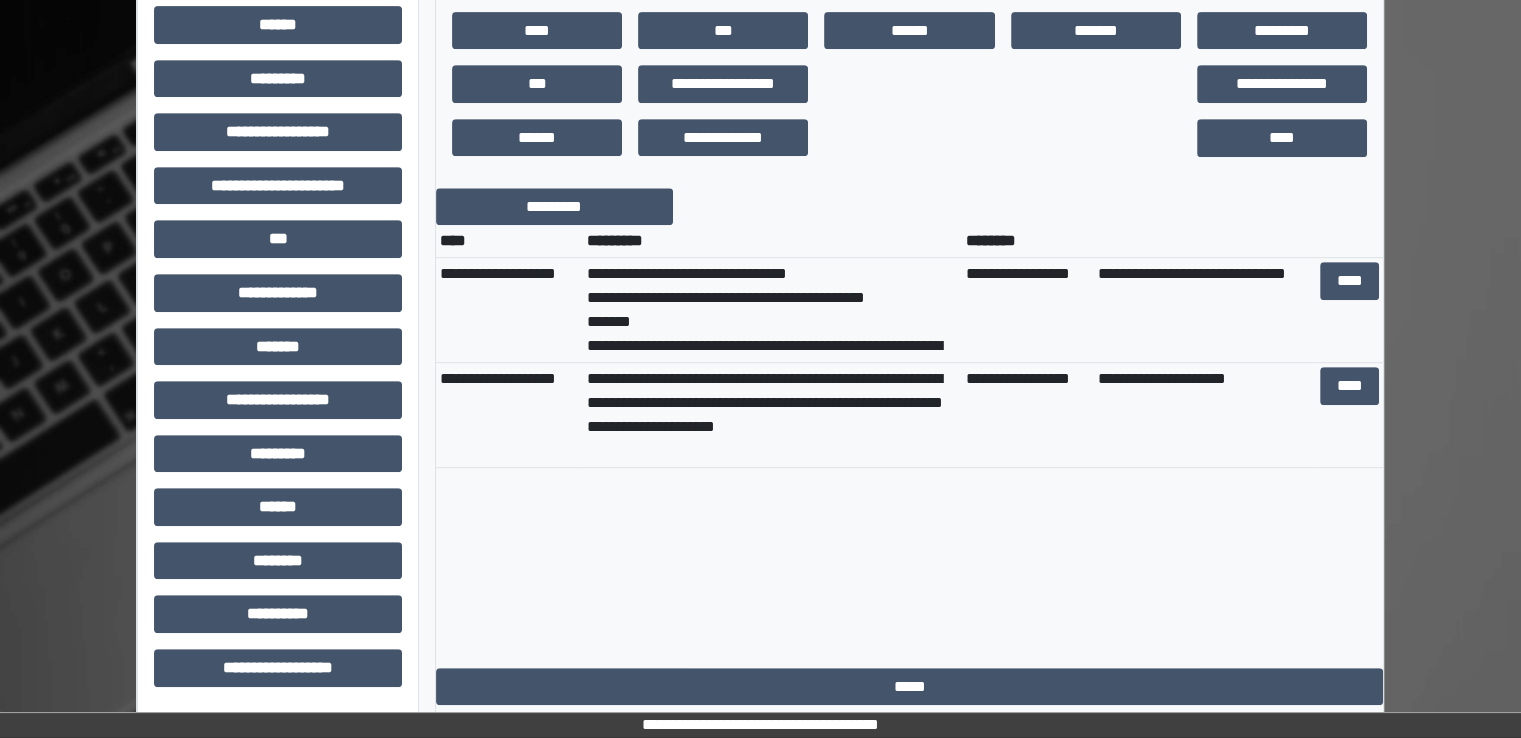 scroll, scrollTop: 910, scrollLeft: 0, axis: vertical 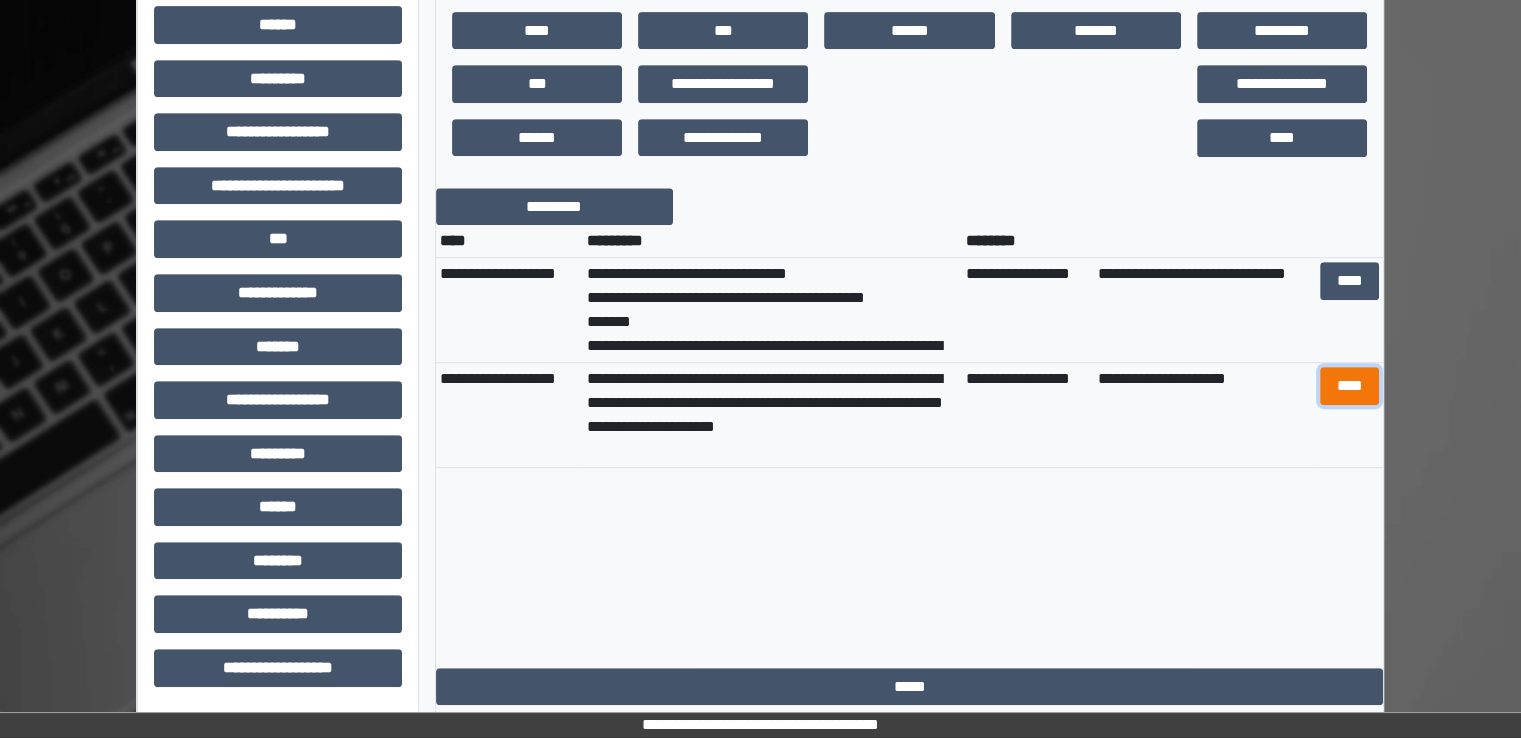 click on "****" at bounding box center (1349, 386) 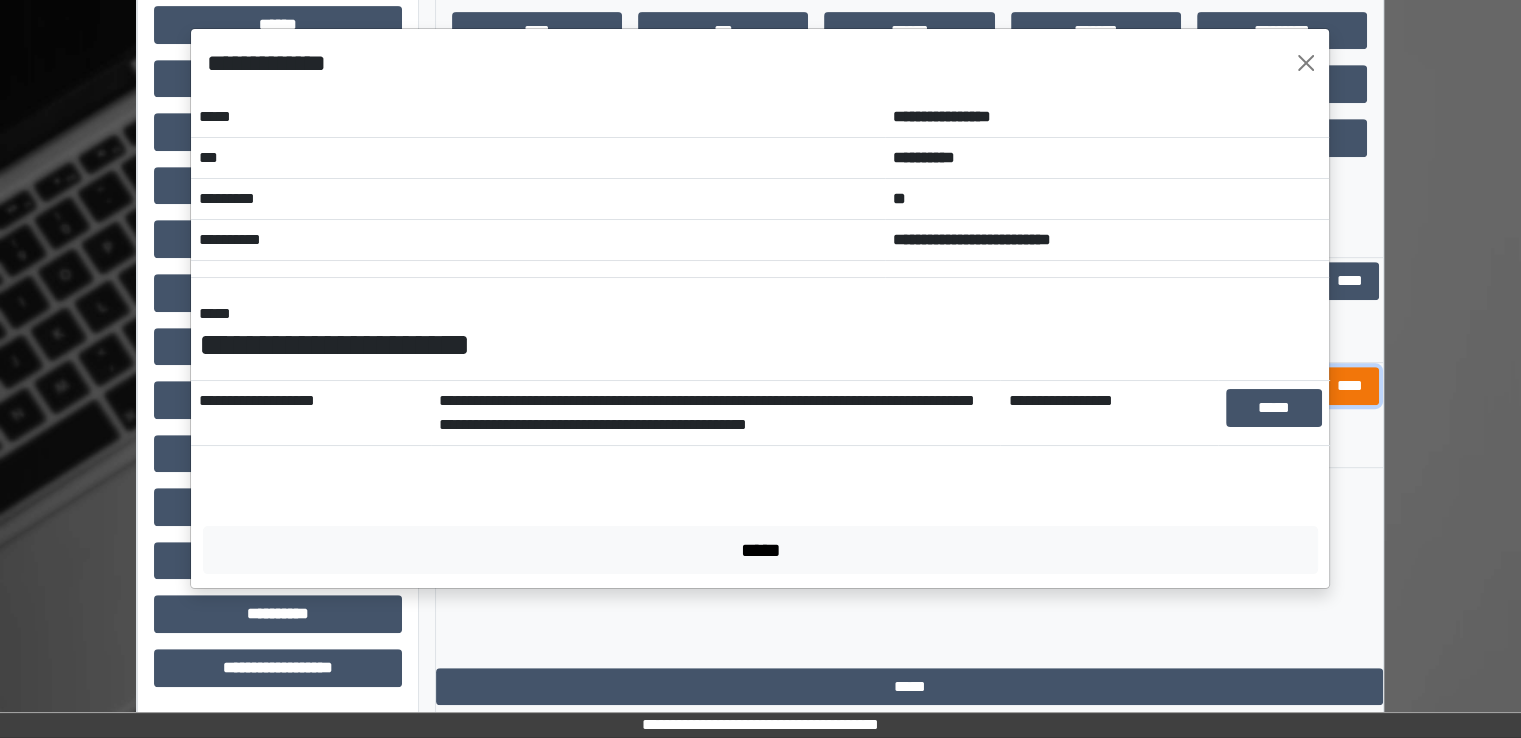 scroll, scrollTop: 0, scrollLeft: 0, axis: both 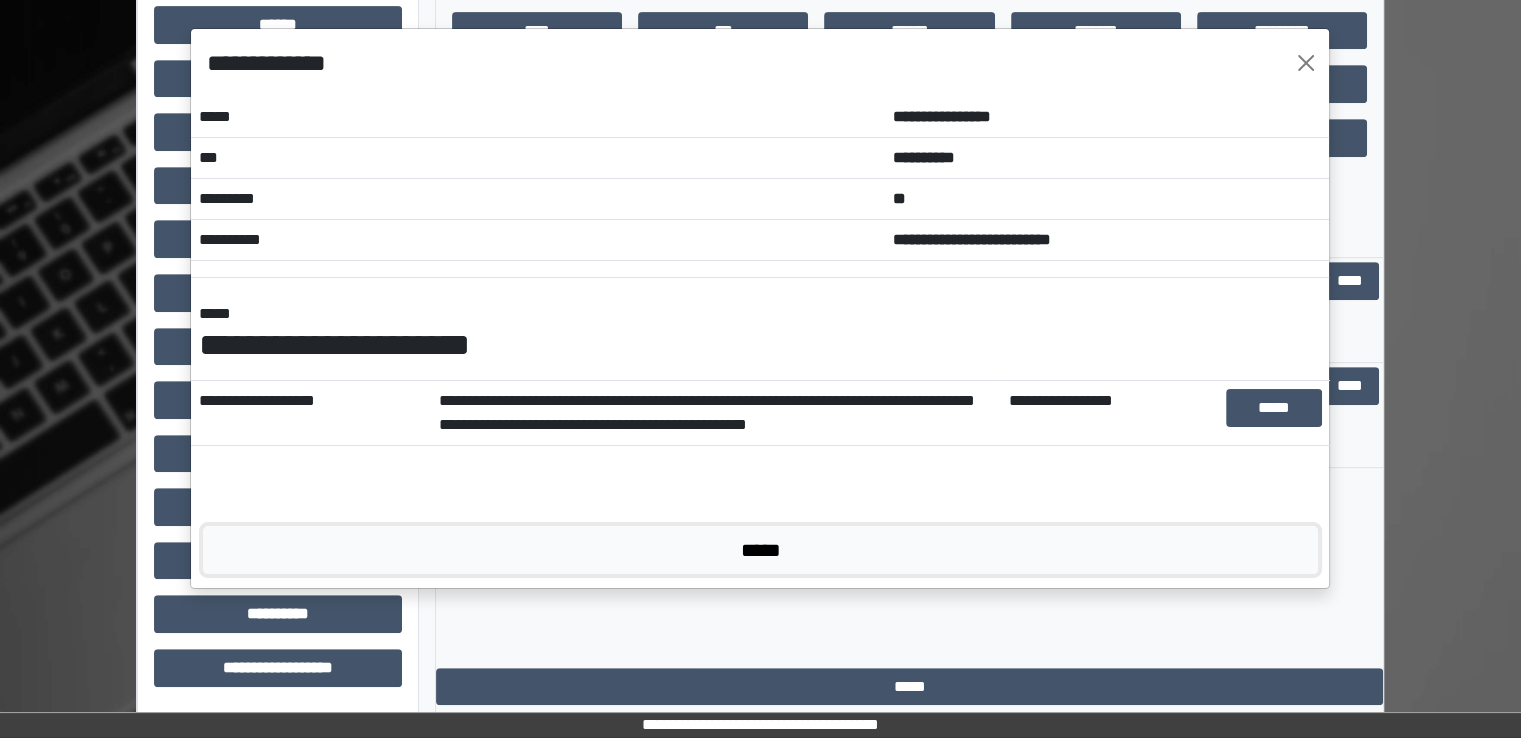 click on "*****" at bounding box center [760, 550] 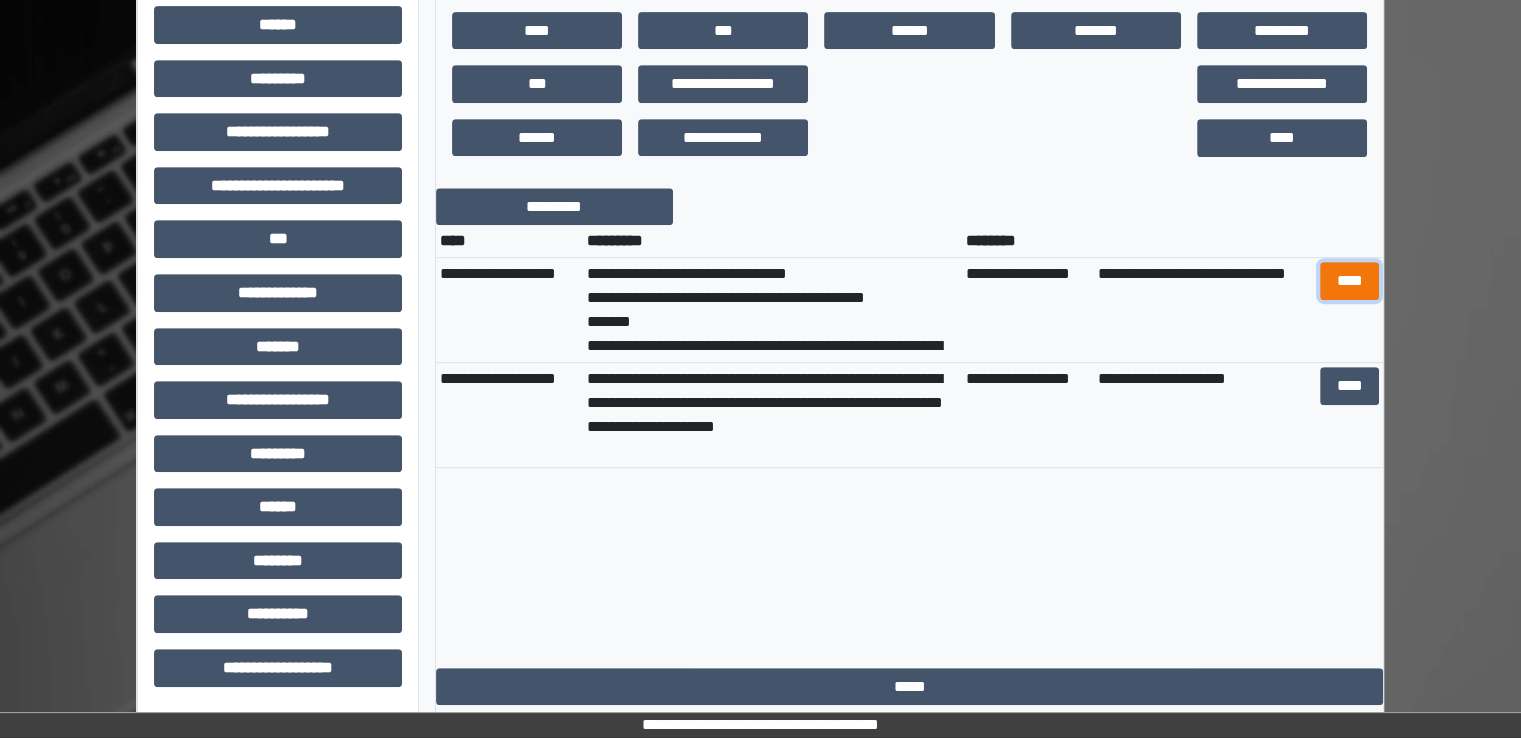 click on "****" at bounding box center (1349, 281) 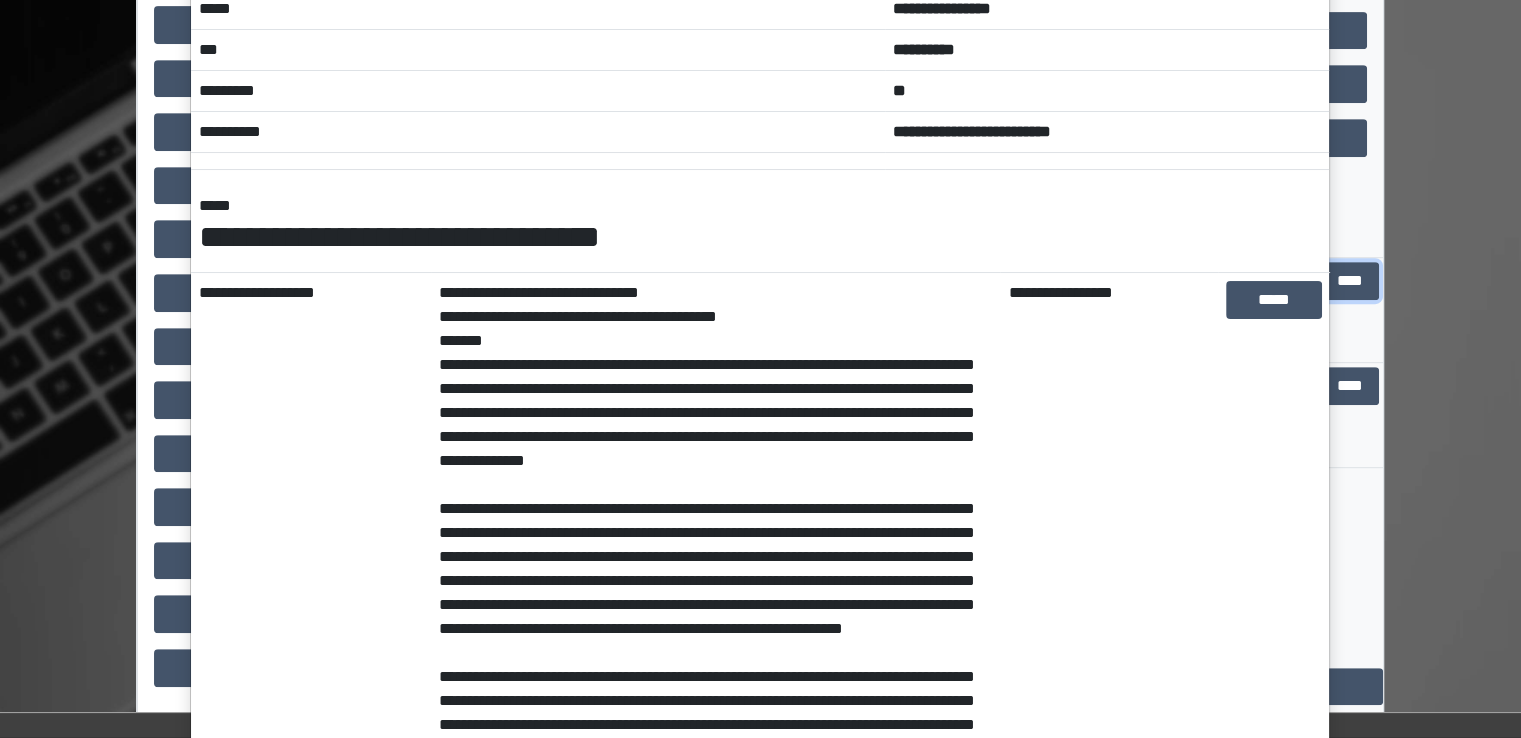 scroll, scrollTop: 0, scrollLeft: 0, axis: both 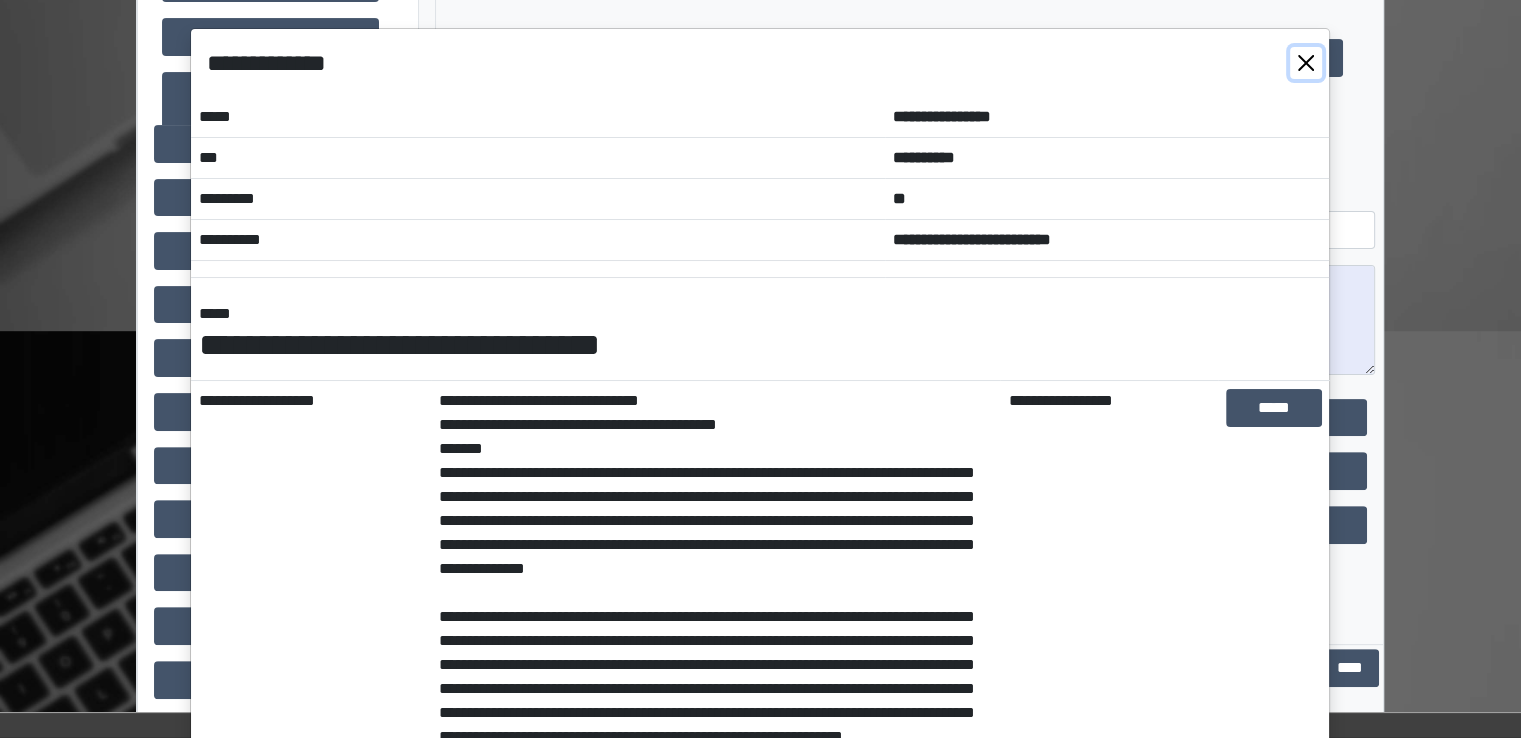 click at bounding box center [1306, 63] 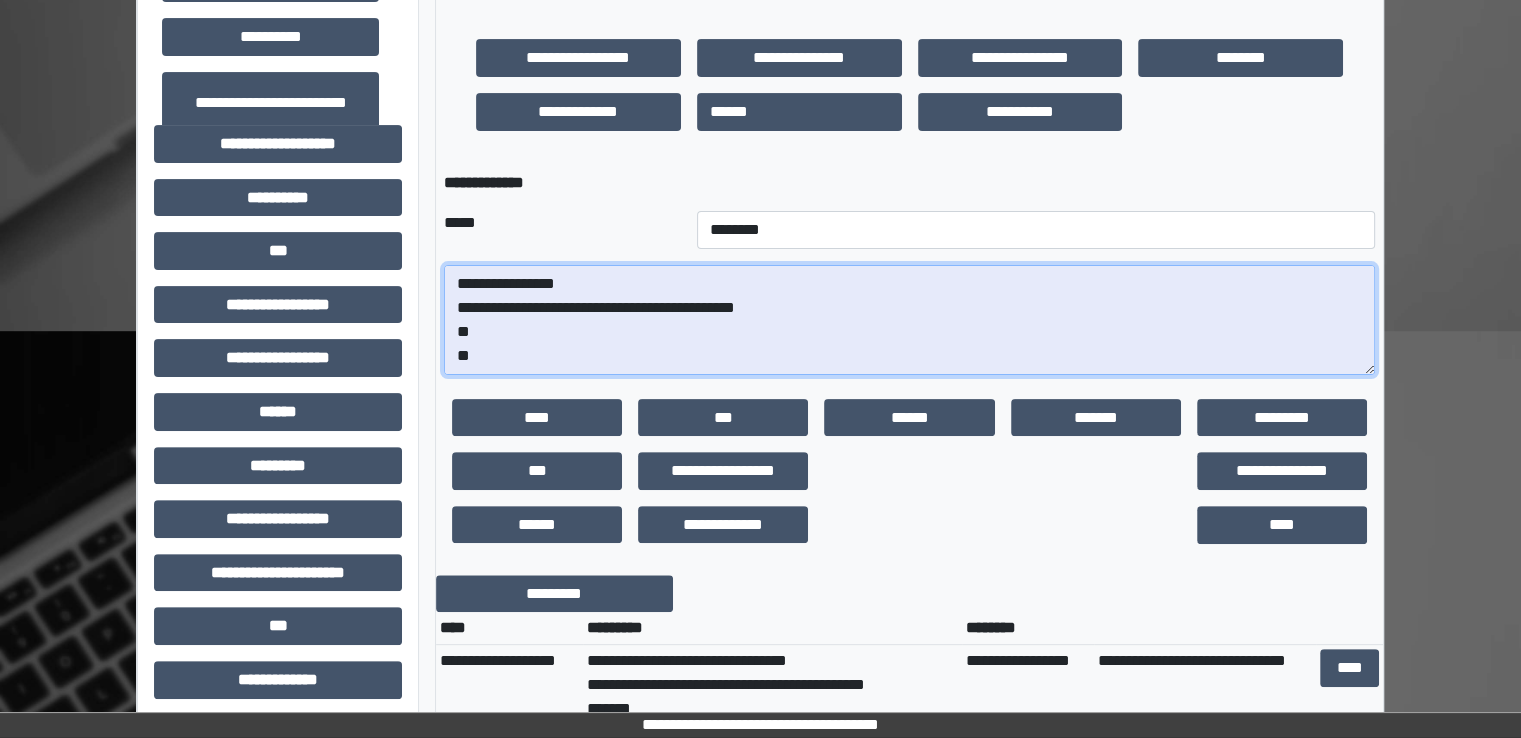 click on "**********" at bounding box center [909, 320] 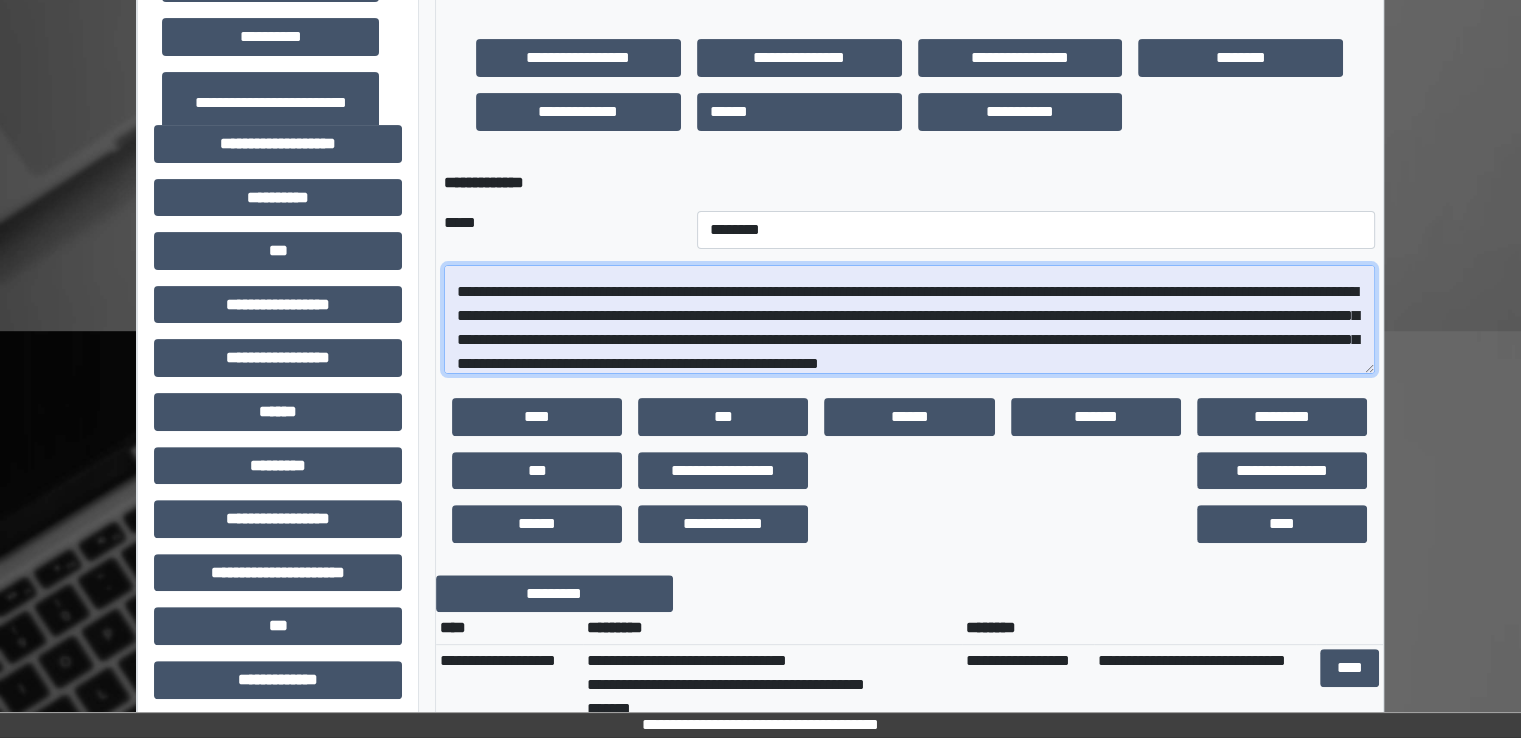 scroll, scrollTop: 232, scrollLeft: 0, axis: vertical 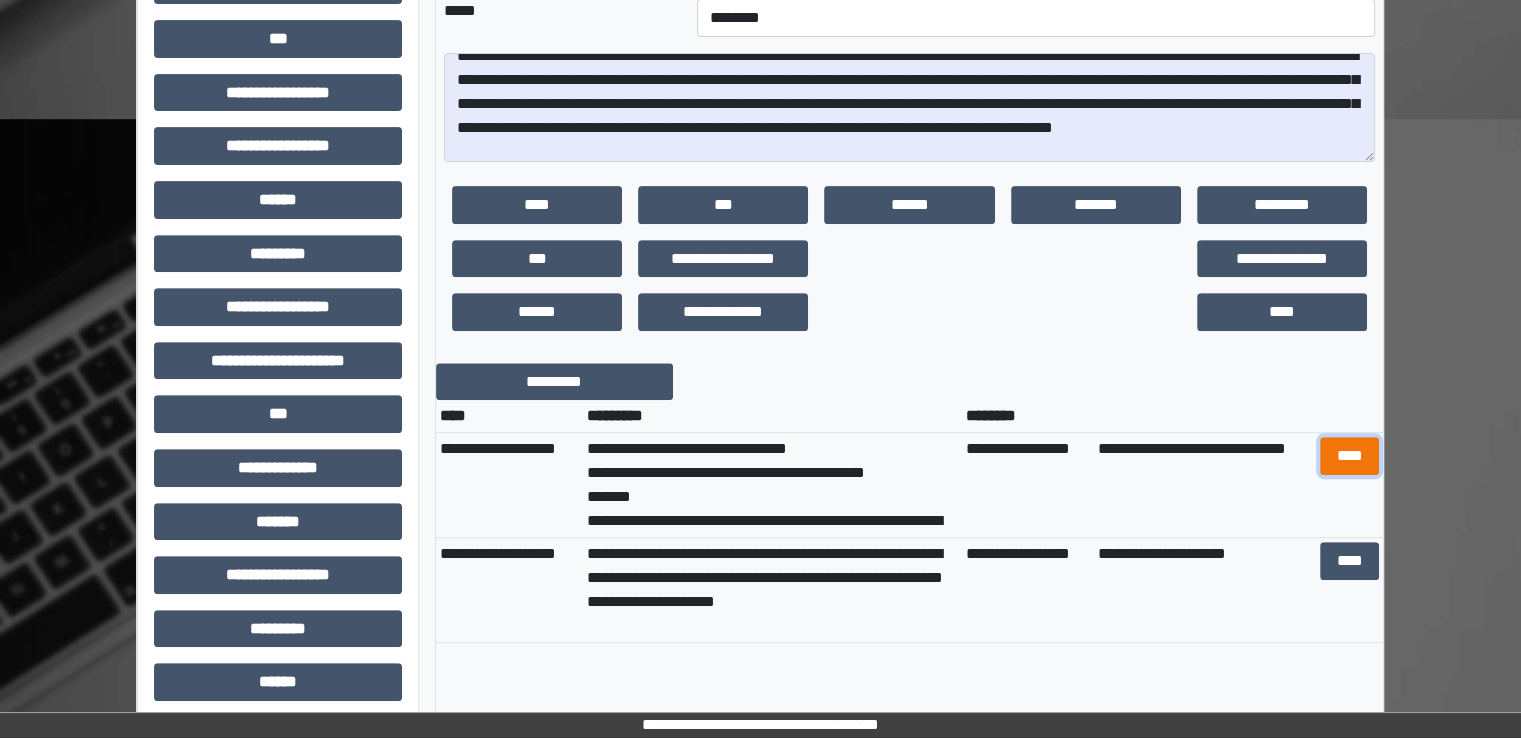 click on "****" at bounding box center [1349, 456] 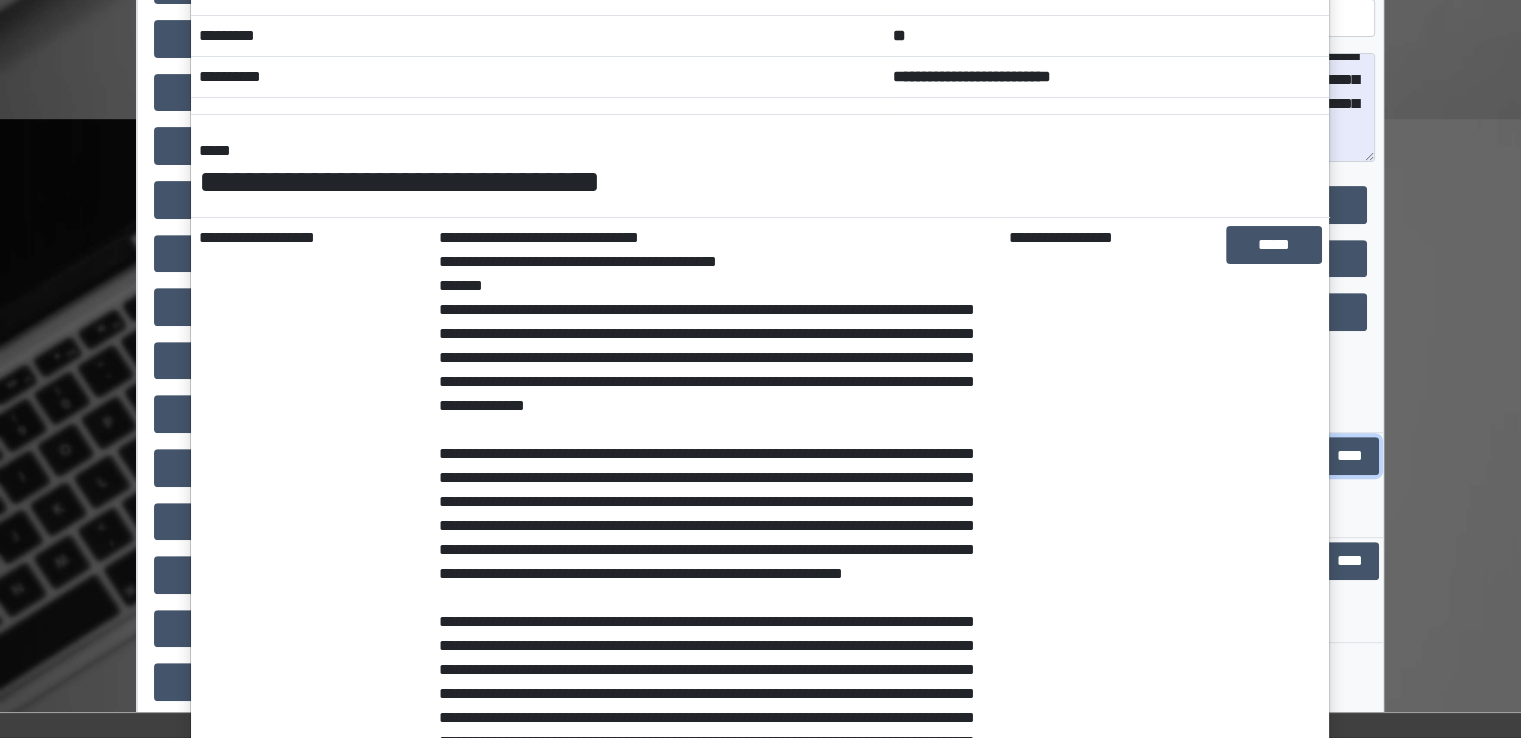 scroll, scrollTop: 0, scrollLeft: 0, axis: both 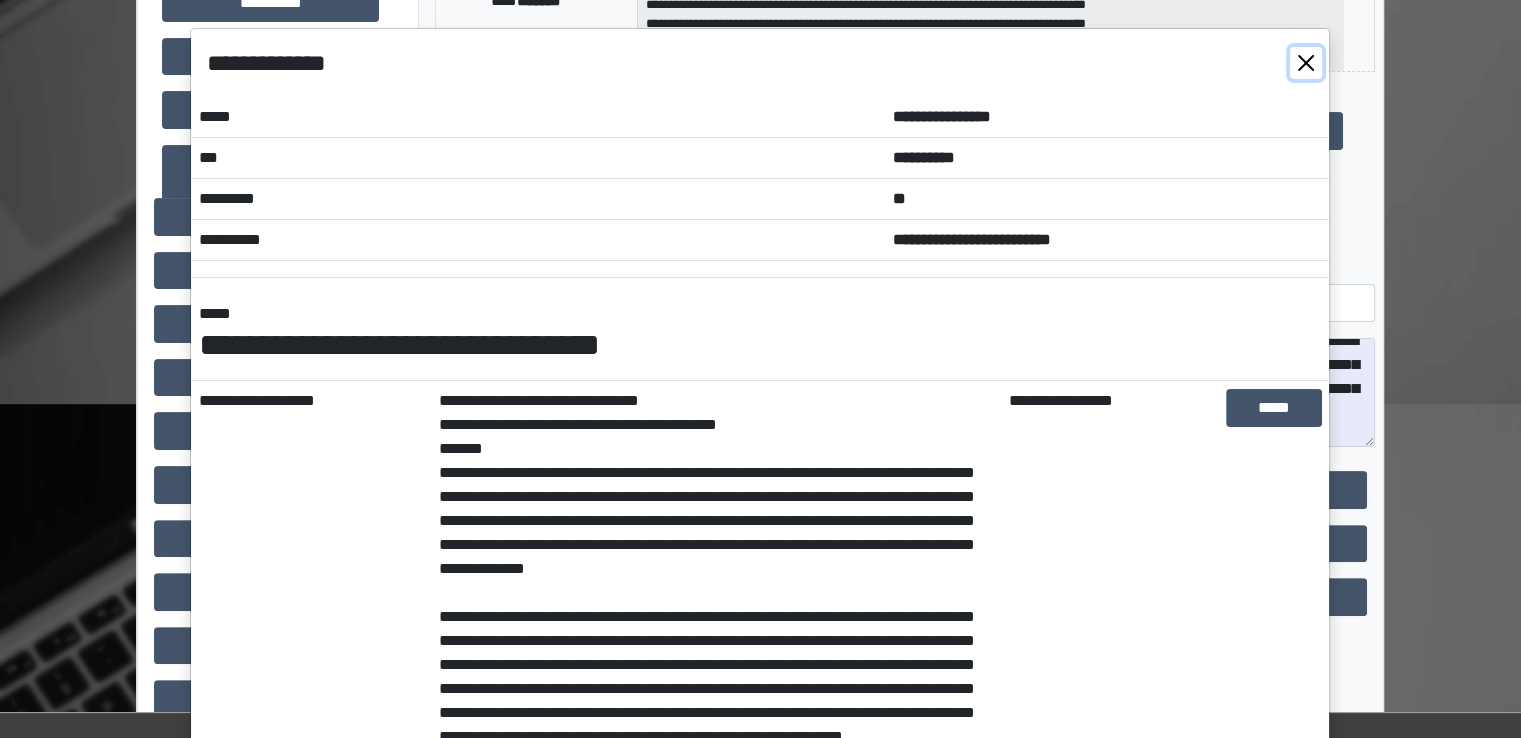 click at bounding box center [1306, 63] 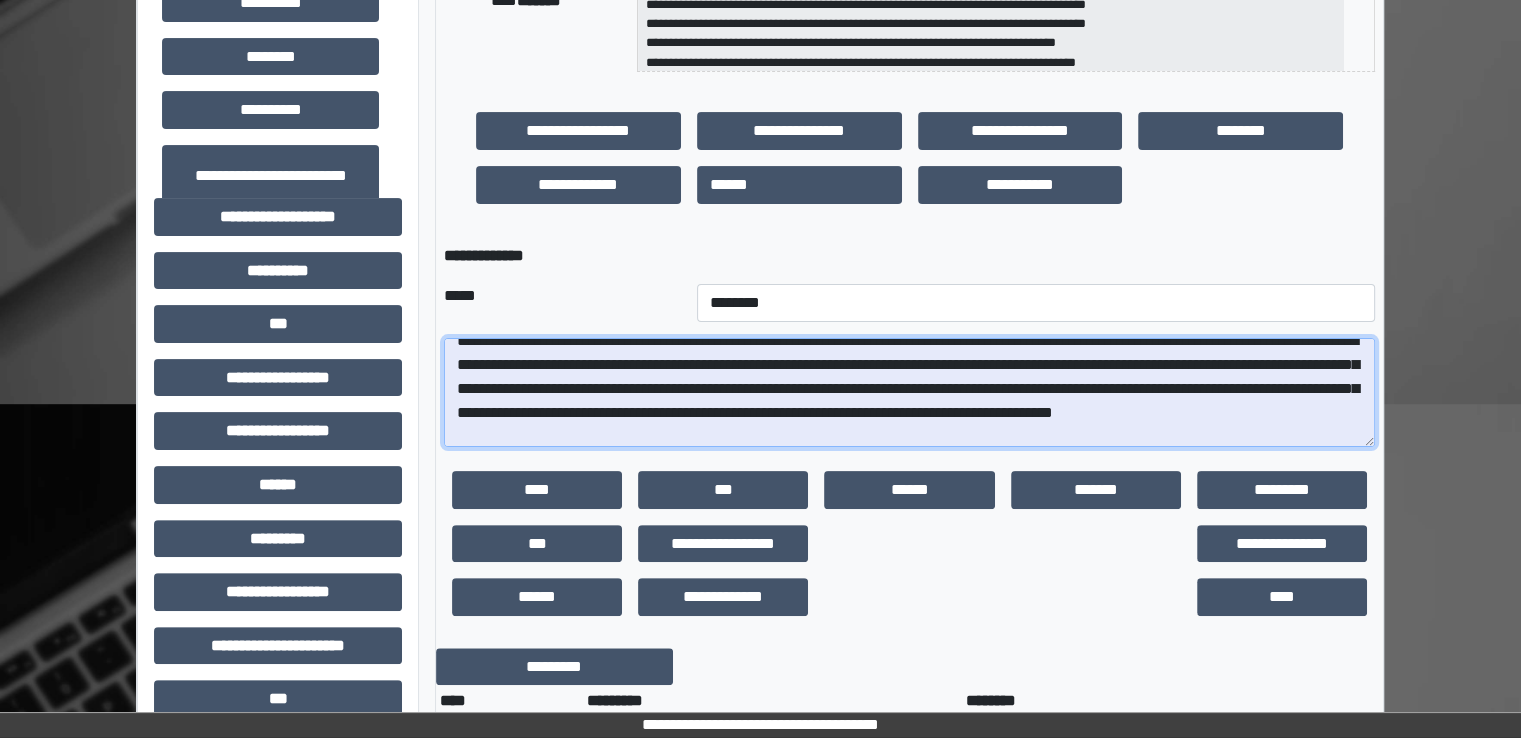 click at bounding box center (909, 393) 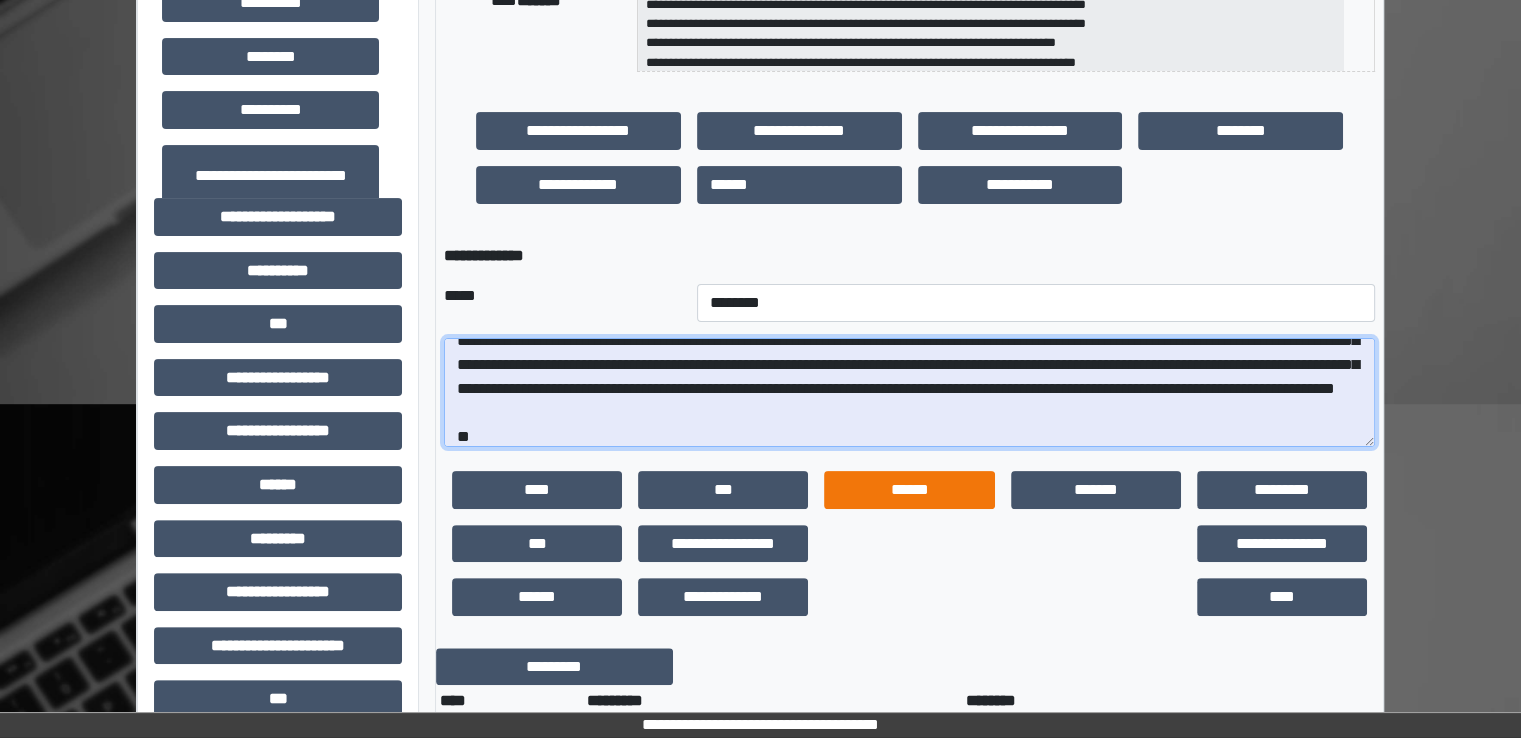 scroll, scrollTop: 280, scrollLeft: 0, axis: vertical 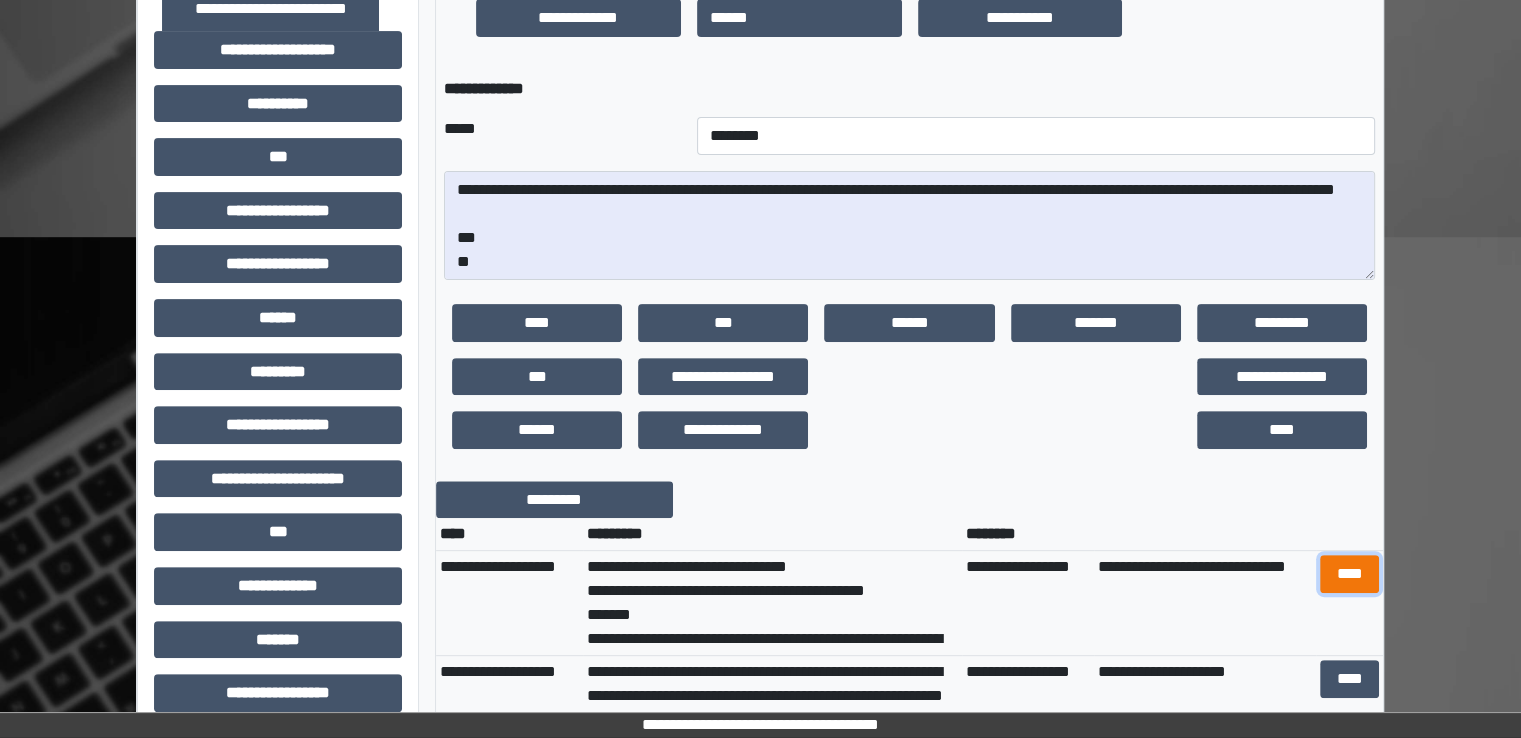 click on "****" at bounding box center (1349, 574) 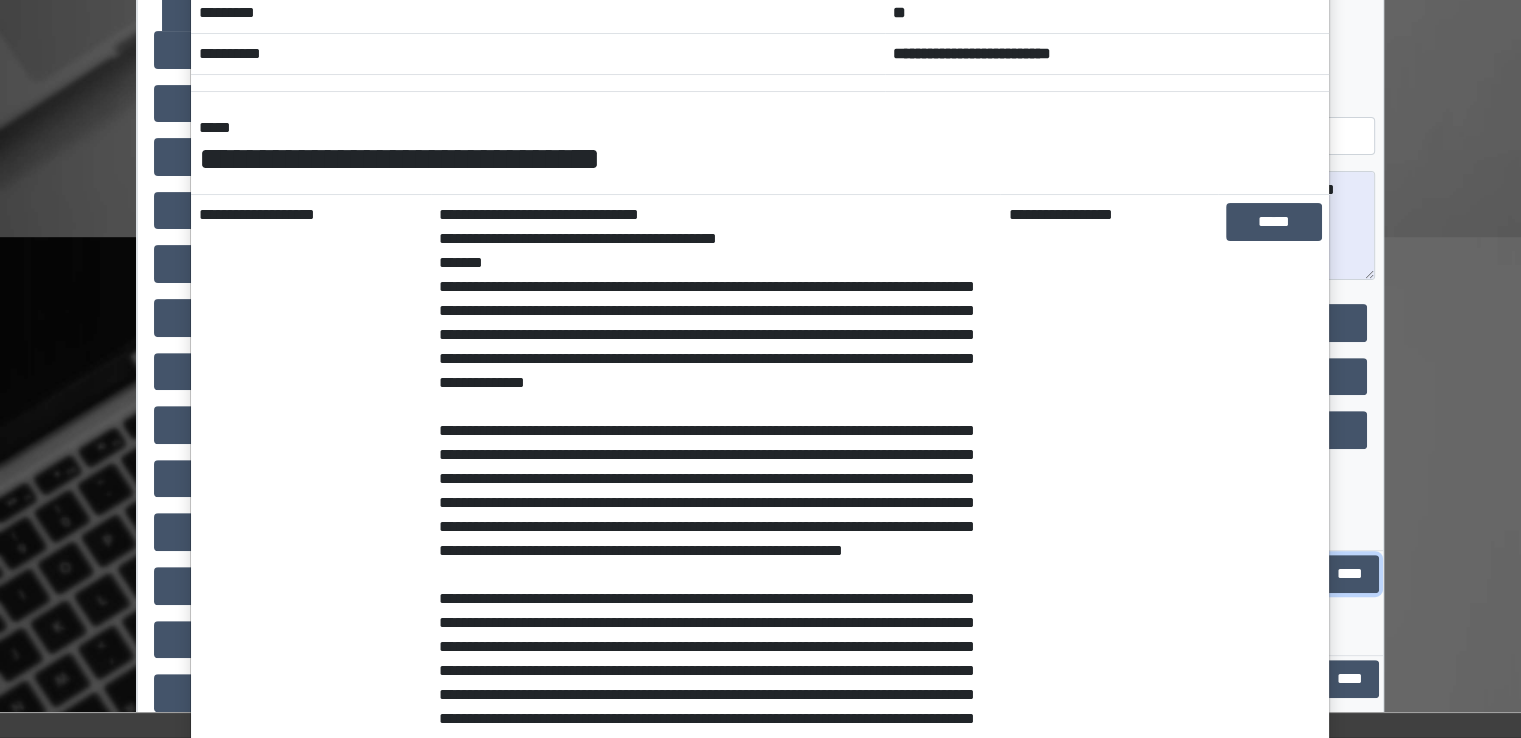 scroll, scrollTop: 0, scrollLeft: 0, axis: both 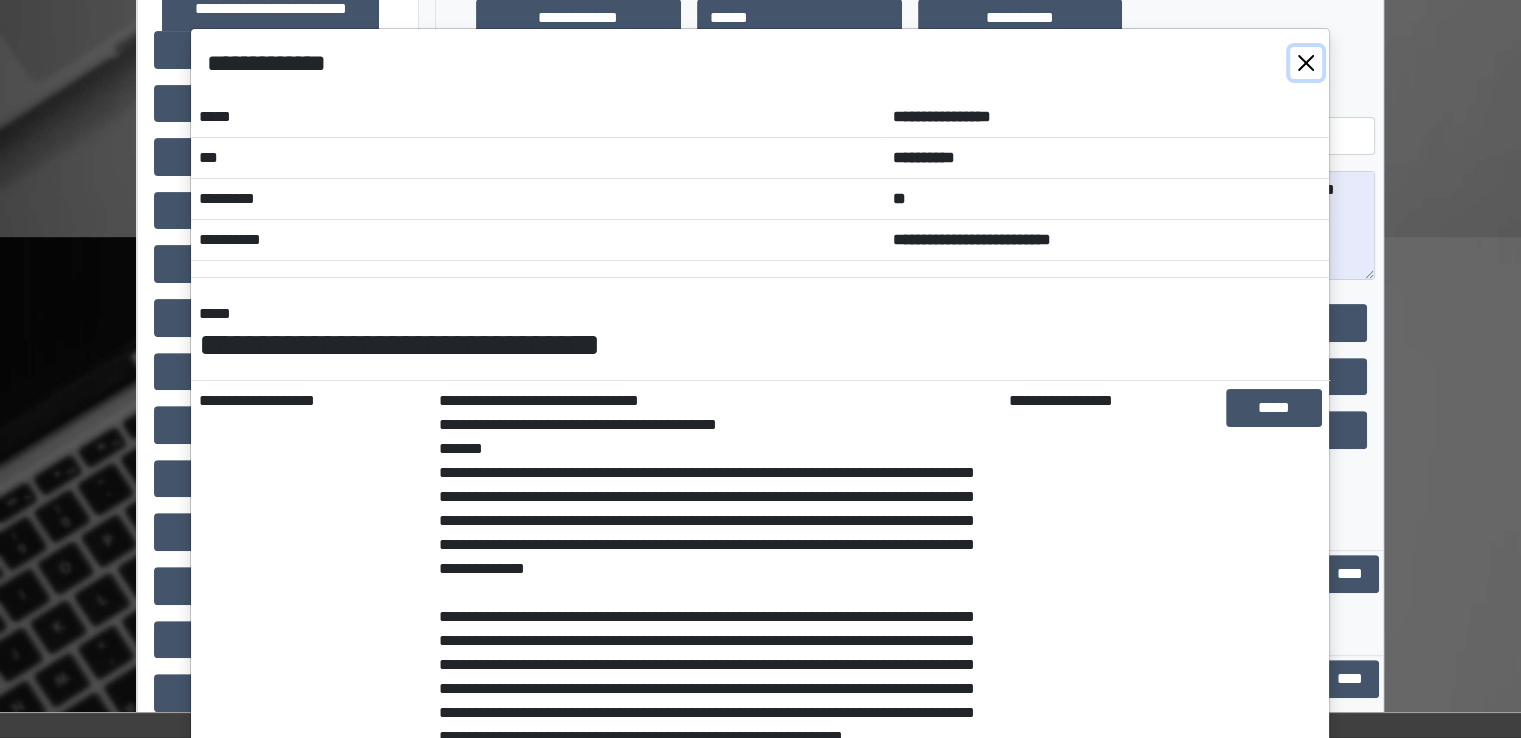 click at bounding box center [1306, 63] 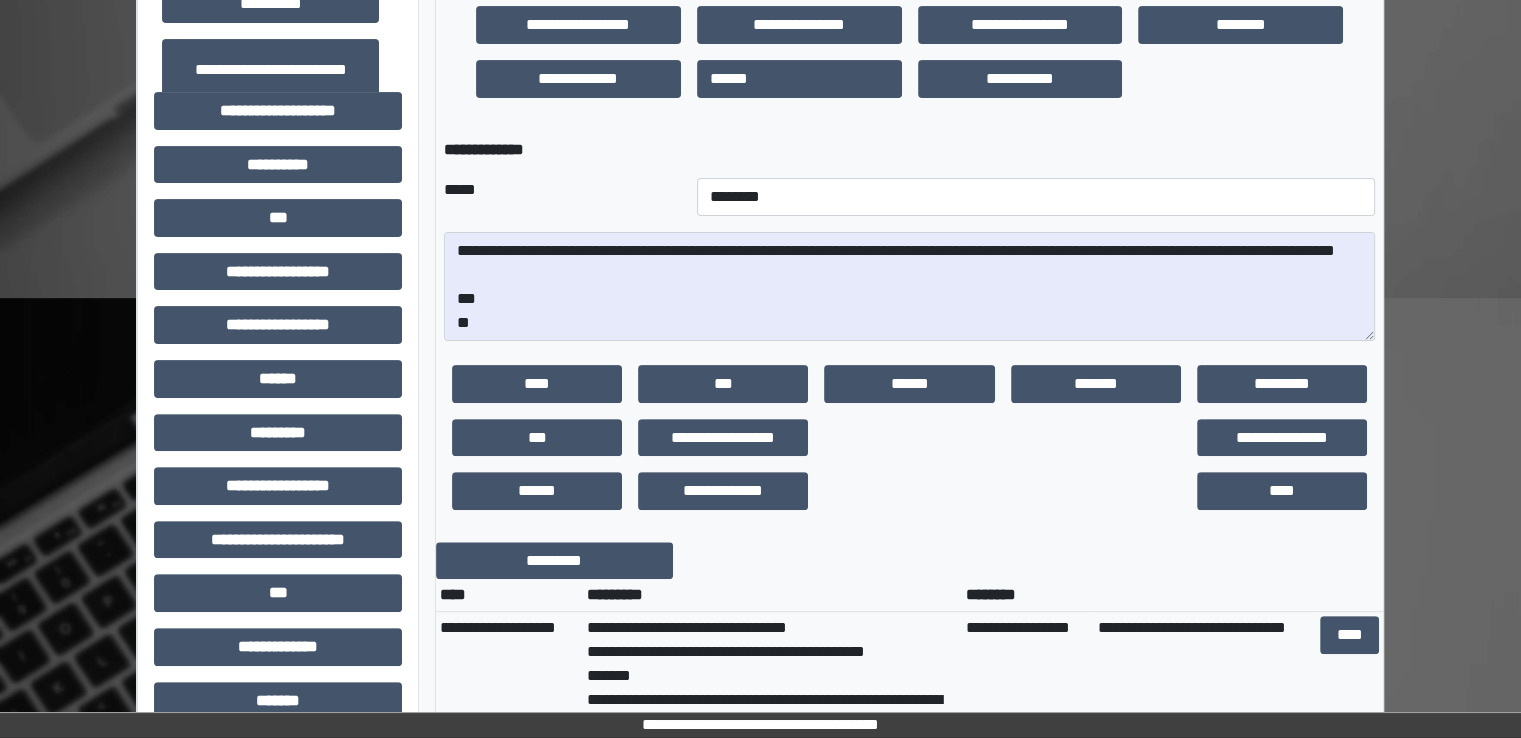 scroll, scrollTop: 553, scrollLeft: 0, axis: vertical 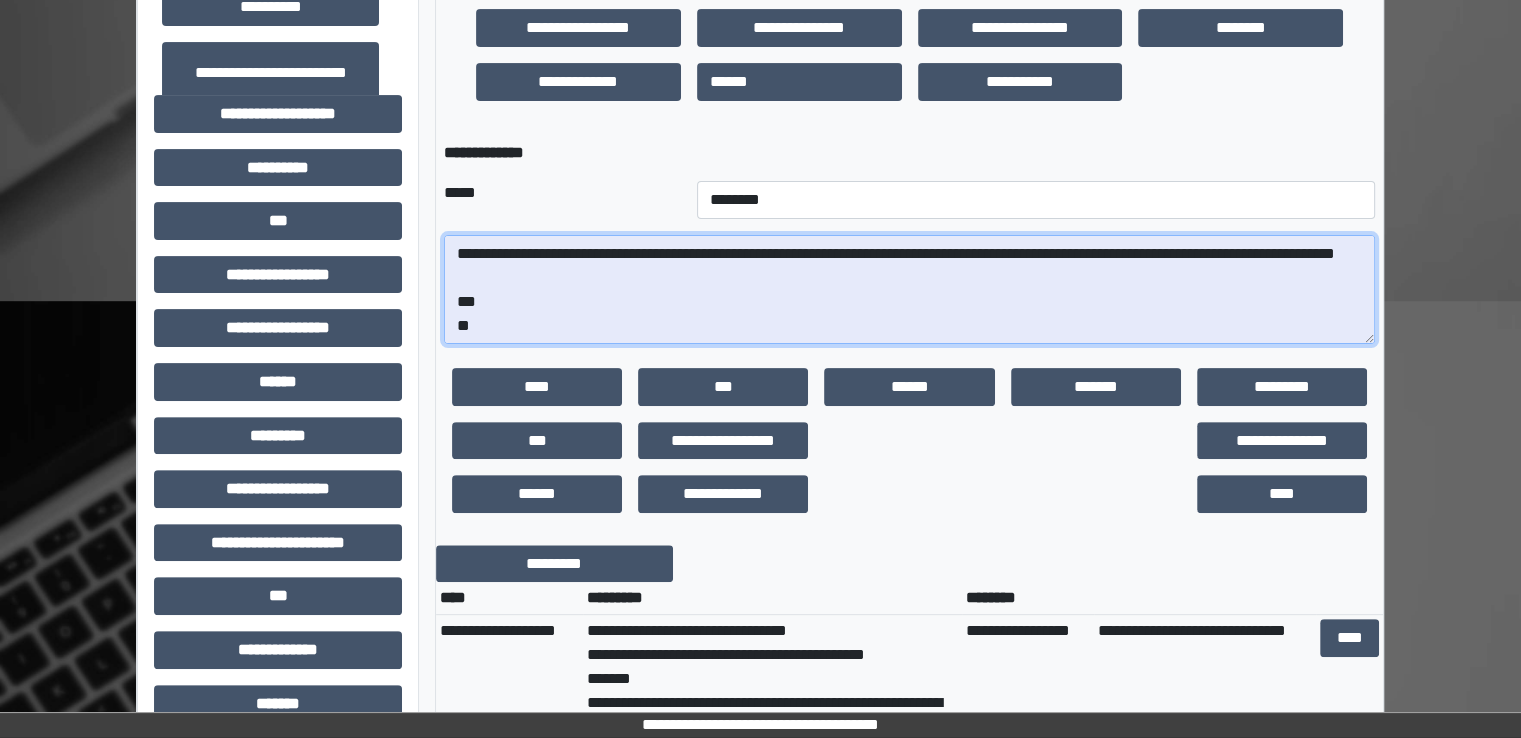 click at bounding box center (909, 290) 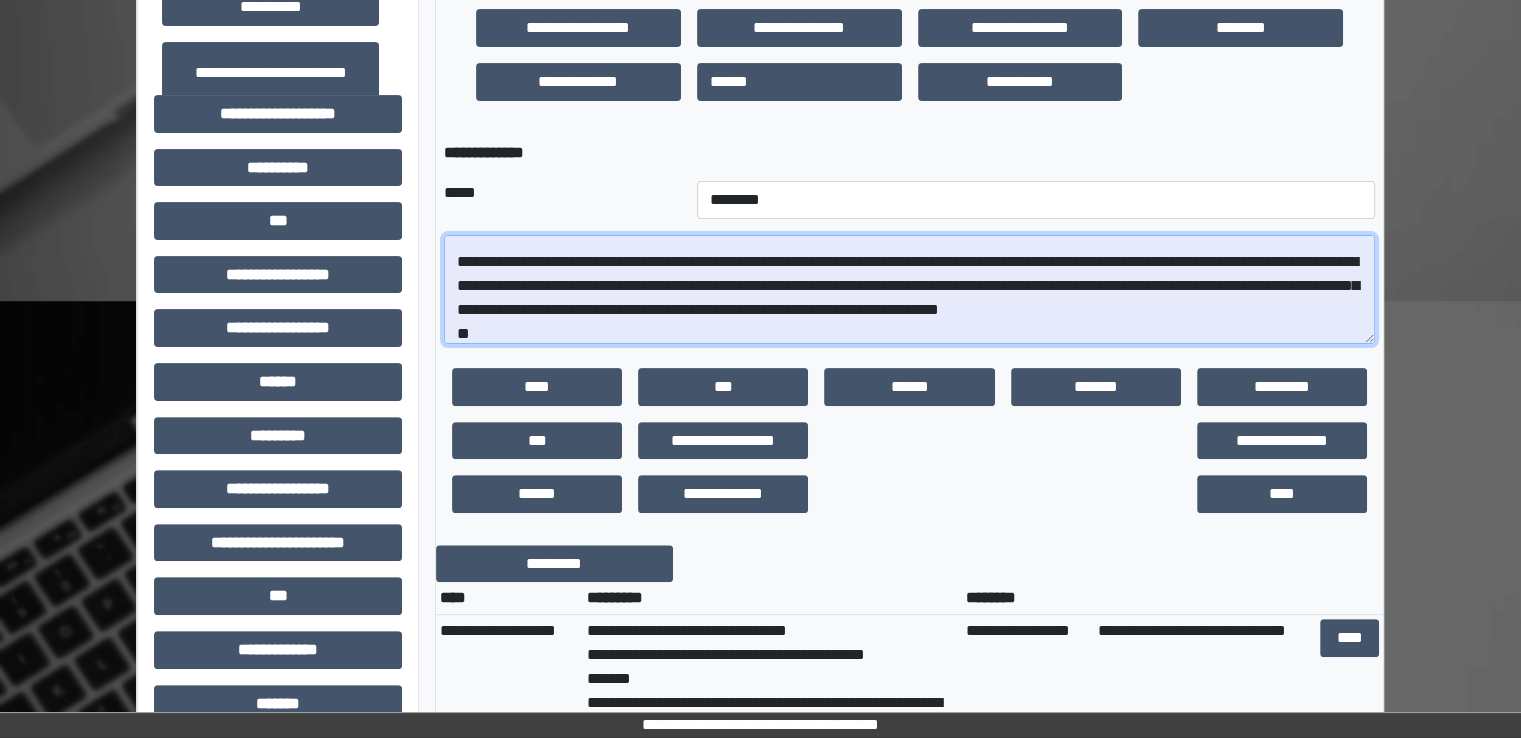 scroll, scrollTop: 352, scrollLeft: 0, axis: vertical 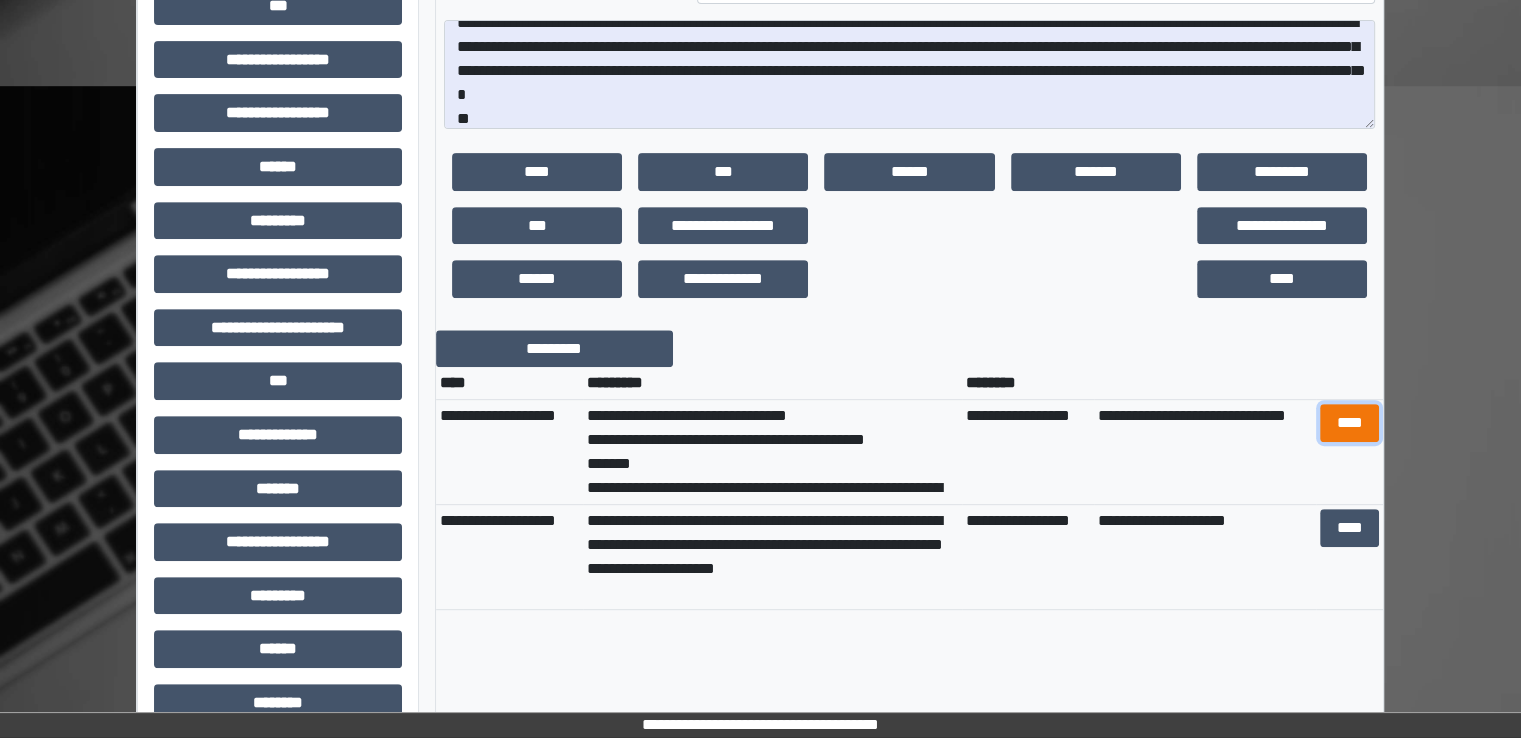 click on "****" at bounding box center [1349, 423] 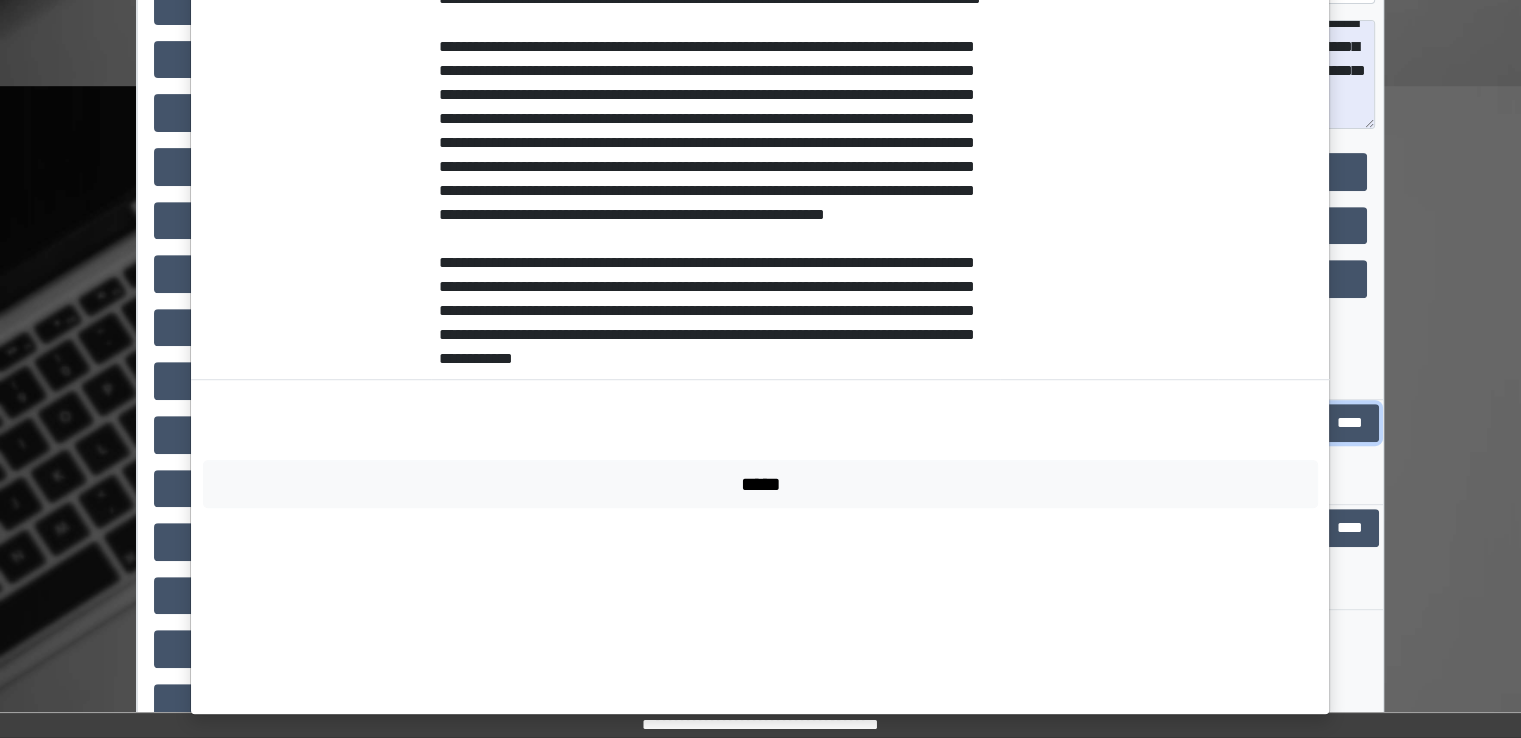 scroll, scrollTop: 1176, scrollLeft: 0, axis: vertical 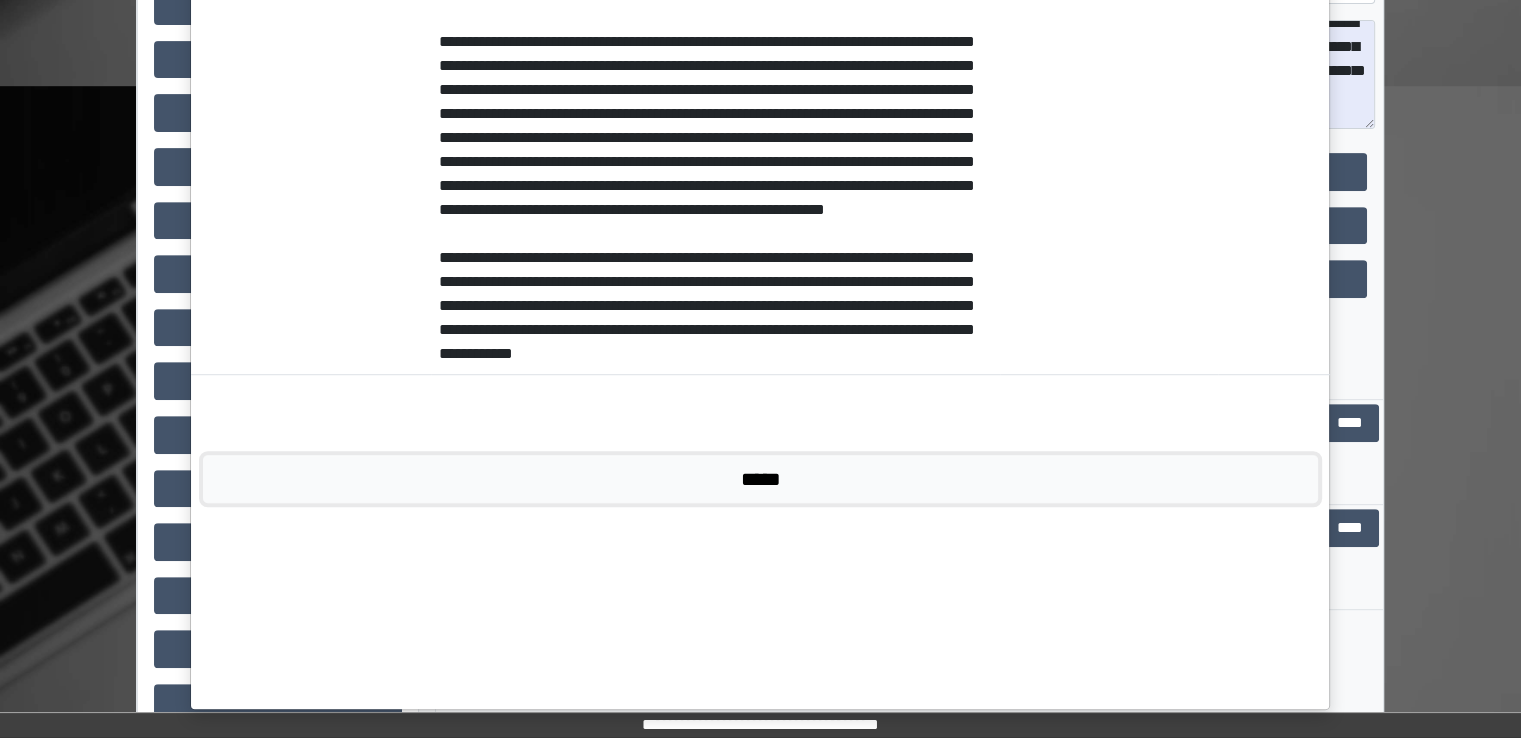 click on "*****" at bounding box center (760, 479) 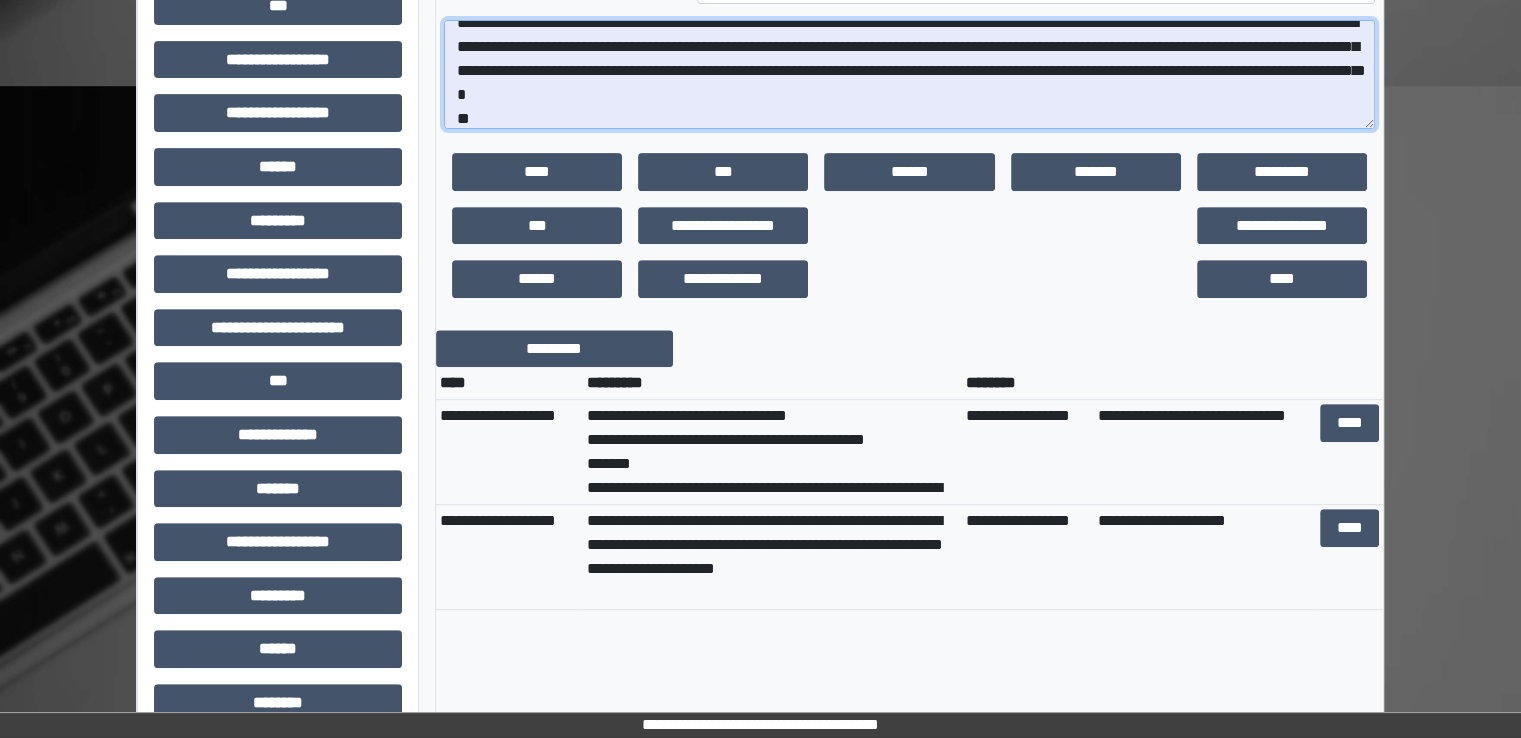 click at bounding box center (909, 75) 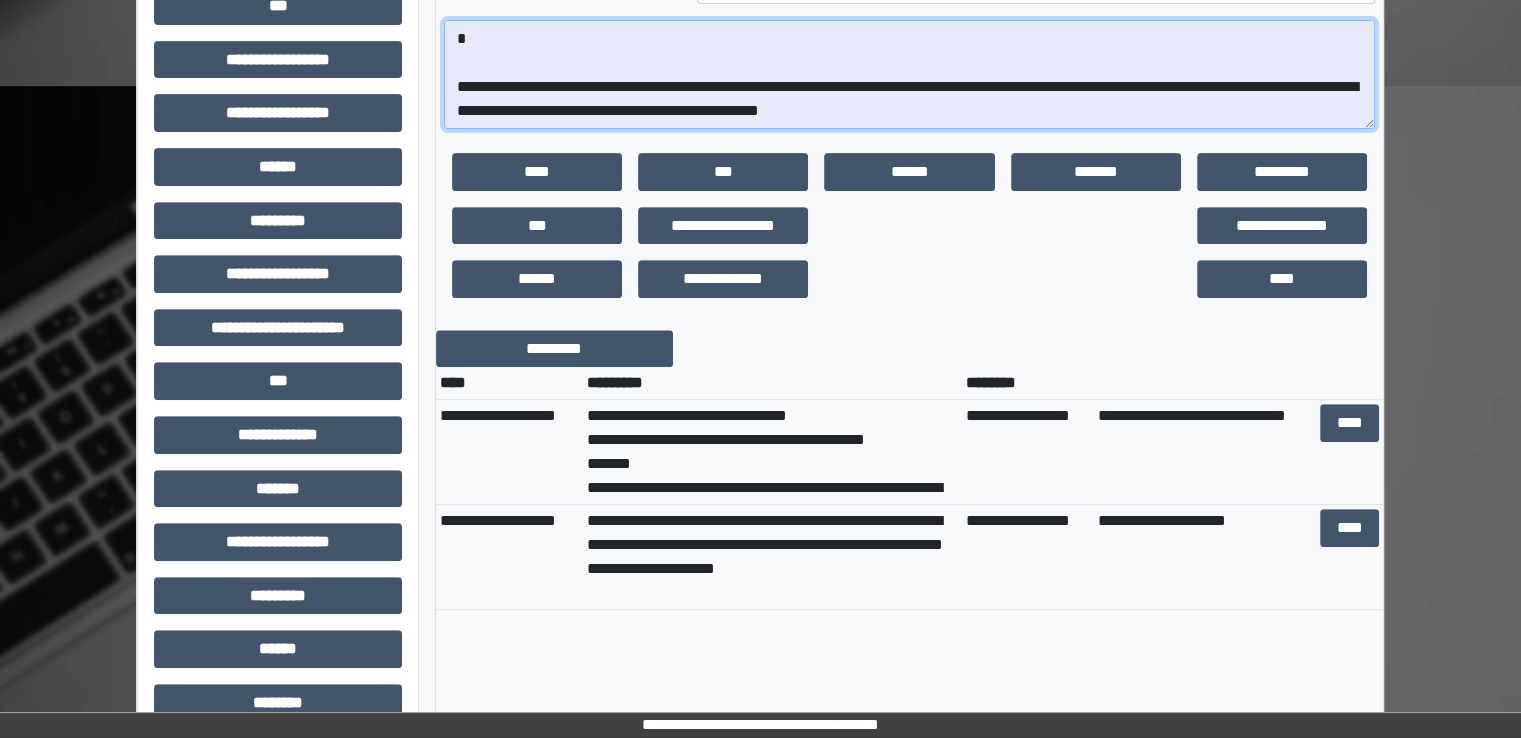 scroll, scrollTop: 472, scrollLeft: 0, axis: vertical 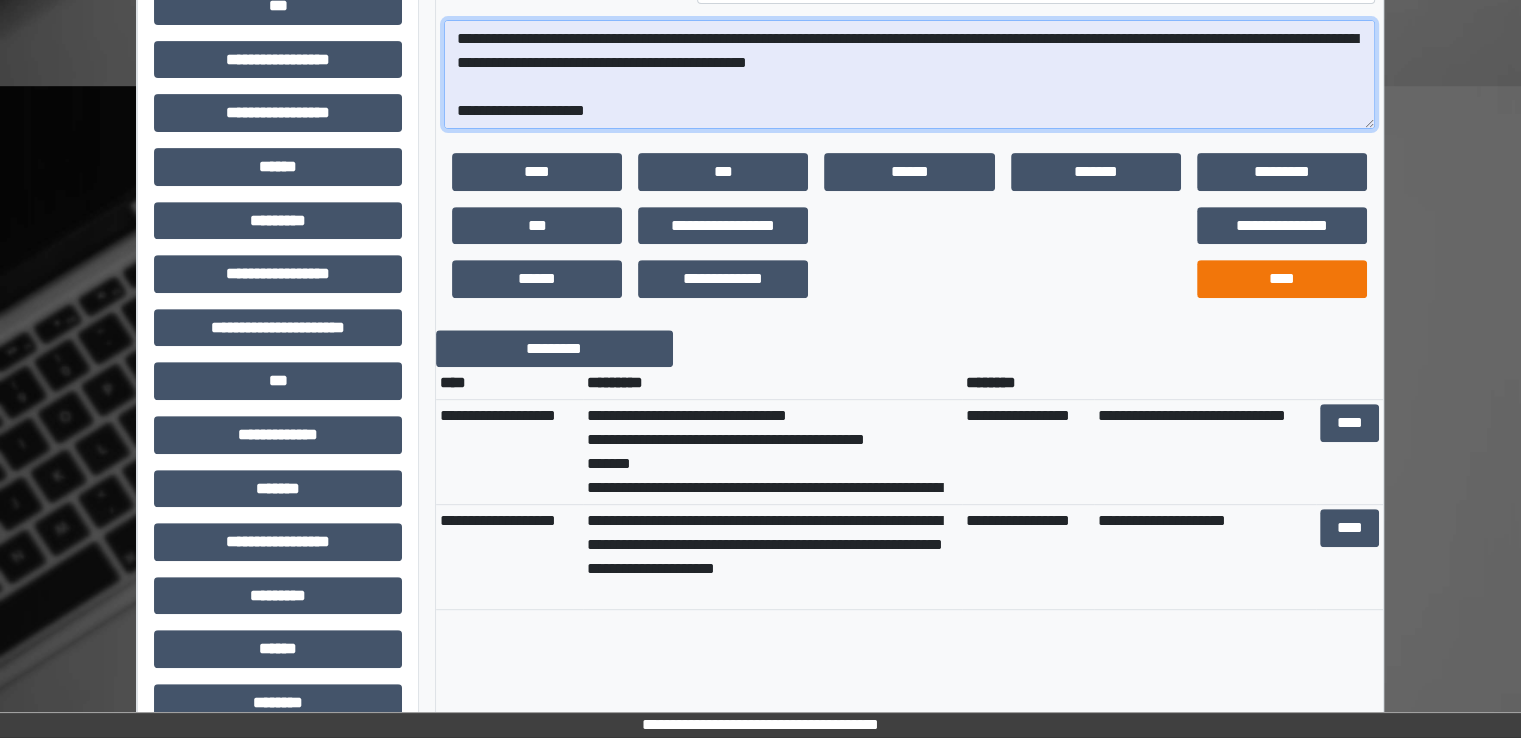 type on "**********" 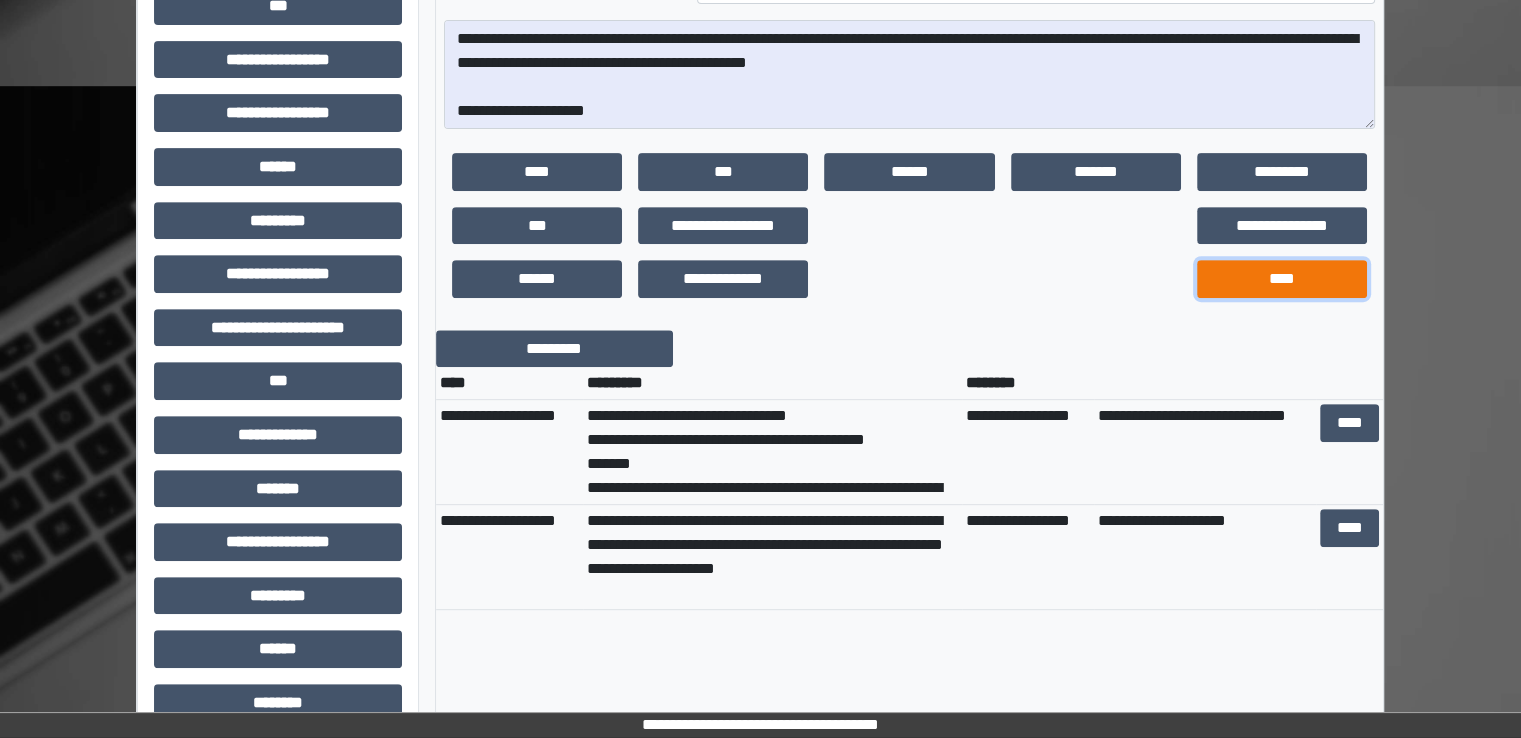 click on "****" at bounding box center (1282, 279) 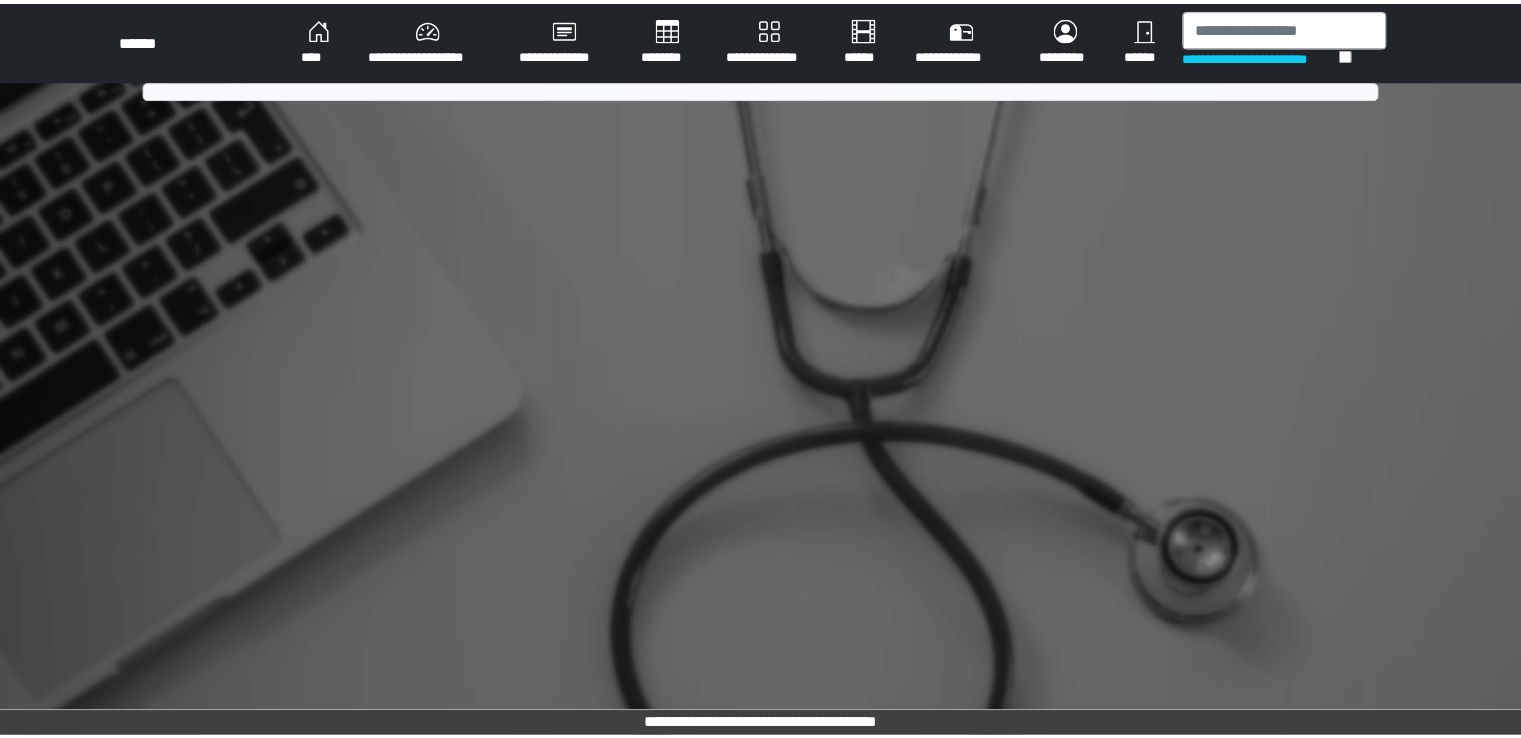 scroll, scrollTop: 0, scrollLeft: 0, axis: both 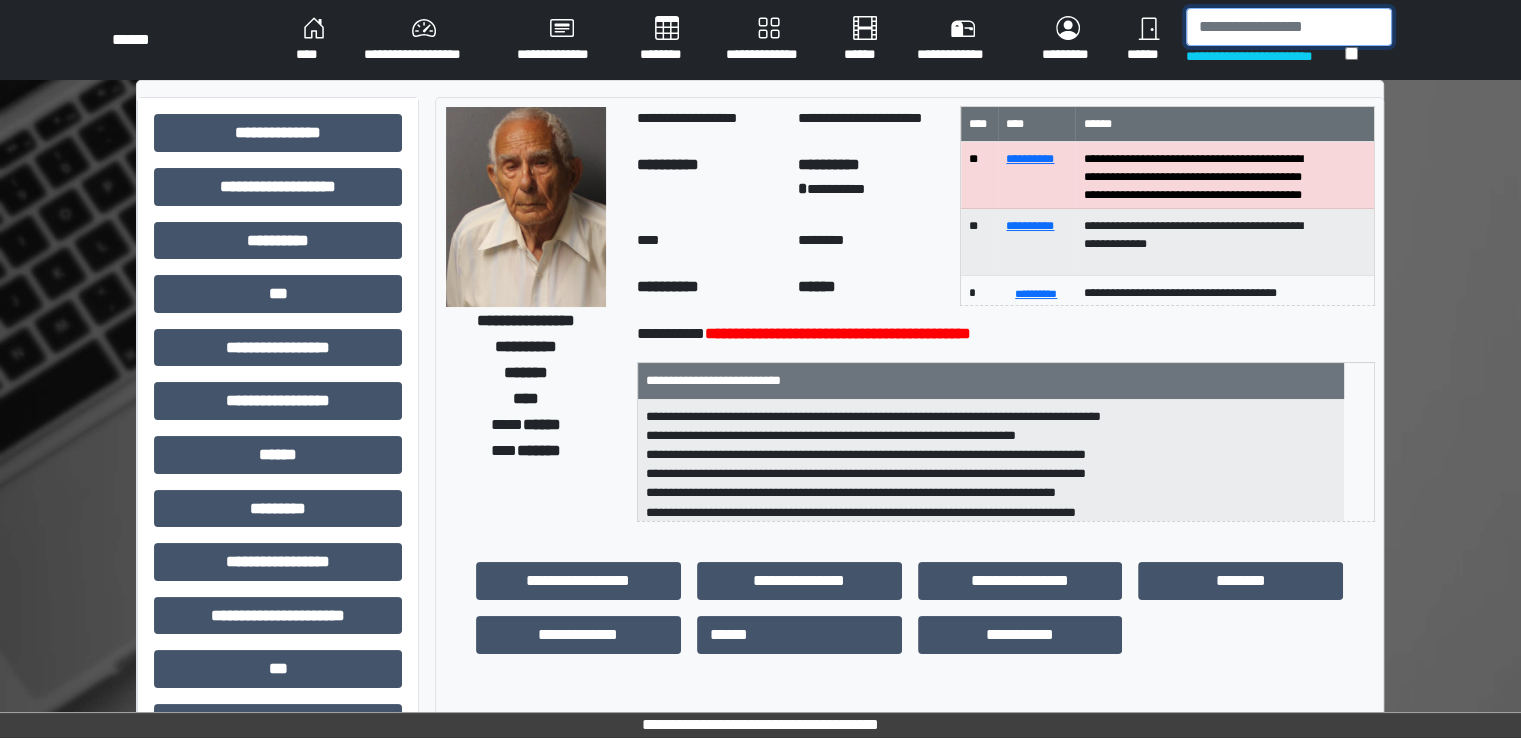 click at bounding box center [1289, 27] 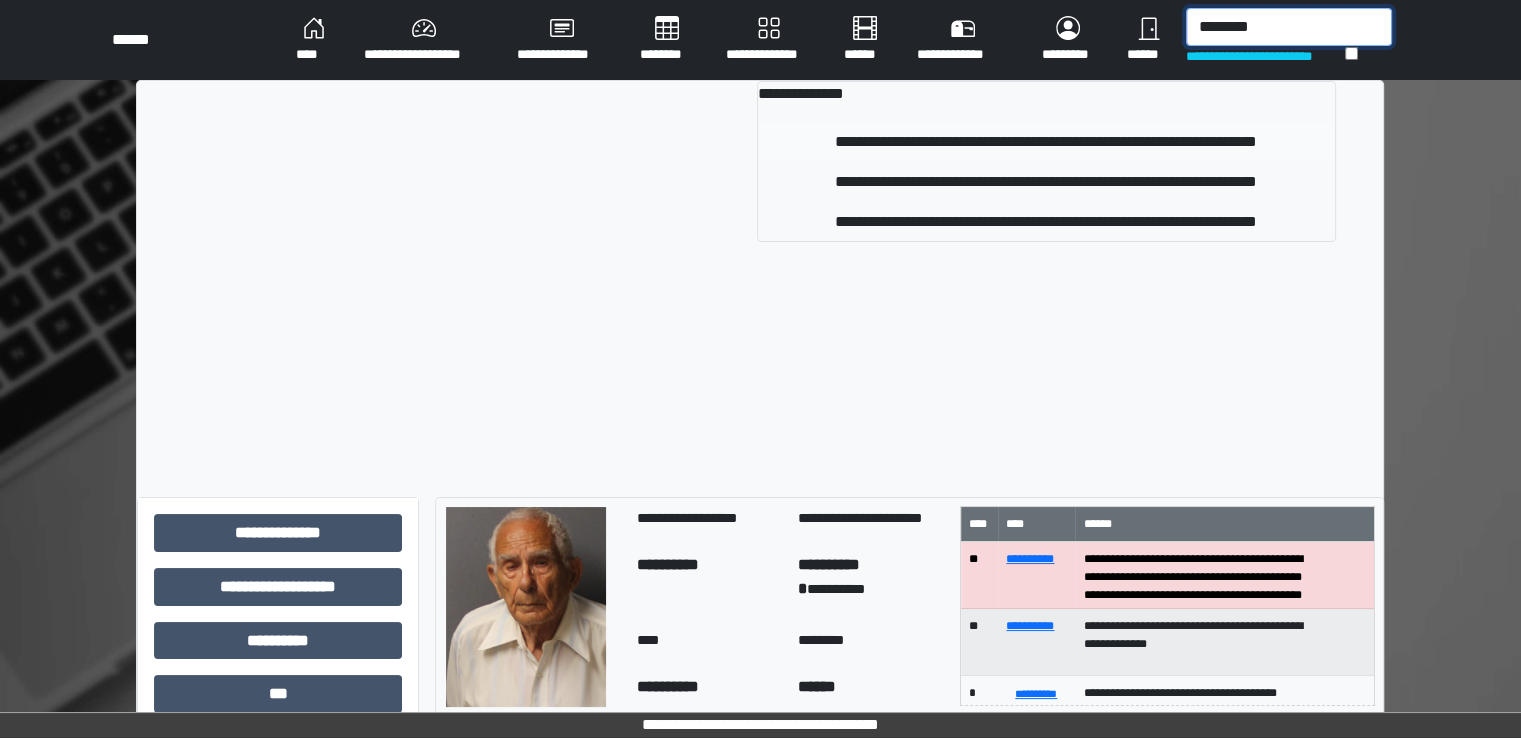 type on "********" 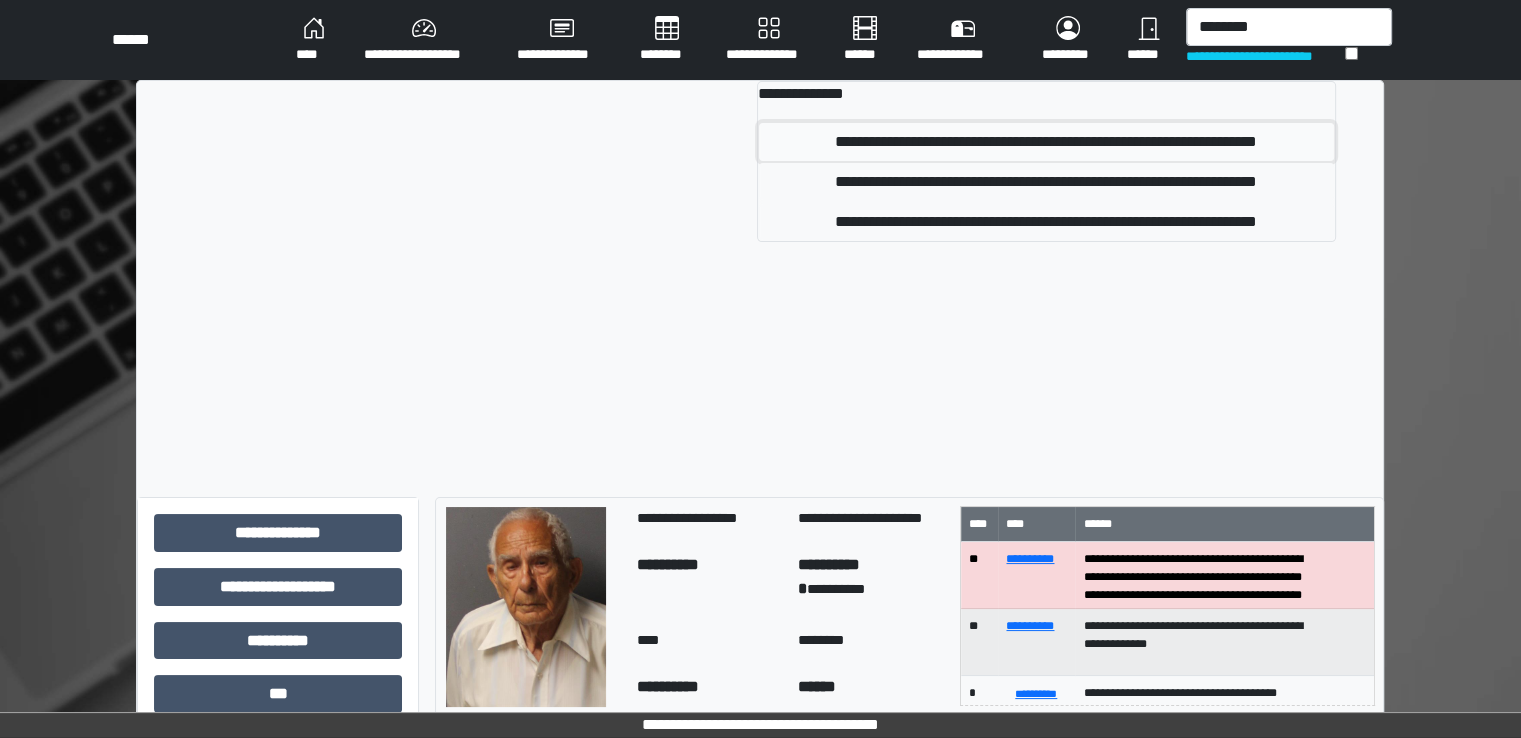 click on "**********" at bounding box center [1046, 142] 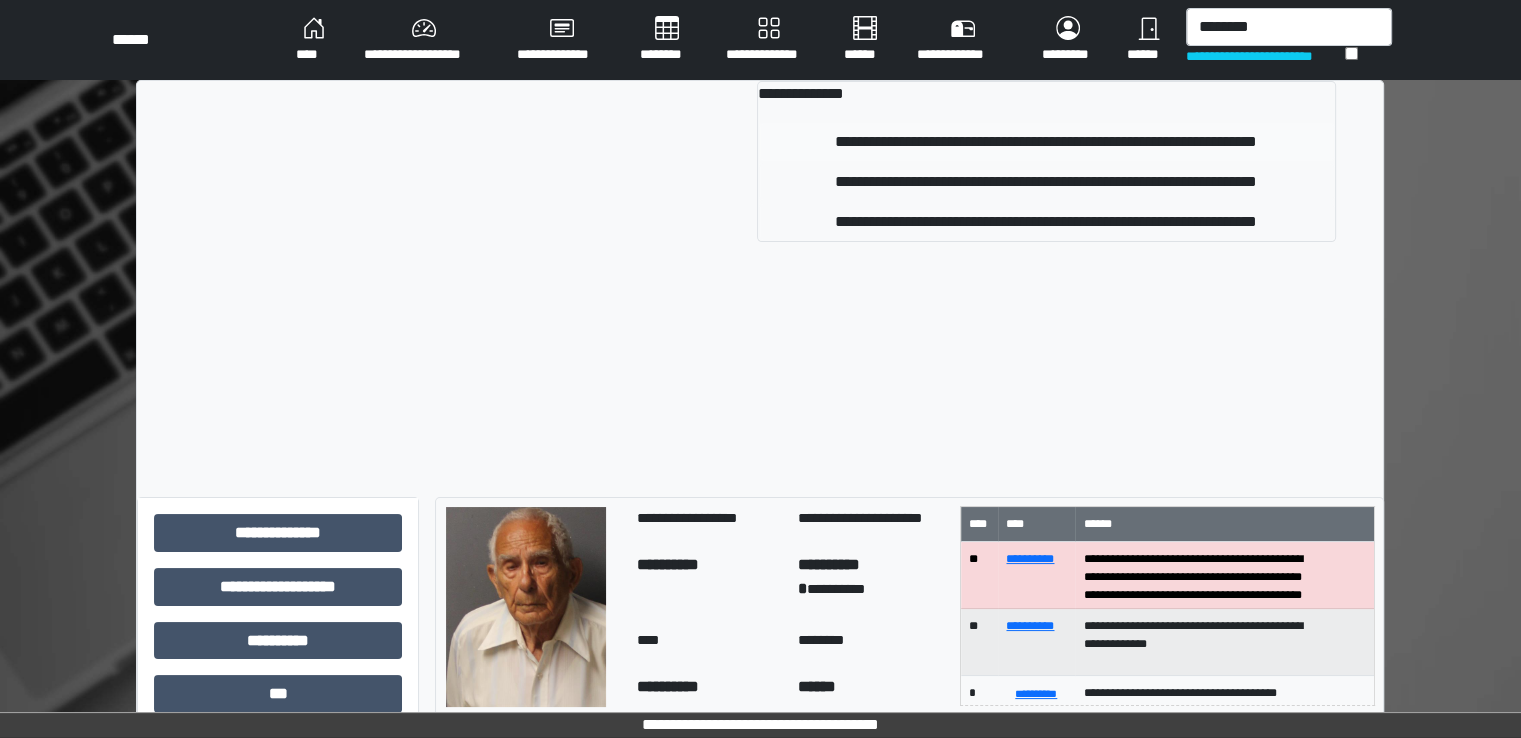 type 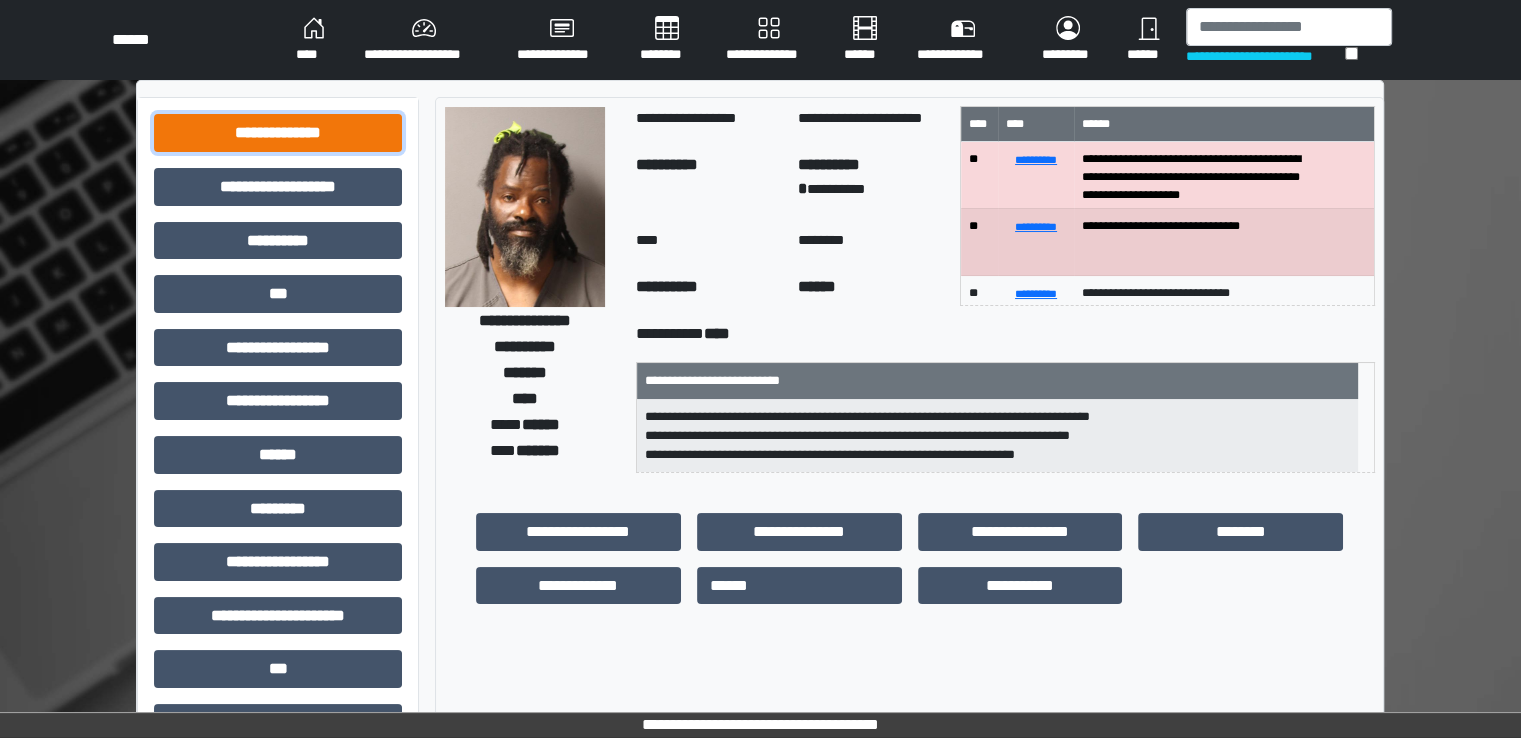 click on "**********" at bounding box center (278, 133) 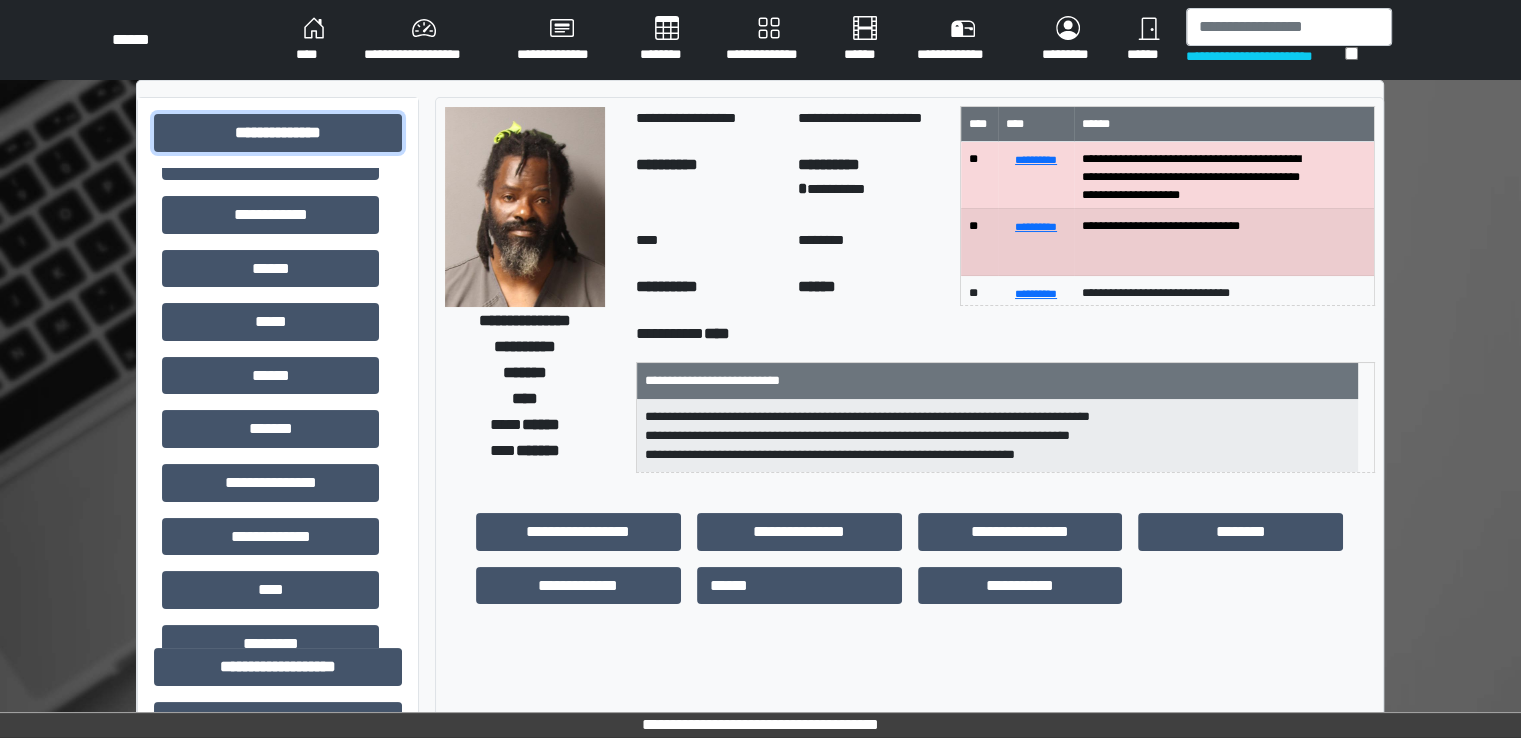 scroll, scrollTop: 272, scrollLeft: 0, axis: vertical 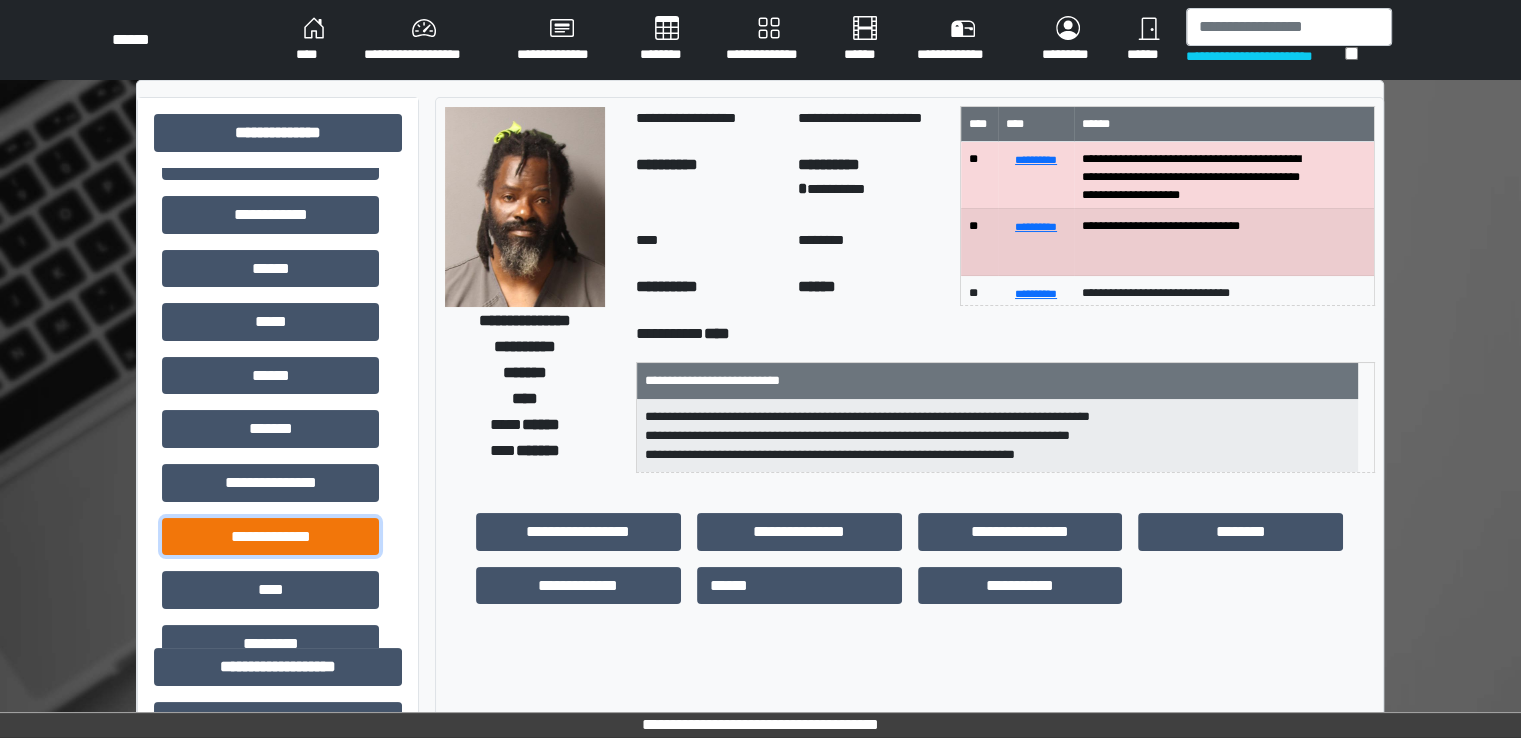 click on "**********" at bounding box center (270, 537) 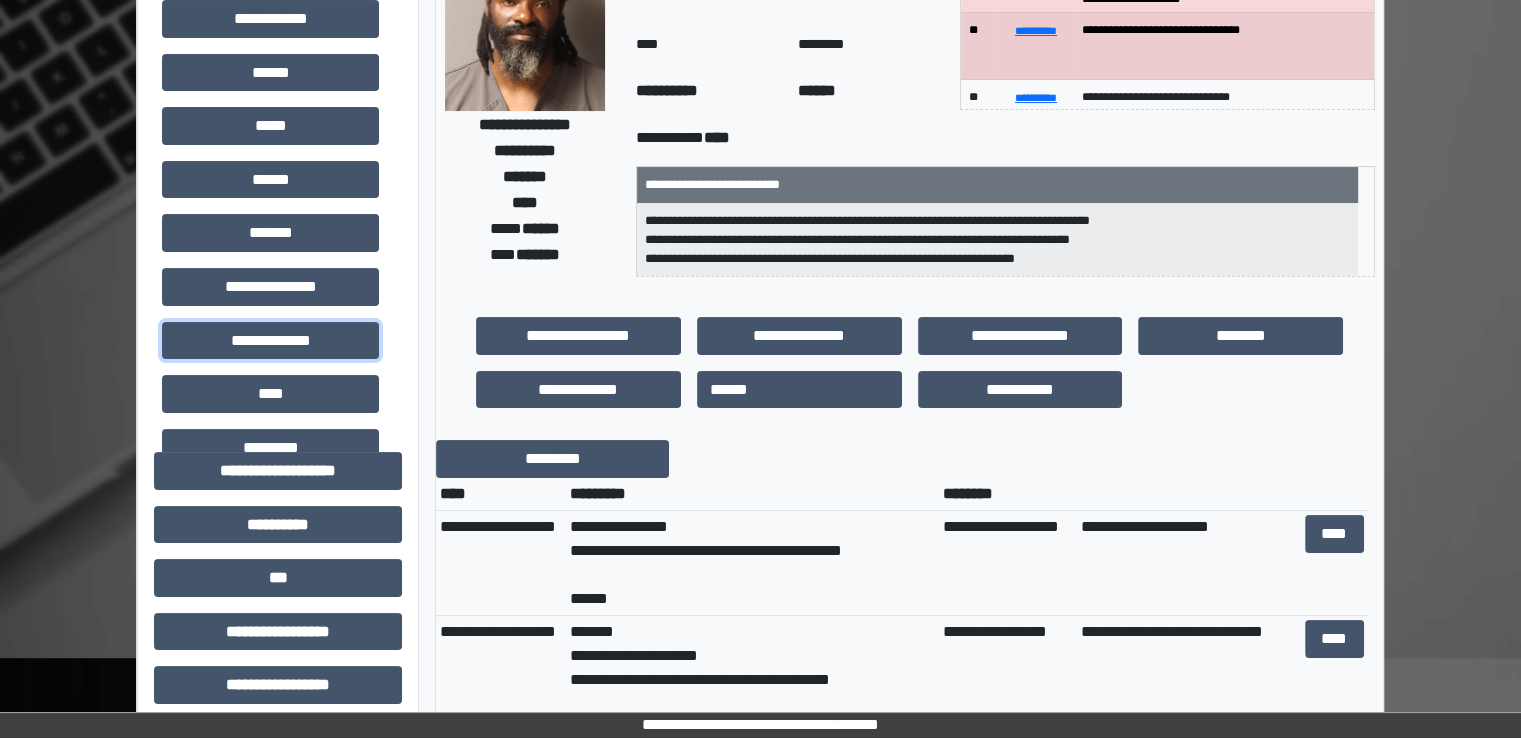 scroll, scrollTop: 298, scrollLeft: 0, axis: vertical 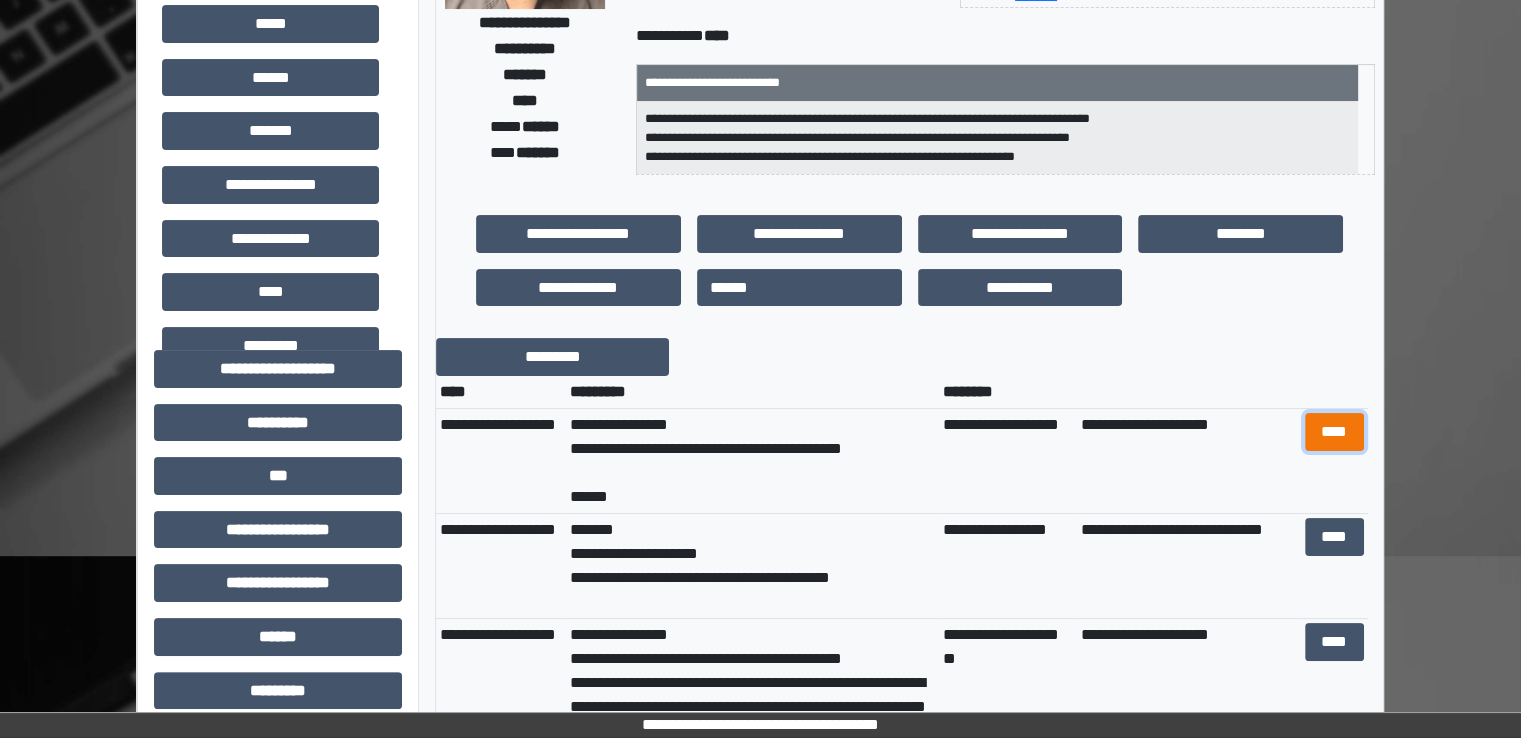 click on "****" at bounding box center [1334, 432] 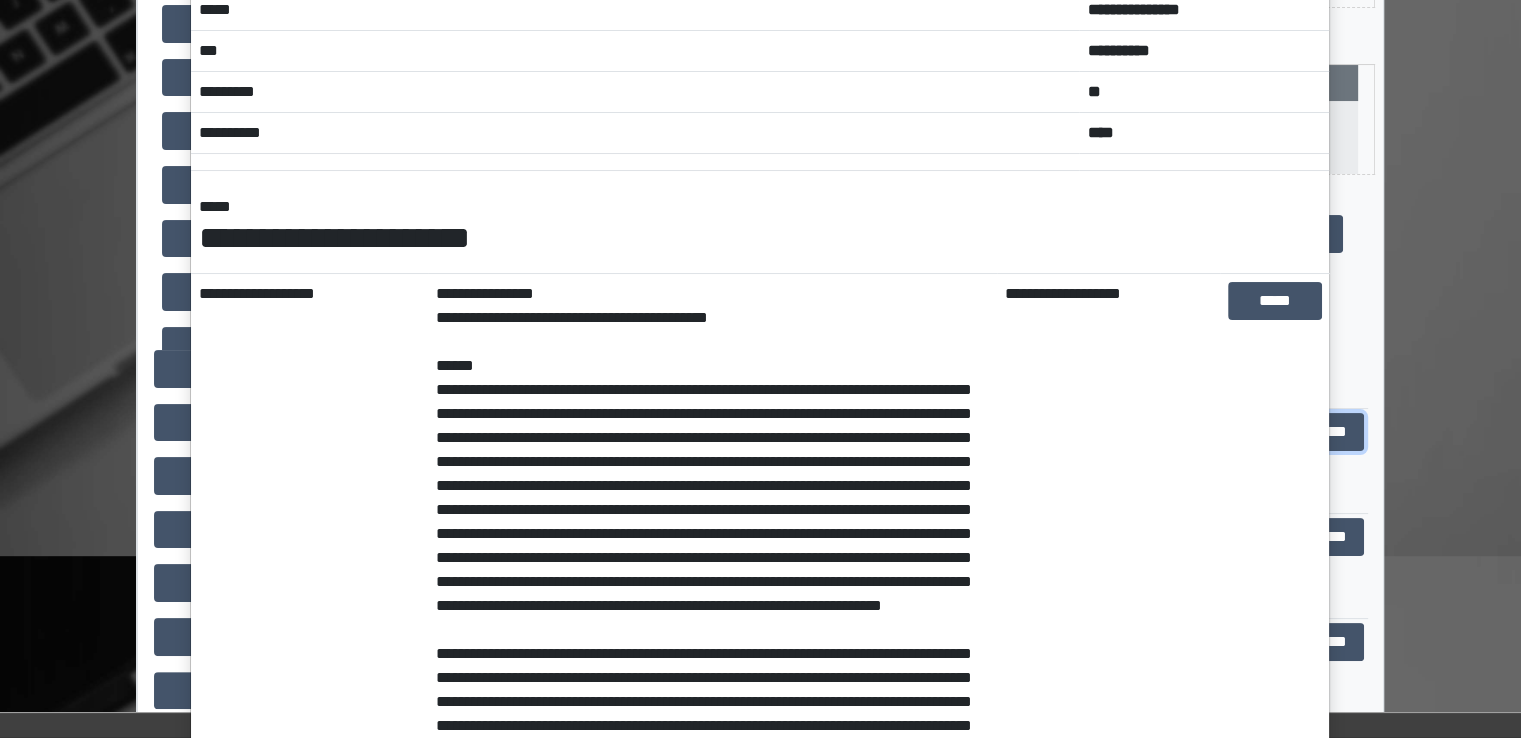 scroll, scrollTop: 0, scrollLeft: 0, axis: both 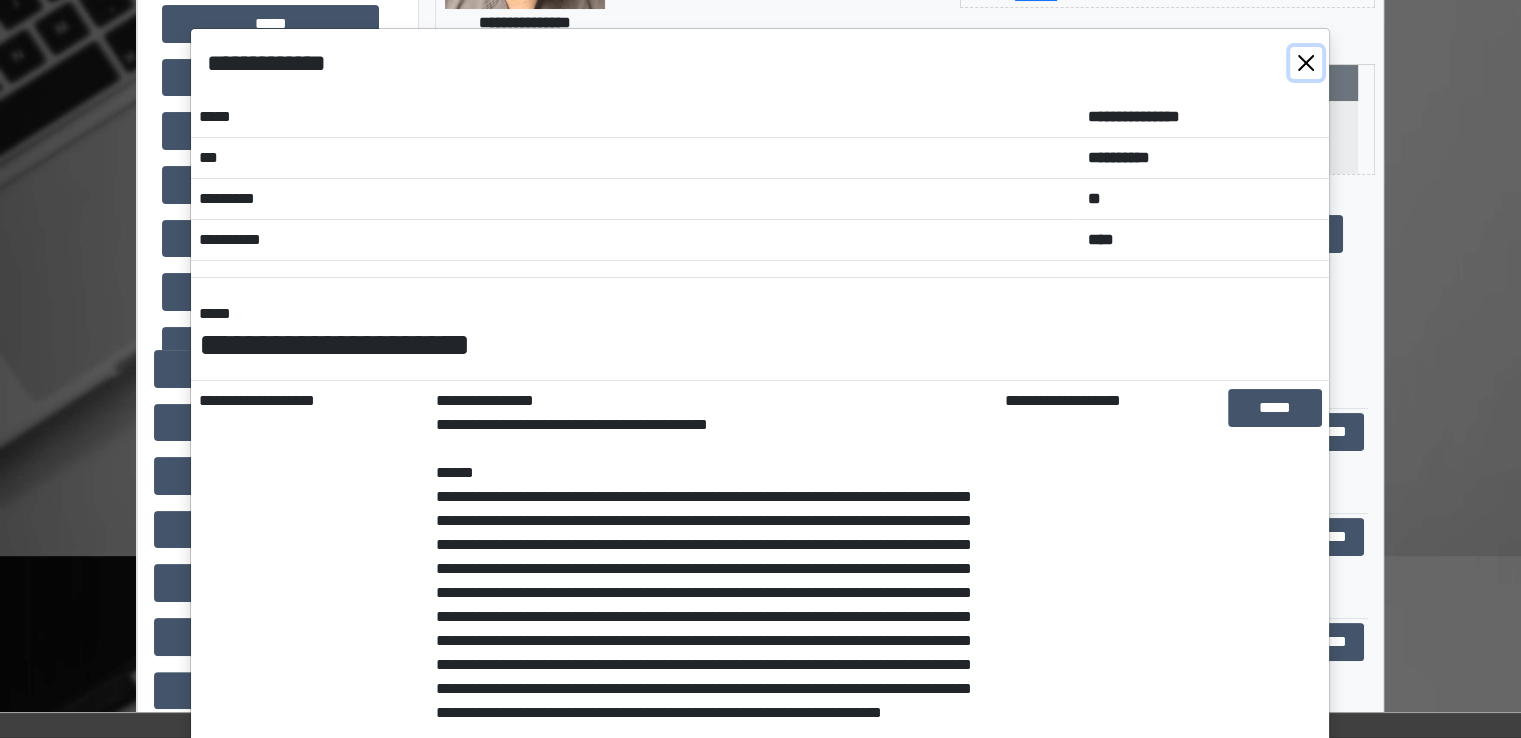 click at bounding box center (1306, 63) 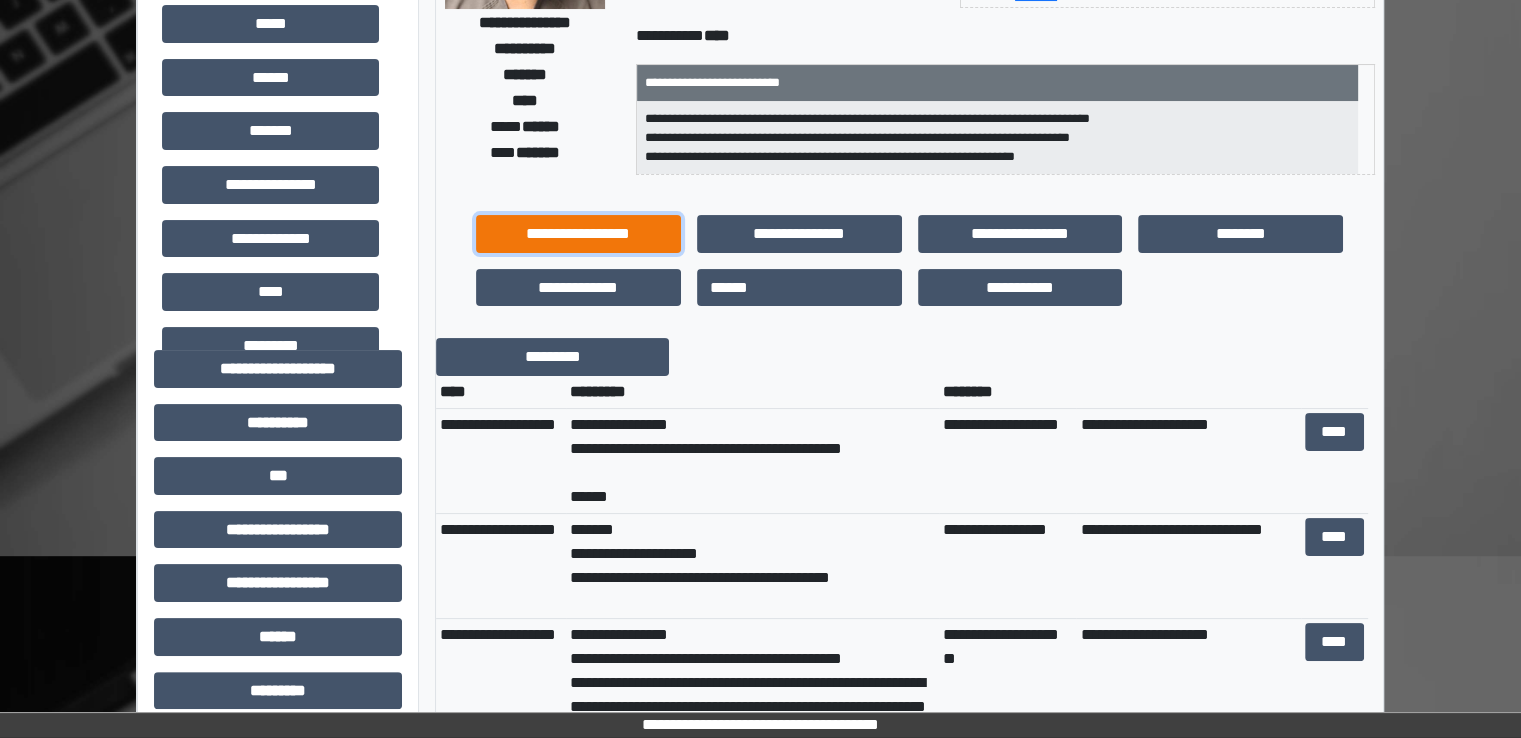 click on "**********" at bounding box center (578, 234) 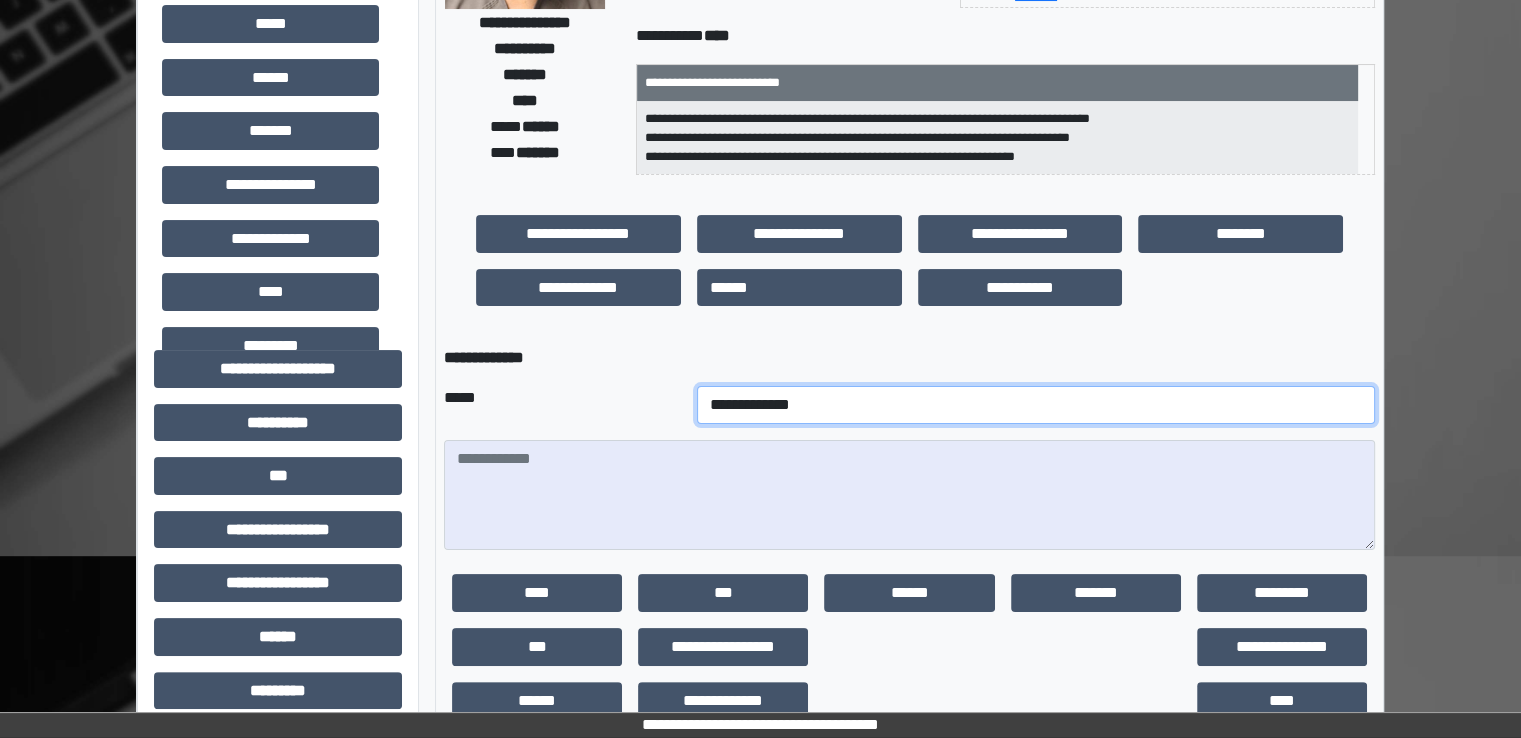 click on "**********" at bounding box center [1036, 405] 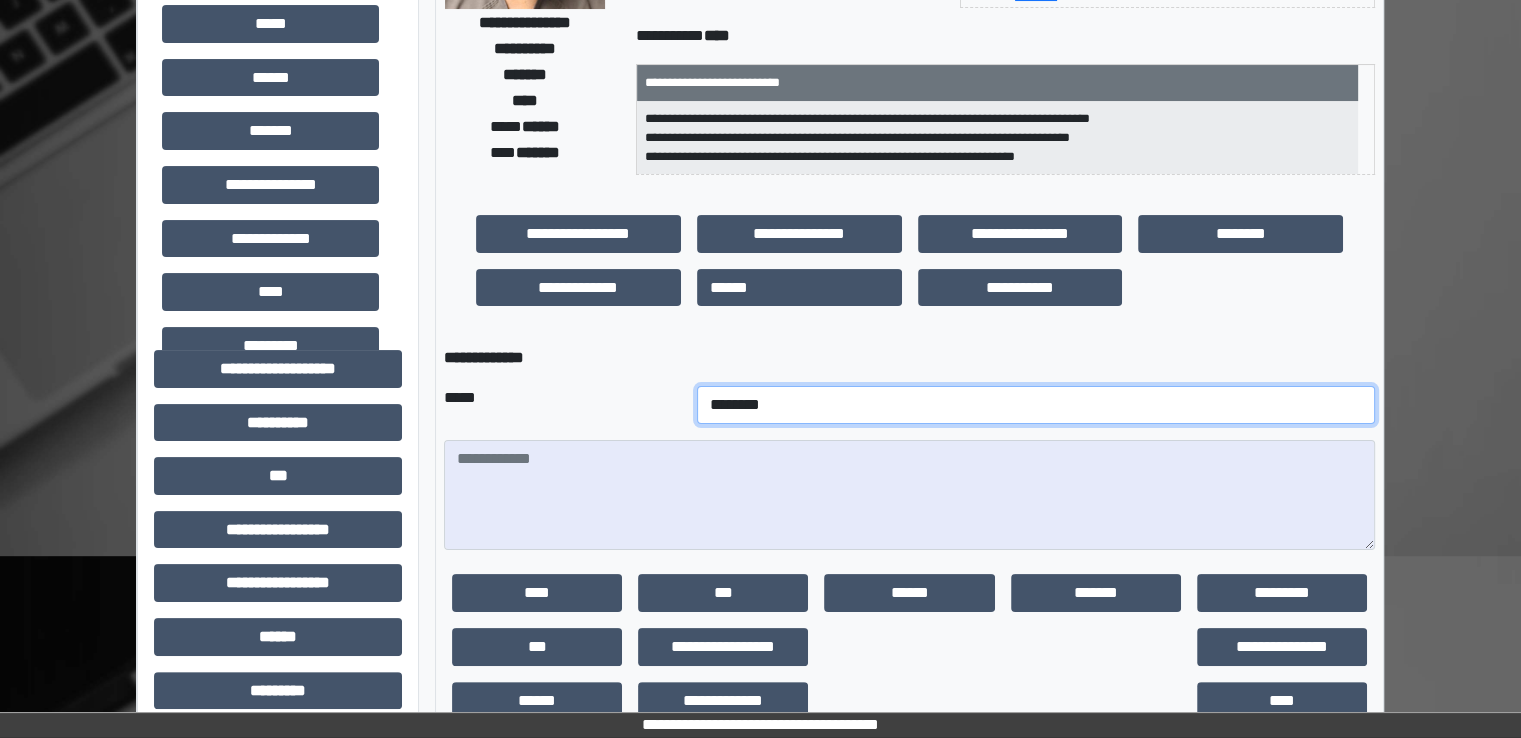 click on "**********" at bounding box center (1036, 405) 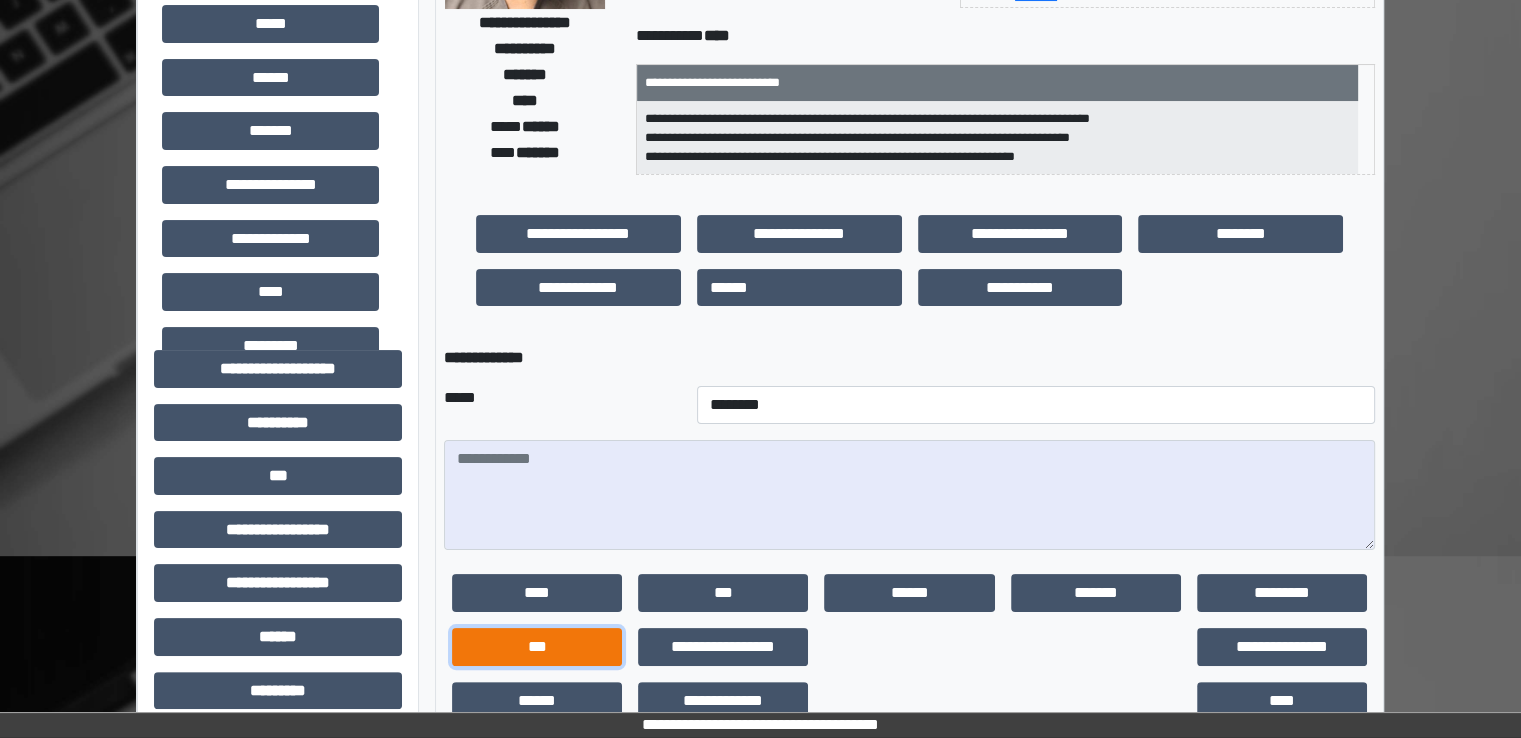 click on "***" at bounding box center (537, 647) 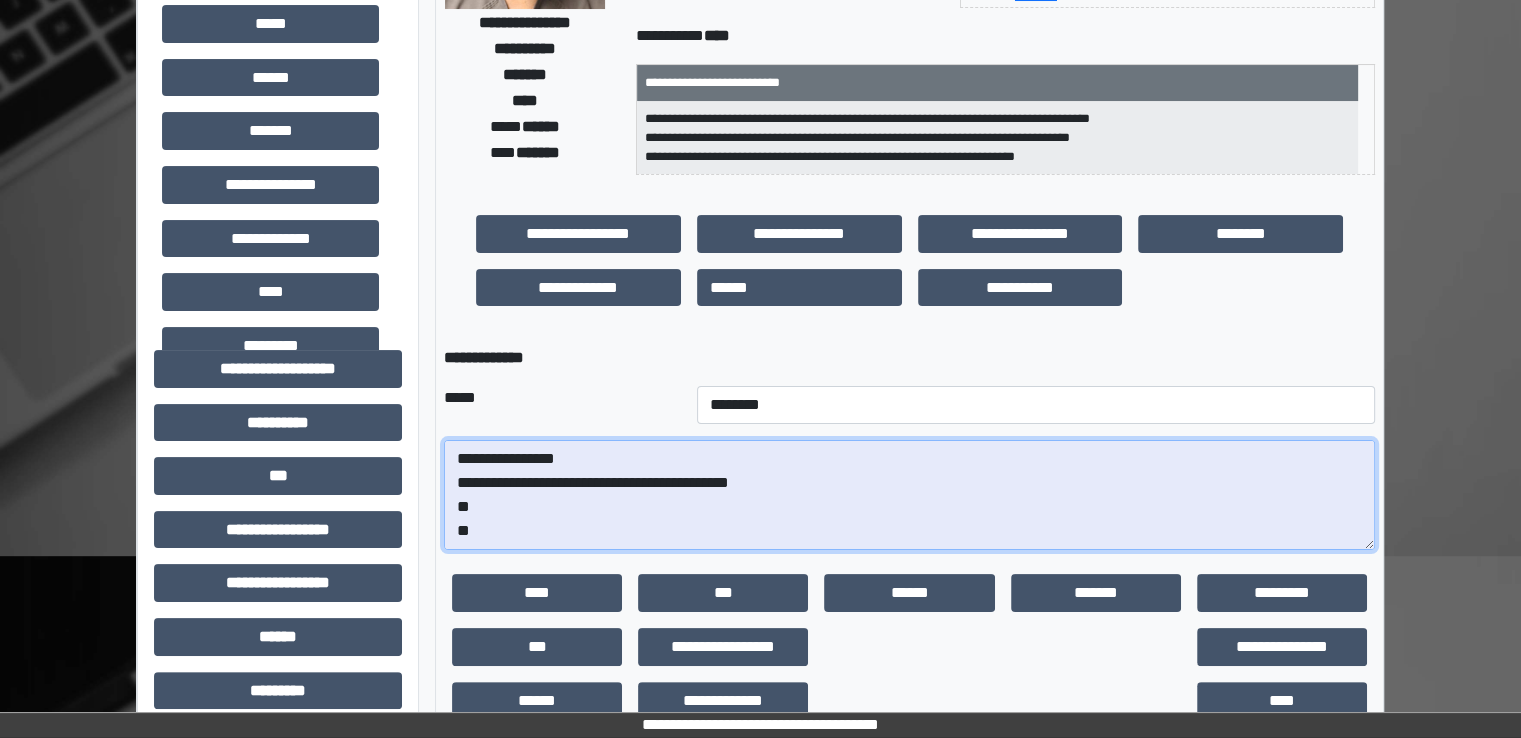 click on "**********" at bounding box center [909, 495] 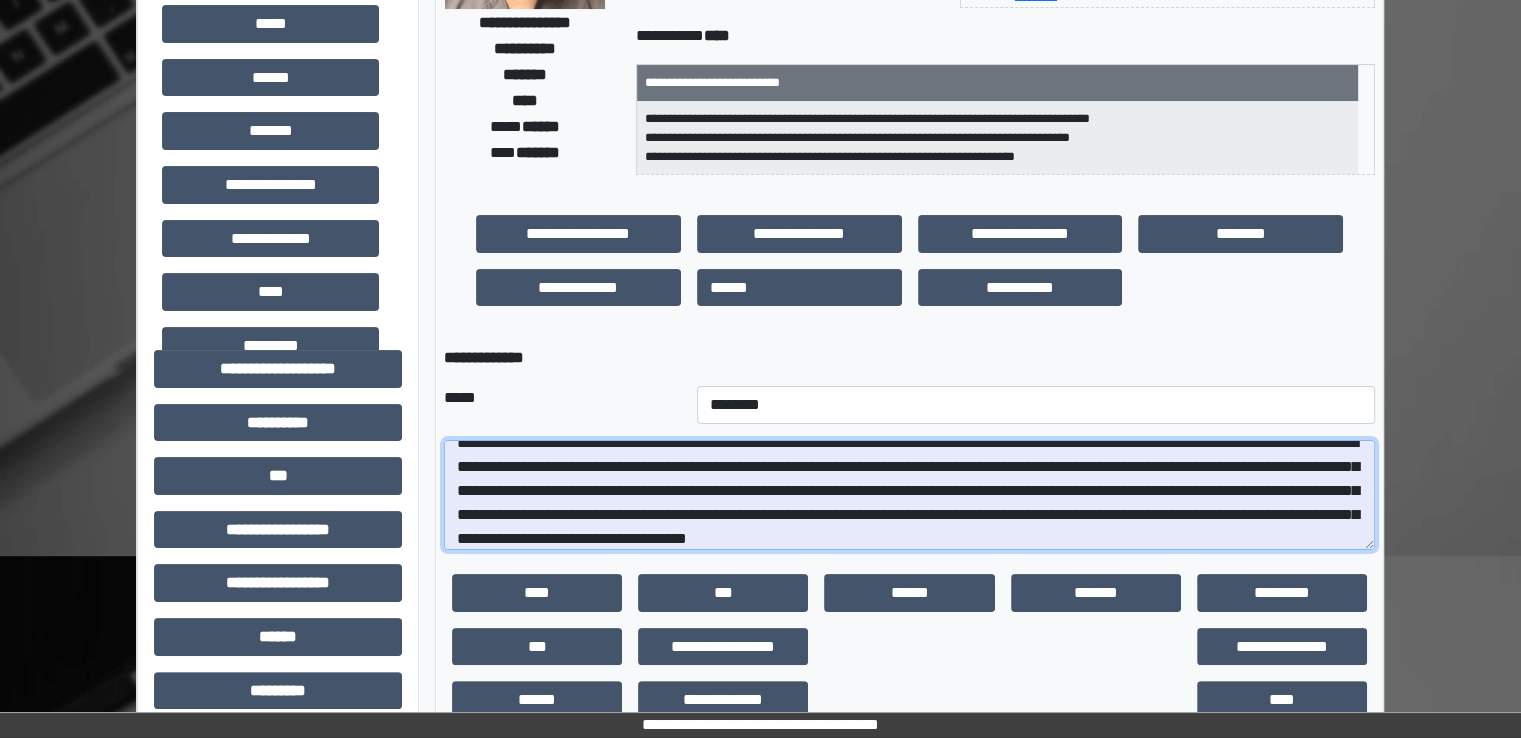 scroll, scrollTop: 88, scrollLeft: 0, axis: vertical 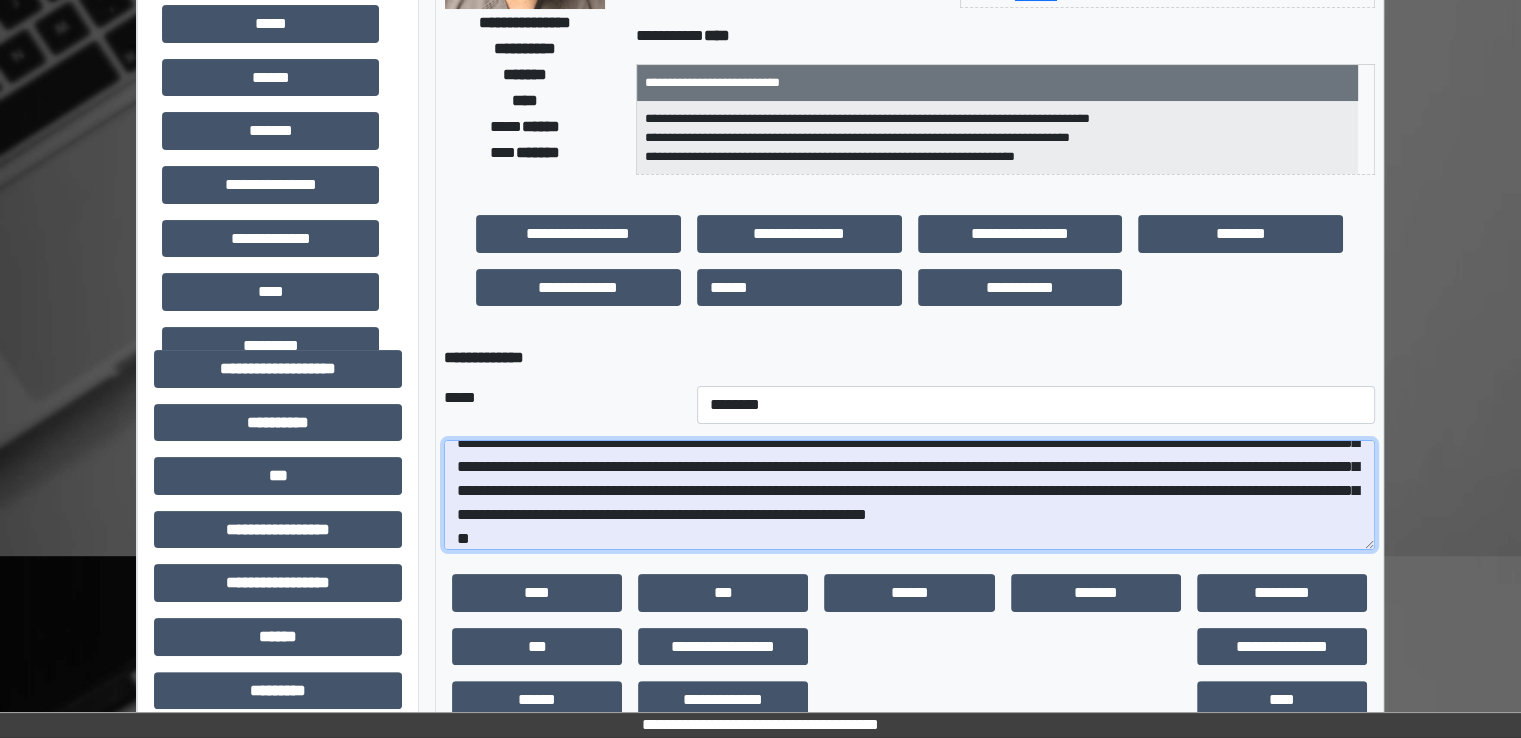 click on "**********" at bounding box center [909, 495] 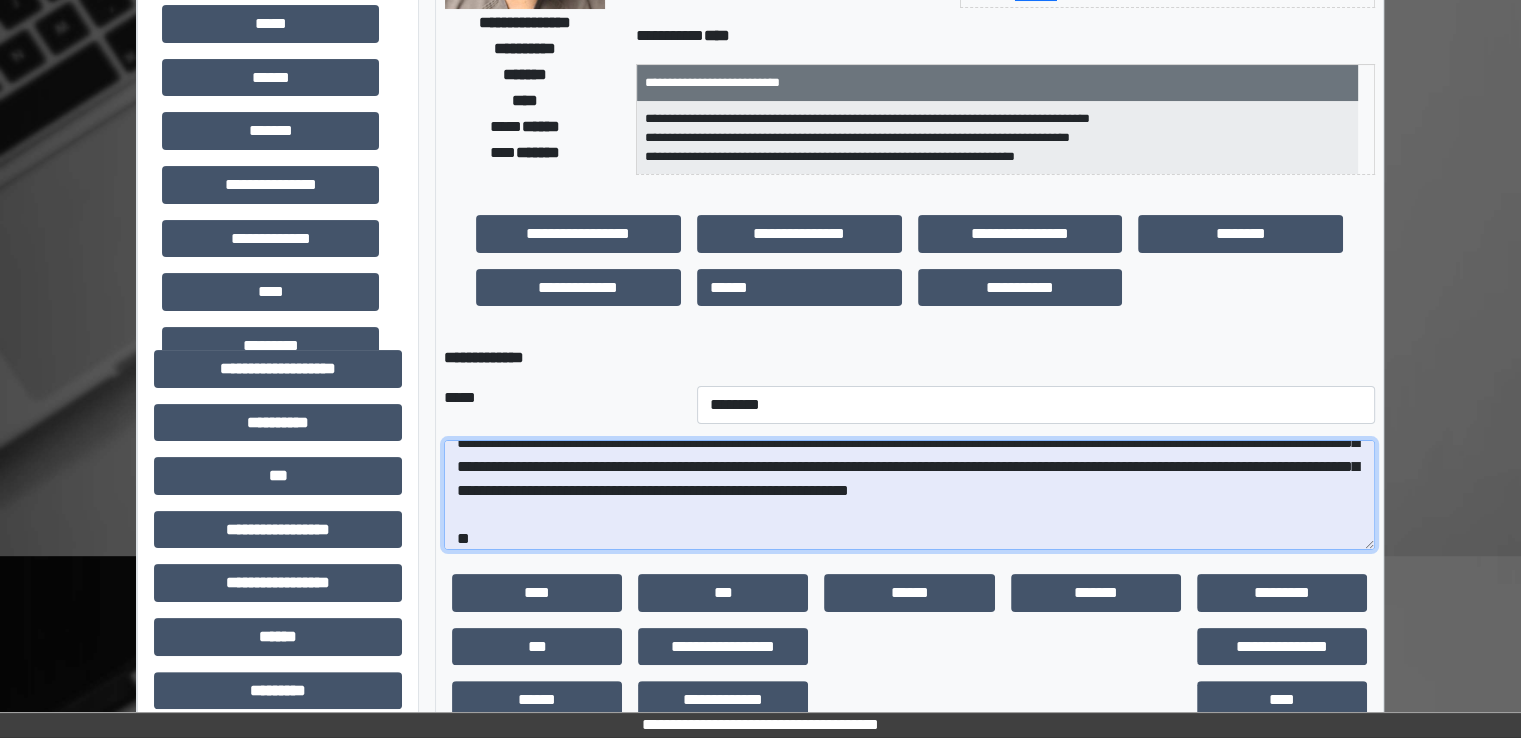 scroll, scrollTop: 168, scrollLeft: 0, axis: vertical 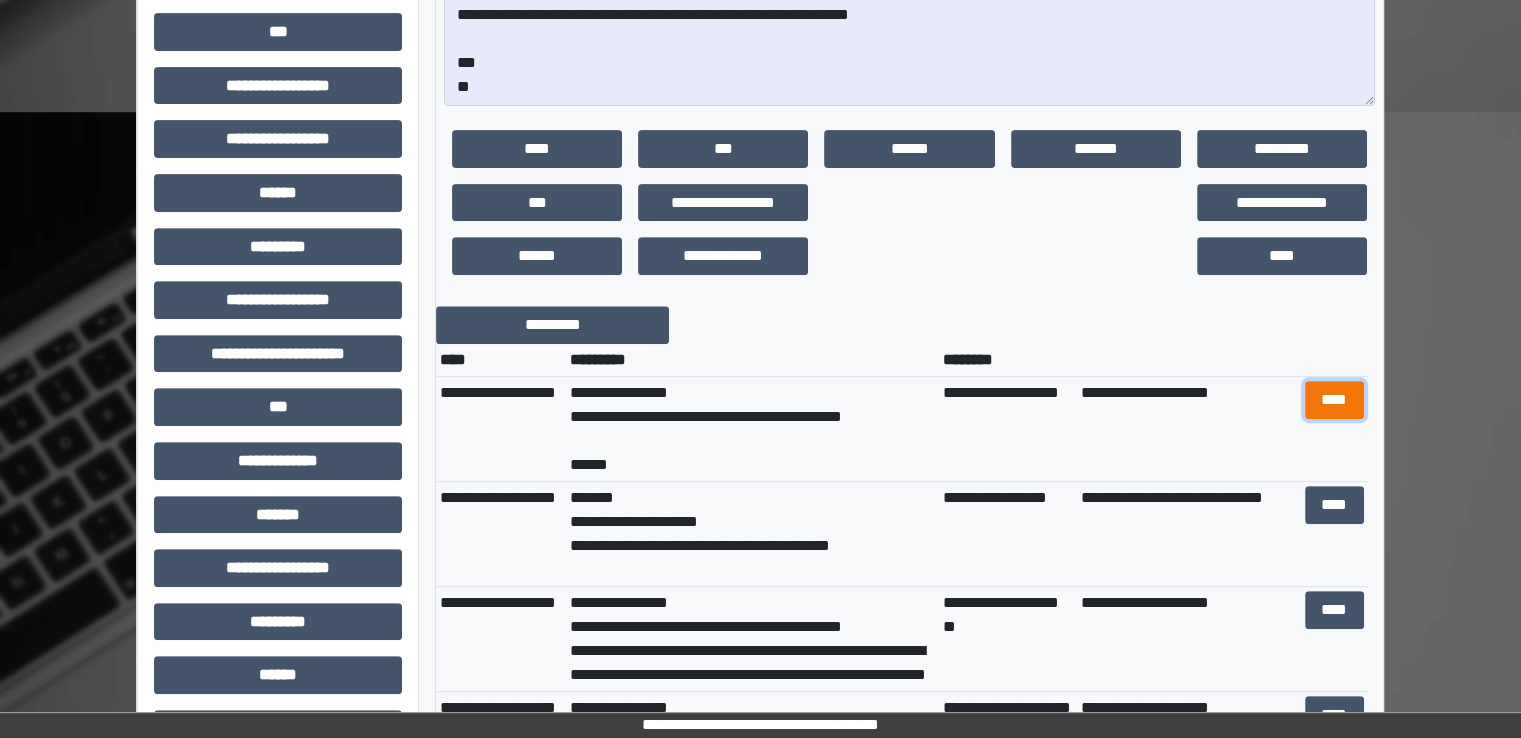 click on "****" at bounding box center [1334, 400] 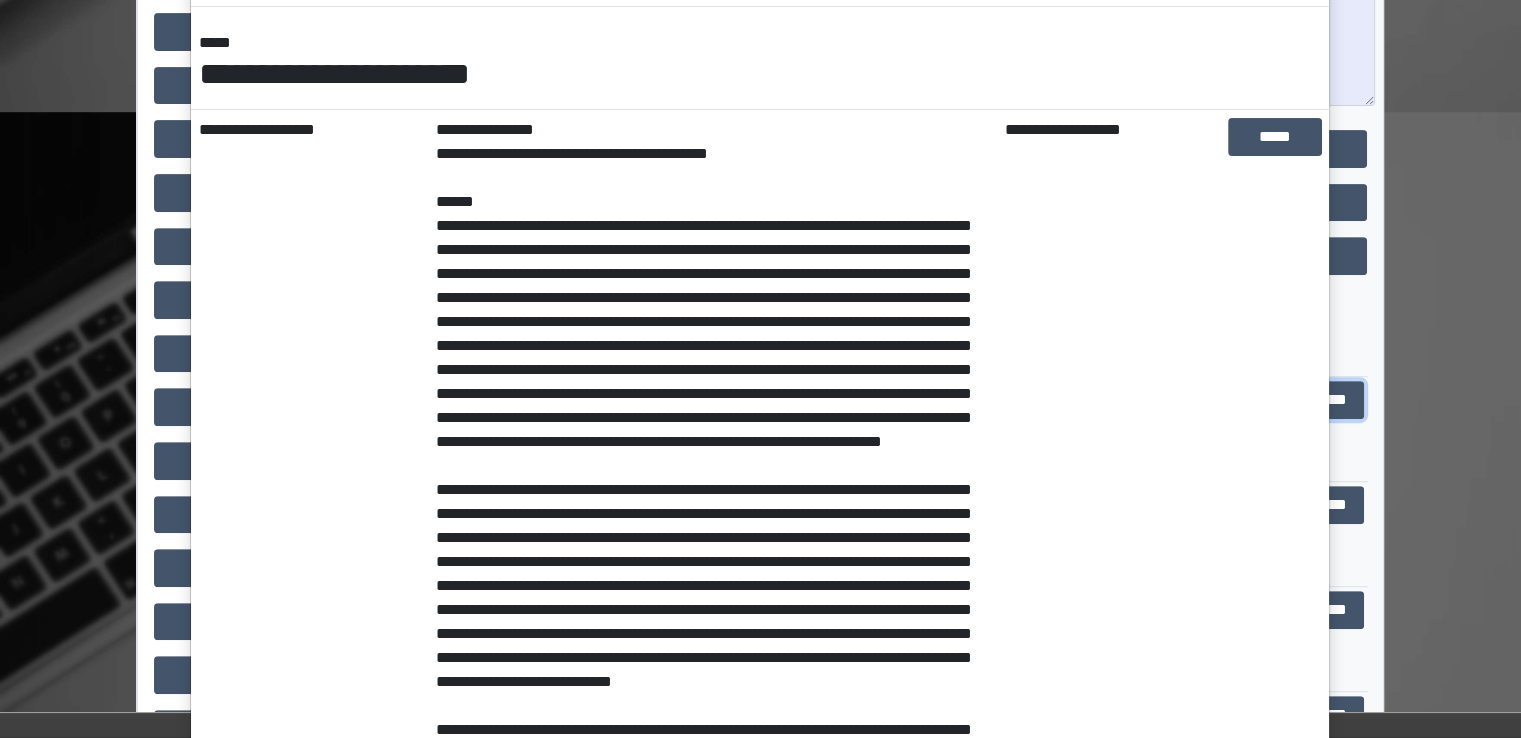 scroll, scrollTop: 0, scrollLeft: 0, axis: both 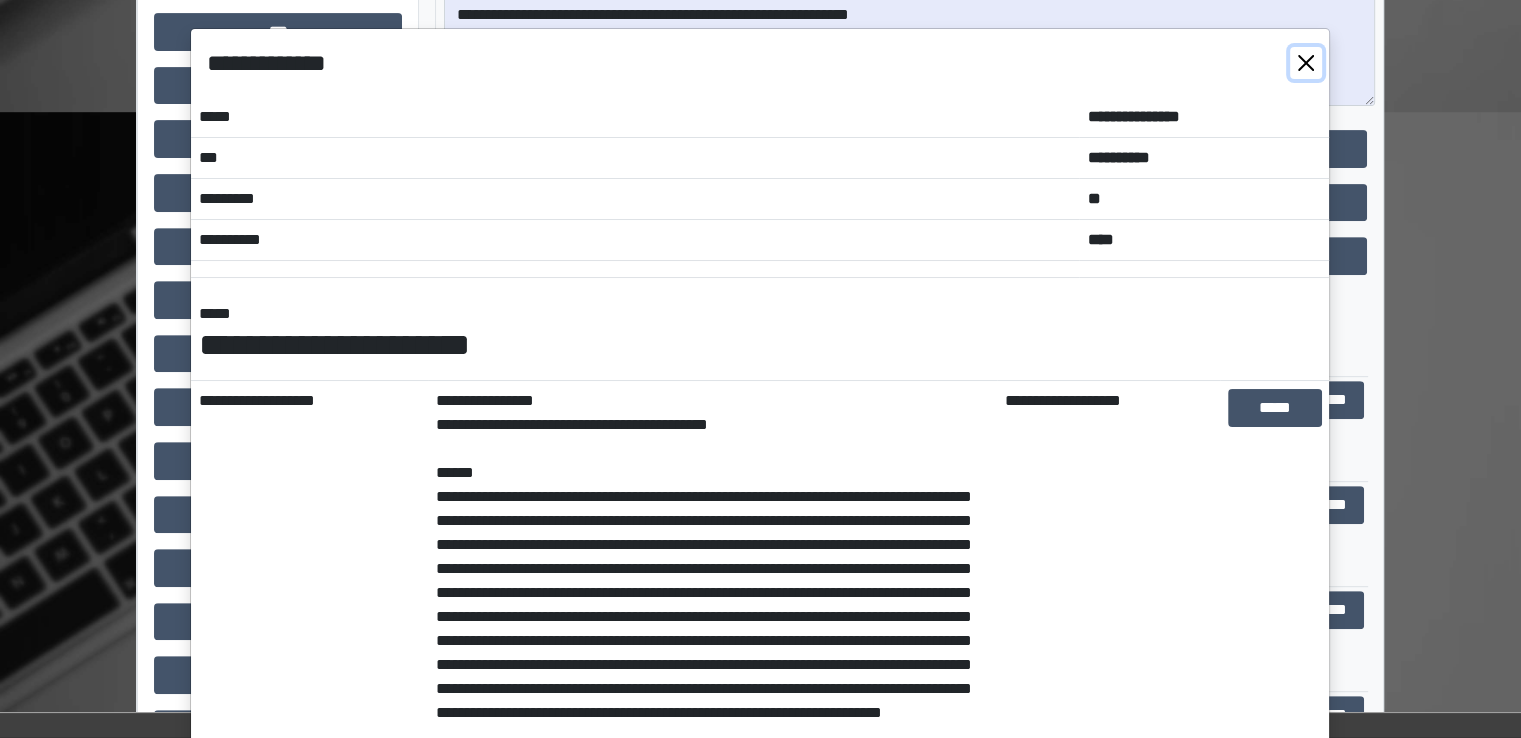 click at bounding box center (1306, 63) 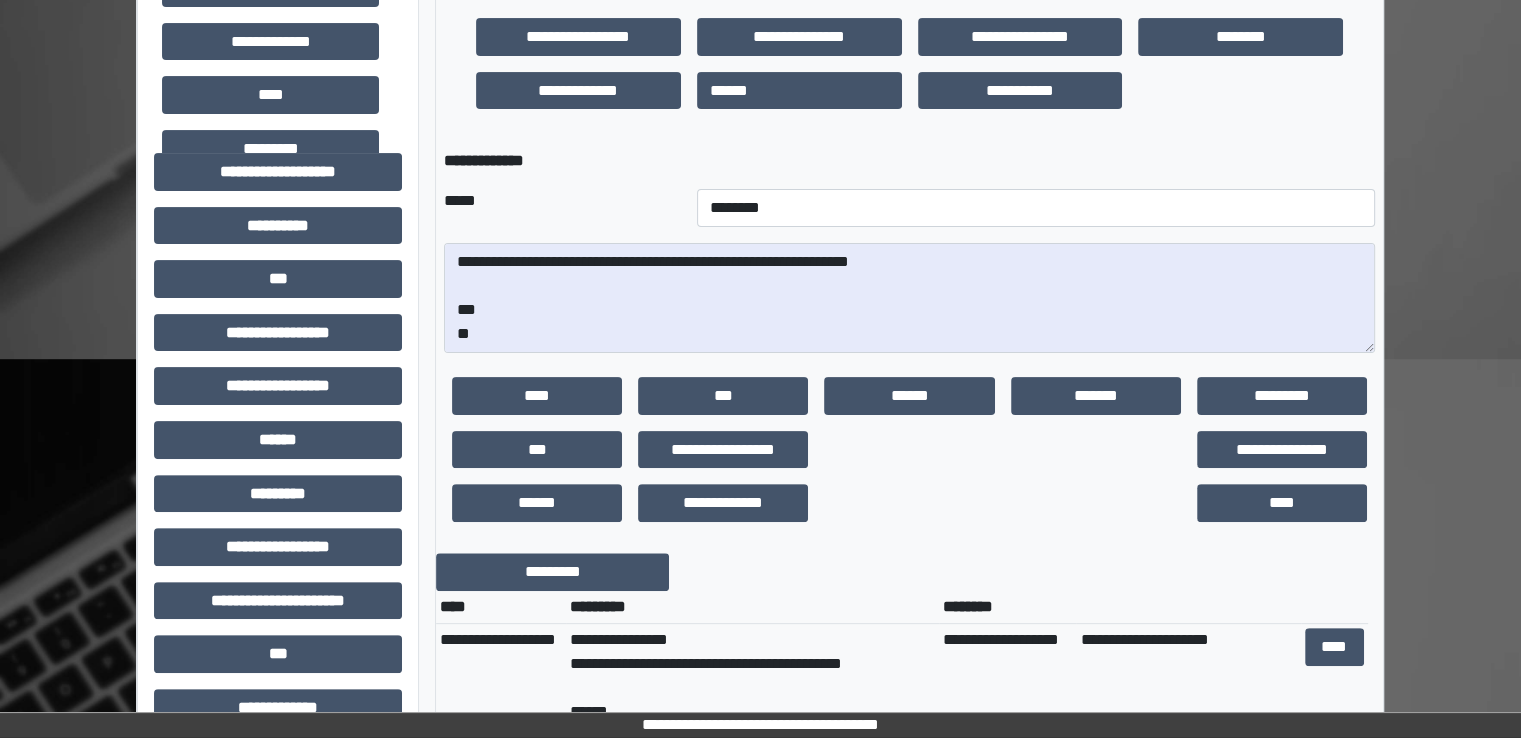 scroll, scrollTop: 486, scrollLeft: 0, axis: vertical 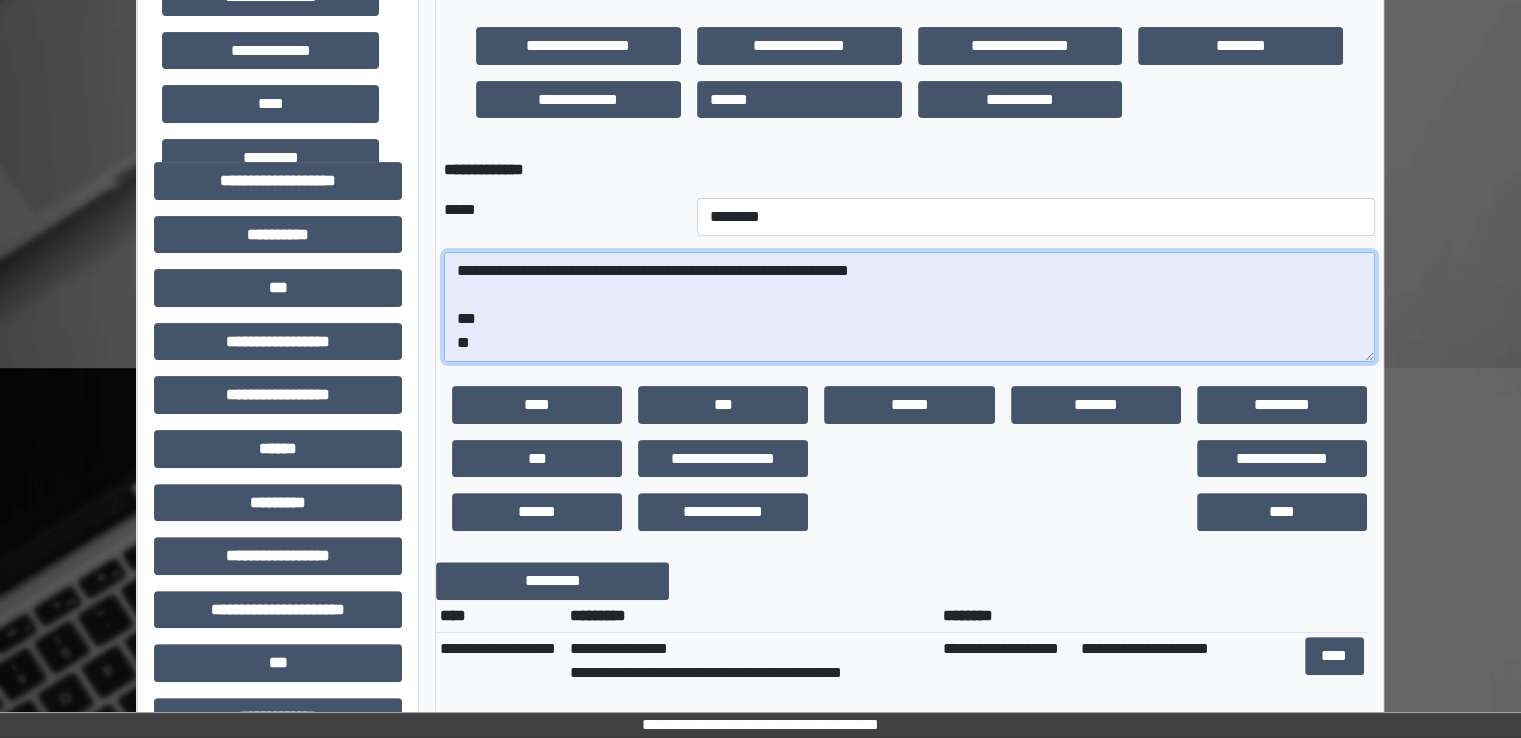 click on "**********" at bounding box center (909, 307) 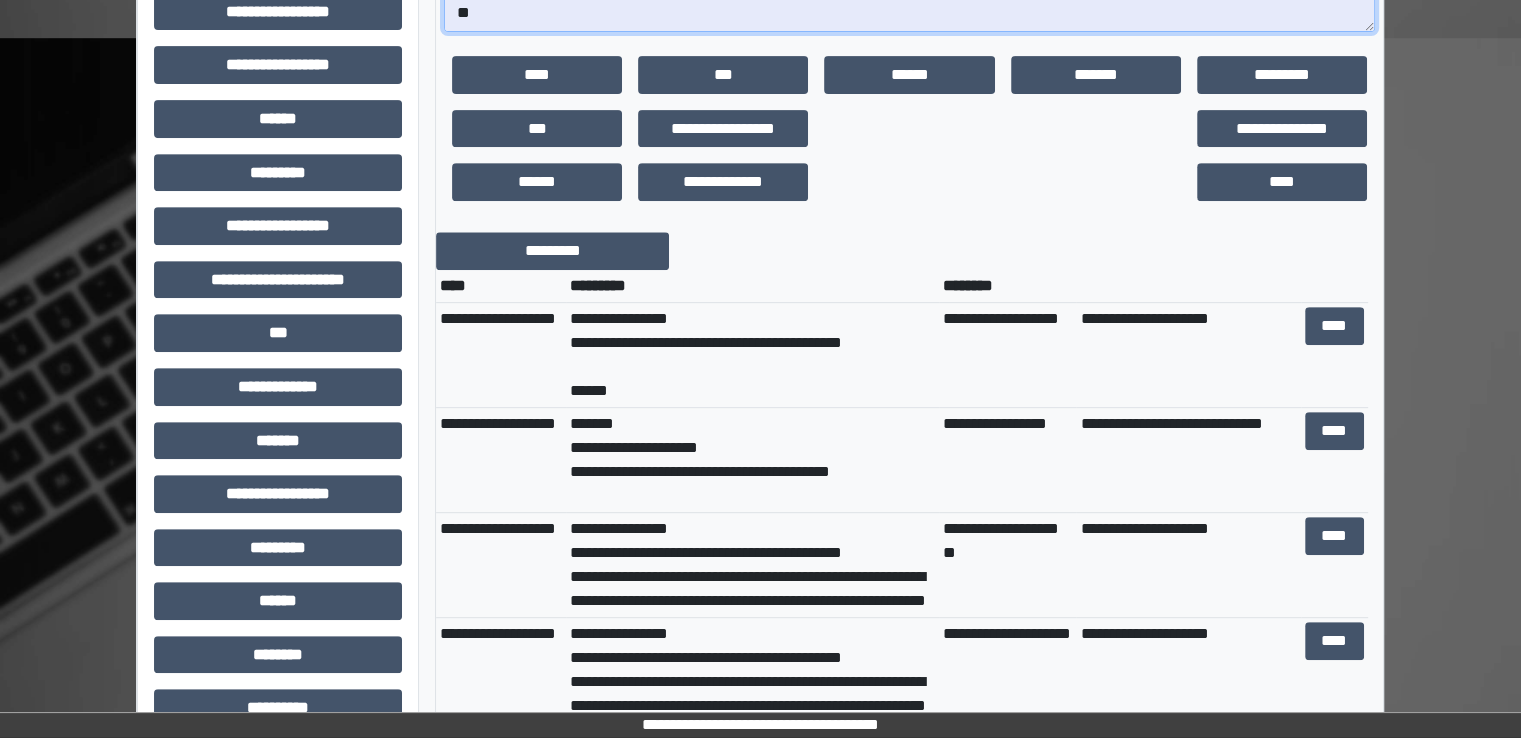 scroll, scrollTop: 828, scrollLeft: 0, axis: vertical 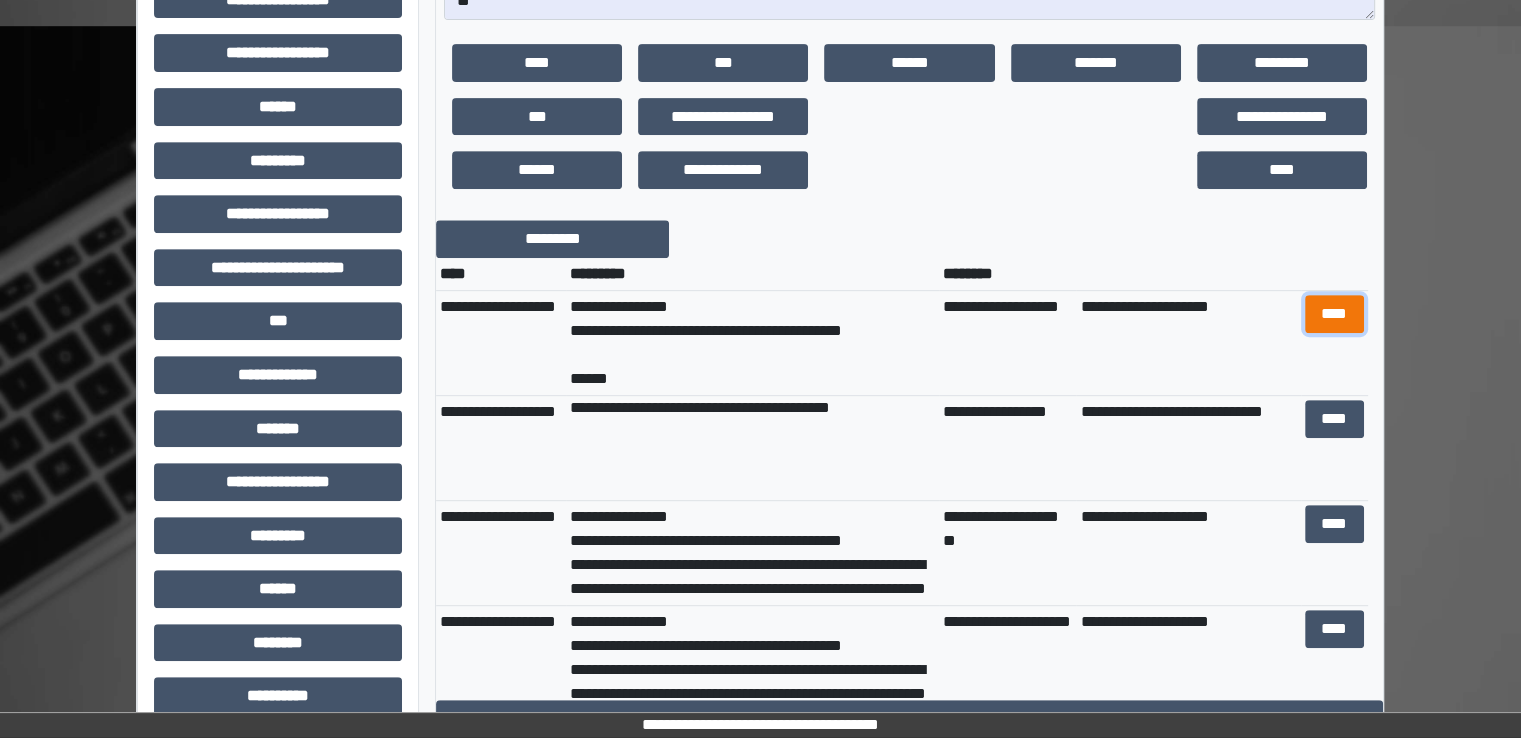 click on "****" at bounding box center [1334, 314] 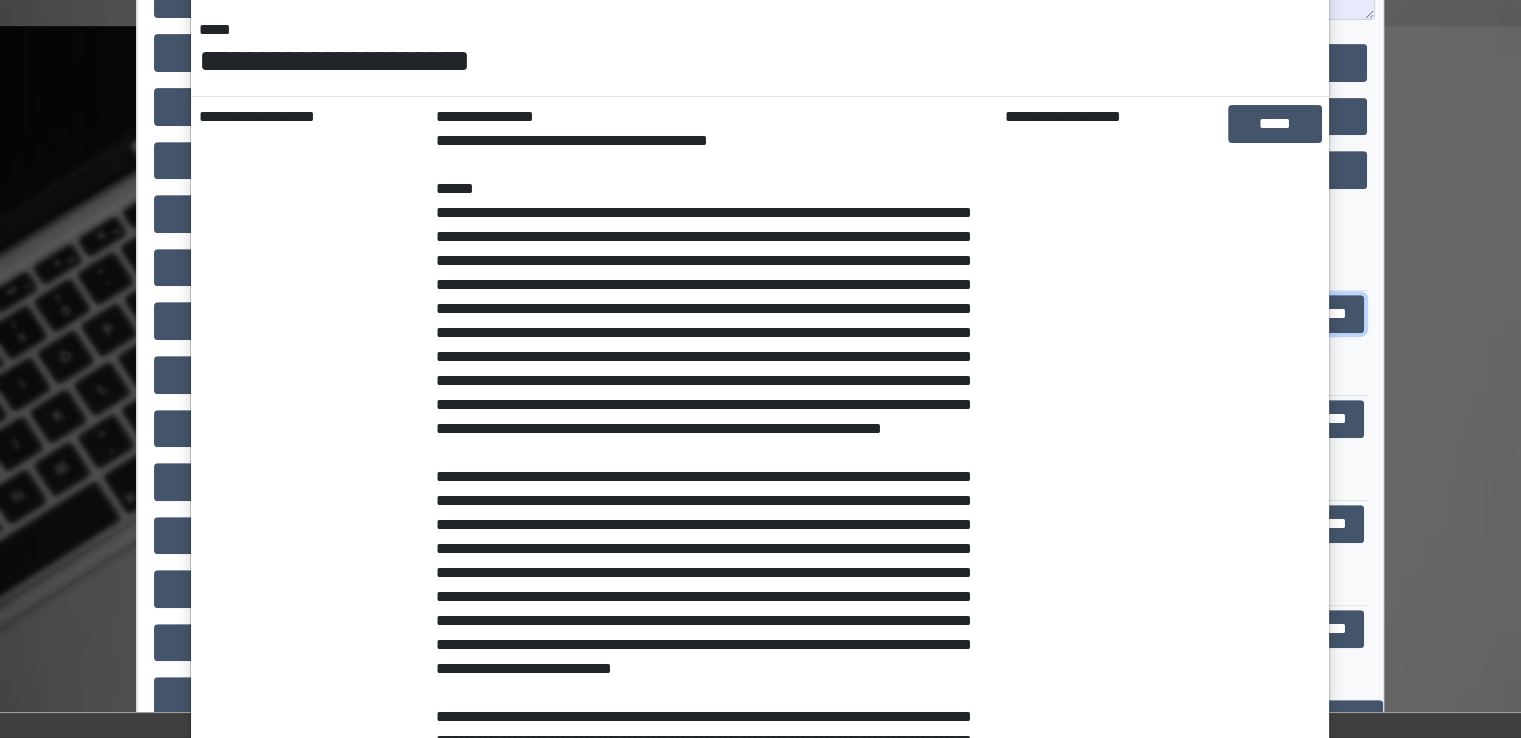 scroll, scrollTop: 0, scrollLeft: 0, axis: both 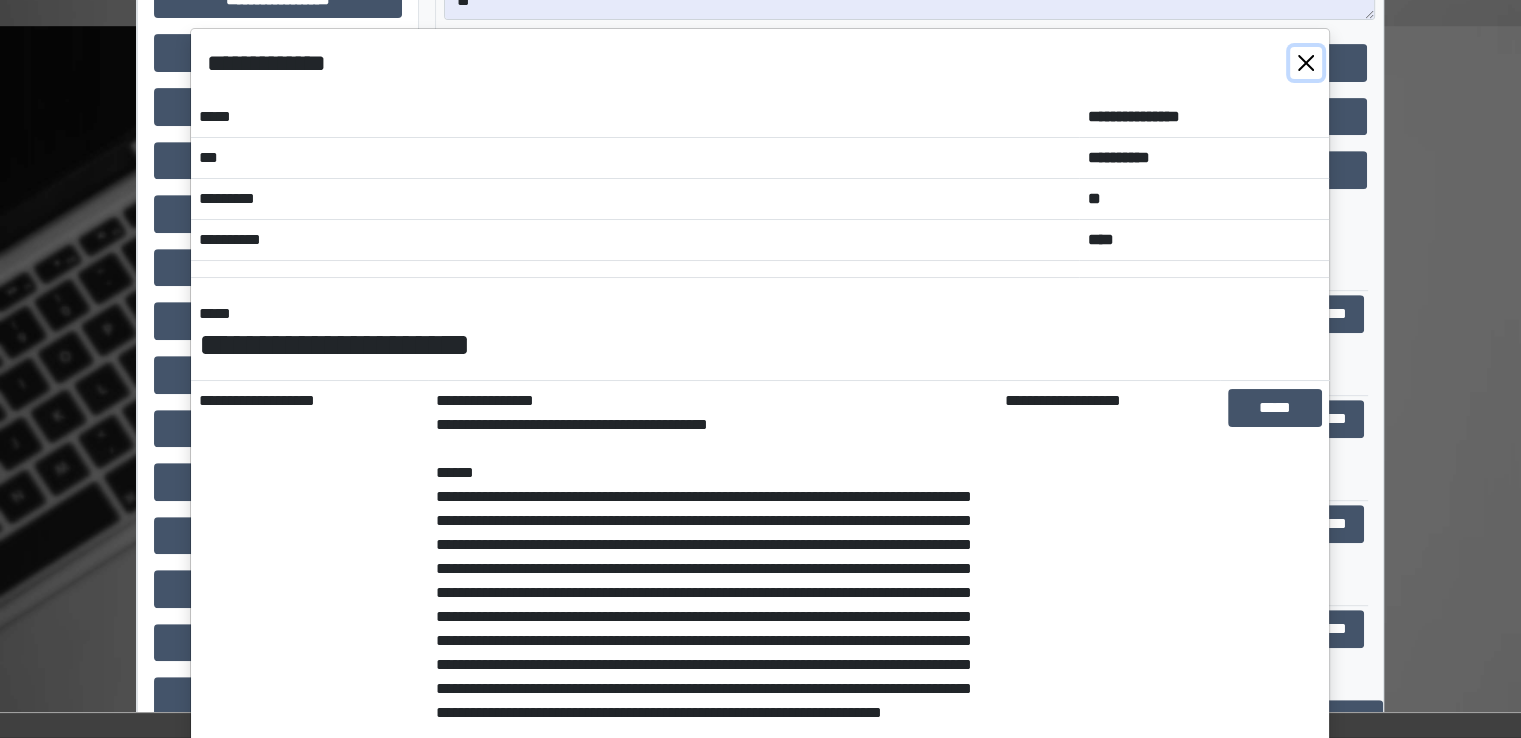 click at bounding box center [1306, 63] 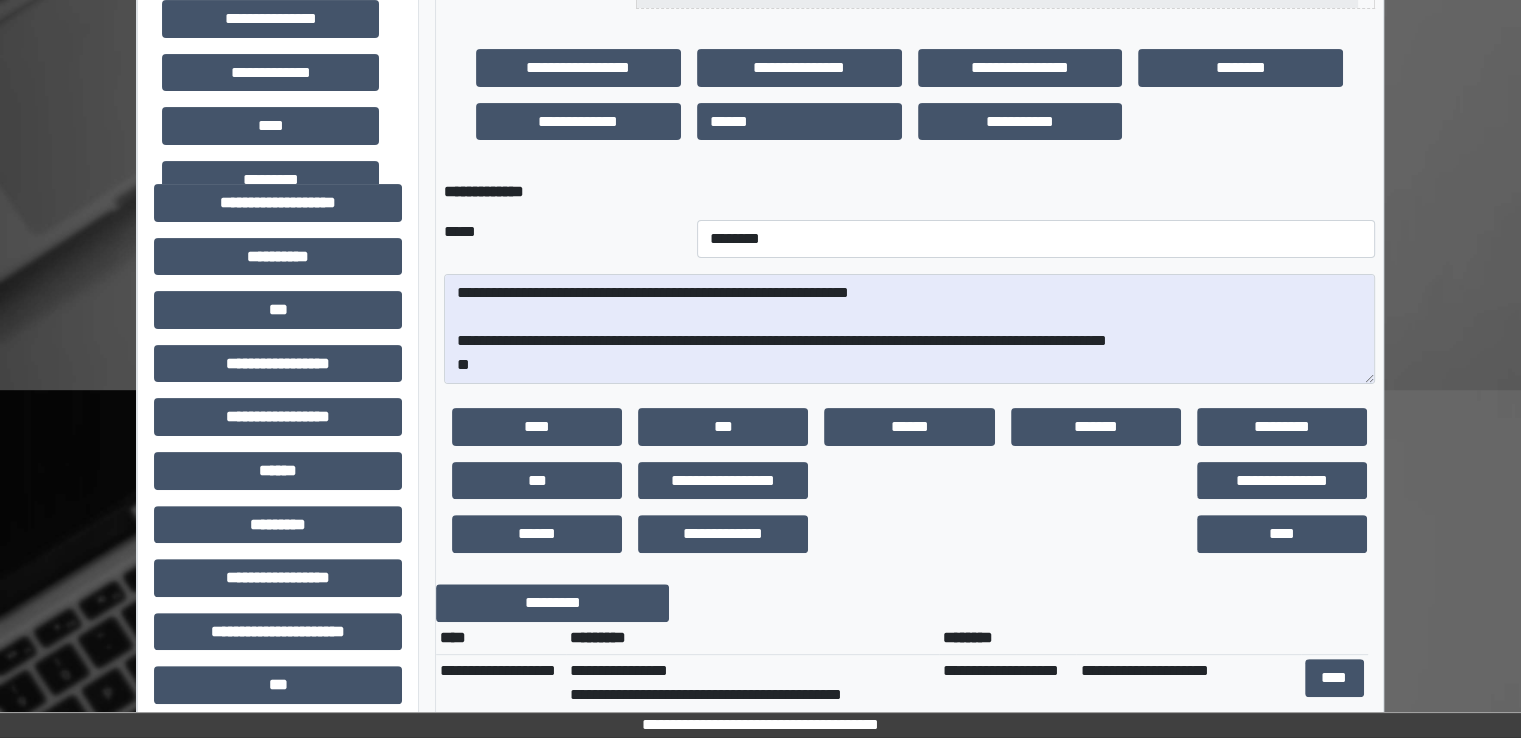 scroll, scrollTop: 460, scrollLeft: 0, axis: vertical 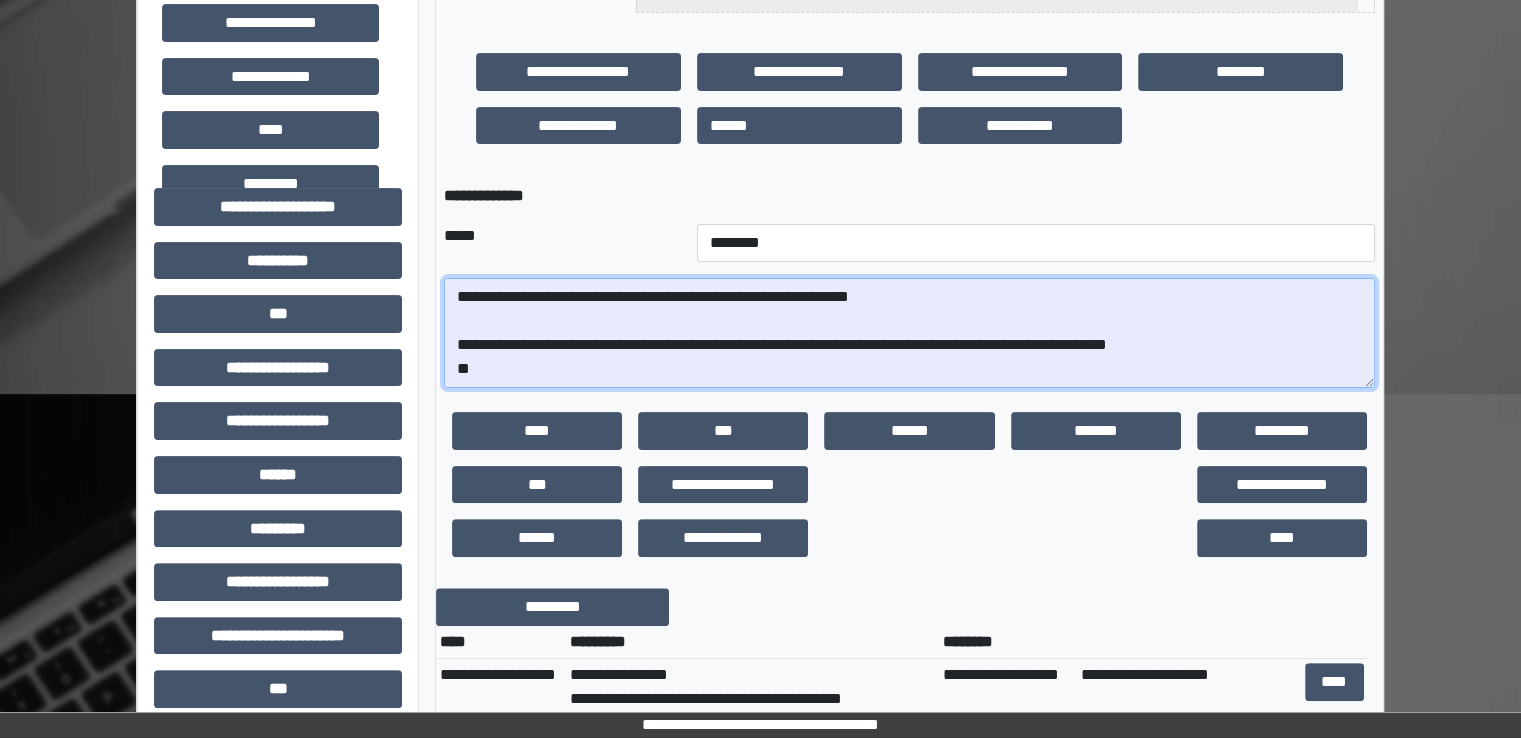 click on "**********" at bounding box center (909, 333) 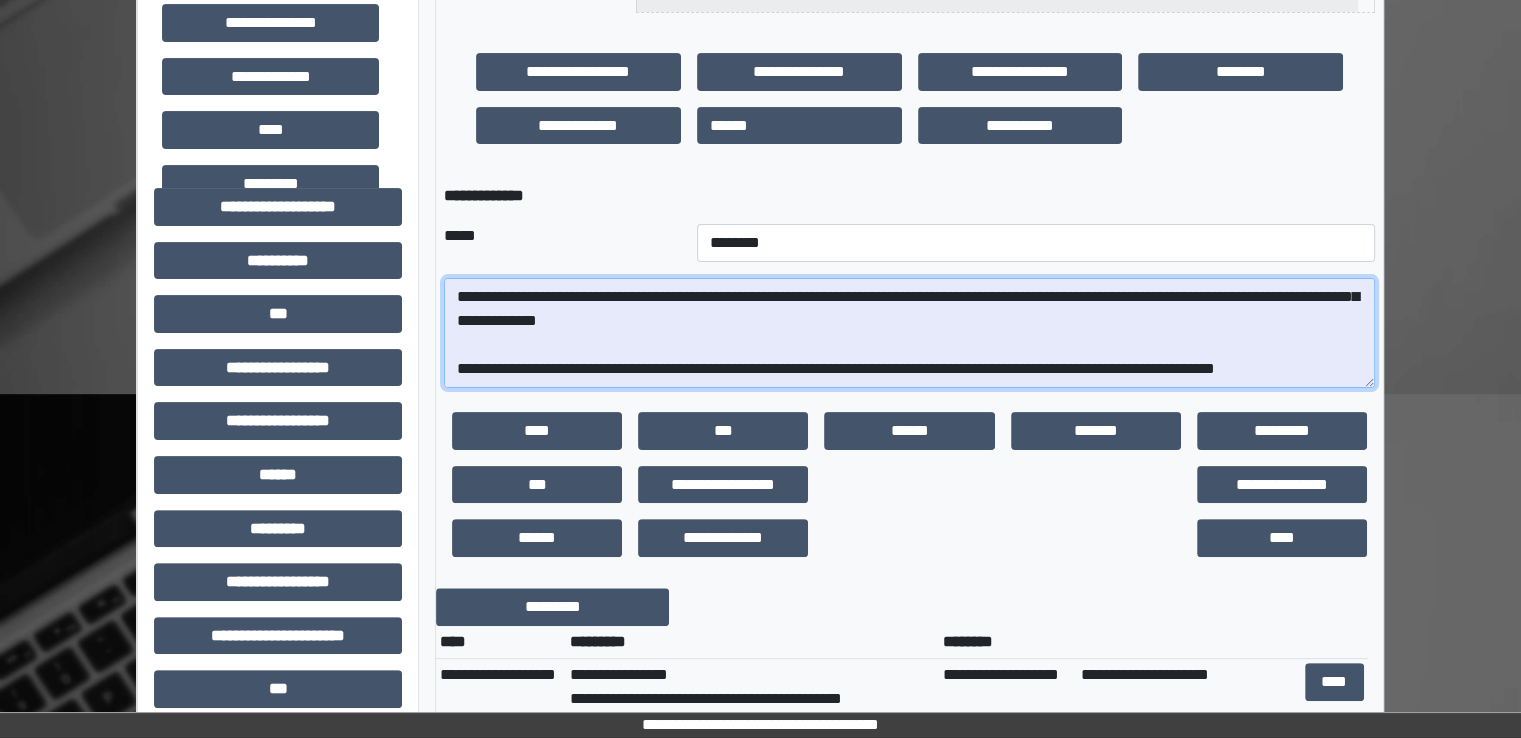 scroll, scrollTop: 288, scrollLeft: 0, axis: vertical 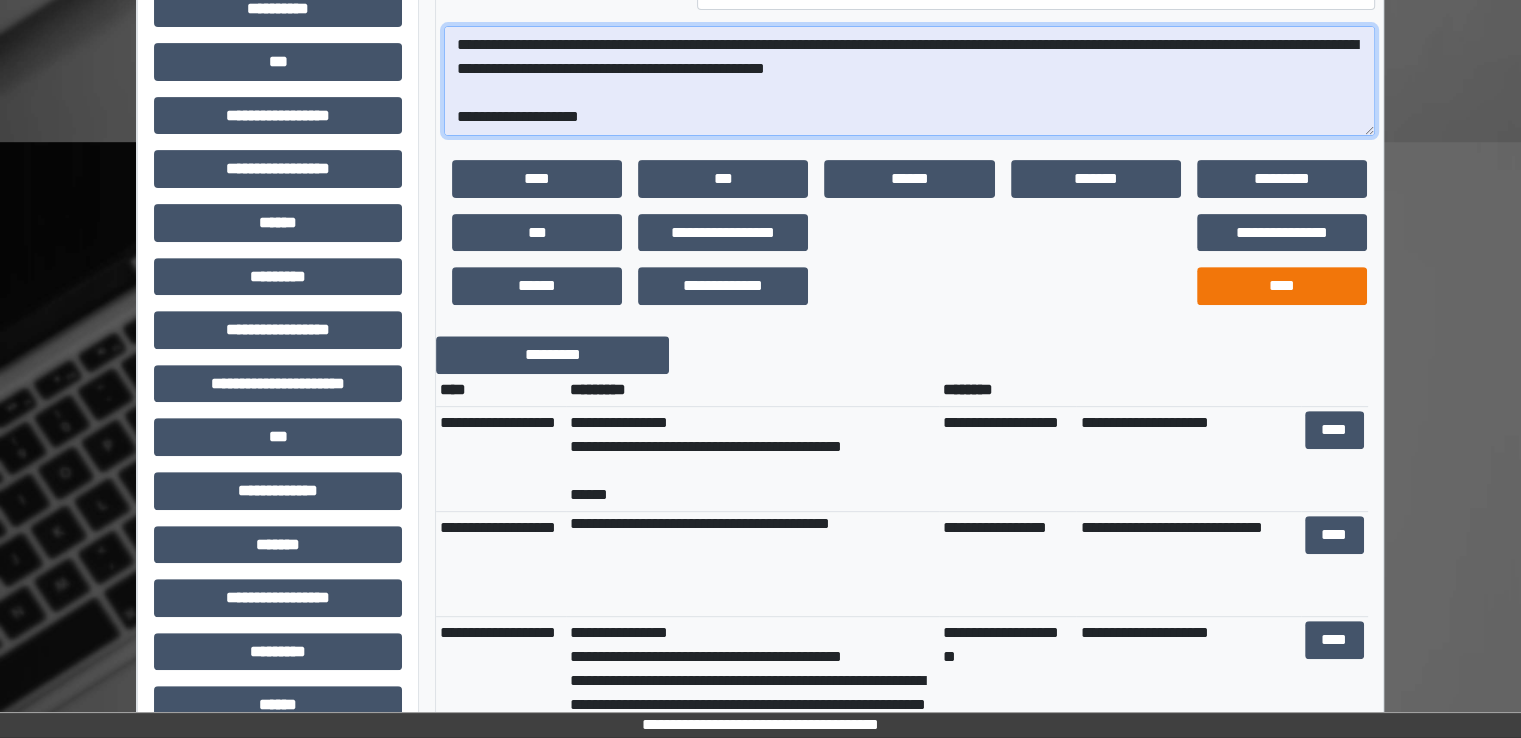 type on "**********" 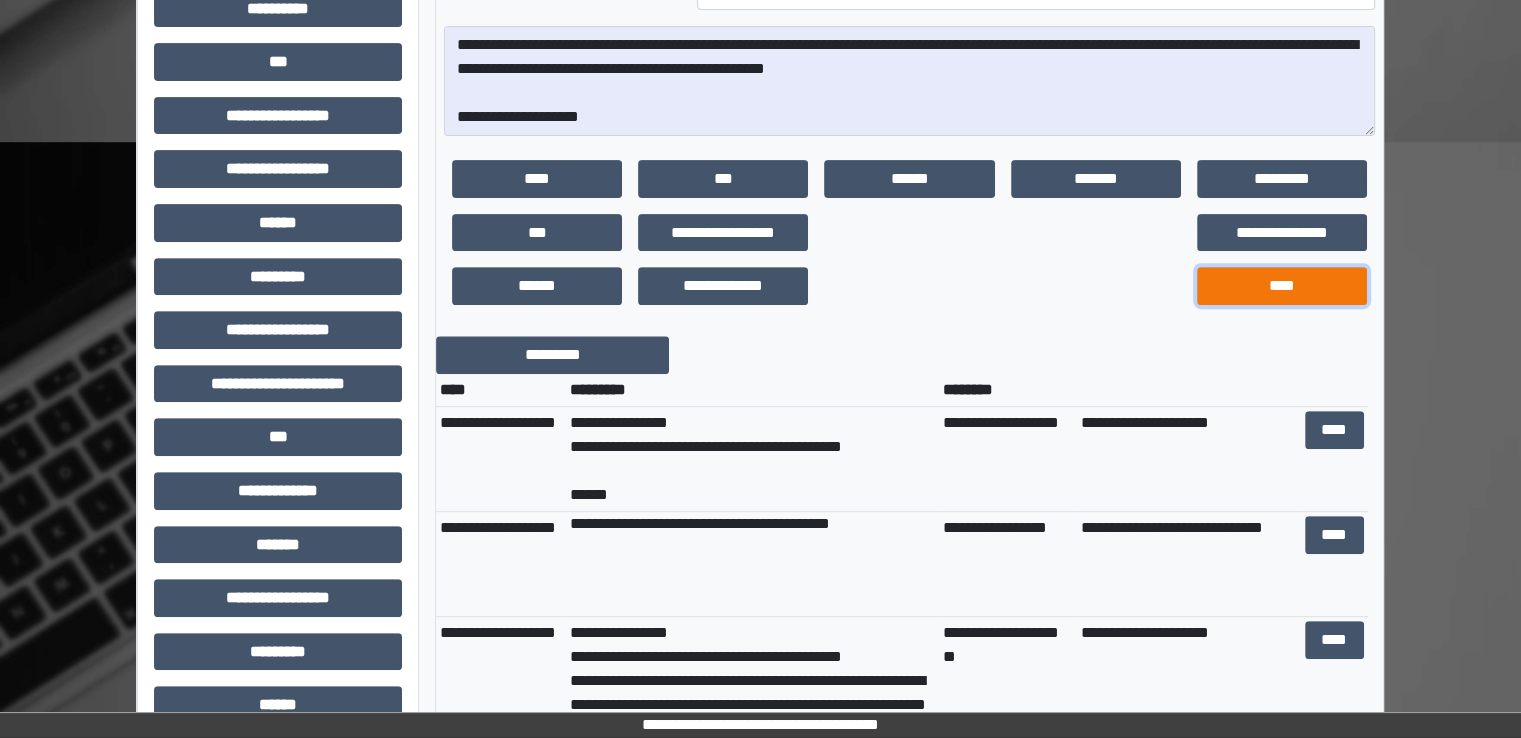 click on "****" at bounding box center [1282, 286] 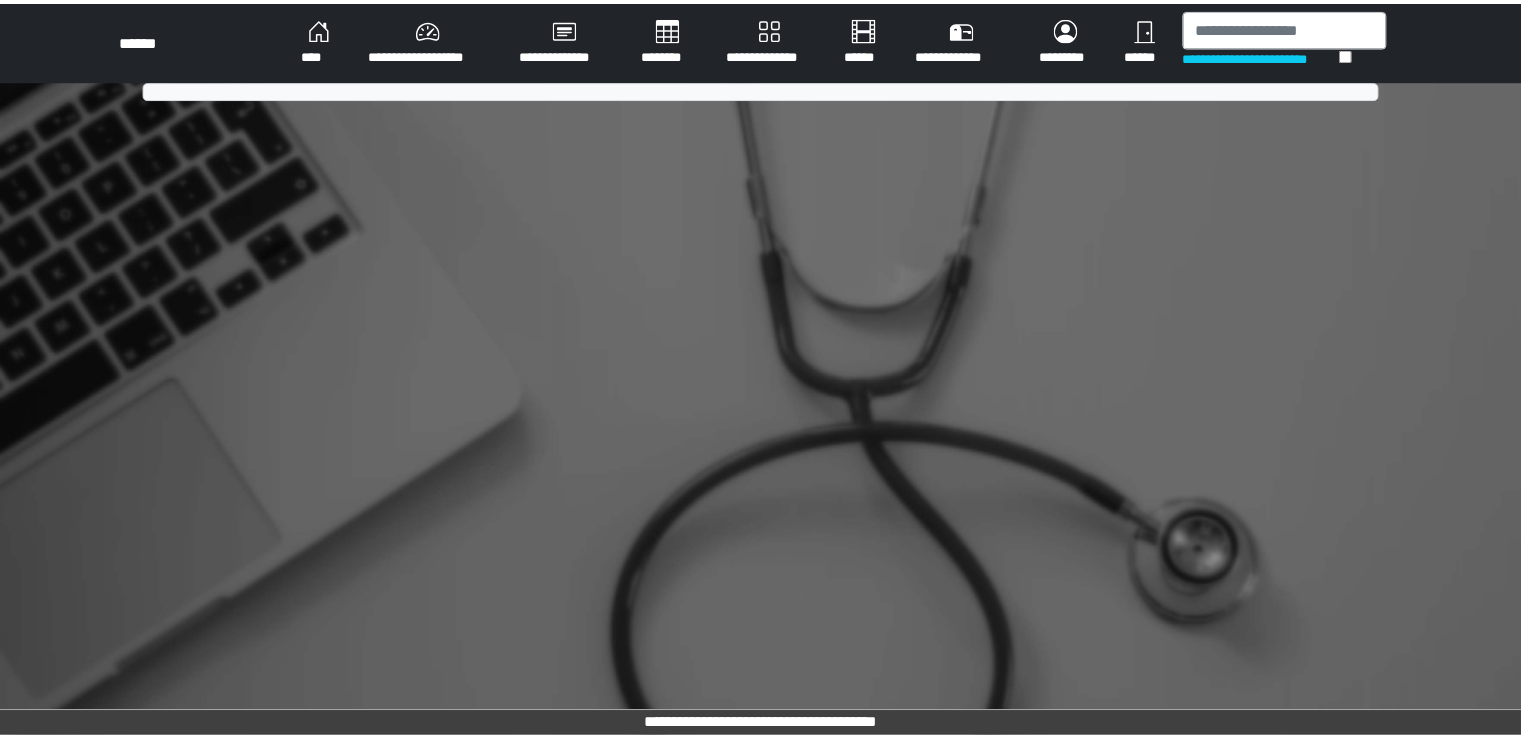 scroll, scrollTop: 0, scrollLeft: 0, axis: both 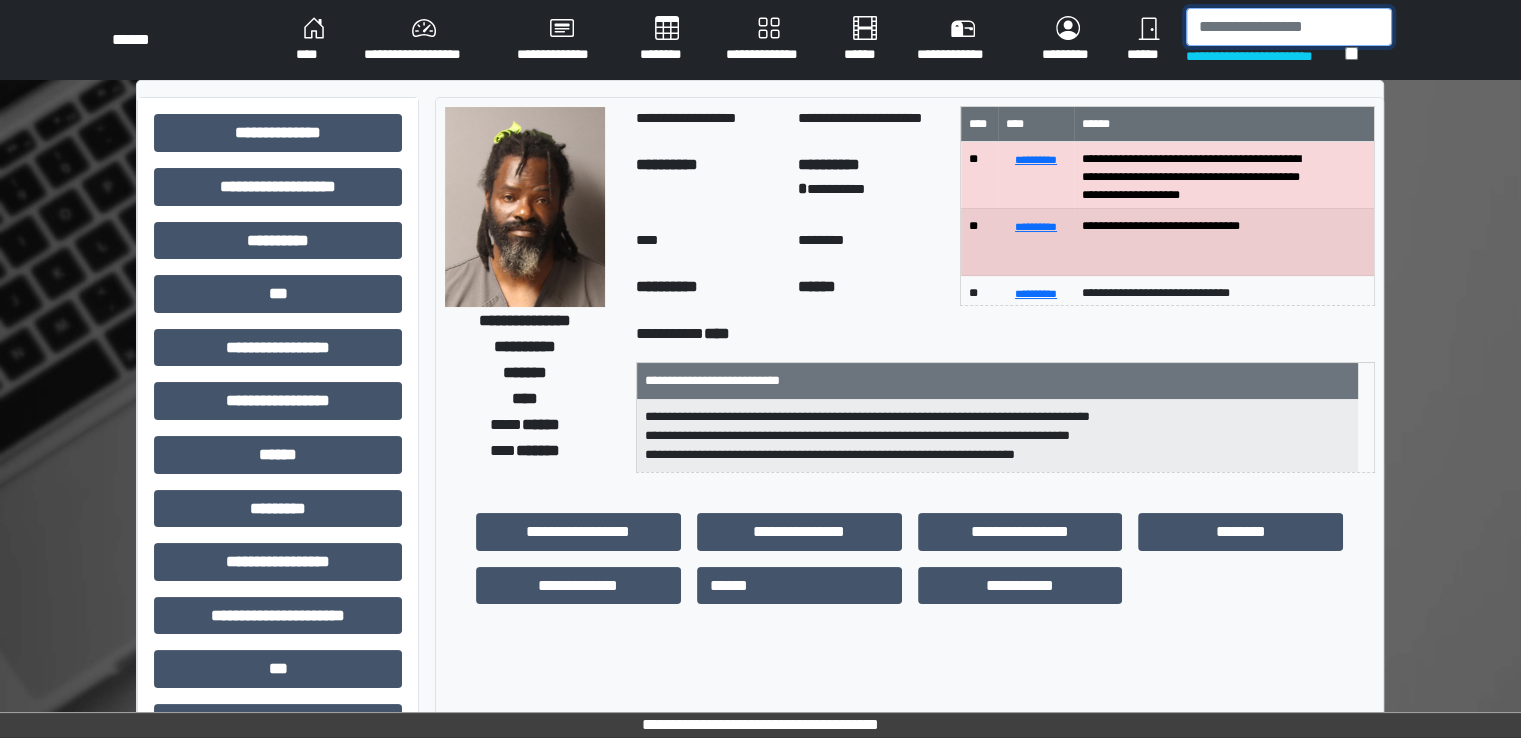 click at bounding box center (1289, 27) 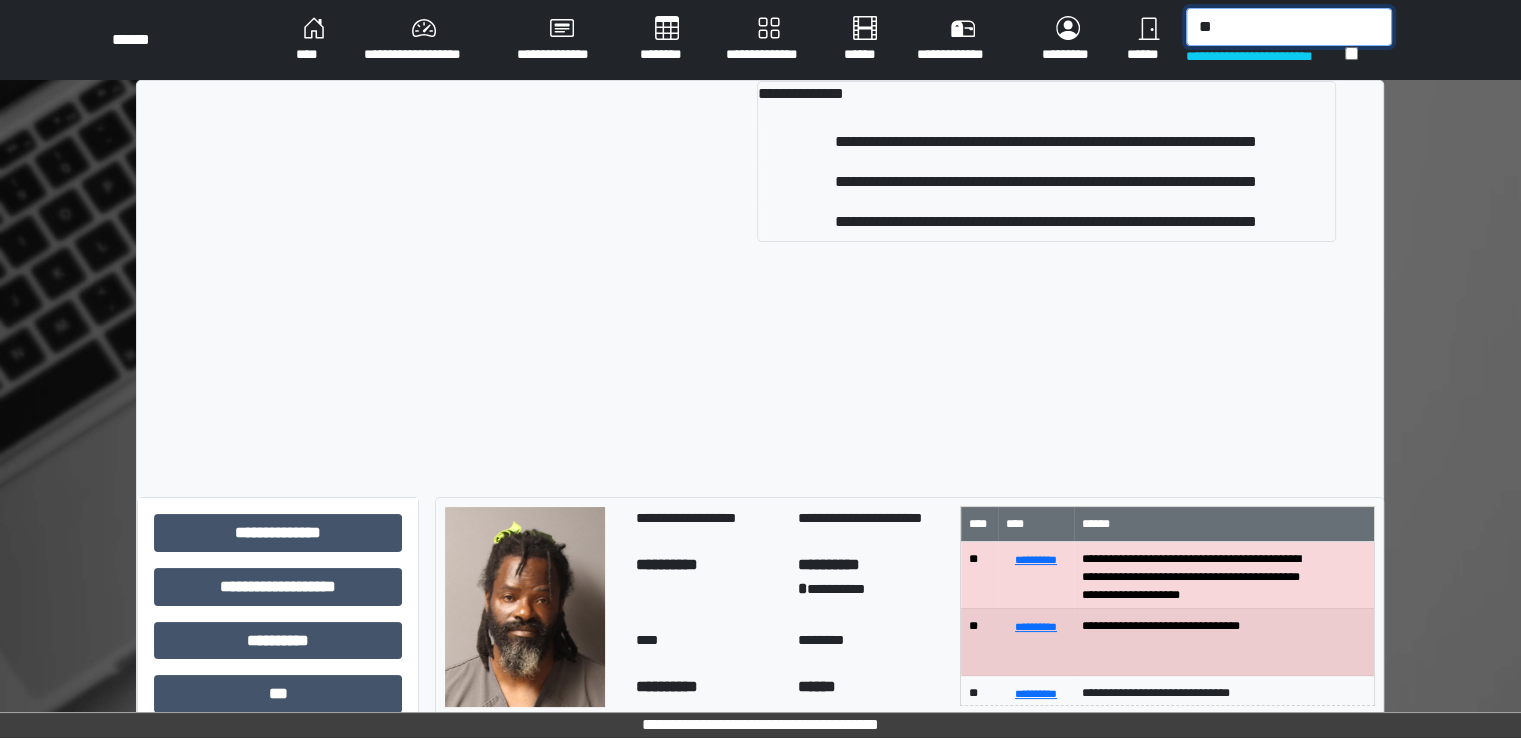 type on "*" 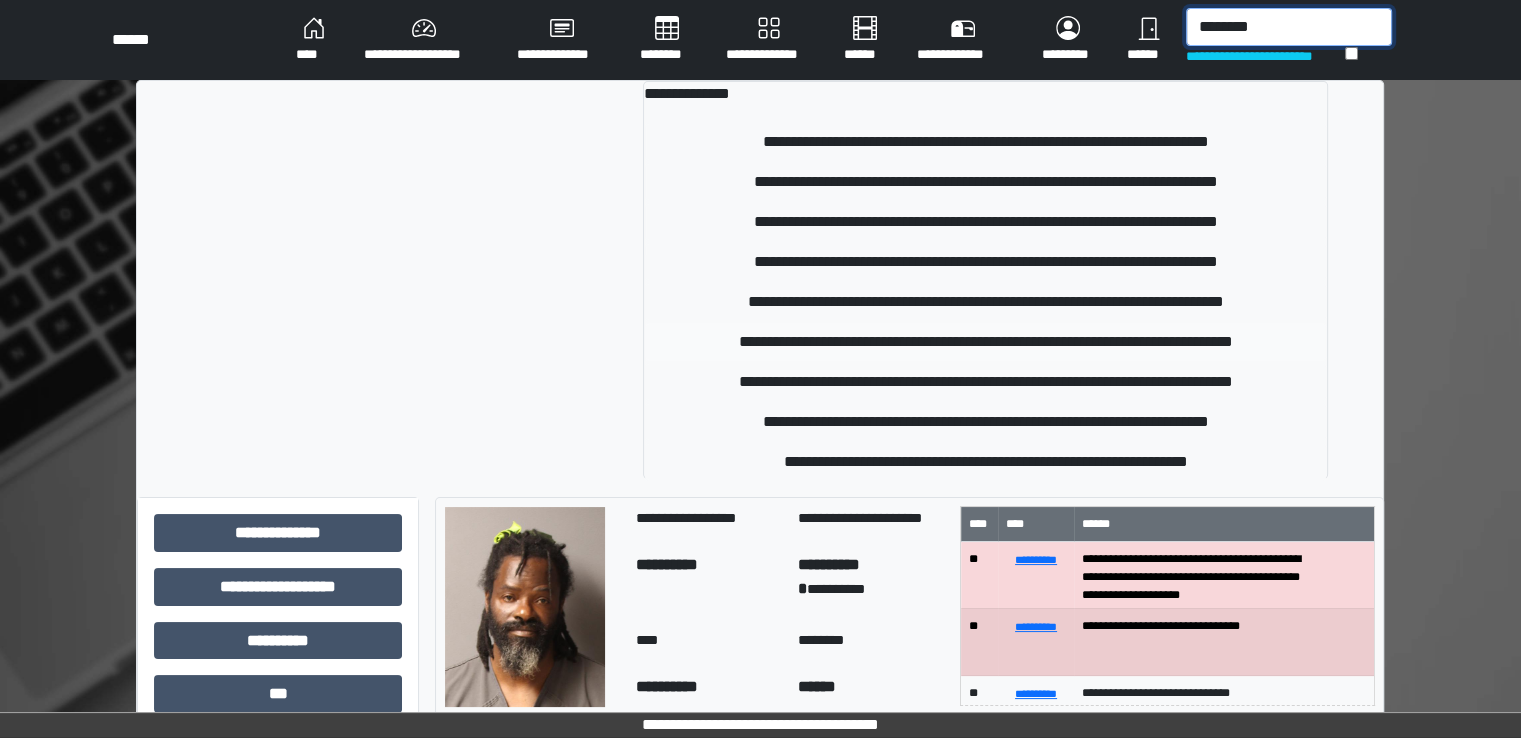 type on "********" 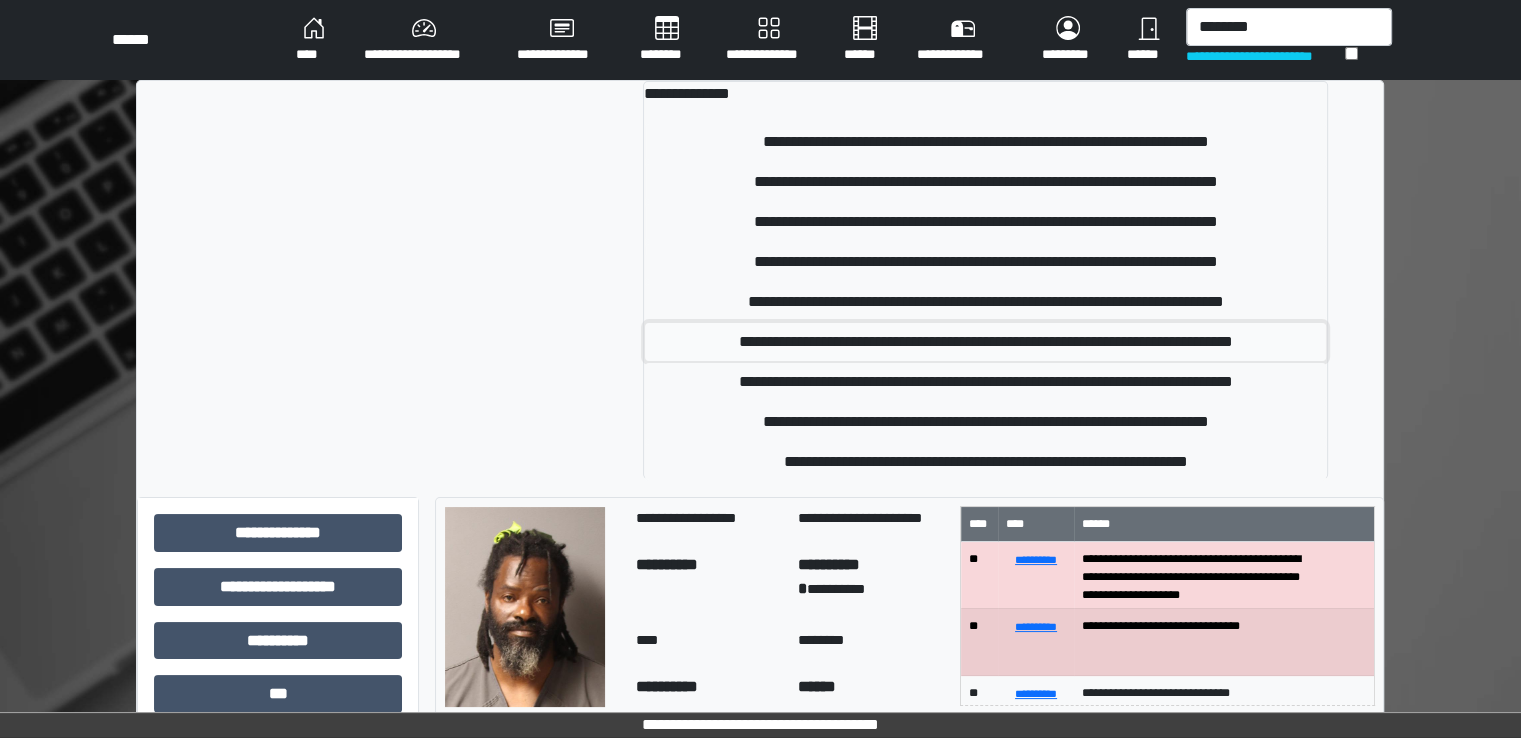 click on "**********" at bounding box center (985, 342) 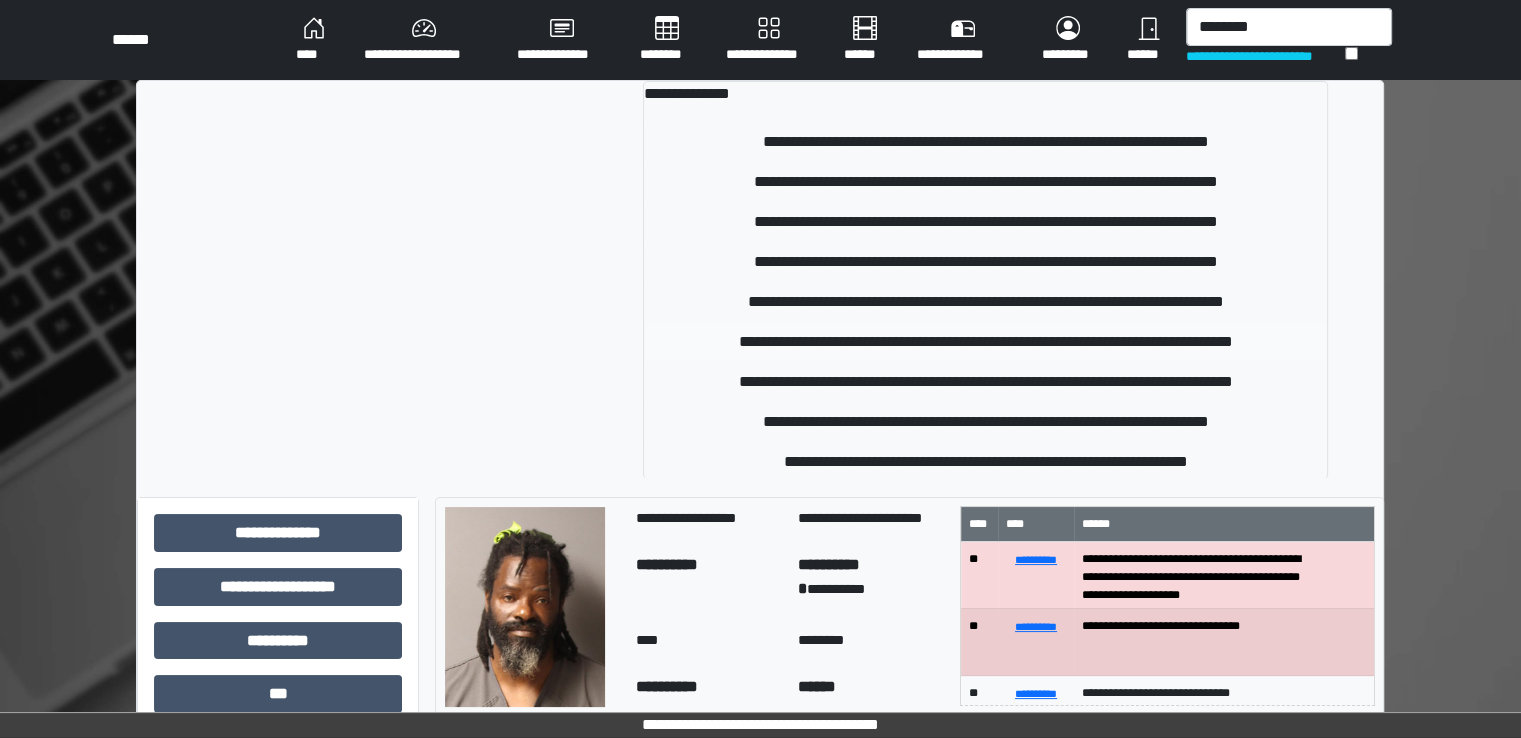 type 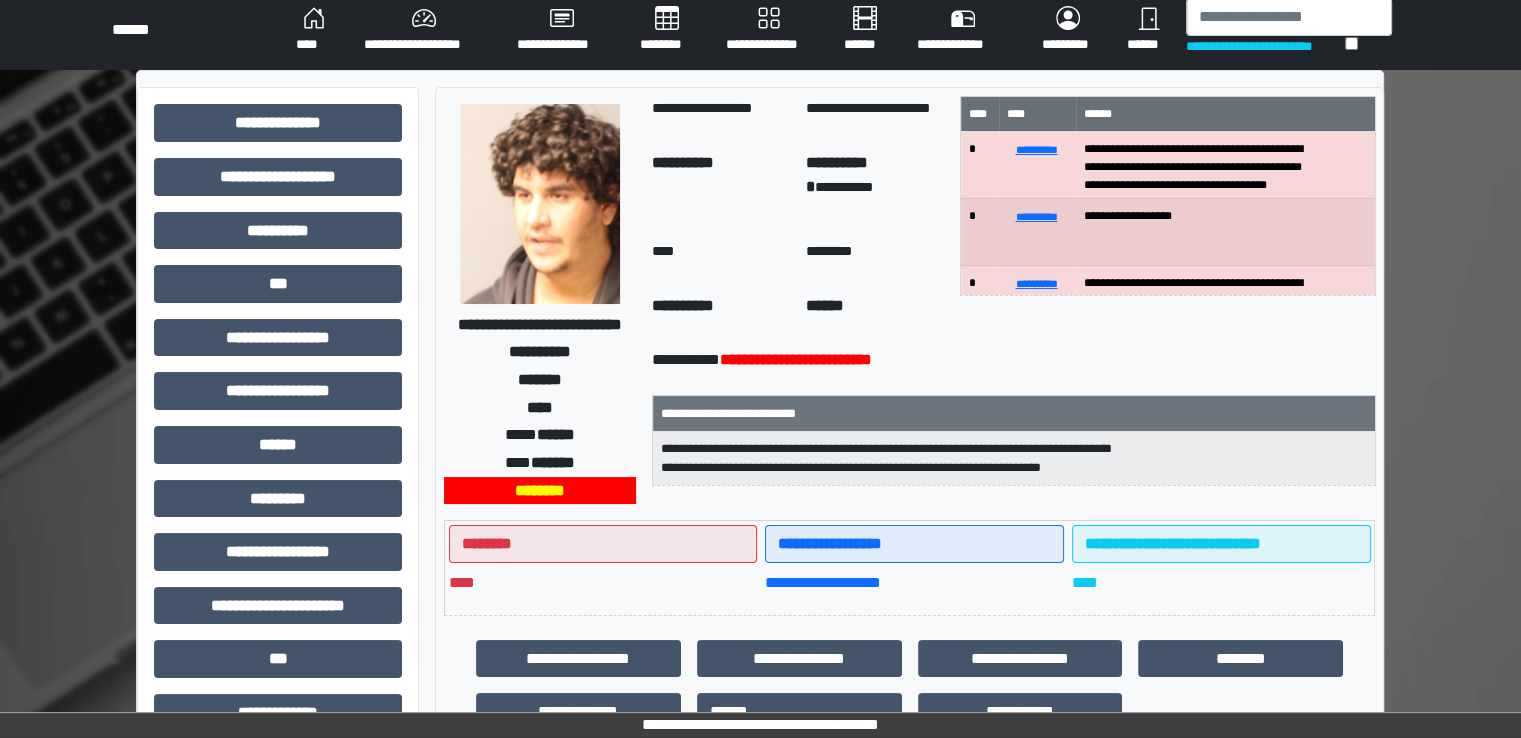 scroll, scrollTop: 0, scrollLeft: 0, axis: both 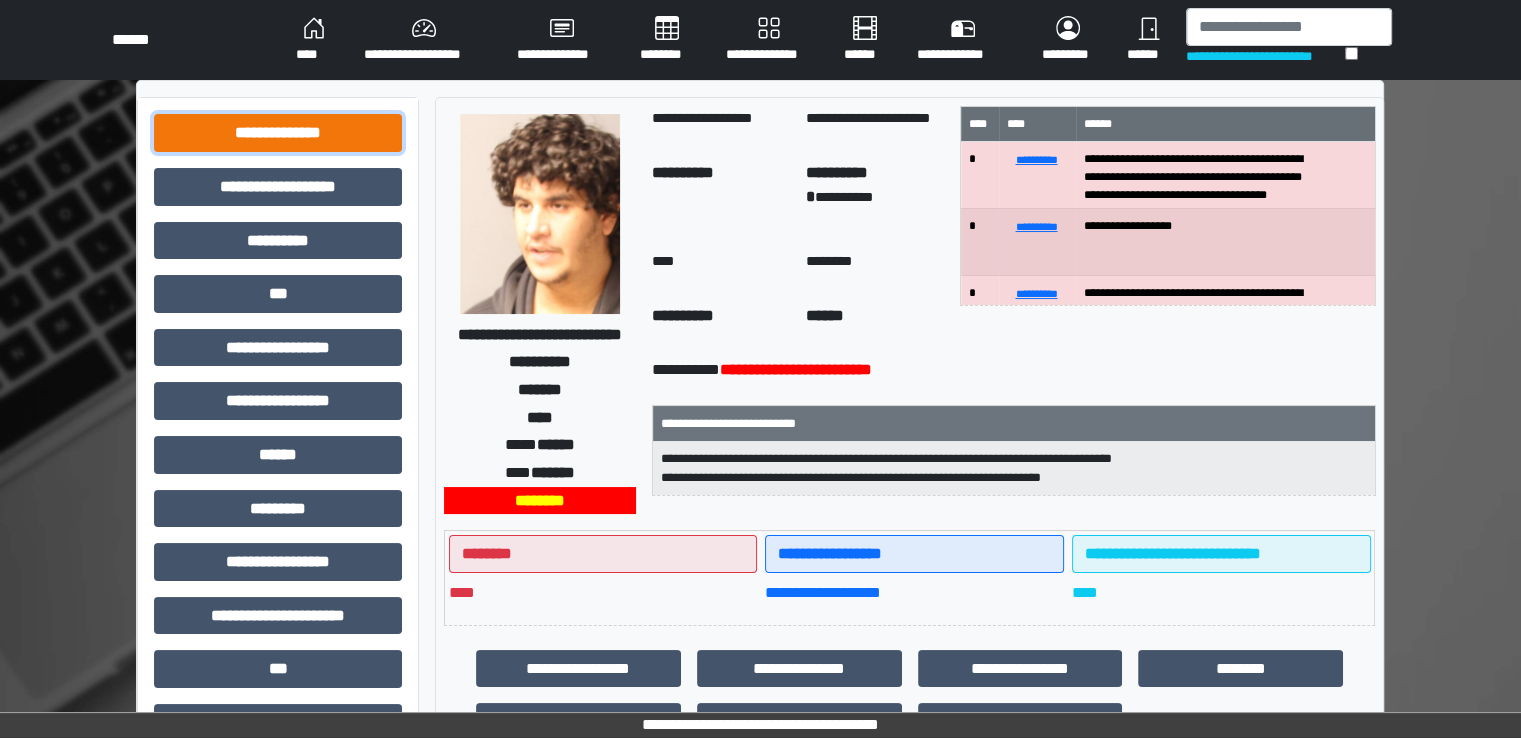 click on "**********" at bounding box center [278, 133] 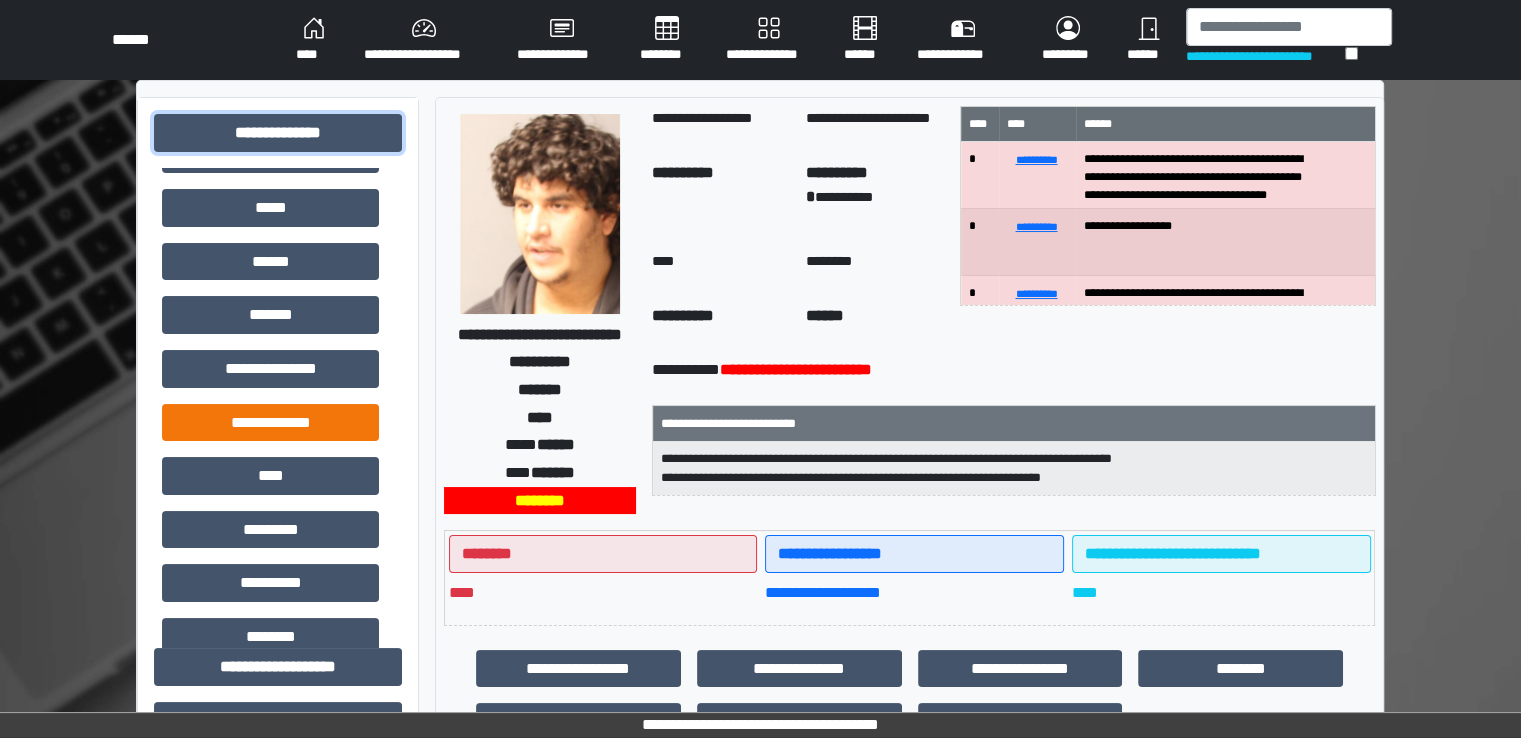 scroll, scrollTop: 384, scrollLeft: 0, axis: vertical 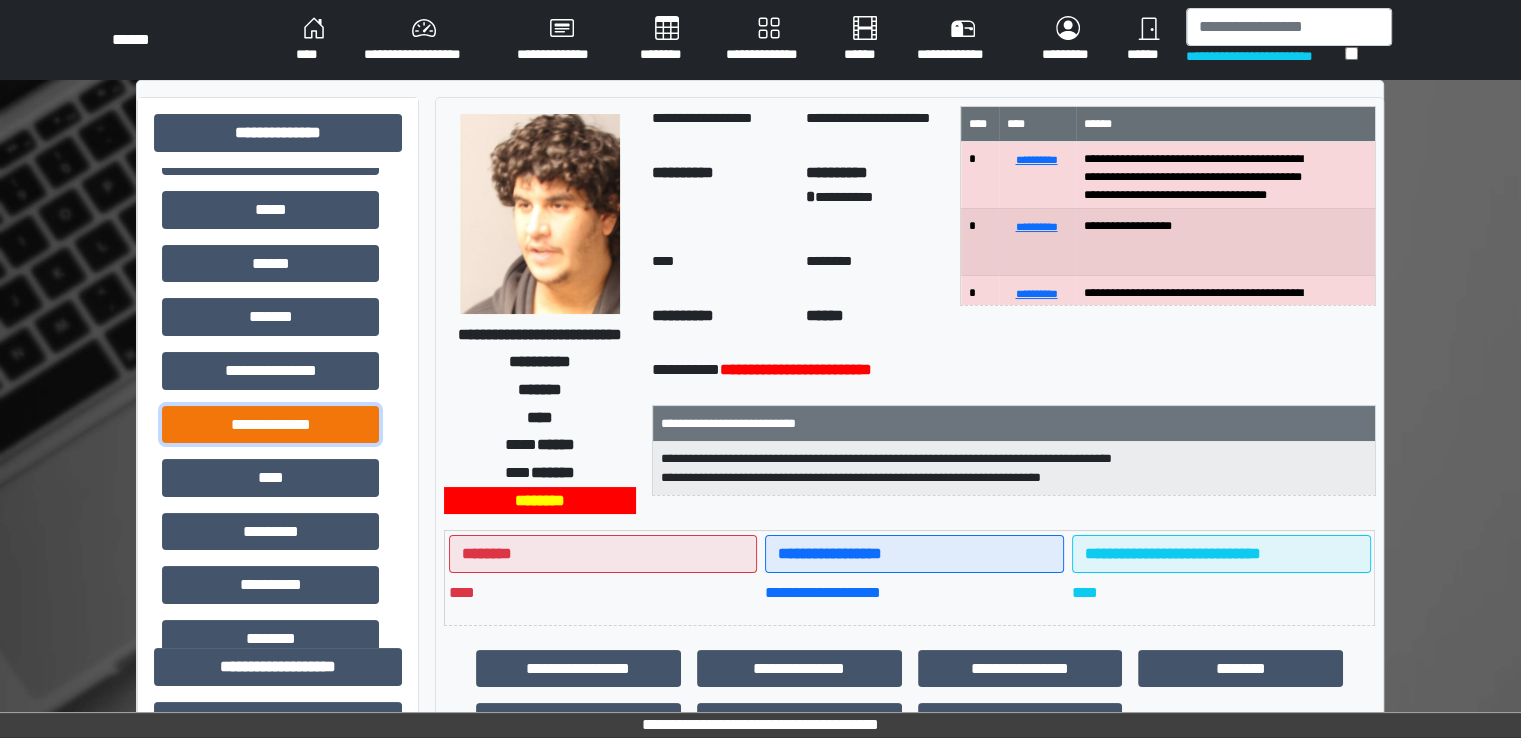 click on "**********" at bounding box center (270, 425) 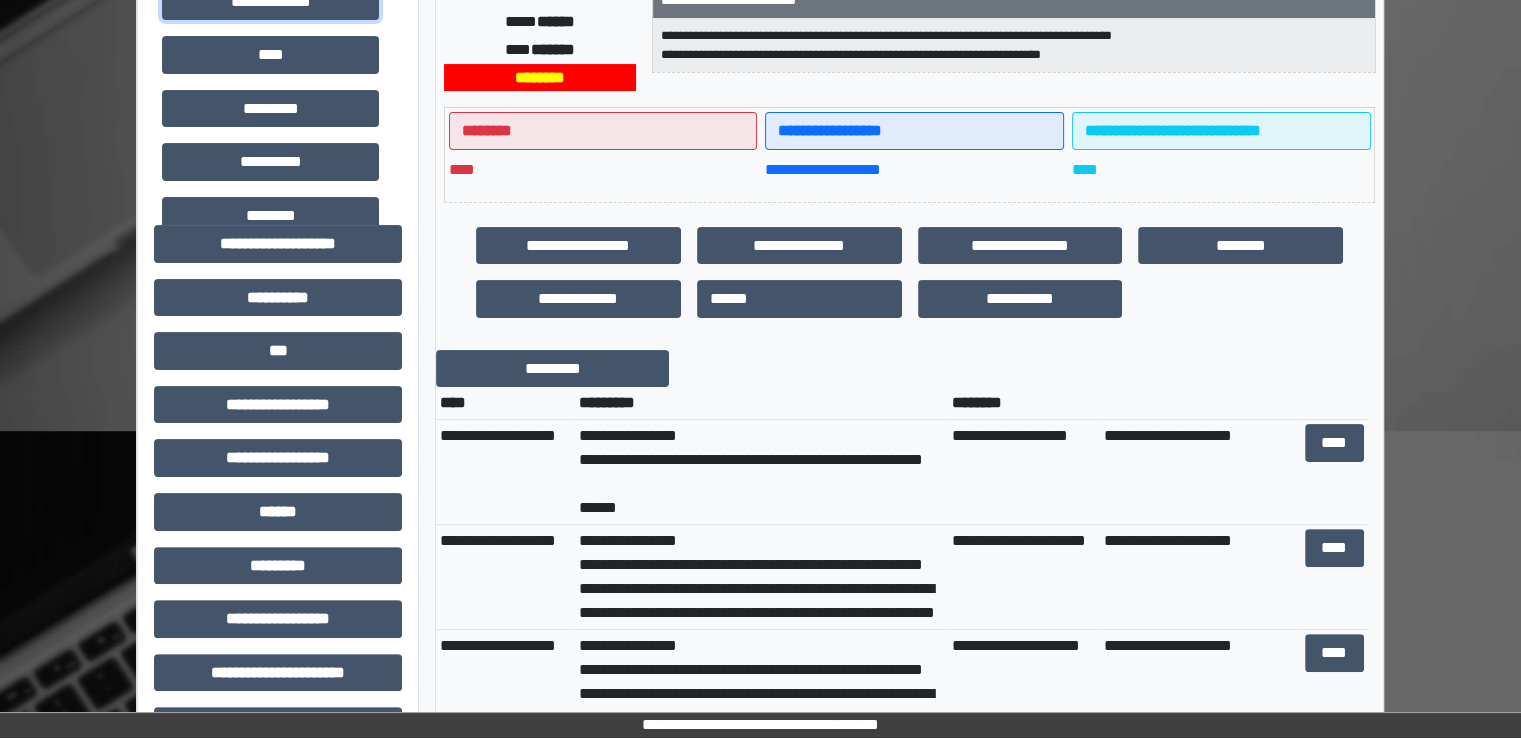 scroll, scrollTop: 427, scrollLeft: 0, axis: vertical 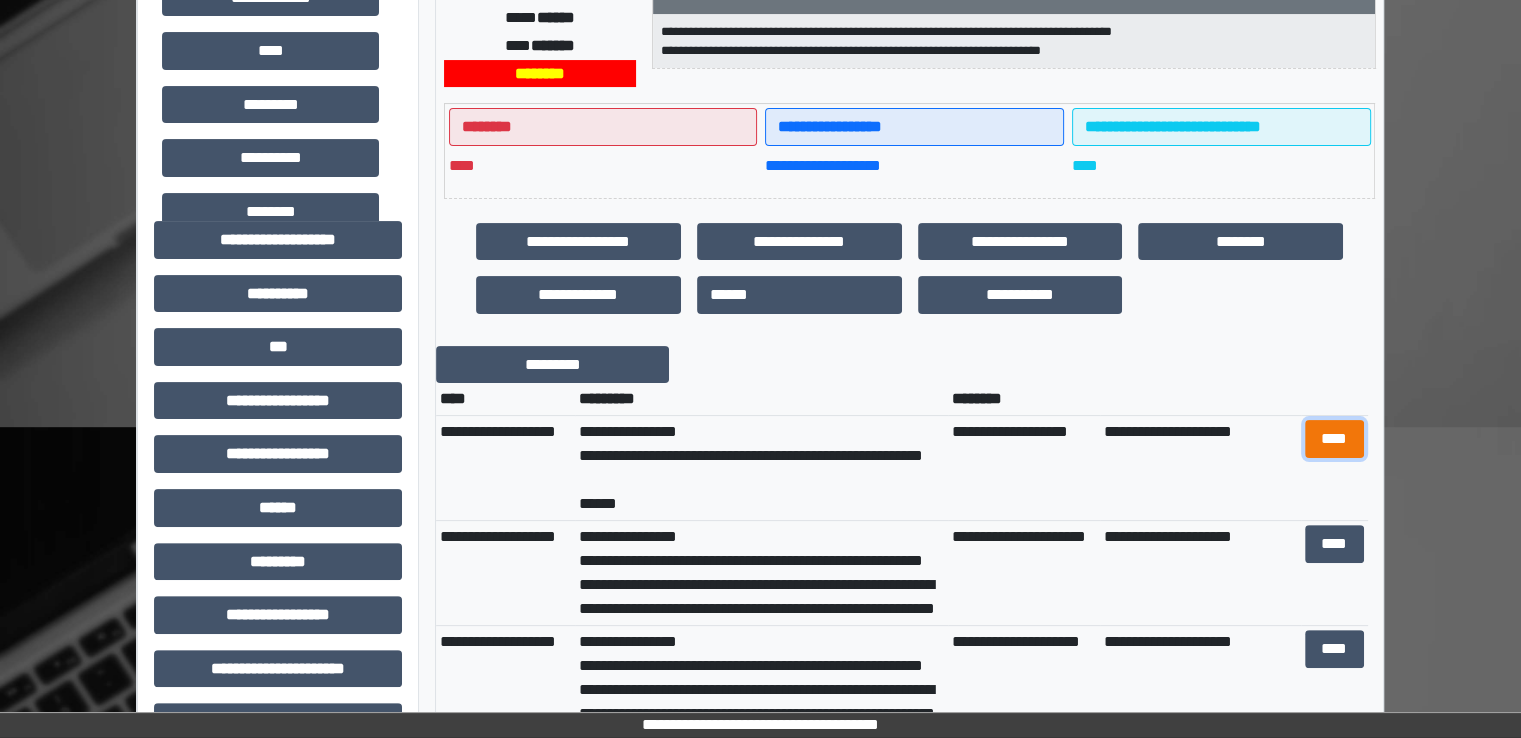 click on "****" at bounding box center [1334, 439] 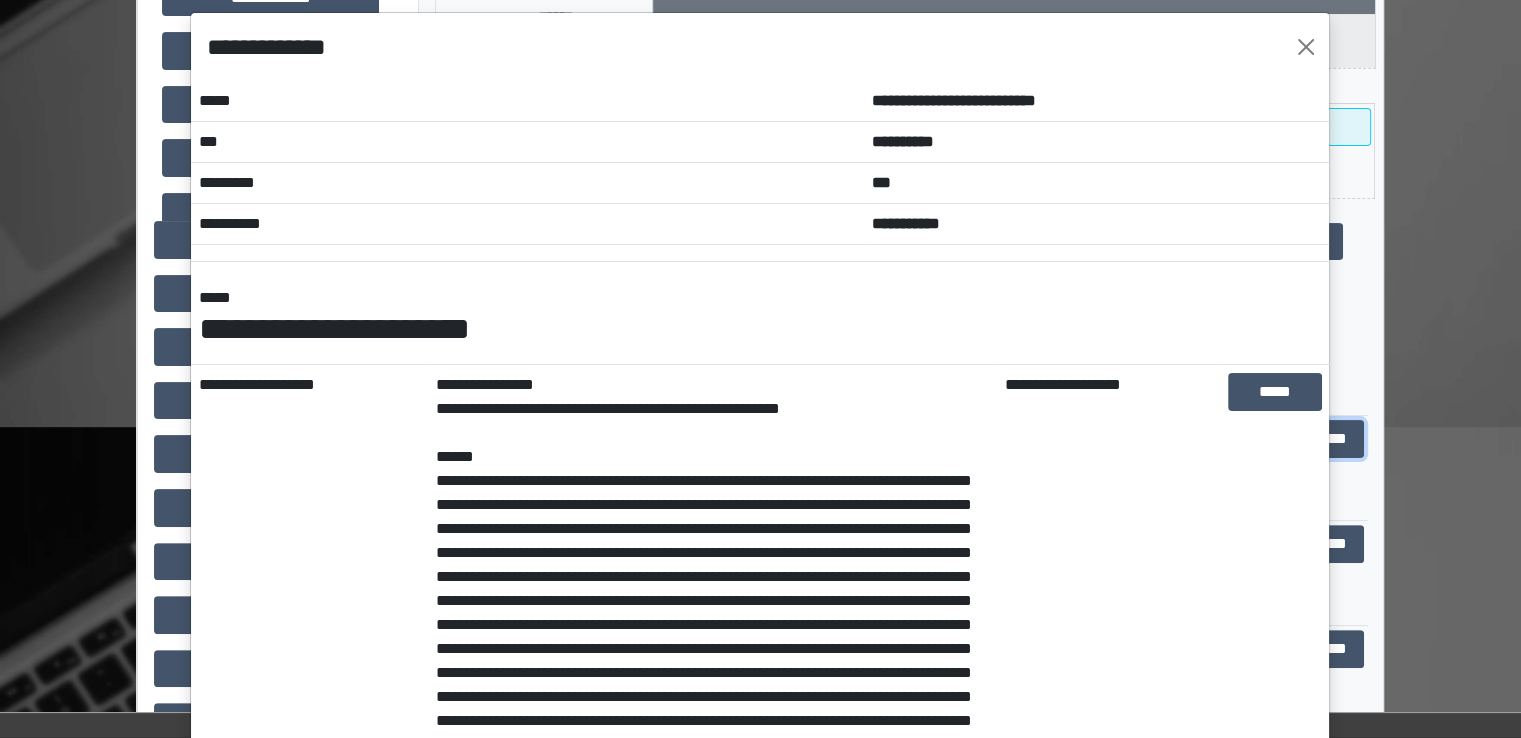 scroll, scrollTop: 0, scrollLeft: 0, axis: both 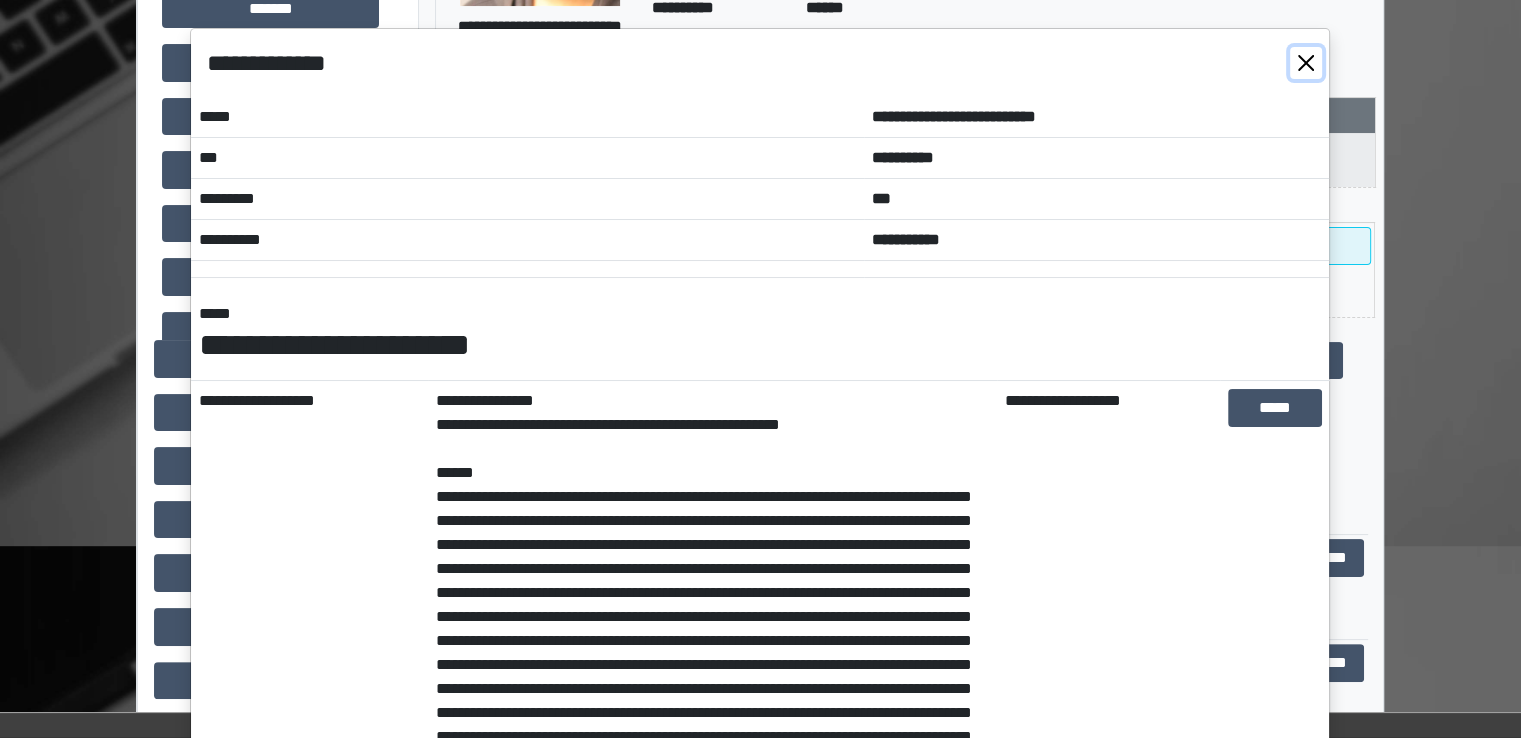 click at bounding box center (1306, 63) 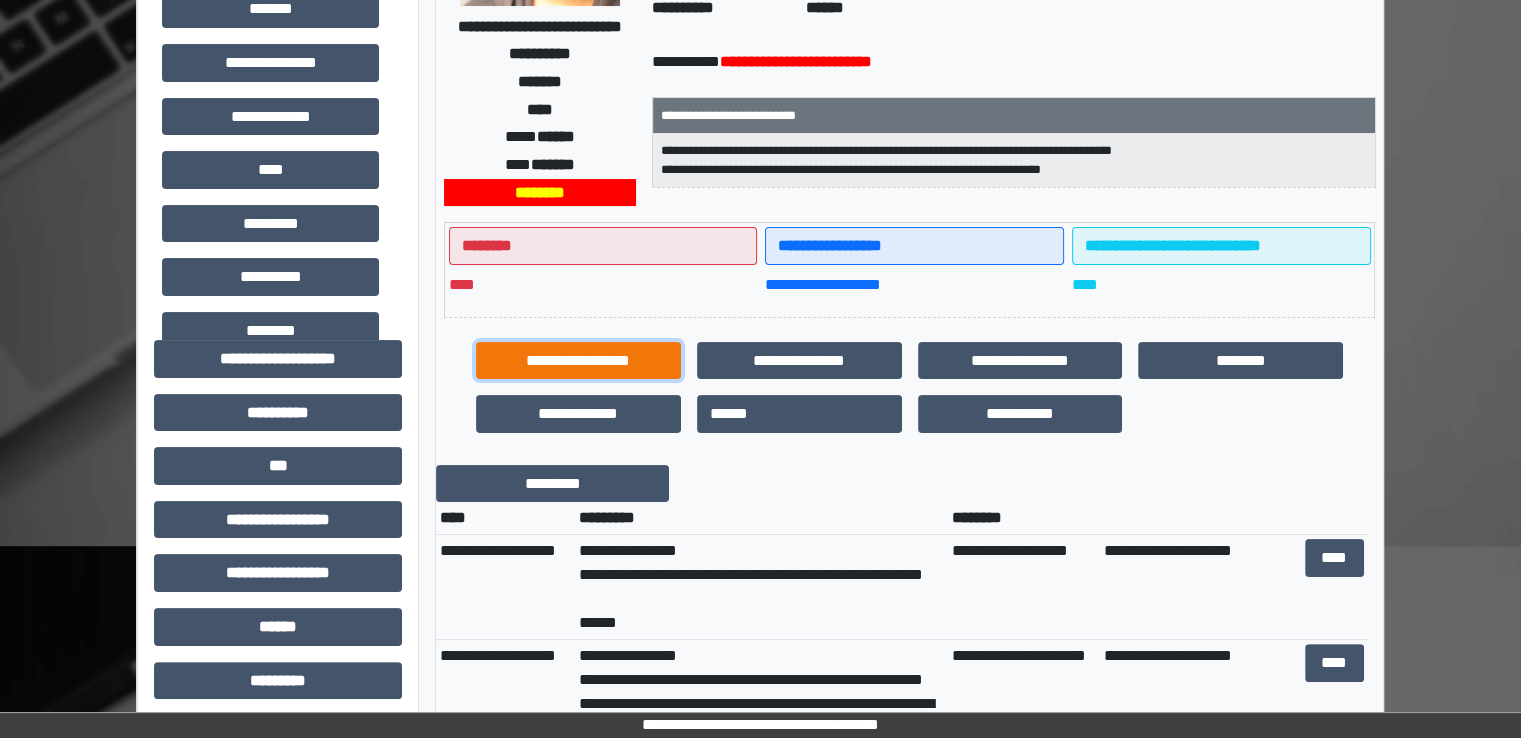 click on "**********" at bounding box center (578, 361) 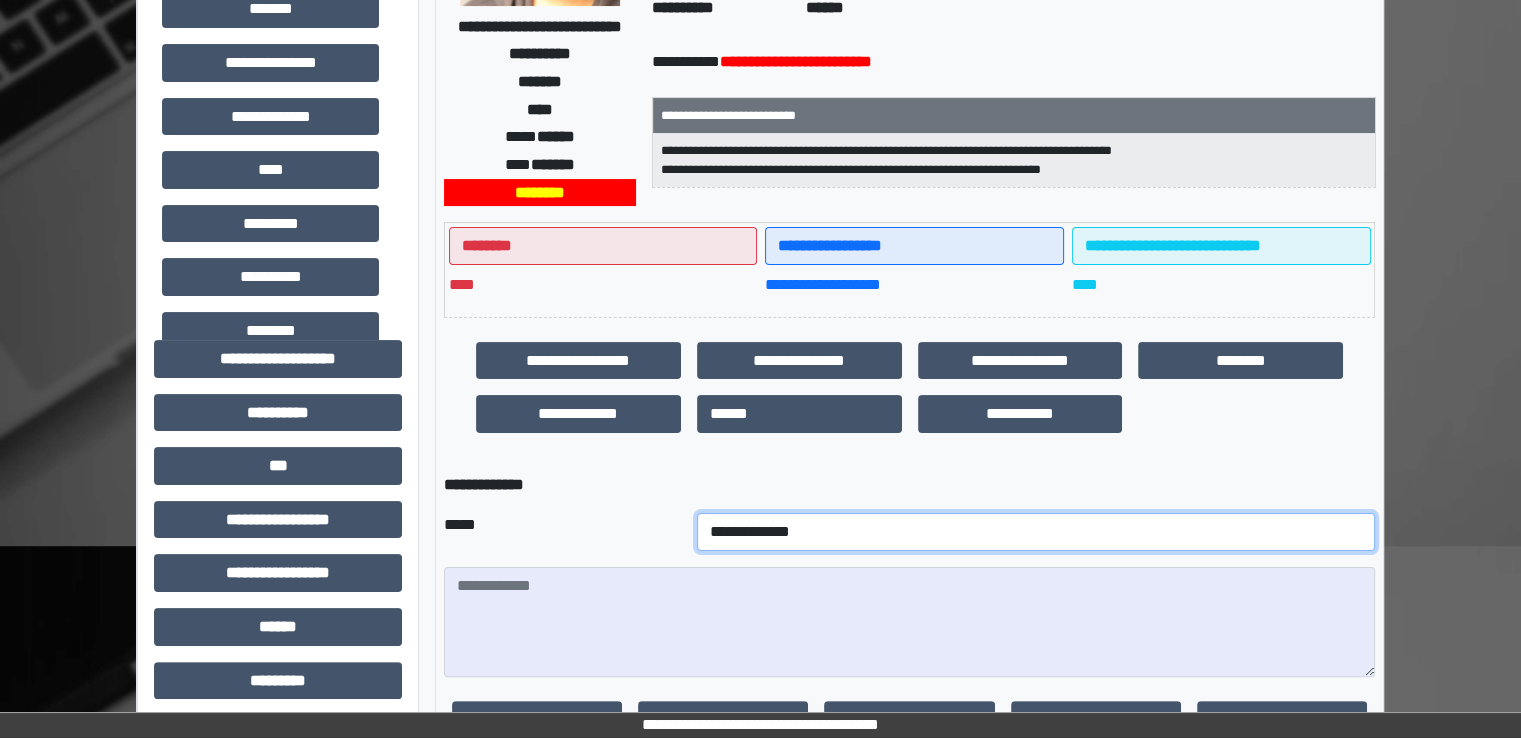 click on "**********" at bounding box center (1036, 532) 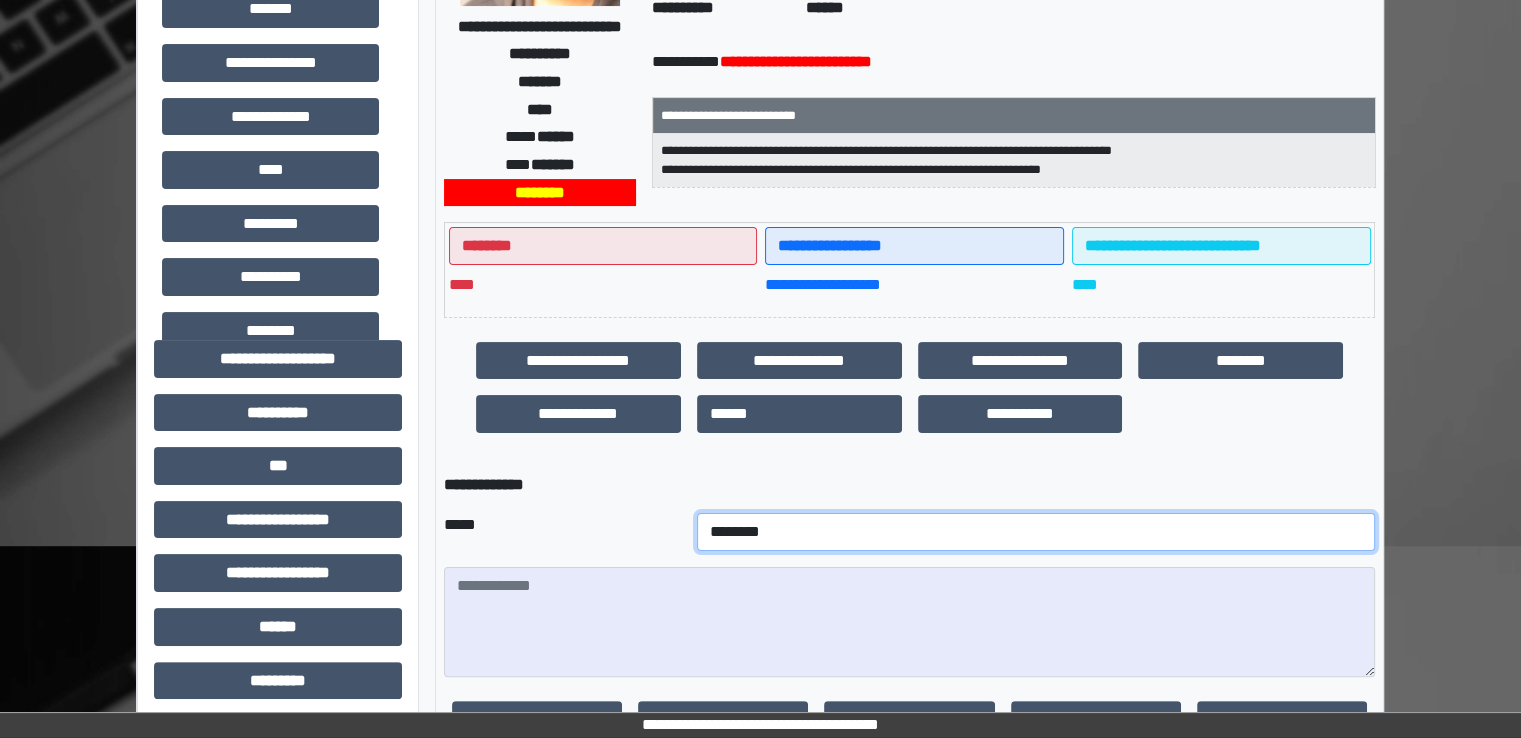 click on "**********" at bounding box center [1036, 532] 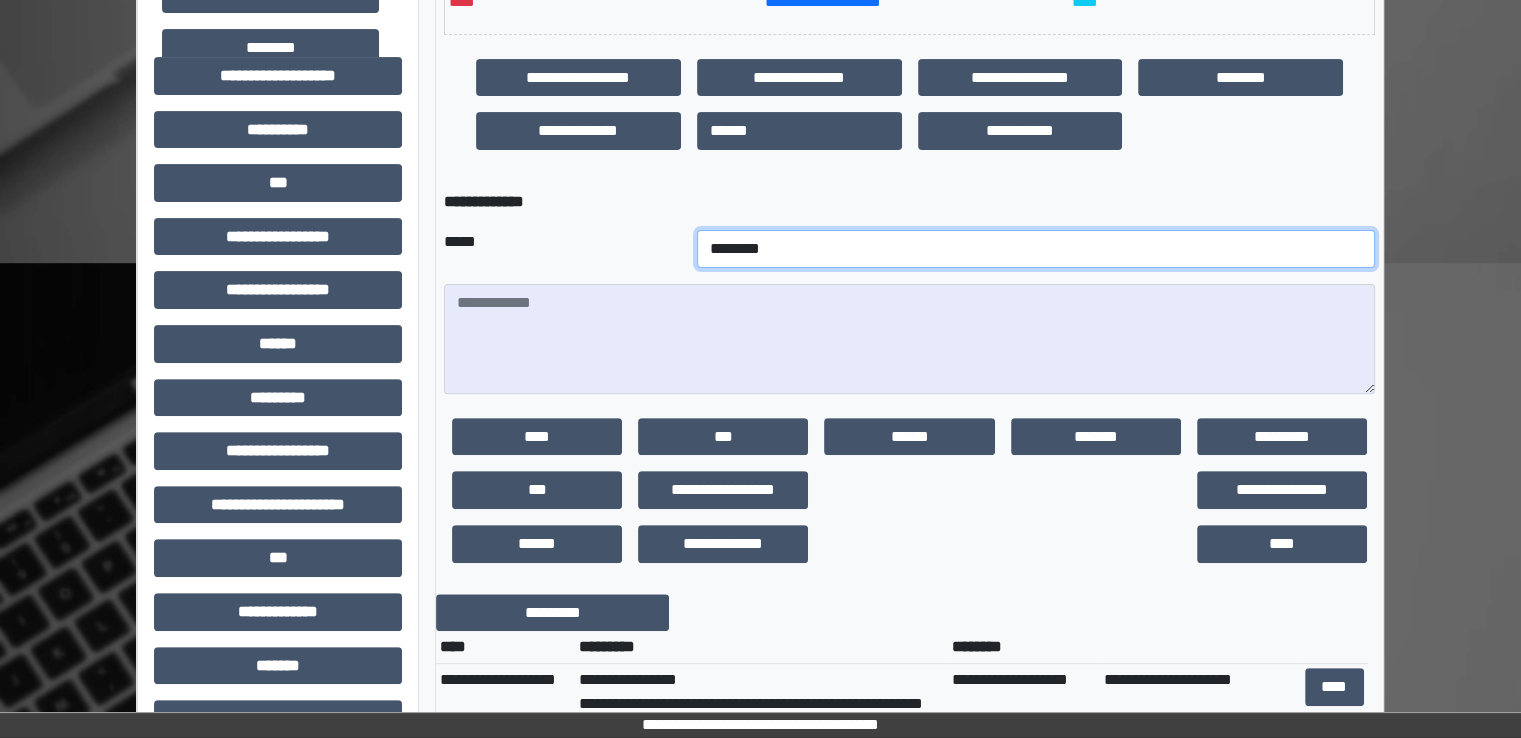 scroll, scrollTop: 592, scrollLeft: 0, axis: vertical 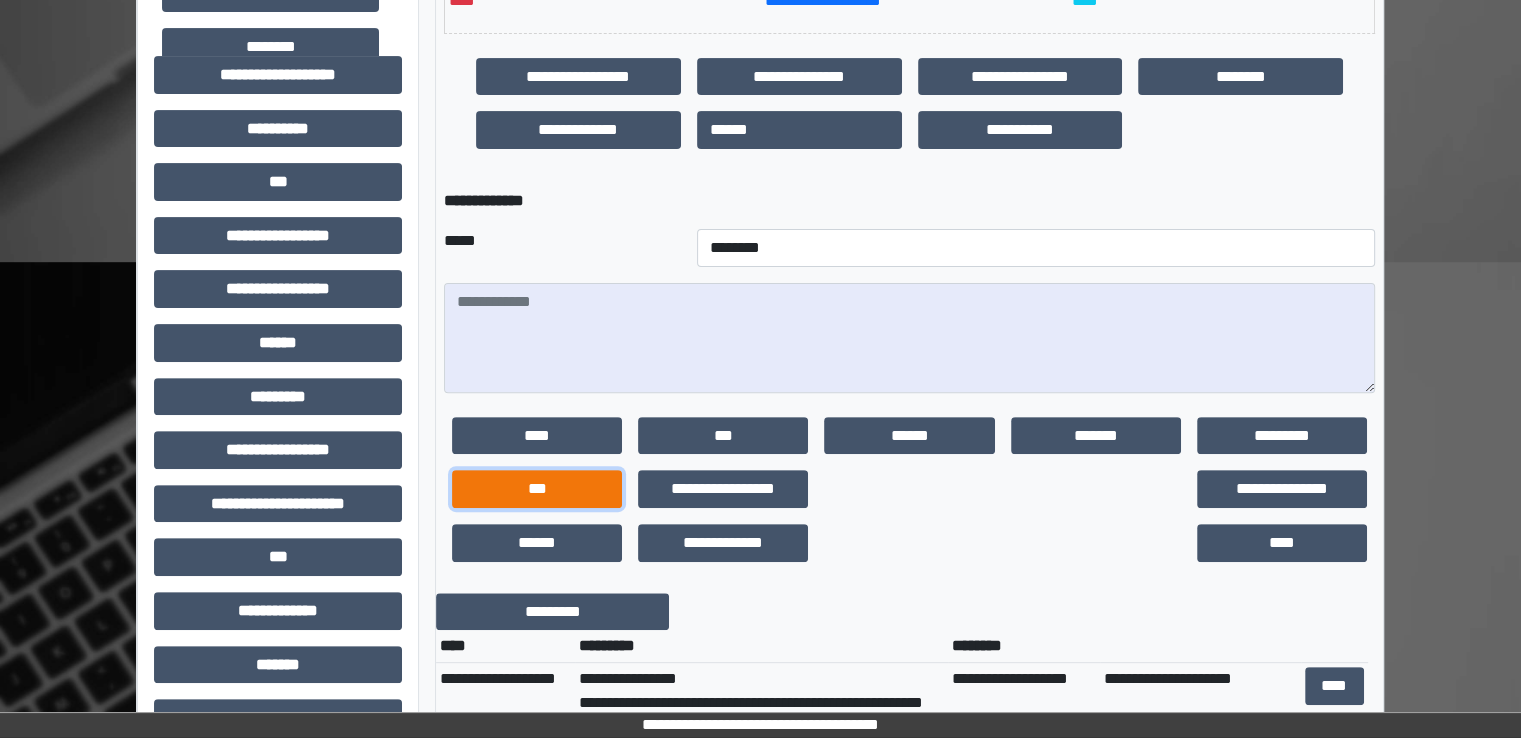 click on "***" at bounding box center [537, 489] 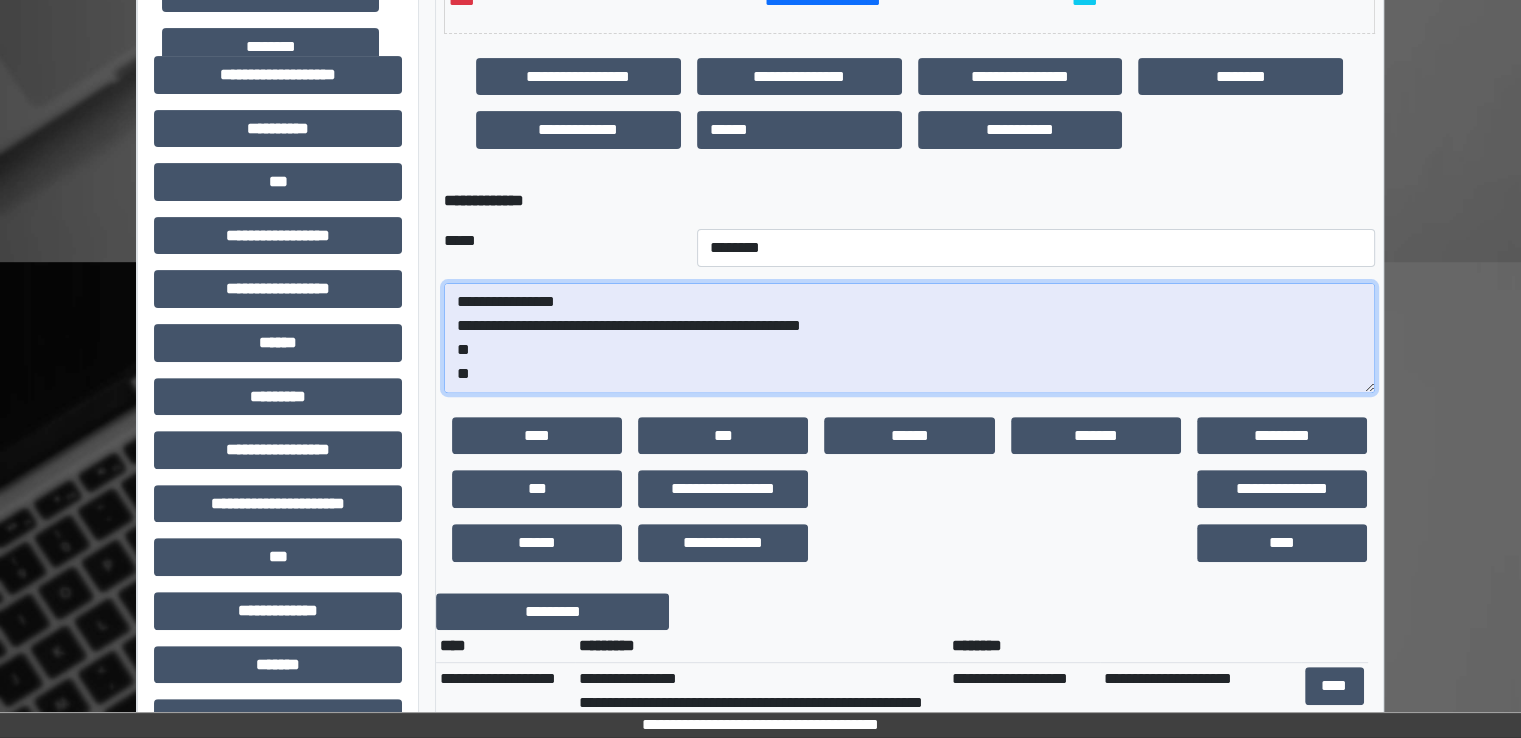 click on "**********" at bounding box center (909, 338) 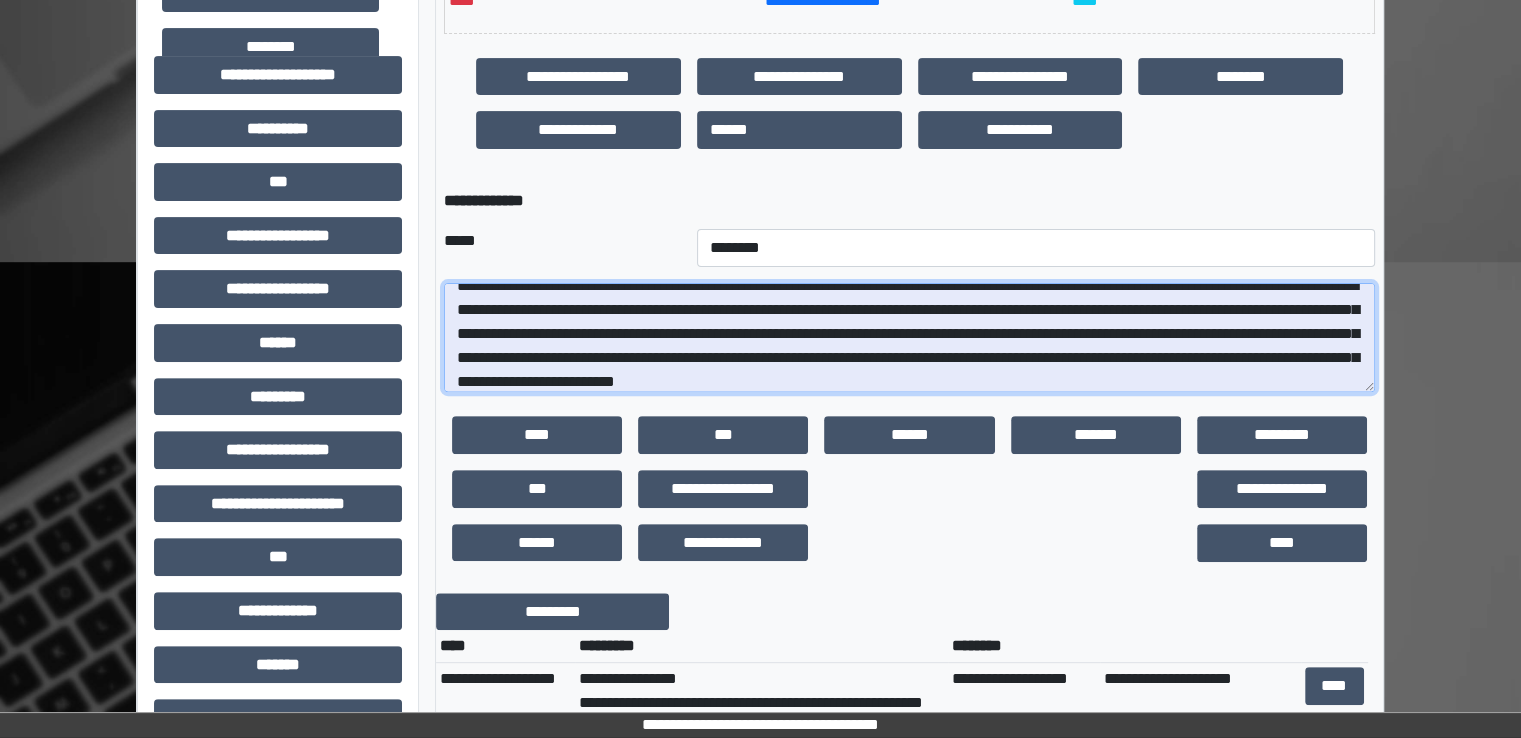 scroll, scrollTop: 112, scrollLeft: 0, axis: vertical 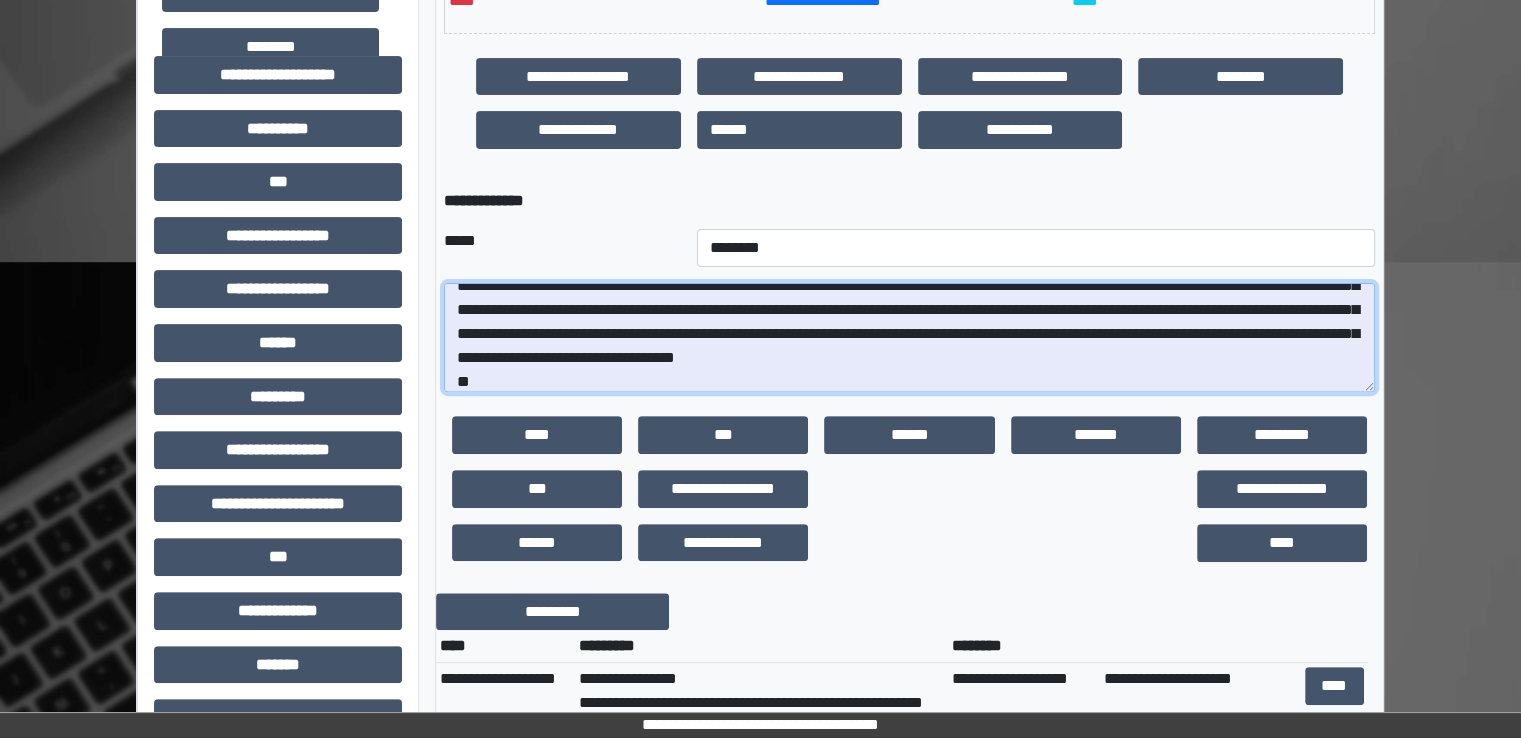 click on "**********" at bounding box center [909, 338] 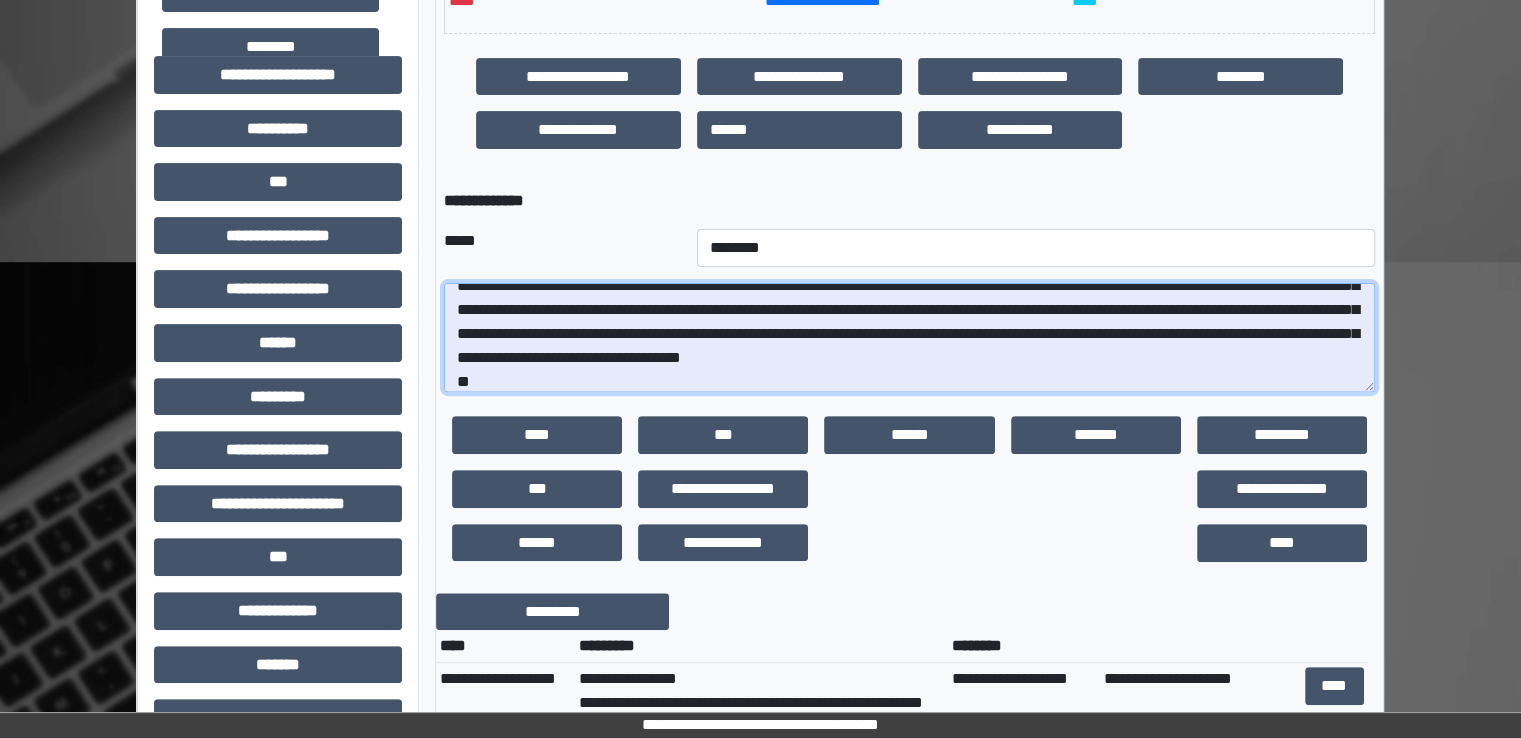 click on "**********" at bounding box center (909, 338) 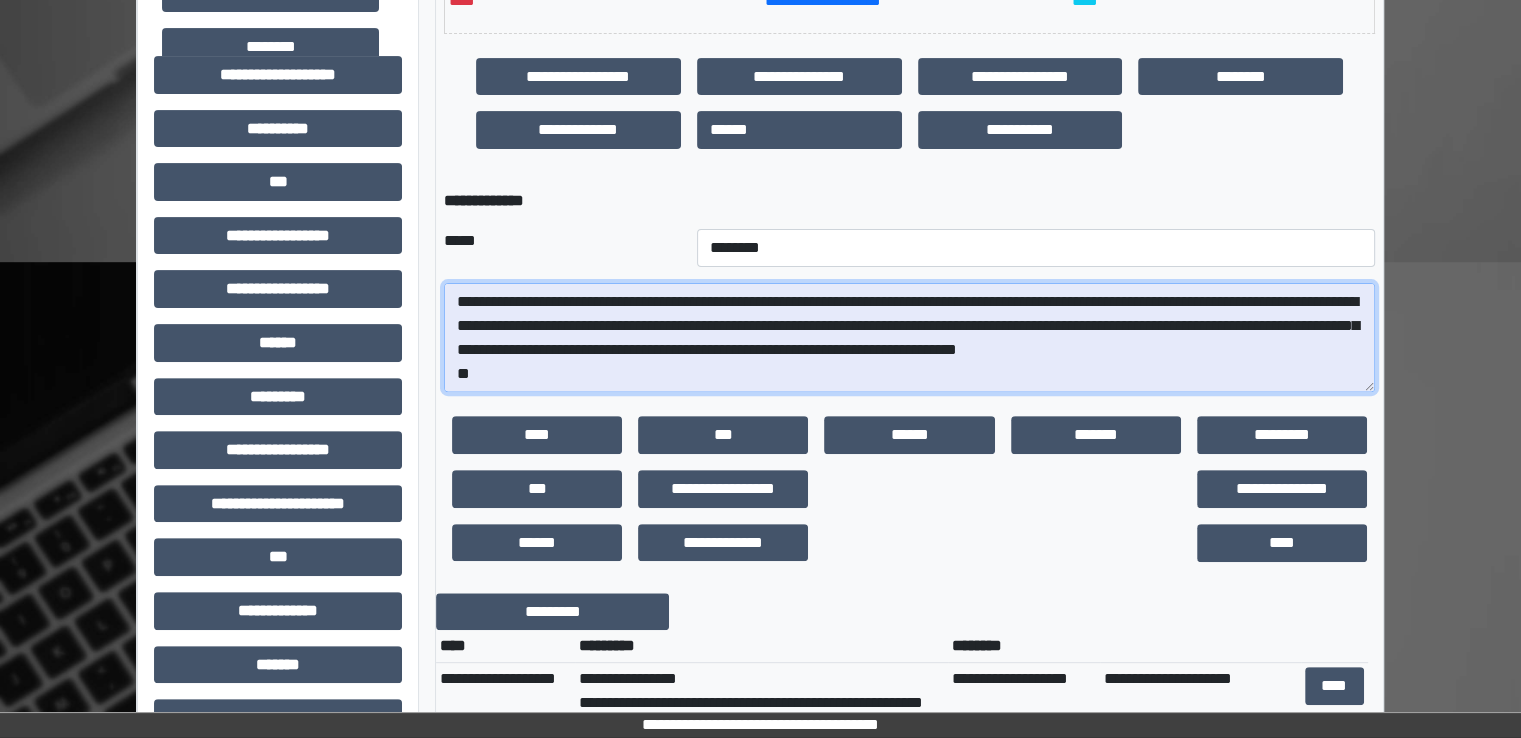 scroll, scrollTop: 336, scrollLeft: 0, axis: vertical 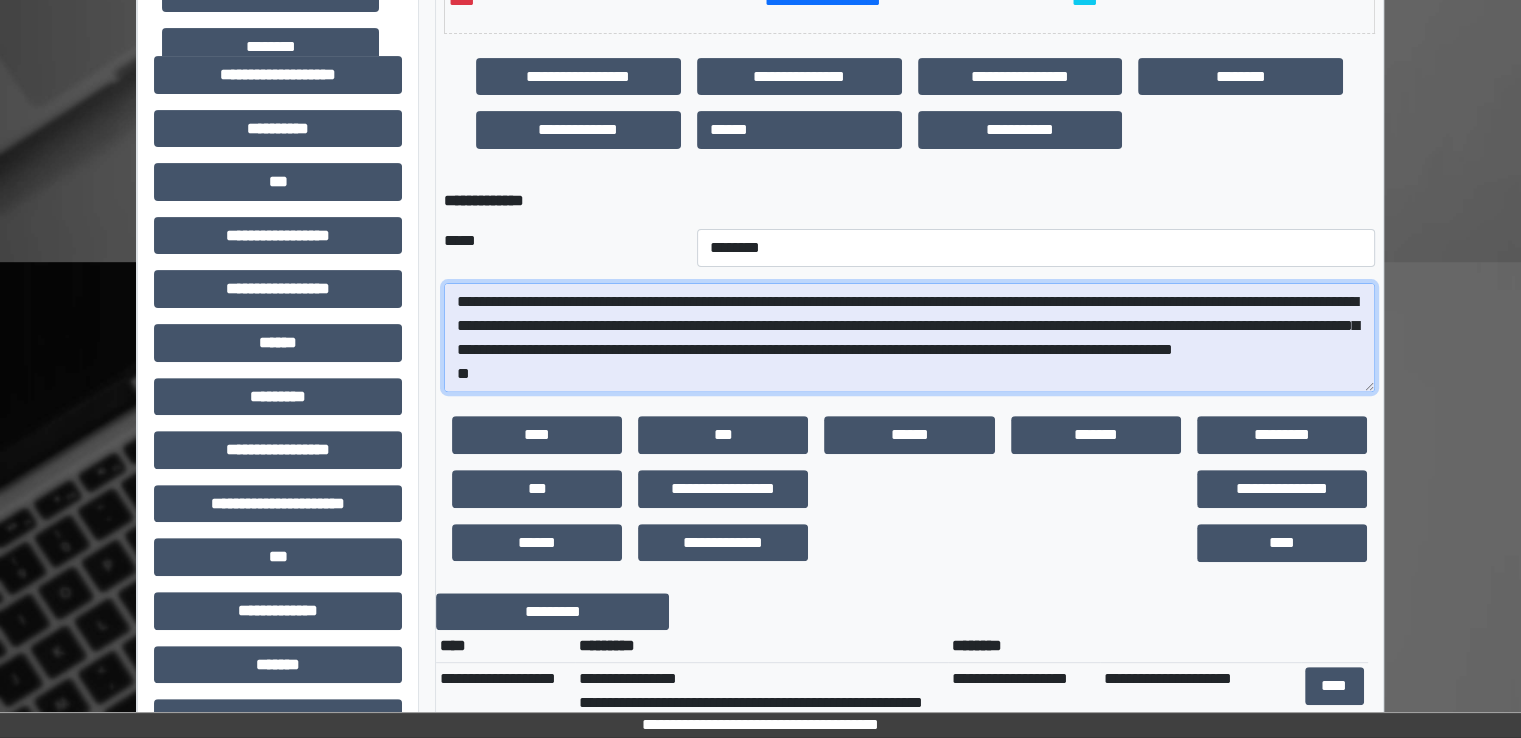 click at bounding box center [909, 338] 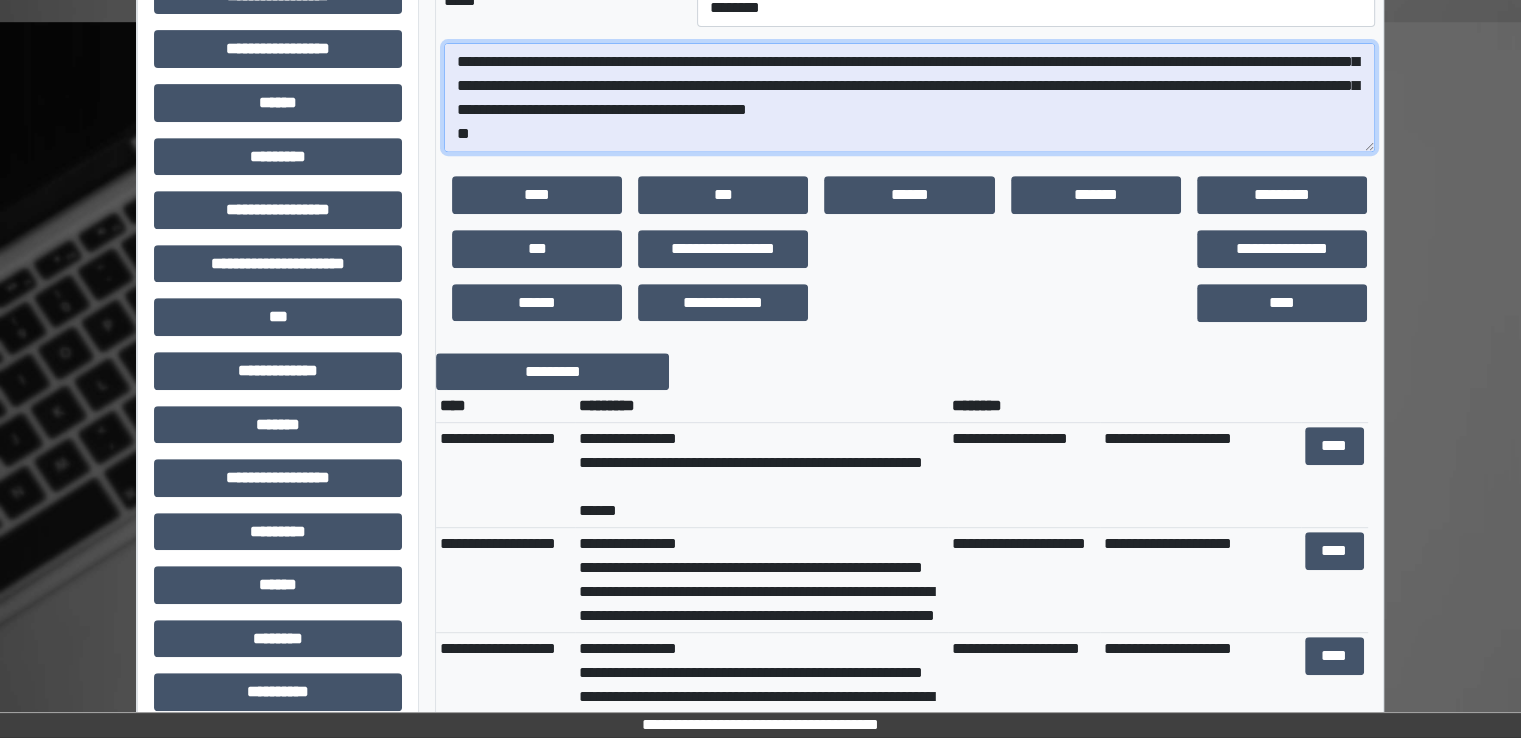 scroll, scrollTop: 908, scrollLeft: 0, axis: vertical 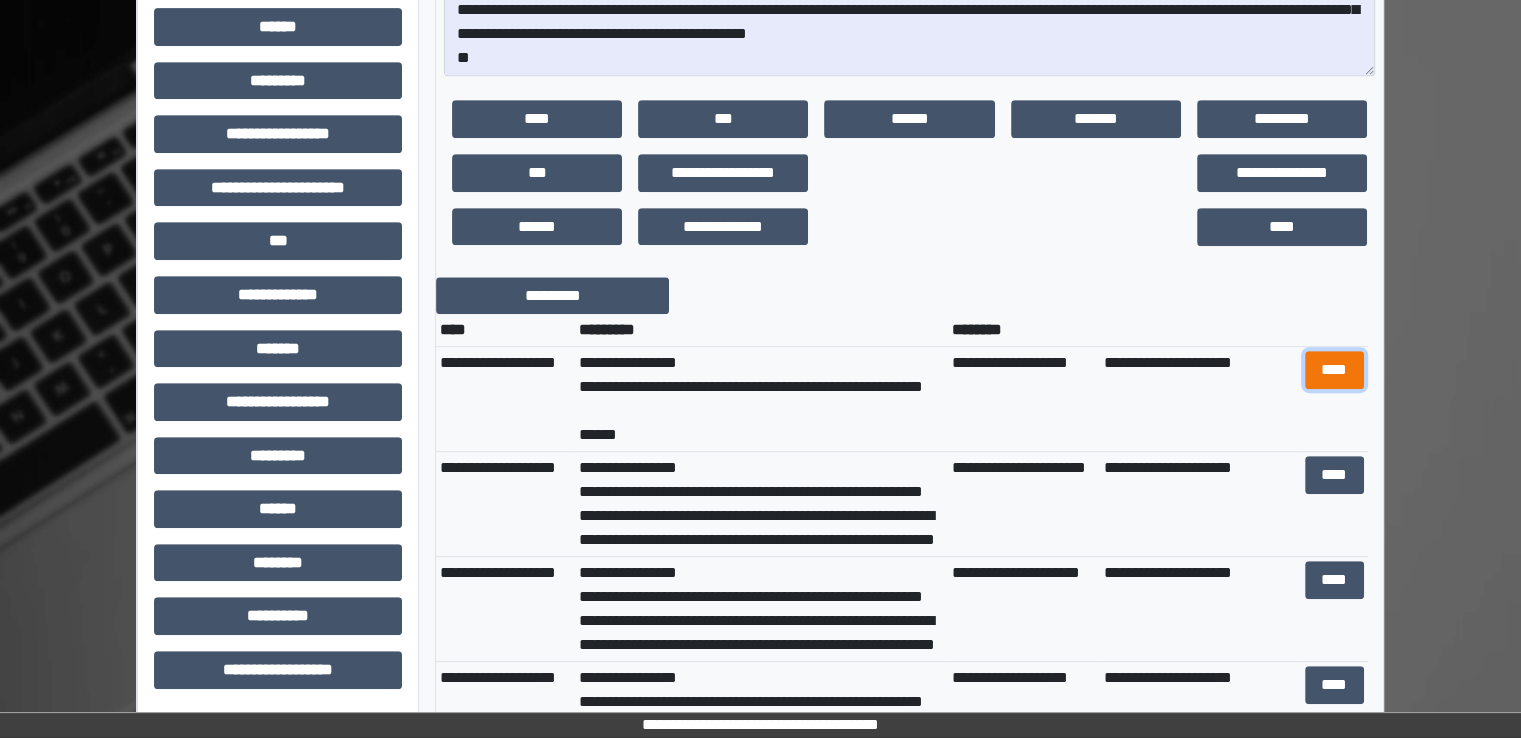 click on "****" at bounding box center (1334, 370) 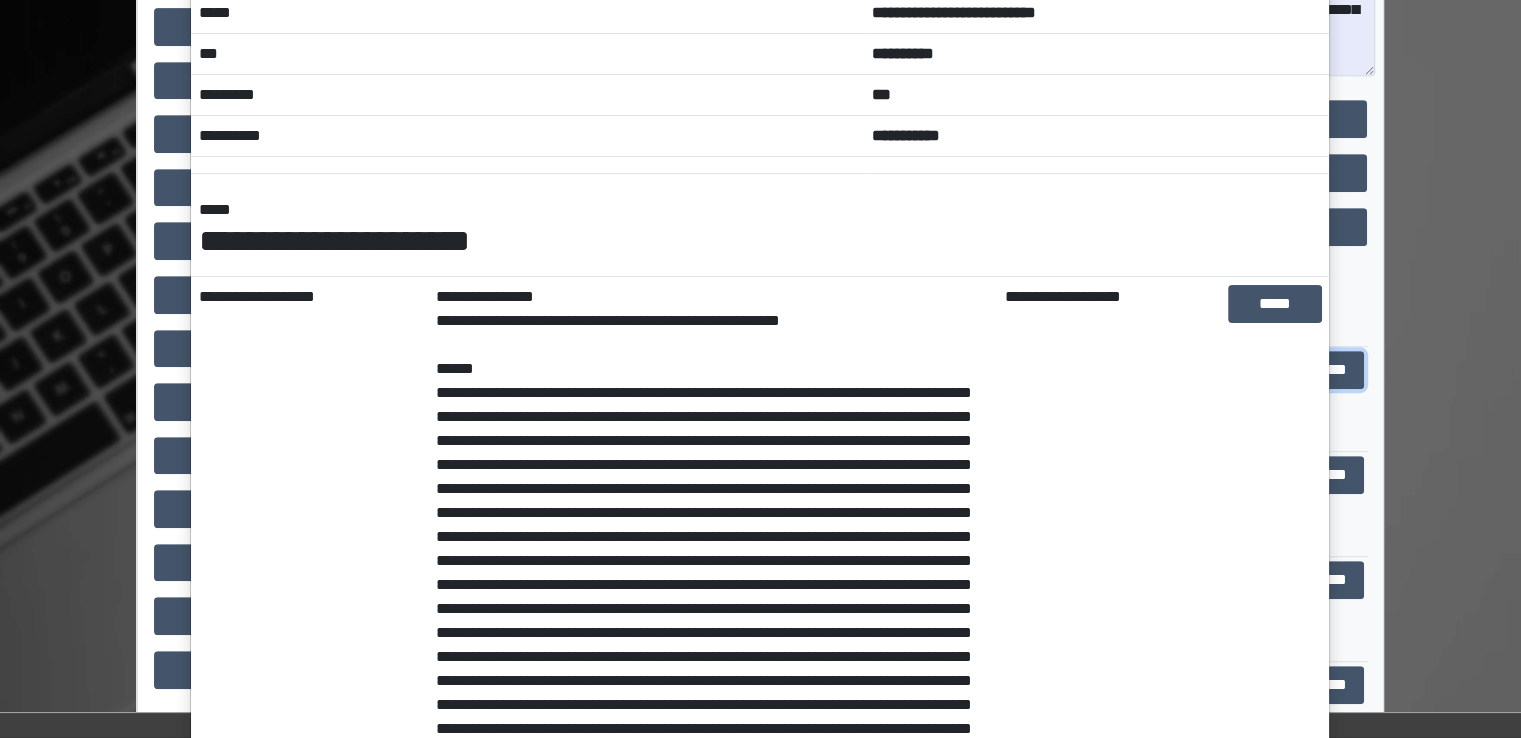 scroll, scrollTop: 0, scrollLeft: 0, axis: both 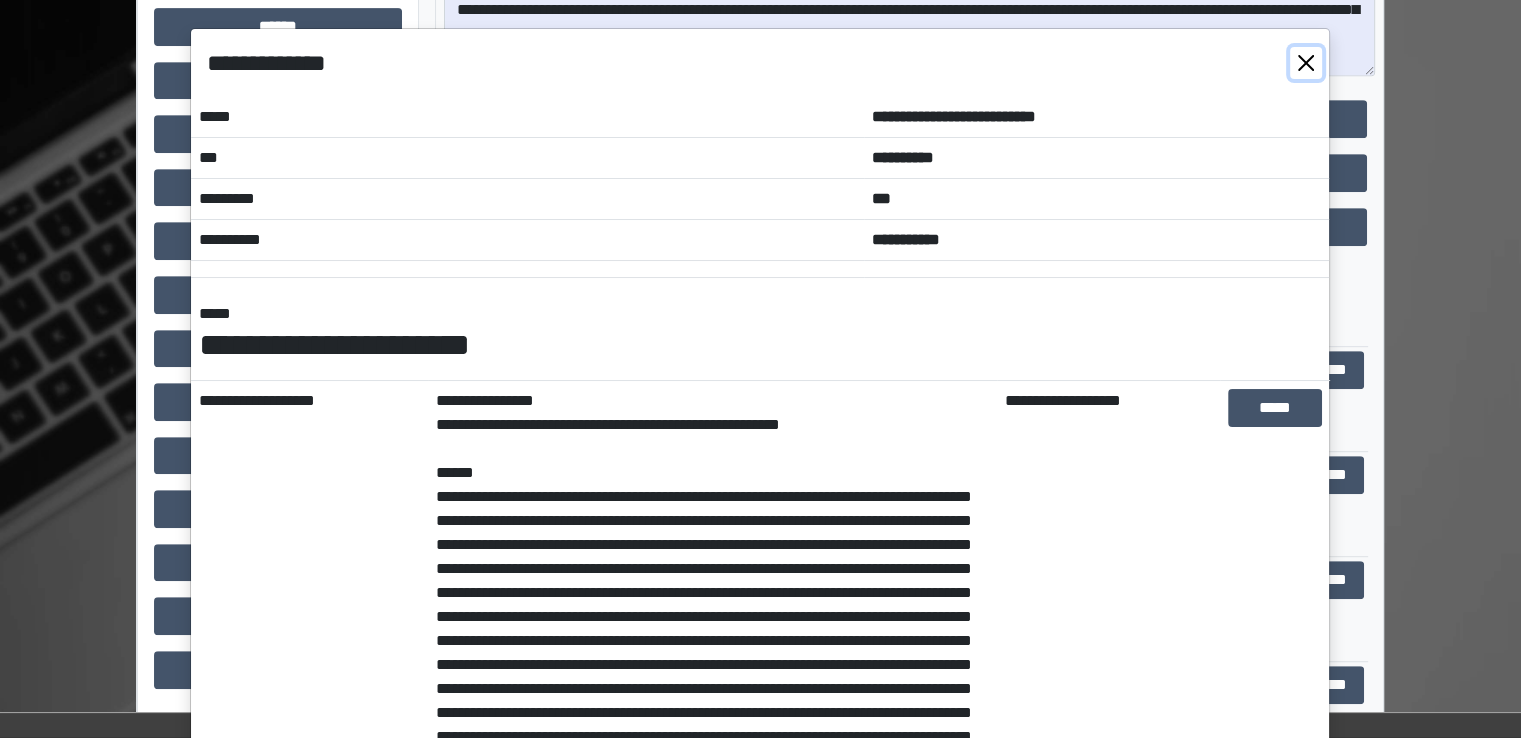 click at bounding box center [1306, 63] 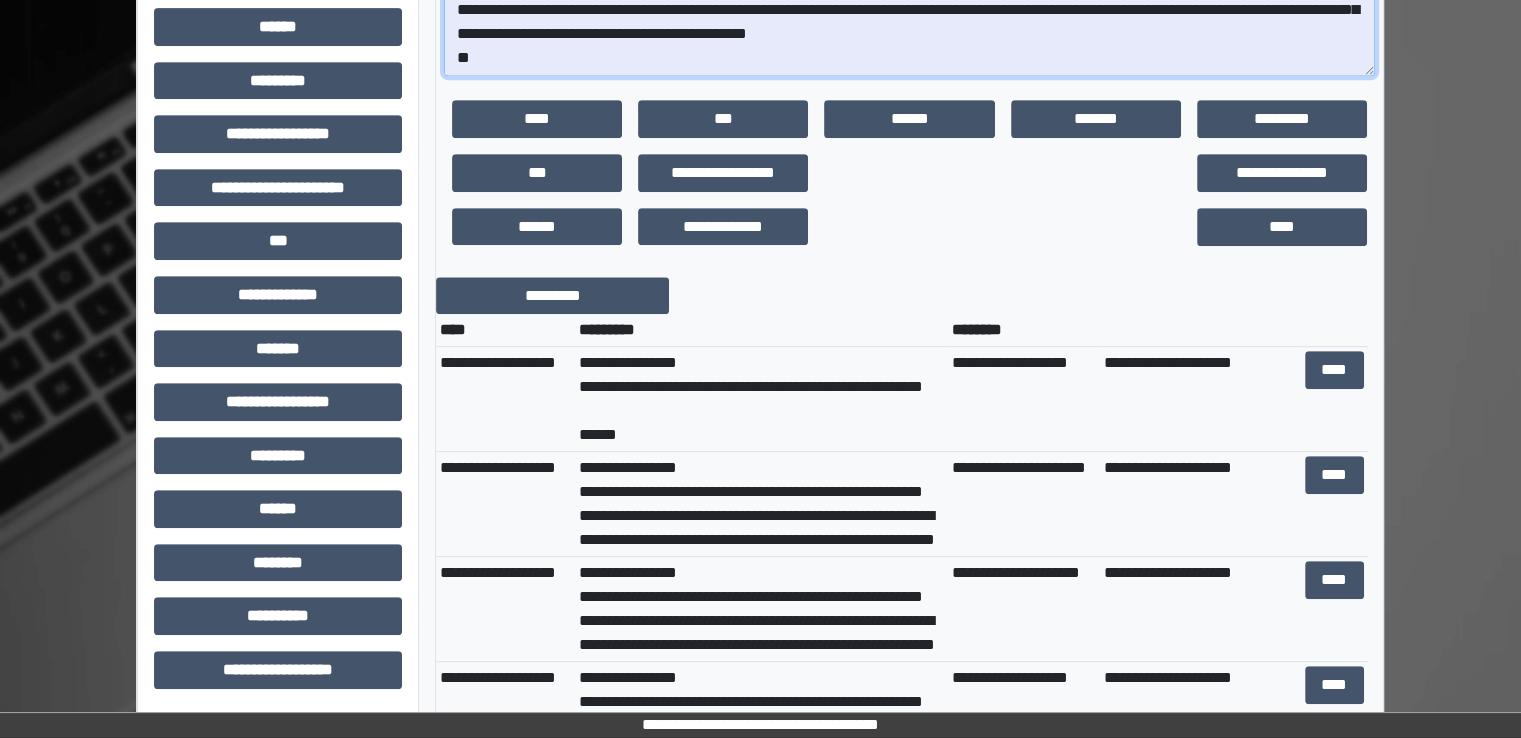 click at bounding box center (909, 22) 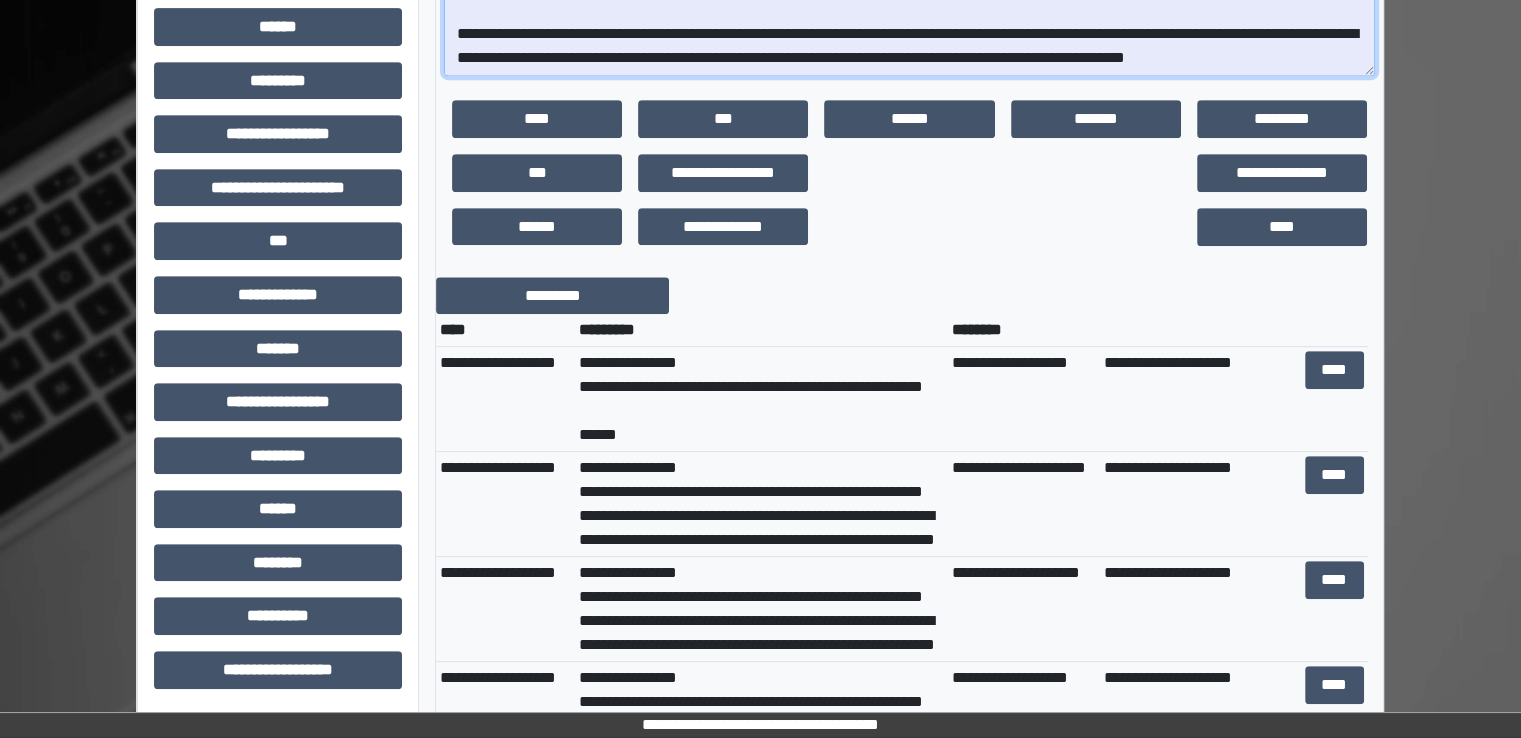 scroll, scrollTop: 448, scrollLeft: 0, axis: vertical 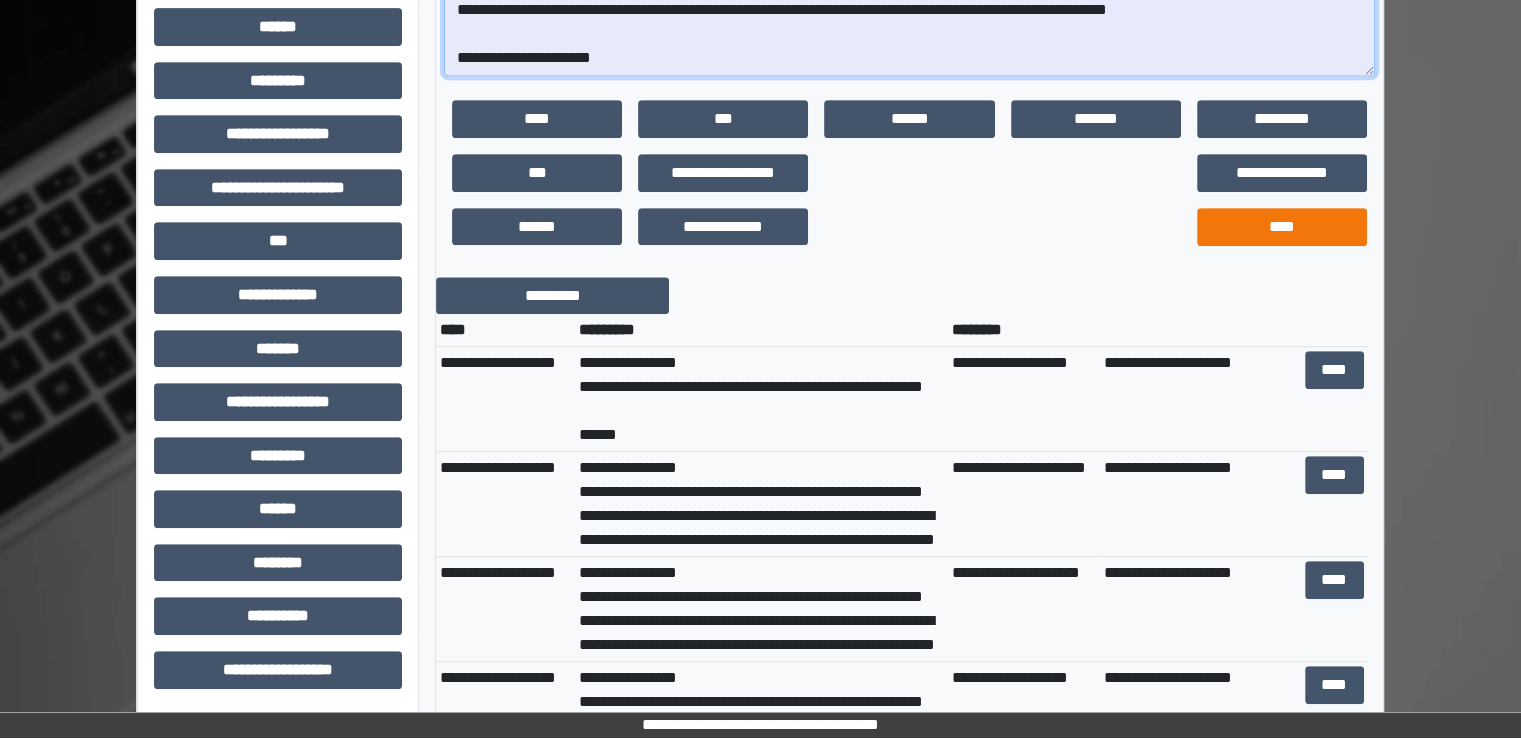 type on "**********" 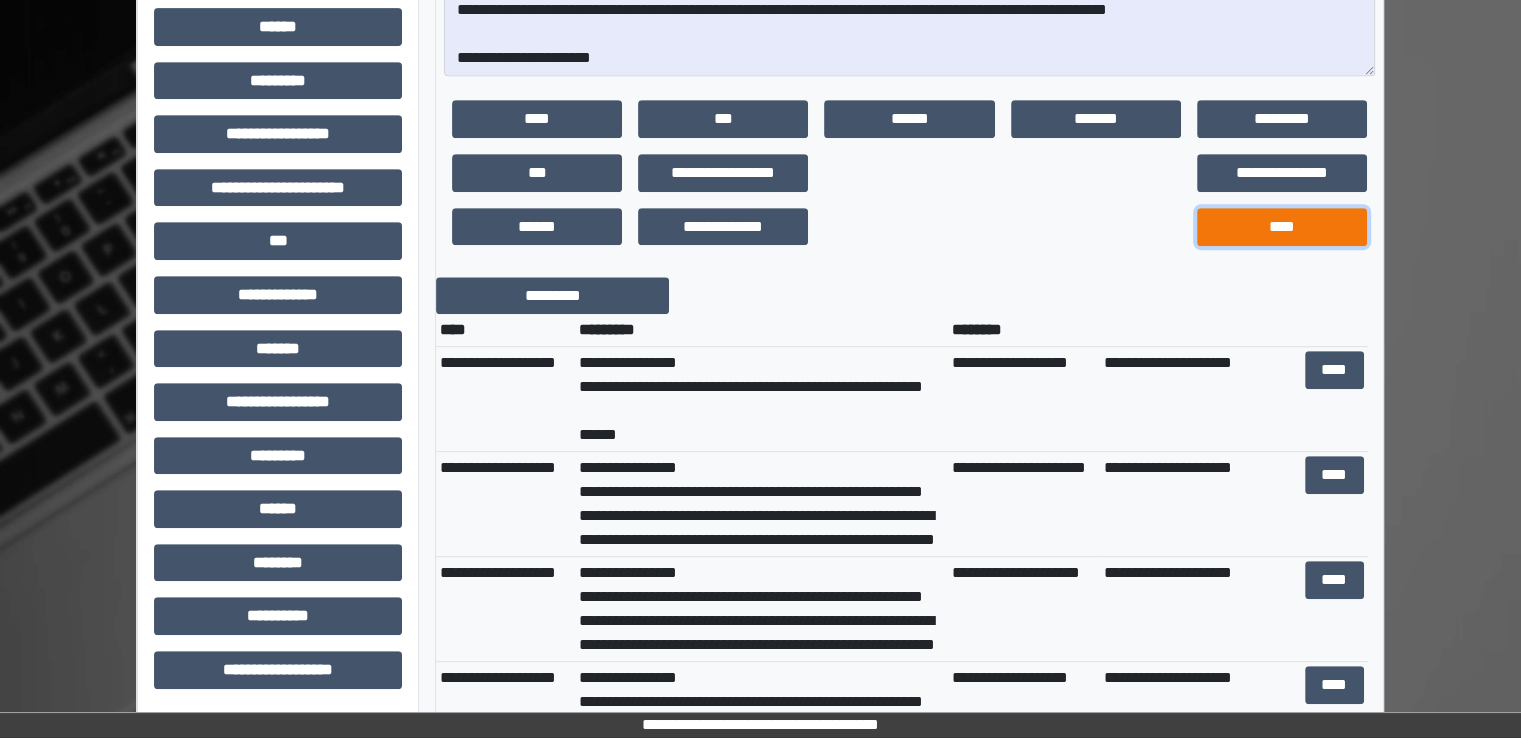 click on "****" at bounding box center (1282, 227) 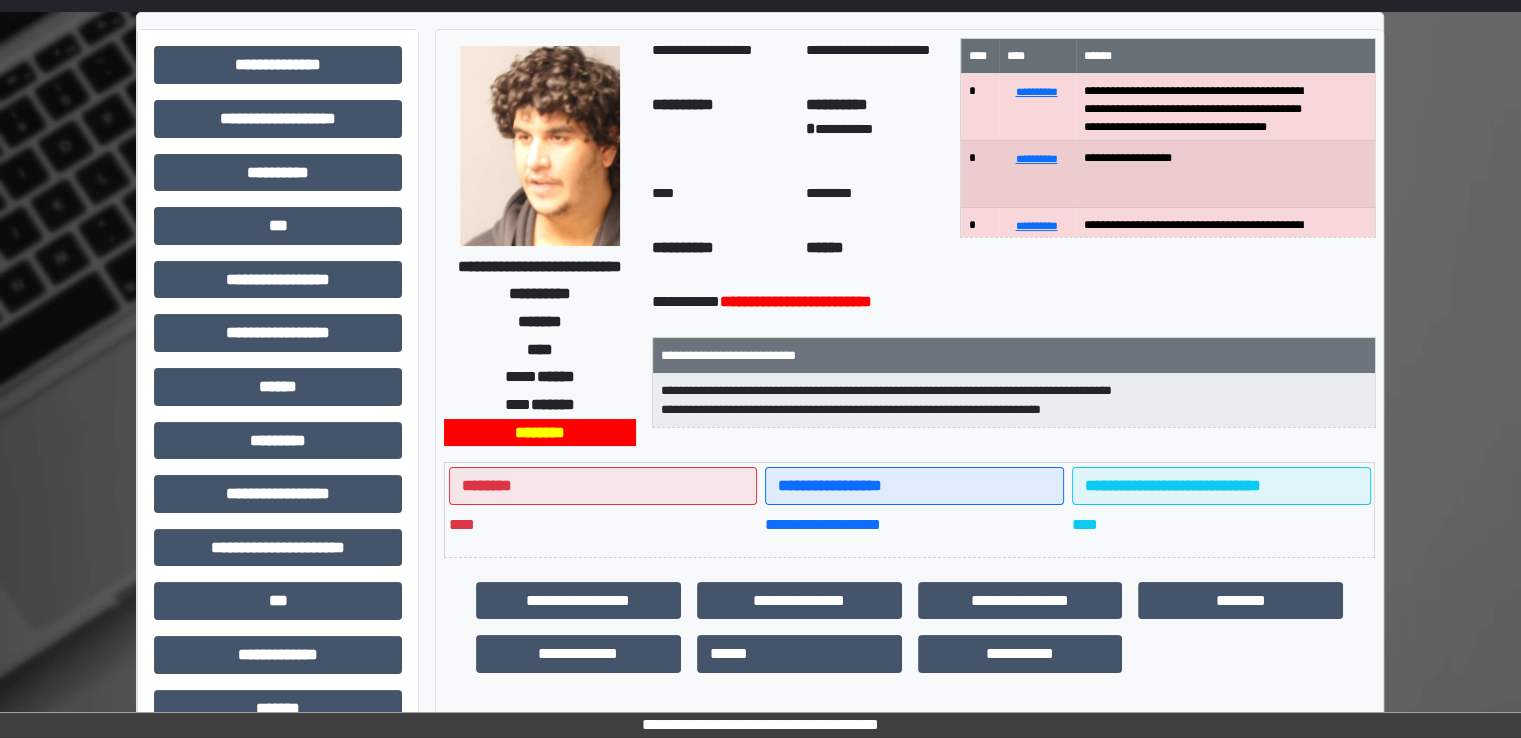 scroll, scrollTop: 0, scrollLeft: 0, axis: both 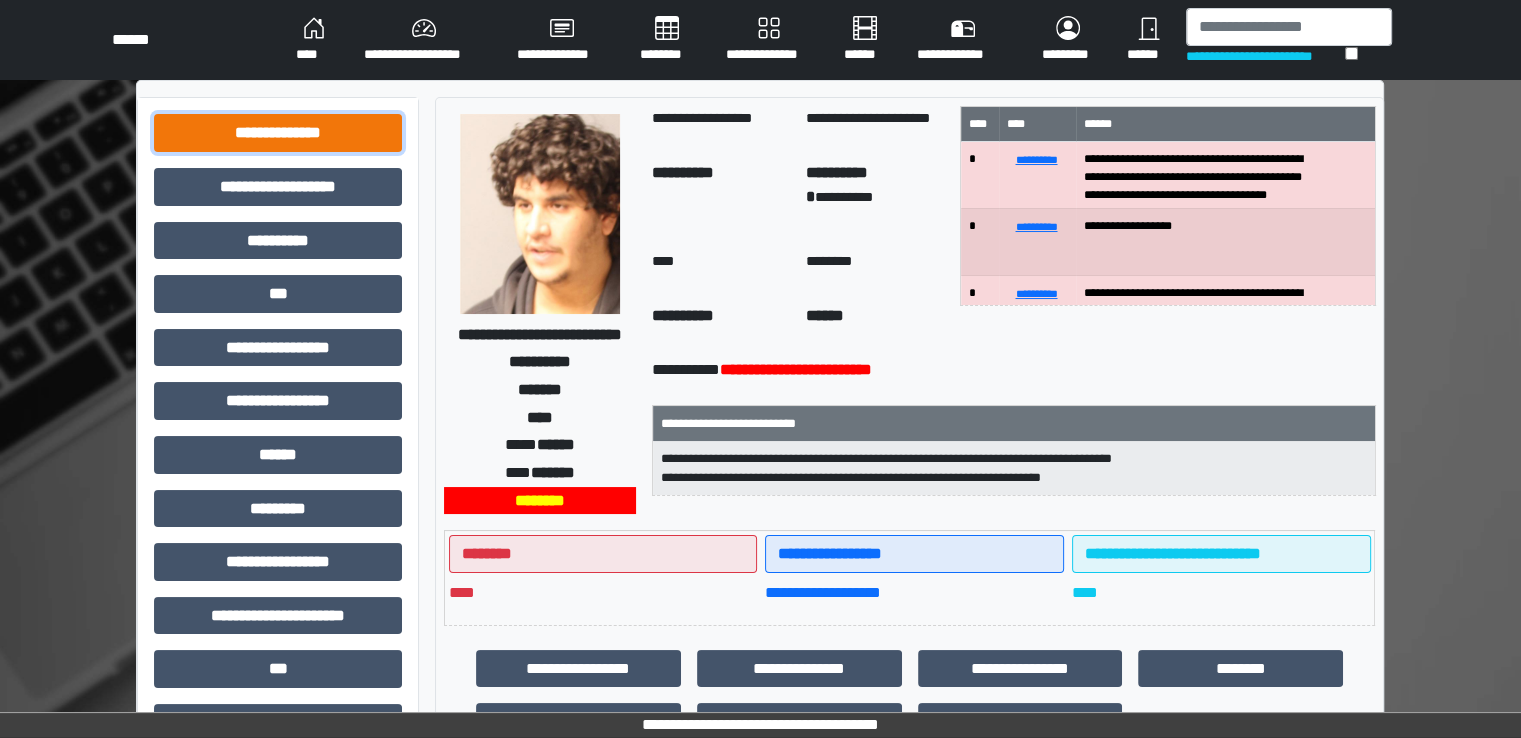 click on "**********" at bounding box center [278, 133] 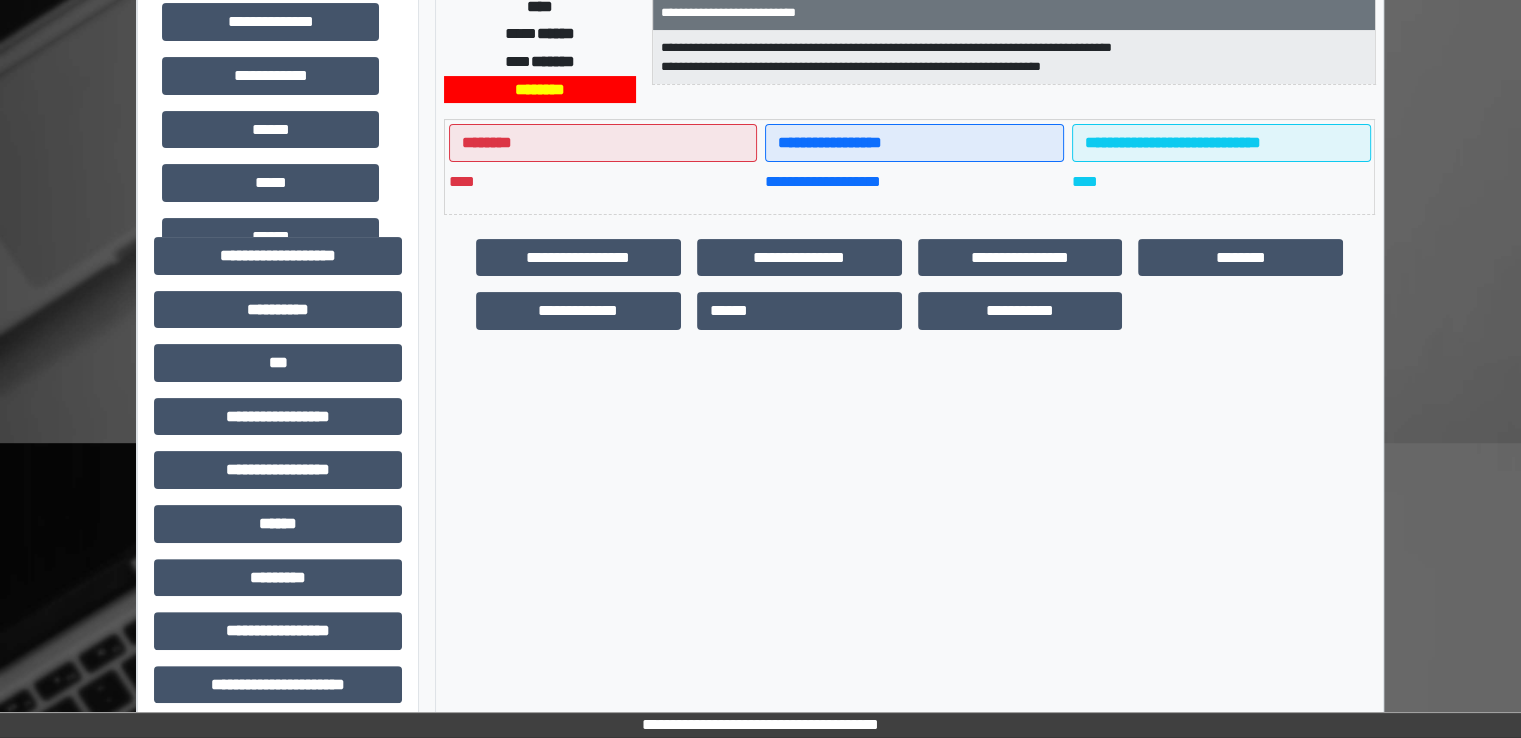 scroll, scrollTop: 0, scrollLeft: 0, axis: both 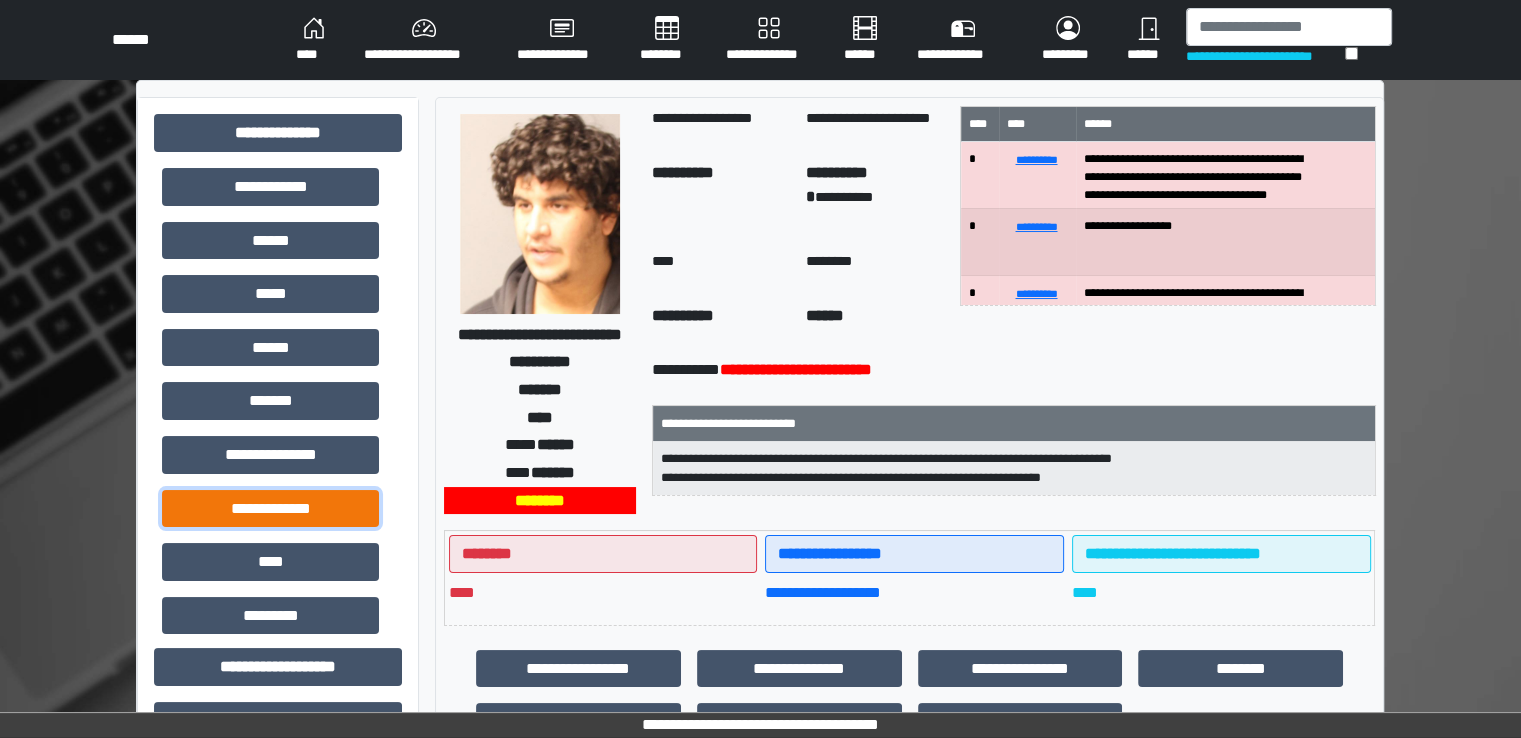 click on "**********" at bounding box center (270, 509) 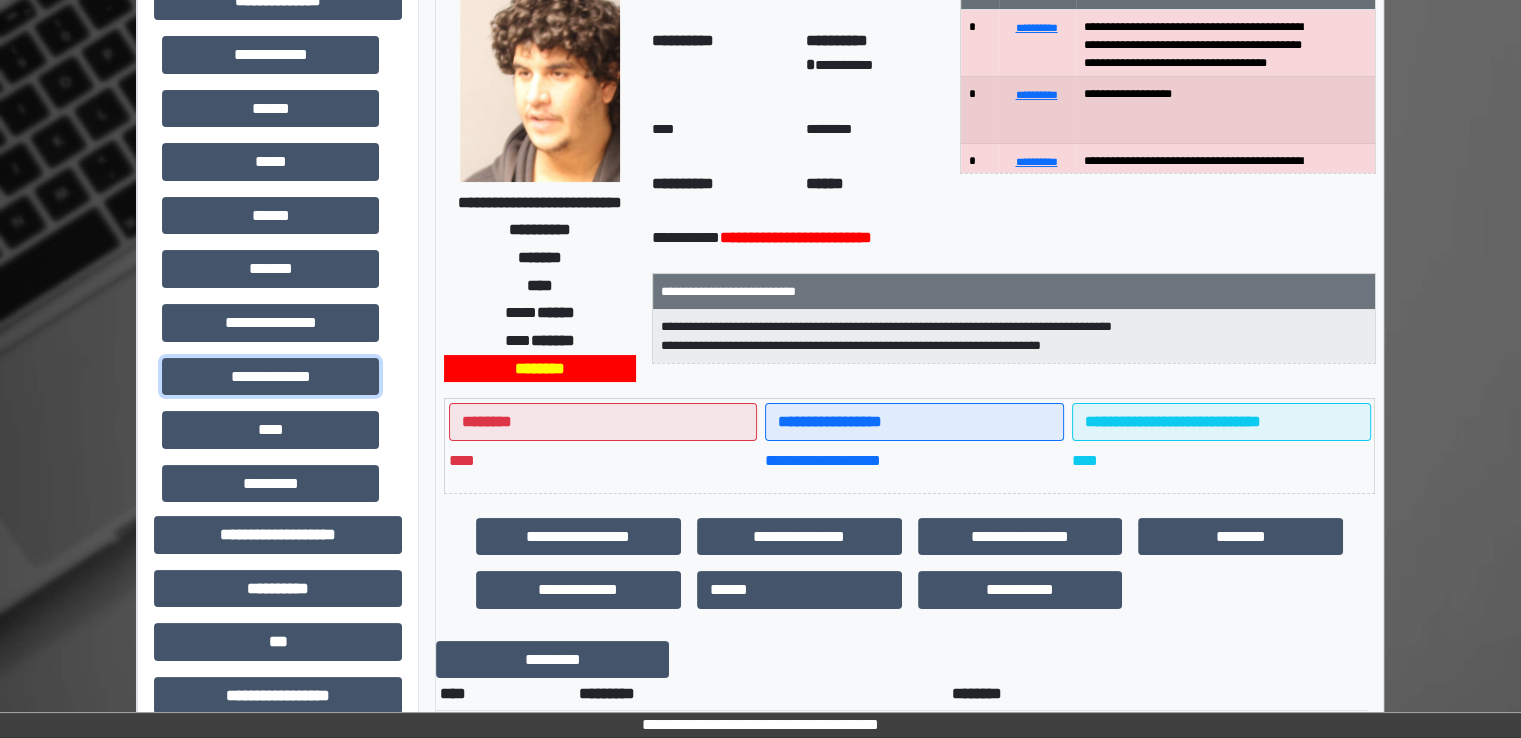 scroll, scrollTop: 0, scrollLeft: 0, axis: both 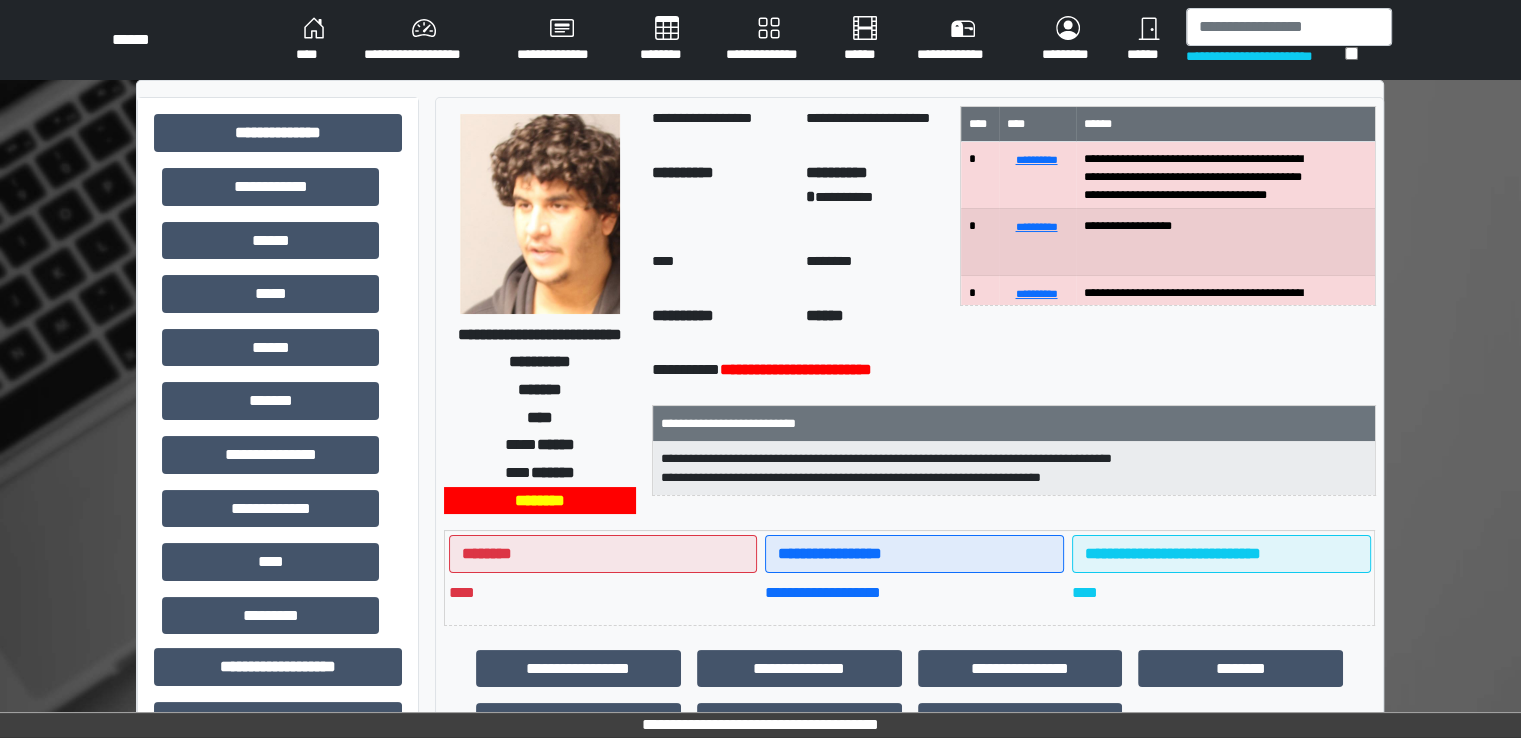 click on "**********" at bounding box center [760, 863] 